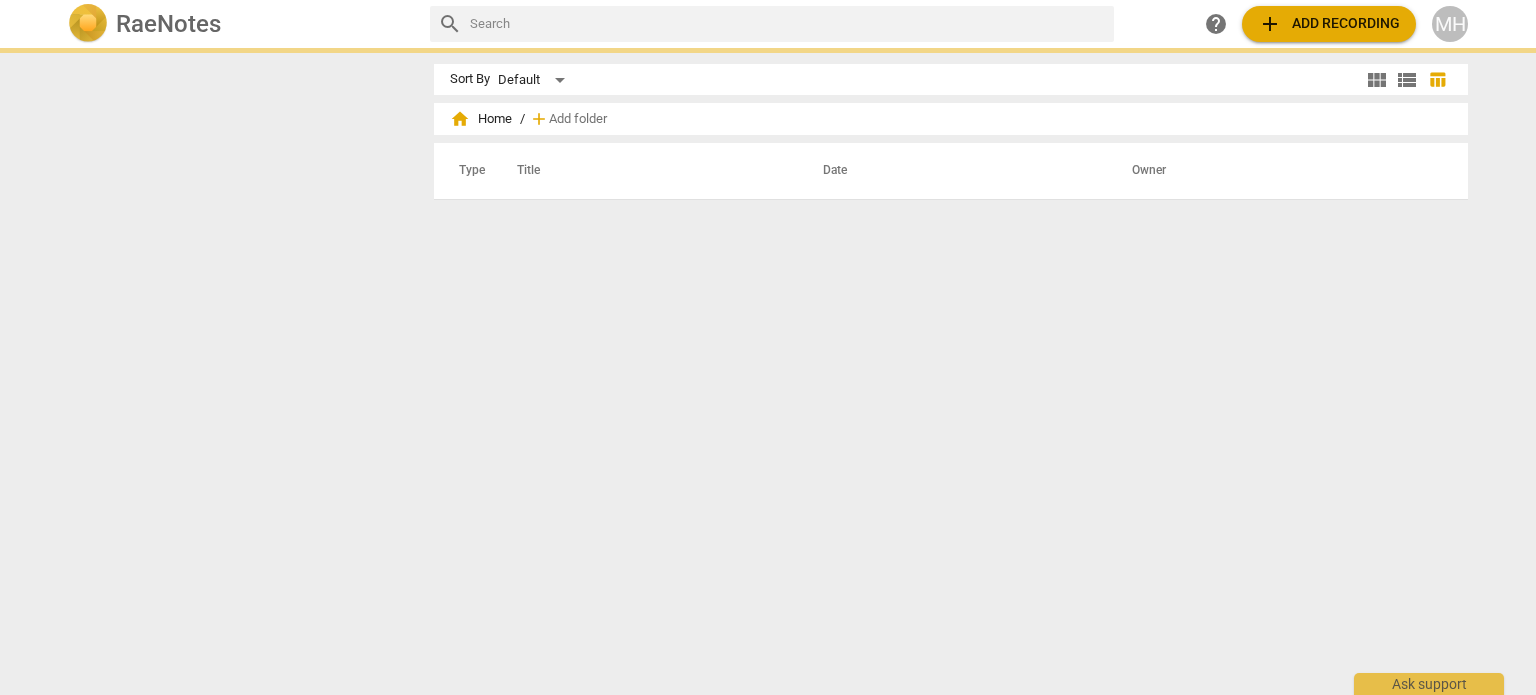 scroll, scrollTop: 0, scrollLeft: 0, axis: both 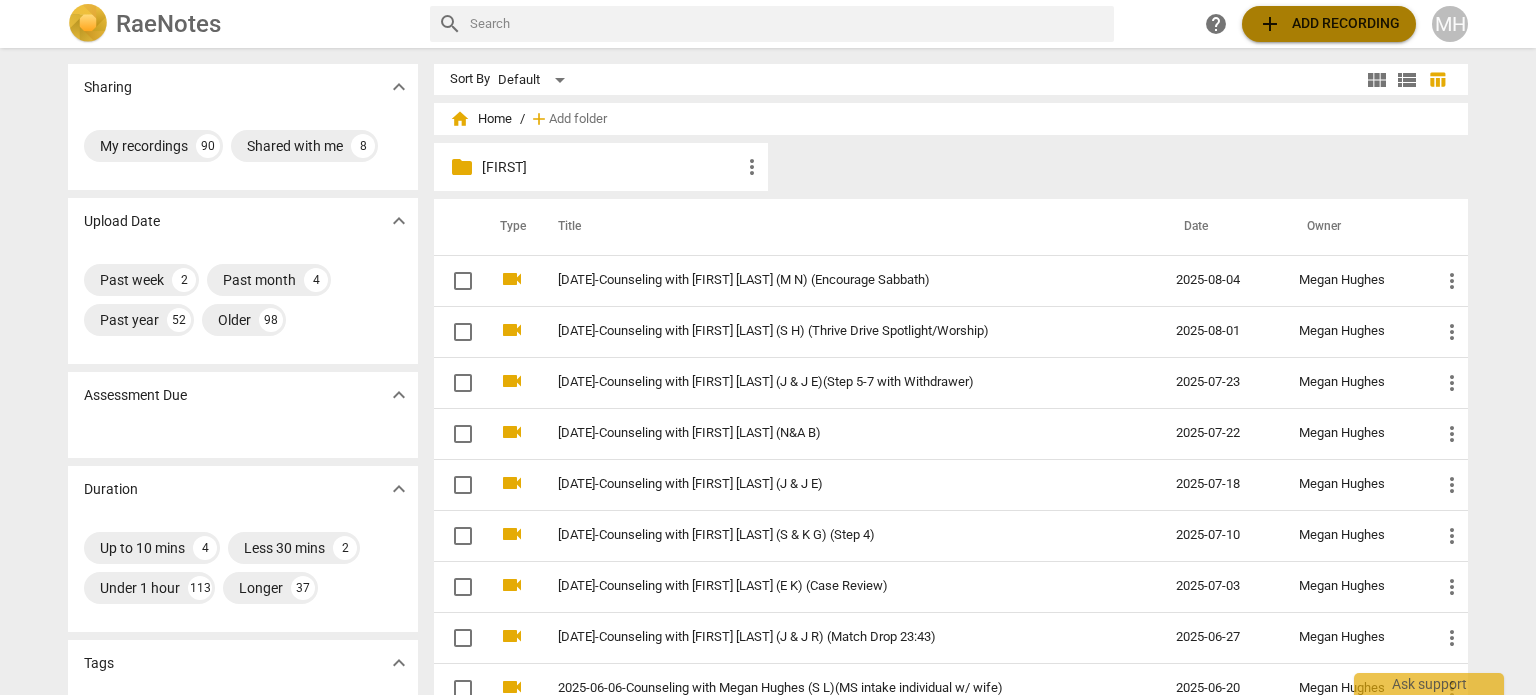 click on "add" at bounding box center (1270, 24) 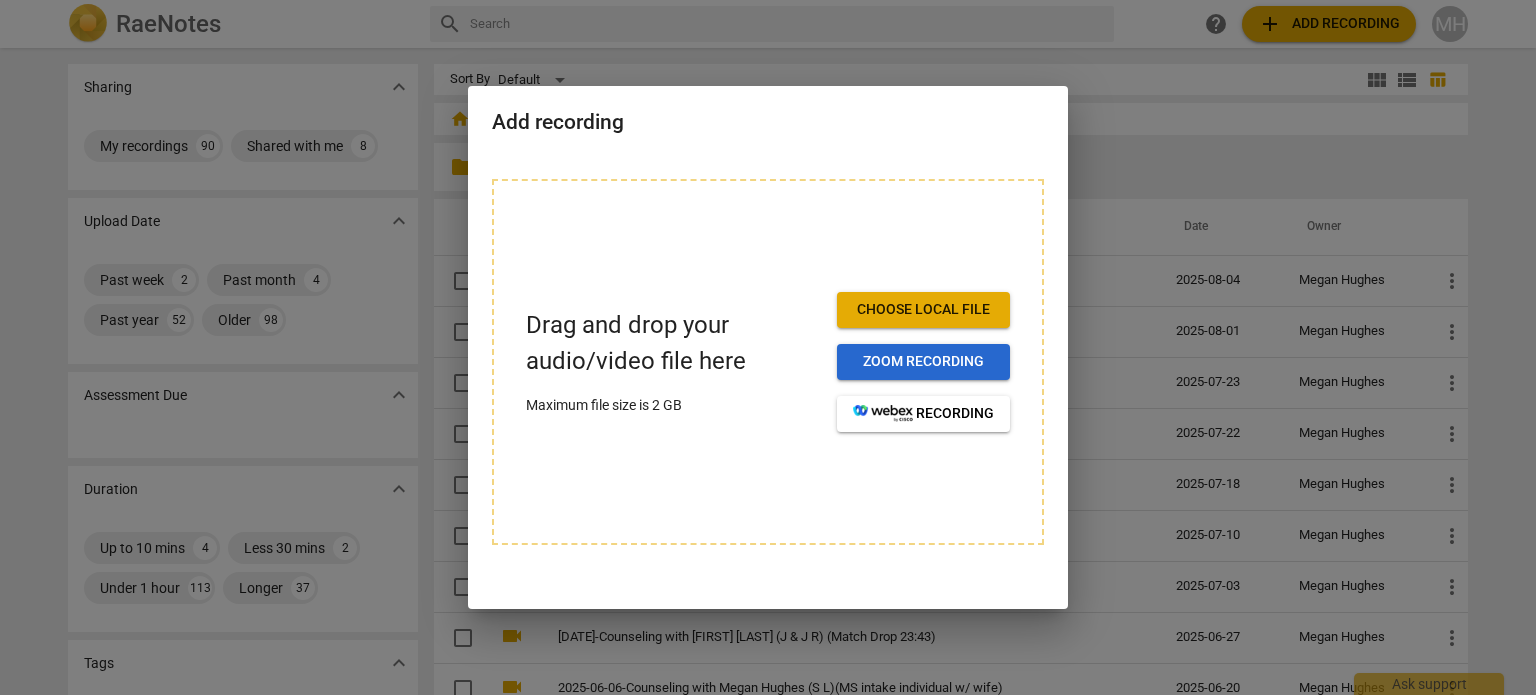 click on "Zoom recording" at bounding box center [923, 362] 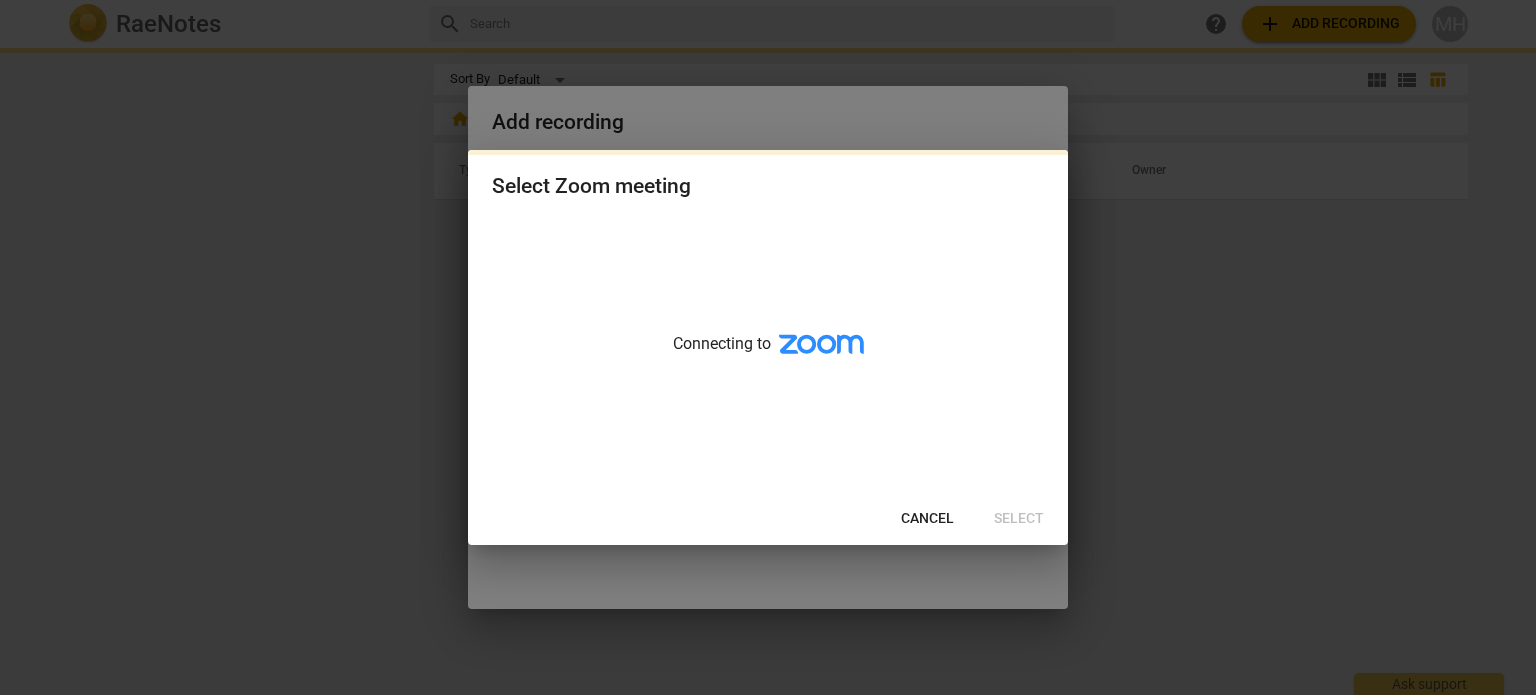 scroll, scrollTop: 0, scrollLeft: 0, axis: both 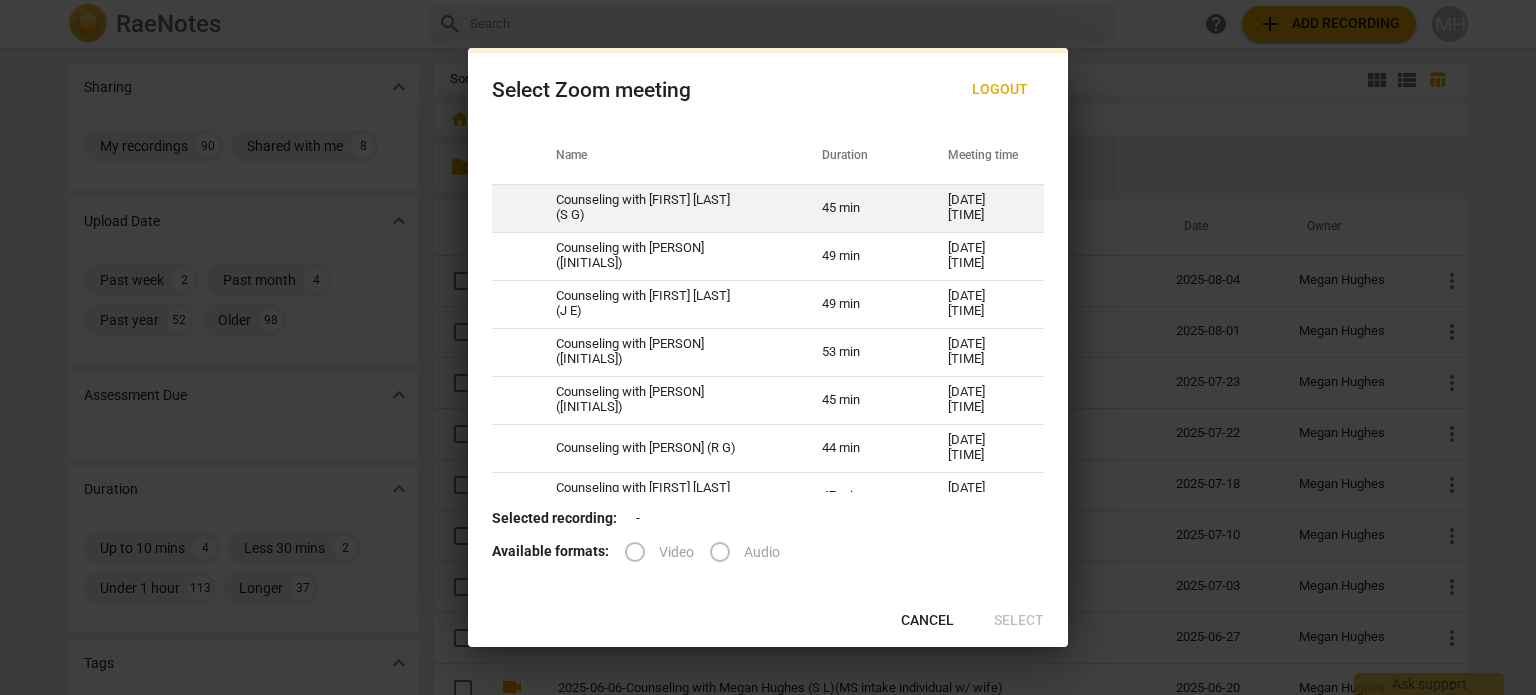 click on "Counseling with [FIRST] [LAST] (S G)" at bounding box center [665, 208] 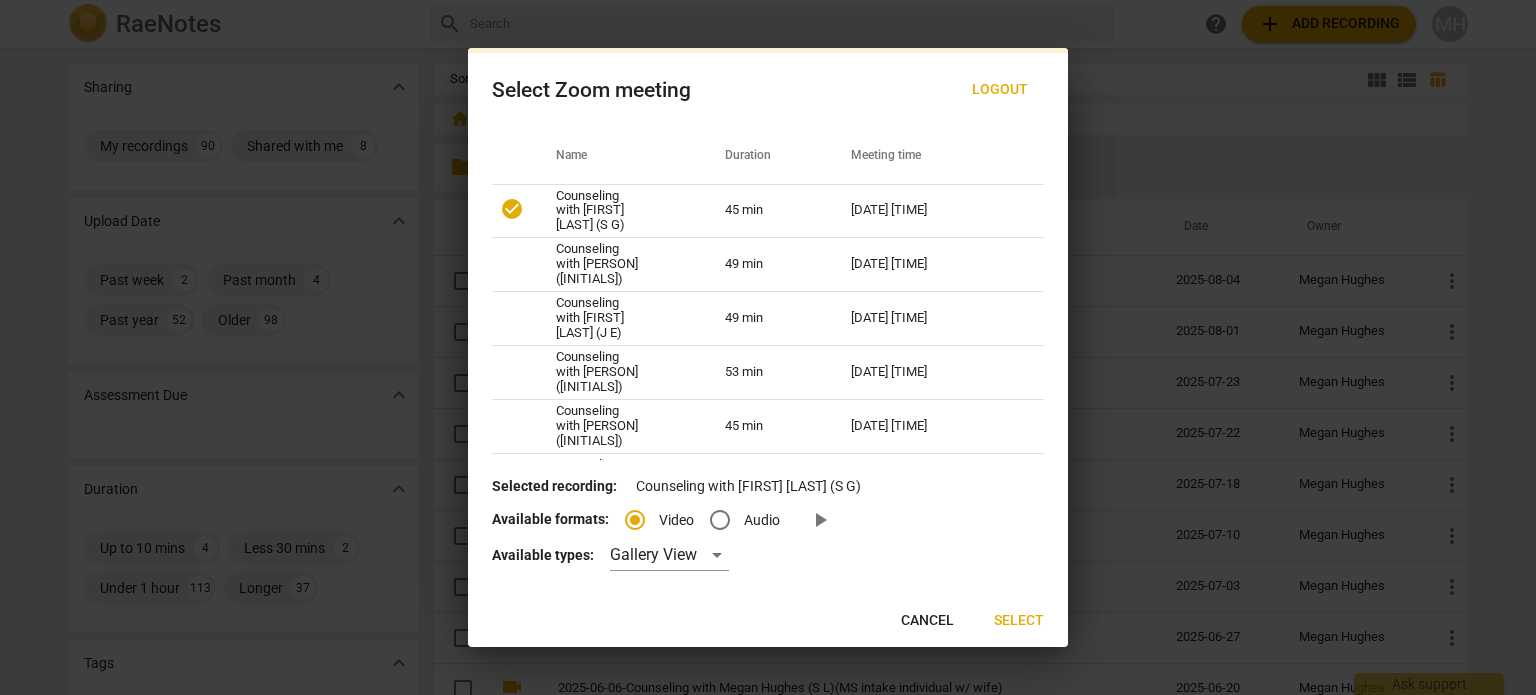 click on "Select" at bounding box center [1019, 621] 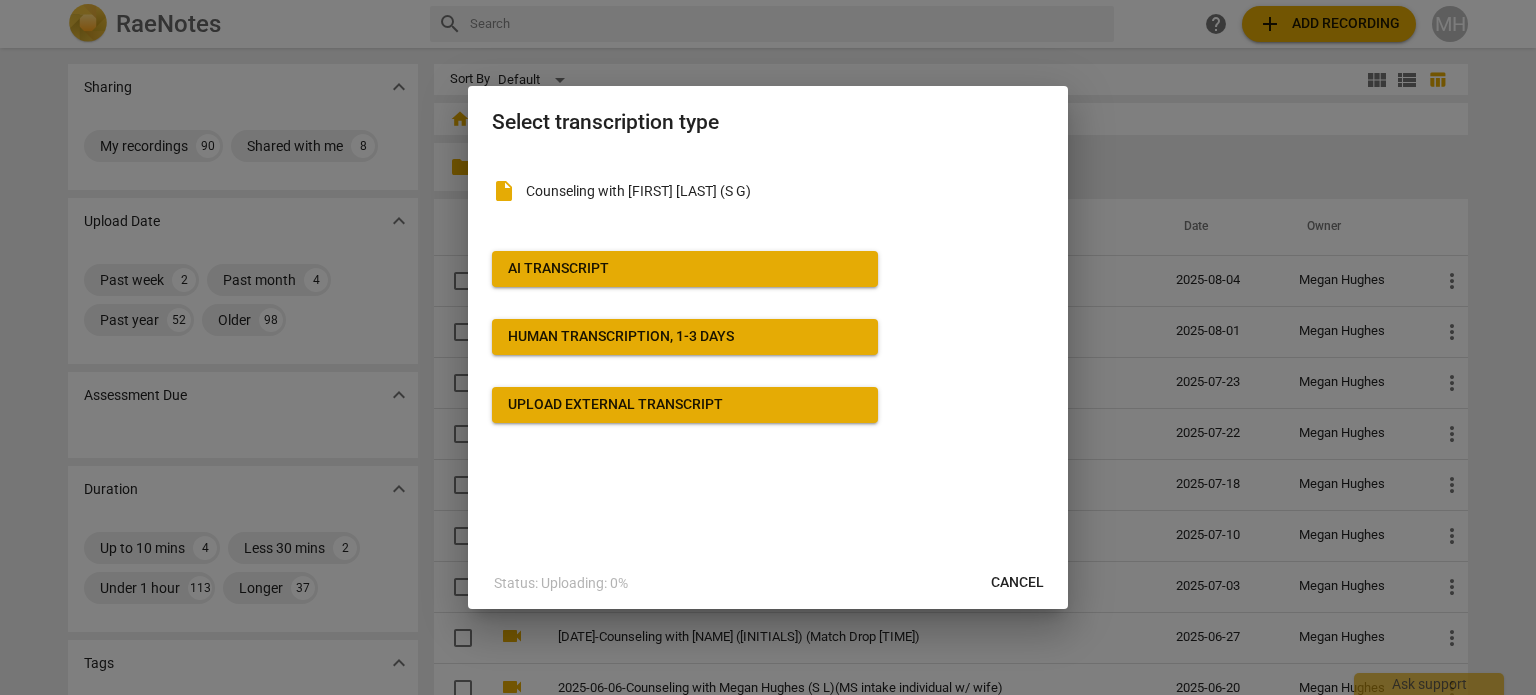 click on "AI Transcript" at bounding box center [685, 269] 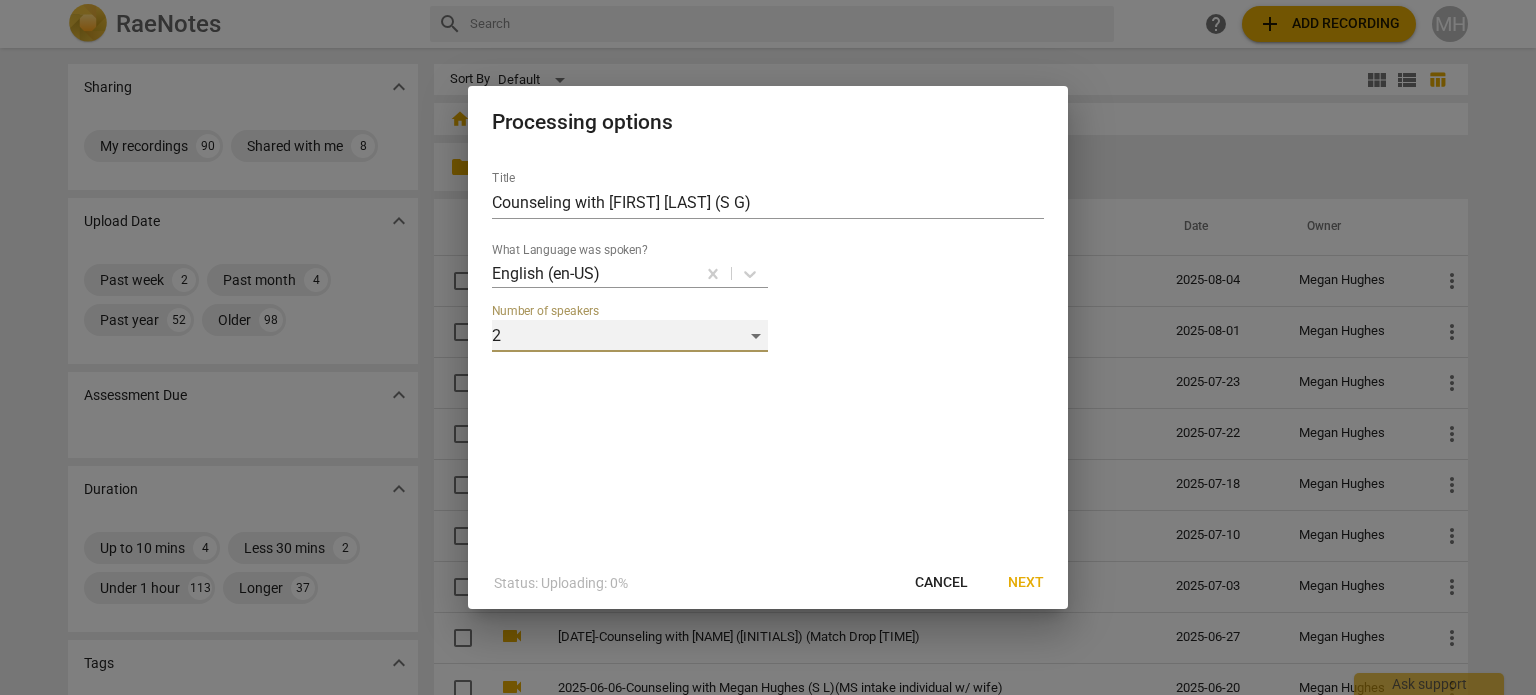 click on "2" at bounding box center (630, 336) 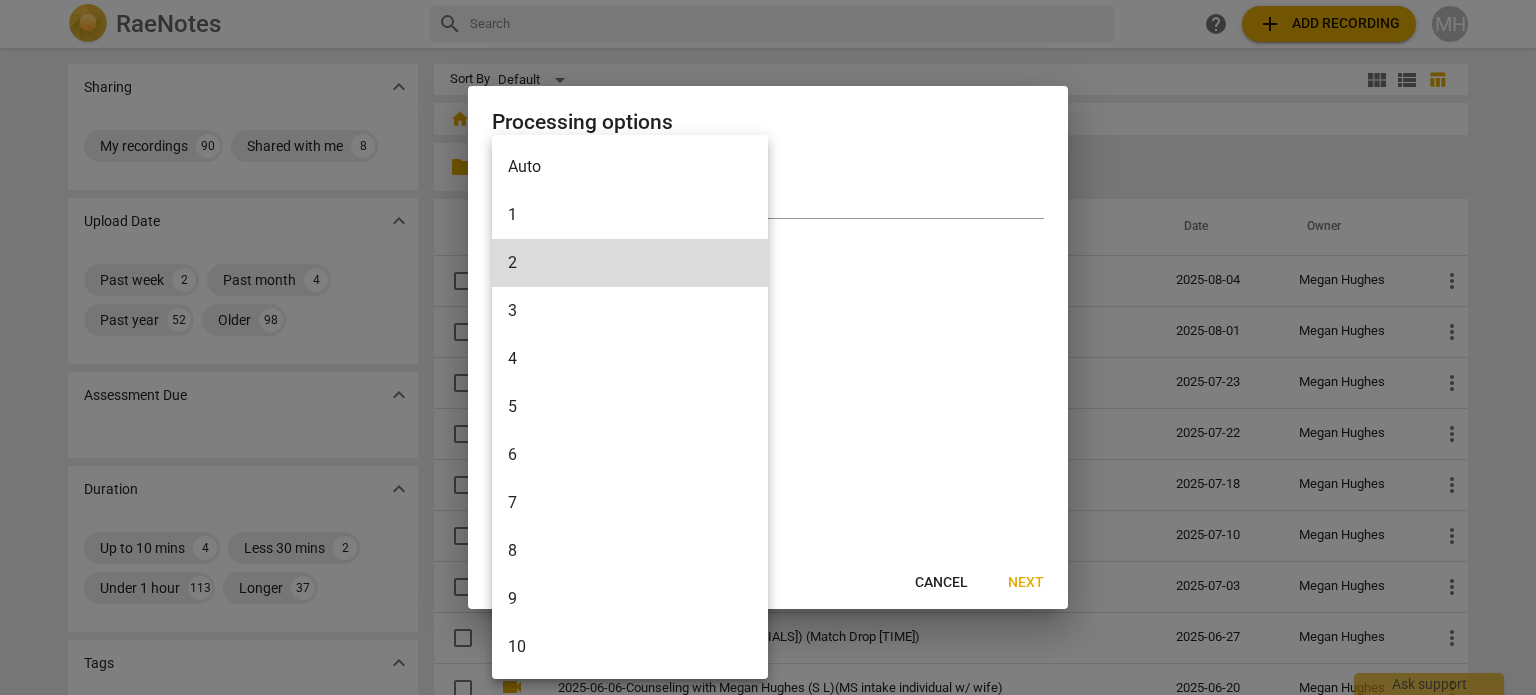 click on "3" at bounding box center [630, 311] 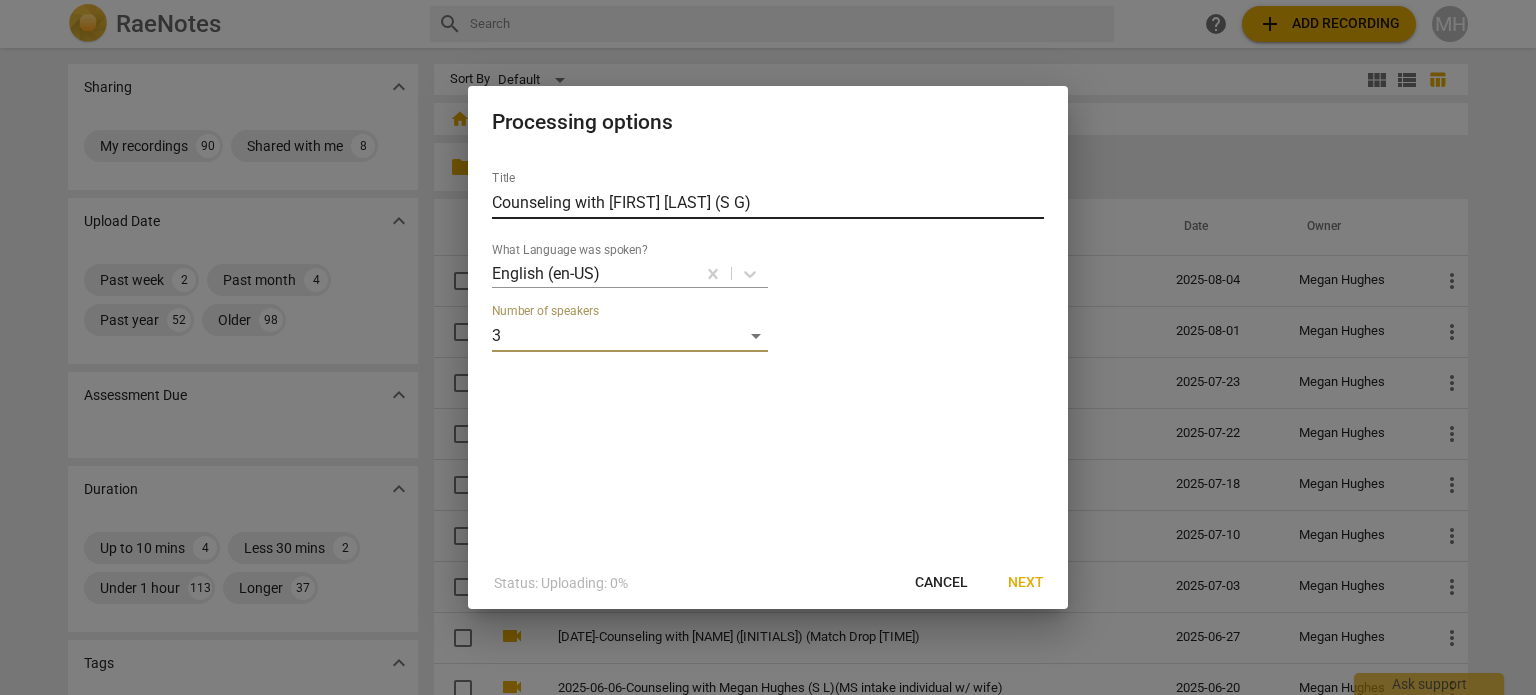 click on "Counseling with [FIRST] [LAST] (S G)" at bounding box center (768, 203) 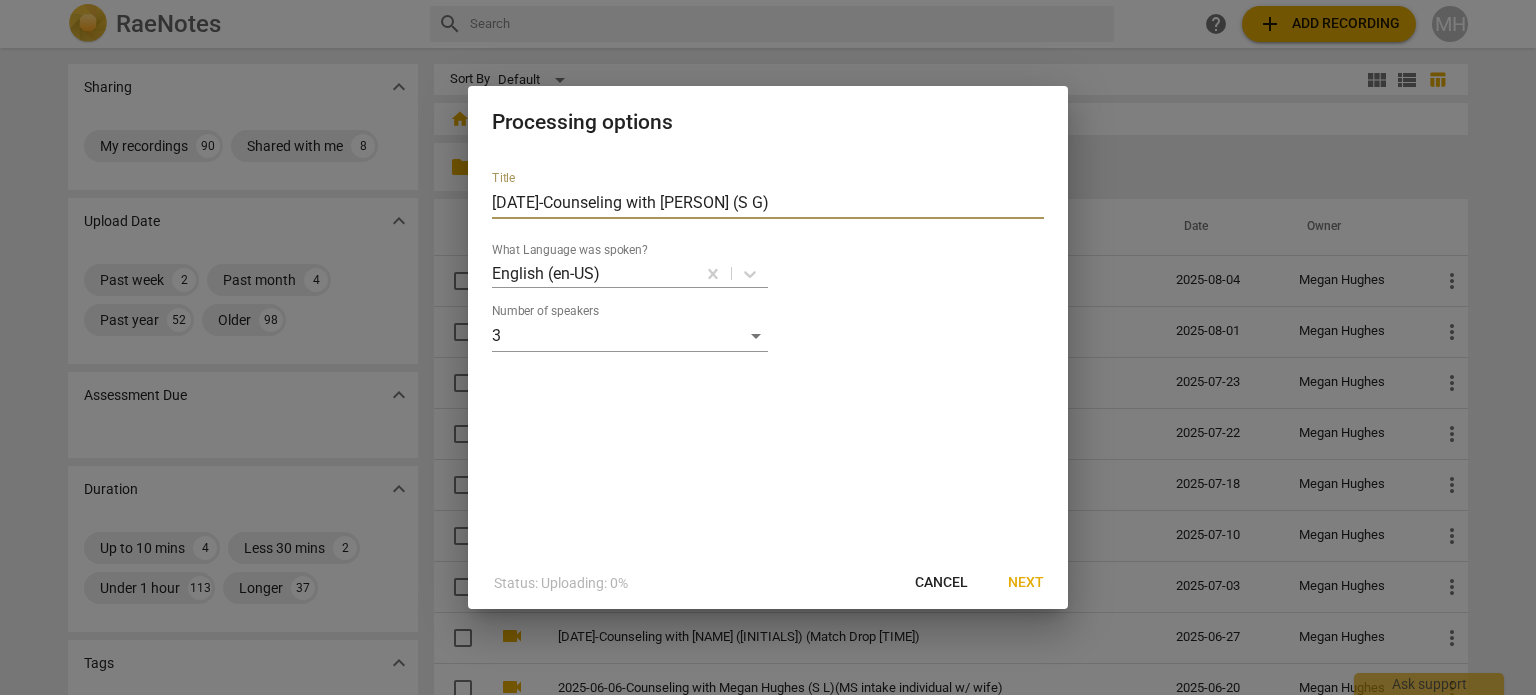 click on "[DATE]-Counseling with [PERSON] (S G)" at bounding box center [768, 203] 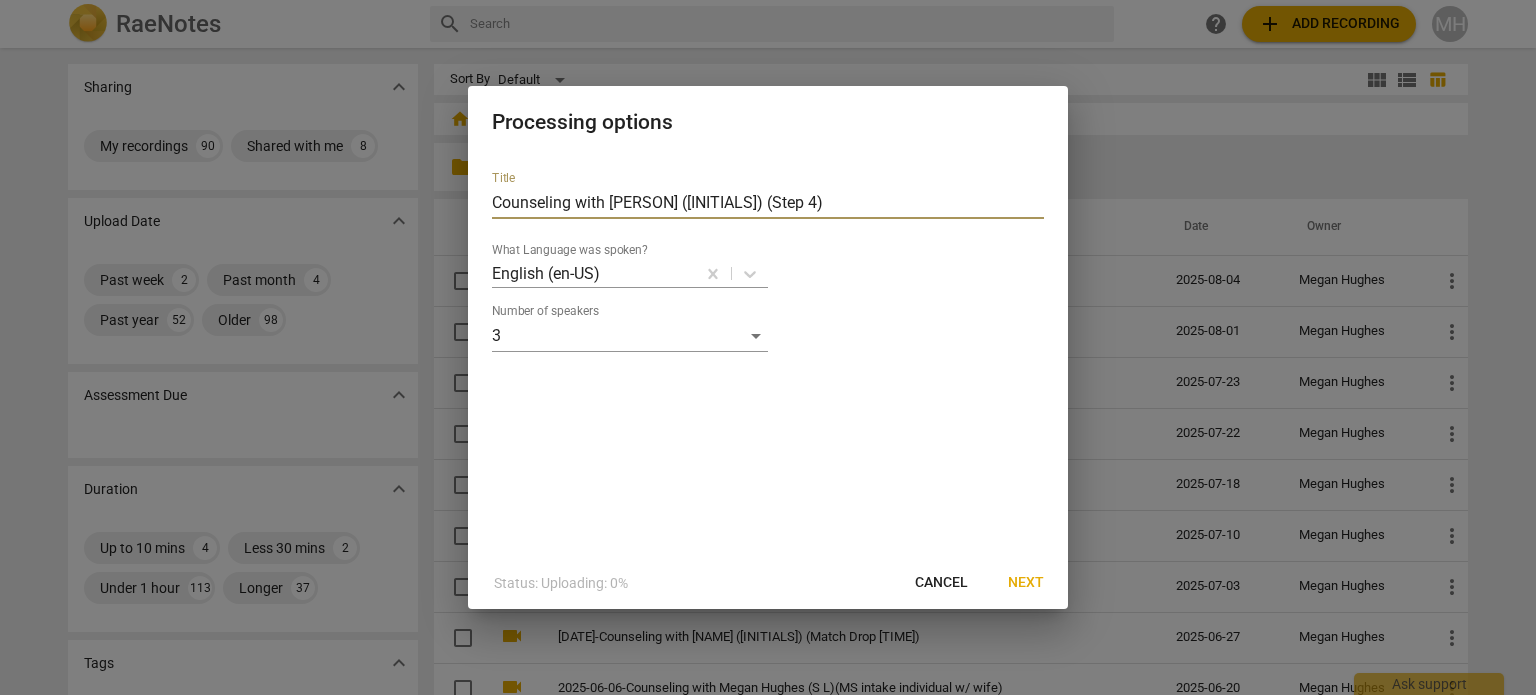 type on "Counseling with [PERSON] ([INITIALS]) (Step 4)" 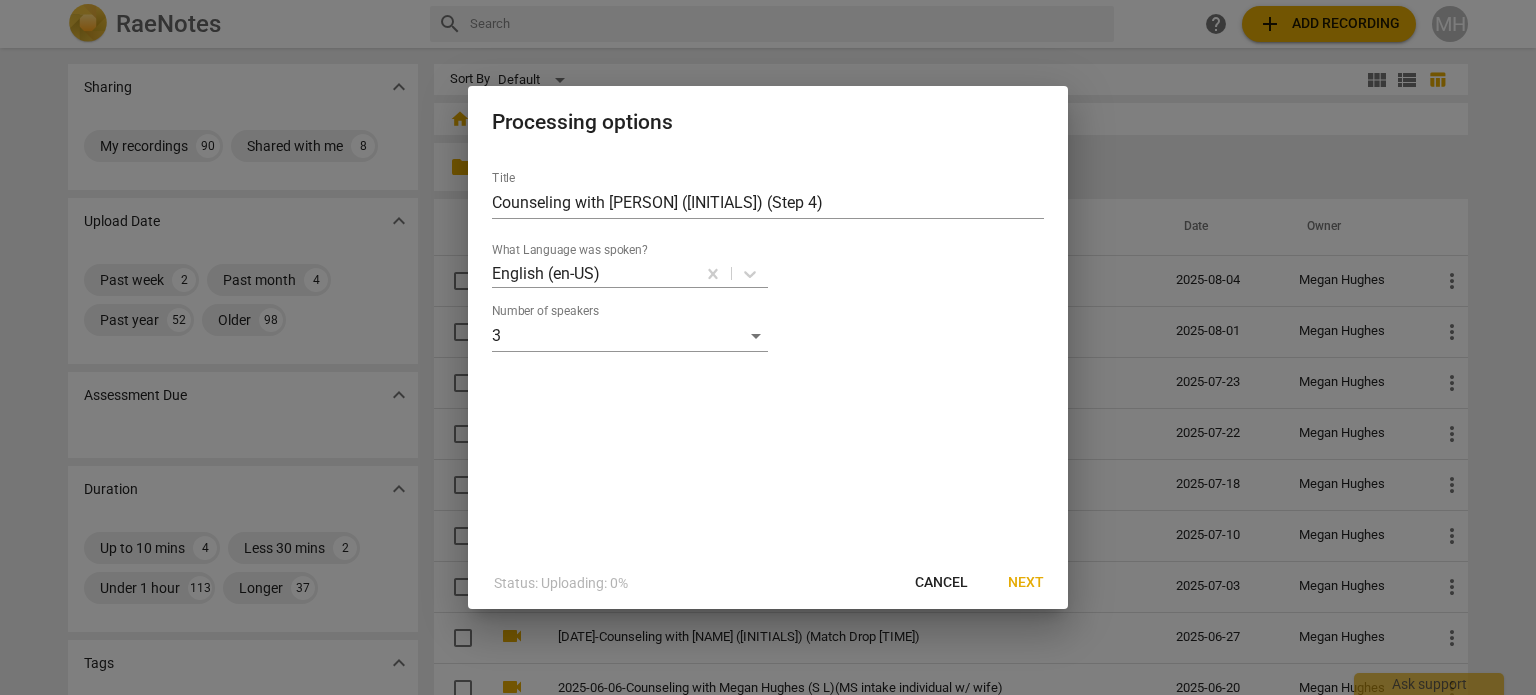 click on "[DATE]-[DATE]-Counseling with [FIRST] [LAST] (S G) (Step 4) What Language was spoken? English (en-US) Number of speakers 3 Status: Uploading: 0% Cancel Next" at bounding box center (768, 347) 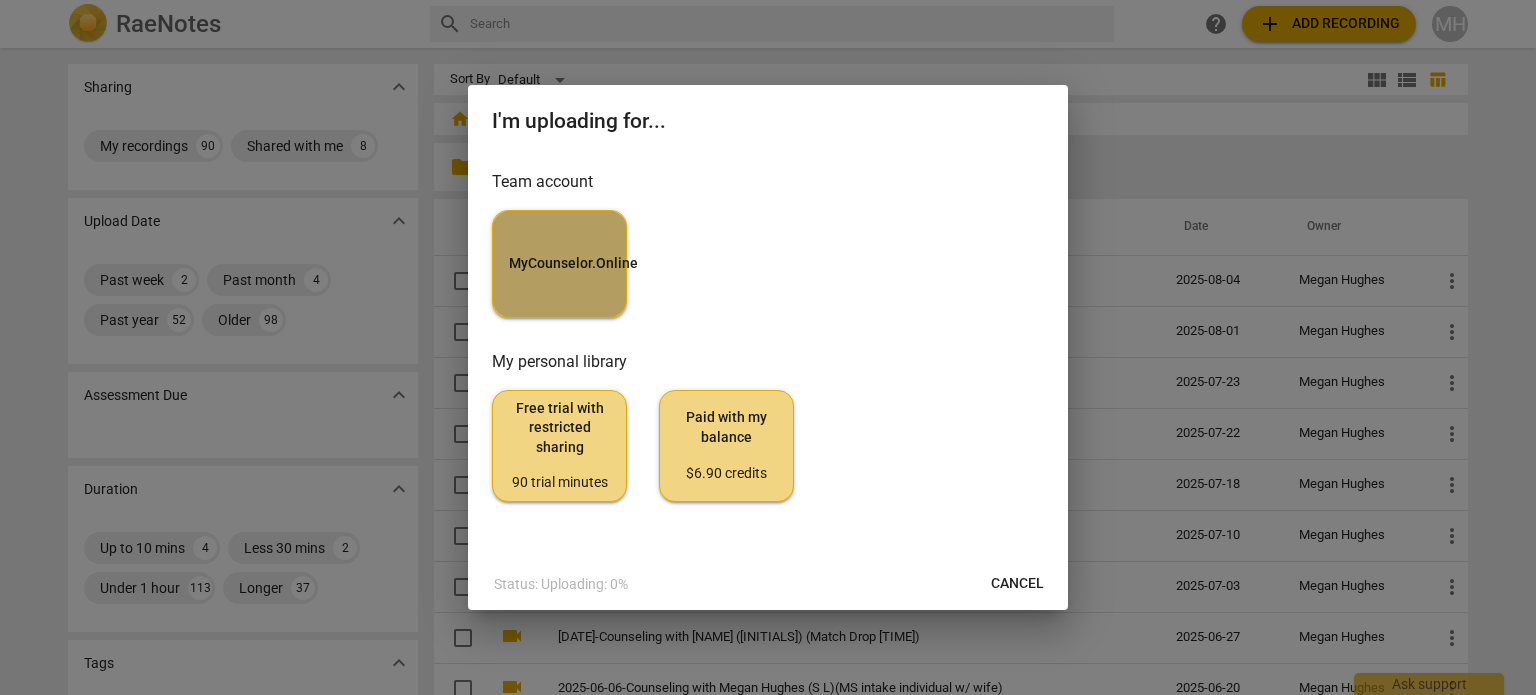 click on "MyCounselor.Online" at bounding box center (559, 264) 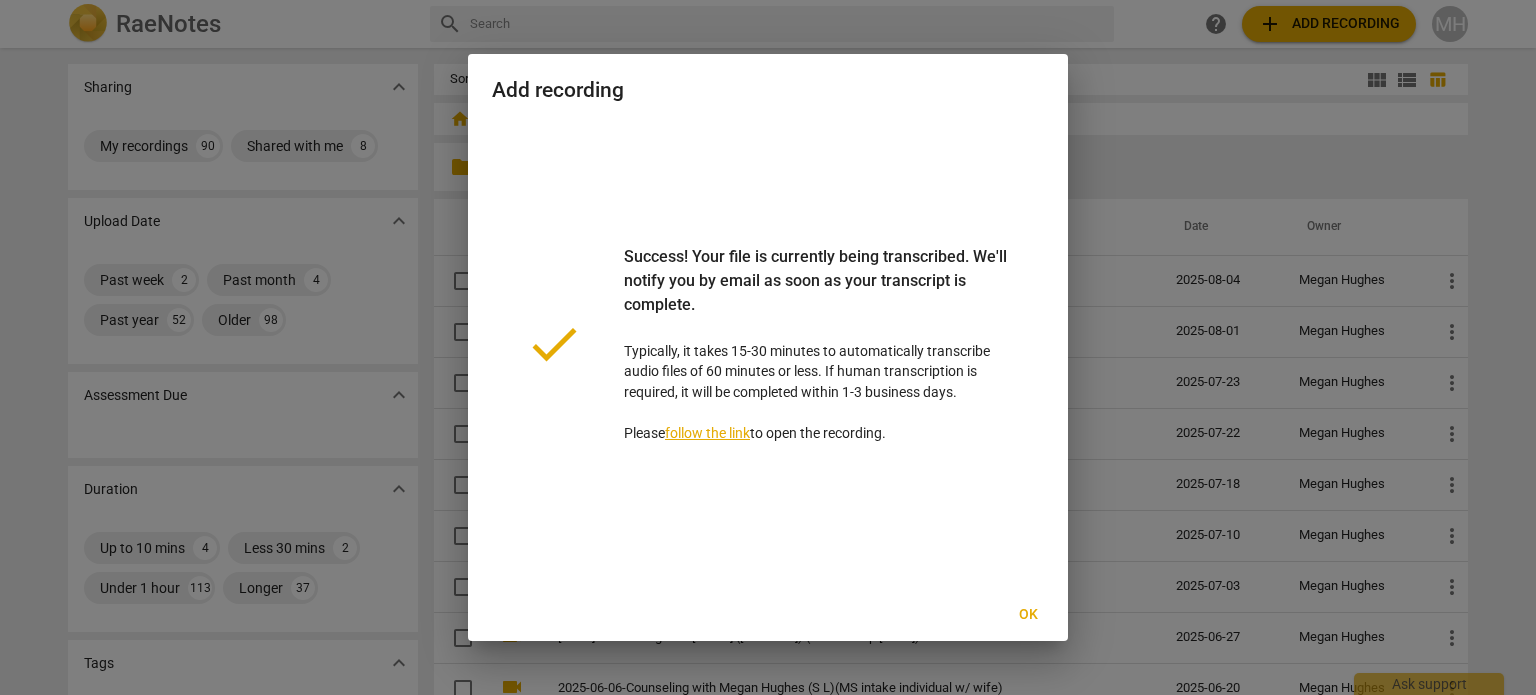 click on "Ok" at bounding box center [1028, 615] 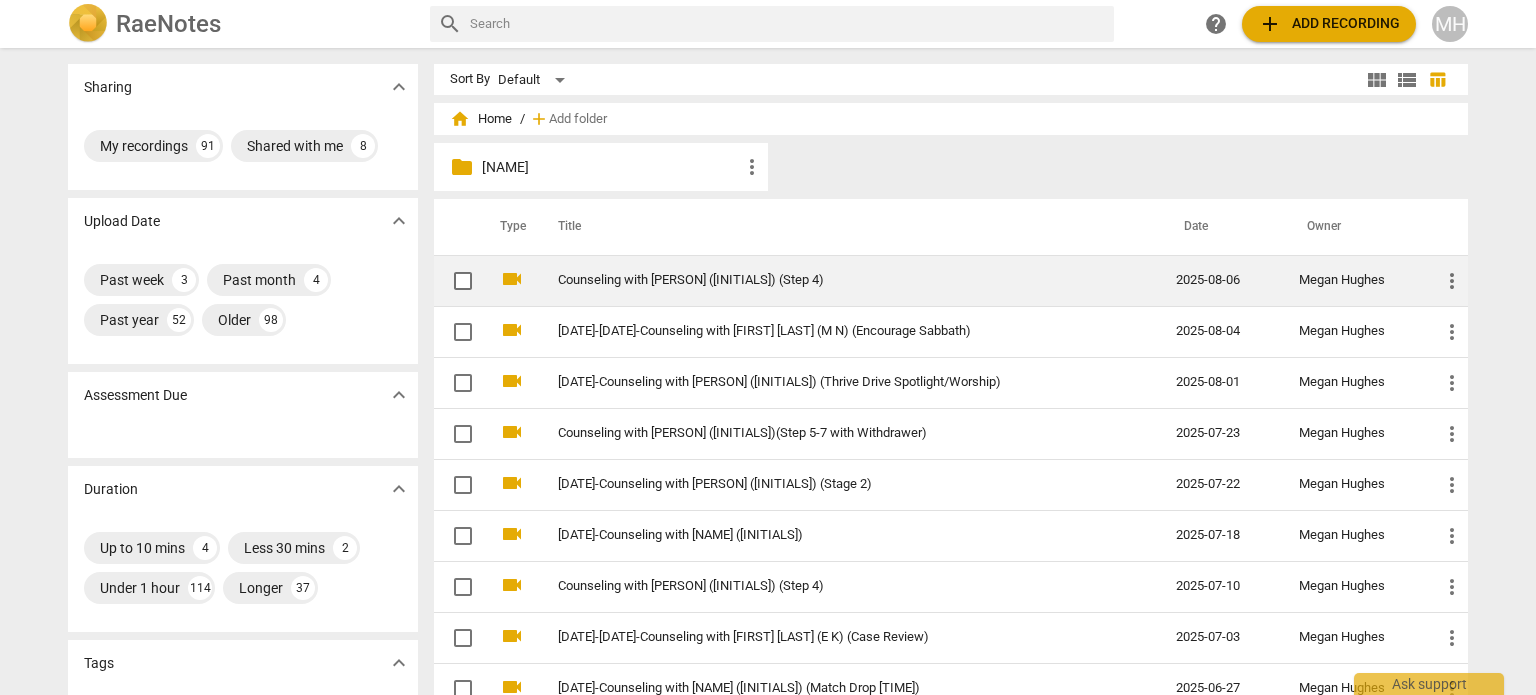 click on "Counseling with [PERSON] ([INITIALS]) (Step 4)" at bounding box center [831, 280] 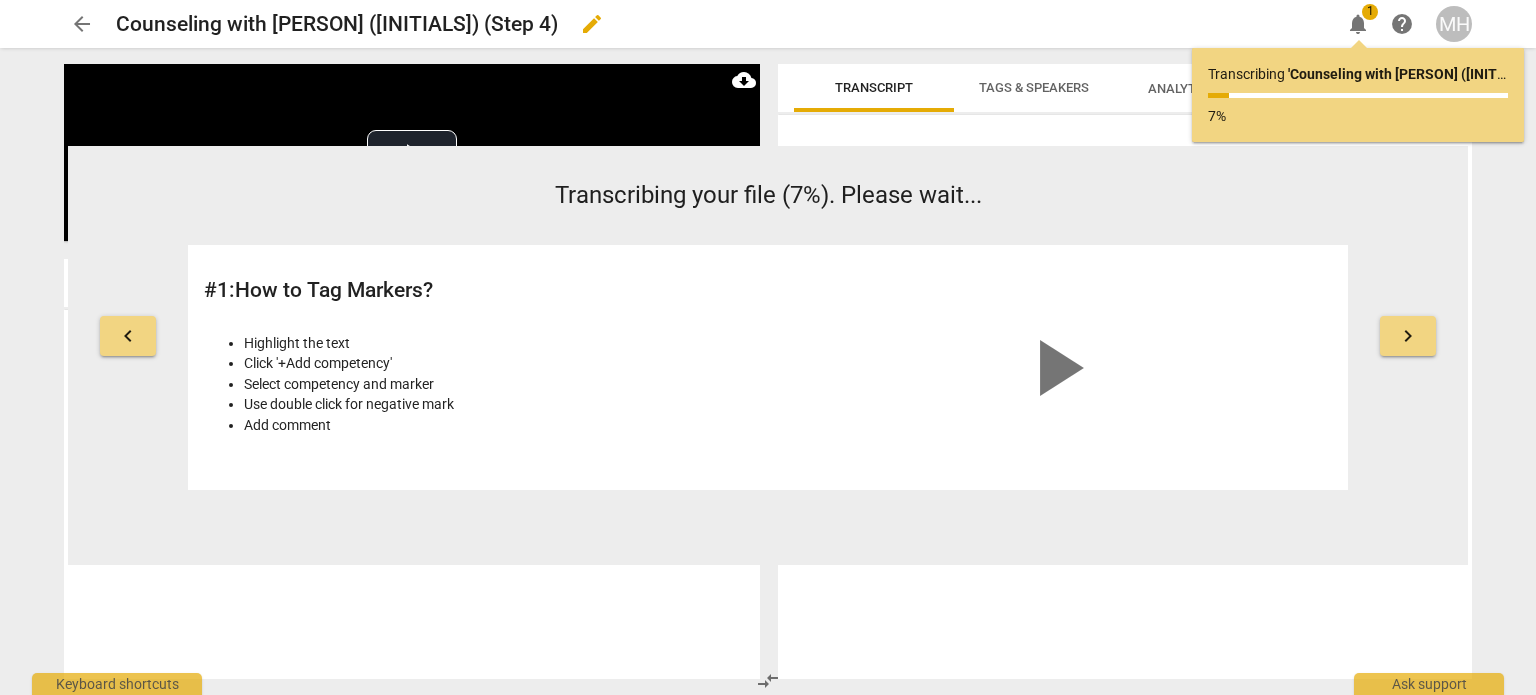click on "Counseling with [PERSON] ([INITIALS]) (Step 4)" at bounding box center [337, 24] 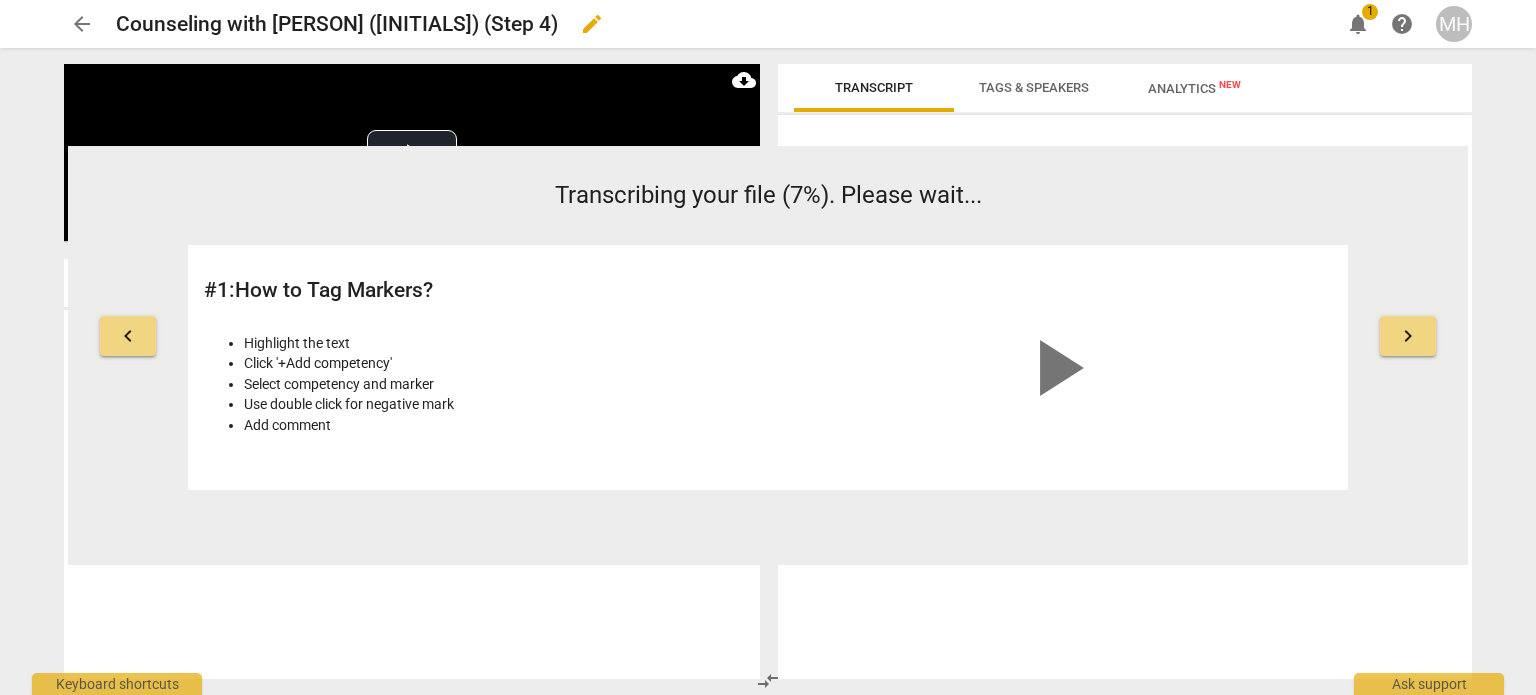 click on "edit" at bounding box center (592, 24) 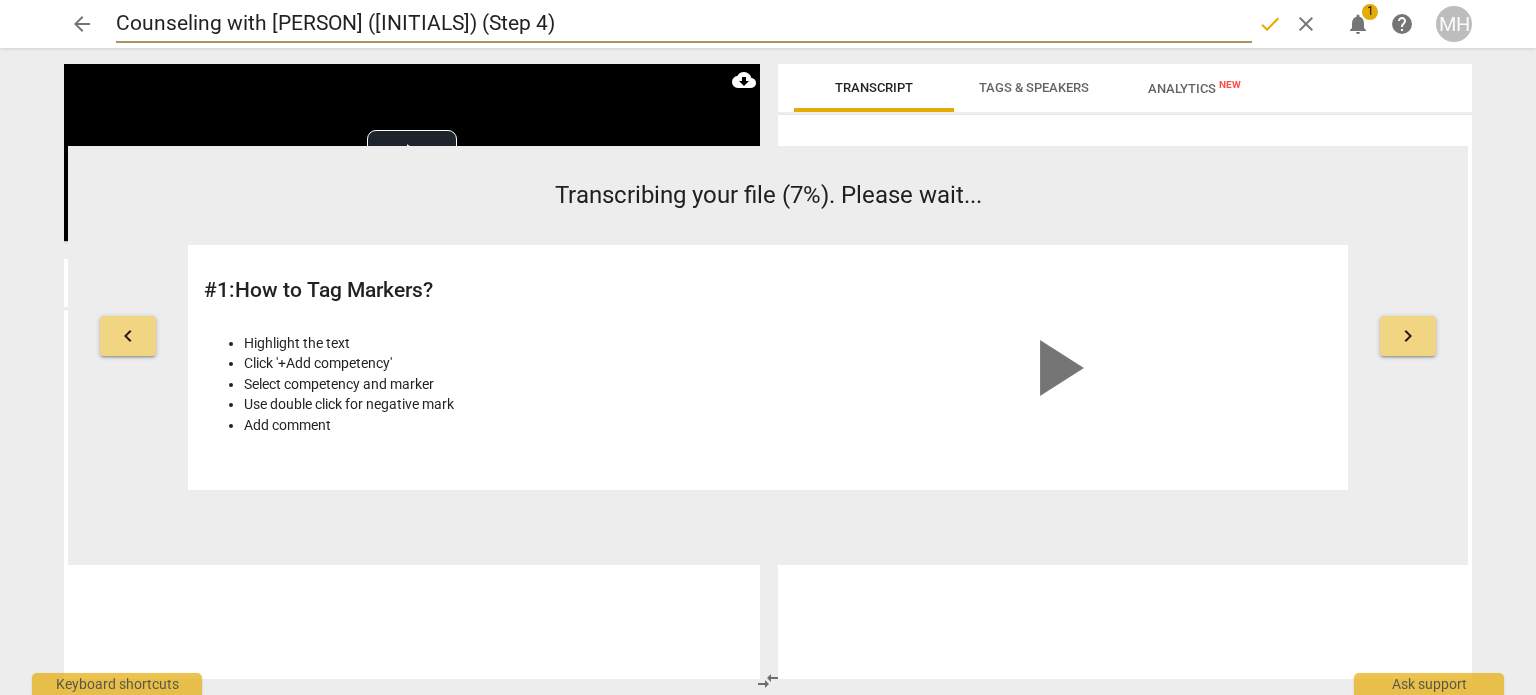 click on "Counseling with [PERSON] ([INITIALS]) (Step 4)" at bounding box center [684, 24] 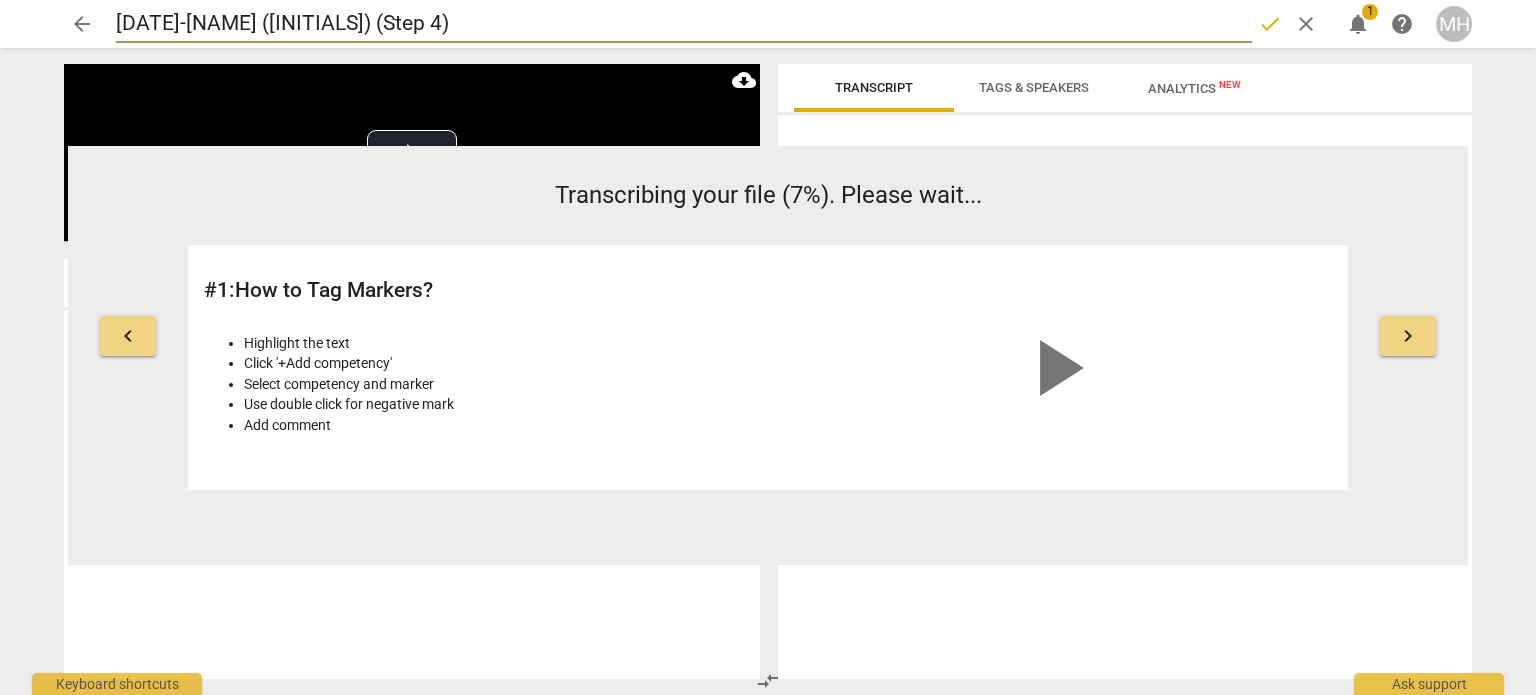 type on "[DATE]-[NAME] ([INITIALS]) (Step 4)" 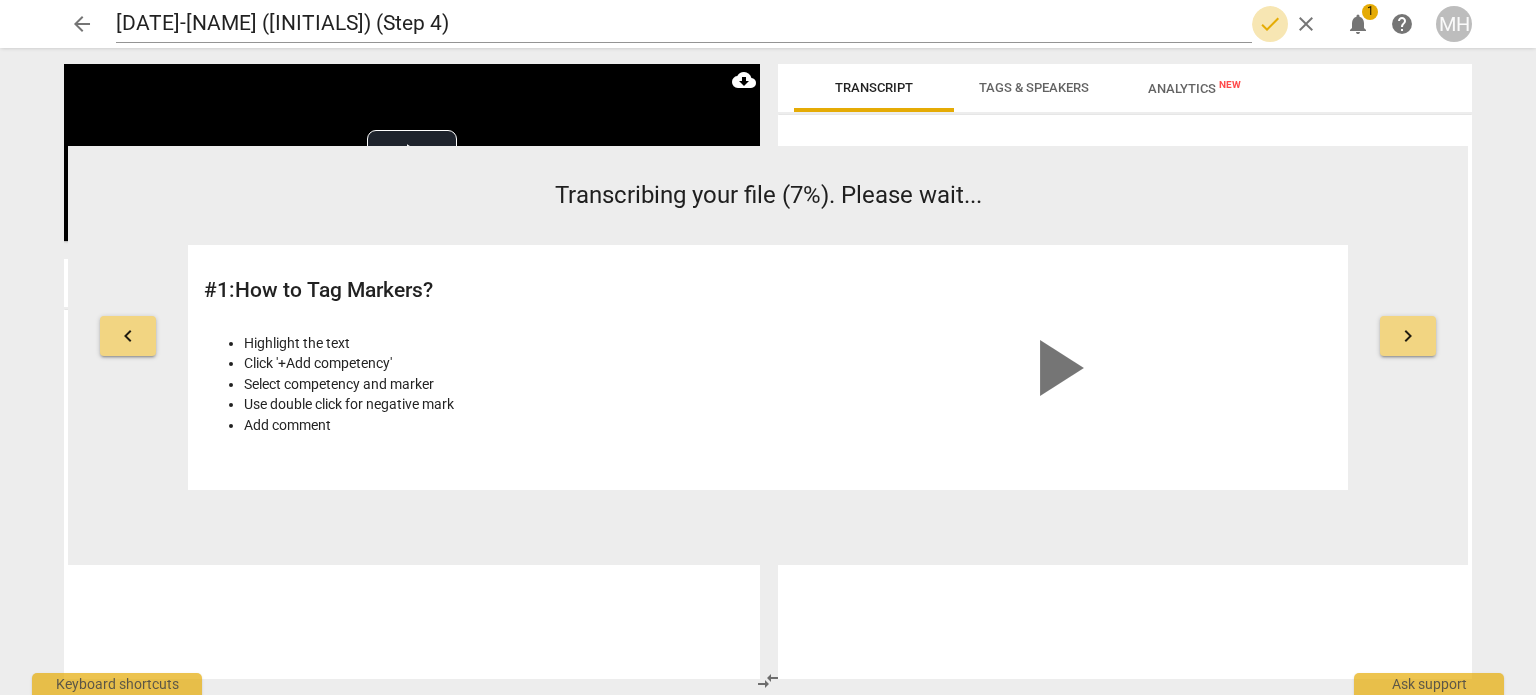 click on "done" at bounding box center [1270, 24] 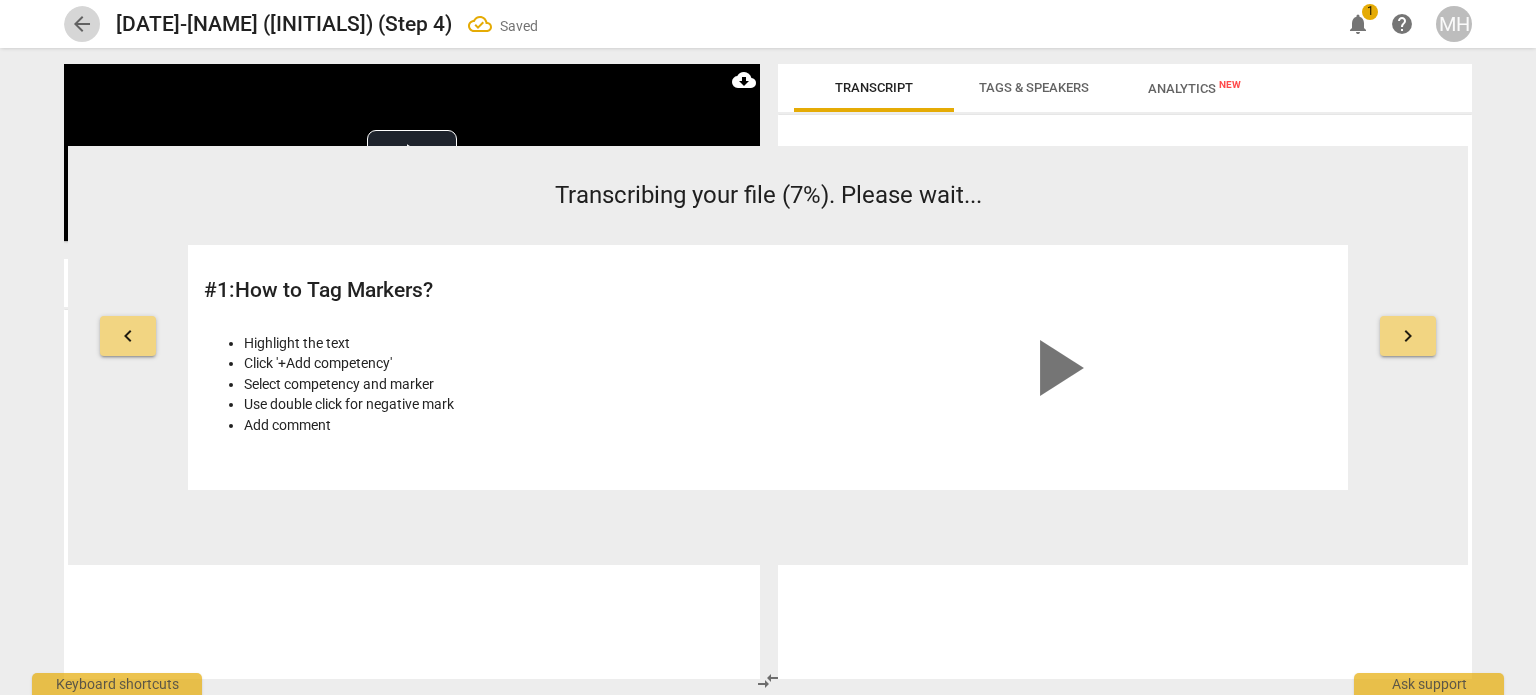 click on "arrow_back" at bounding box center (82, 24) 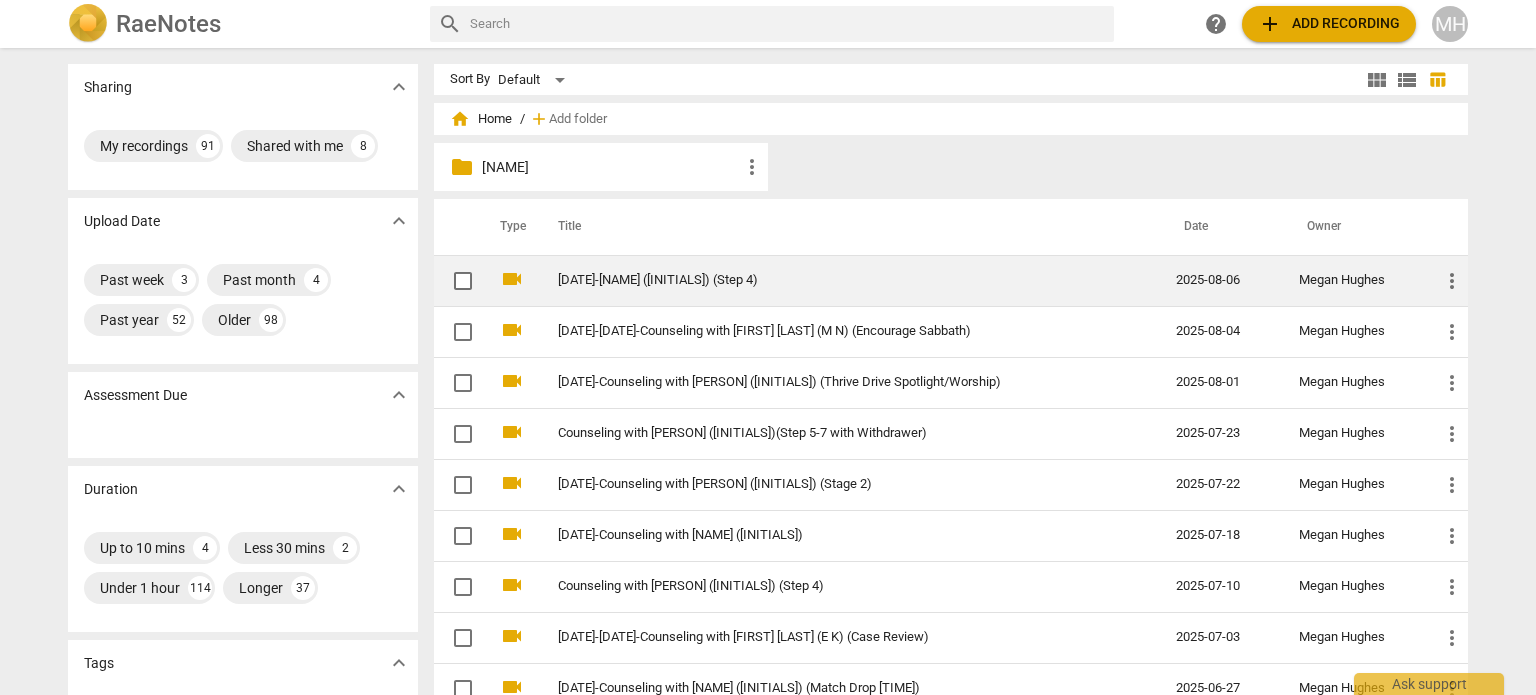 click on "[DATE]-[NAME] ([INITIALS]) (Step 4)" at bounding box center [831, 280] 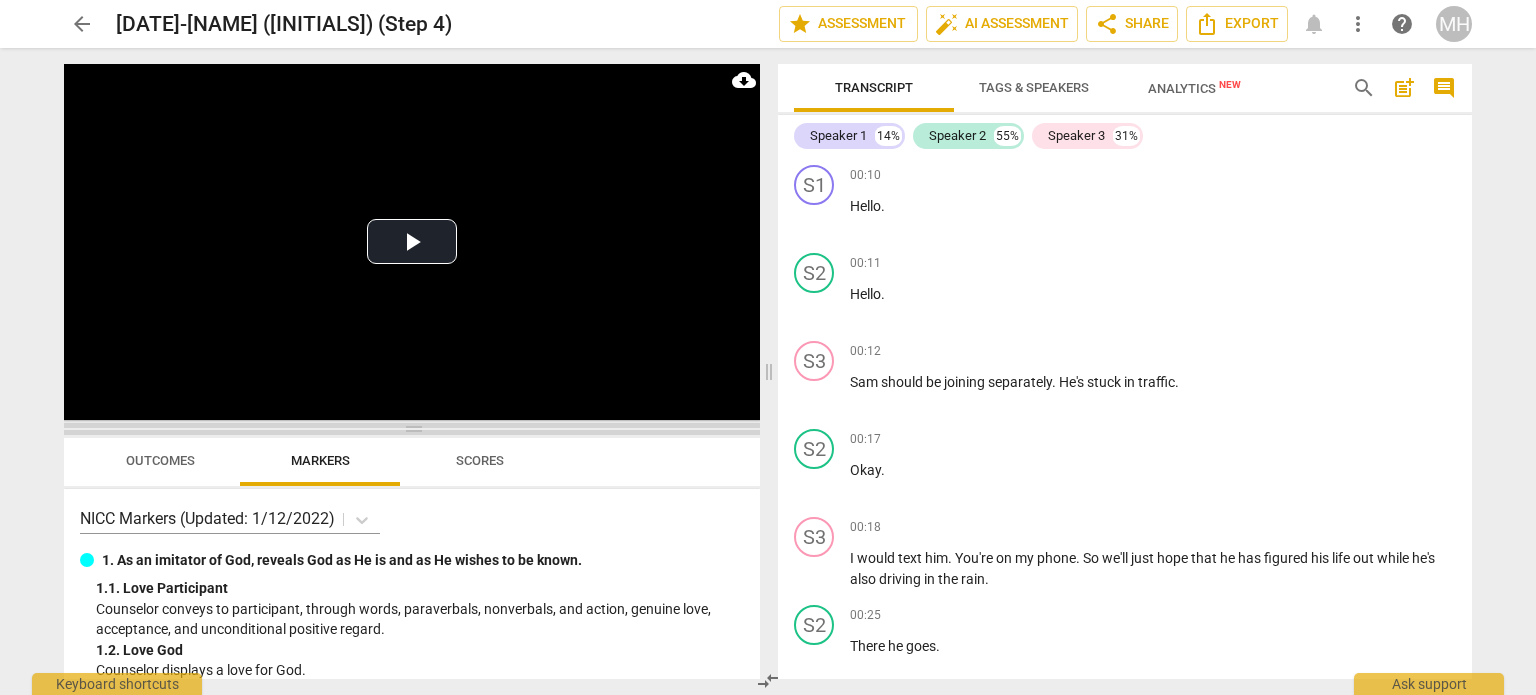 drag, startPoint x: 416, startPoint y: 243, endPoint x: 418, endPoint y: 422, distance: 179.01117 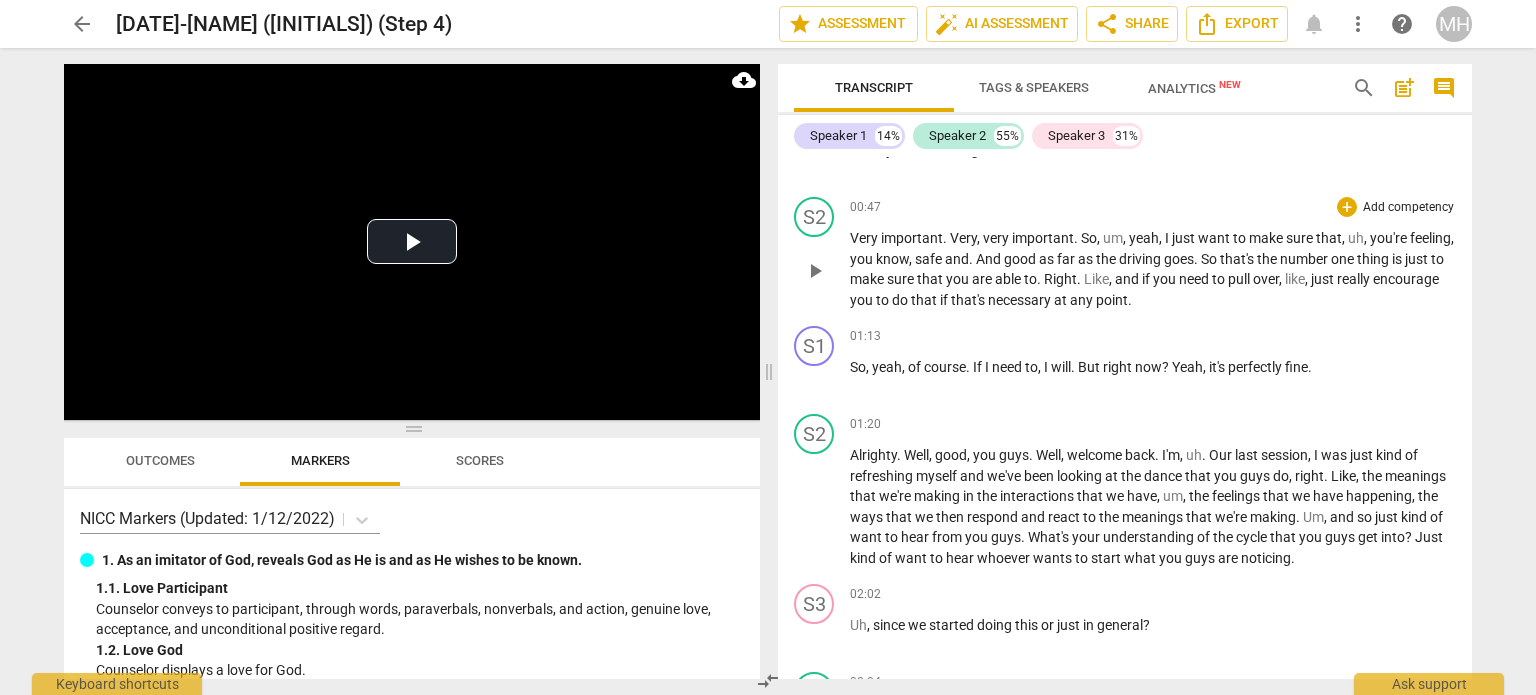scroll, scrollTop: 1115, scrollLeft: 0, axis: vertical 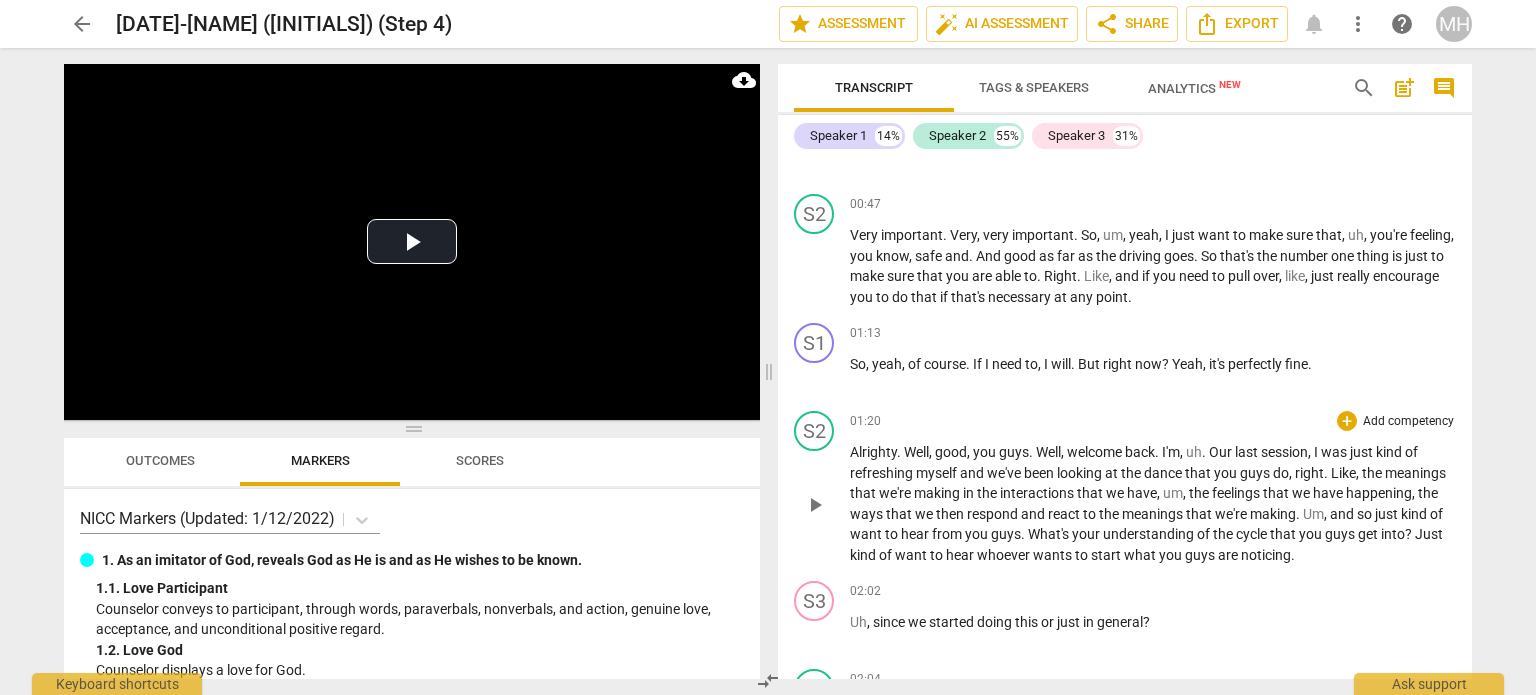 click on "play_arrow pause" at bounding box center (824, 505) 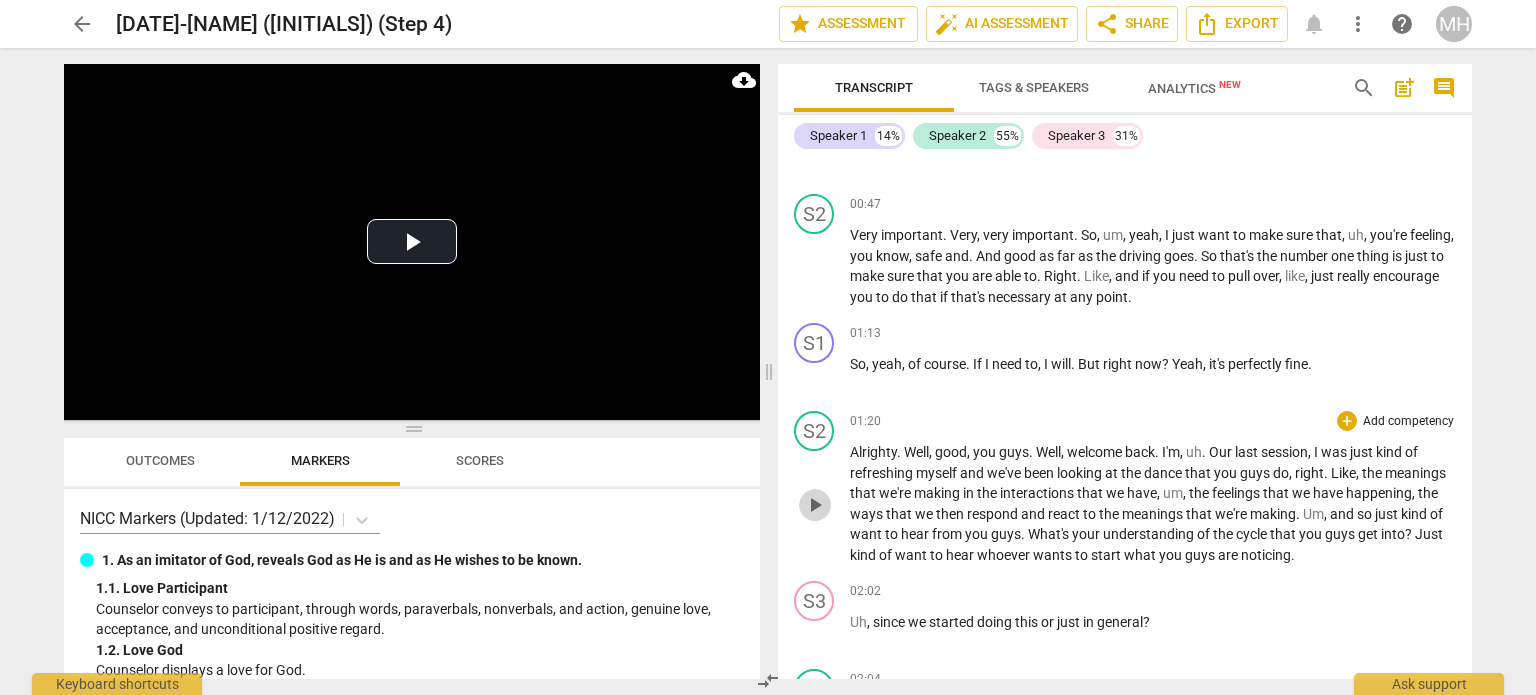 click on "play_arrow" at bounding box center [815, 505] 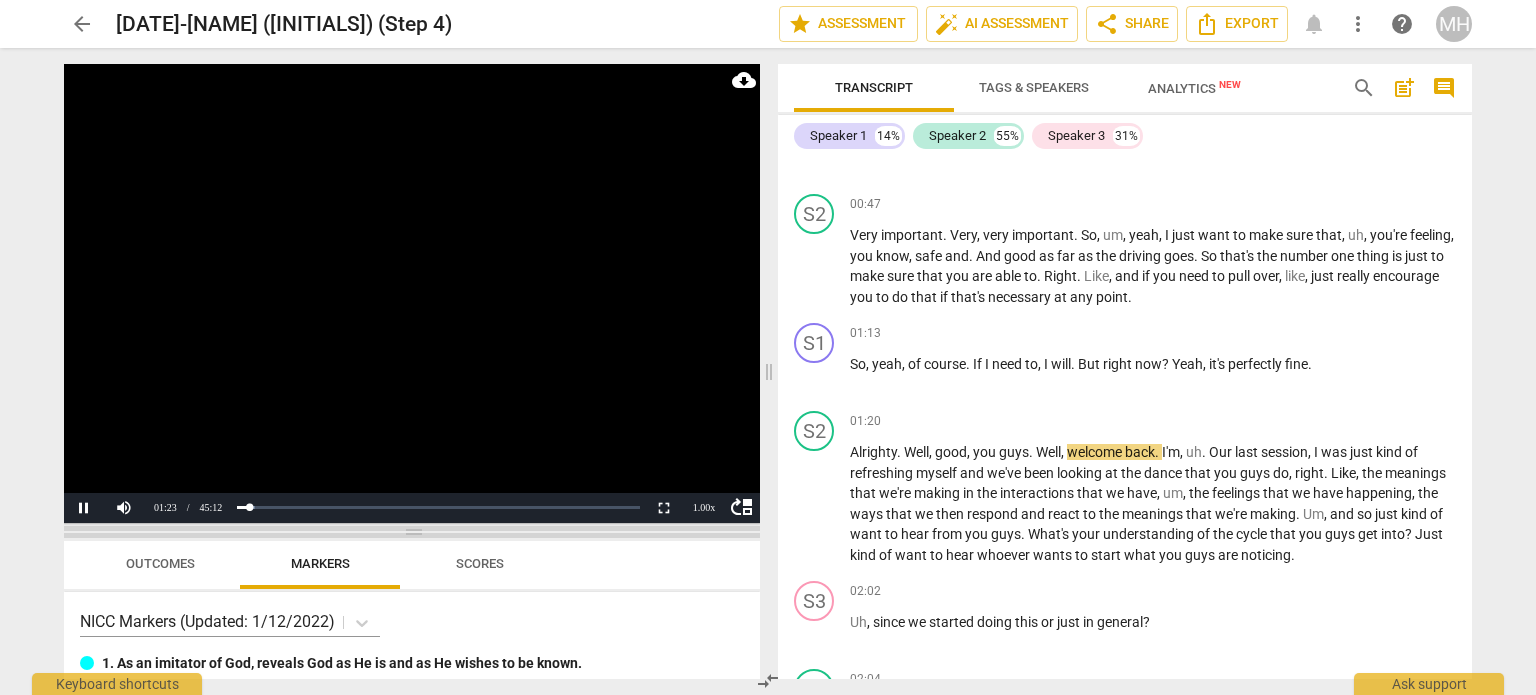 drag, startPoint x: 422, startPoint y: 430, endPoint x: 421, endPoint y: 559, distance: 129.00388 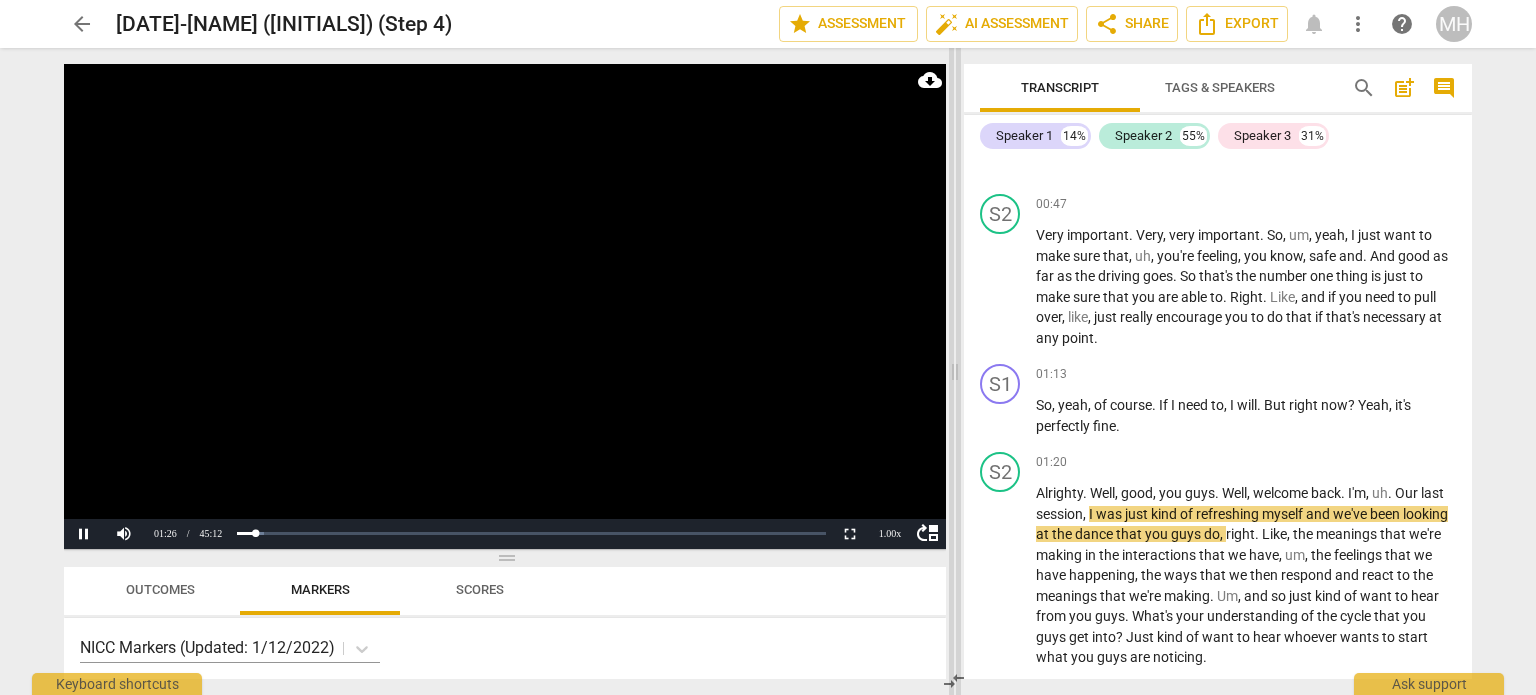 drag, startPoint x: 768, startPoint y: 377, endPoint x: 954, endPoint y: 404, distance: 187.94946 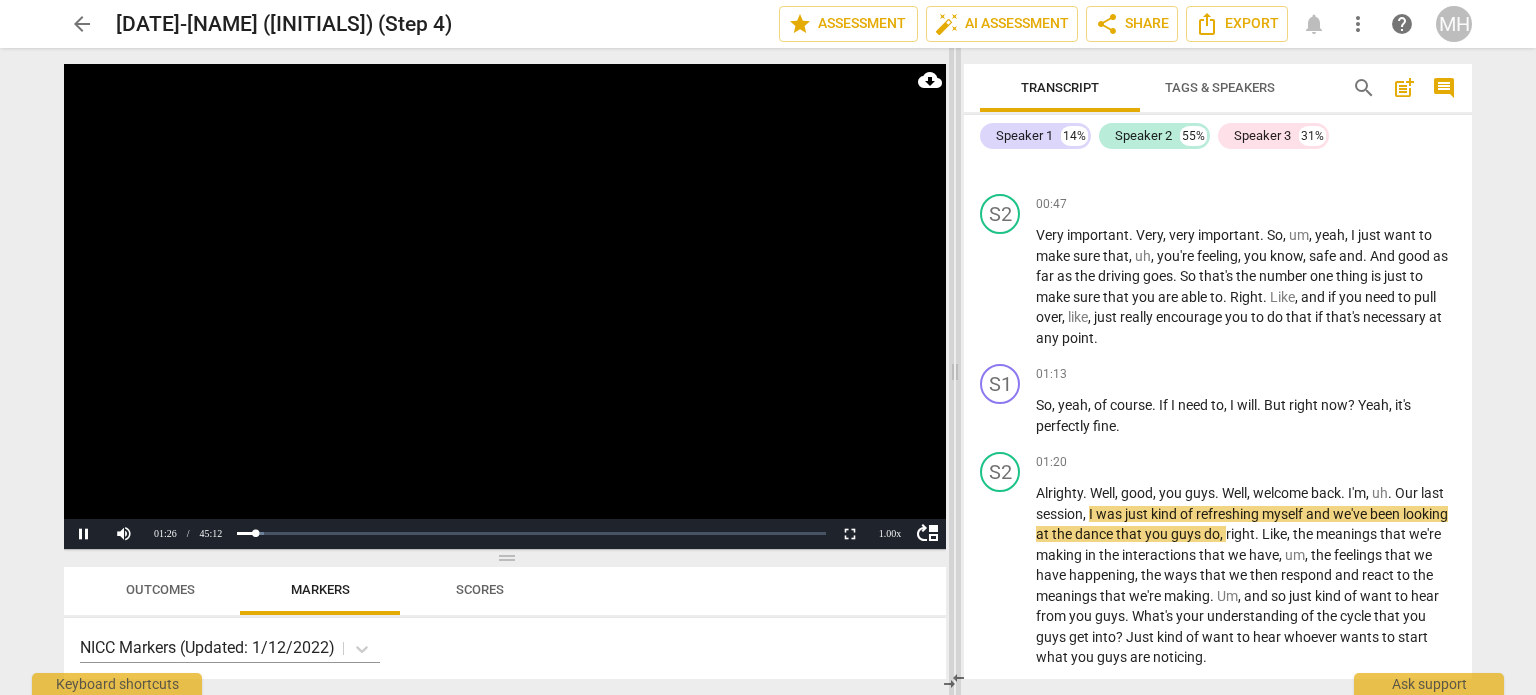 click at bounding box center (955, 371) 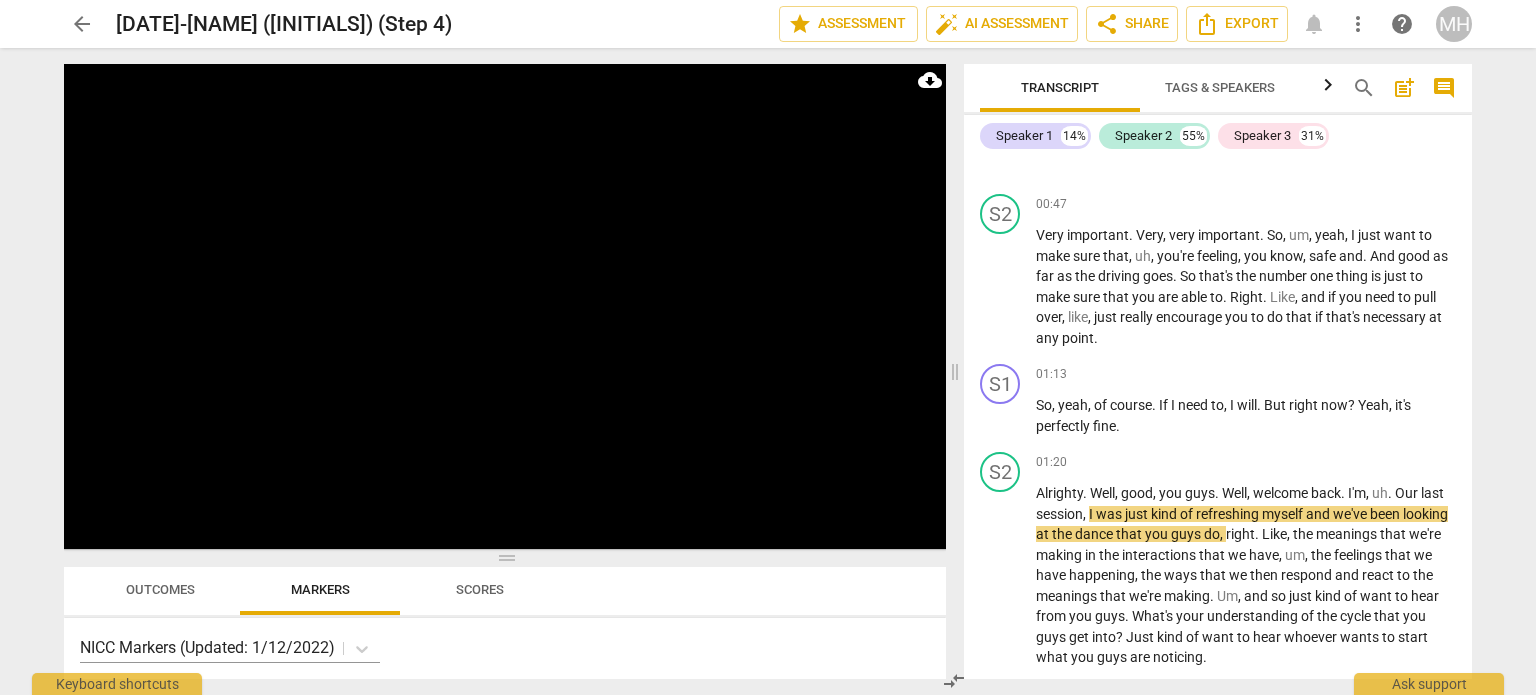 click on "comment" at bounding box center [1444, 88] 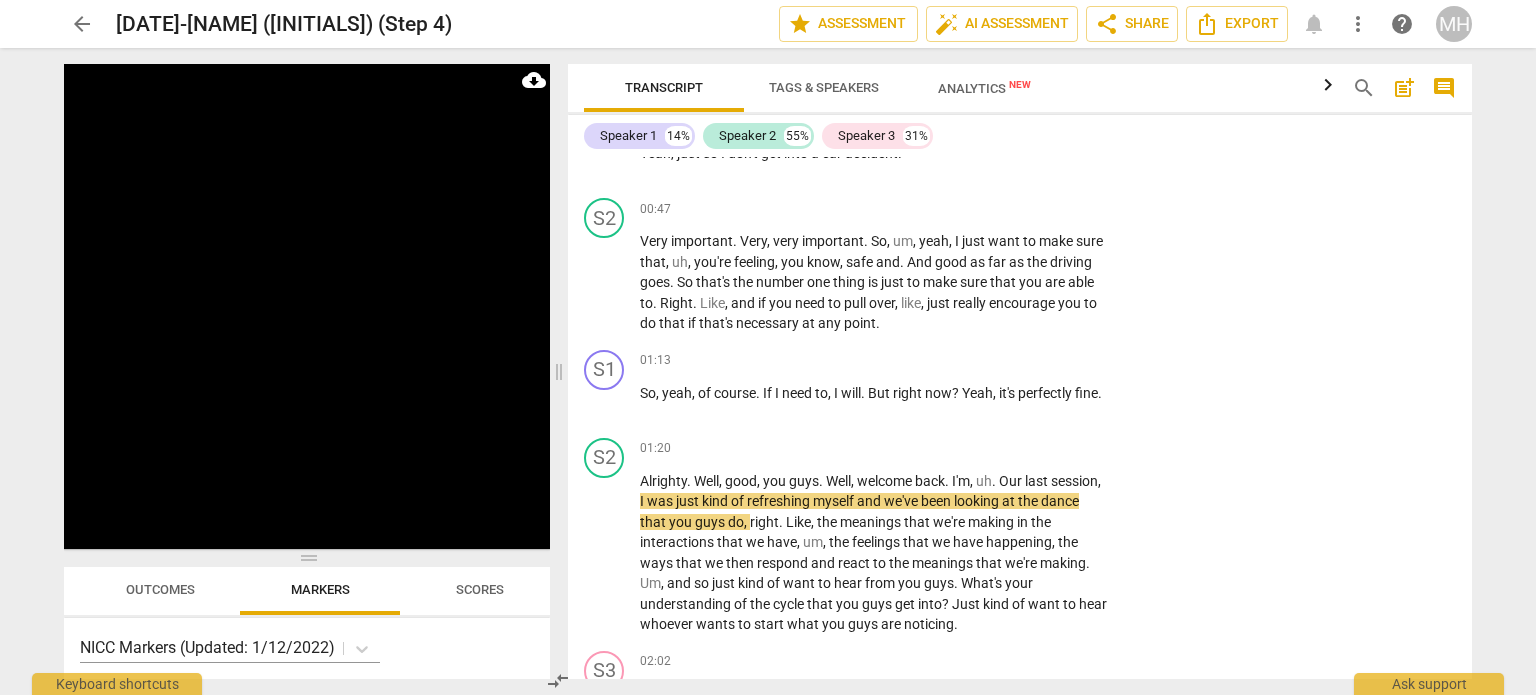 scroll, scrollTop: 1119, scrollLeft: 0, axis: vertical 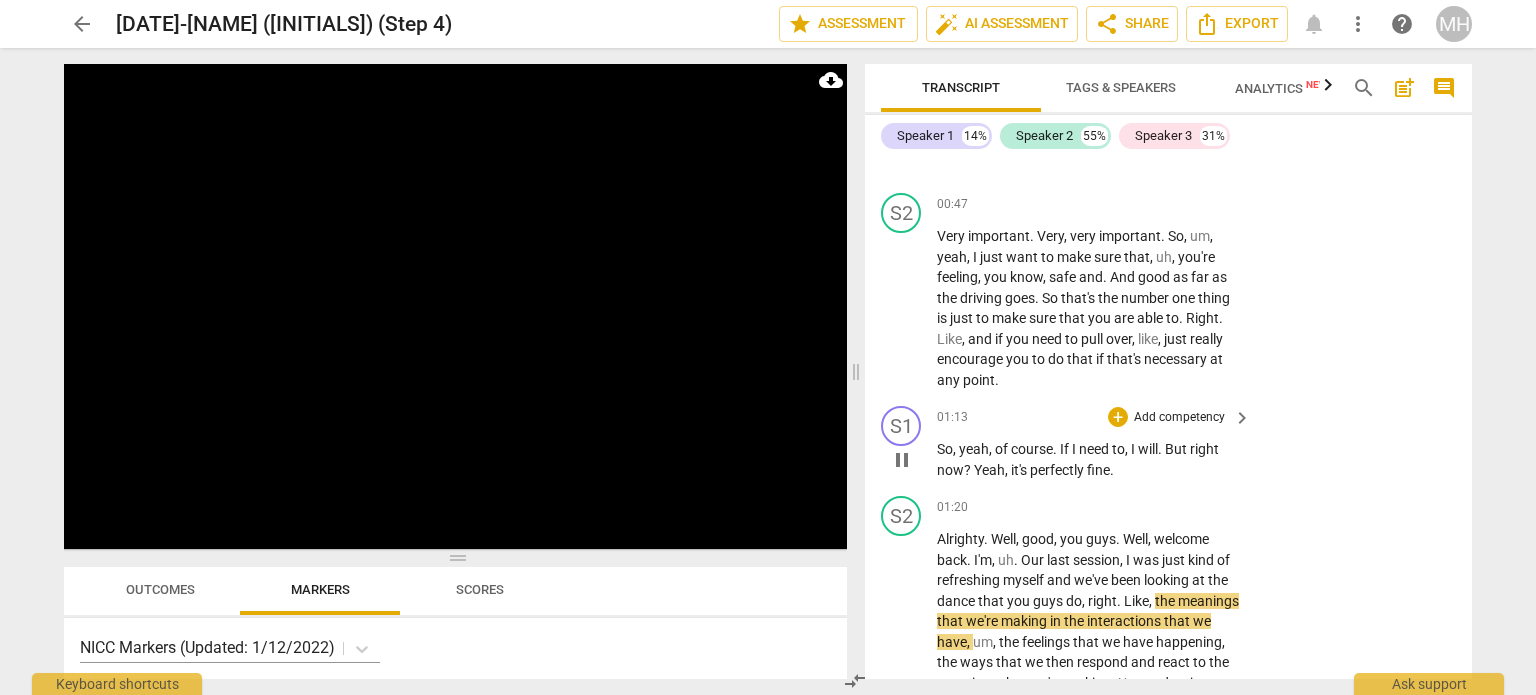 drag, startPoint x: 562, startPoint y: 371, endPoint x: 859, endPoint y: 415, distance: 300.24158 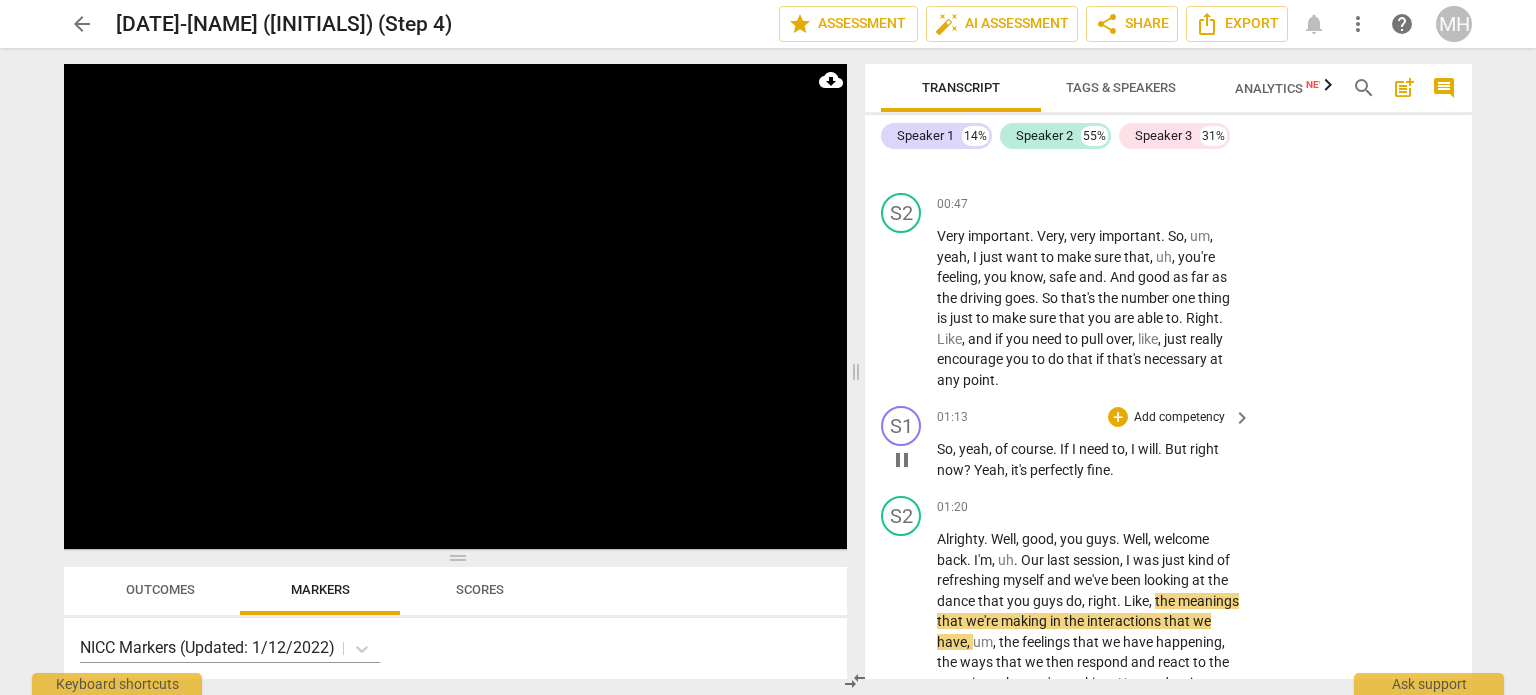 click at bounding box center (856, 371) 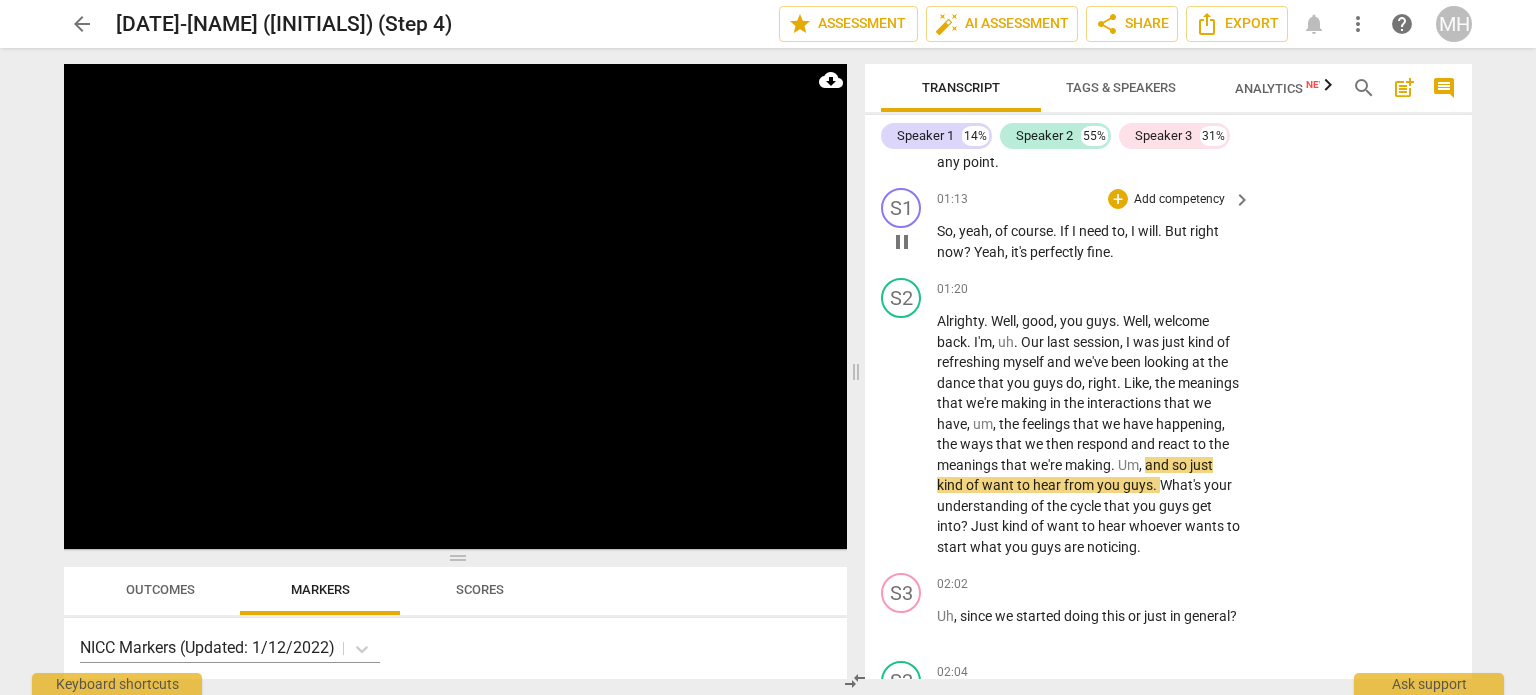 scroll, scrollTop: 1378, scrollLeft: 0, axis: vertical 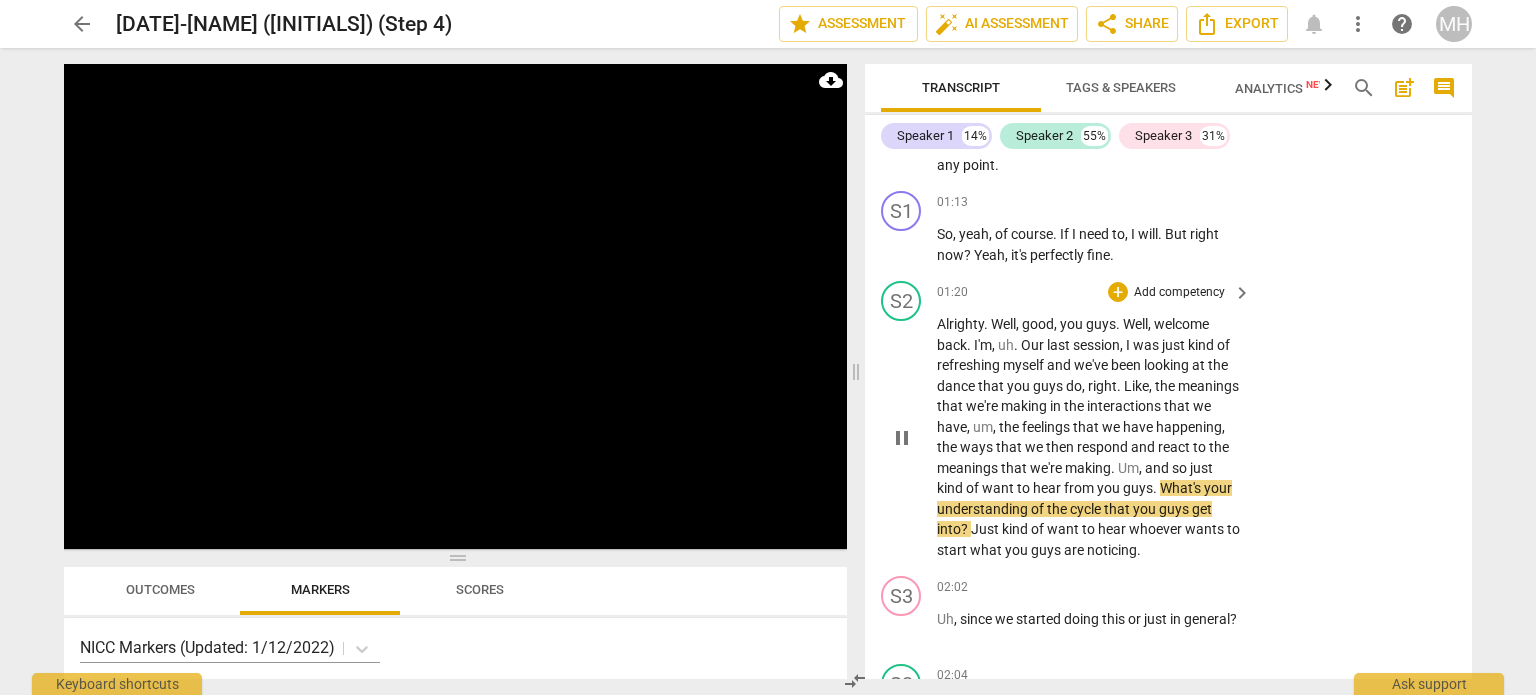 click on "Add competency" at bounding box center [1179, 293] 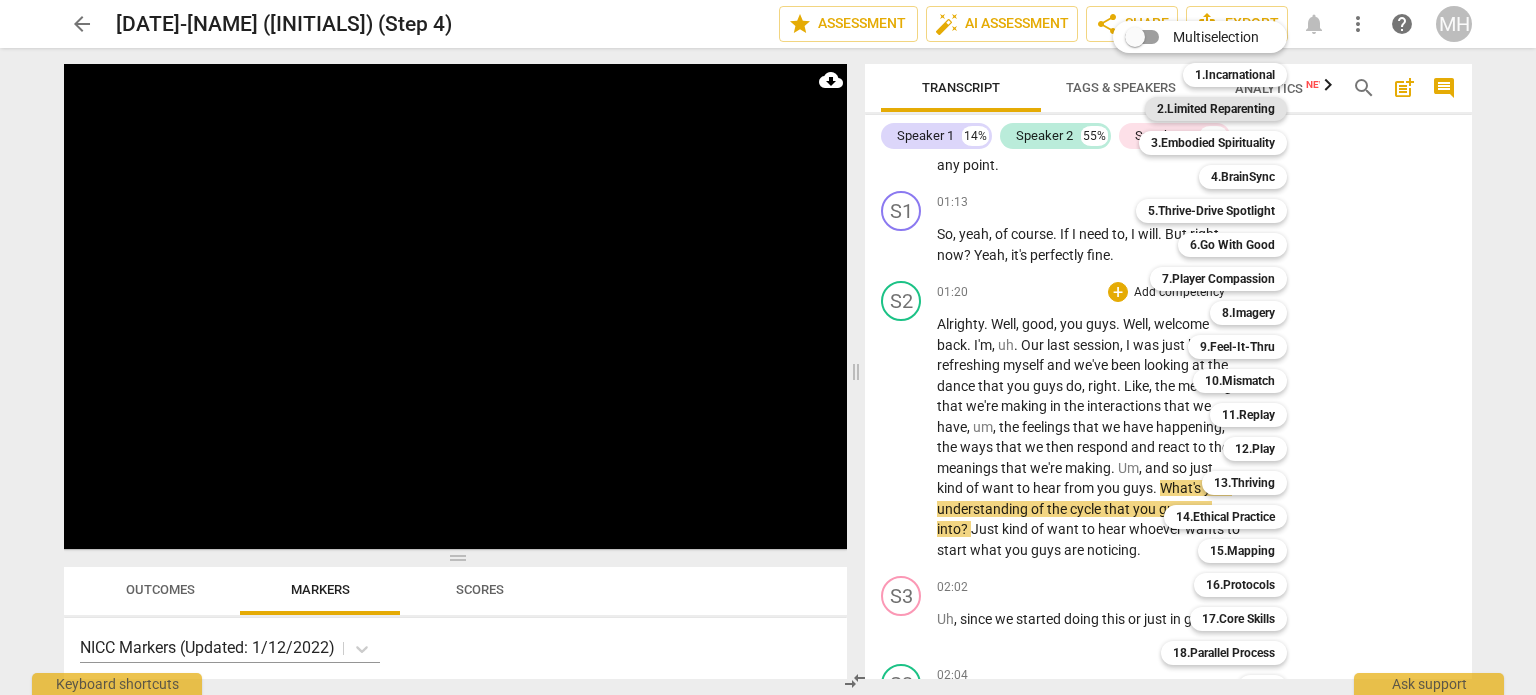 click on "2.Limited Reparenting" at bounding box center (1216, 109) 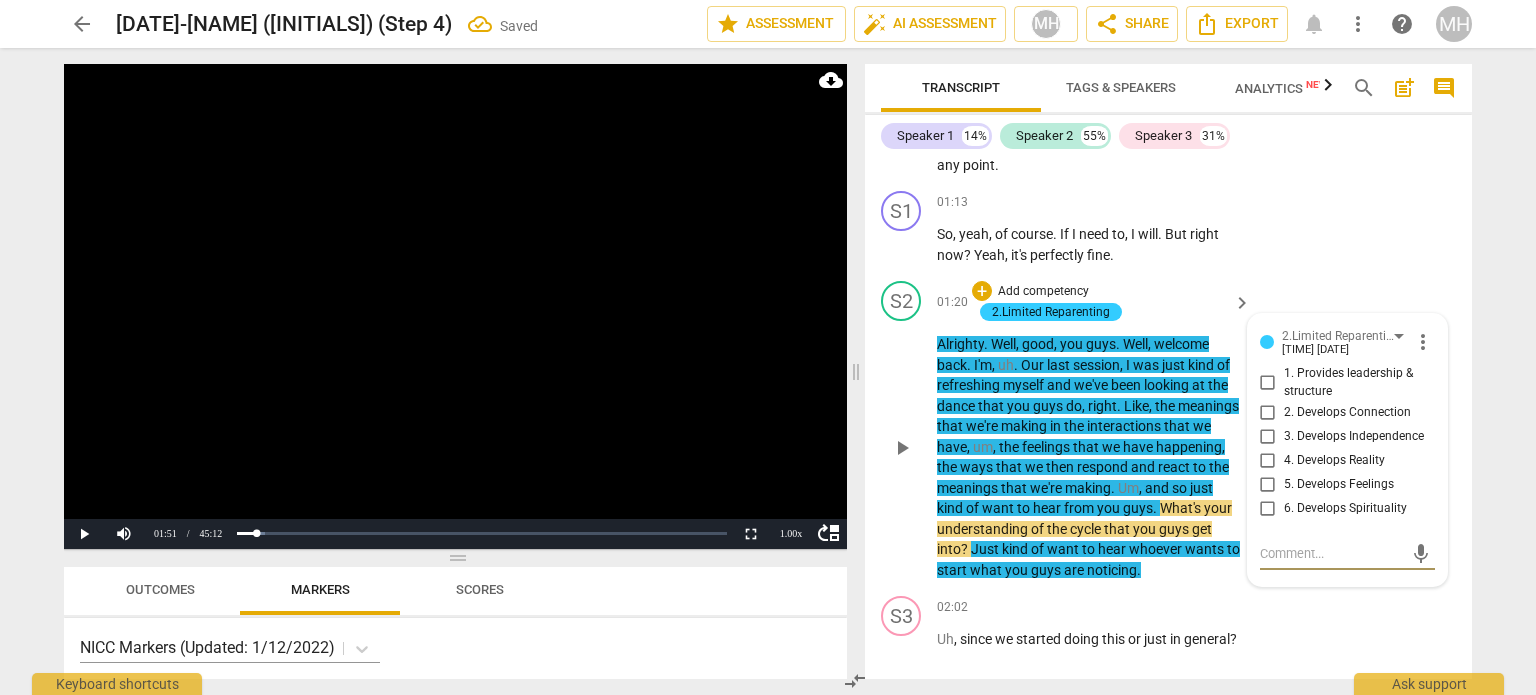 click on "1. Provides leadership & structure" at bounding box center (1268, 383) 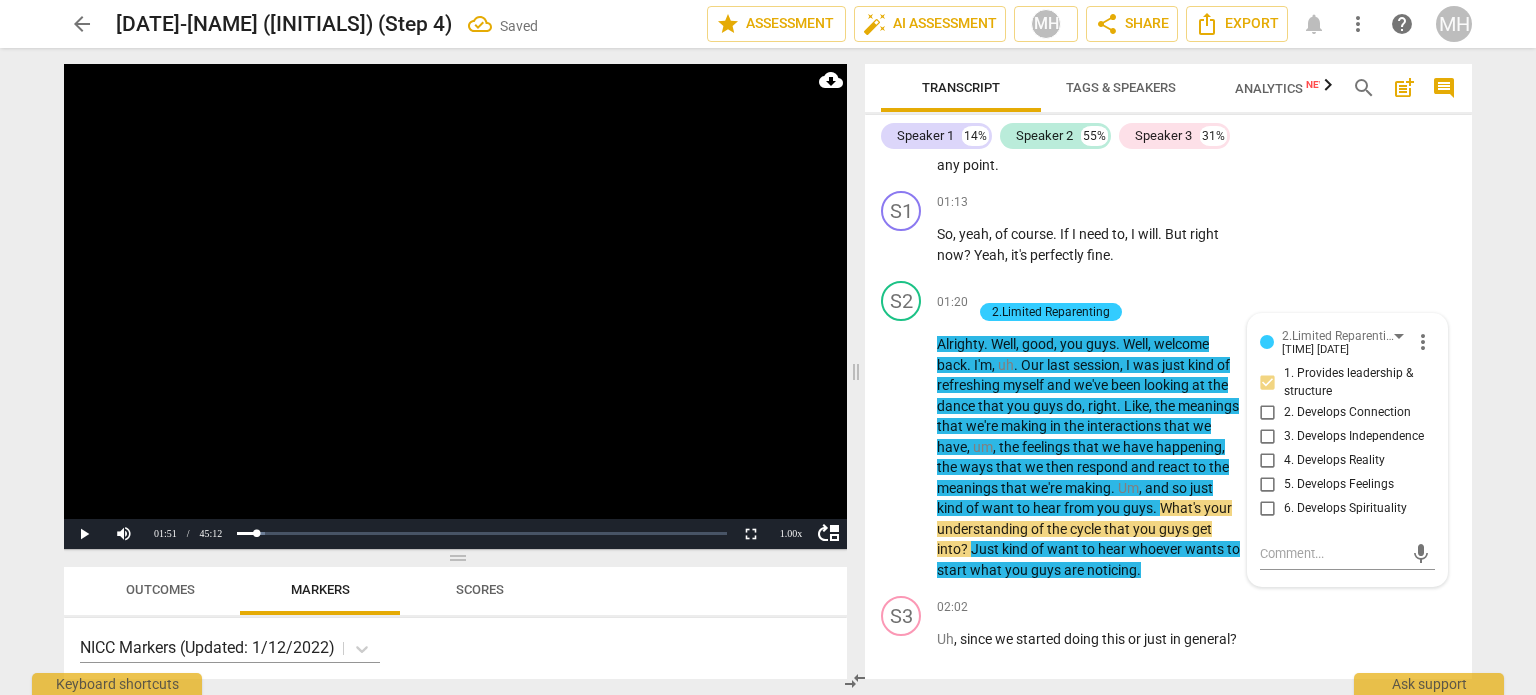 click at bounding box center [455, 306] 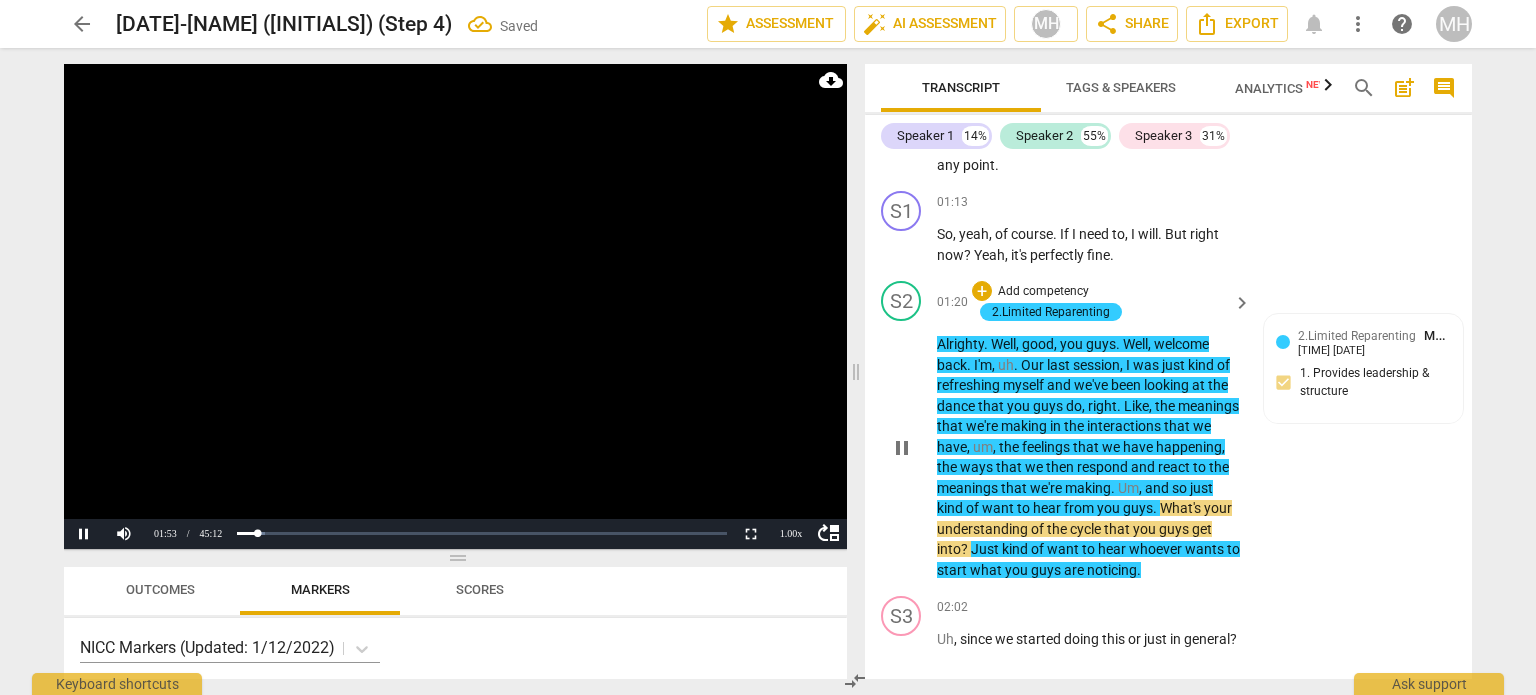 click on "Add competency" at bounding box center [1043, 292] 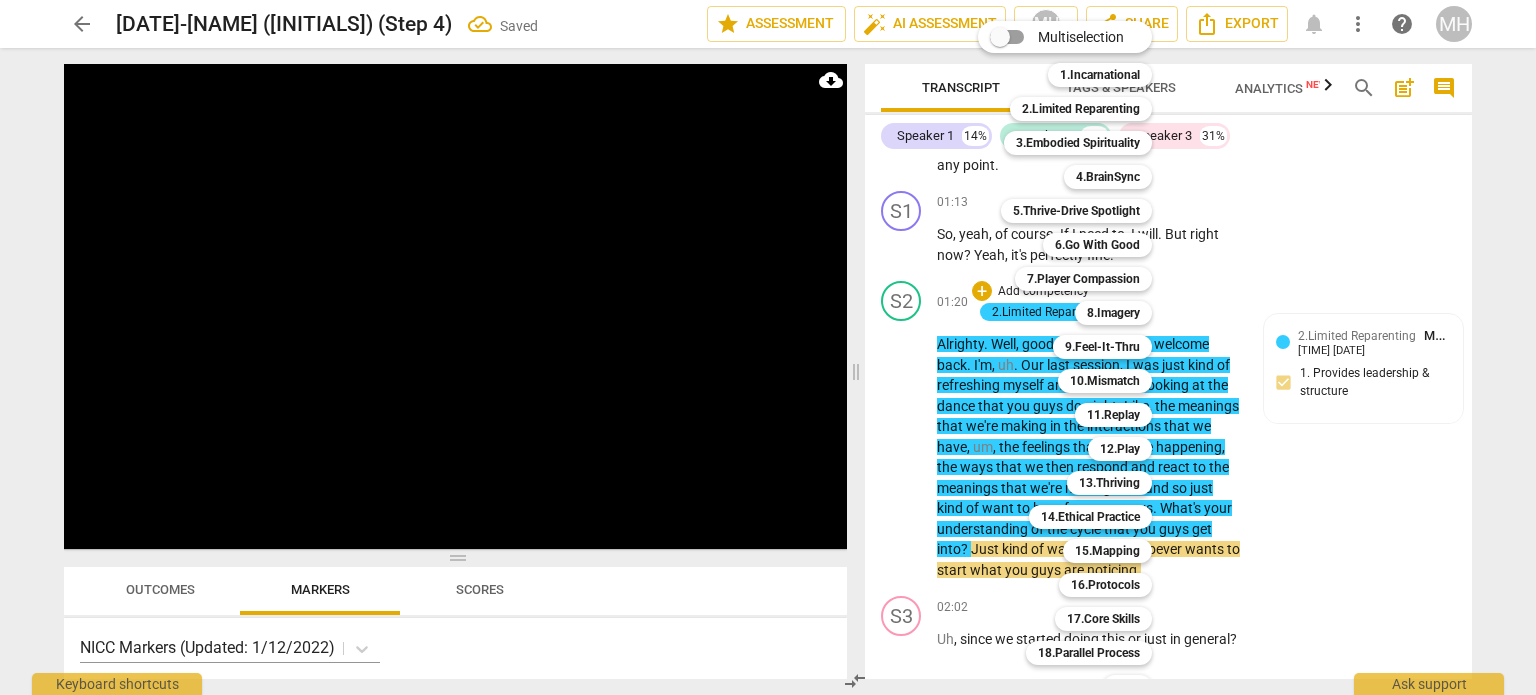 scroll, scrollTop: 59, scrollLeft: 0, axis: vertical 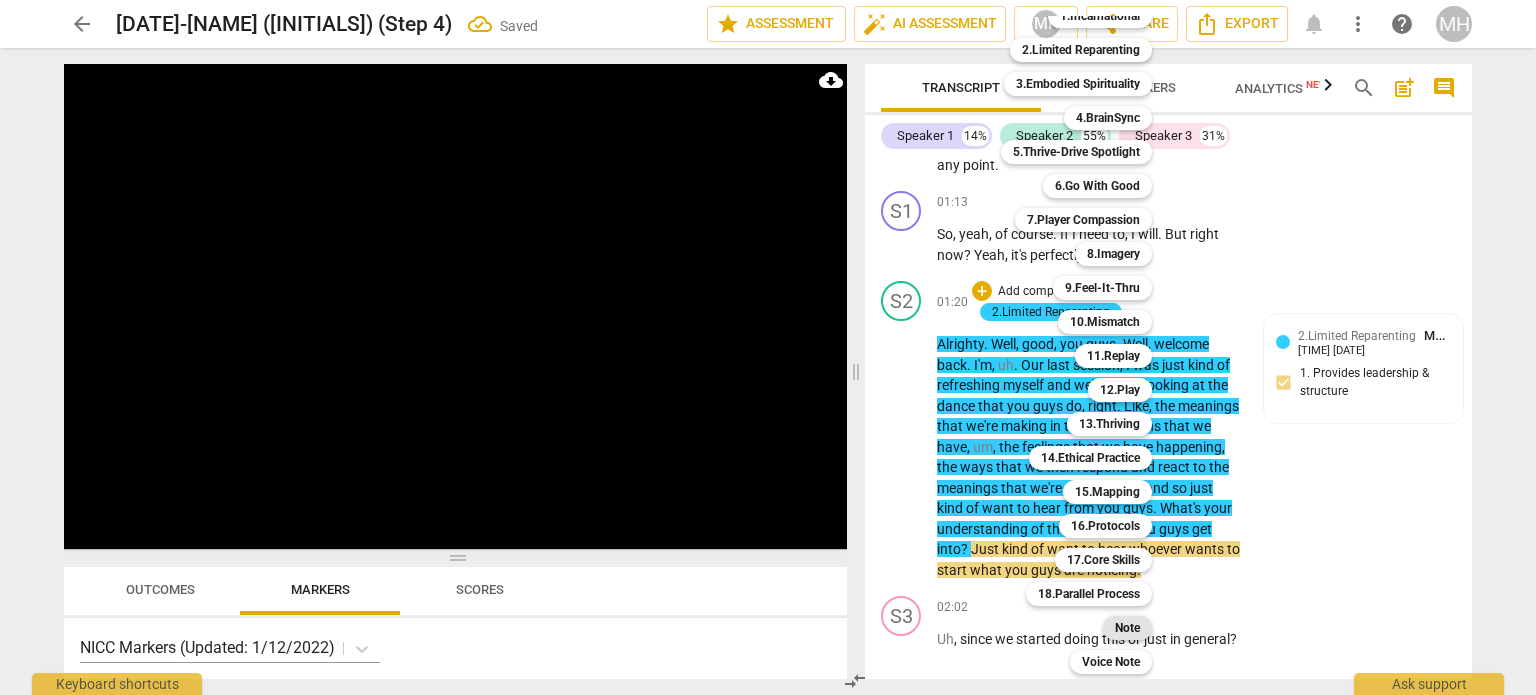 click on "Note" at bounding box center (1127, 628) 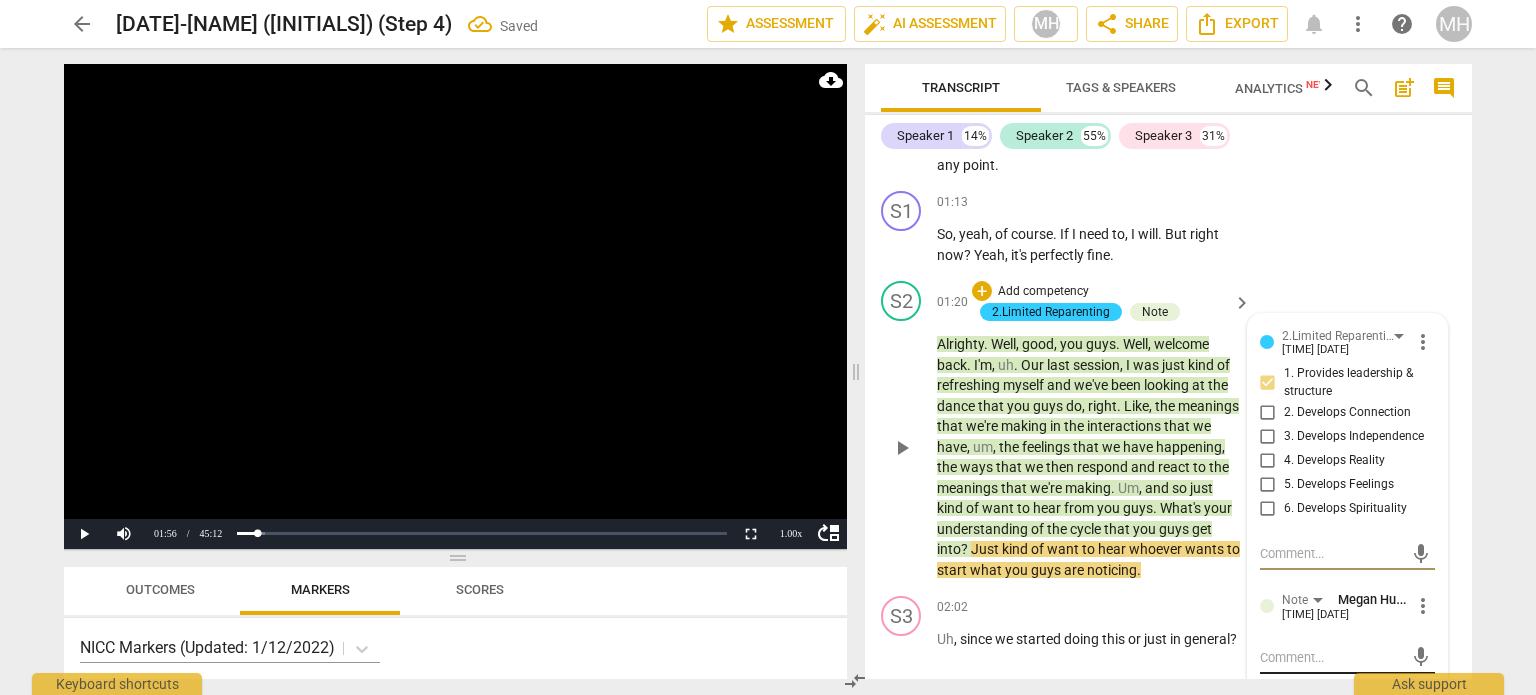 click on "mic" at bounding box center [1347, 658] 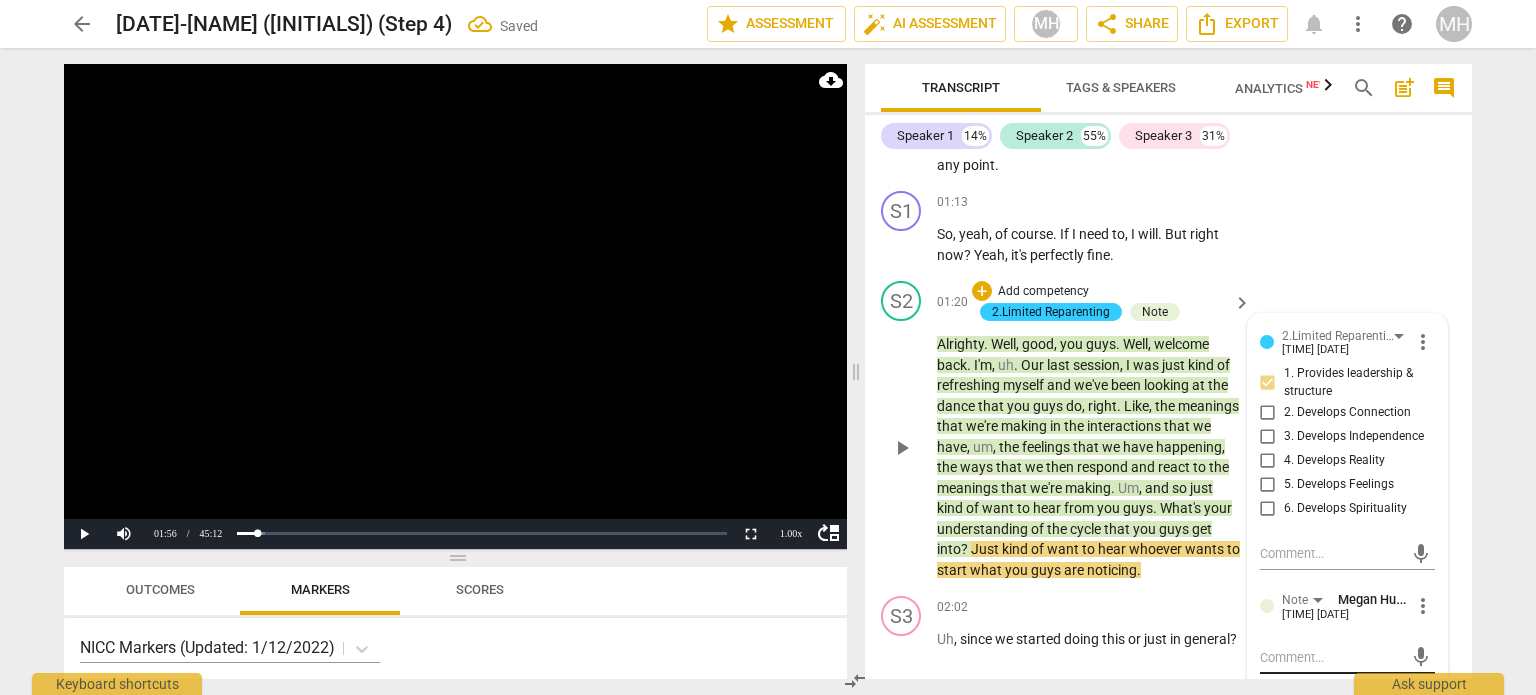 click at bounding box center [1331, 657] 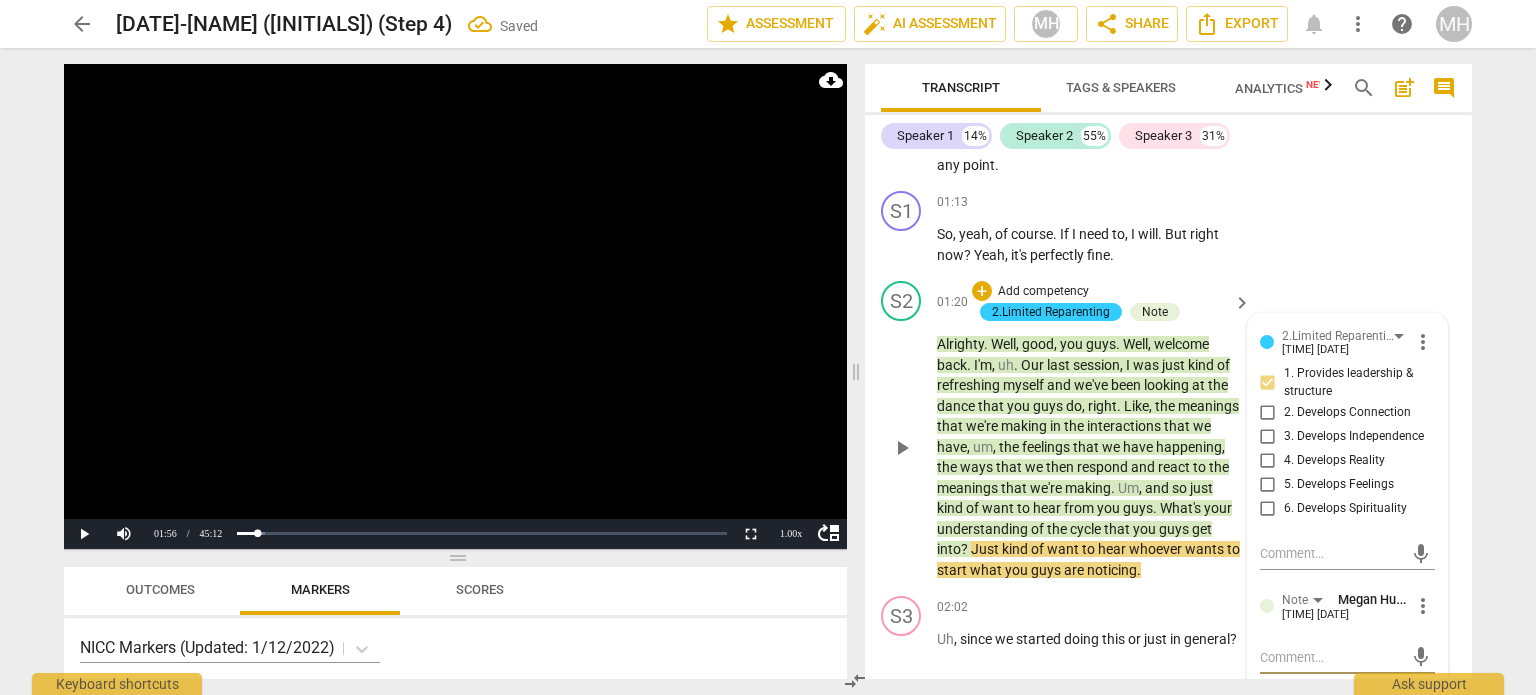 type on "f" 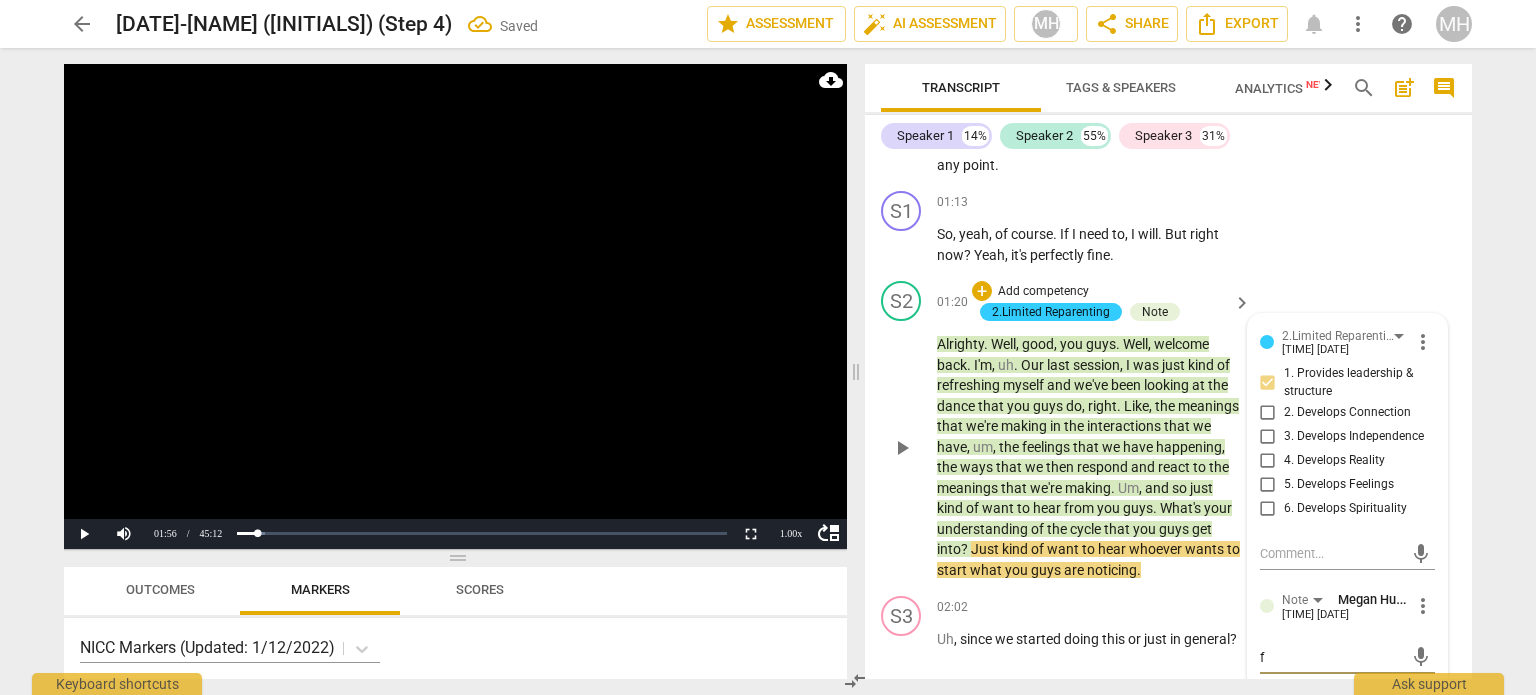 type on "fa" 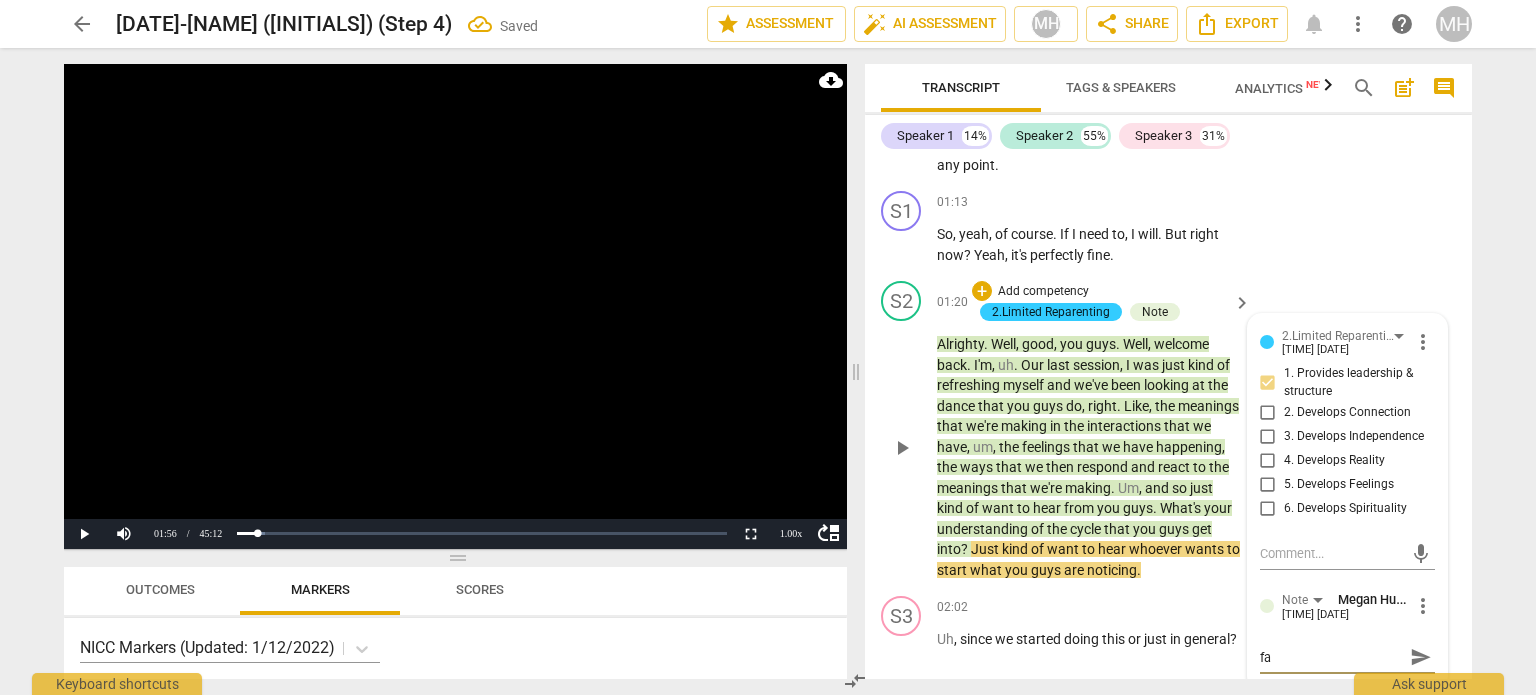 type on "fac" 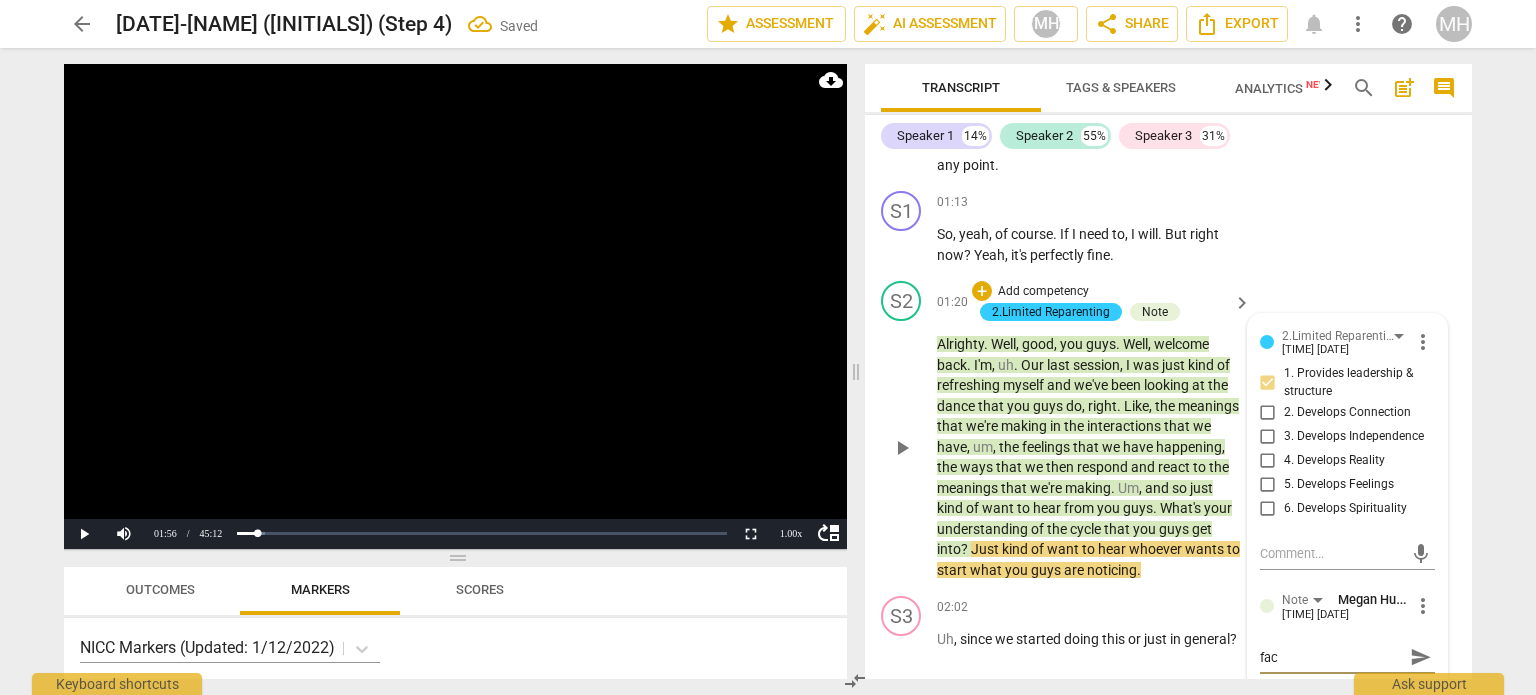 type on "faci" 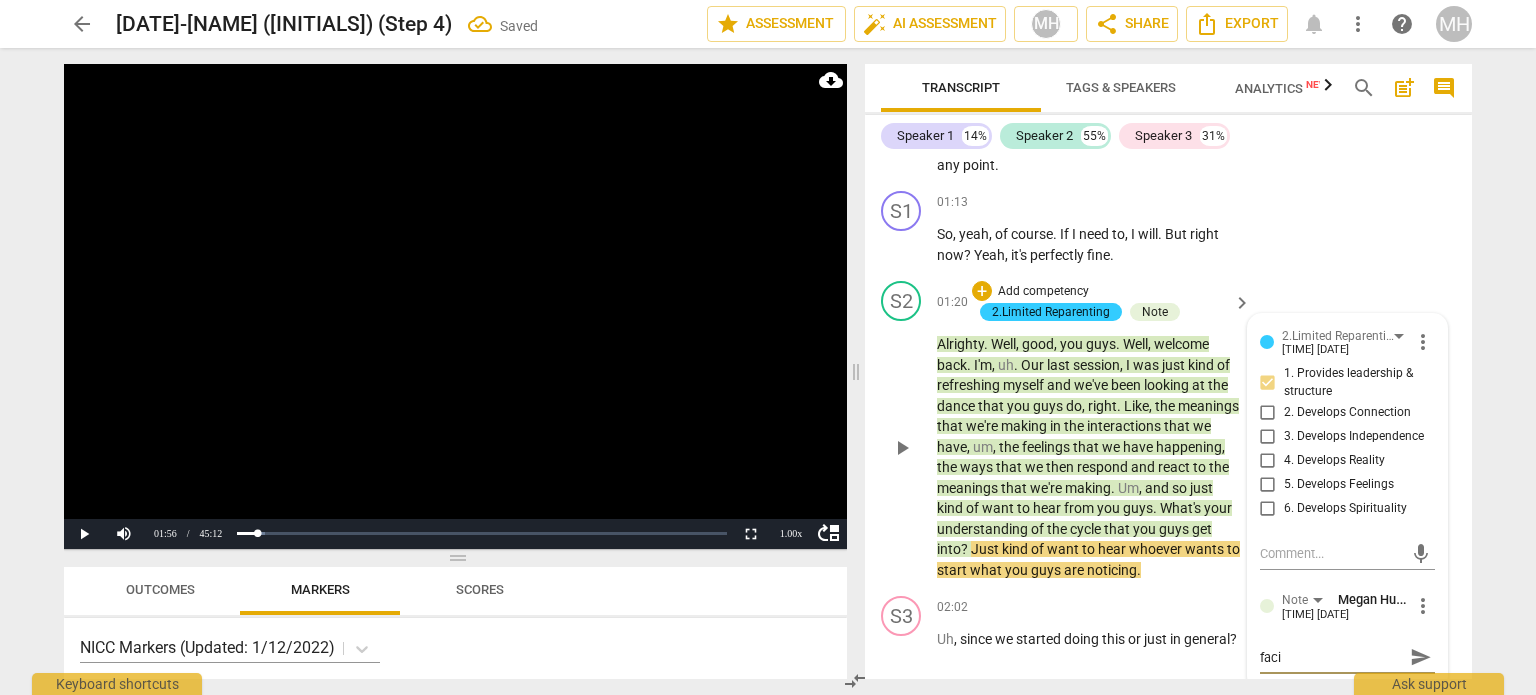 type on "facil" 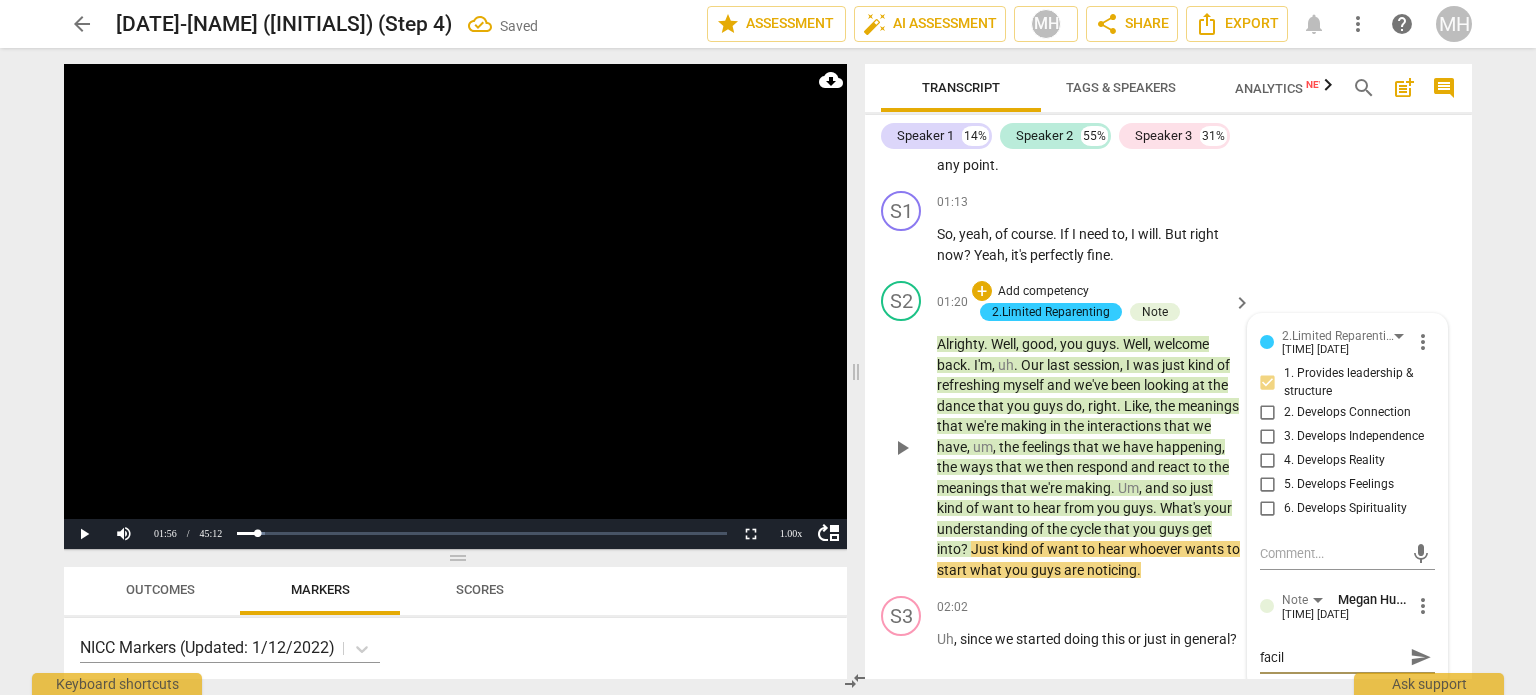 type on "facili" 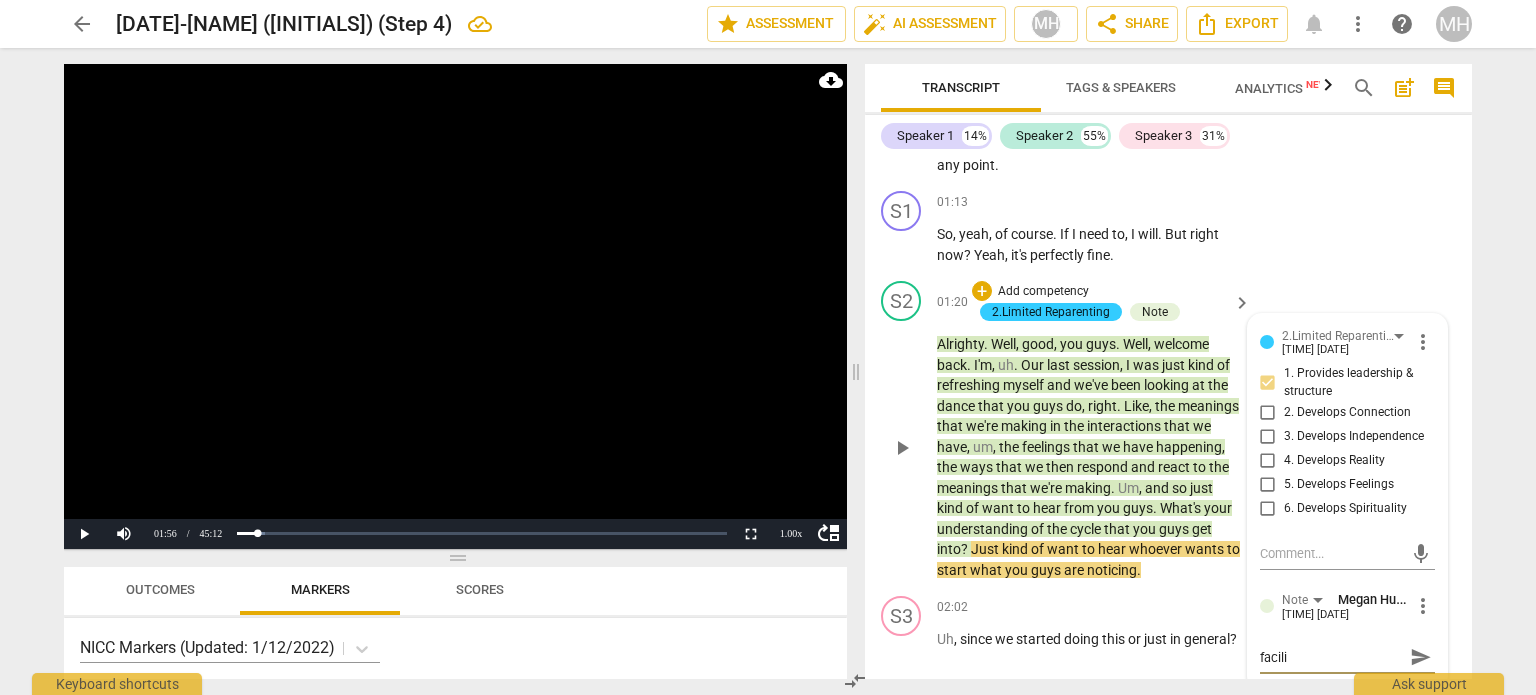 type on "facilit" 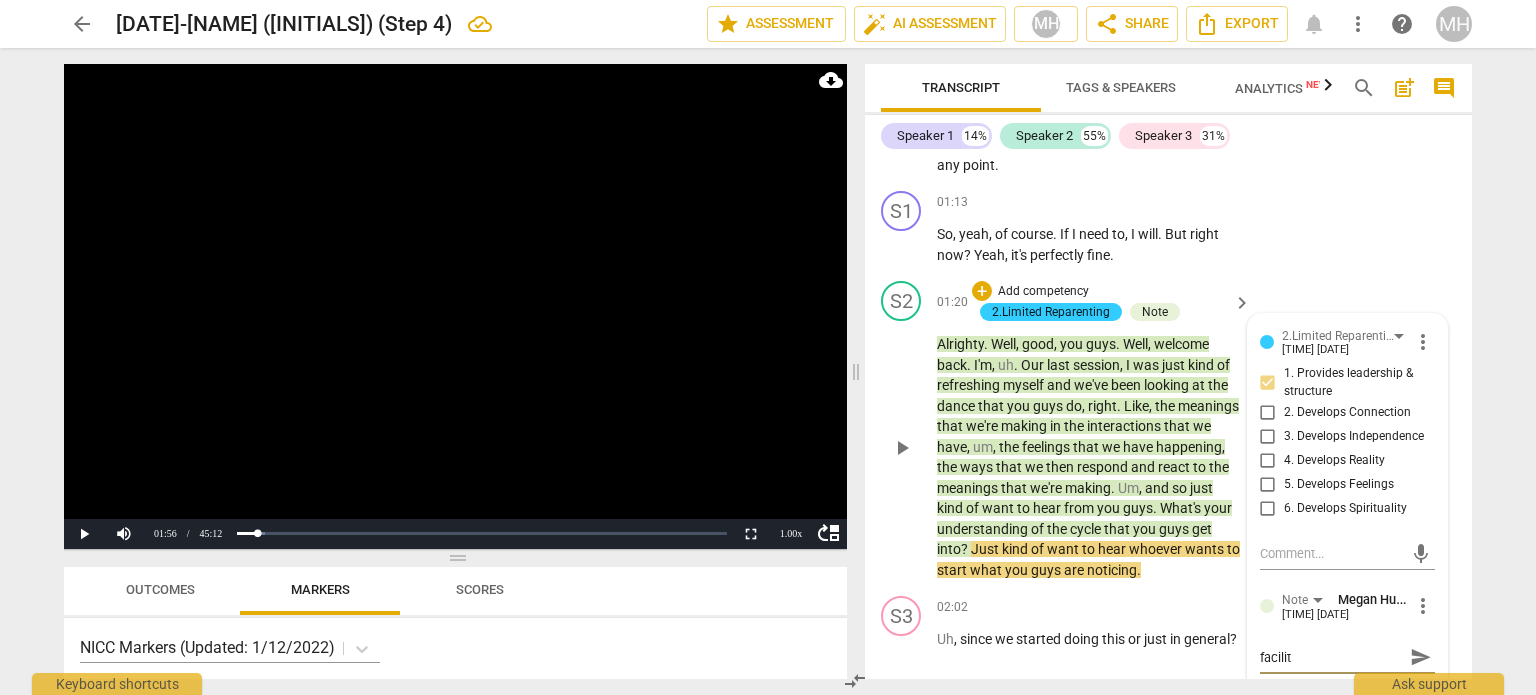 type on "facilita" 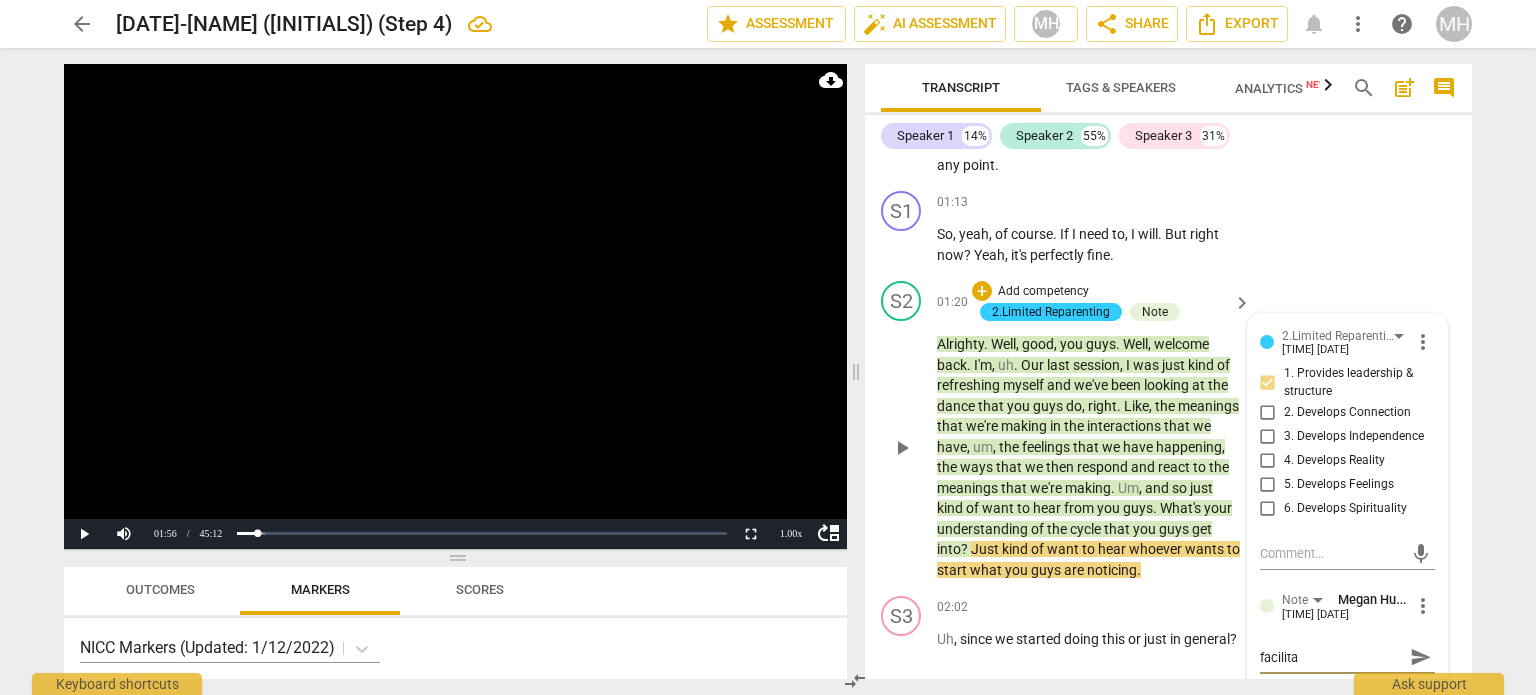 type on "facilitat" 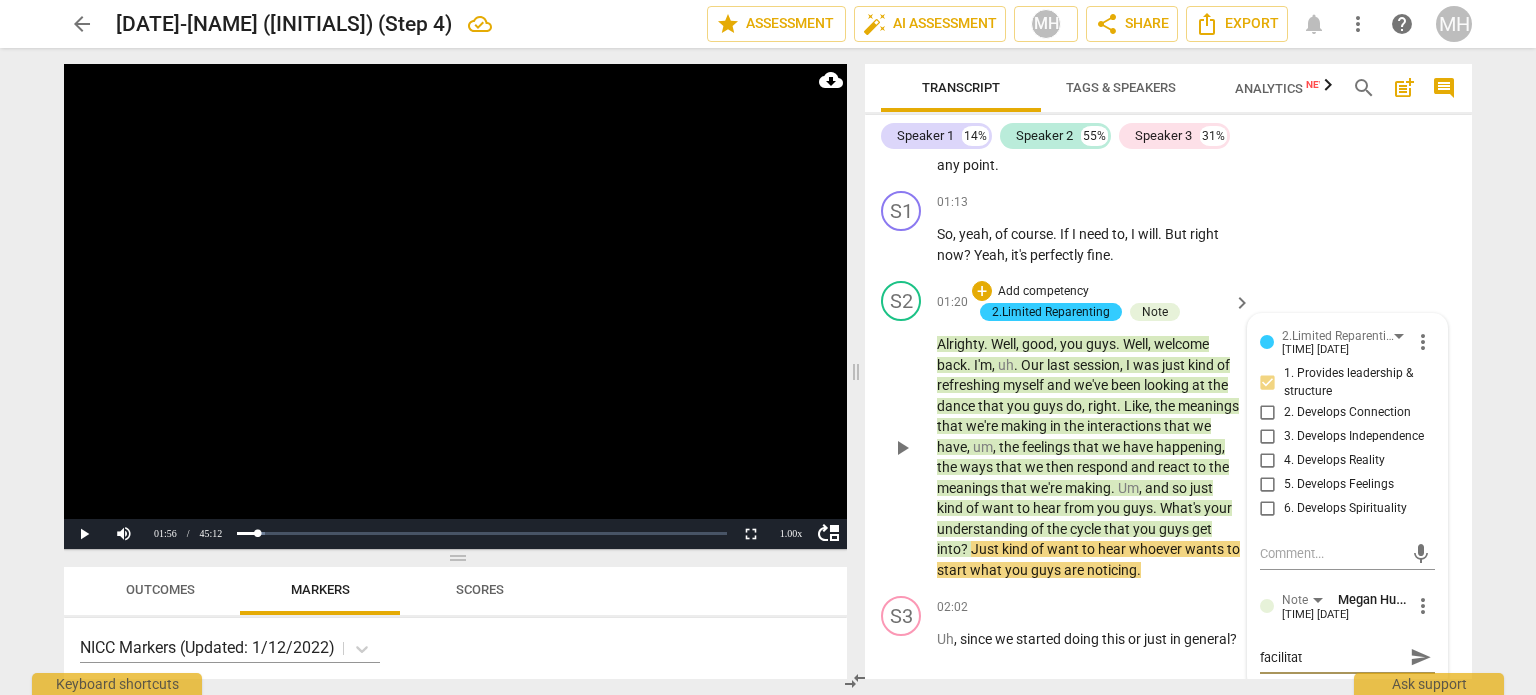 type on "facilitati" 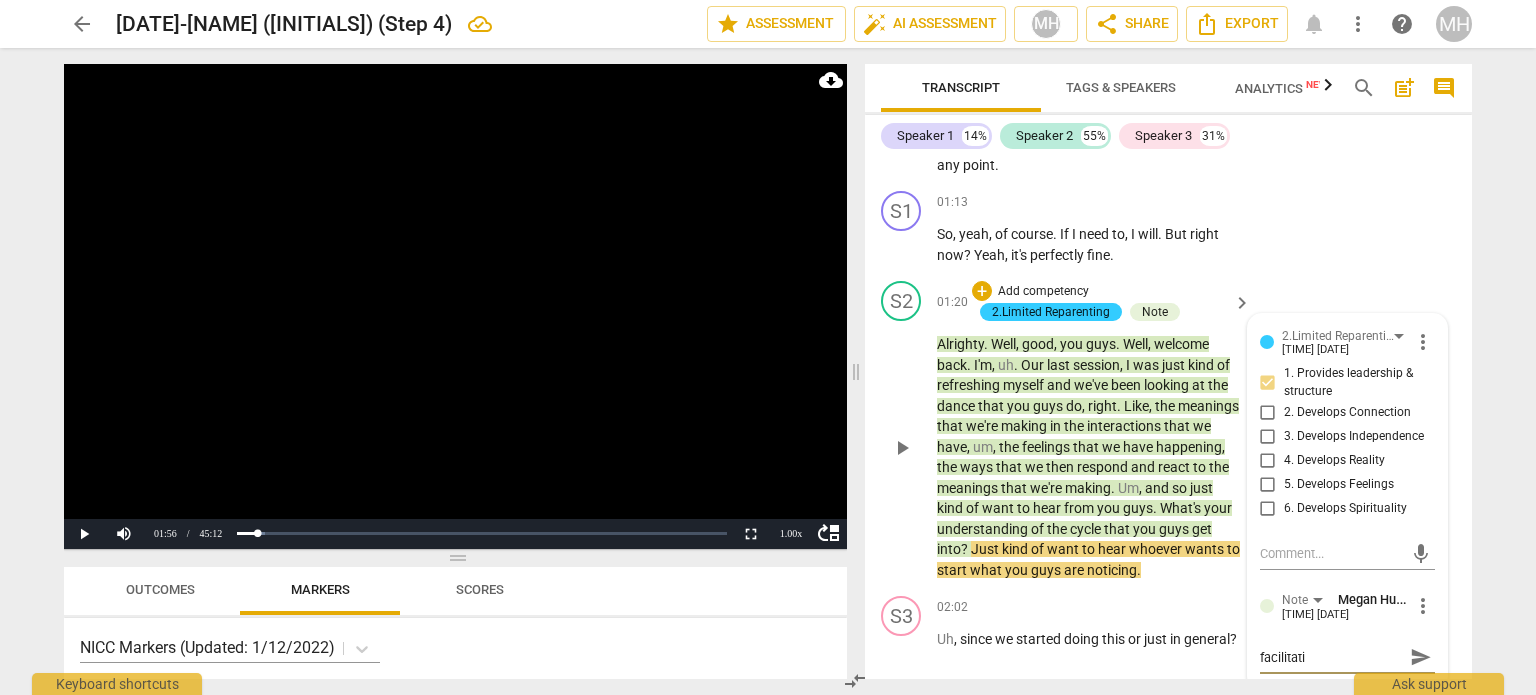 type on "facilitatin" 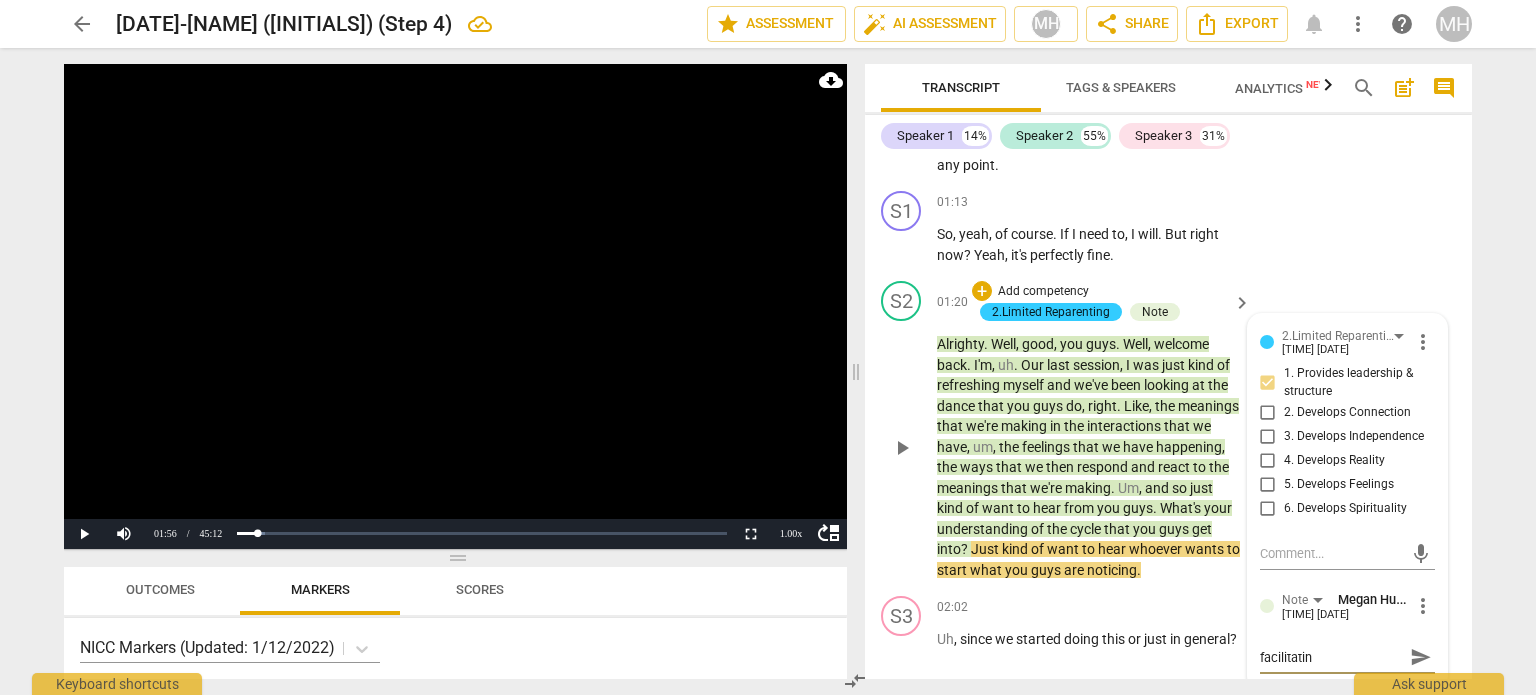 type on "facilitating" 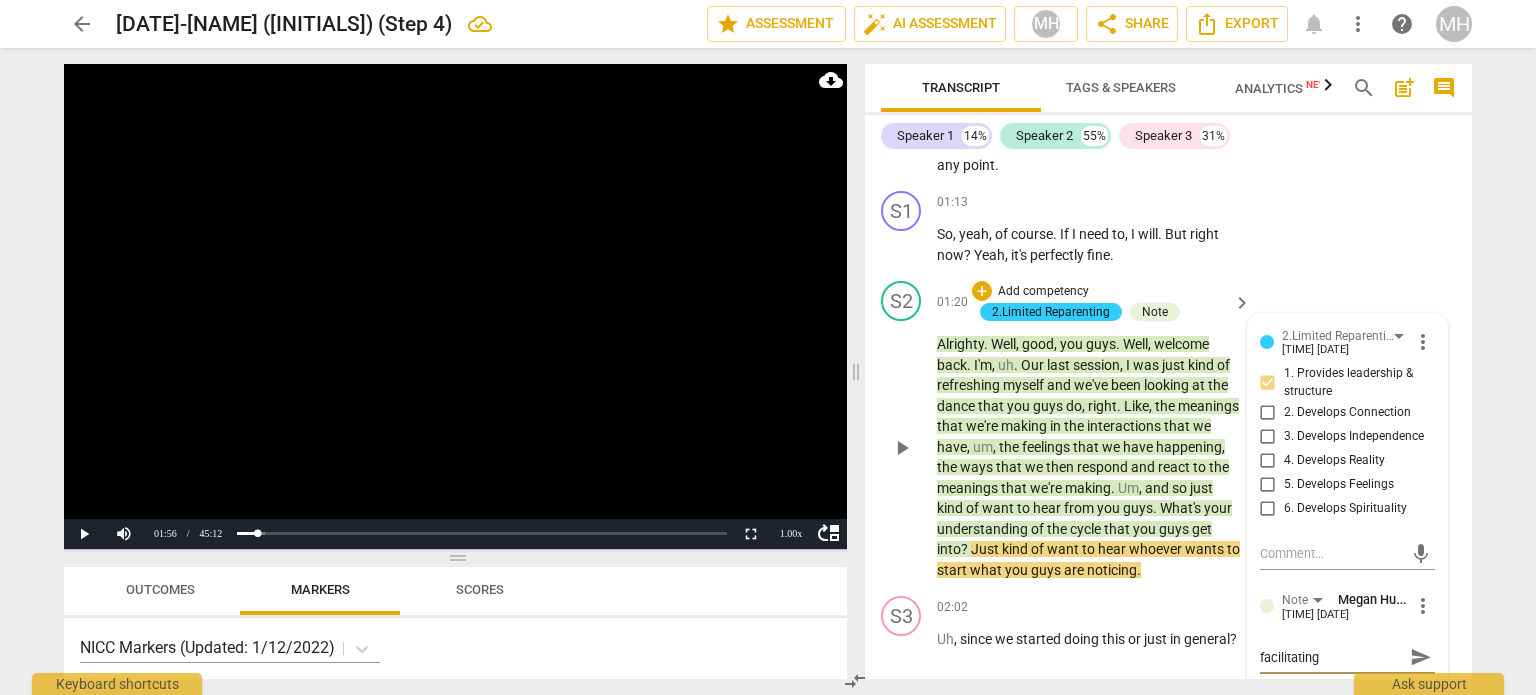 type on "facilitating" 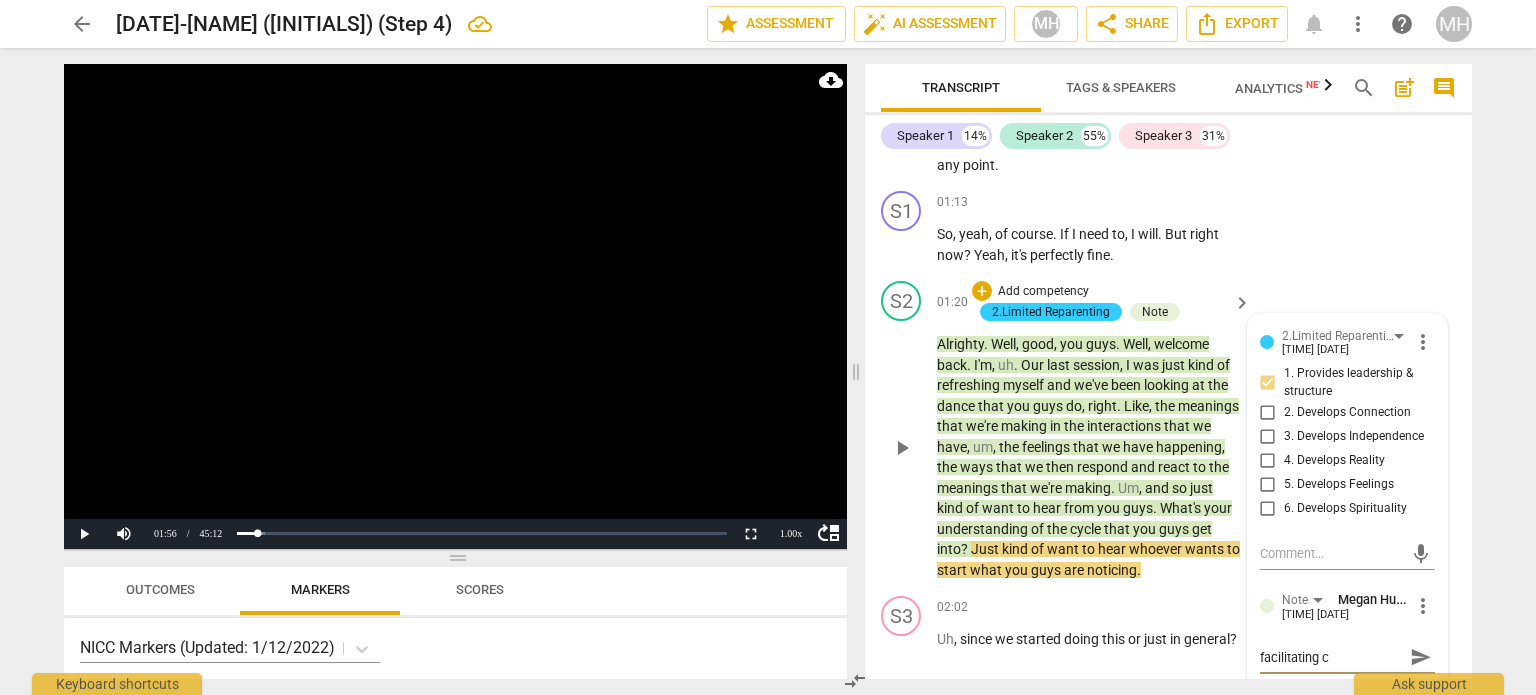 type on "facilitating co" 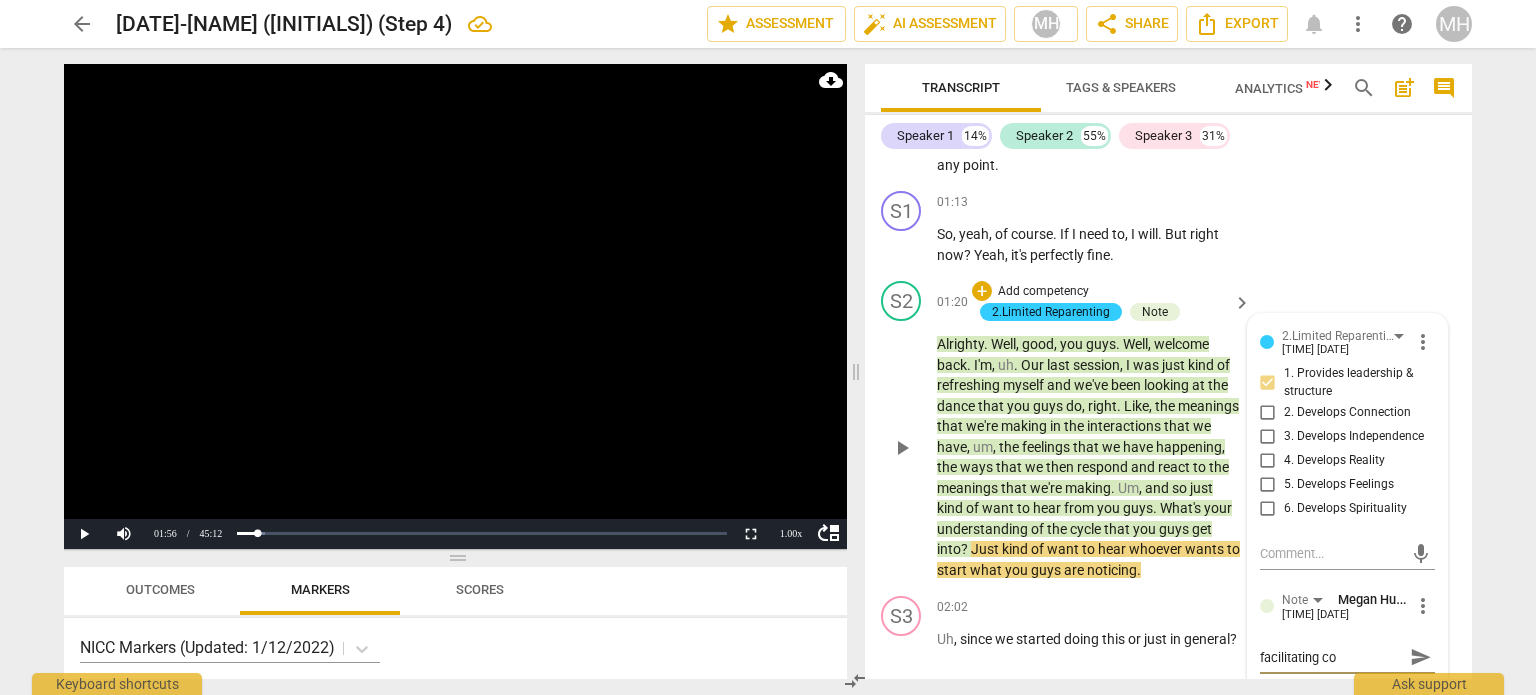type on "facilitating con" 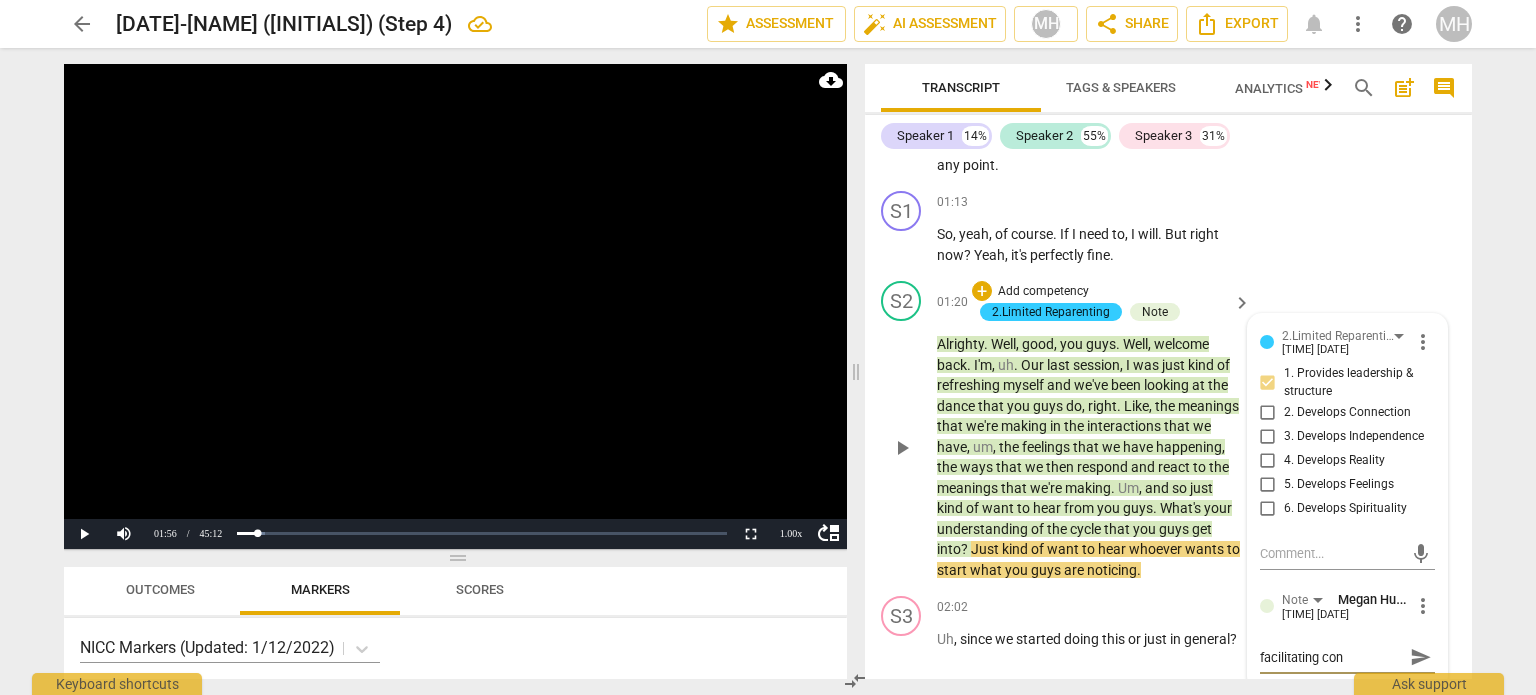 type on "facilitating conv" 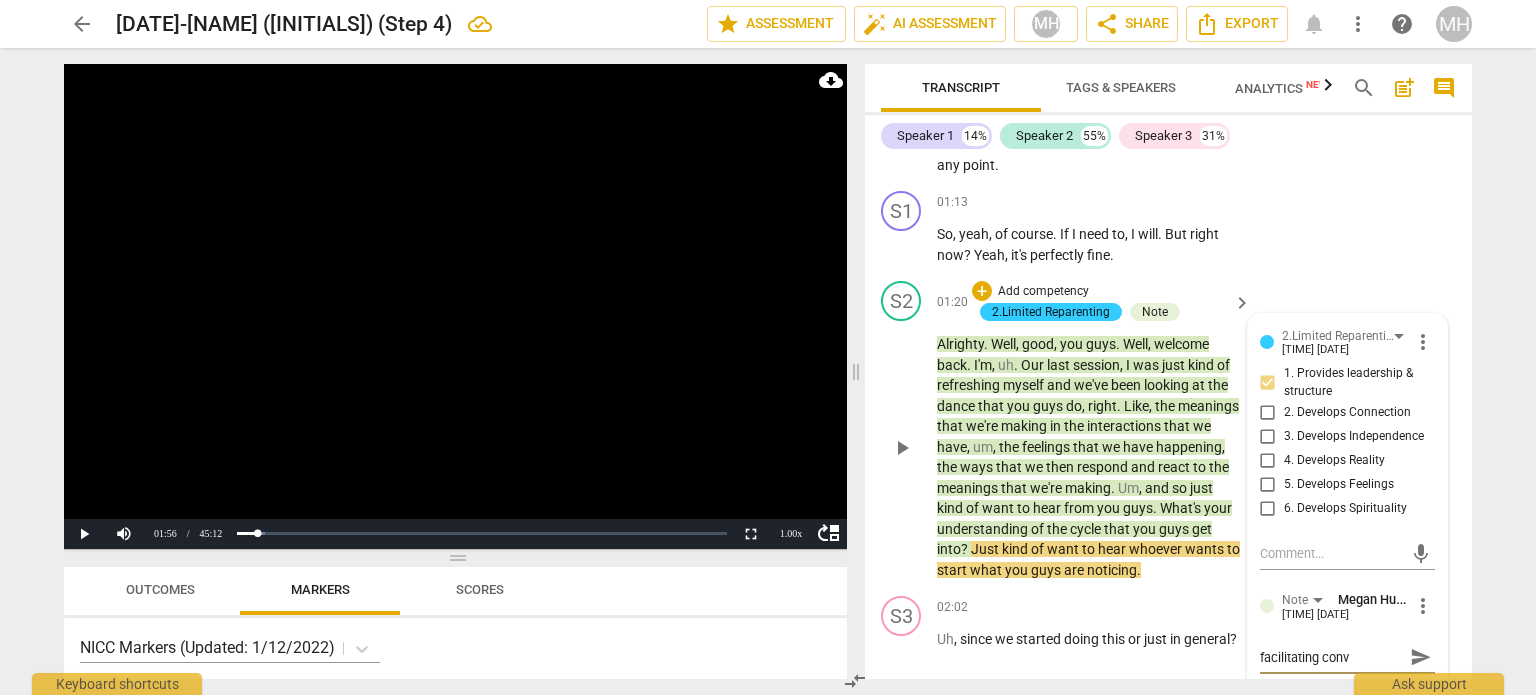 type on "facilitating conve" 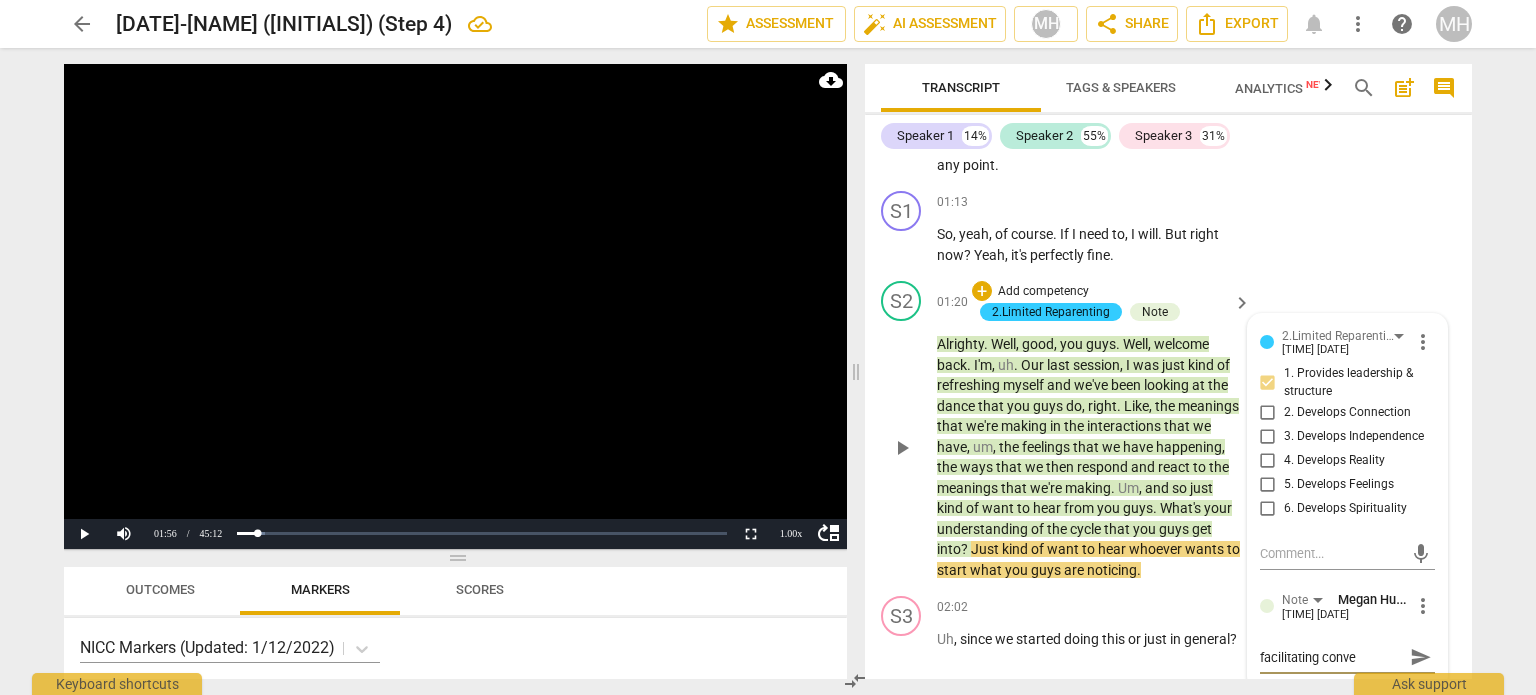 type on "facilitating conver" 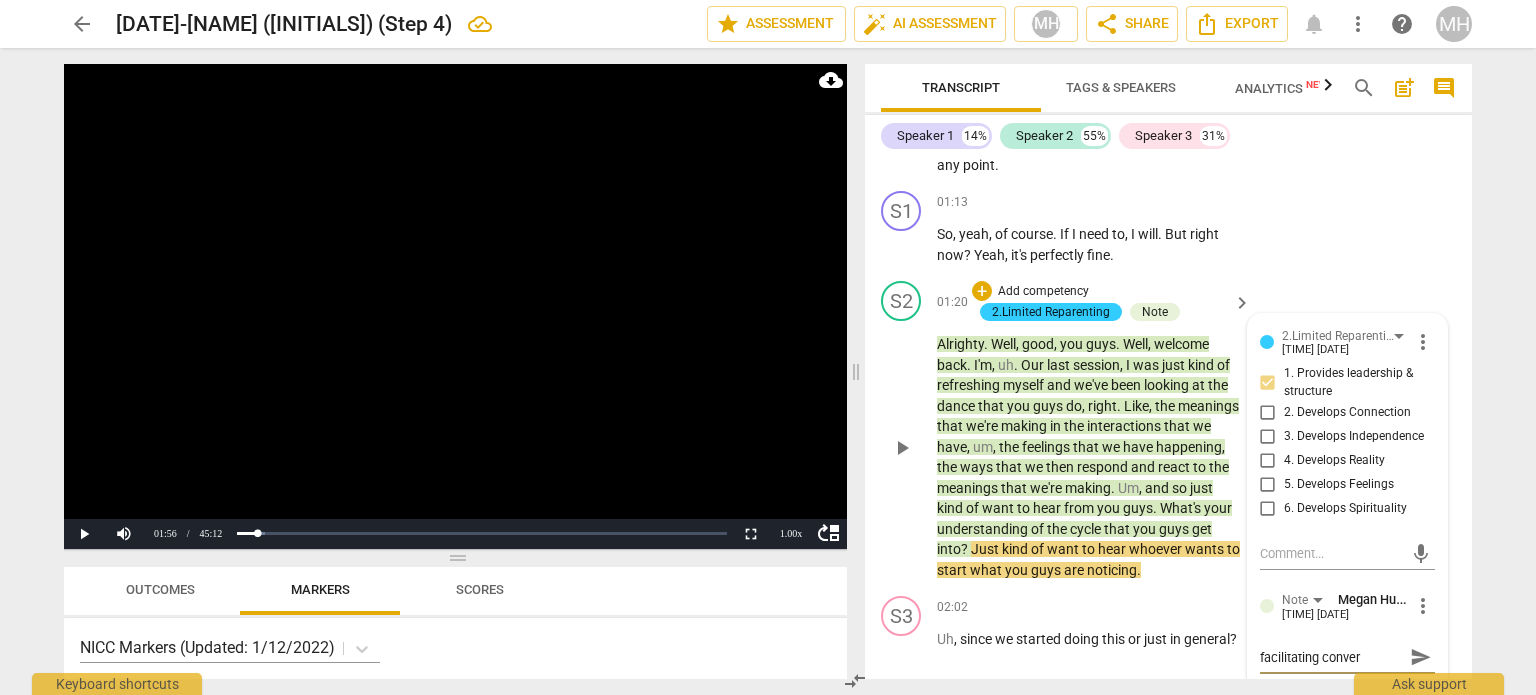 type on "facilitating convers" 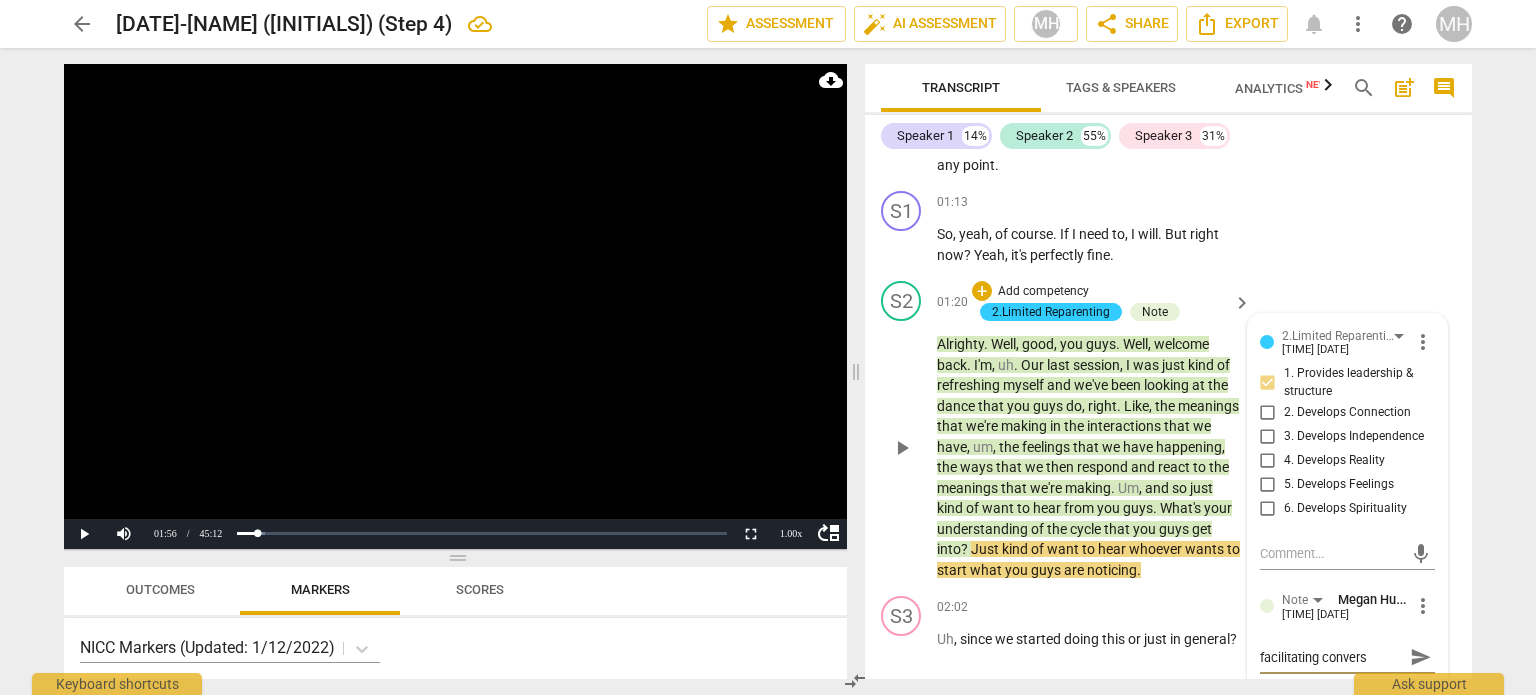 type on "facilitating conversa" 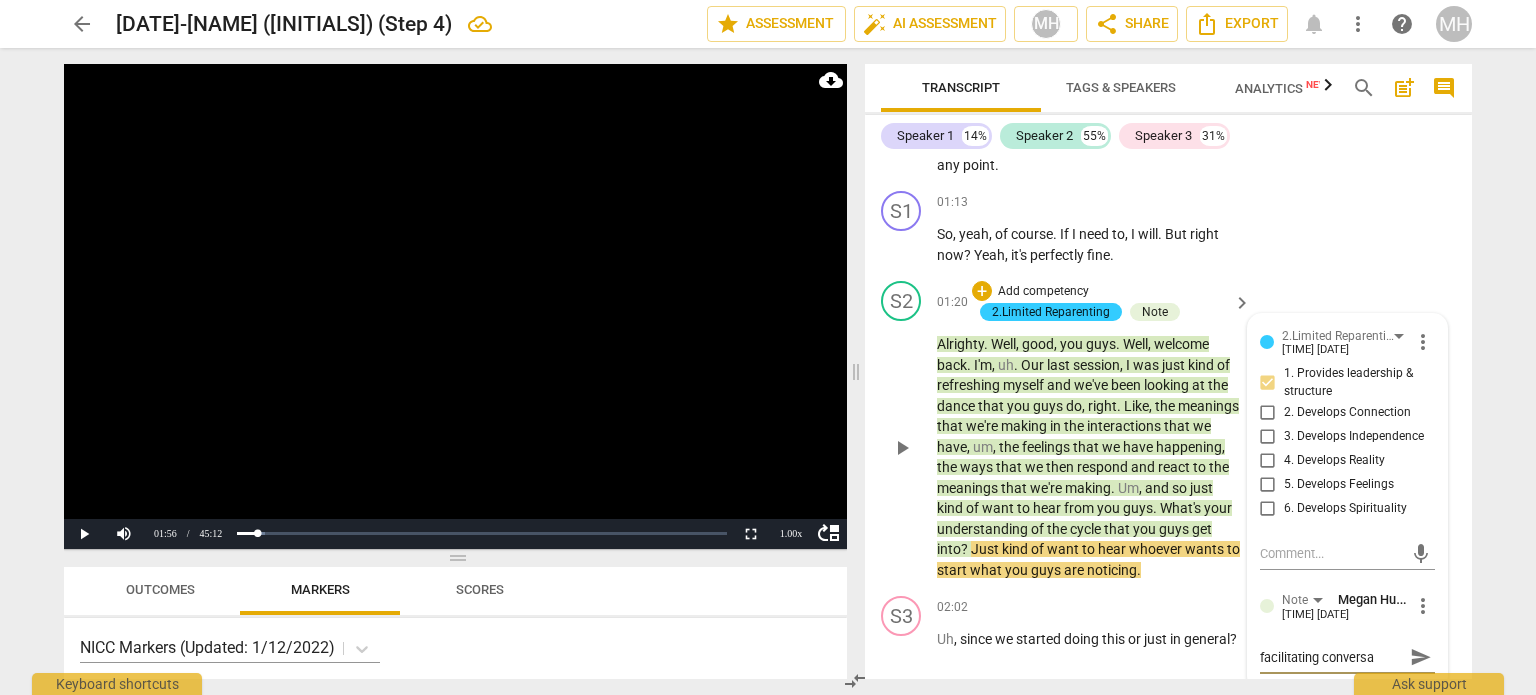 type on "facilitating conversat" 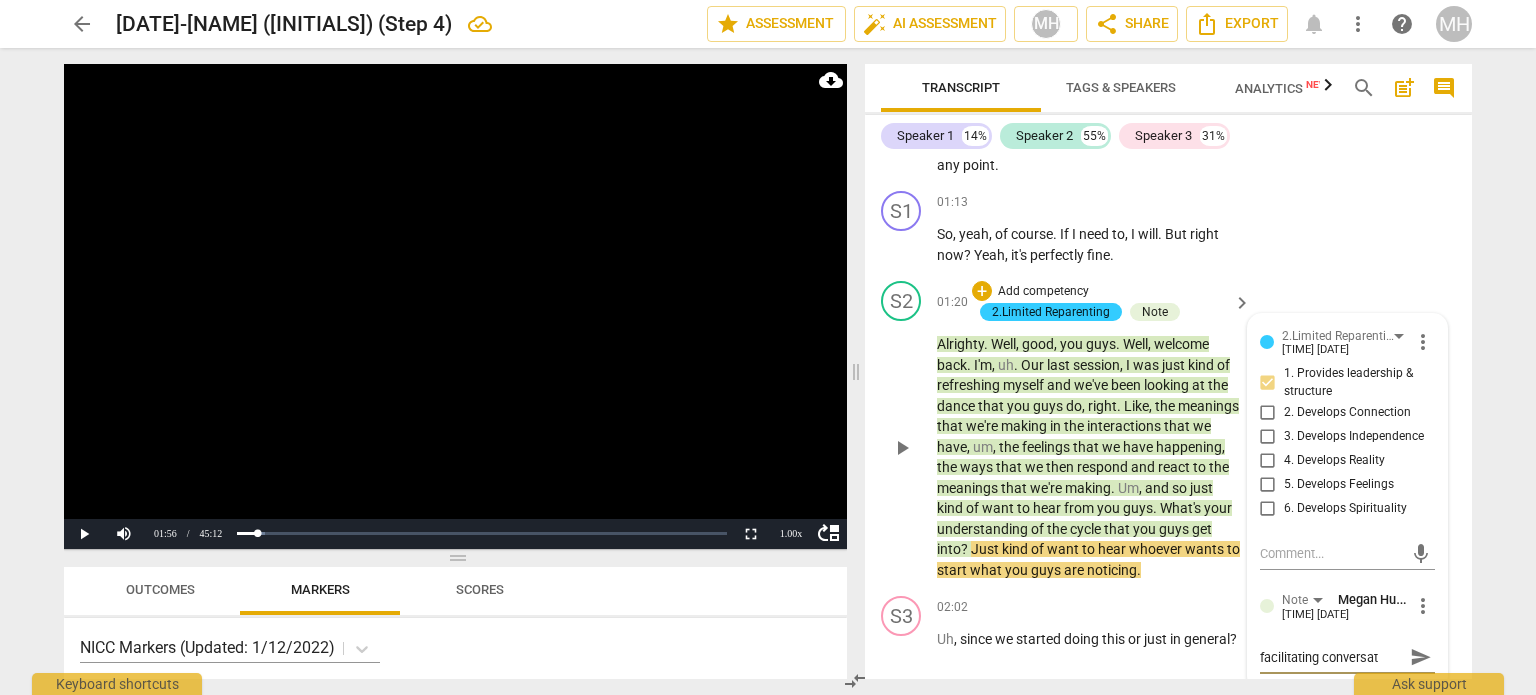type on "facilitating conversati" 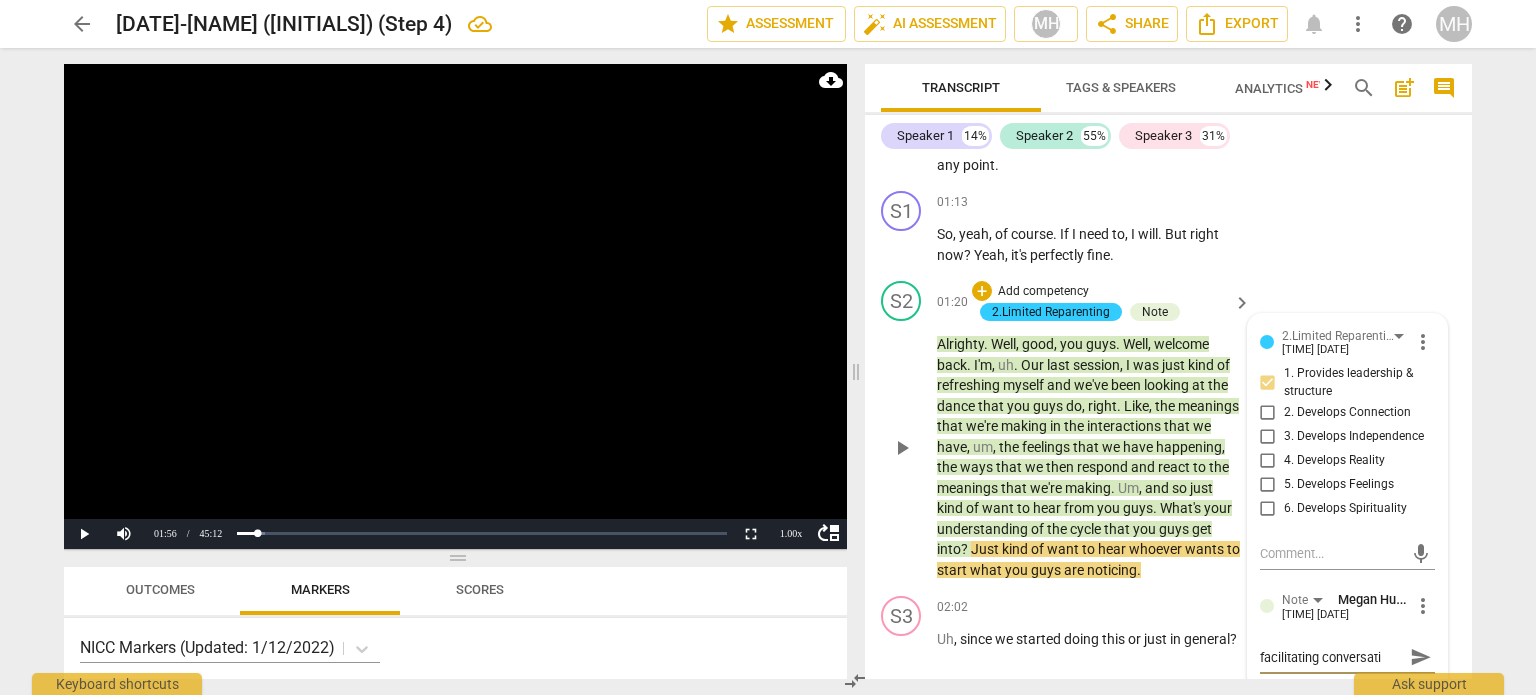 type on "facilitating conversatio" 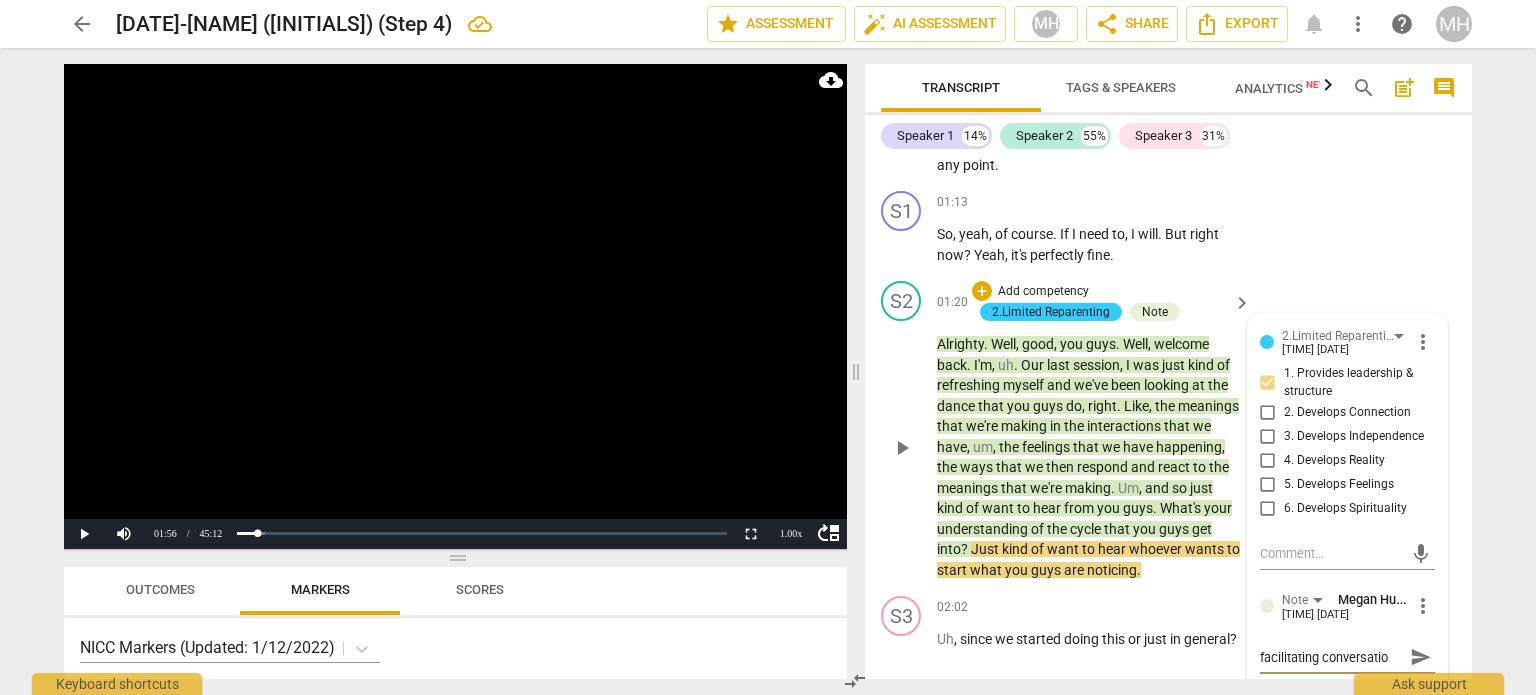type on "facilitating conversation" 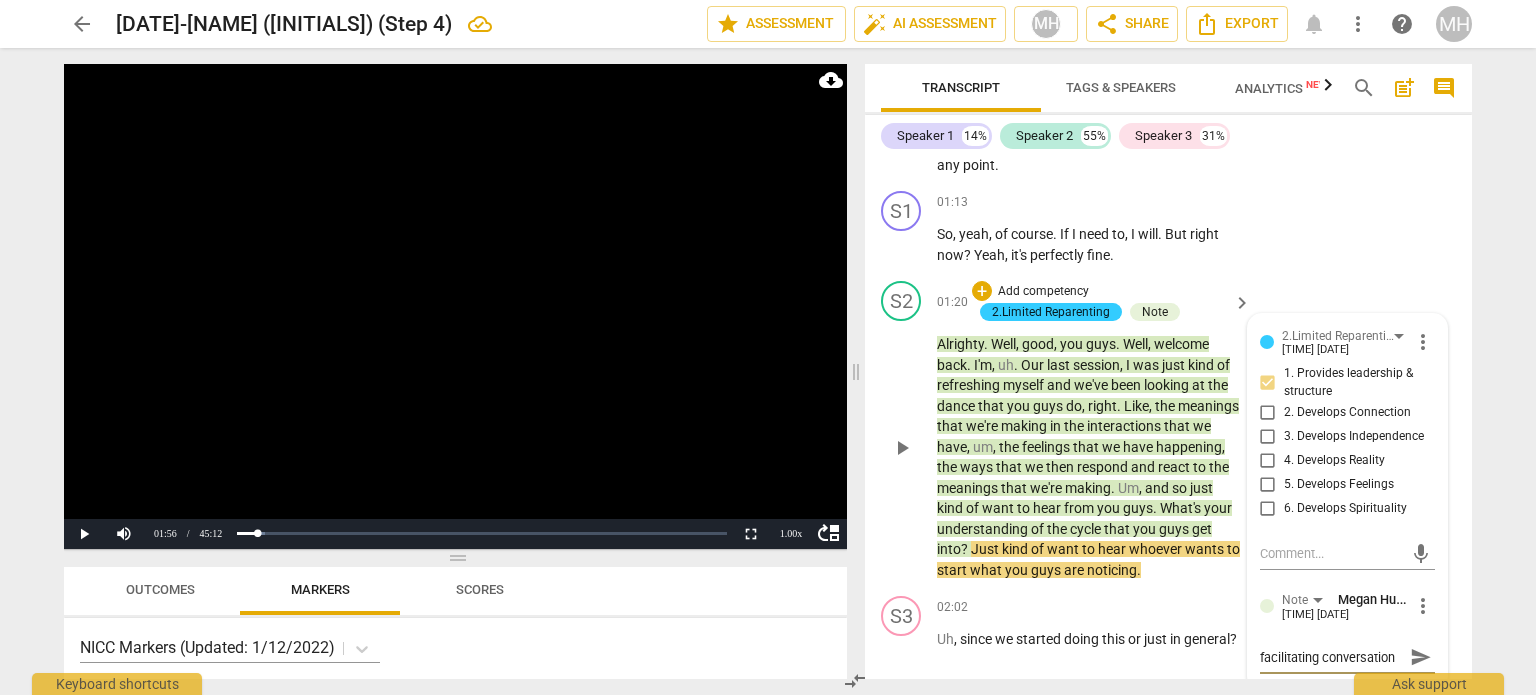 type on "facilitating conversation" 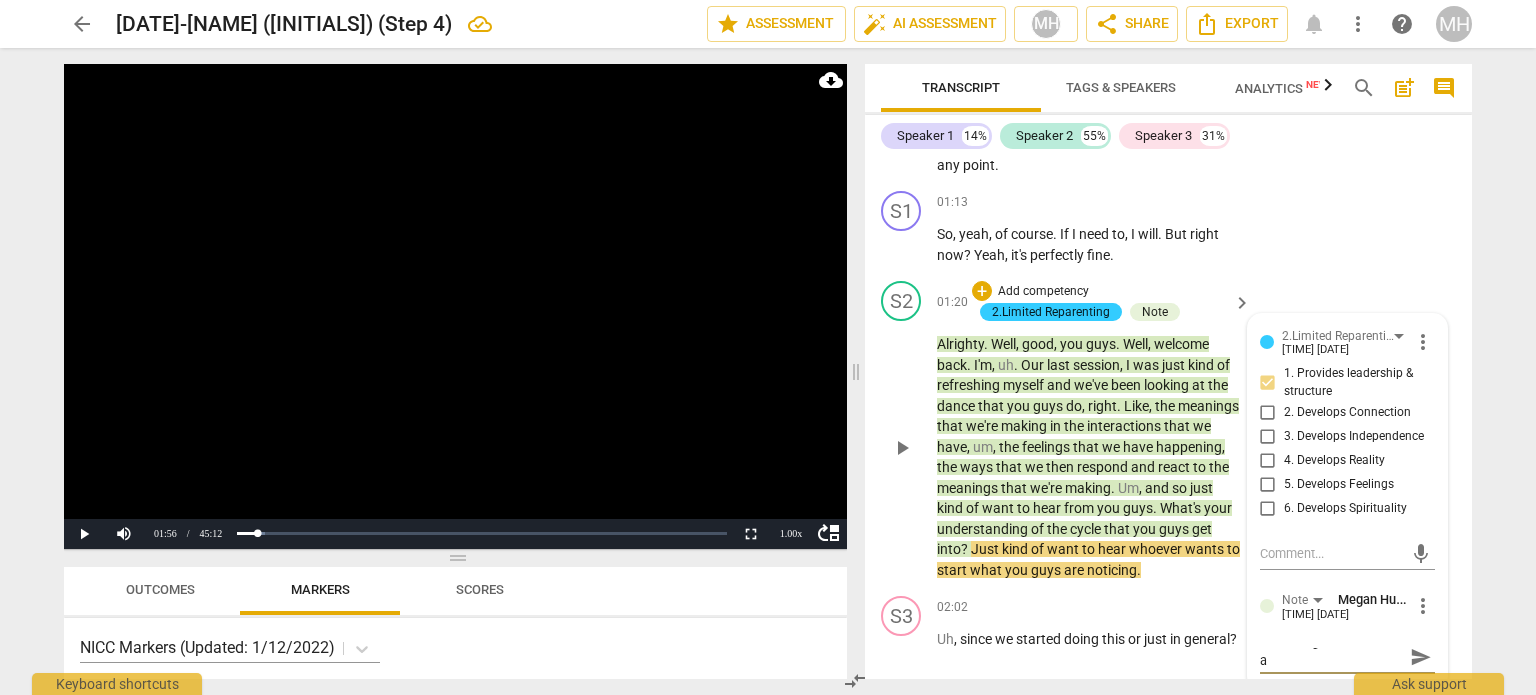 type on "facilitating conversation ar" 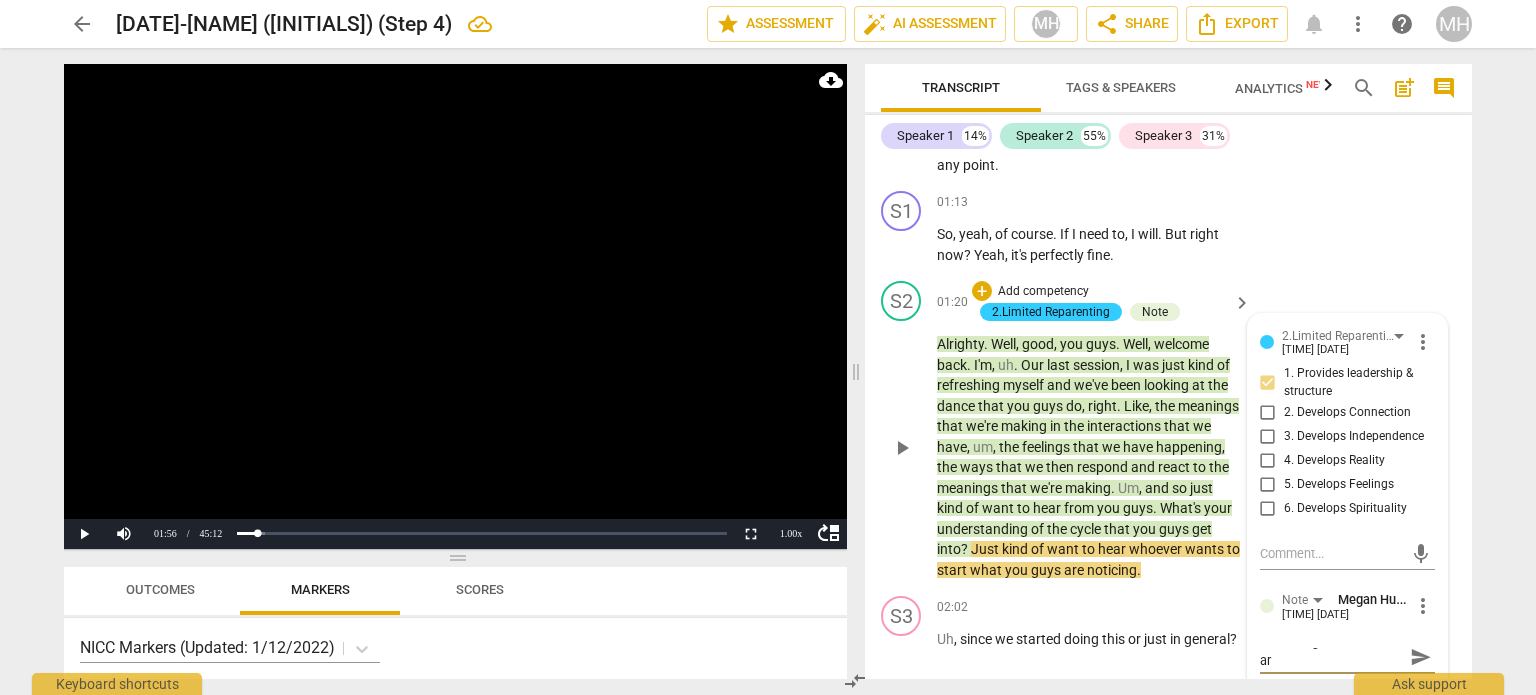 type on "facilitating conversation aro" 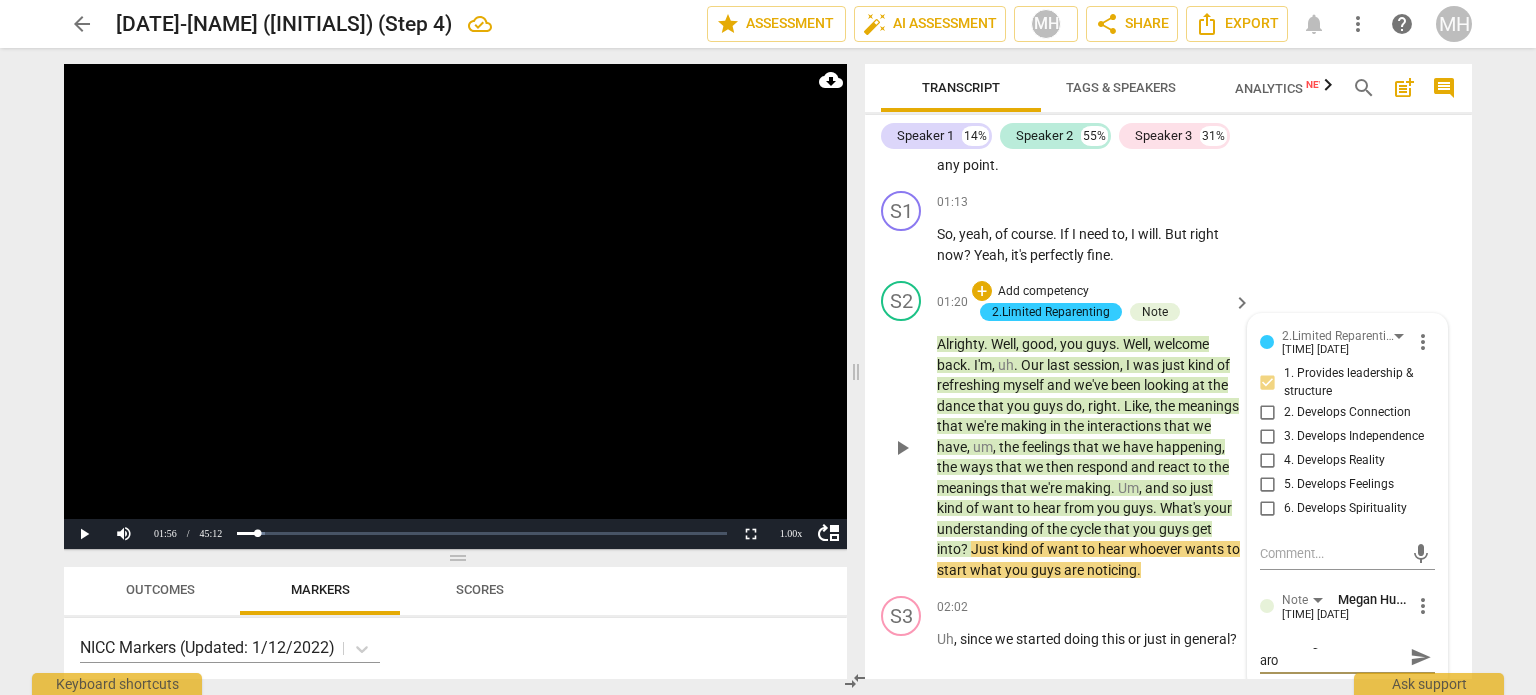 type on "facilitating conversation arou" 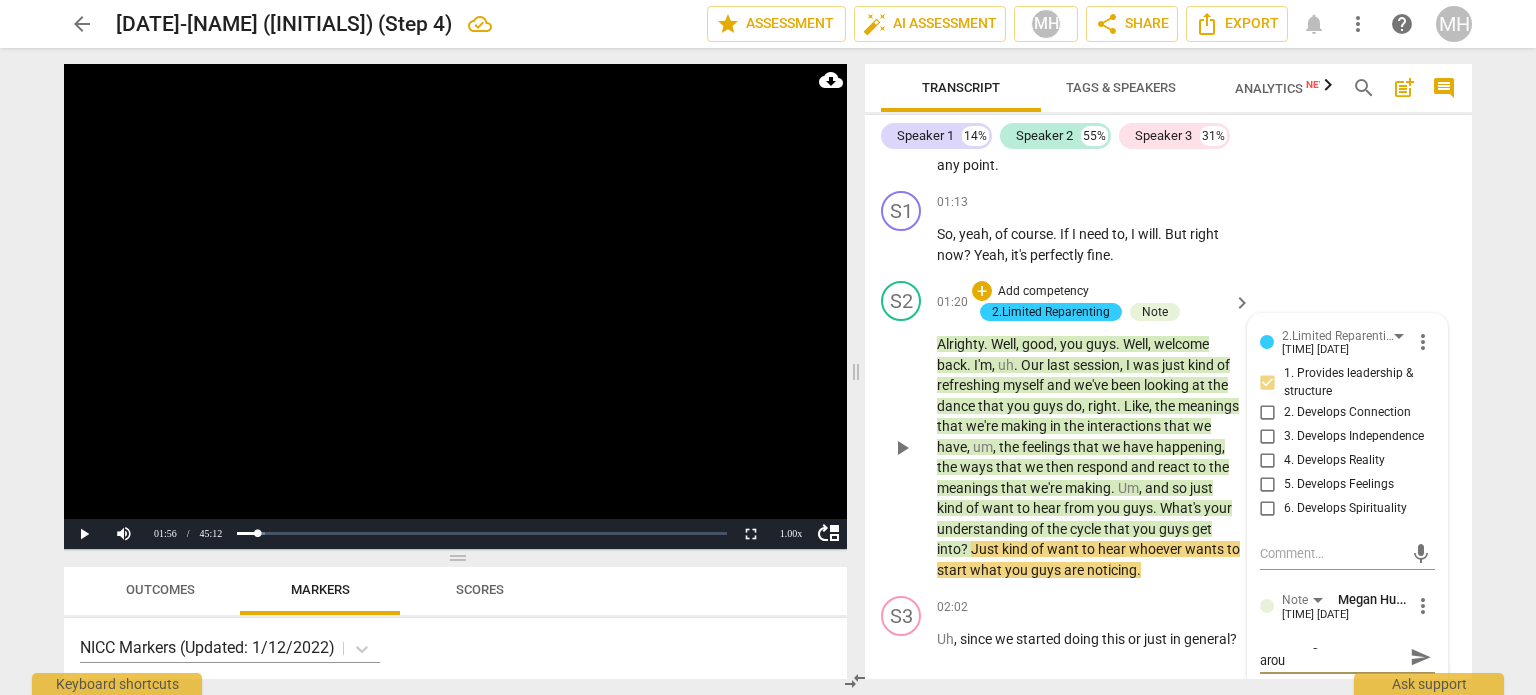 type on "facilitating conversation aroun" 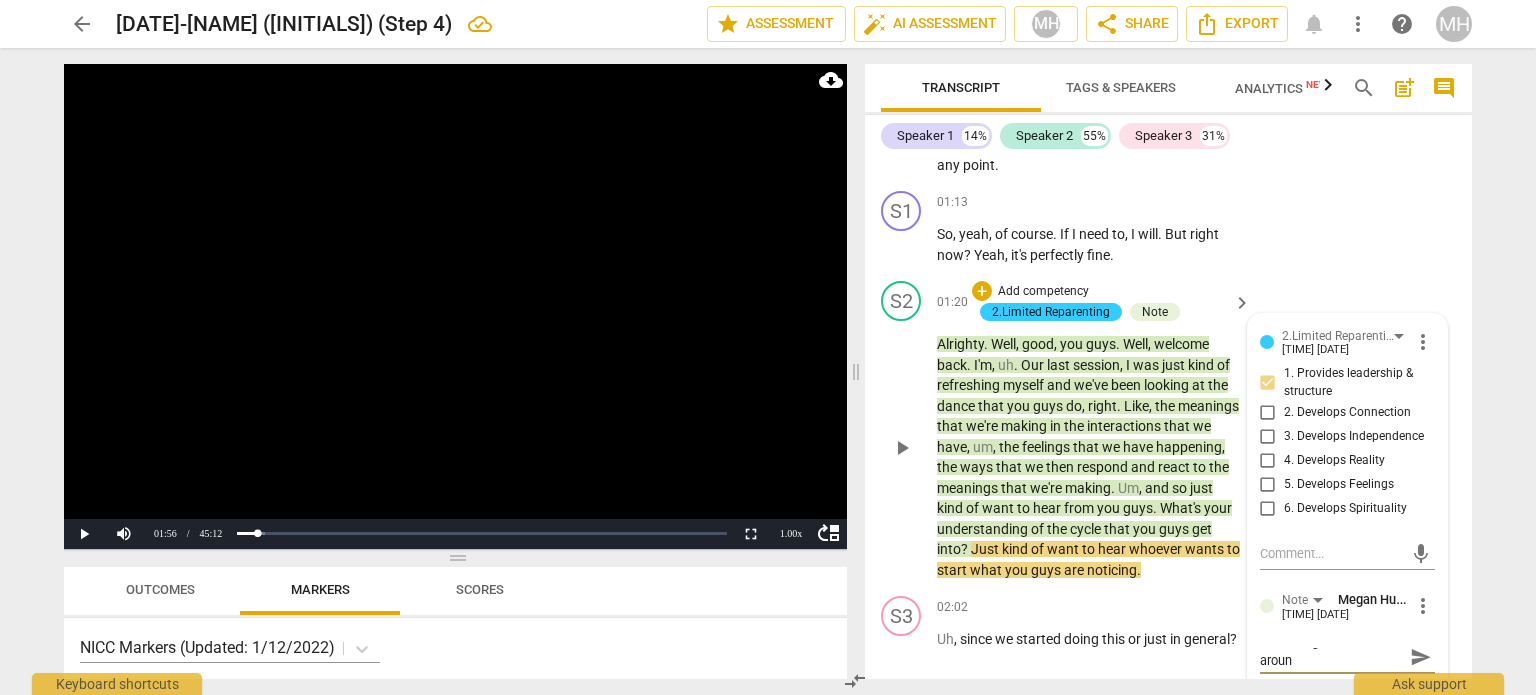 type on "facilitating conversation around" 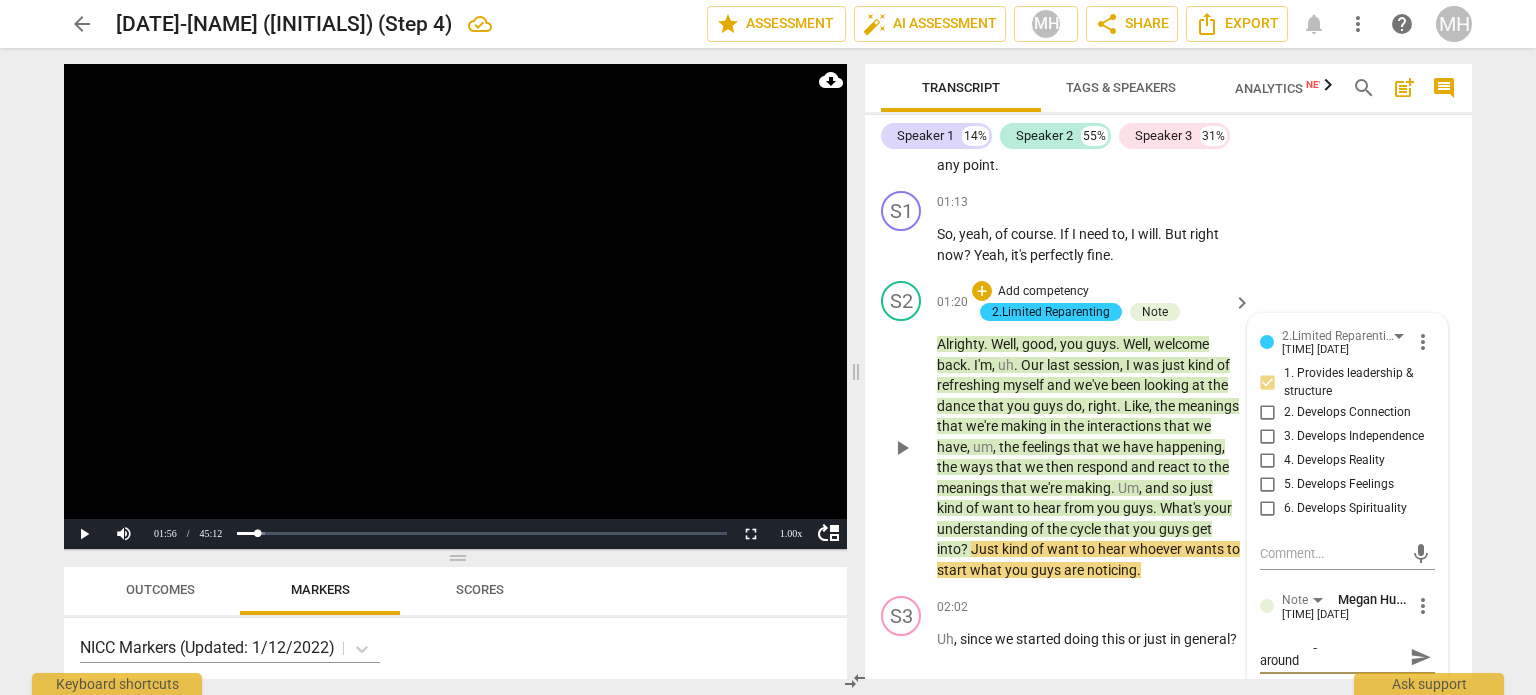 scroll, scrollTop: 0, scrollLeft: 0, axis: both 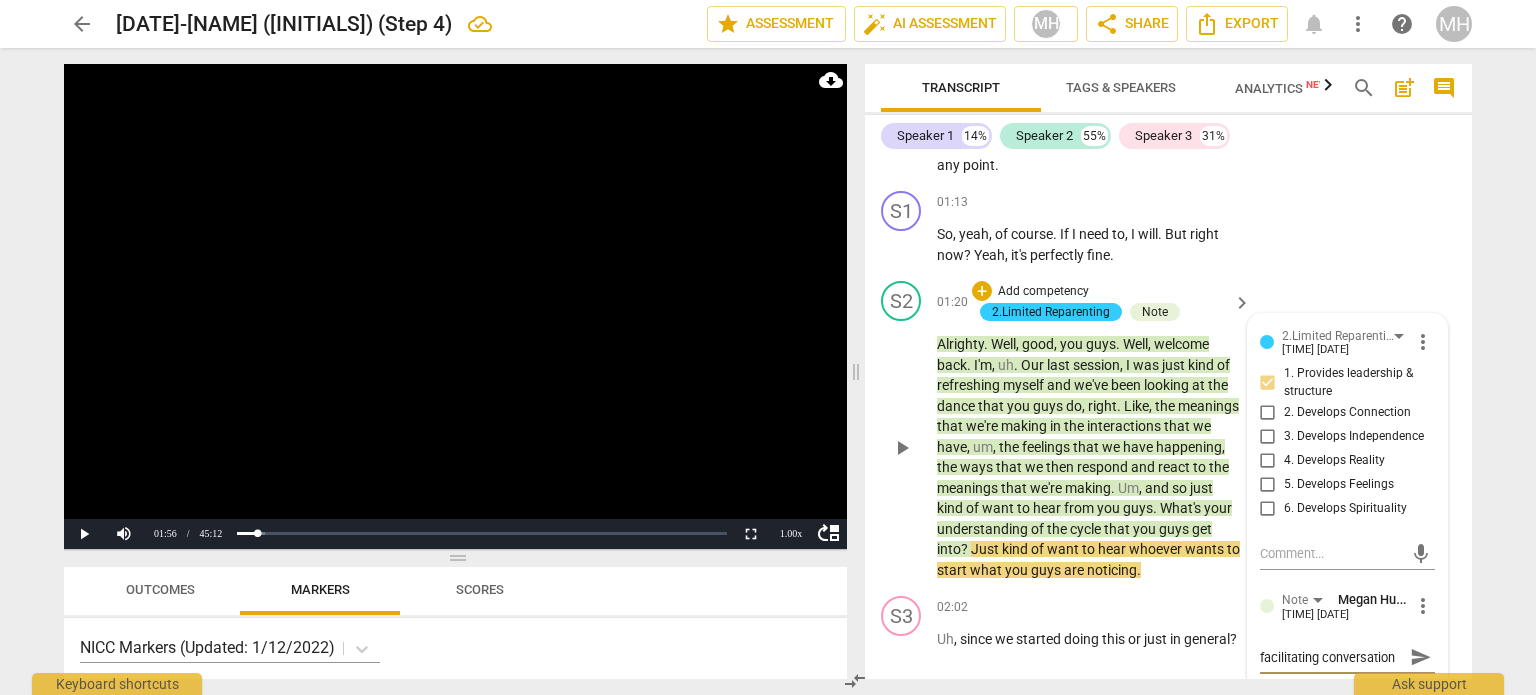 type on "facilitating conversation around" 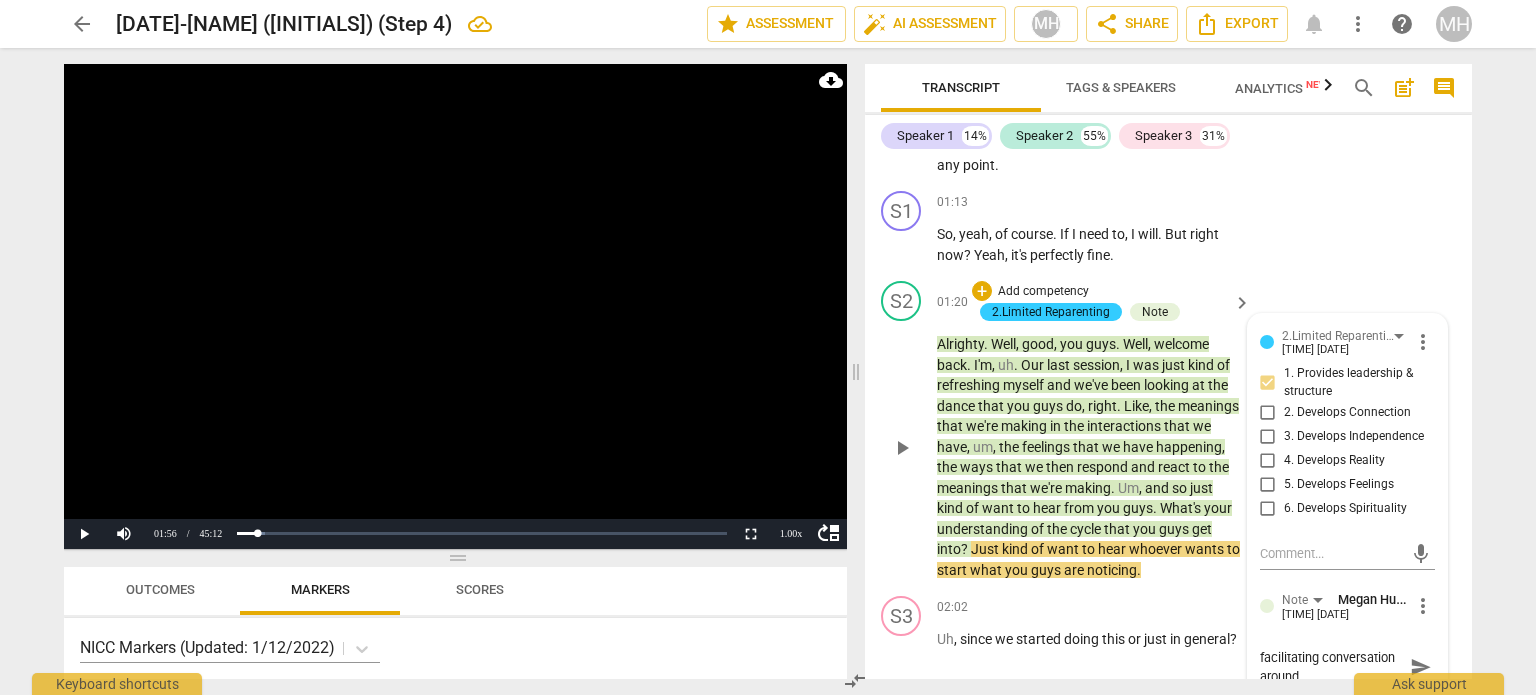 type on "facilitating conversation around s" 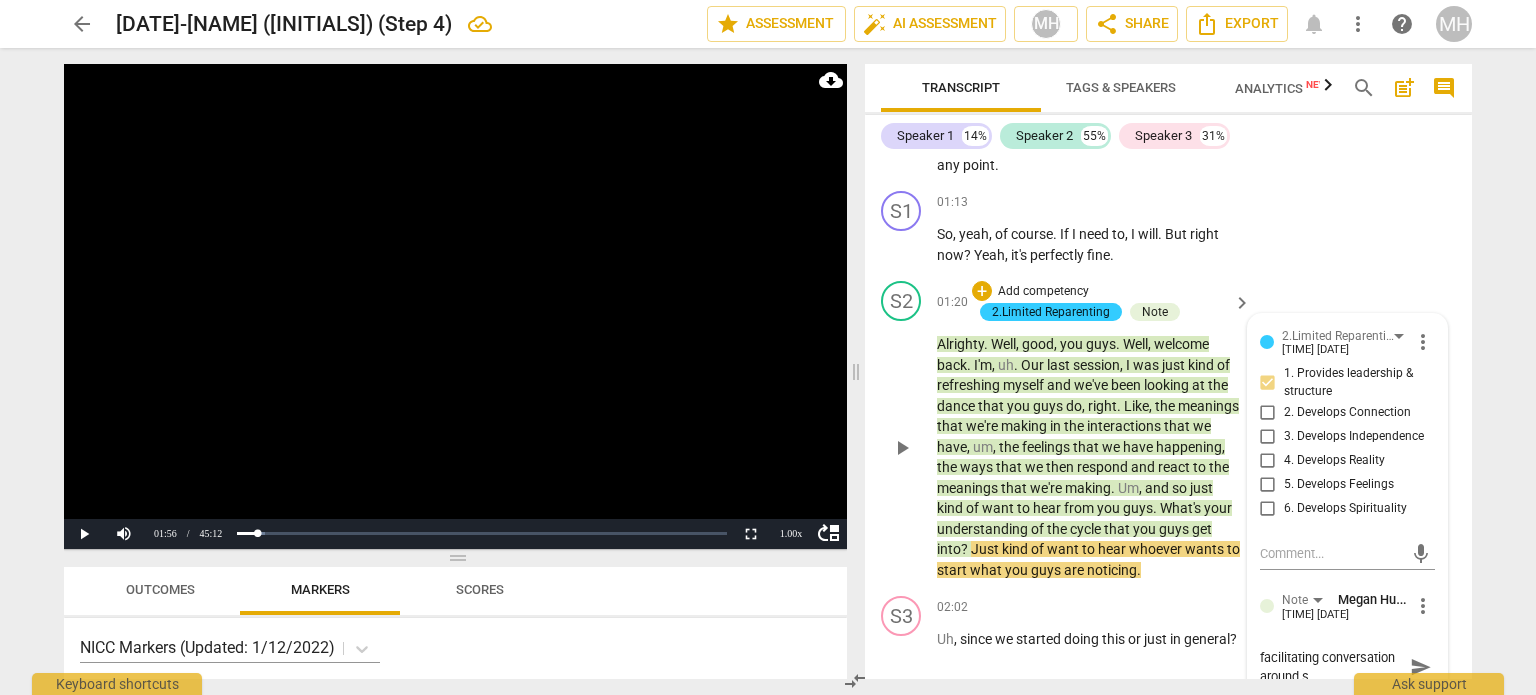 type on "facilitating conversation around st" 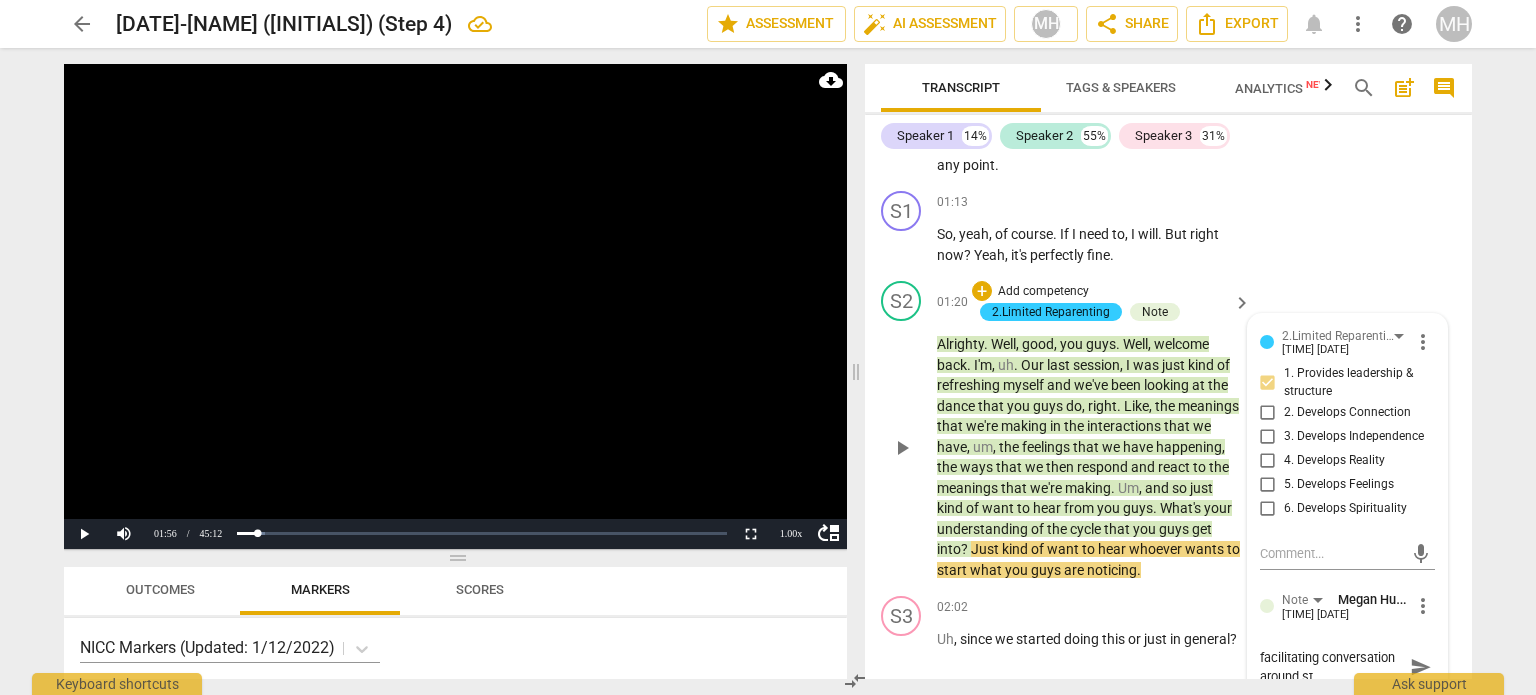 type on "facilitating conversation around ste" 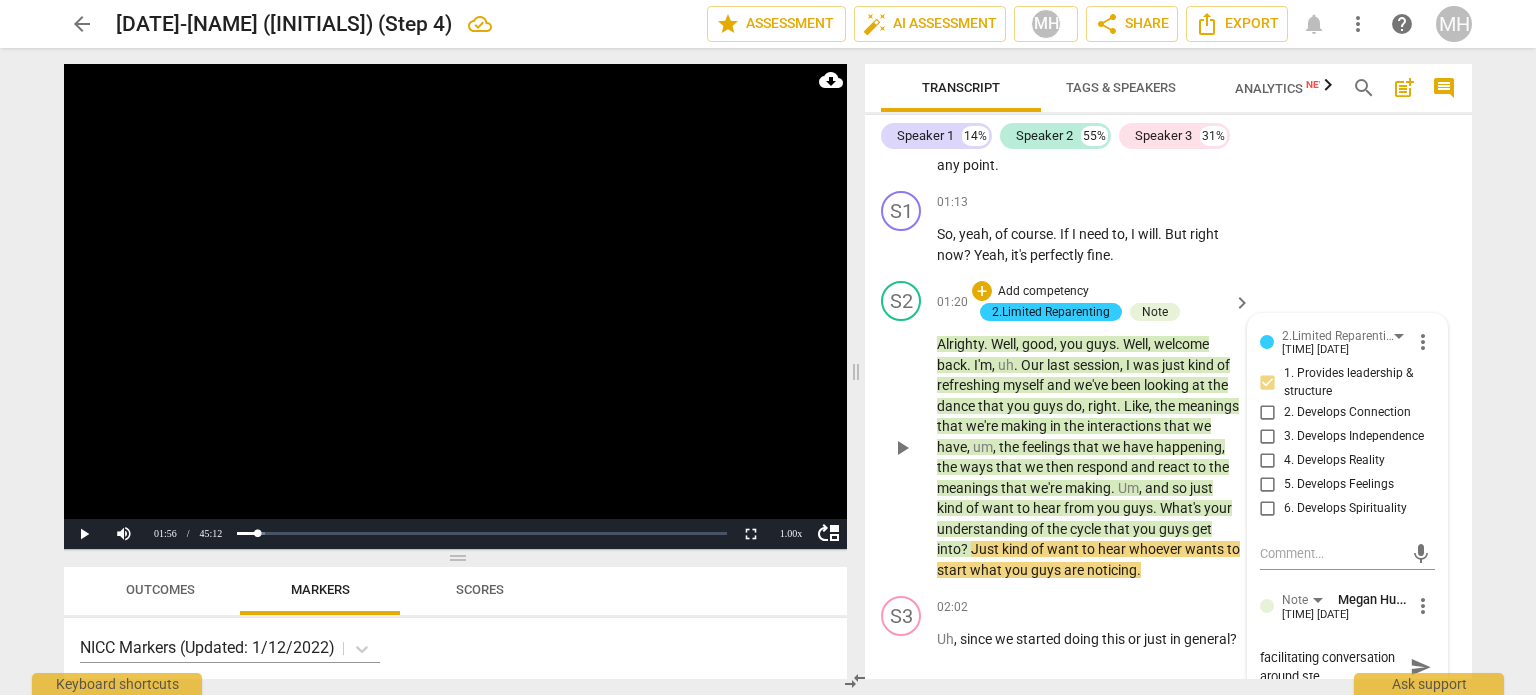 type on "facilitating conversation around step" 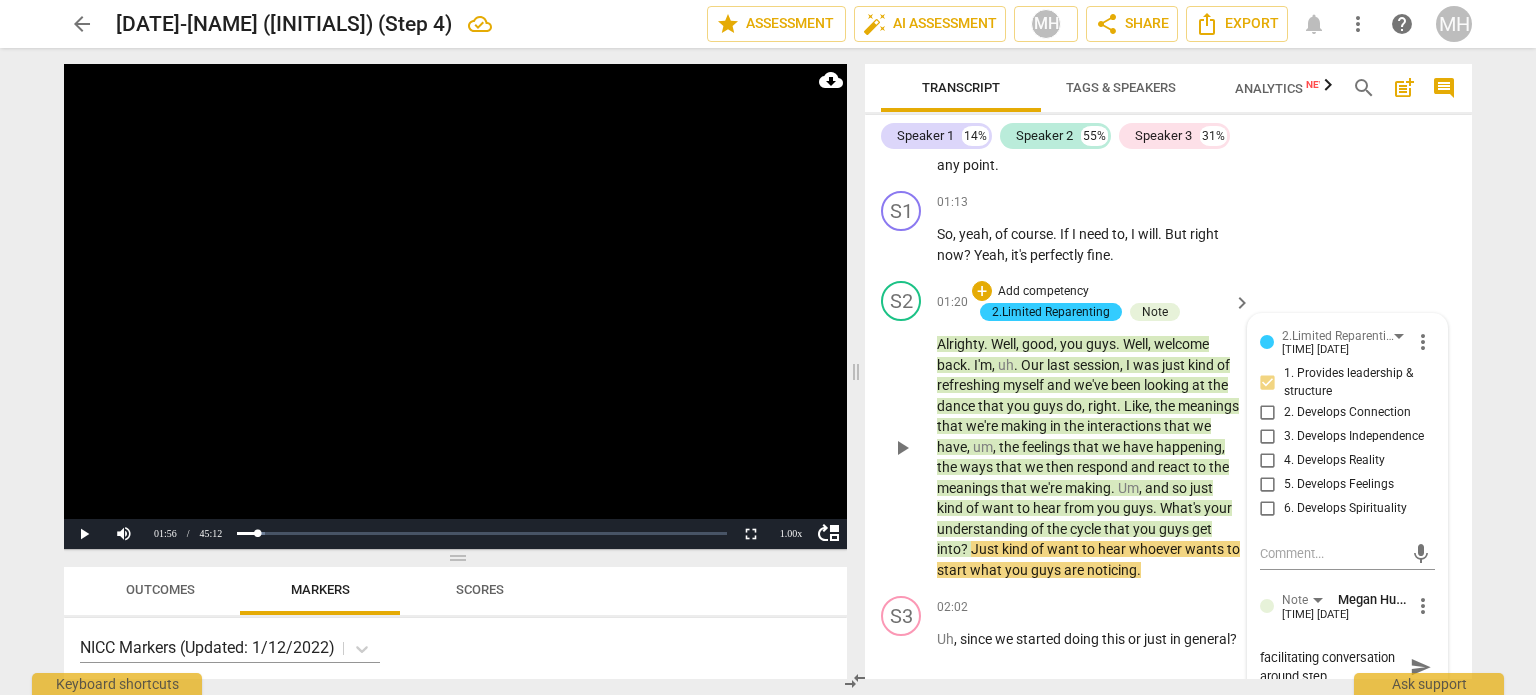 type on "facilitating conversation around step" 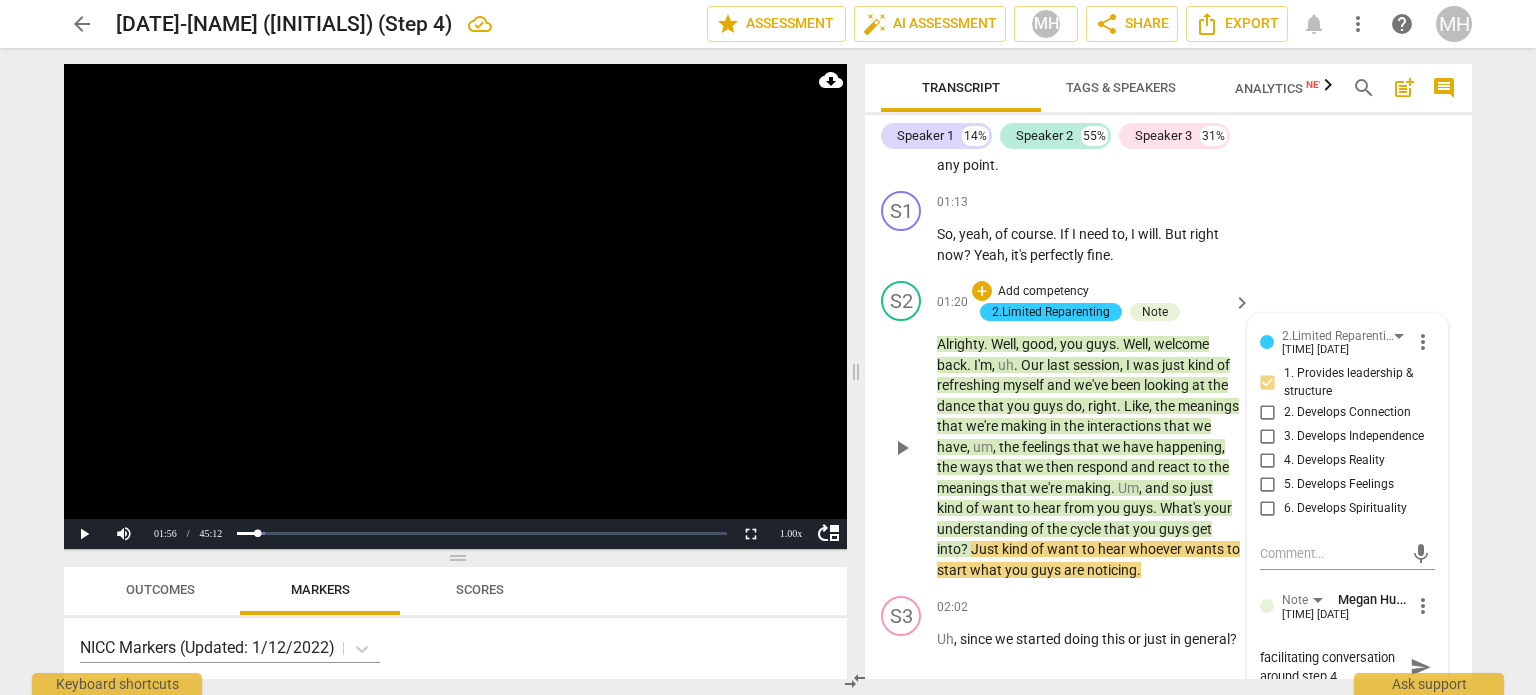 type on "facilitating conversation around step 4" 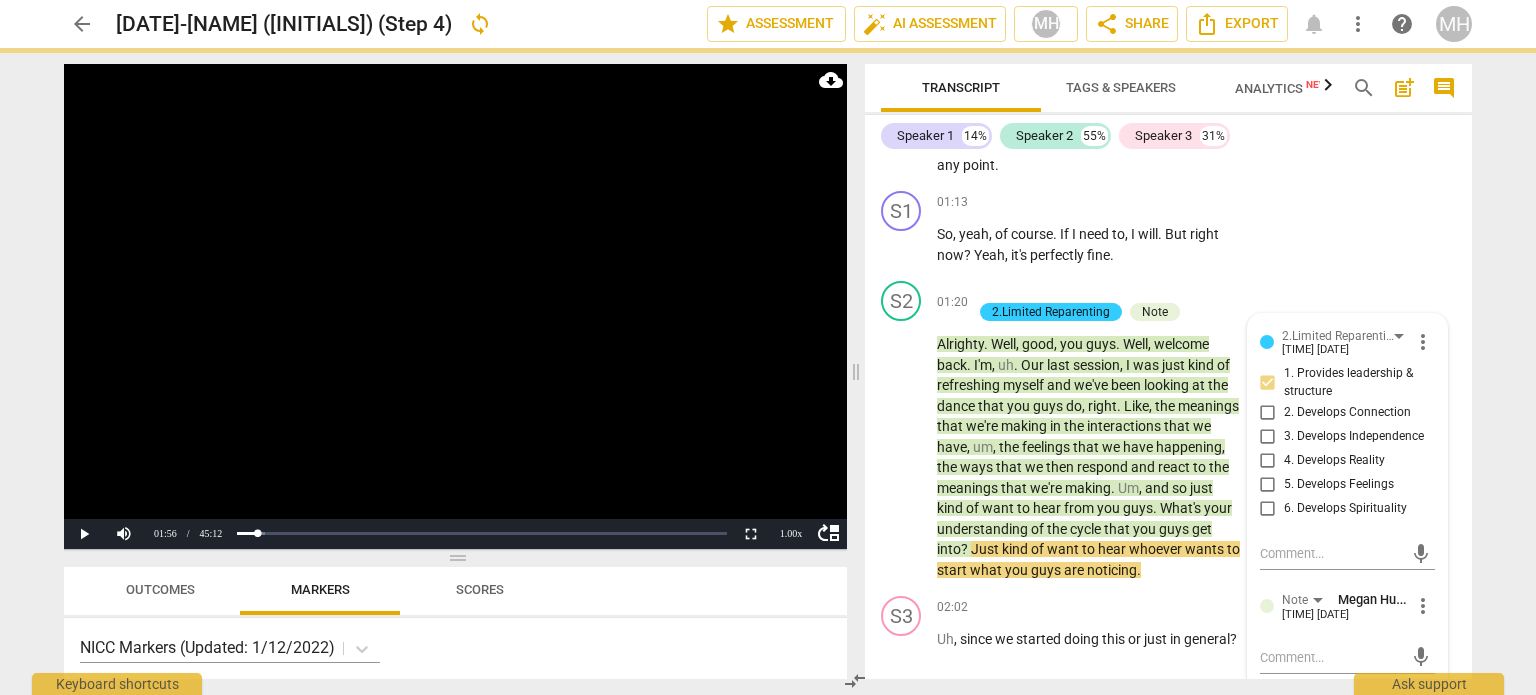 click at bounding box center [455, 306] 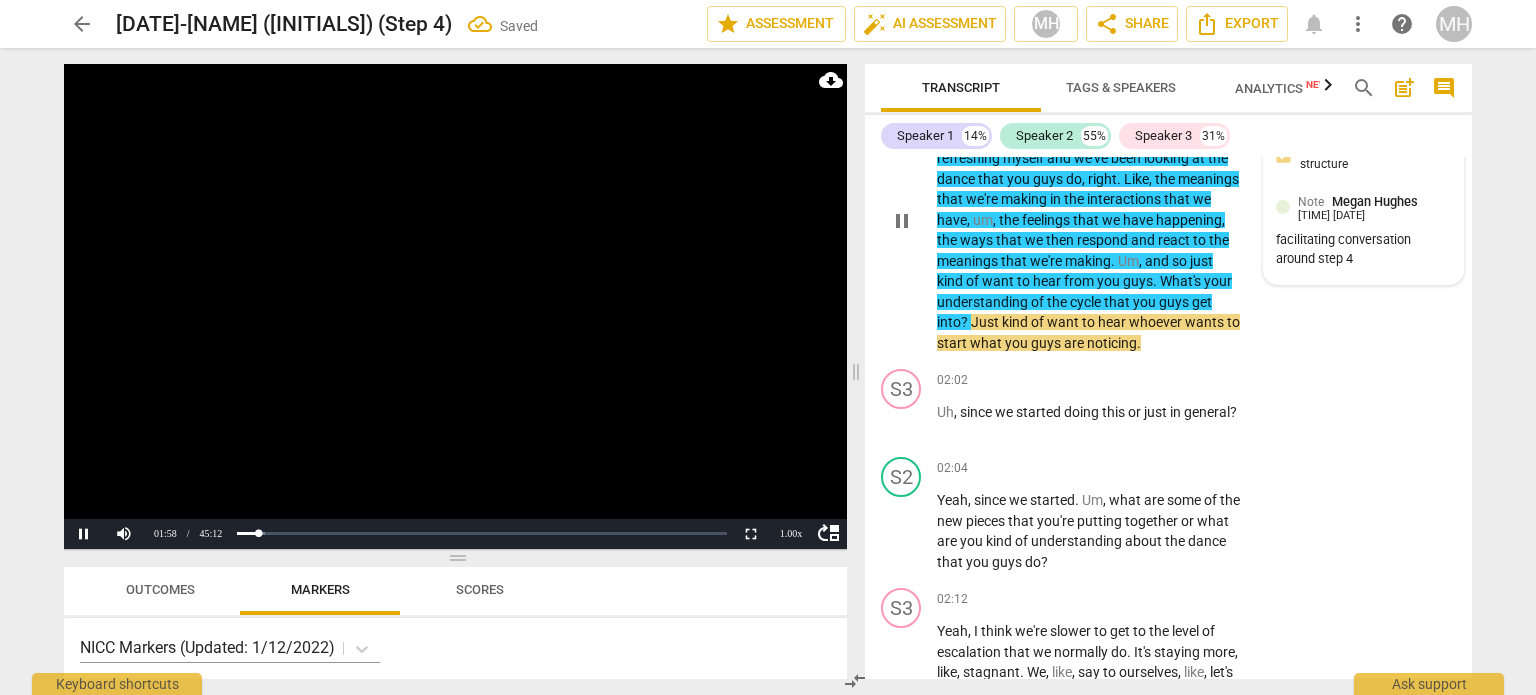 scroll, scrollTop: 1606, scrollLeft: 0, axis: vertical 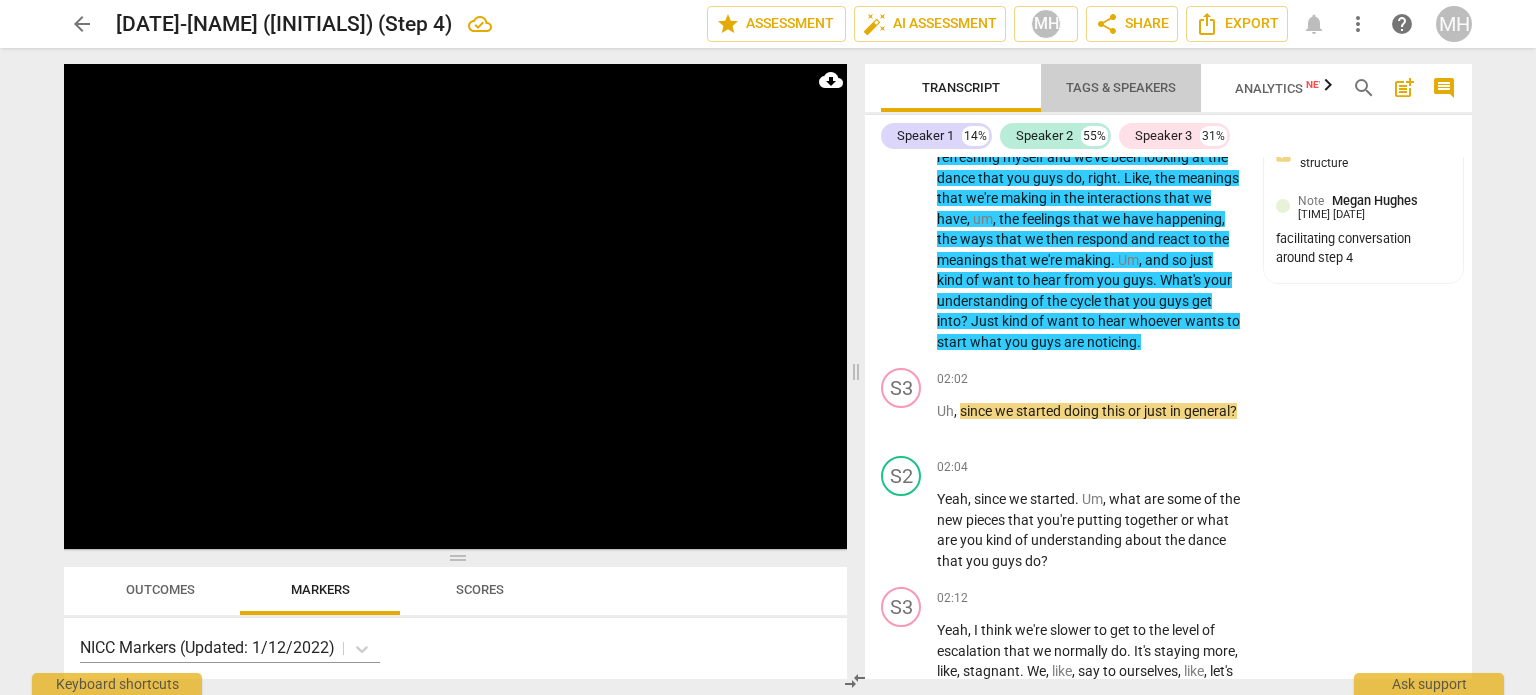 click on "Tags & Speakers" at bounding box center (1121, 87) 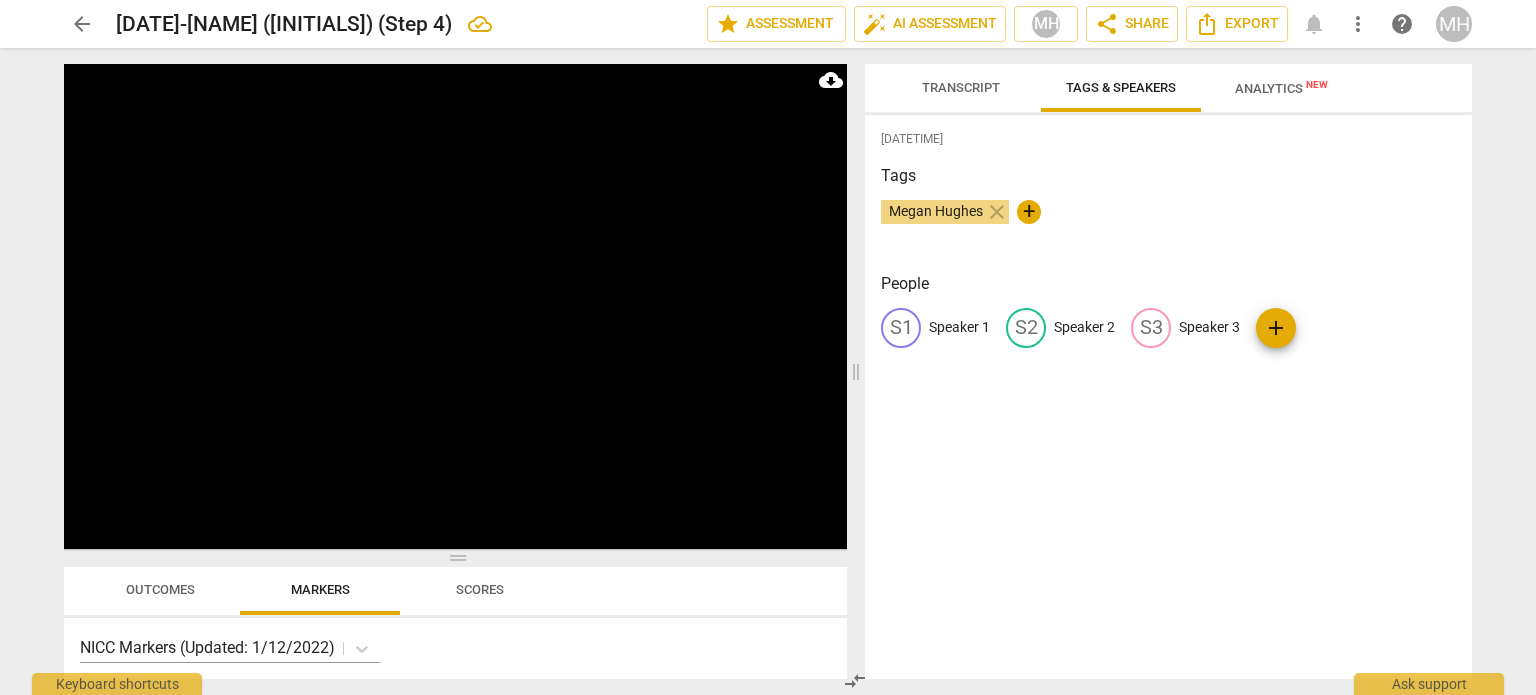 click on "Speaker 2" at bounding box center [1084, 327] 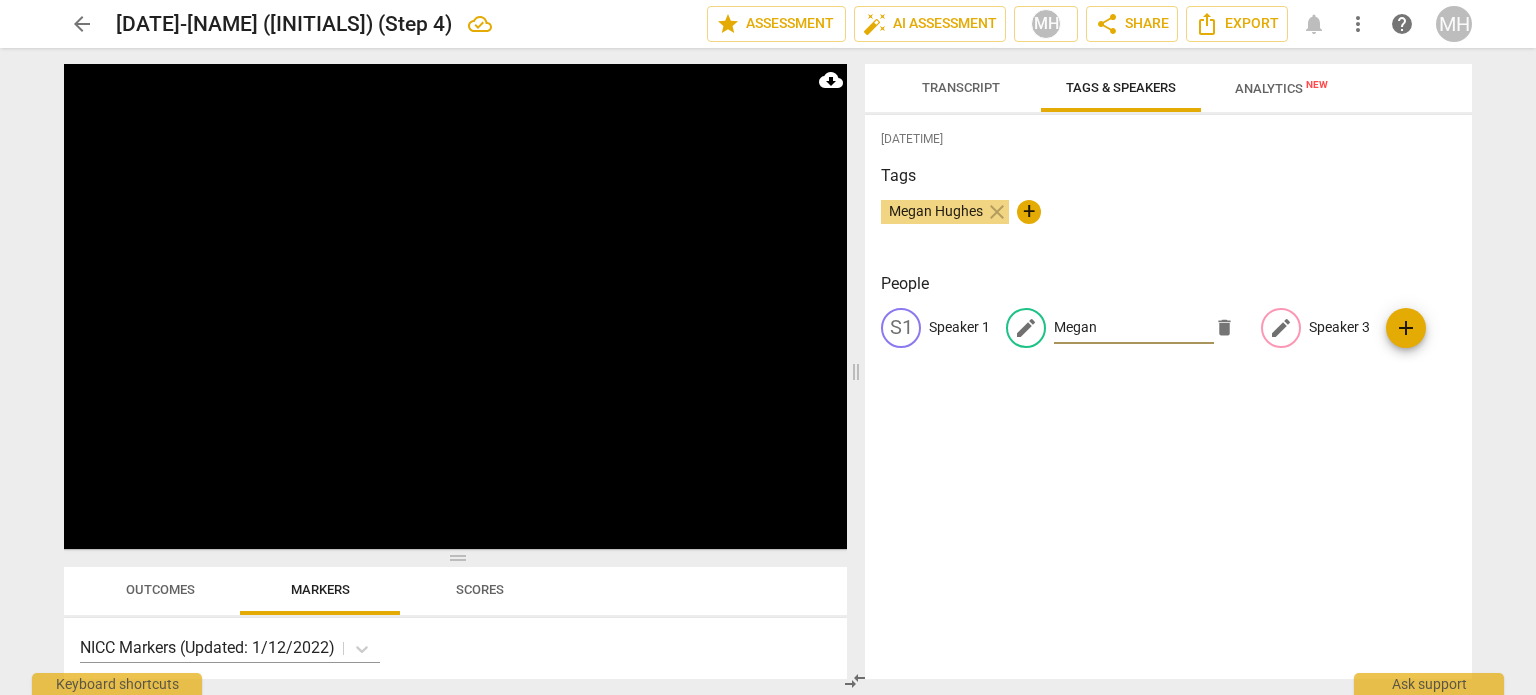 type on "Megan" 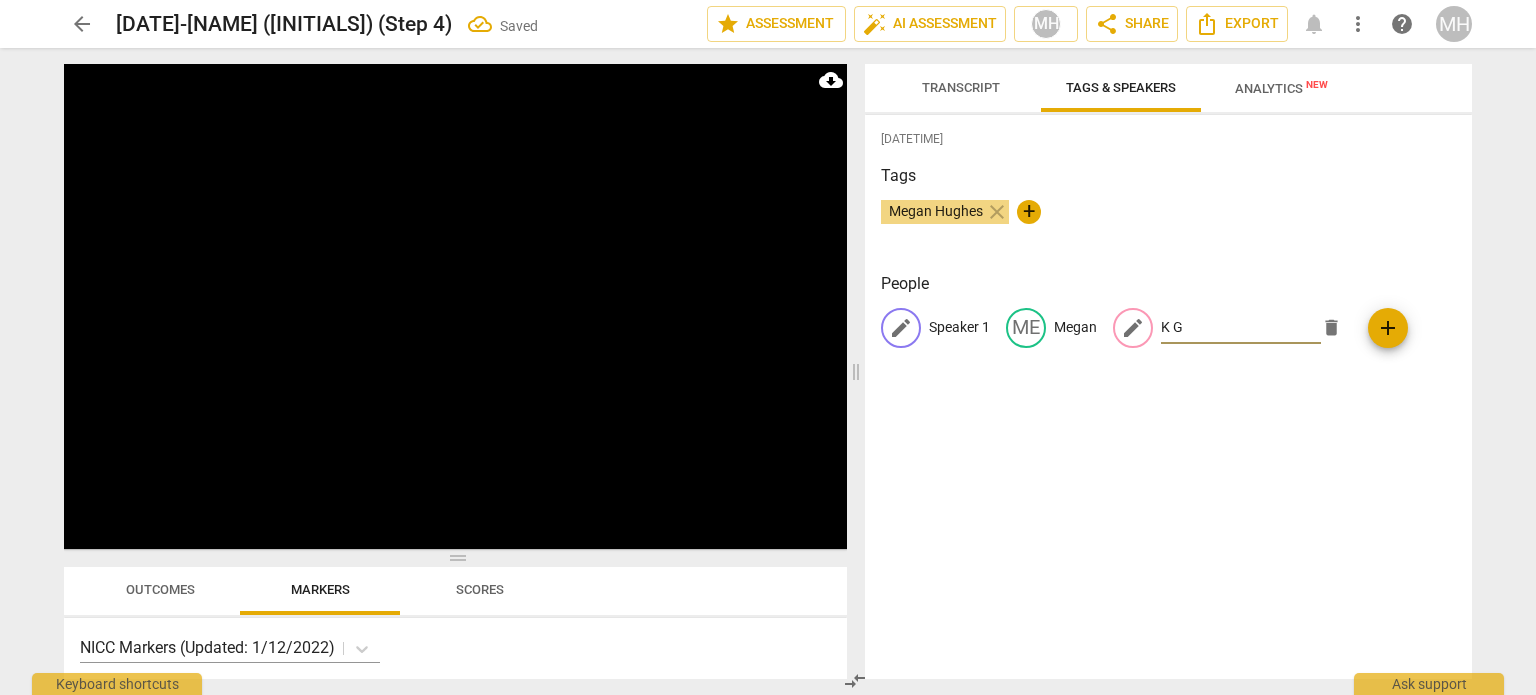 type on "K G" 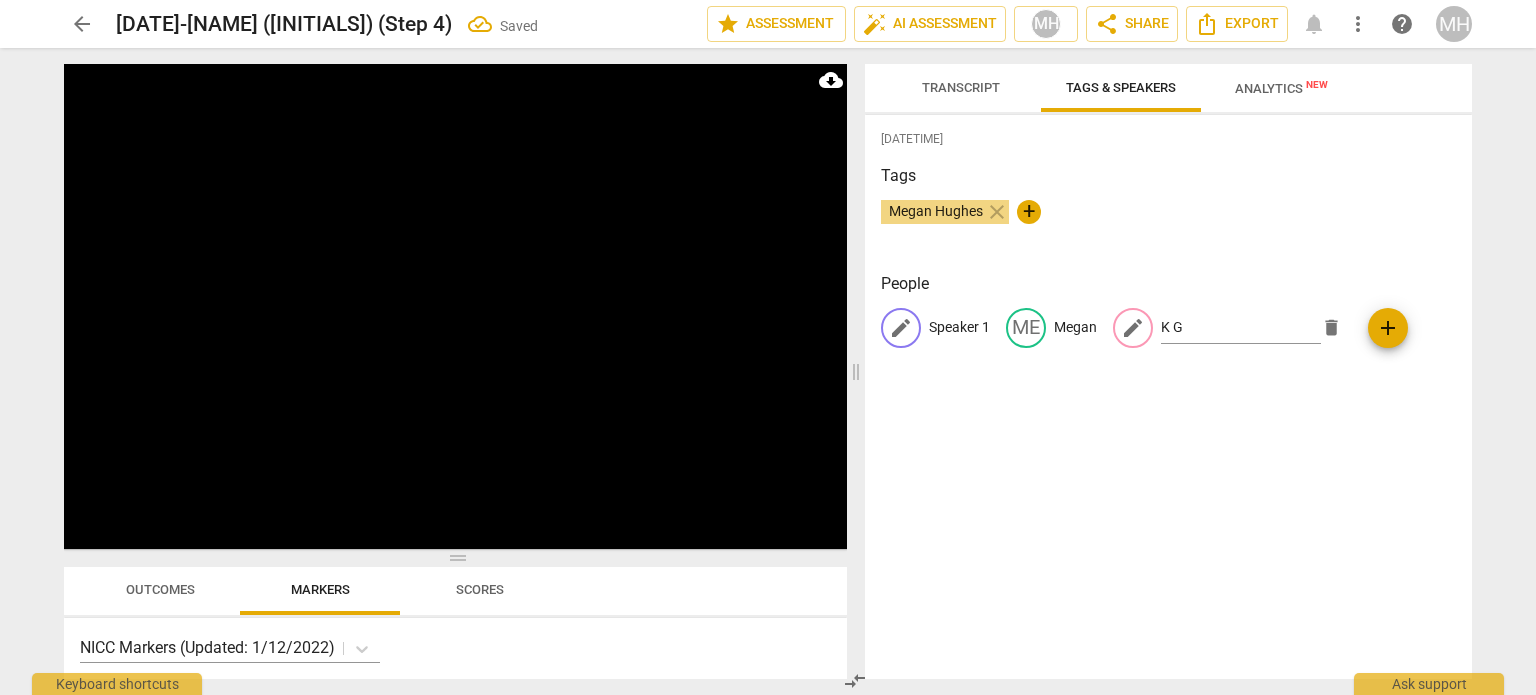 click on "Speaker 1" at bounding box center (959, 327) 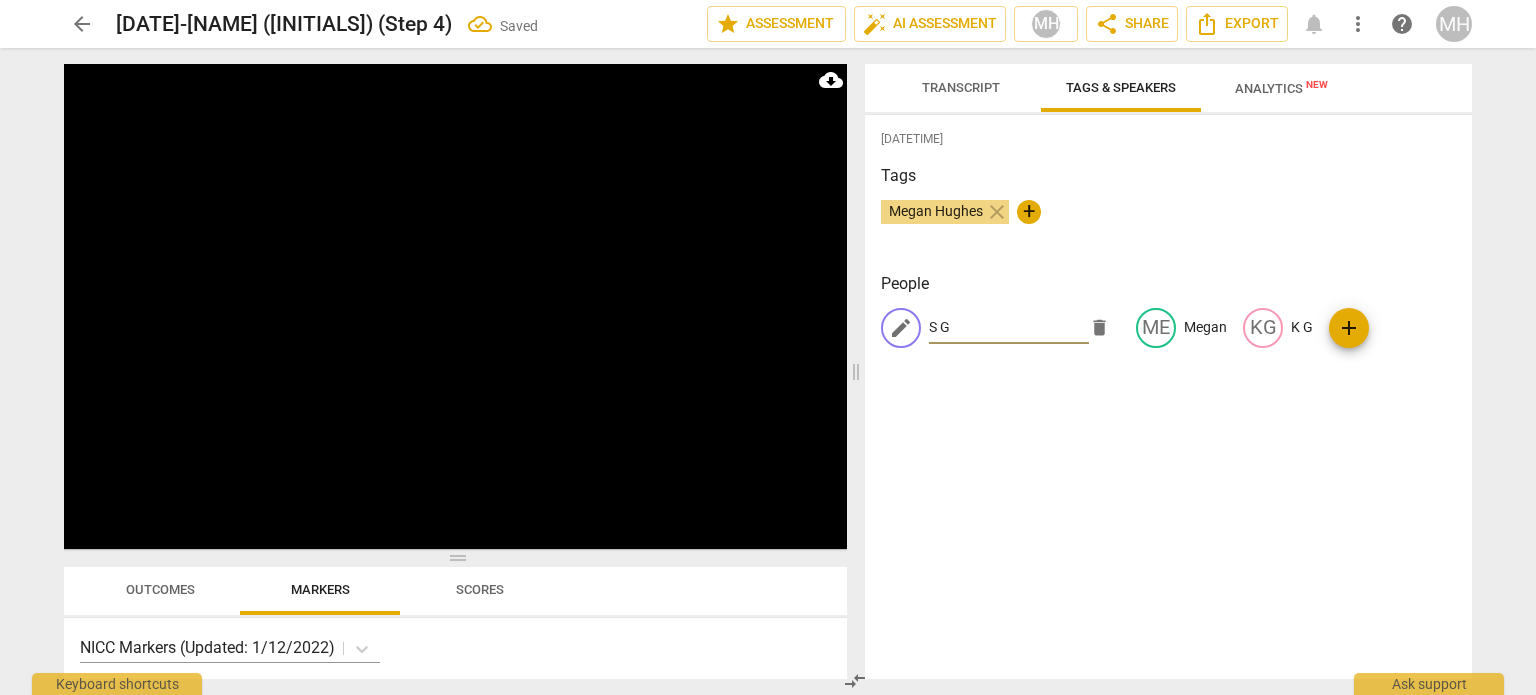 type on "S G" 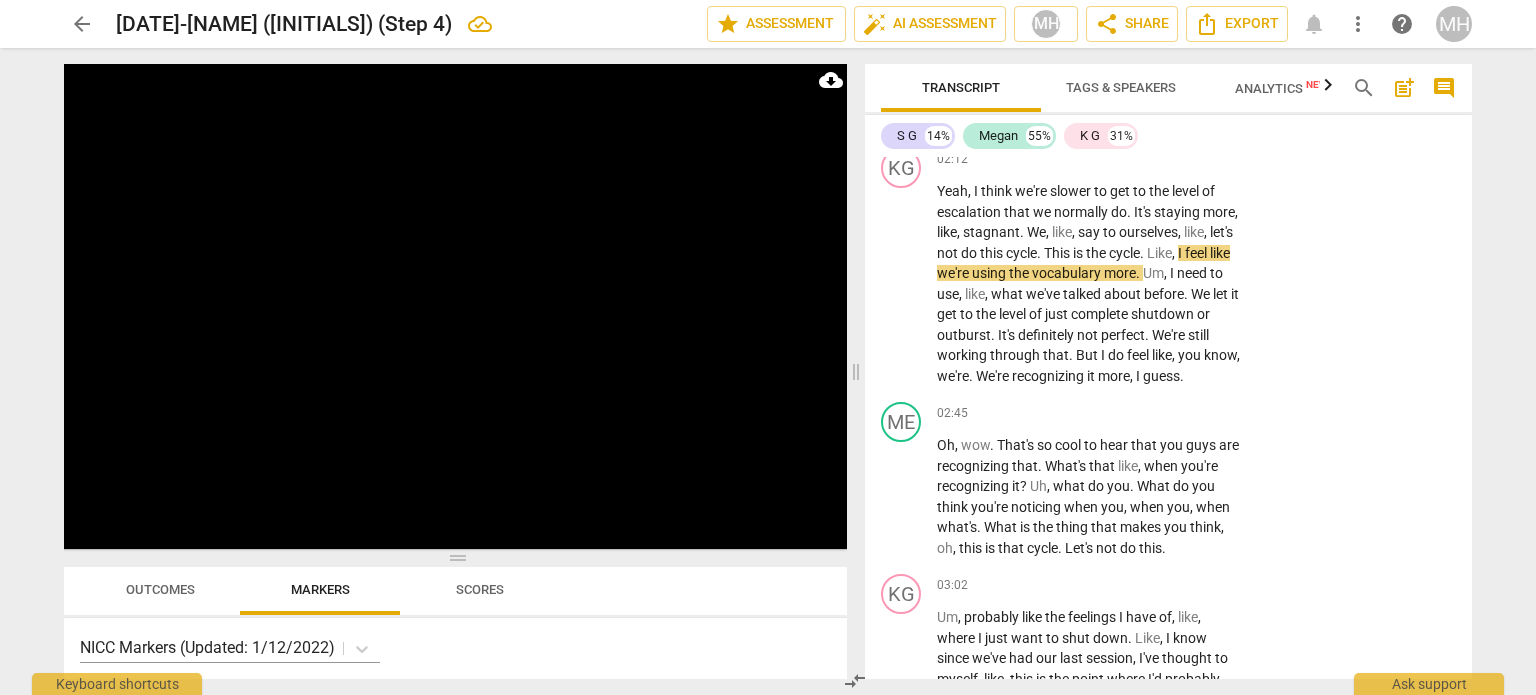 scroll, scrollTop: 2052, scrollLeft: 0, axis: vertical 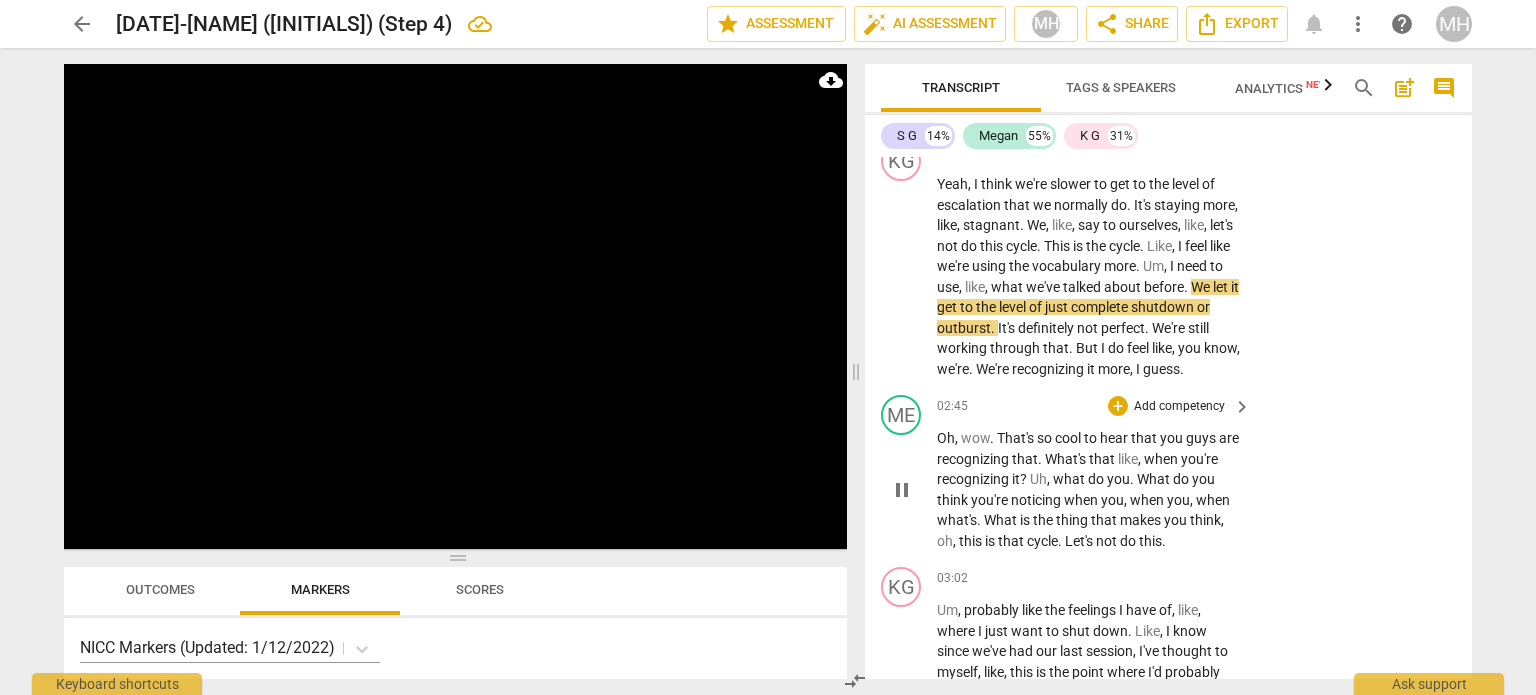 click on "Add competency" at bounding box center (1179, 407) 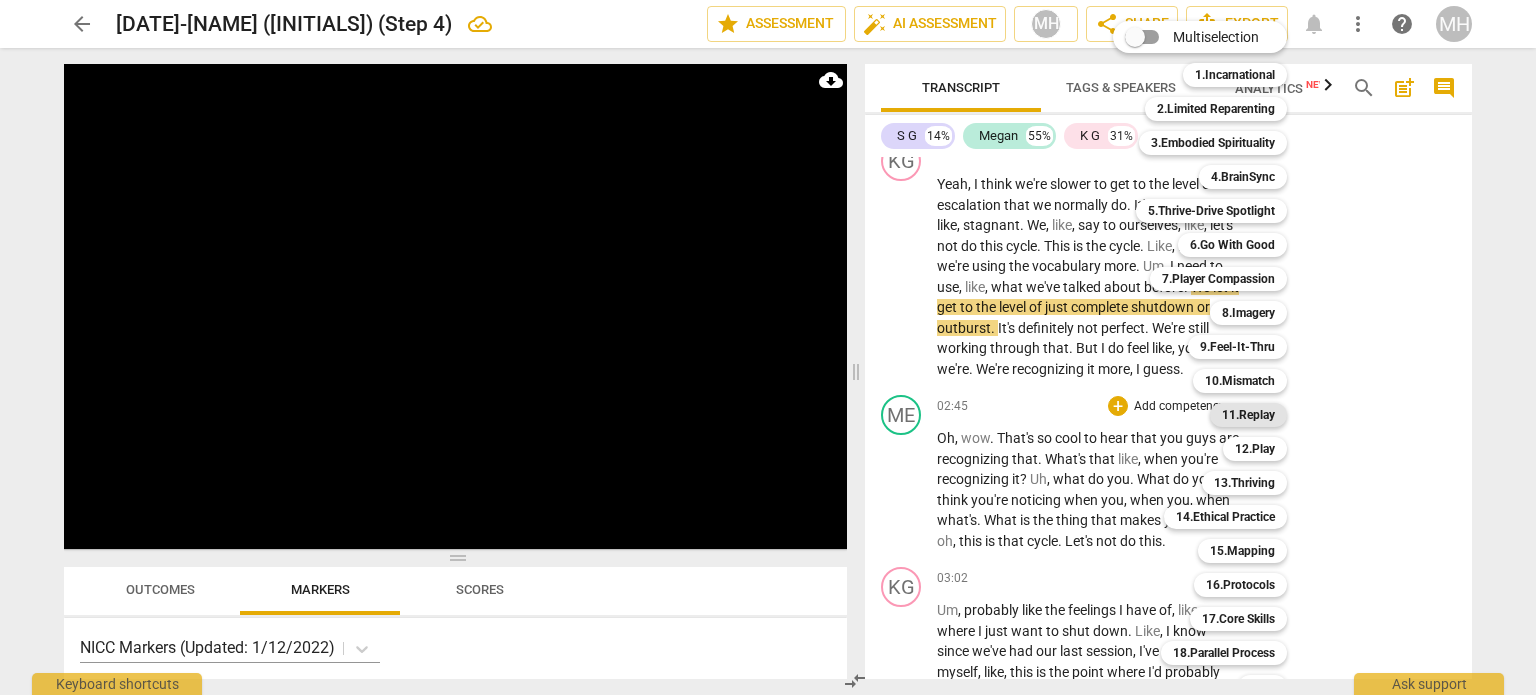 click on "11.Replay" at bounding box center (1248, 415) 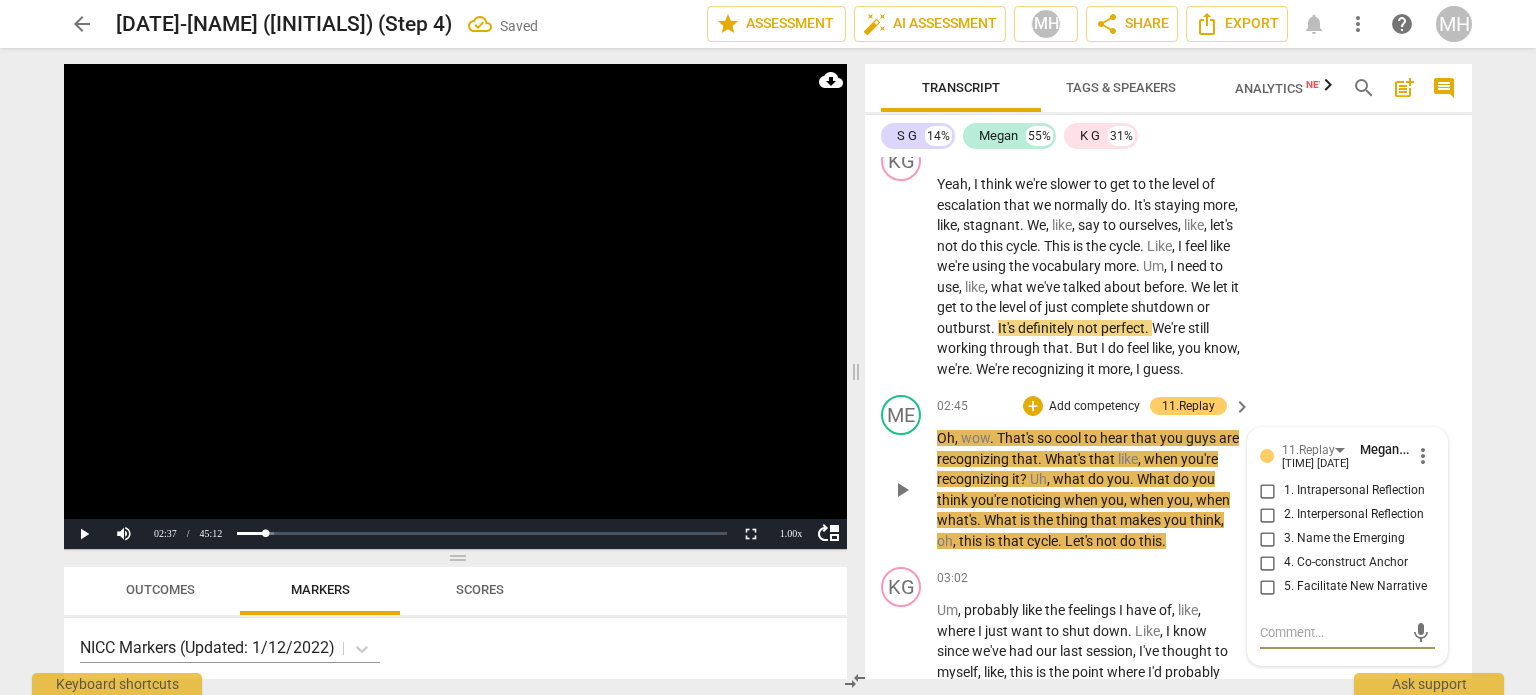 click on "1. Intrapersonal Reflection" at bounding box center (1268, 491) 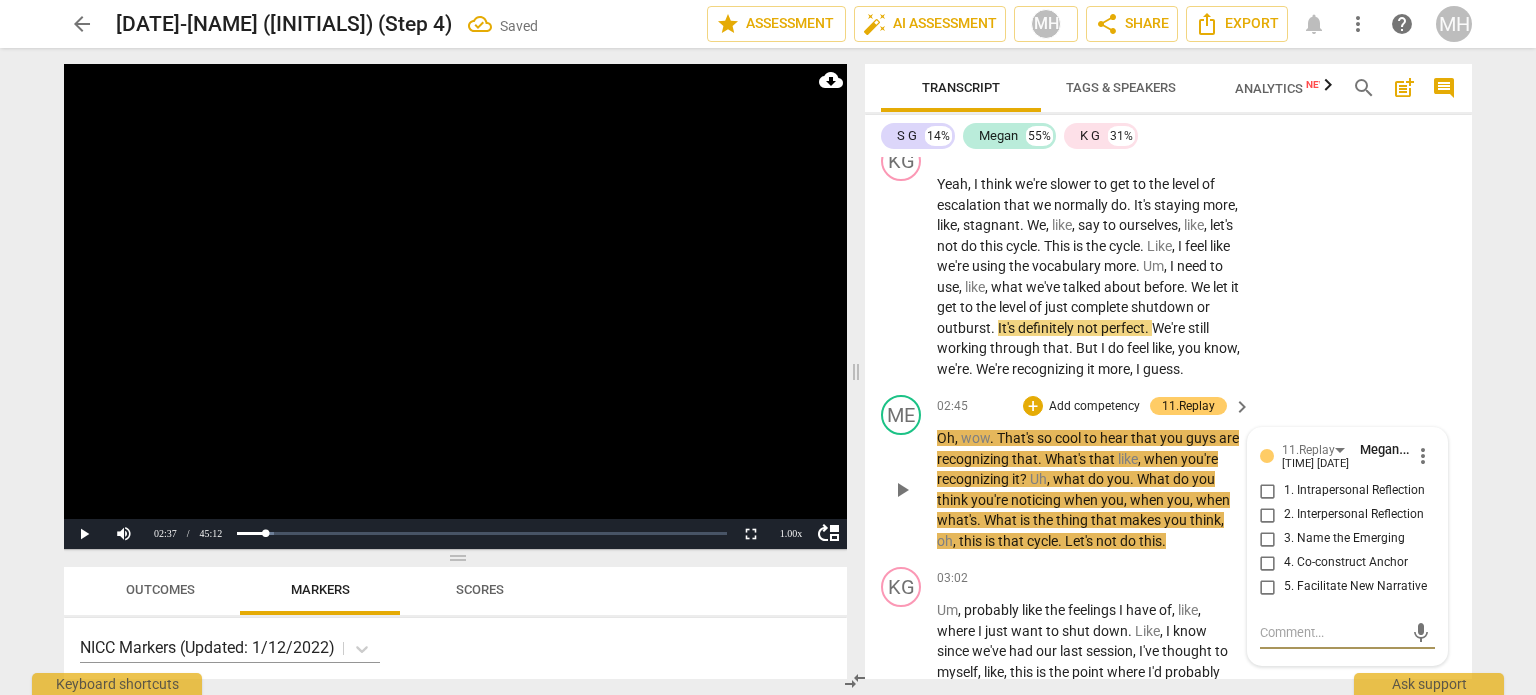 checkbox on "true" 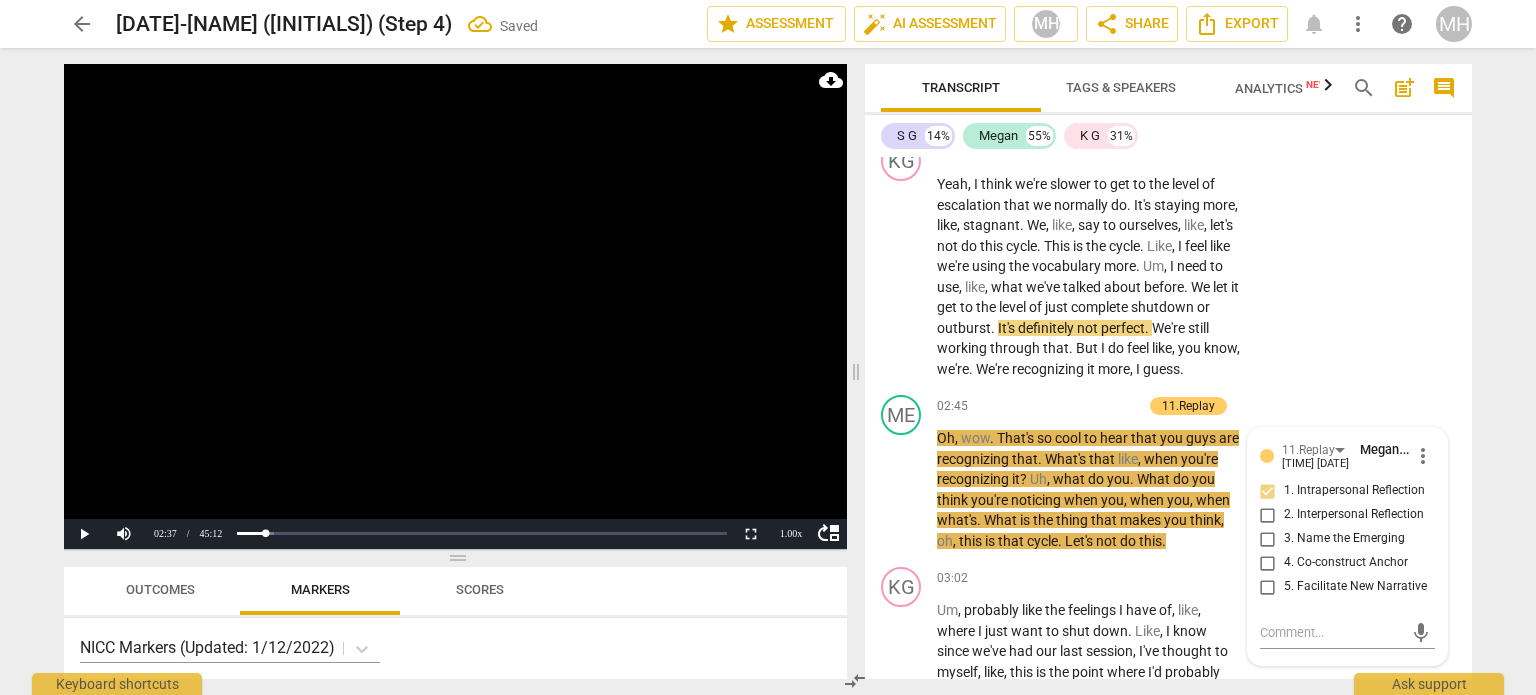 click at bounding box center [455, 306] 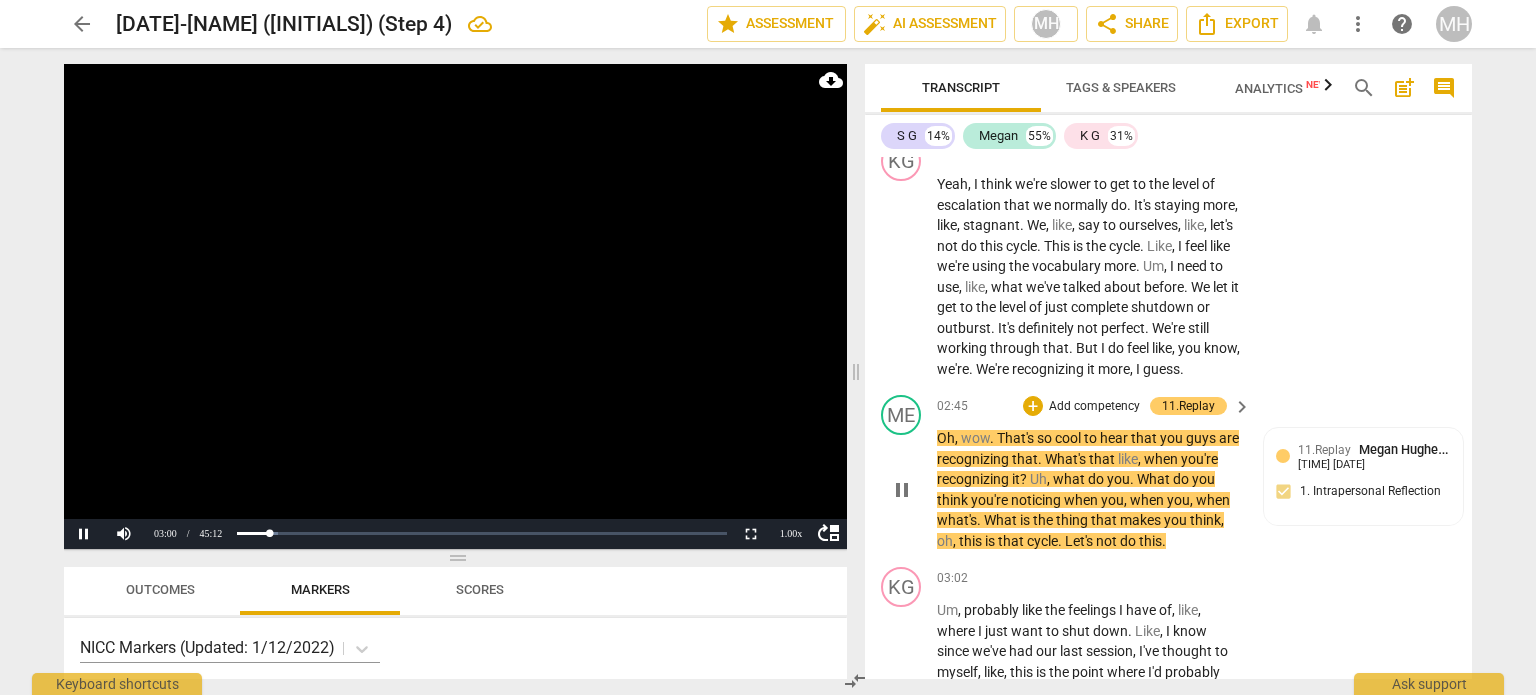 click on "Add competency" at bounding box center [1094, 407] 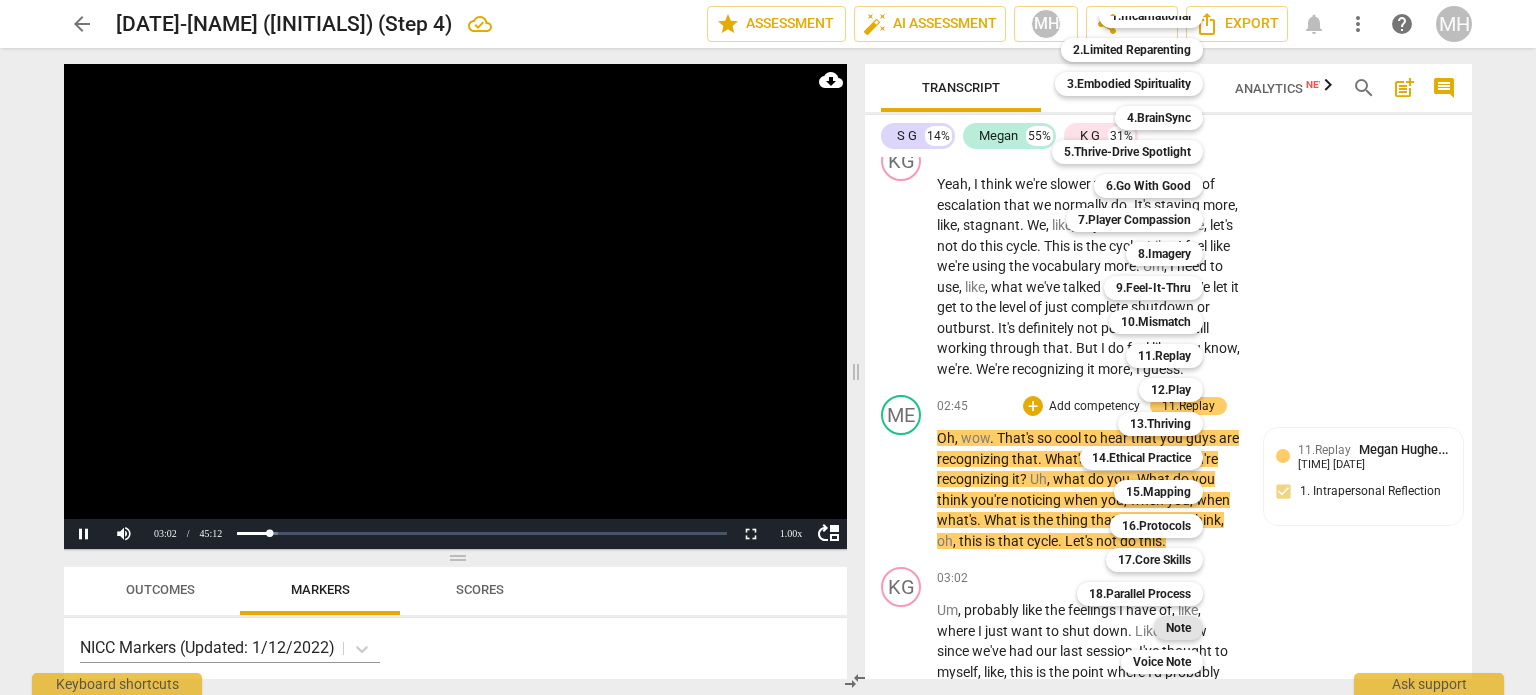scroll, scrollTop: 58, scrollLeft: 0, axis: vertical 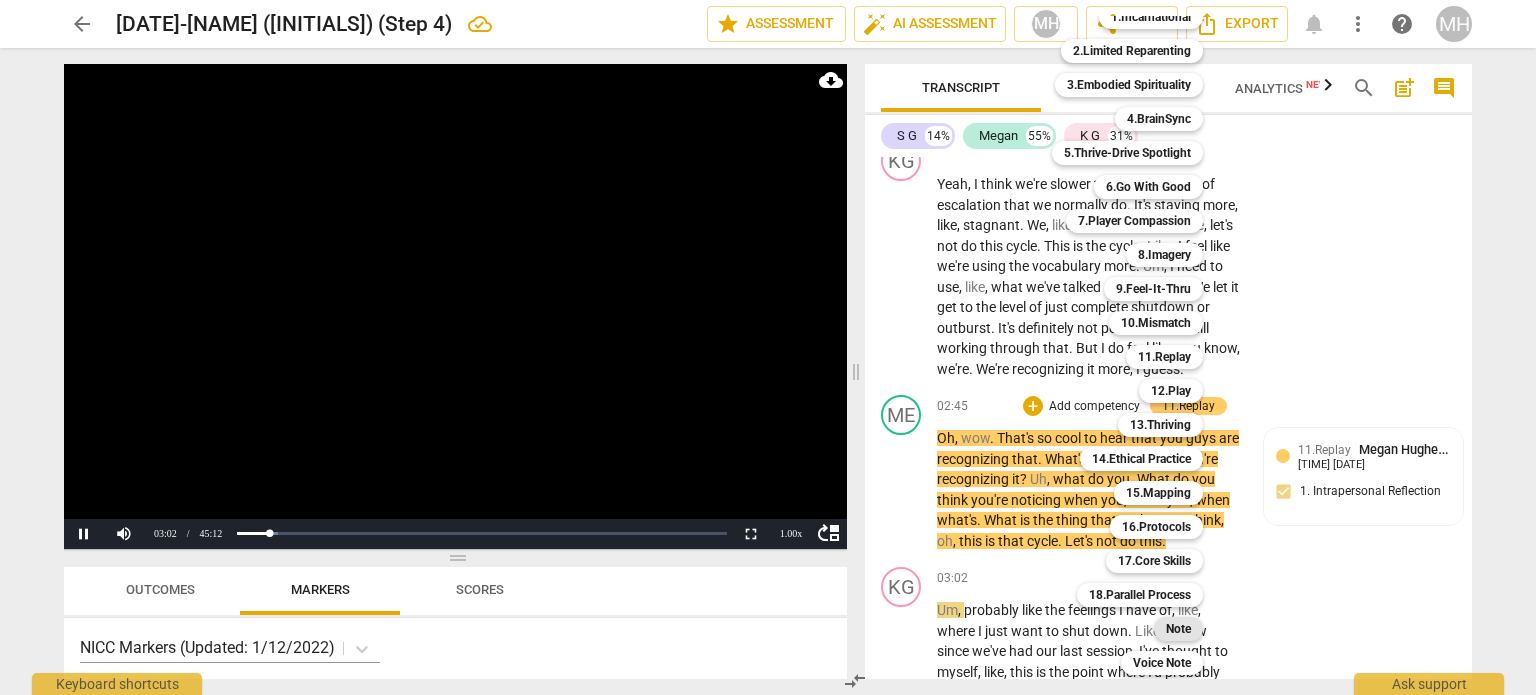 click on "Note" at bounding box center (1178, 629) 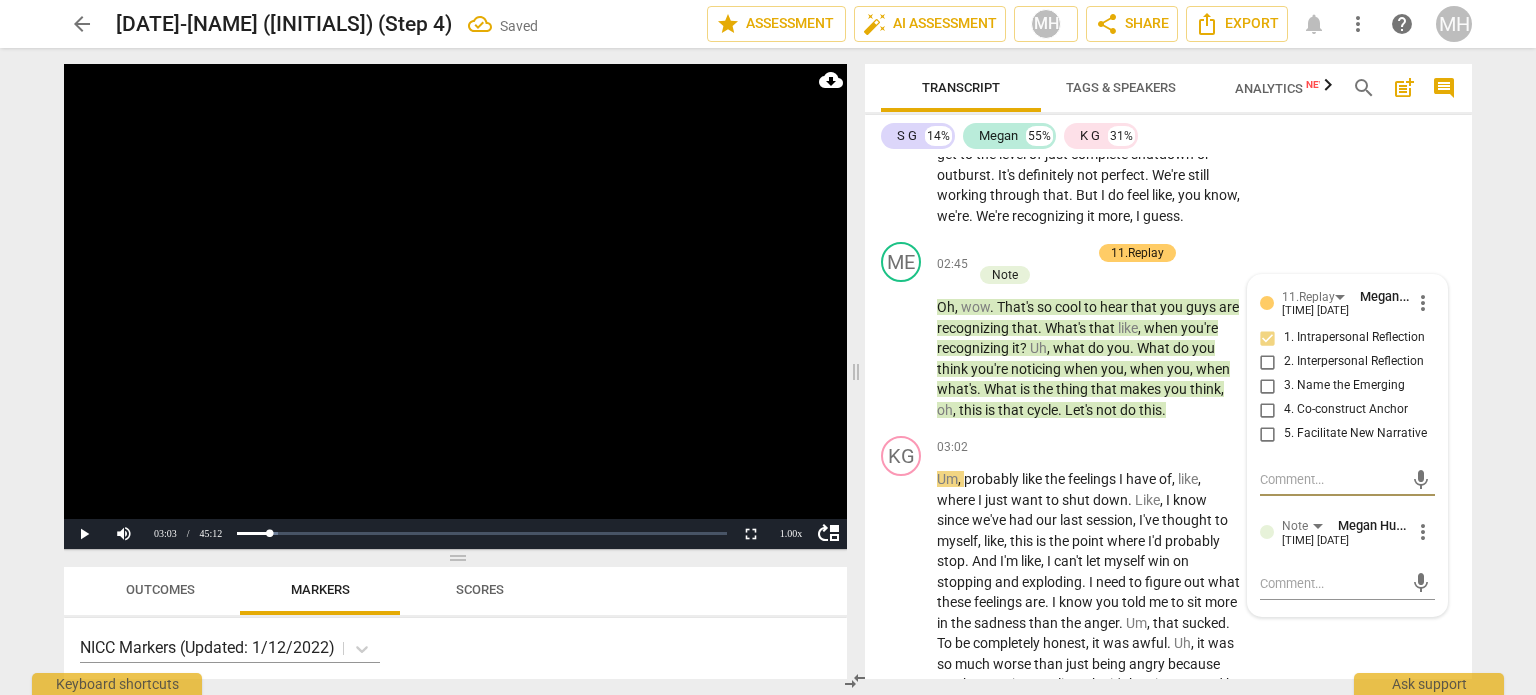 scroll, scrollTop: 2210, scrollLeft: 0, axis: vertical 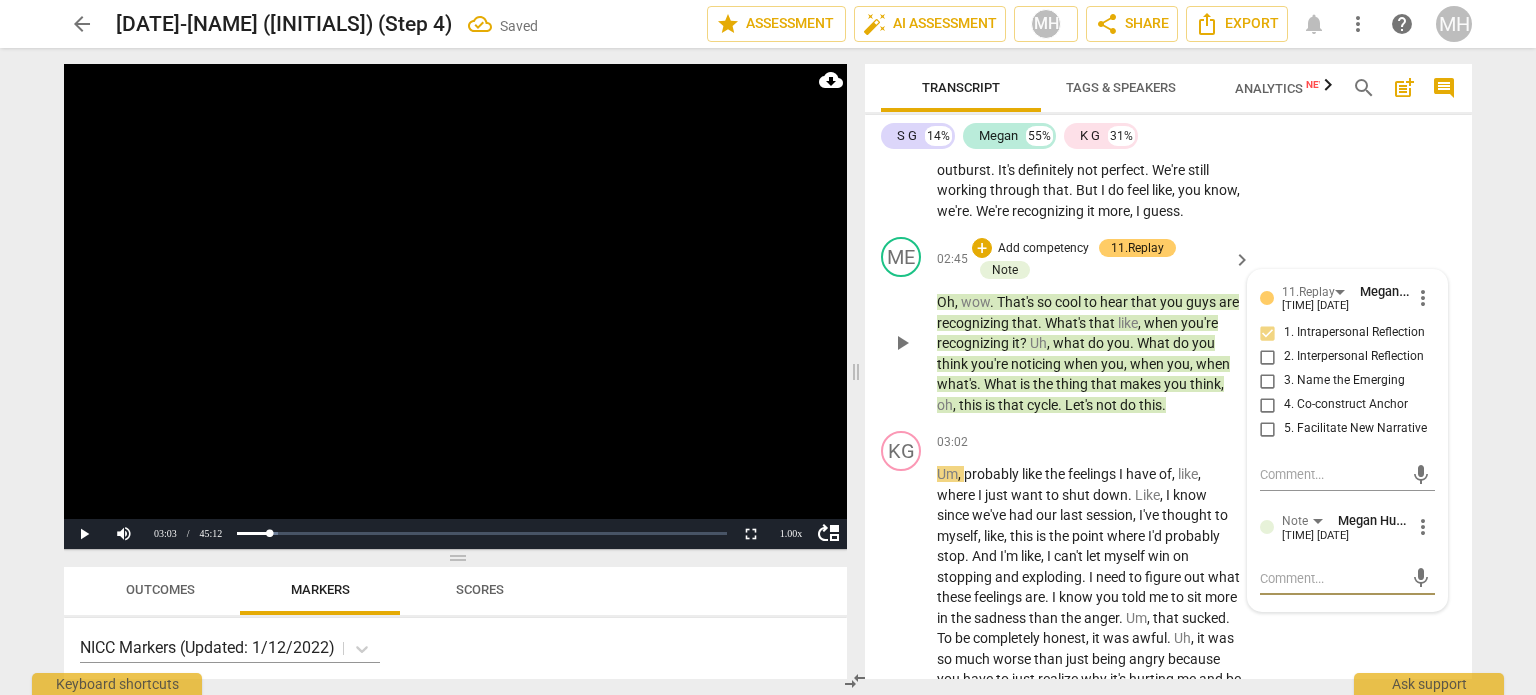 click at bounding box center [1331, 578] 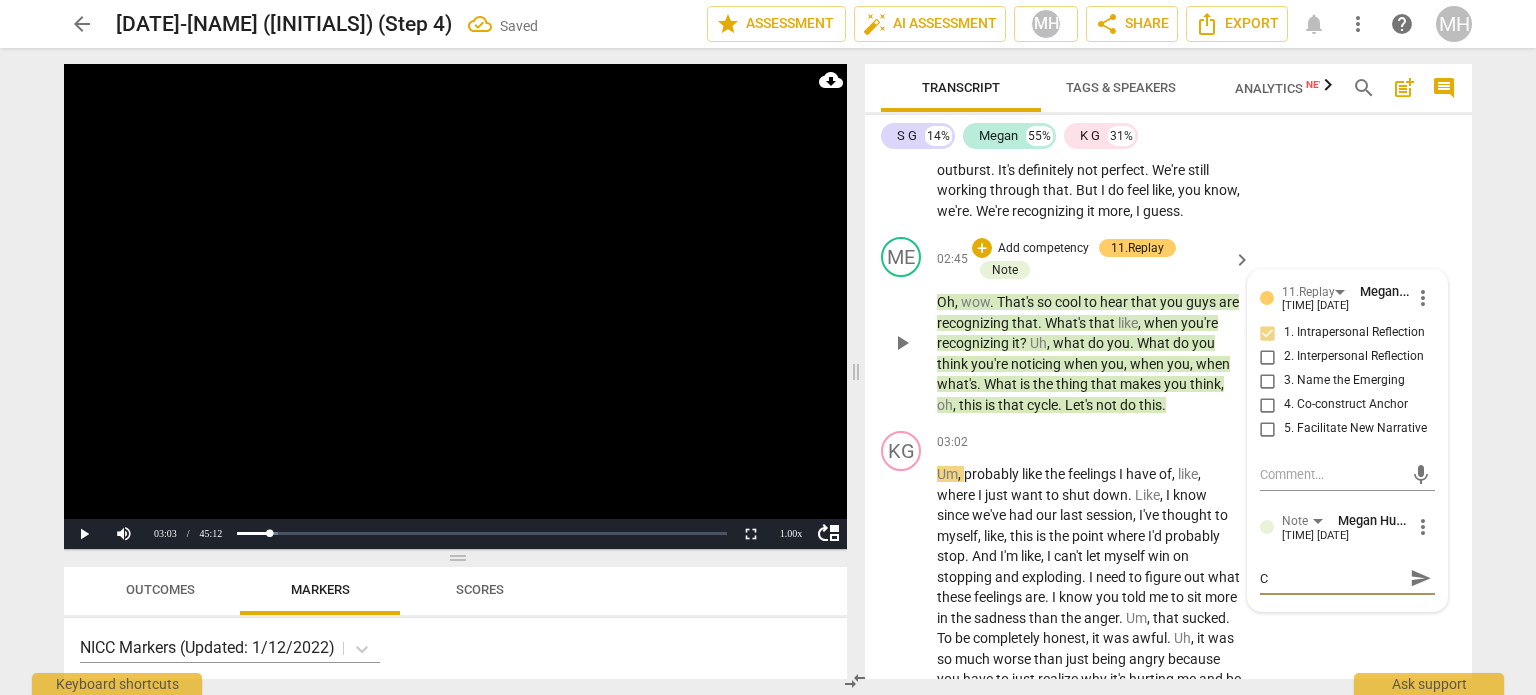 type on "Cr" 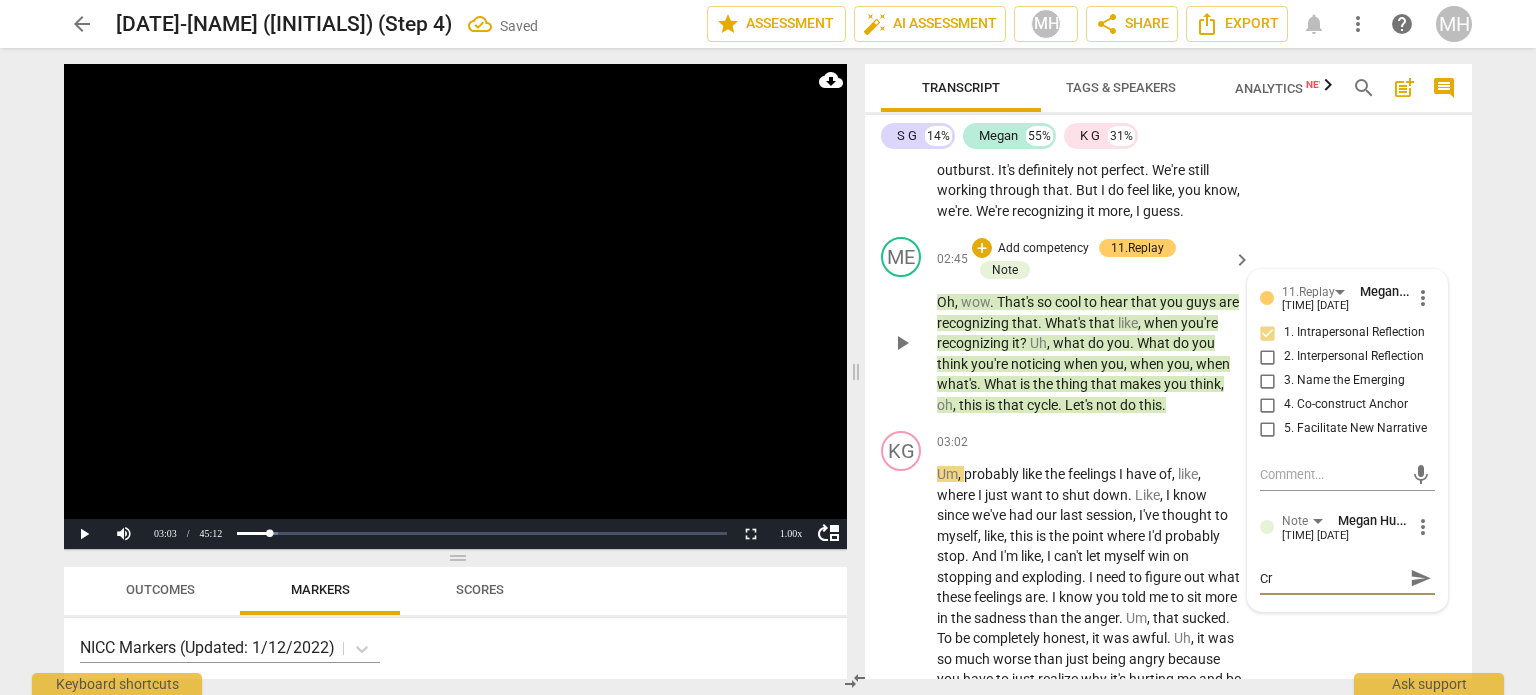 type on "Cre" 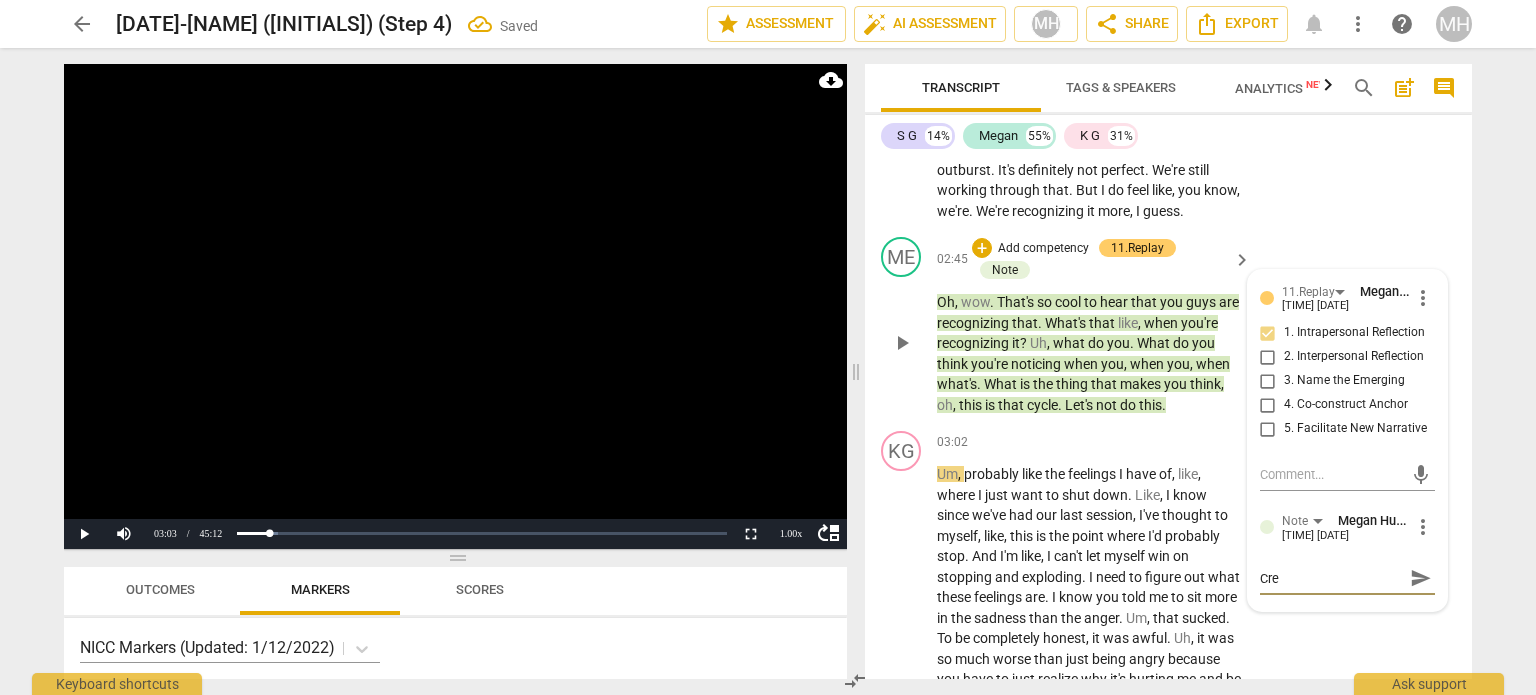 type on "Crea" 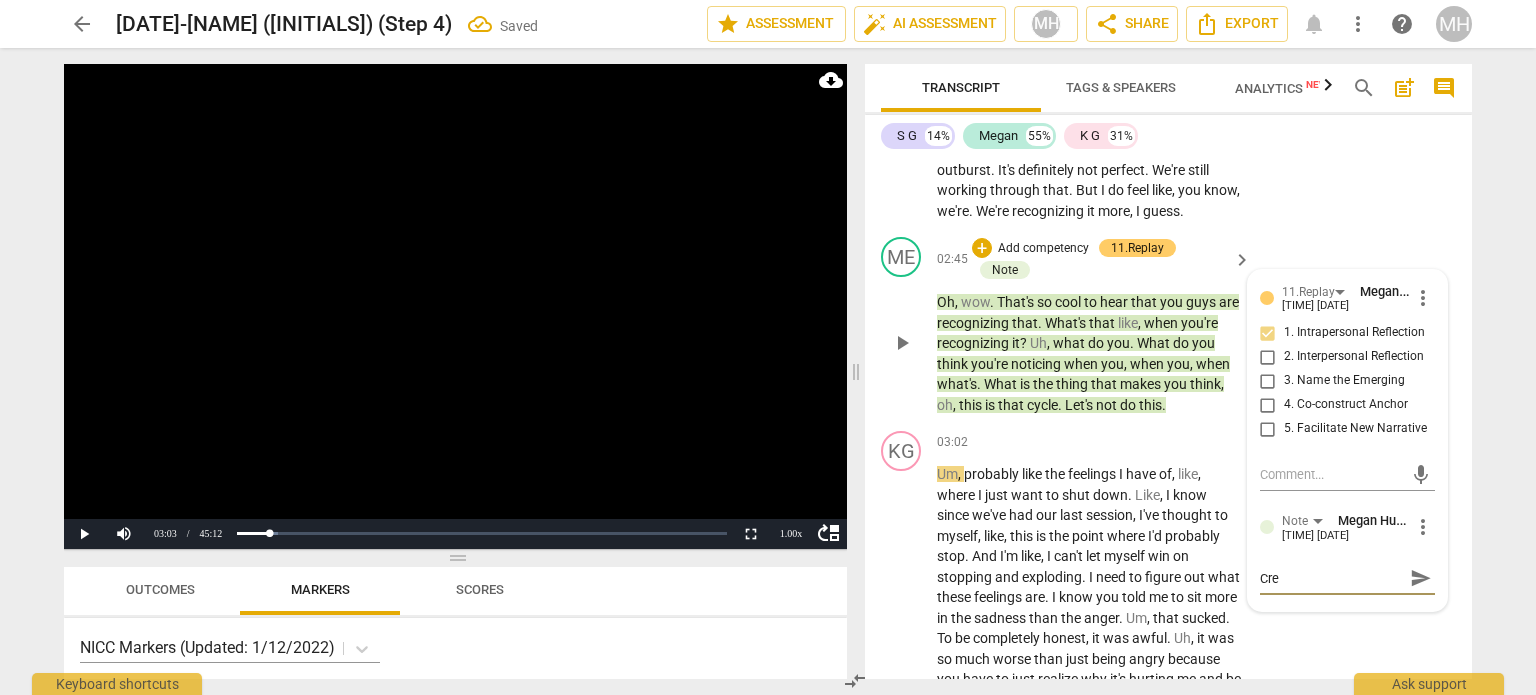 type on "Crea" 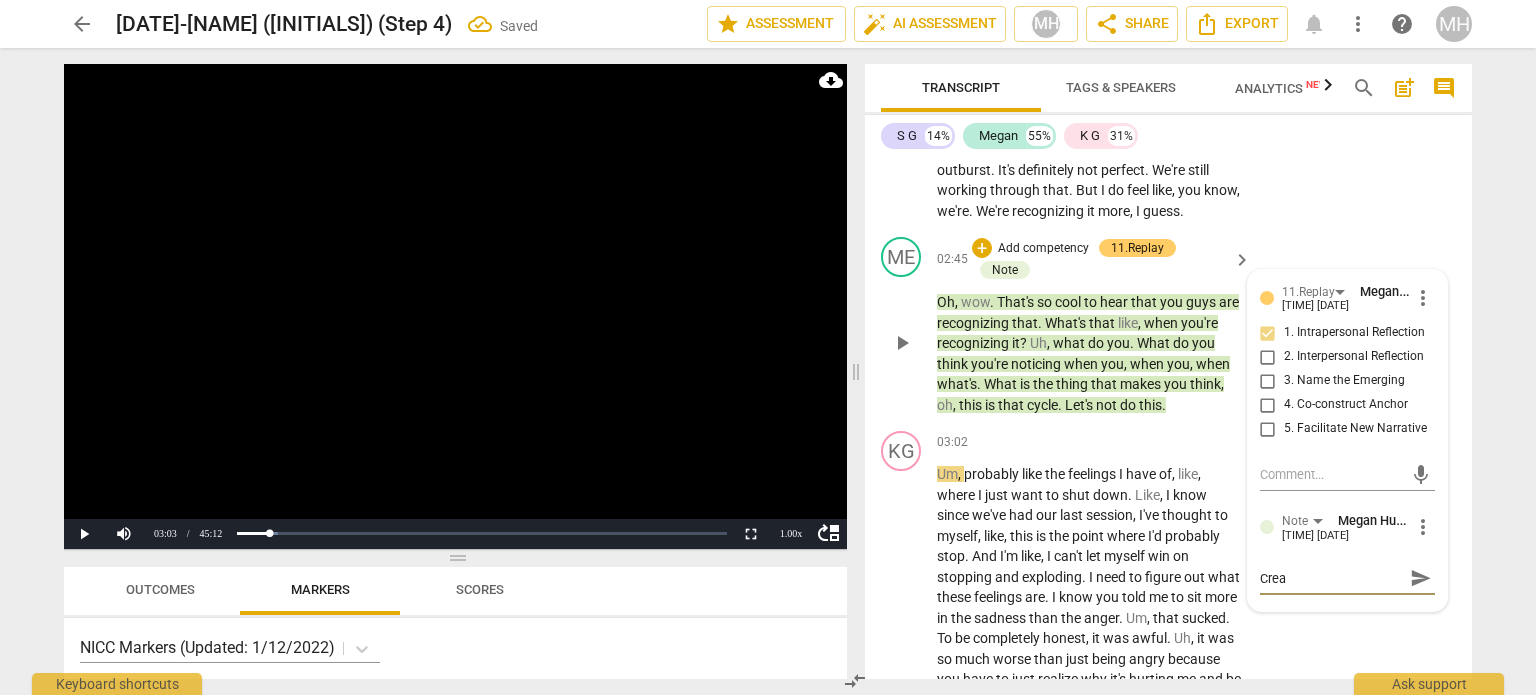 type on "Creat" 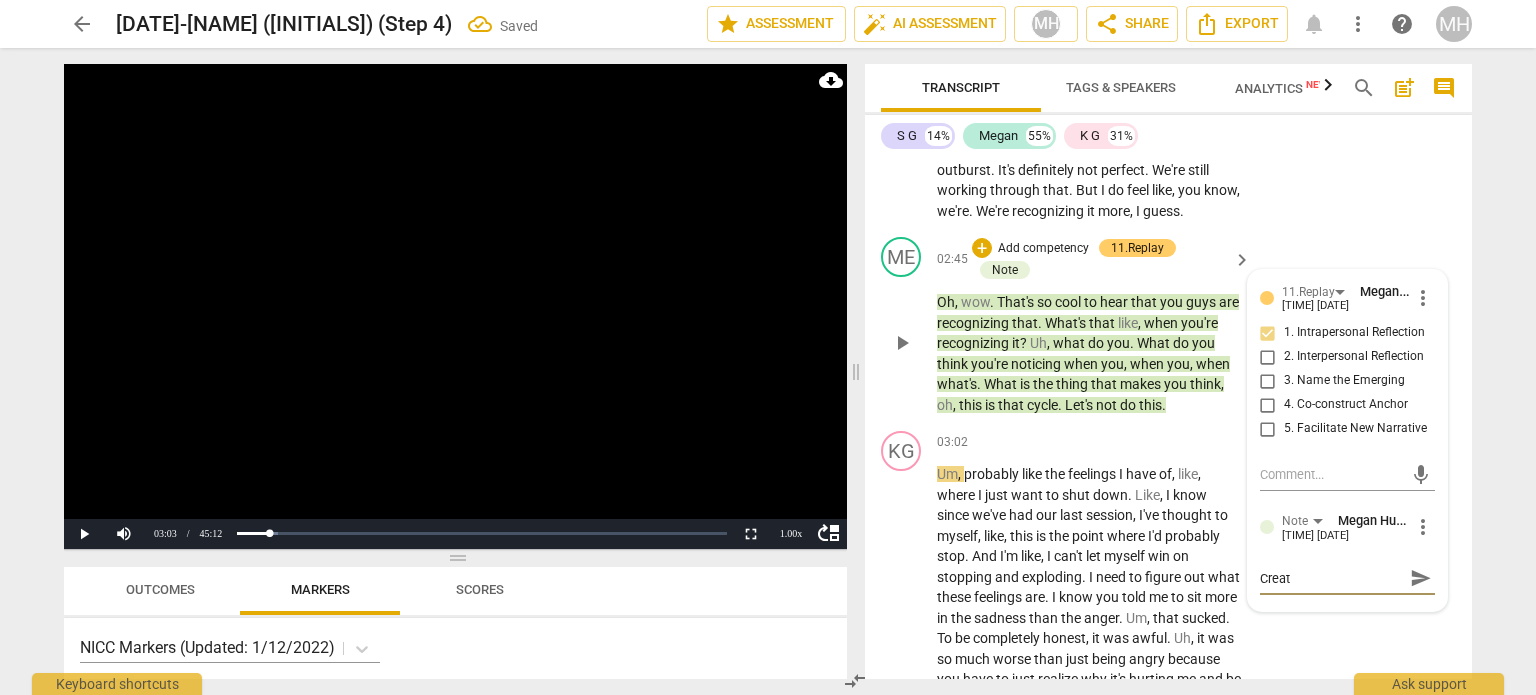type on "Creati" 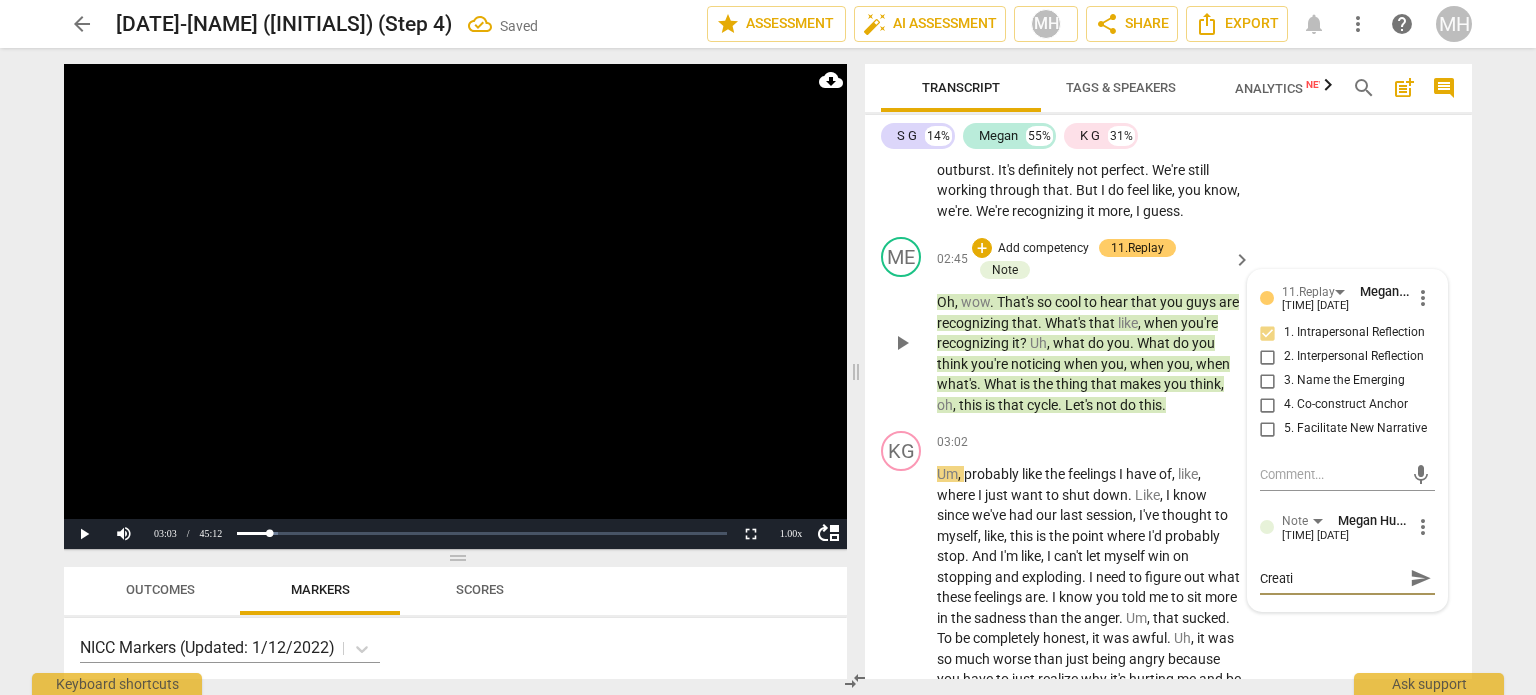 type on "Creatin" 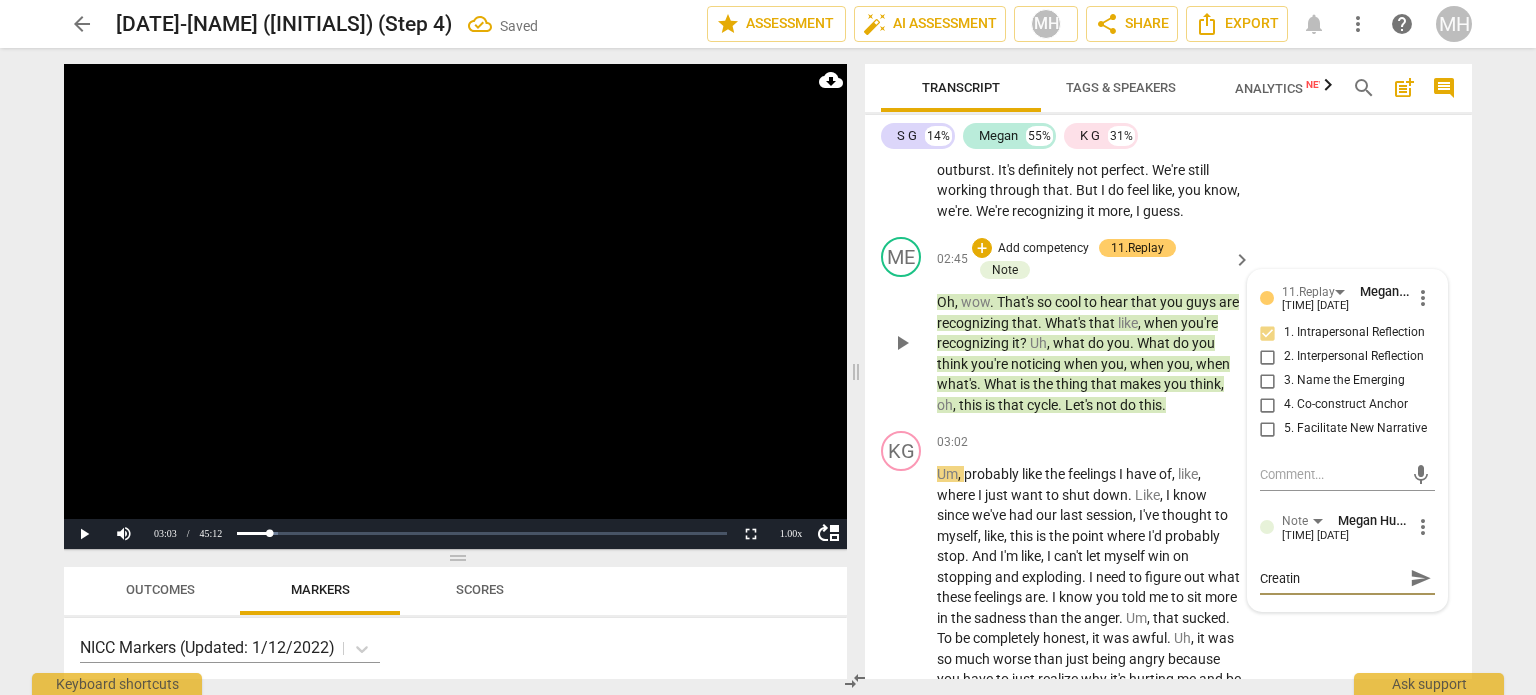 type on "Creating" 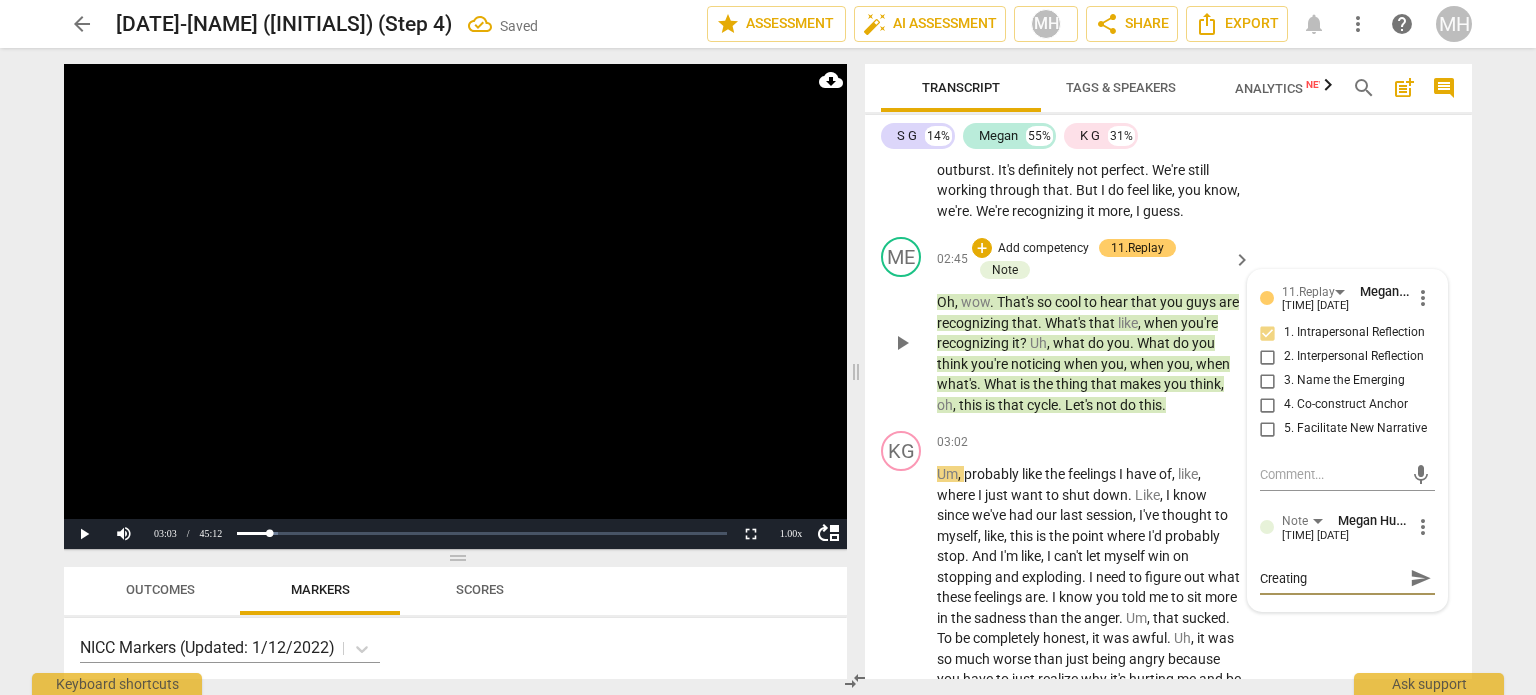 type on "Creating" 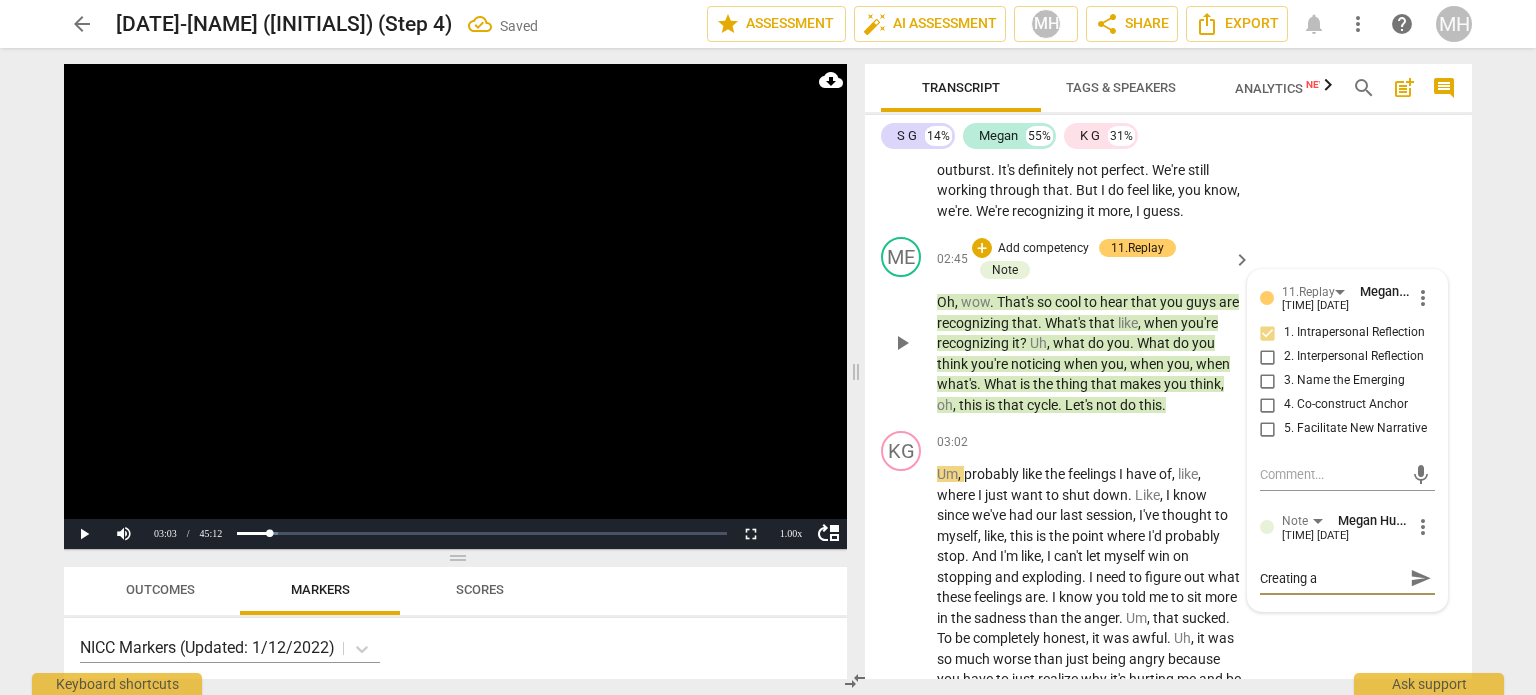 type on "Creating aw" 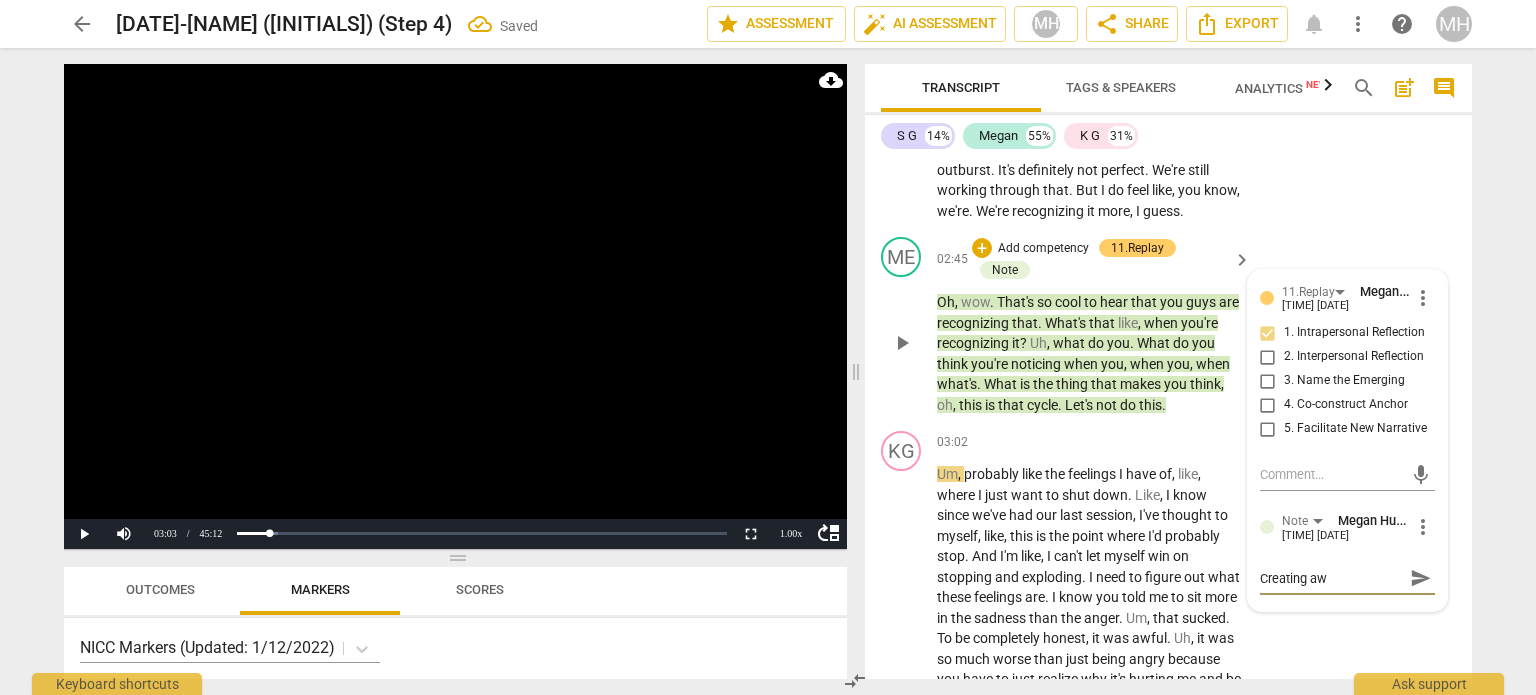 type on "Creating awa" 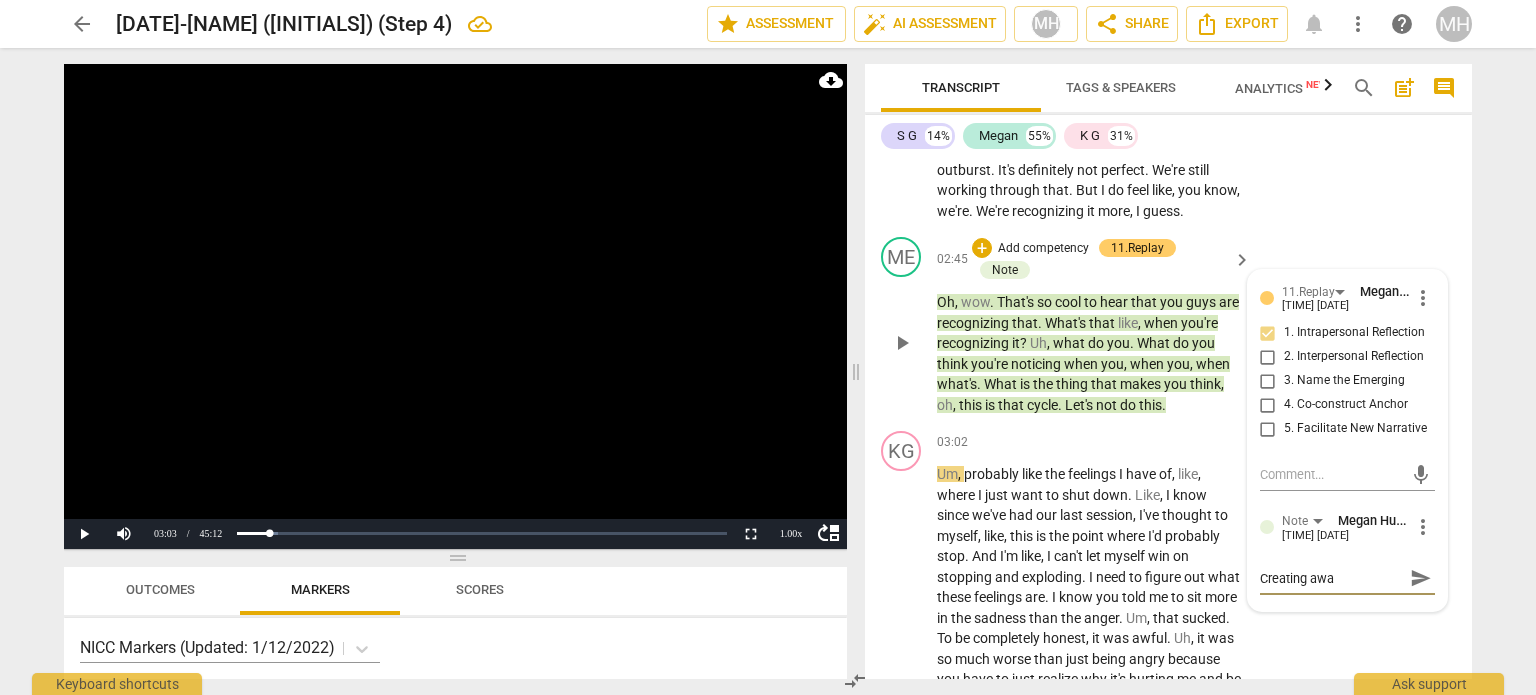 type on "Creating awar" 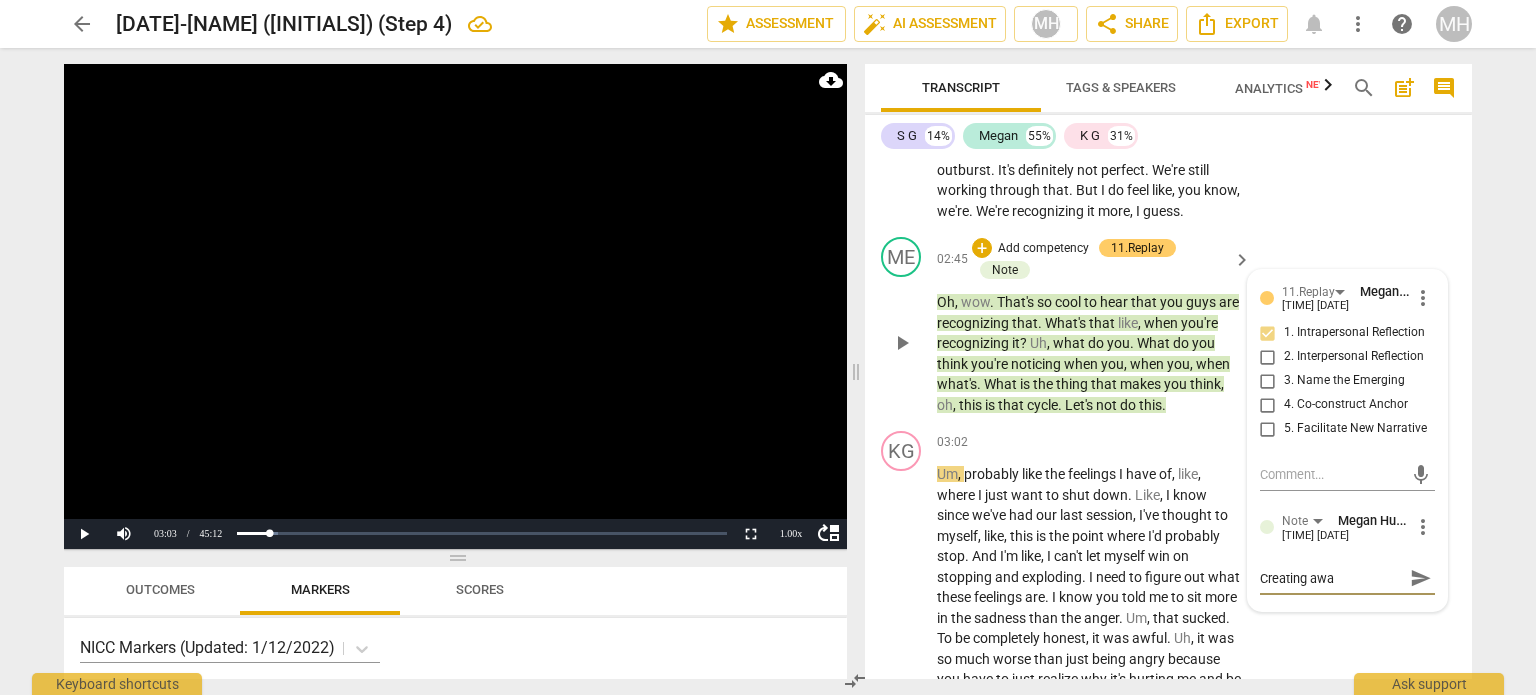 type on "Creating awar" 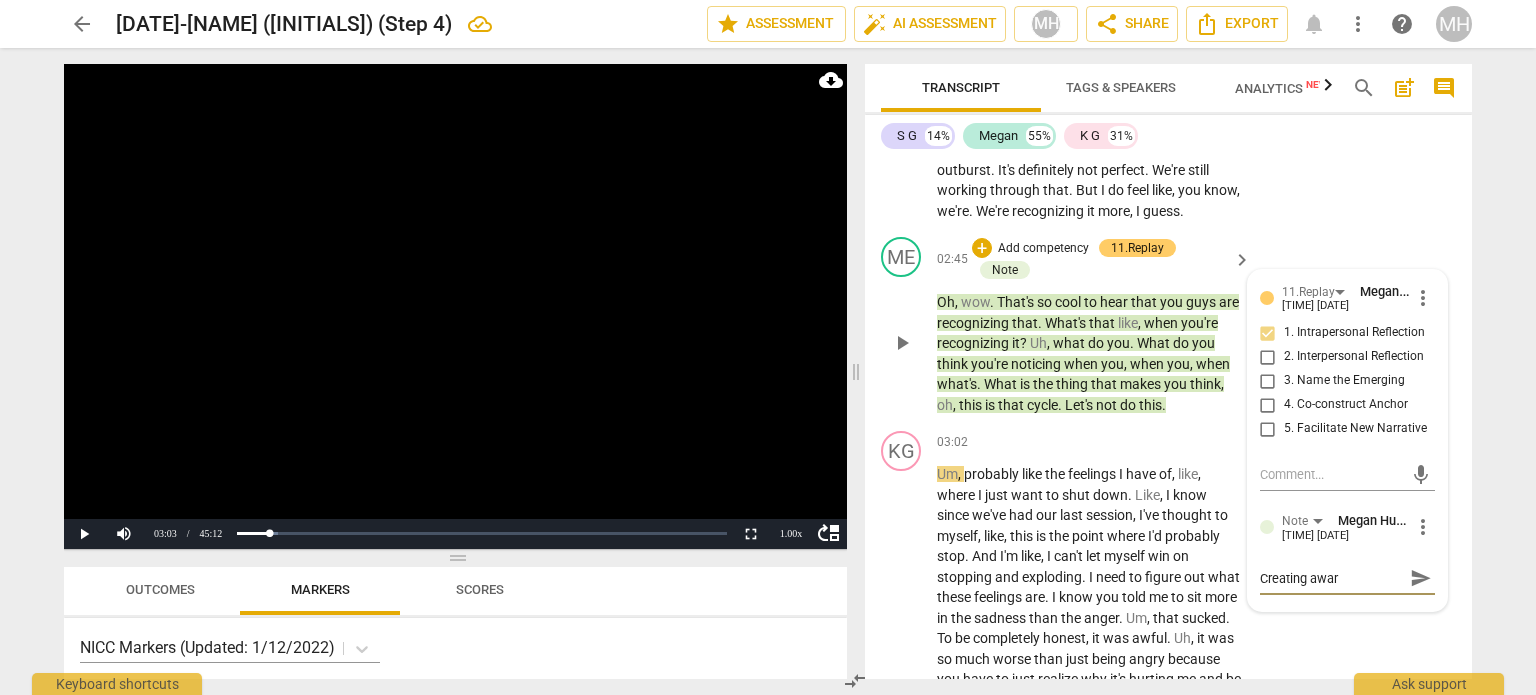 type on "Creating aware" 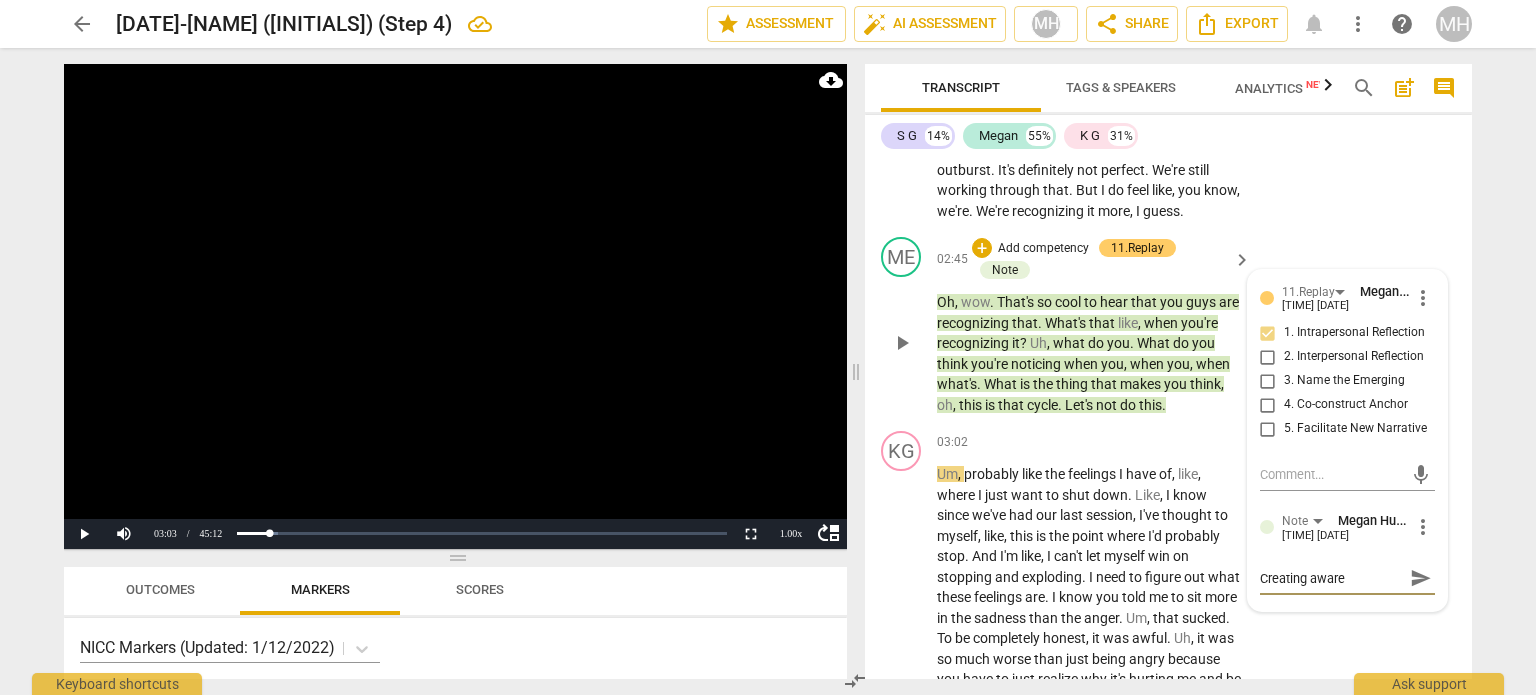 type on "Creating awaren" 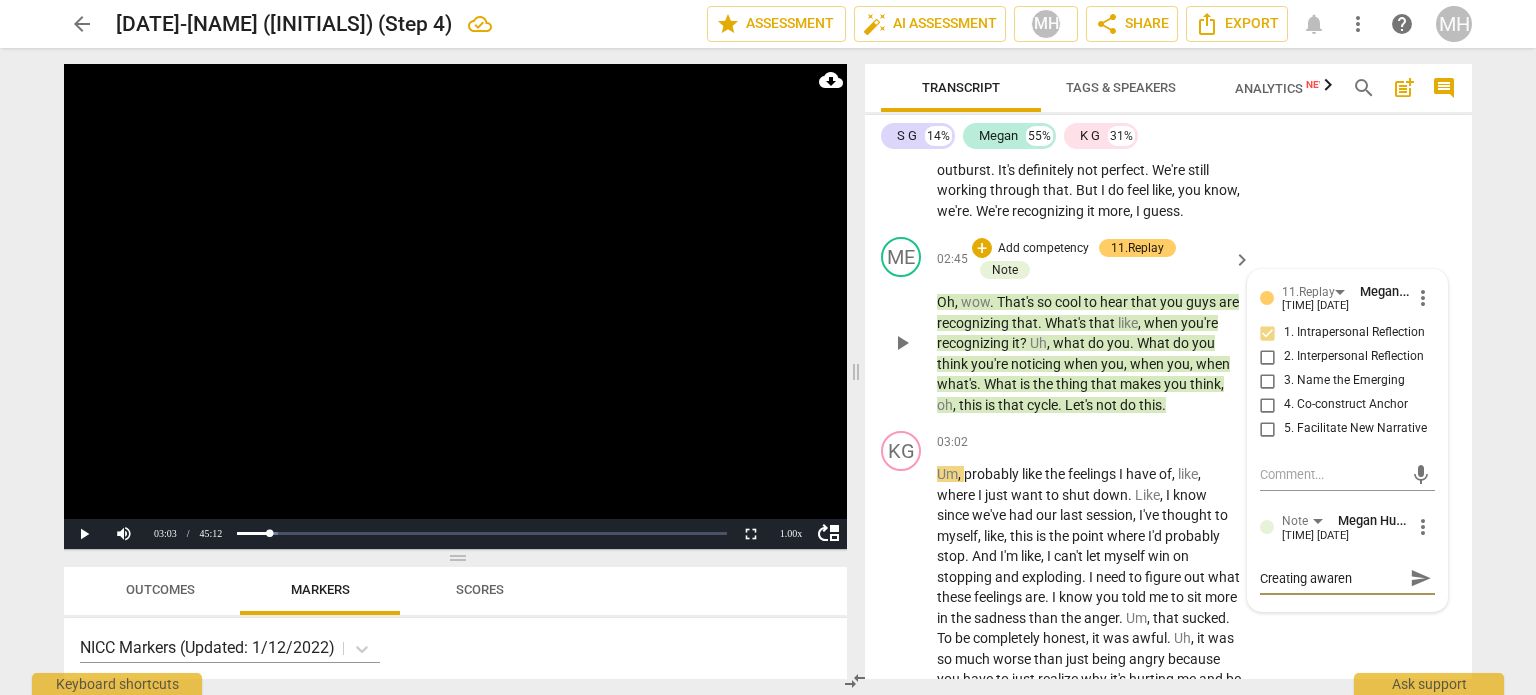 type on "Creating awarene" 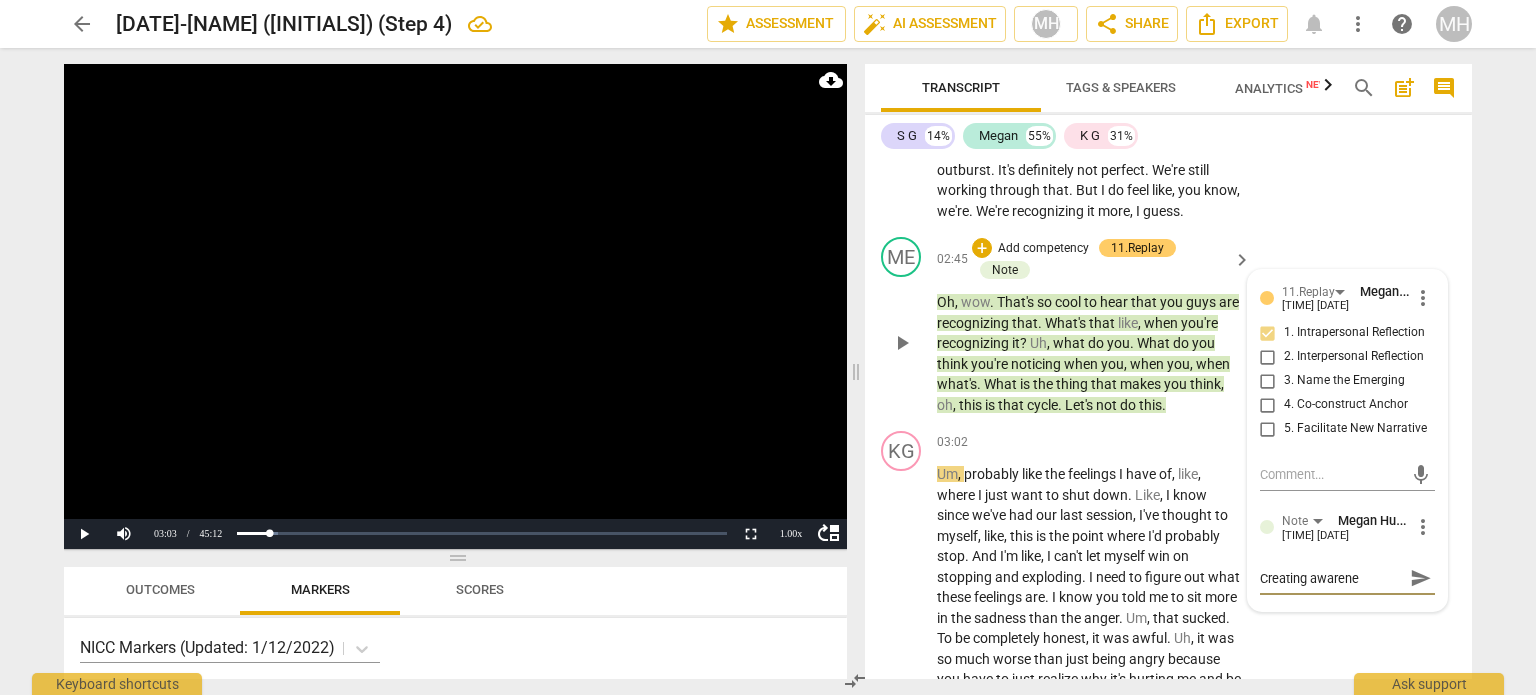 type on "Creating awarenes" 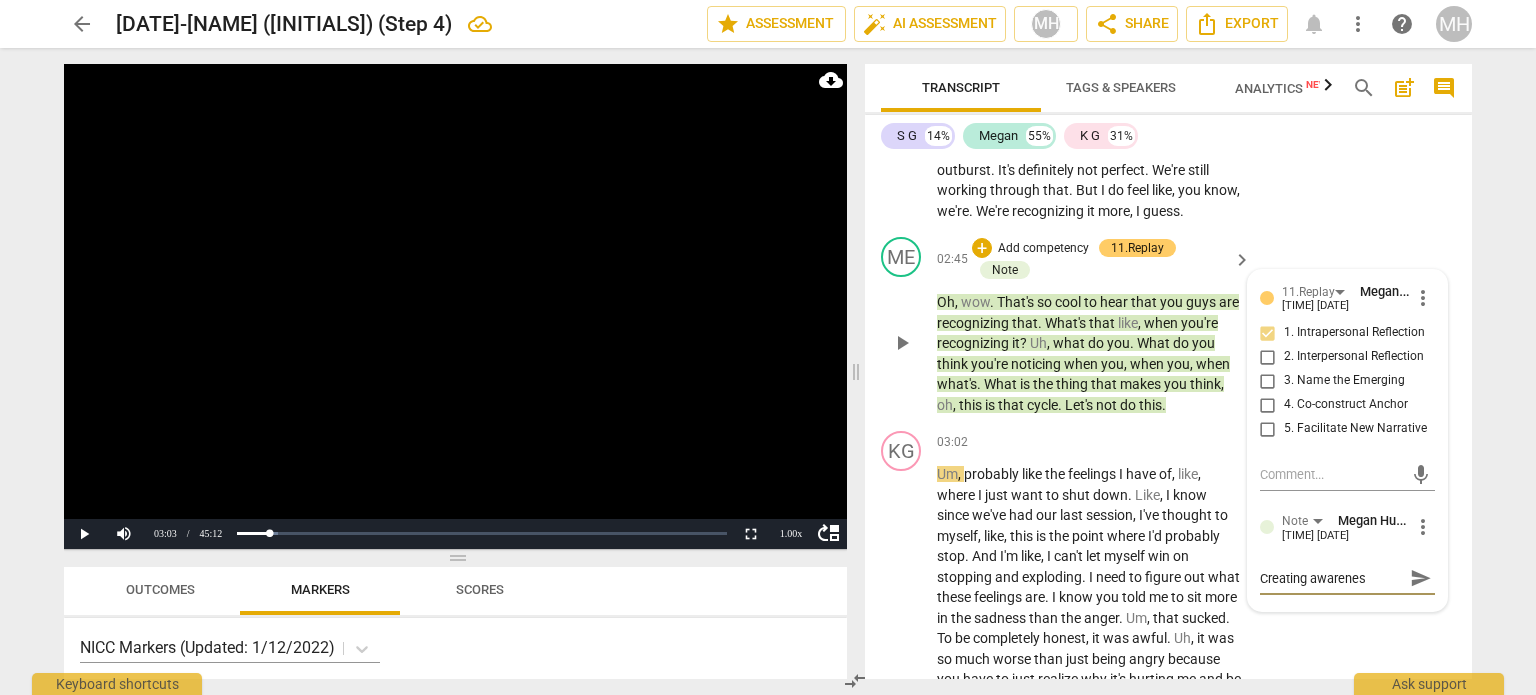 type on "Creating awareness" 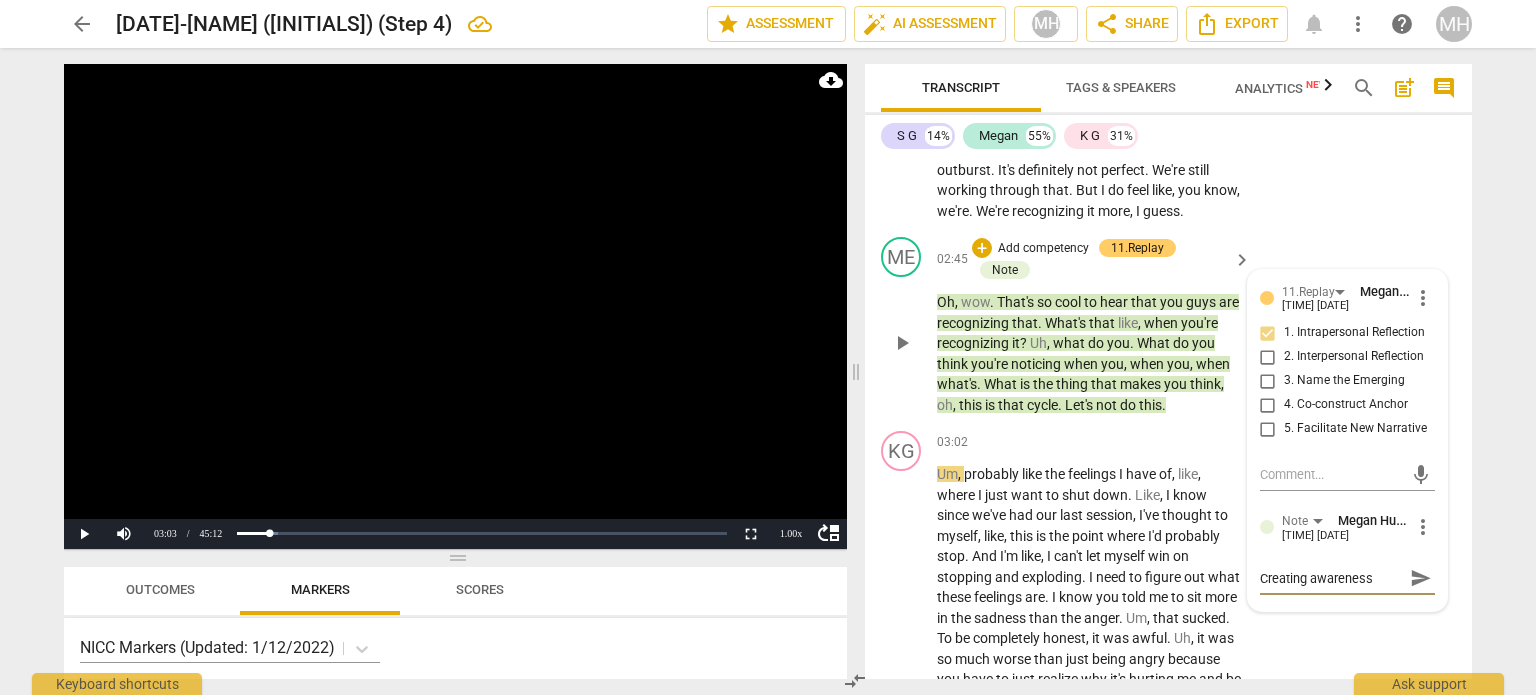 type on "Creating awareness" 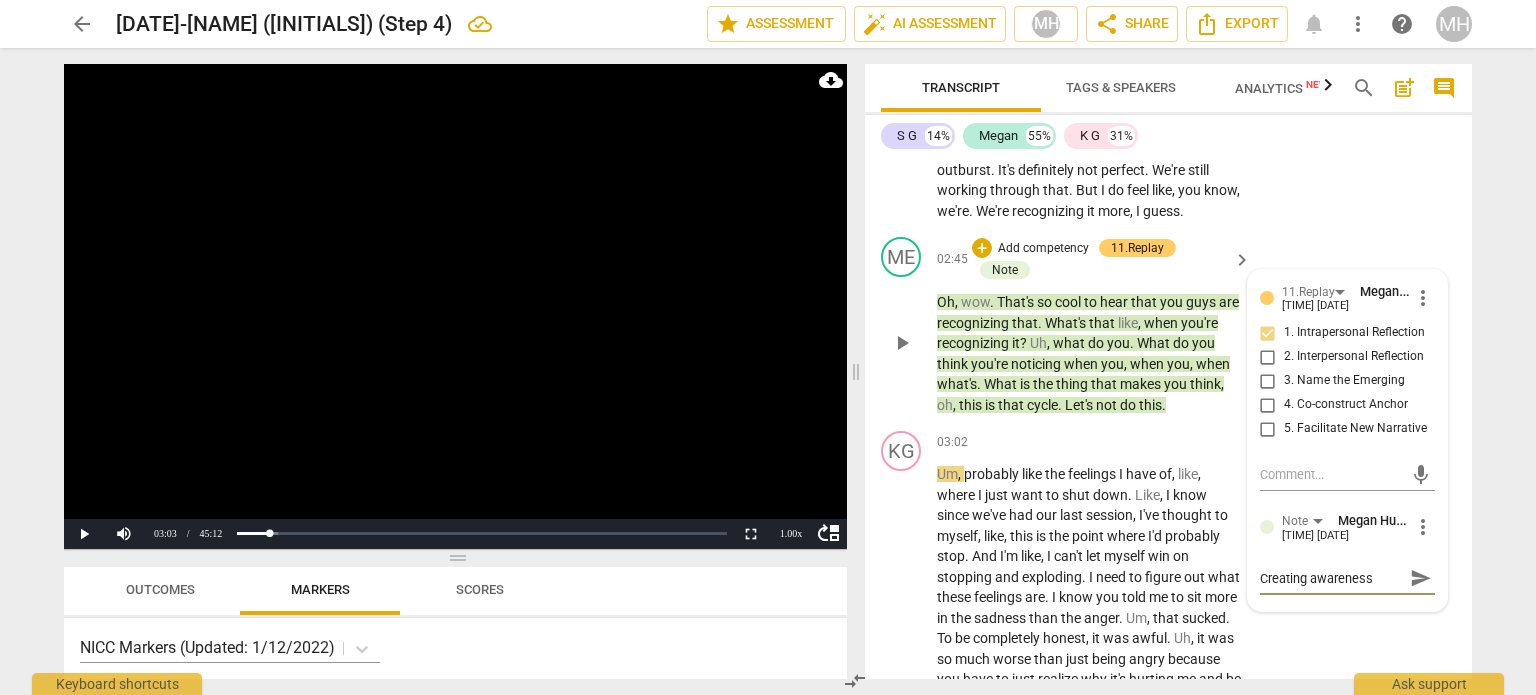 type on "Creating awareness a" 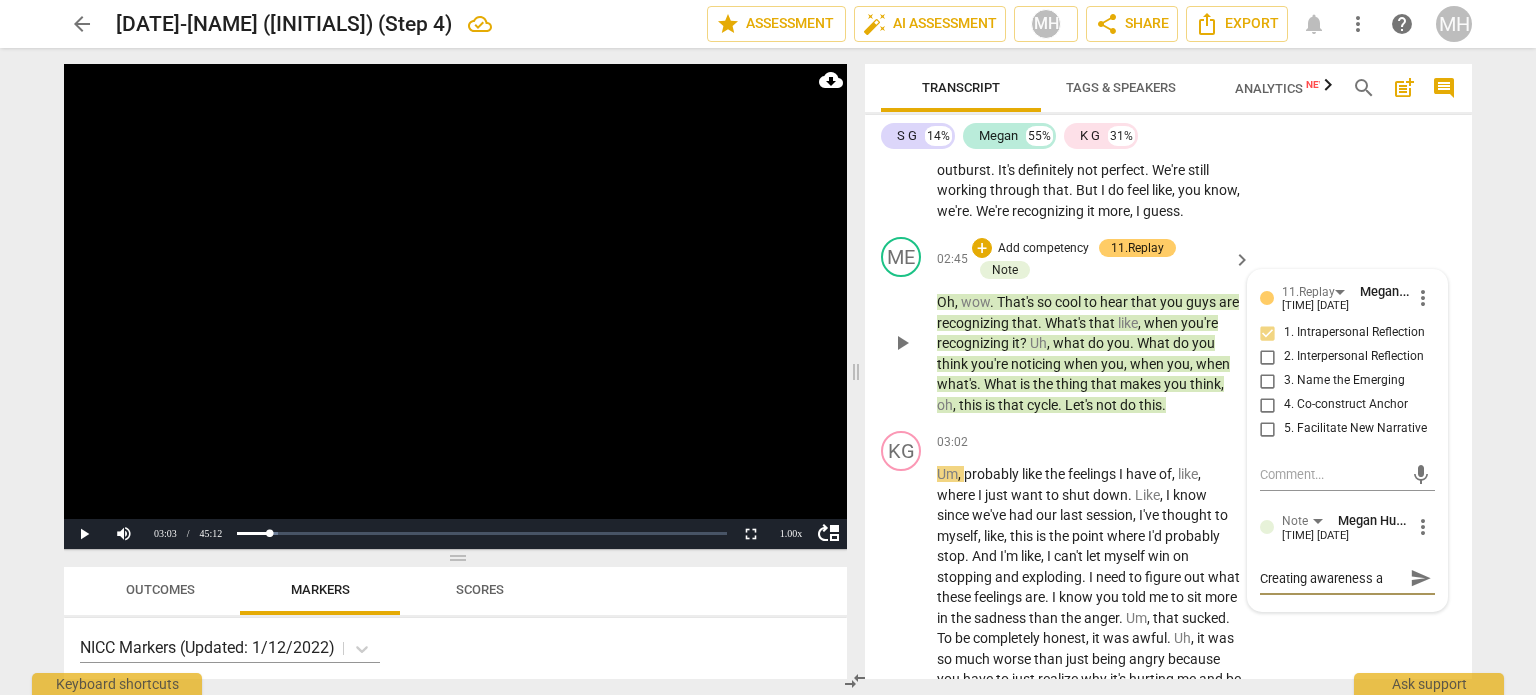 type on "Creating awareness ar" 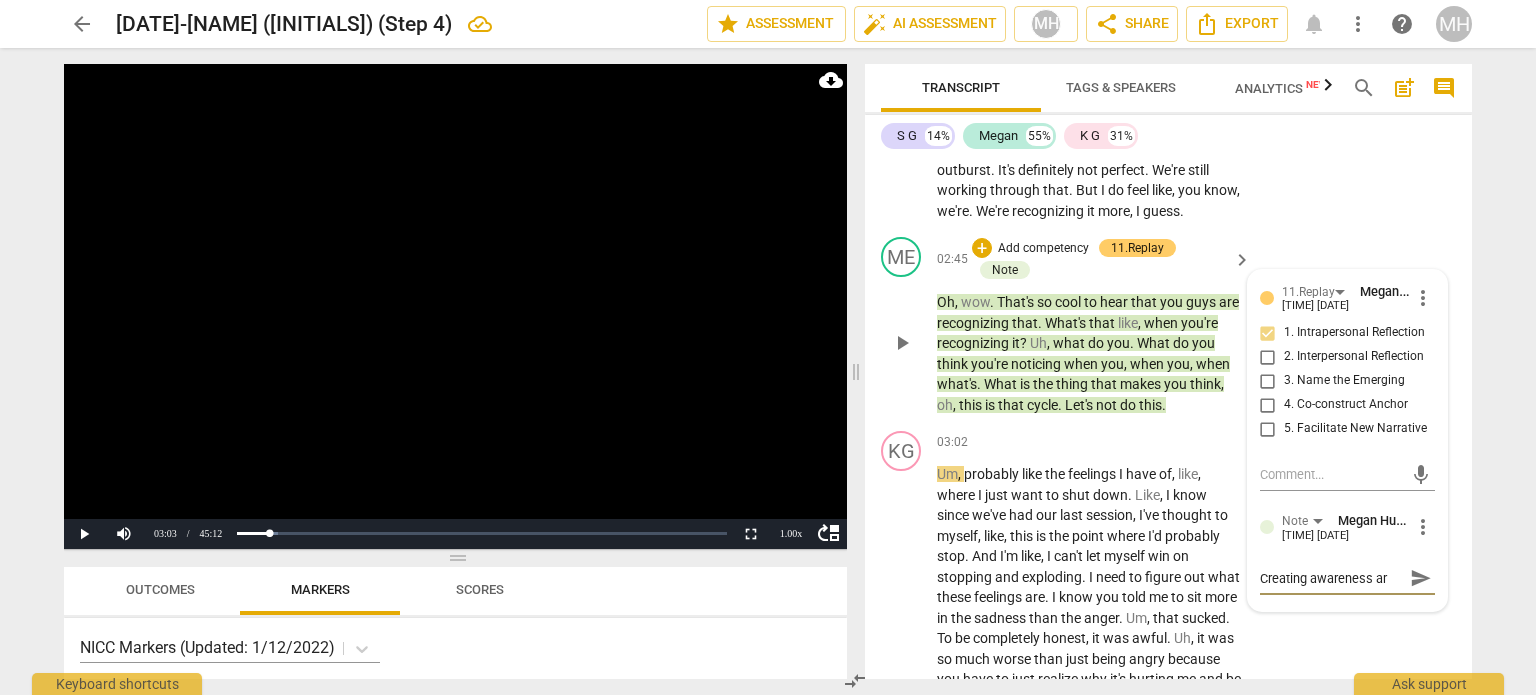 type on "Creating awareness aro" 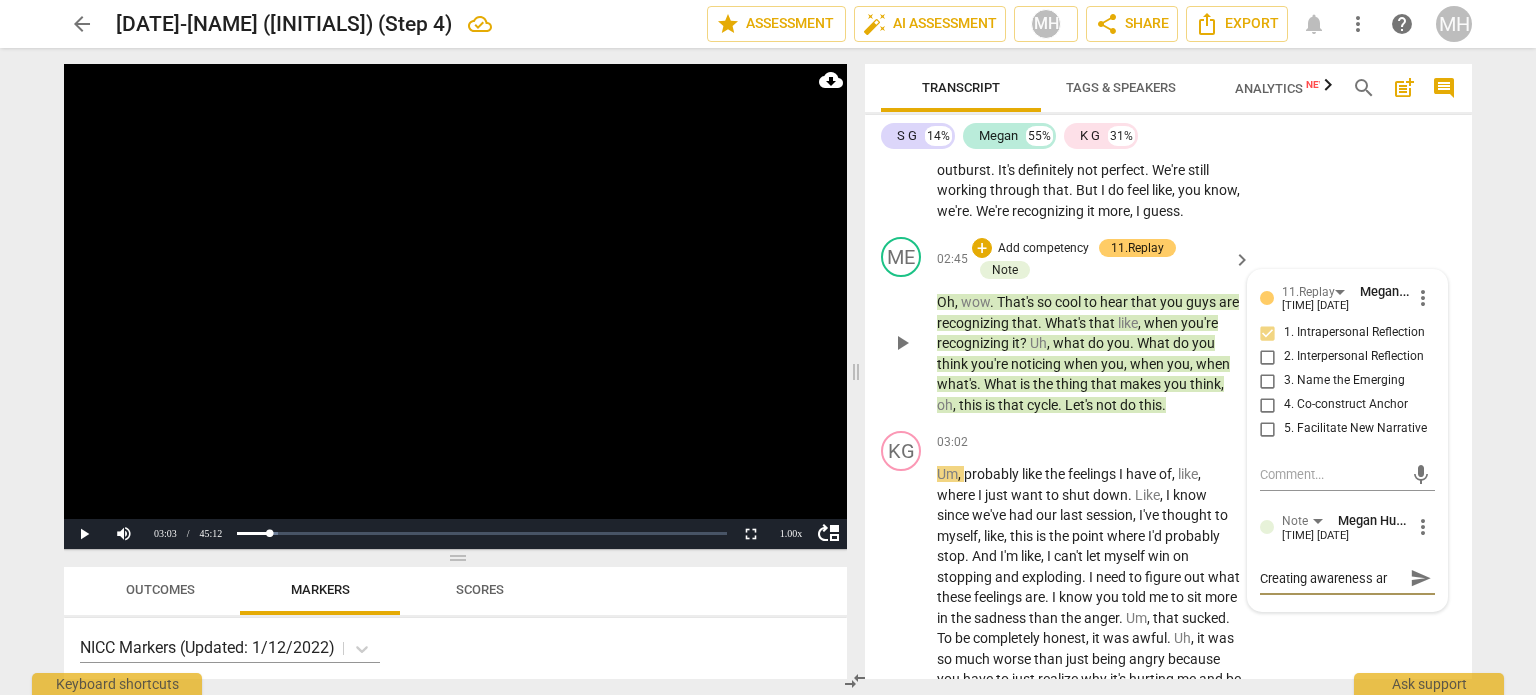 type on "Creating awareness aro" 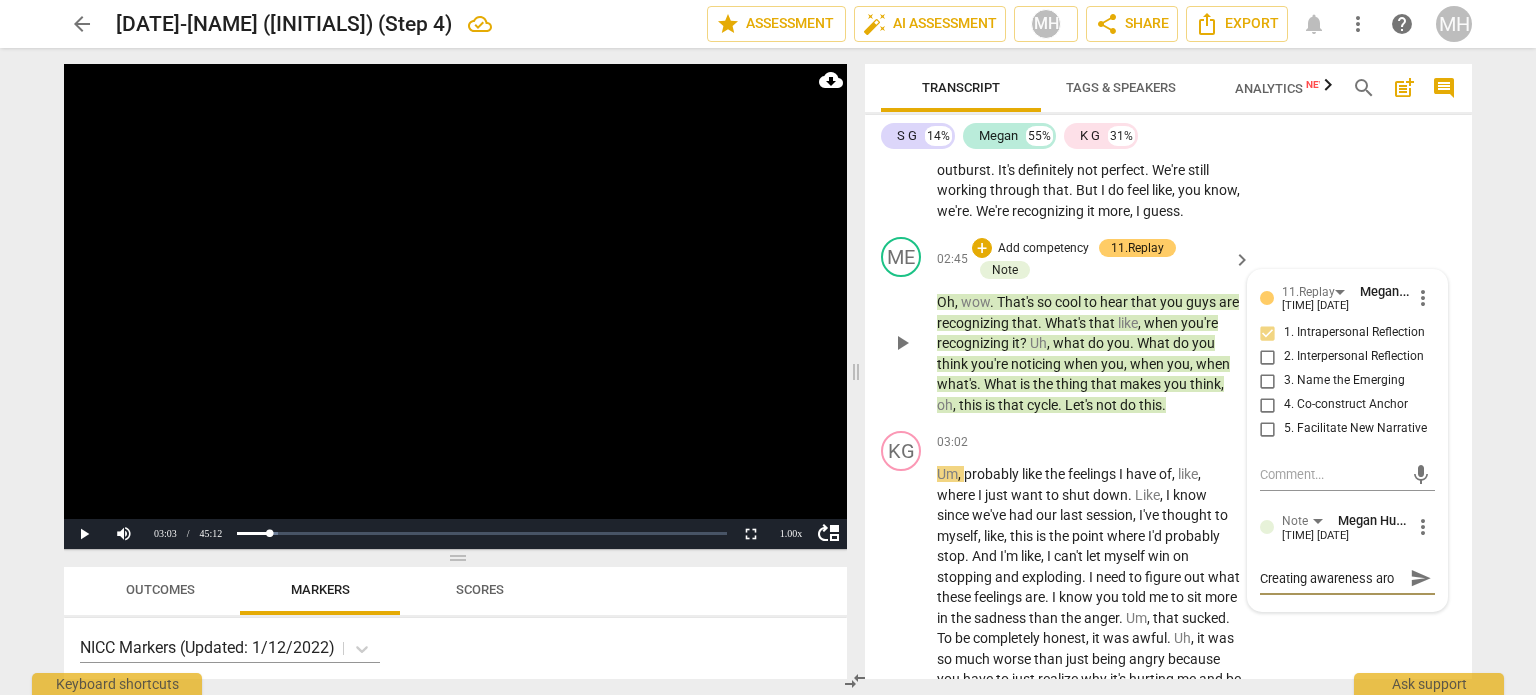 type on "Creating awareness arou" 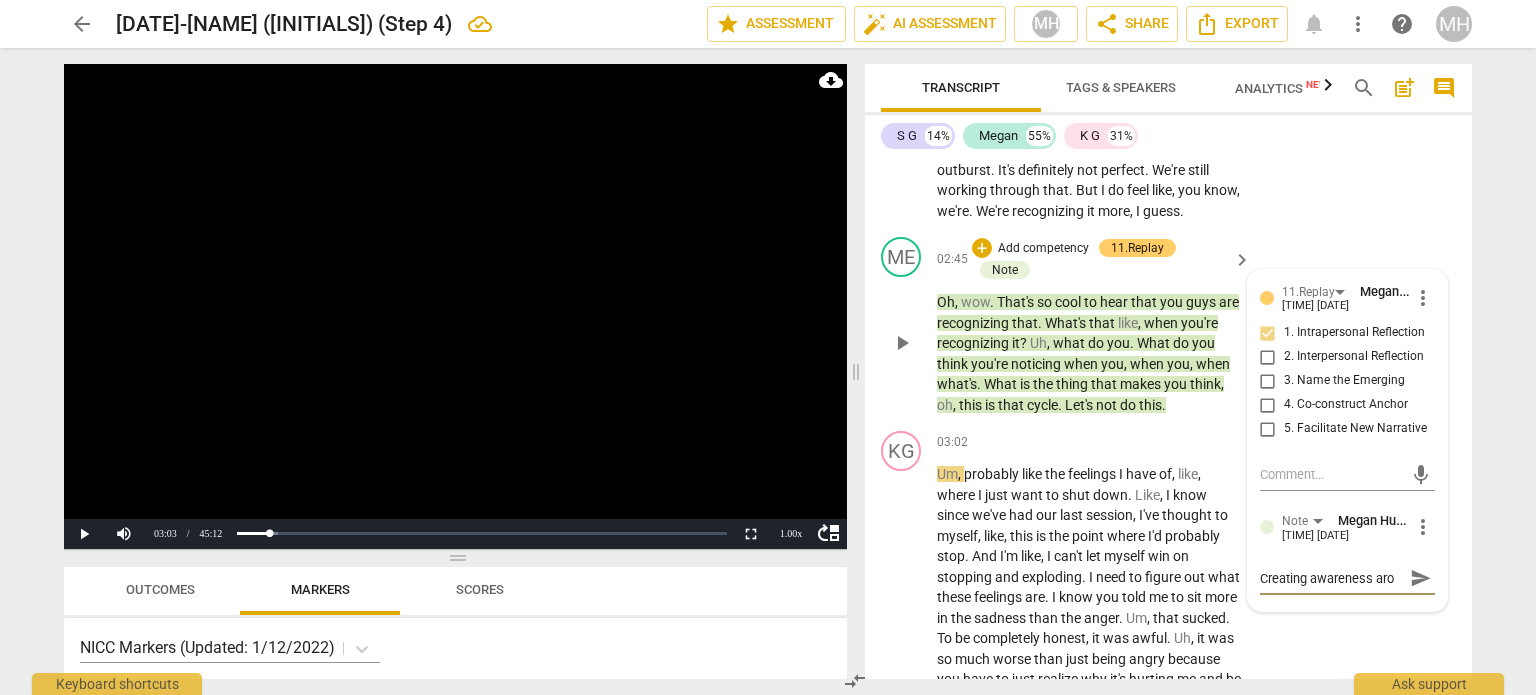 type on "Creating awareness arou" 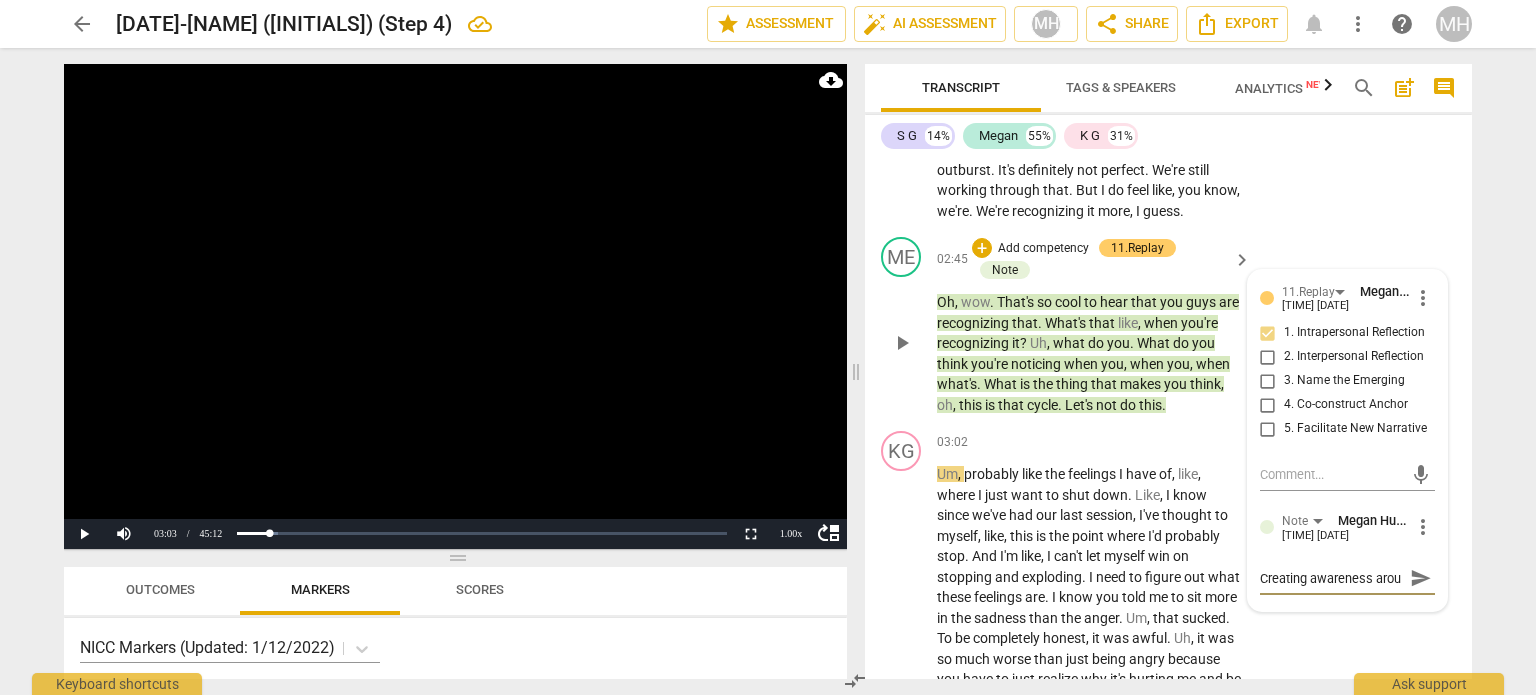 scroll, scrollTop: 17, scrollLeft: 0, axis: vertical 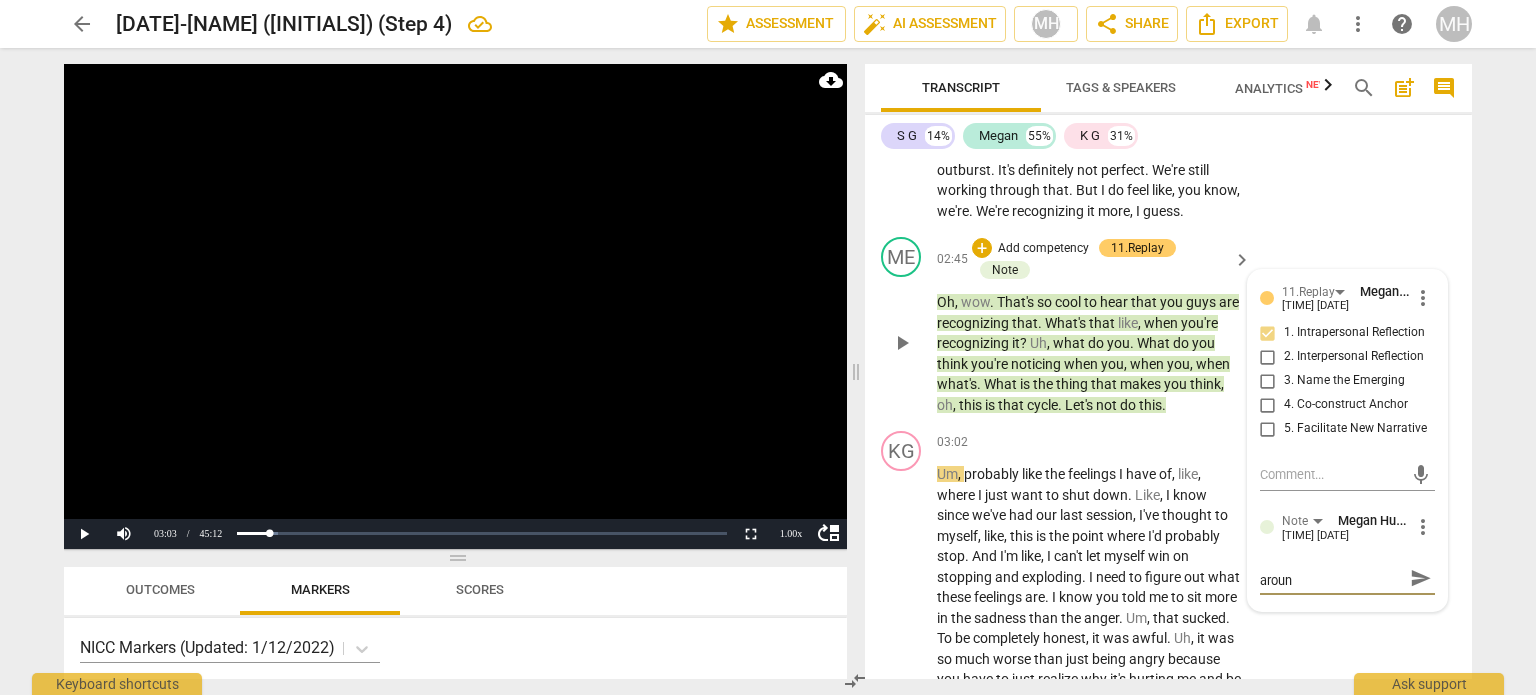 type on "Creating awareness around" 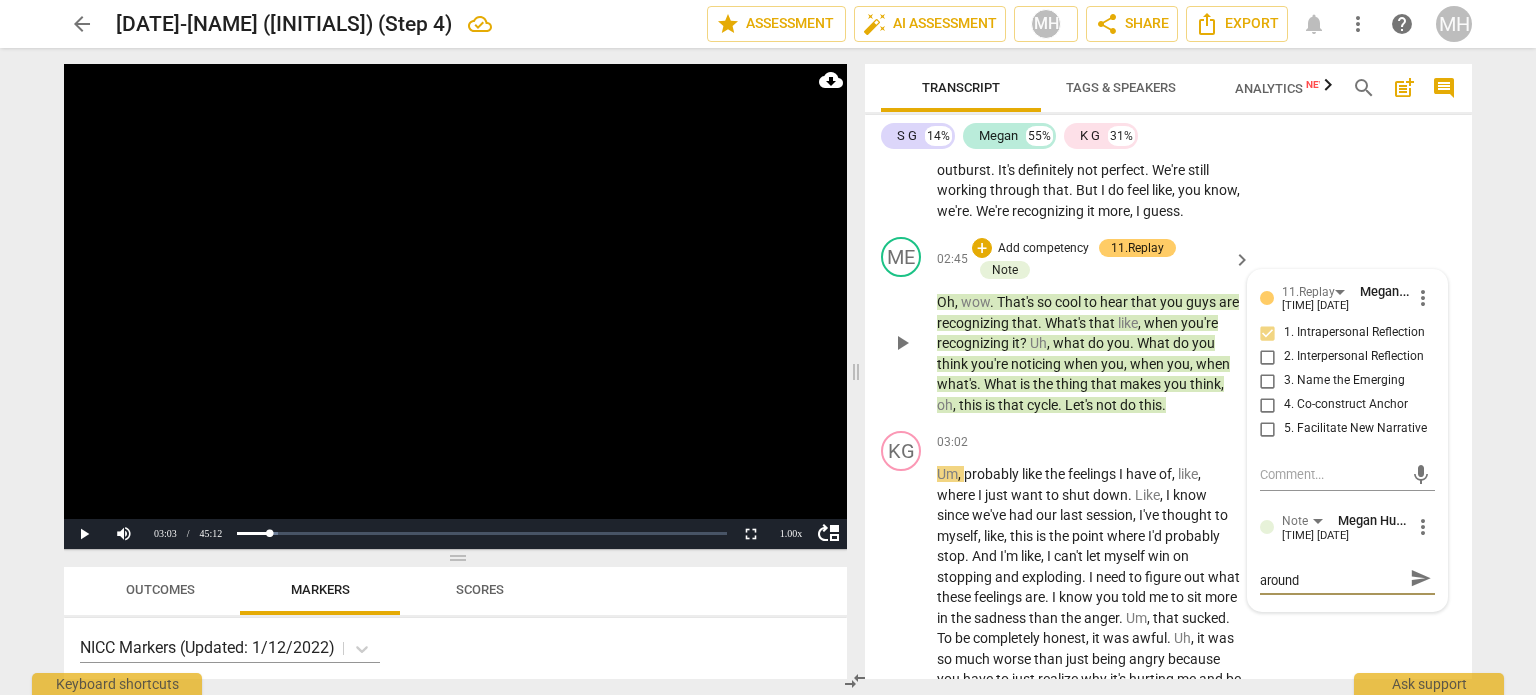 type on "Creating awareness around" 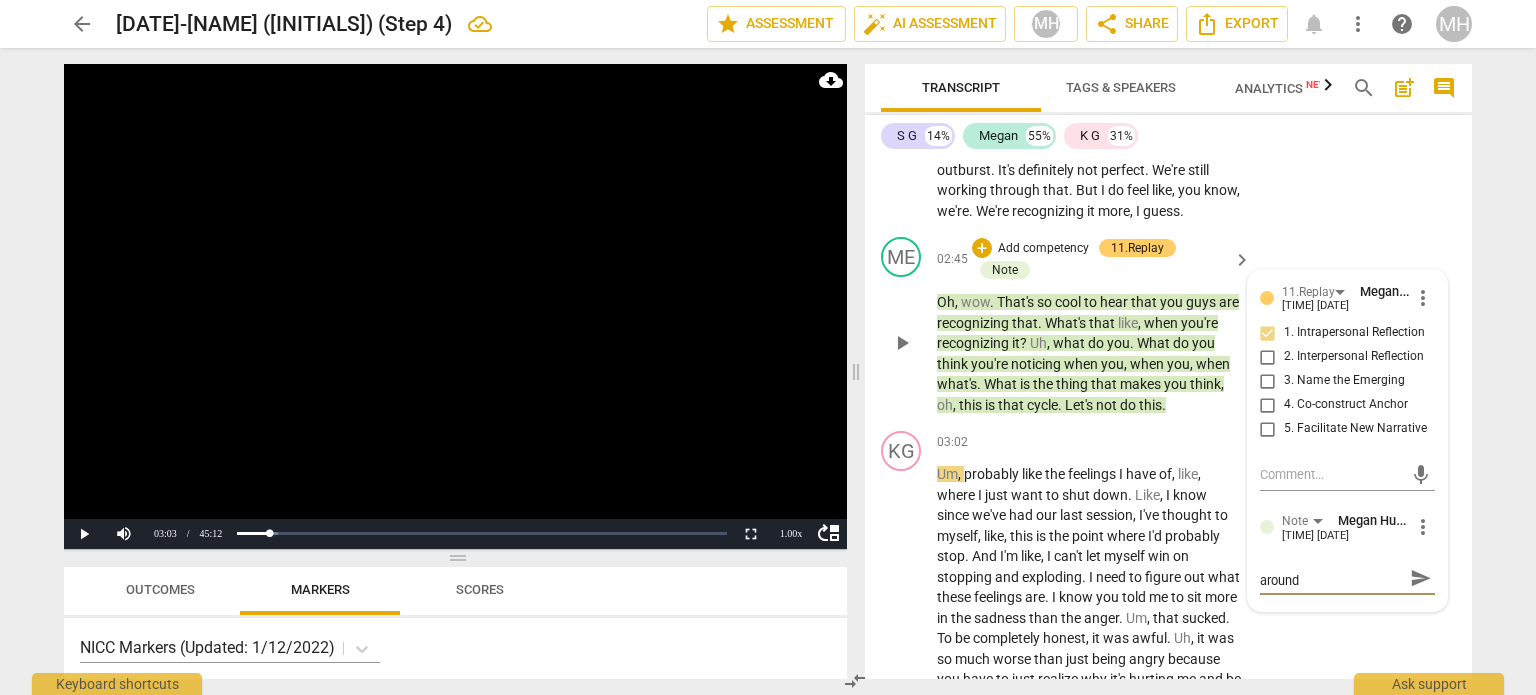 type on "Creating awareness around" 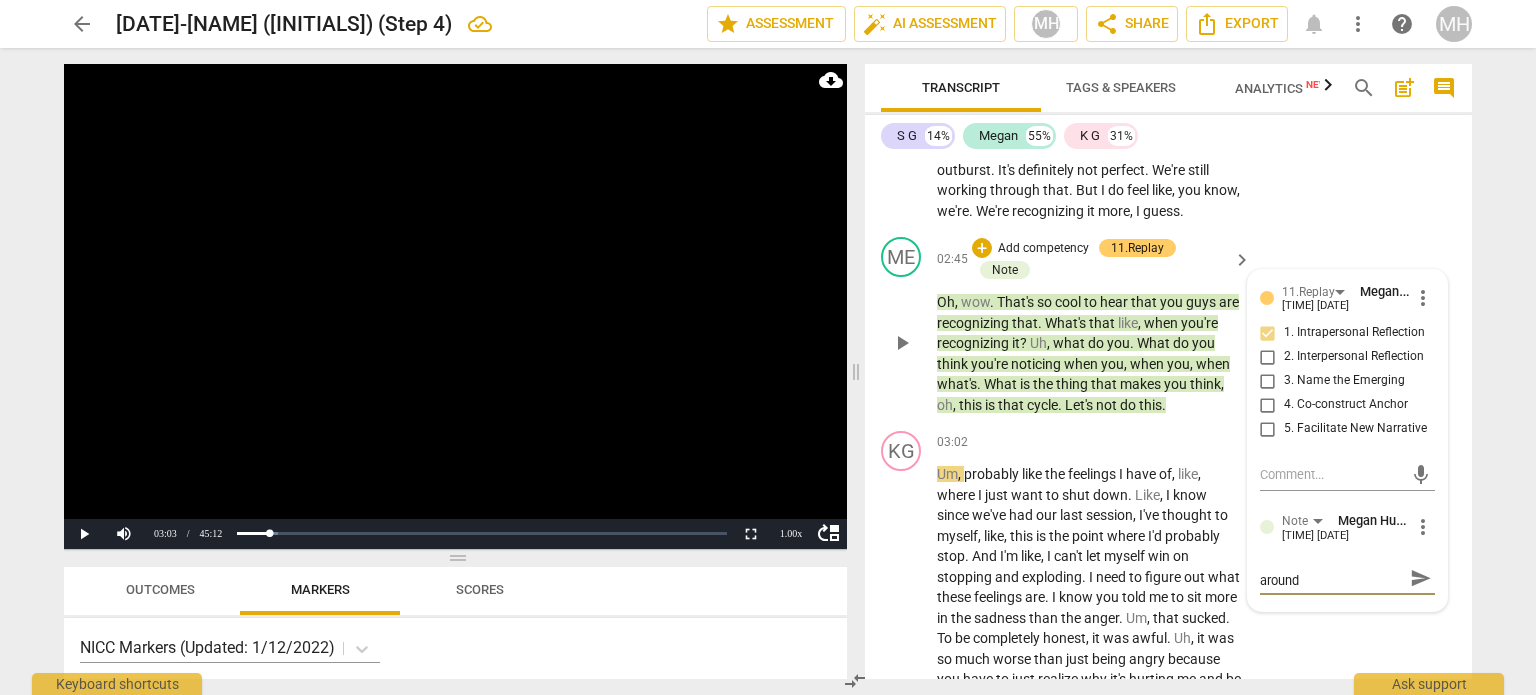 type on "Creating awareness around" 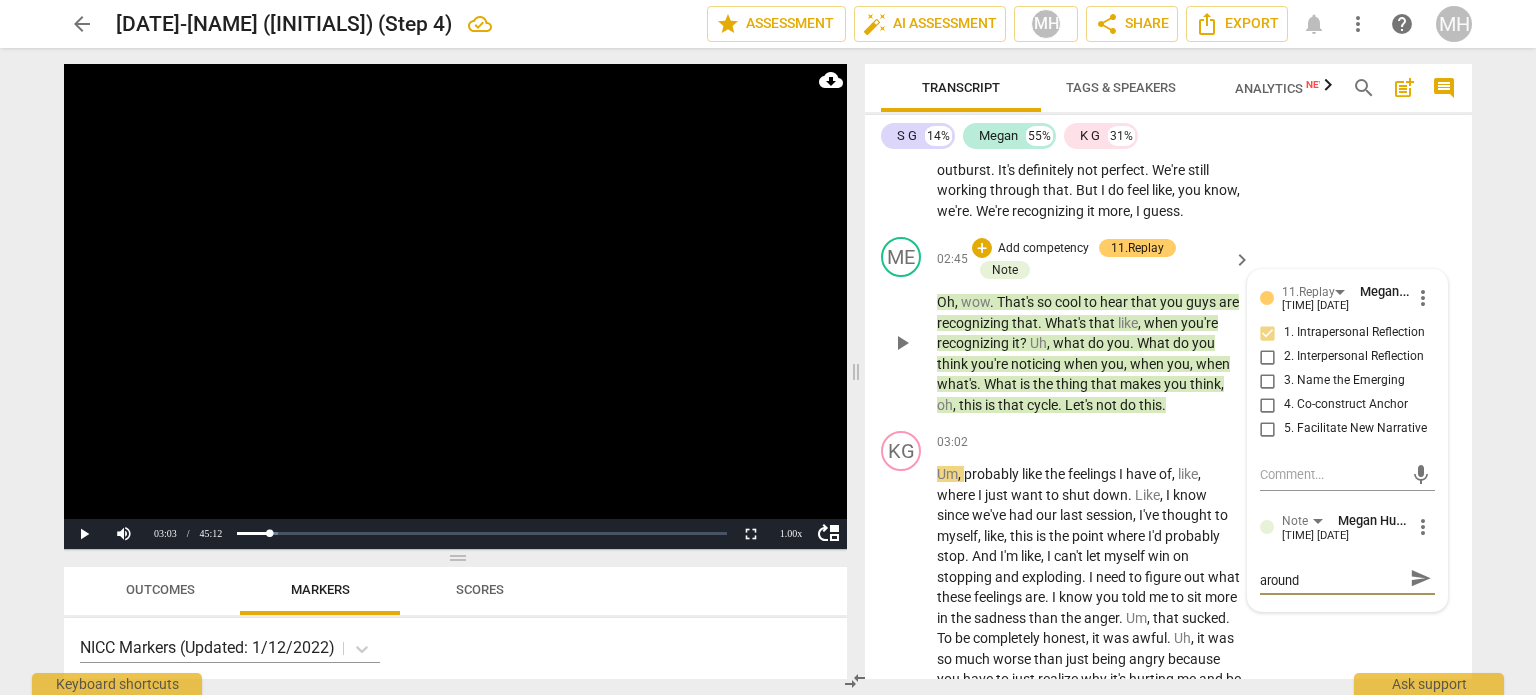 type on "Creating awareness around" 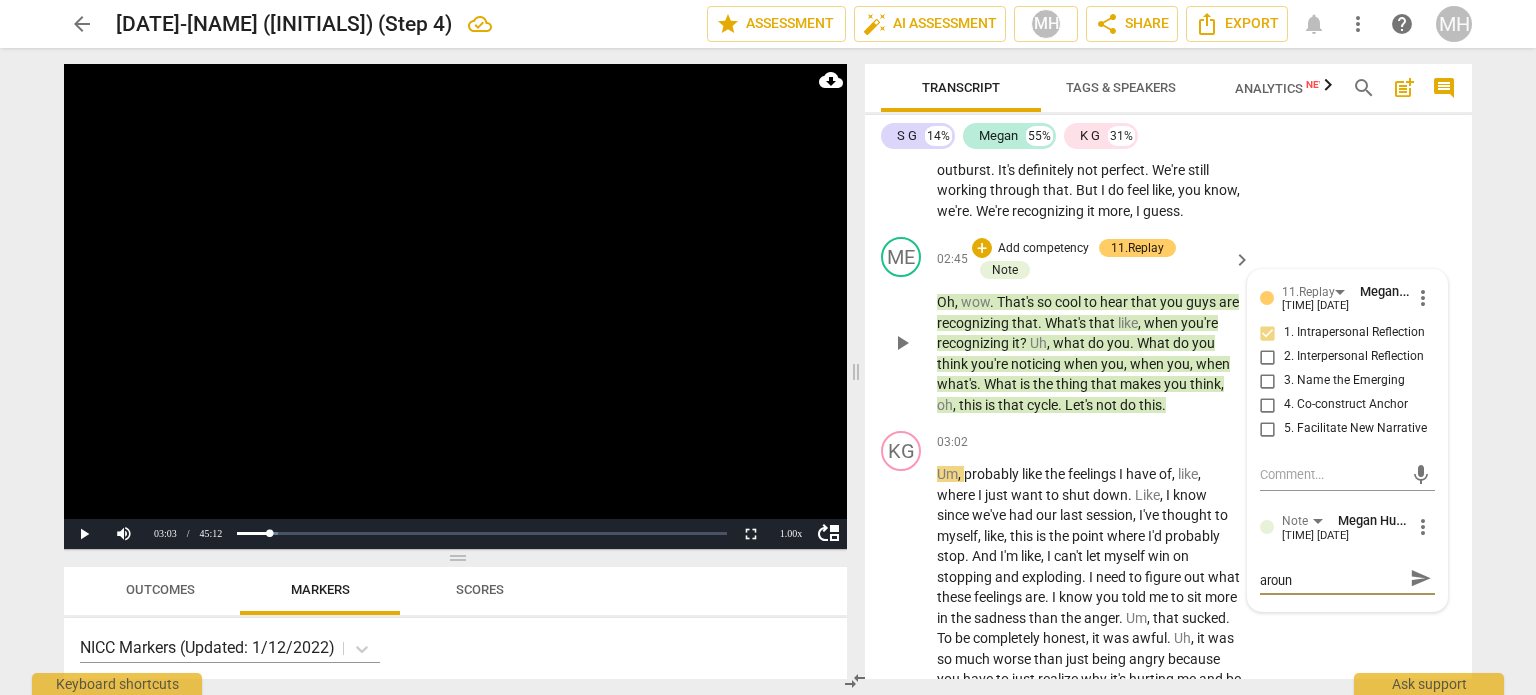 type on "Creating awareness arou" 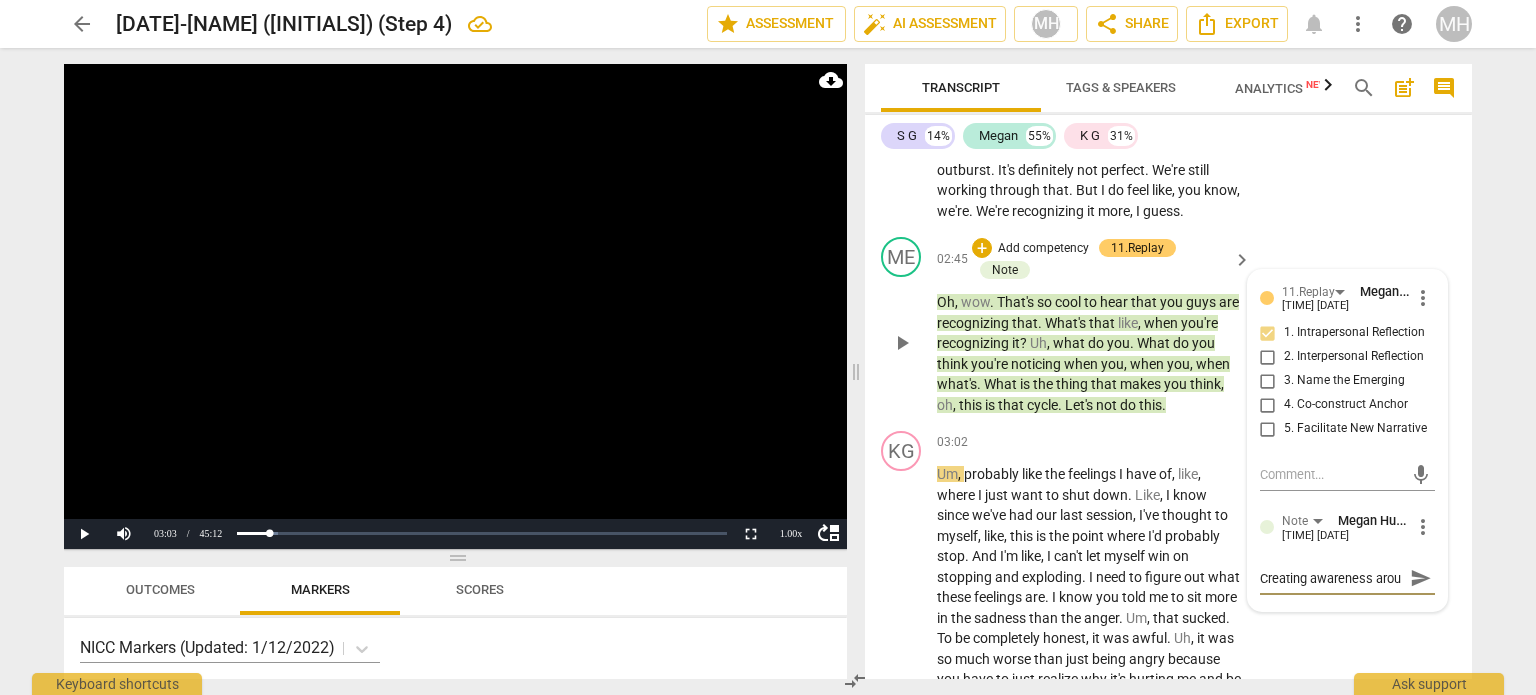 type on "Creating awareness aro" 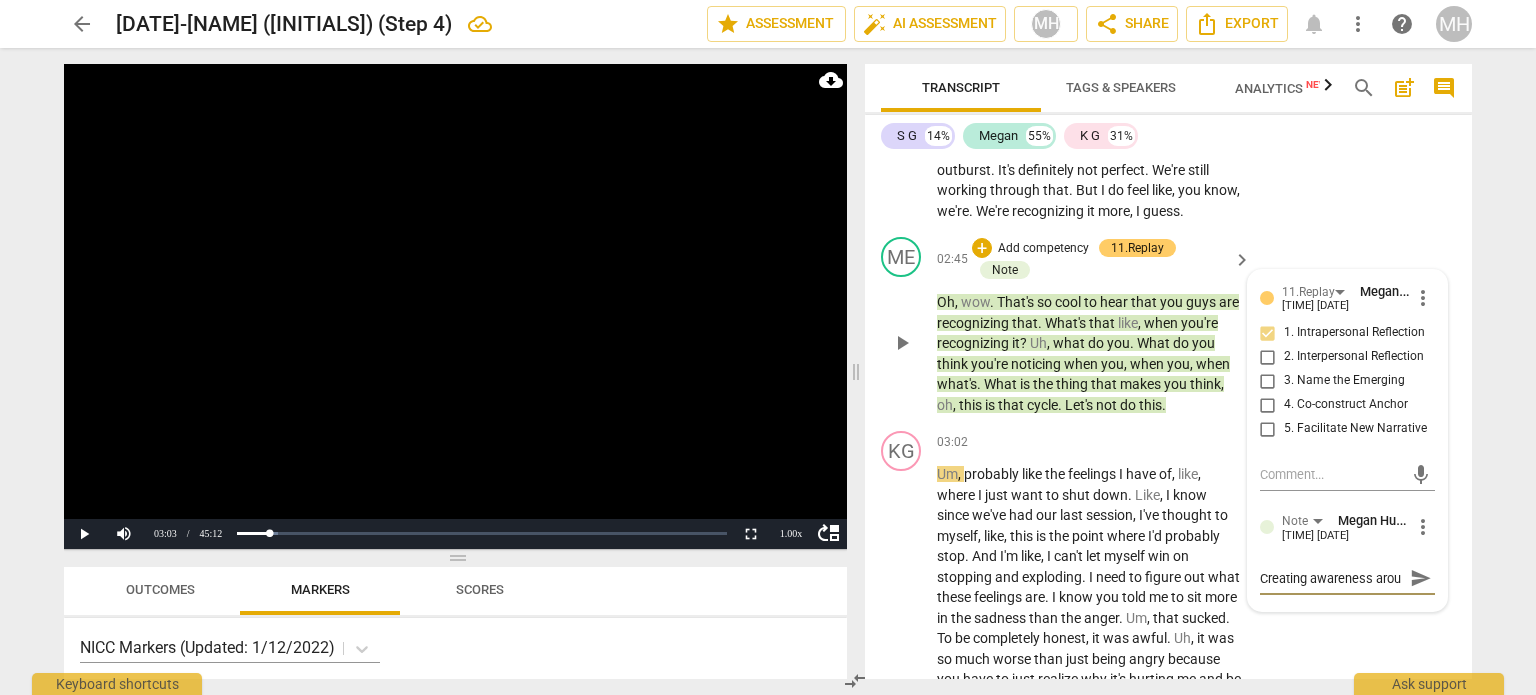 type on "Creating awareness aro" 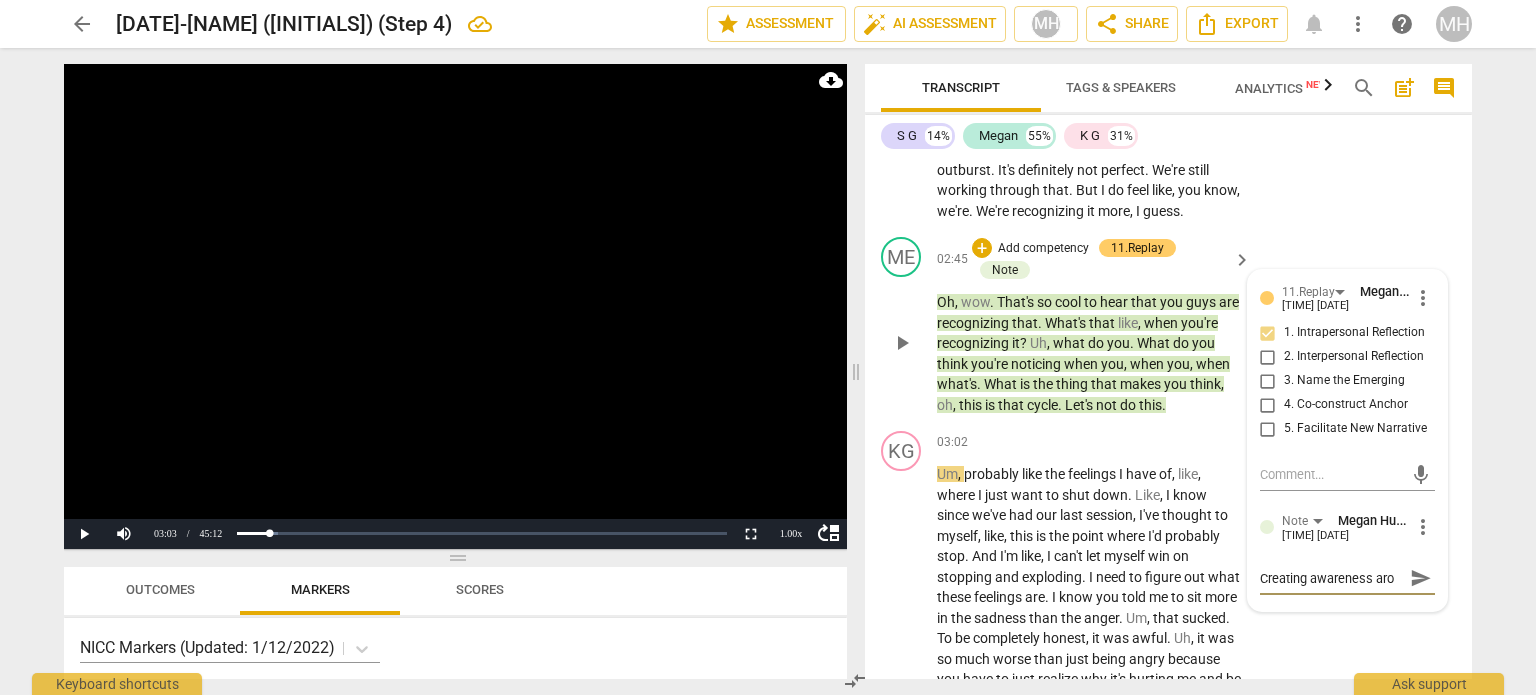 type on "Creating awareness ar" 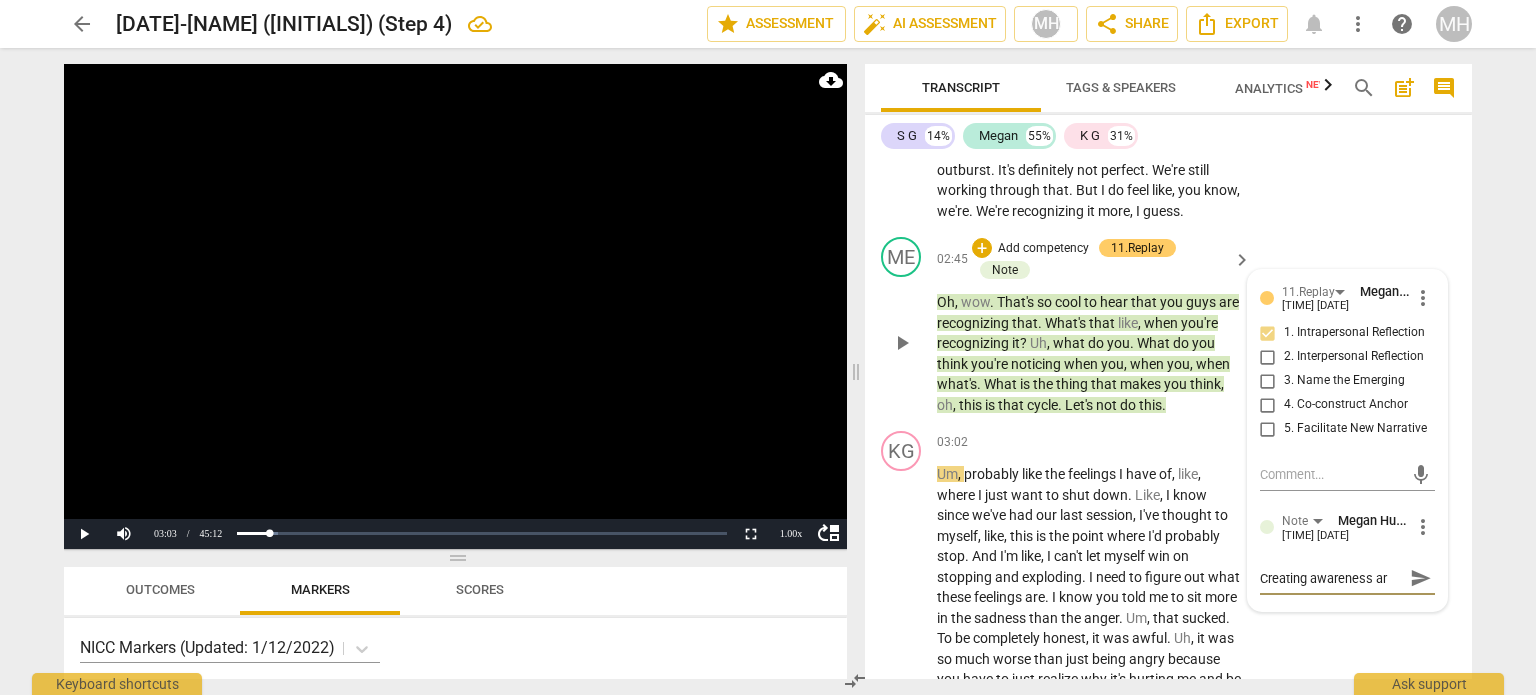 type on "Creating awareness a" 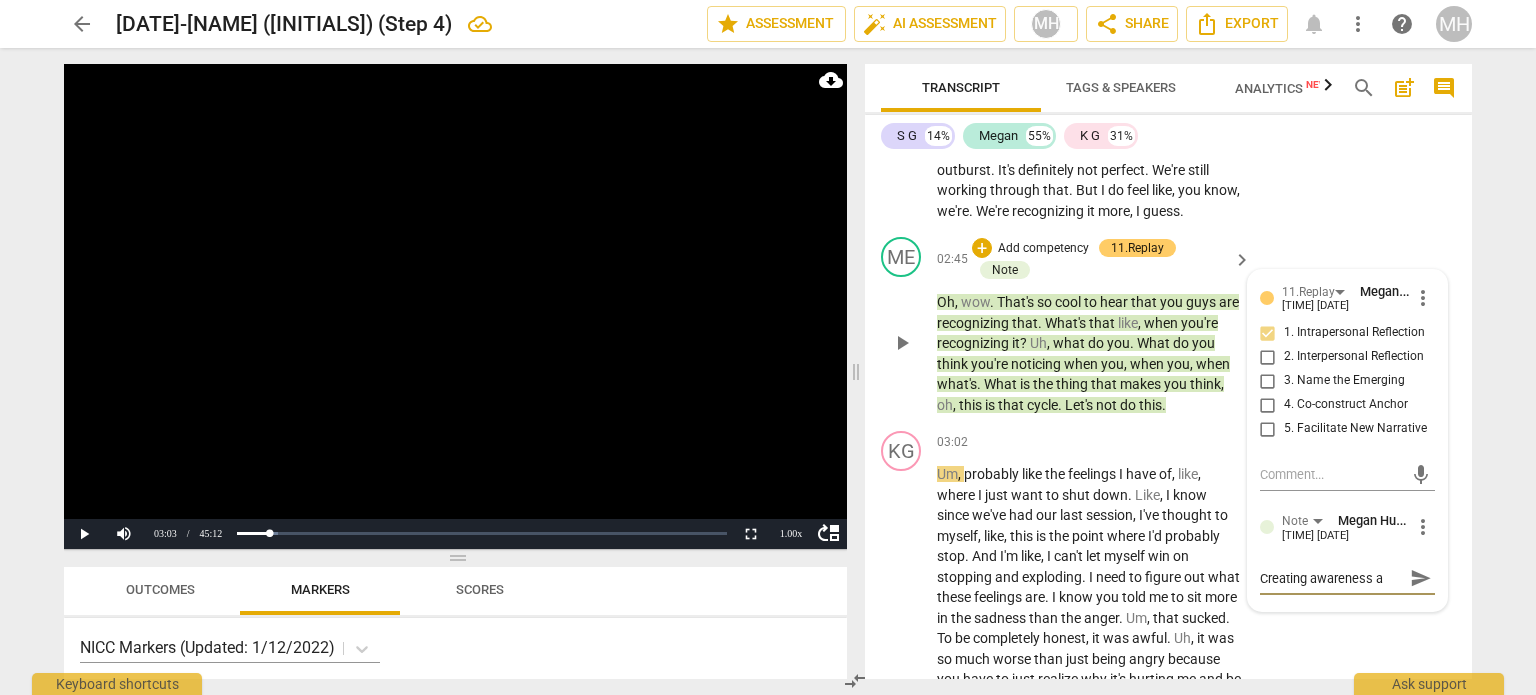 type on "Creating awareness" 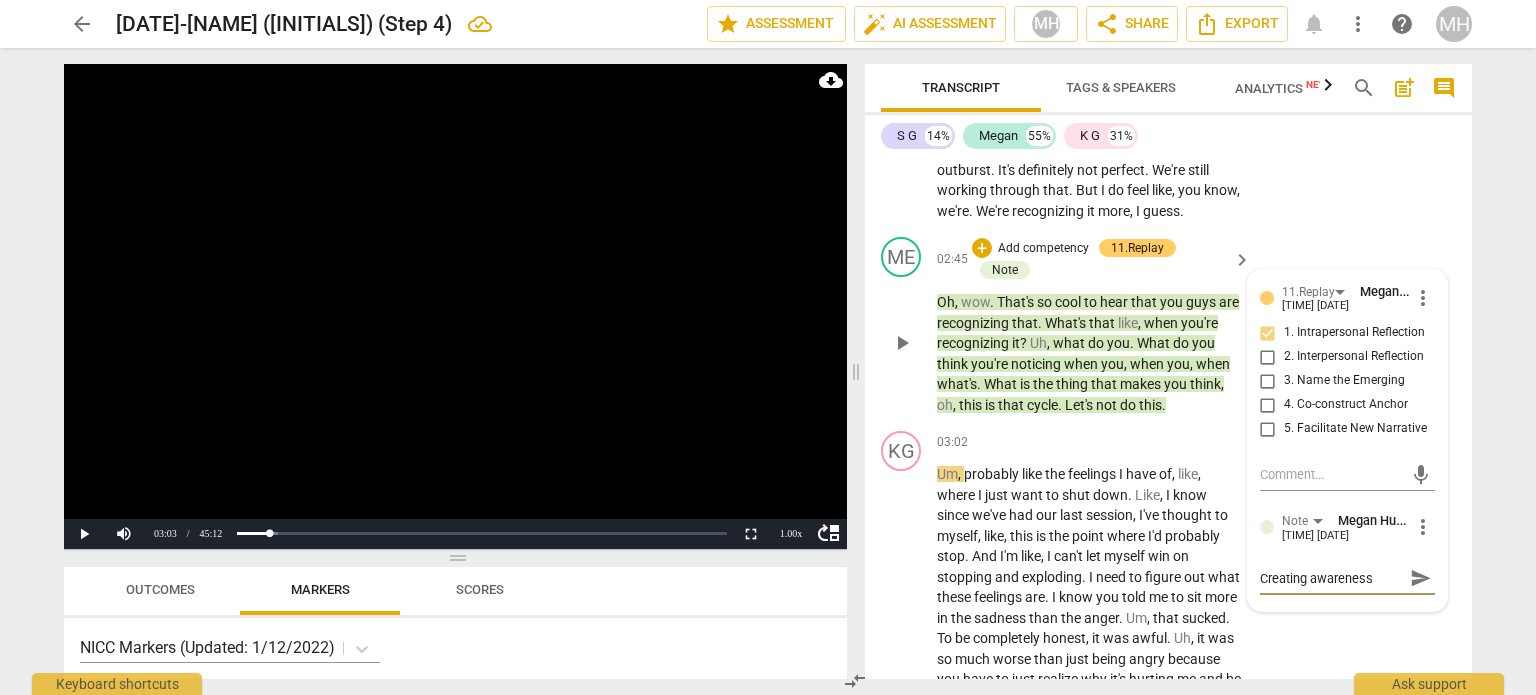 type on "Creating awareness" 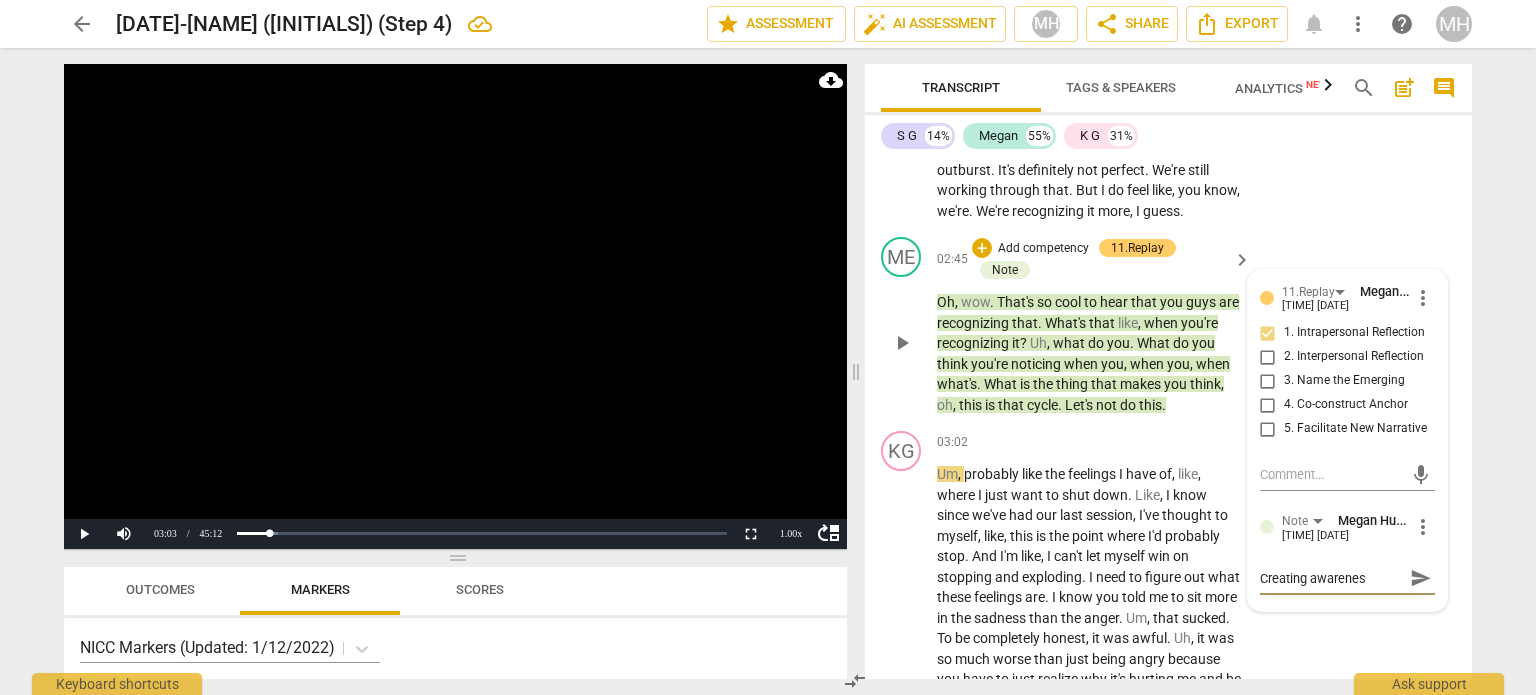 type on "Creating awarene" 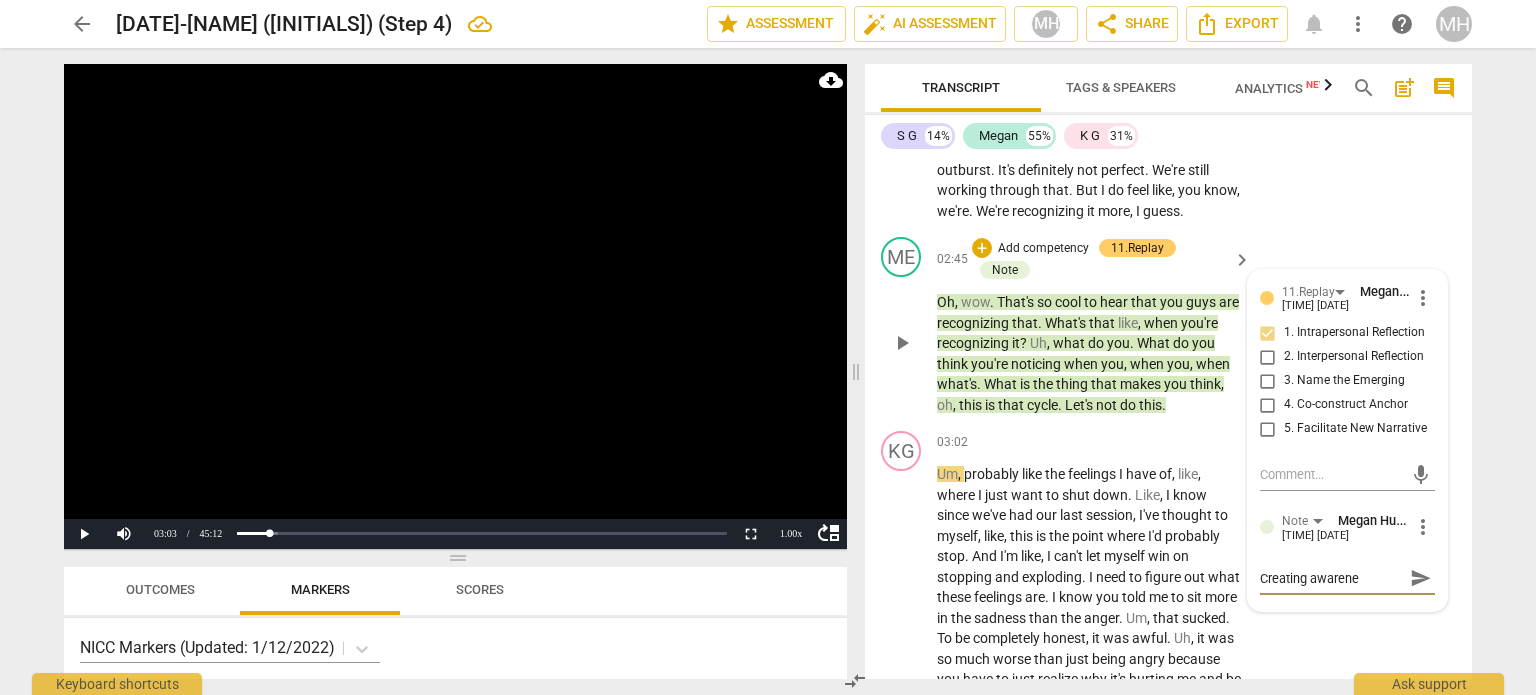 type on "Creating awaren" 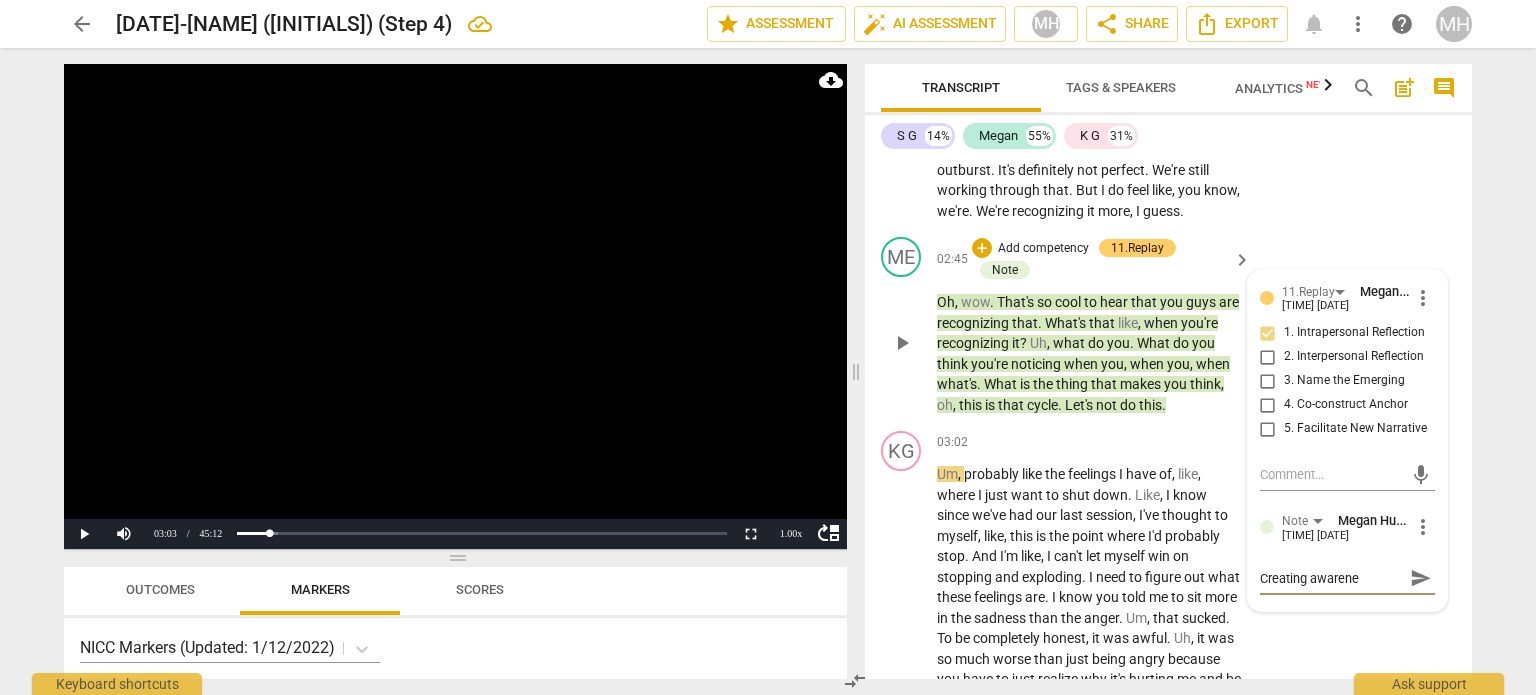 type on "Creating awaren" 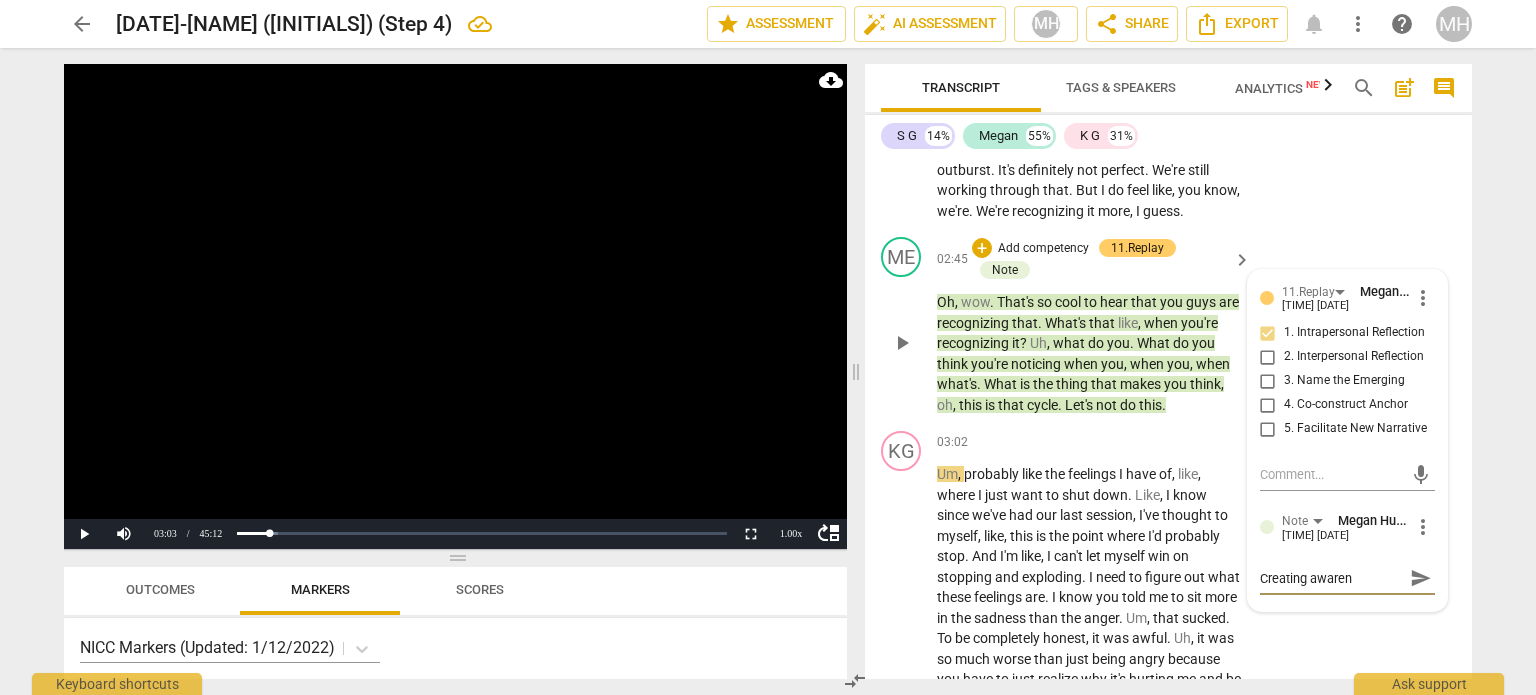 type on "Creating aware" 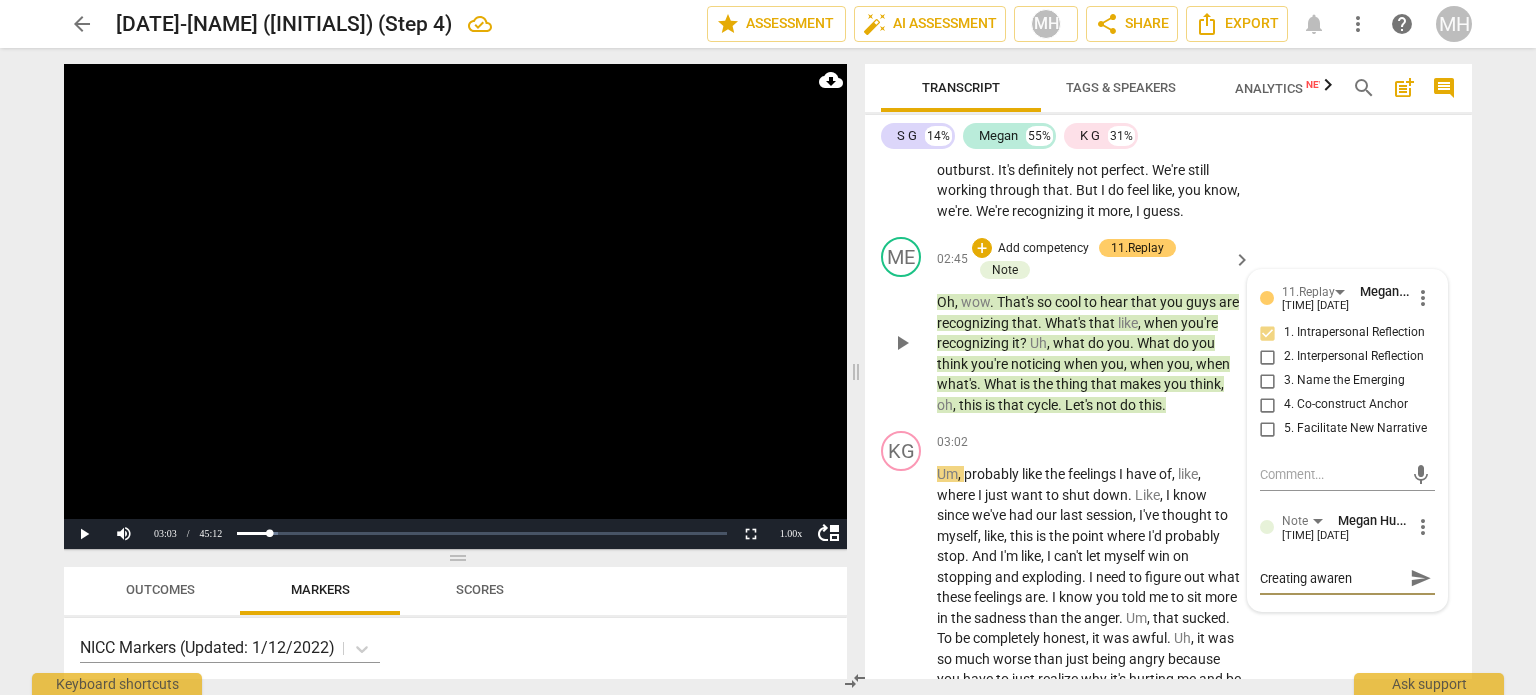 type on "Creating aware" 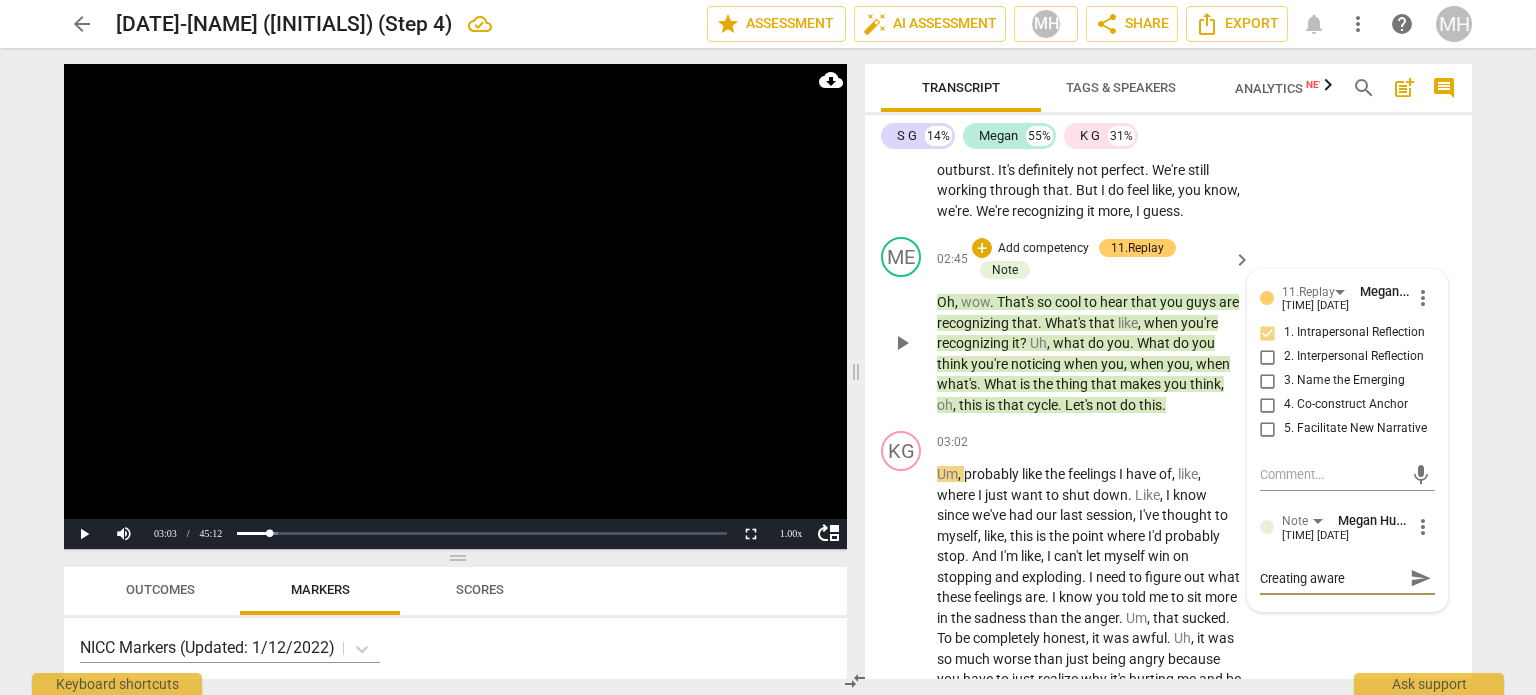 type on "Creating awar" 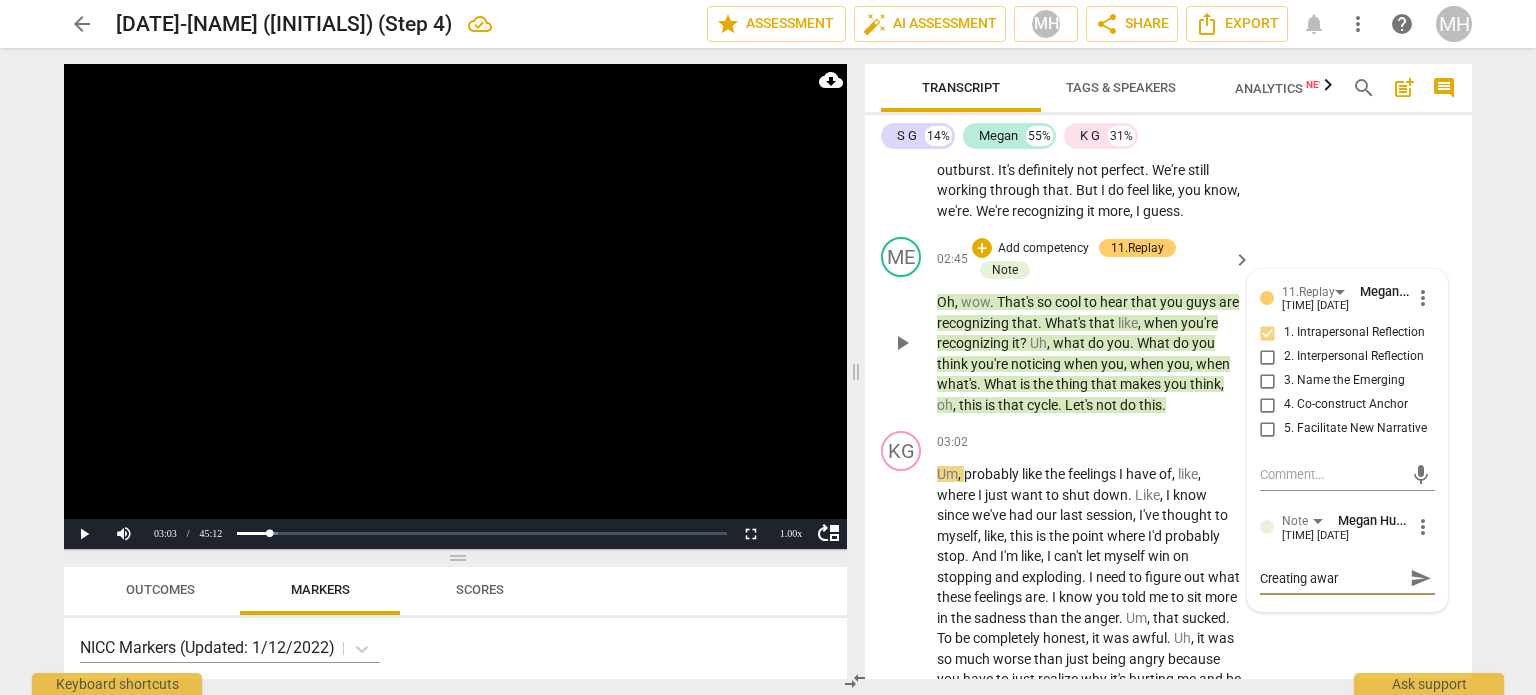 type on "Creating awa" 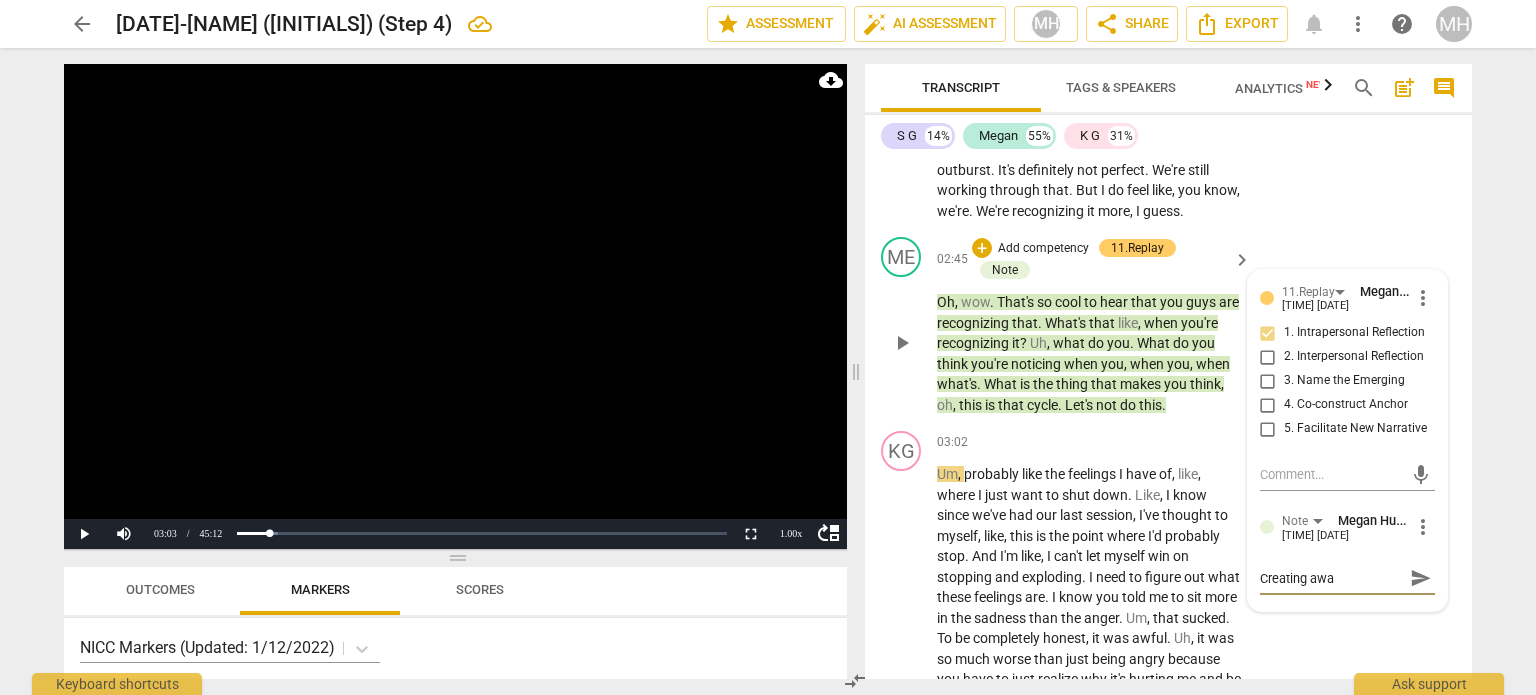 type on "Creating aw" 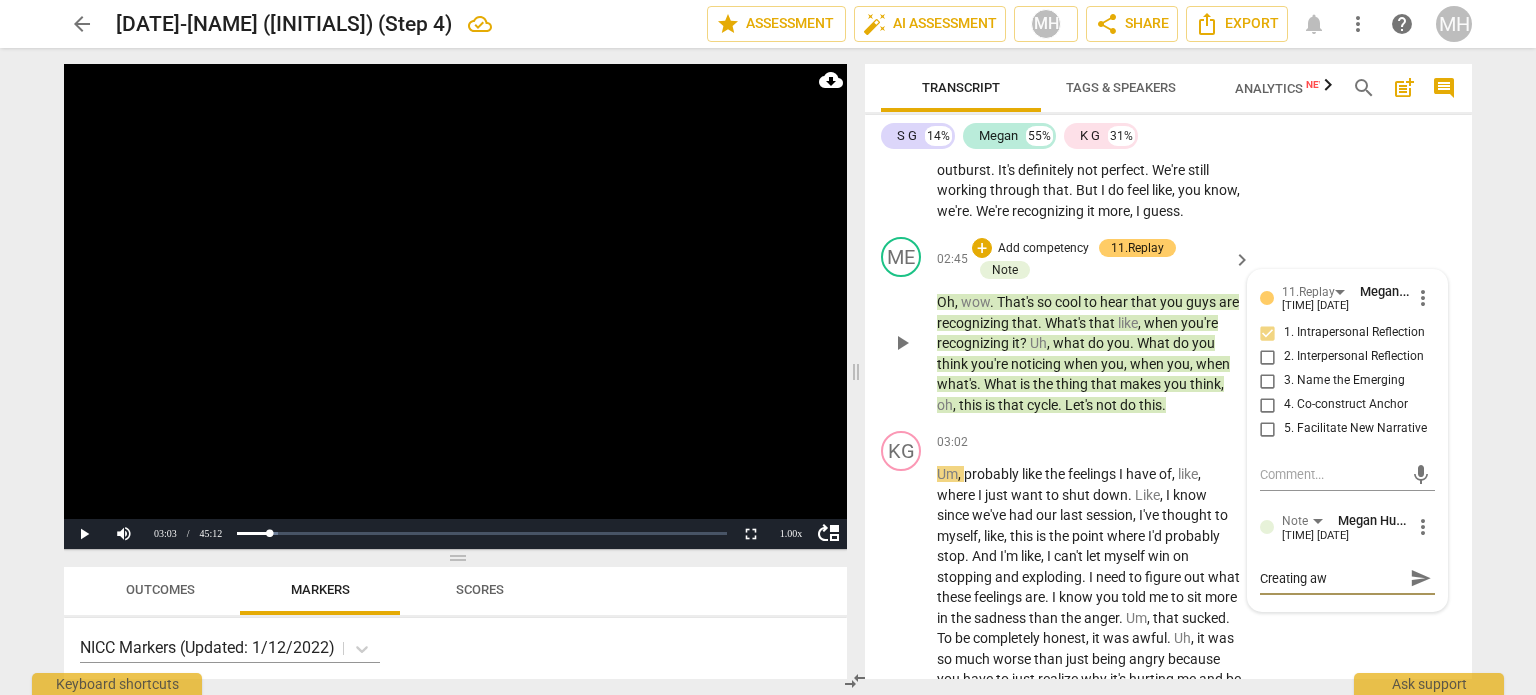 type on "Creating a" 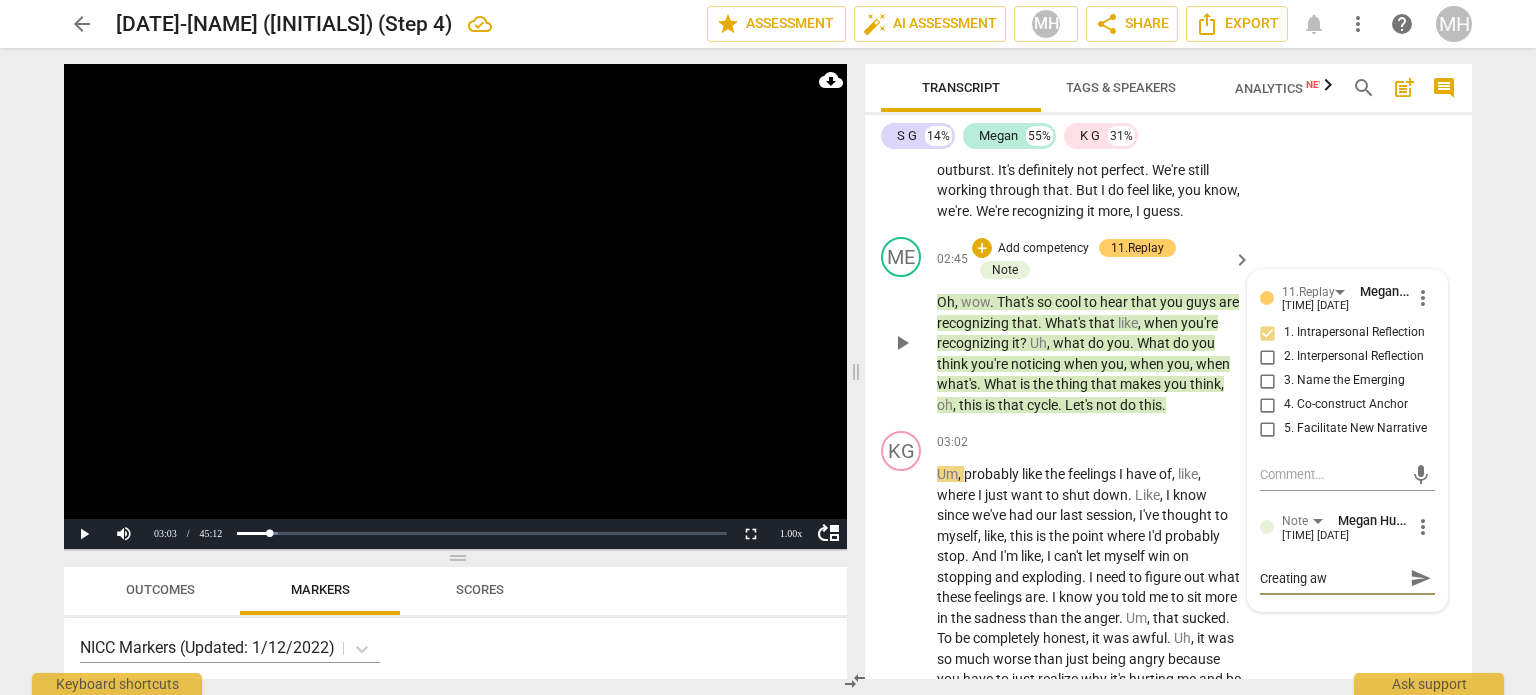 type on "Creating a" 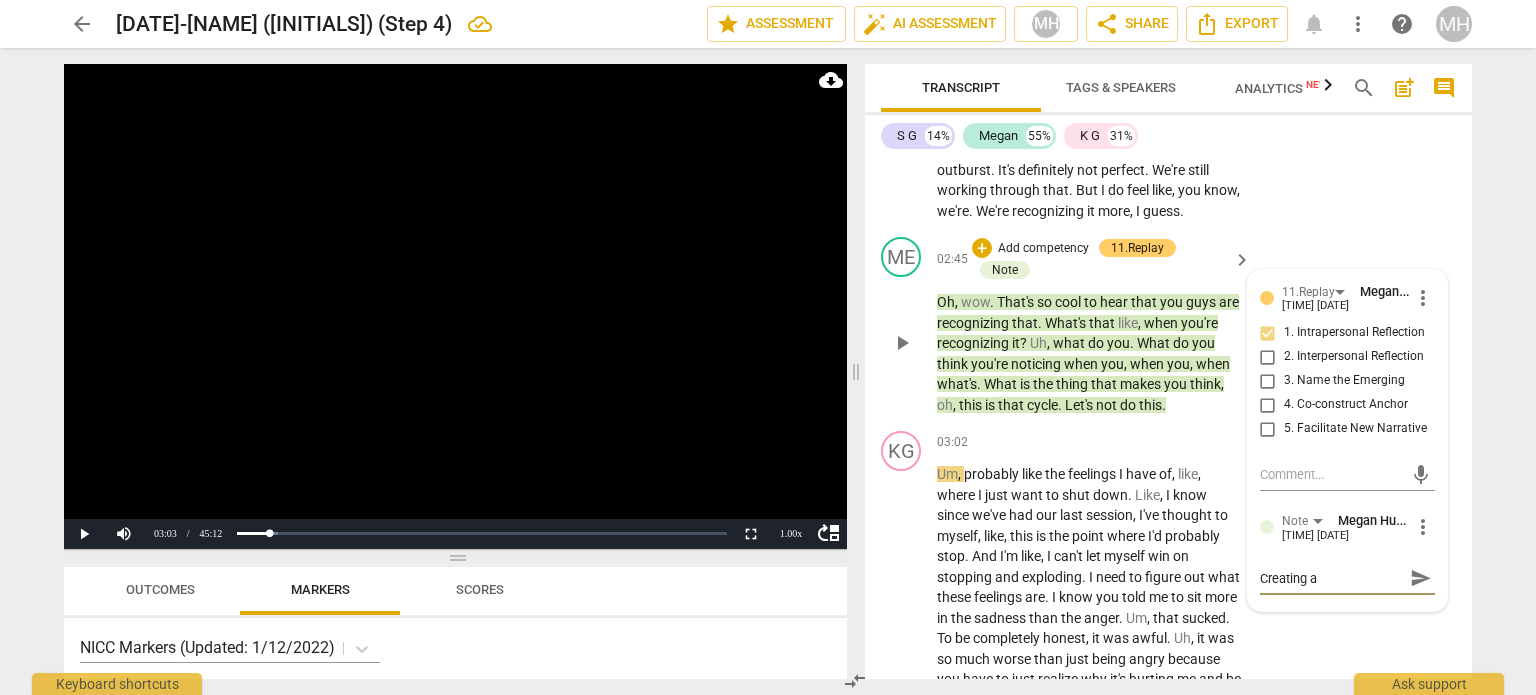 type on "Creating" 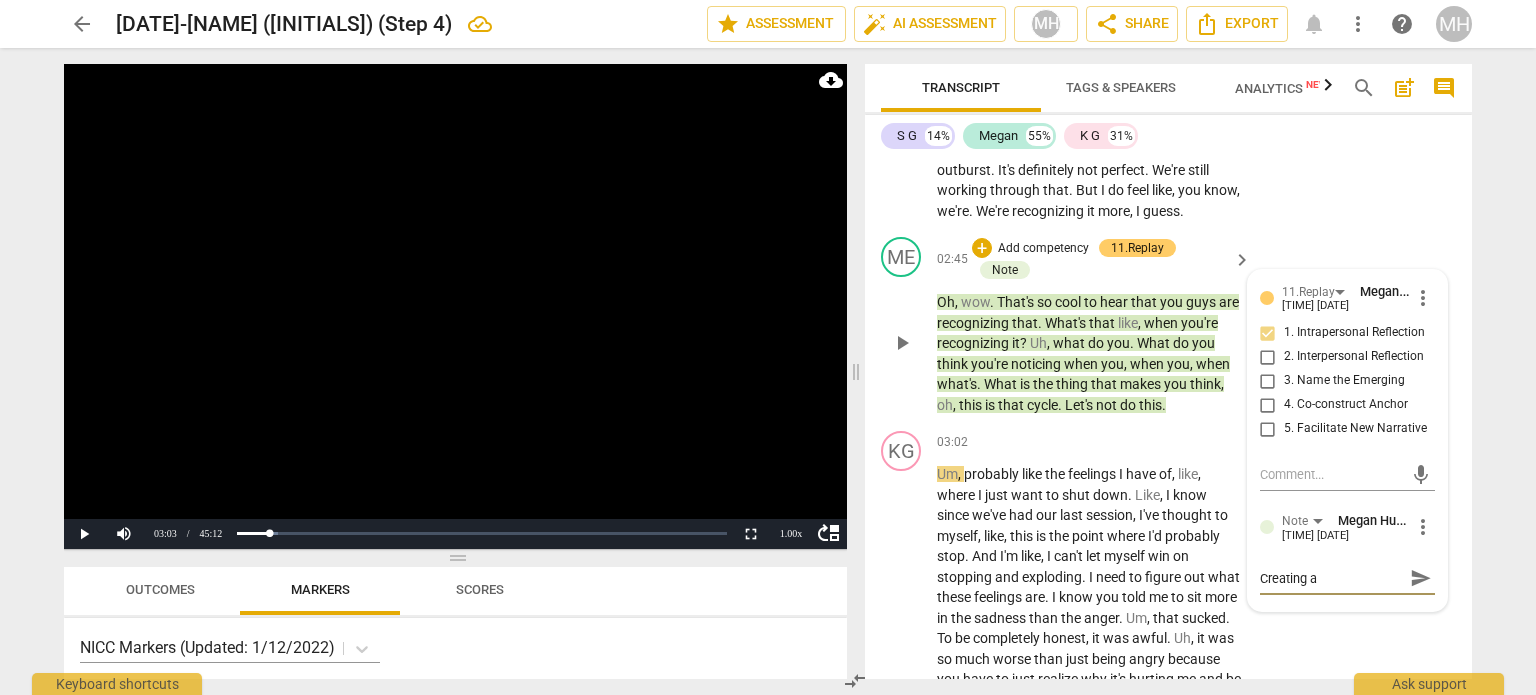 type on "Creating" 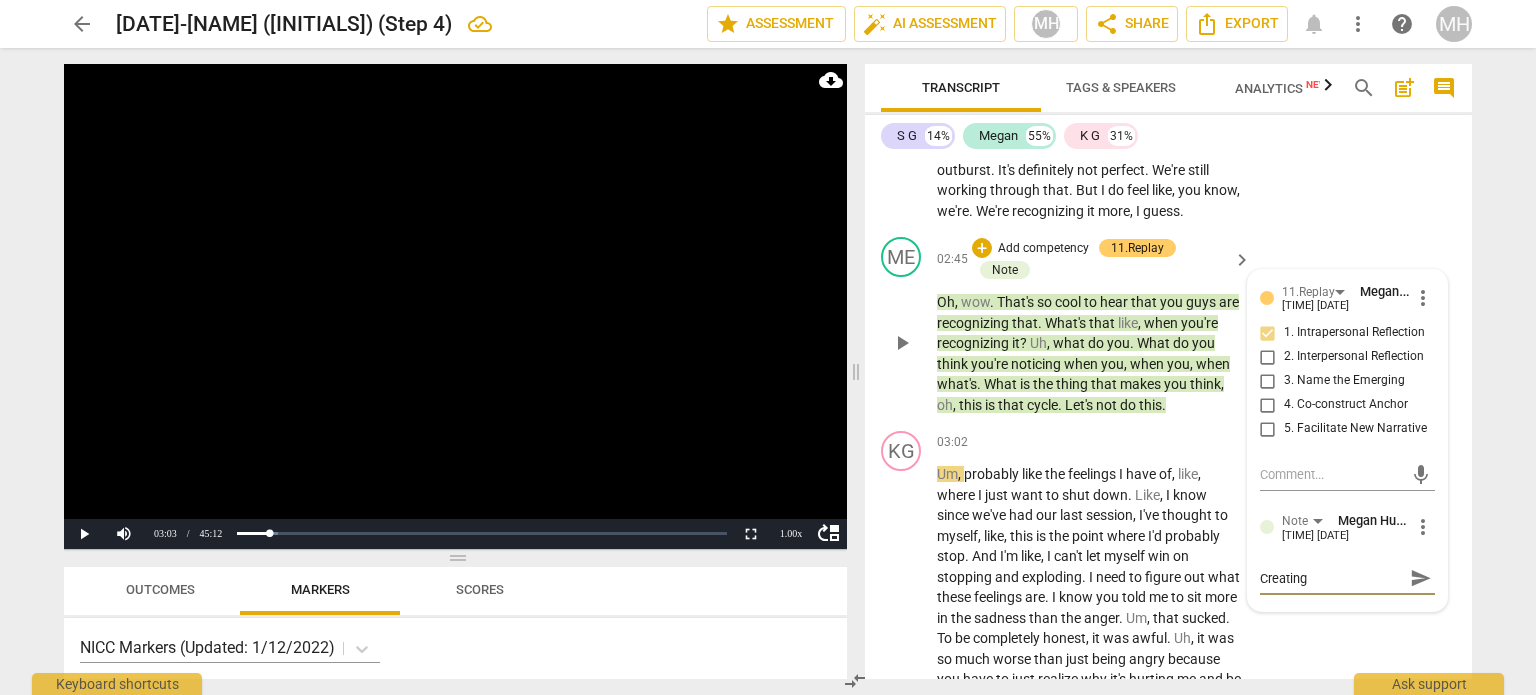 type on "Creating" 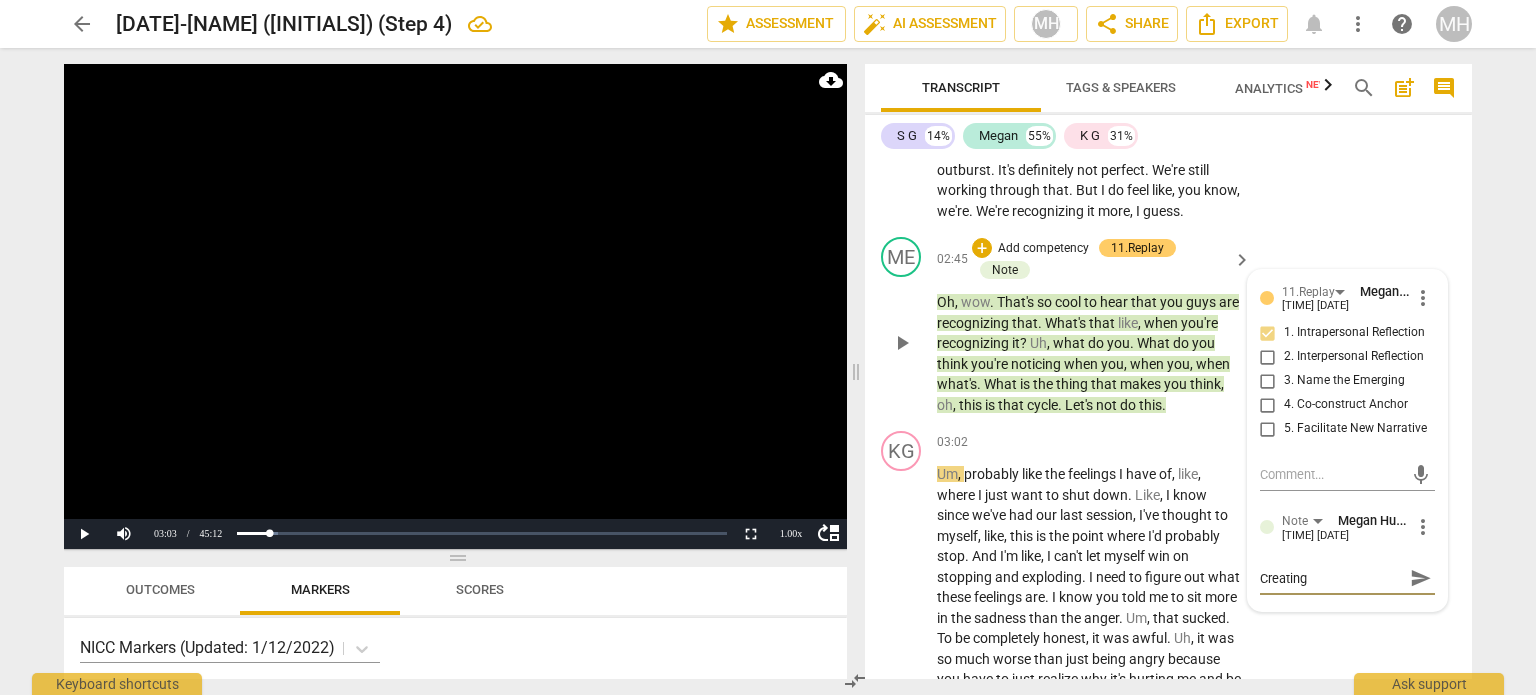 type on "Creatin" 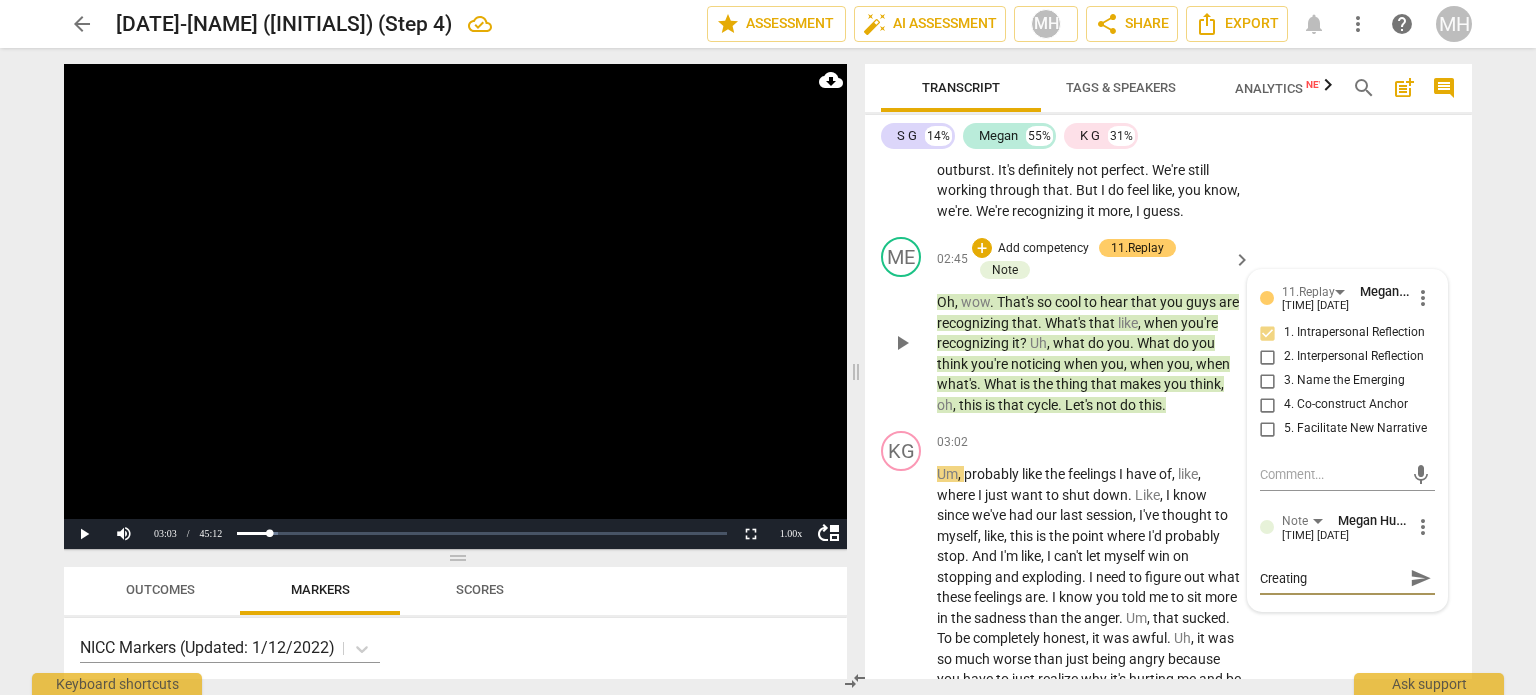 type on "Creatin" 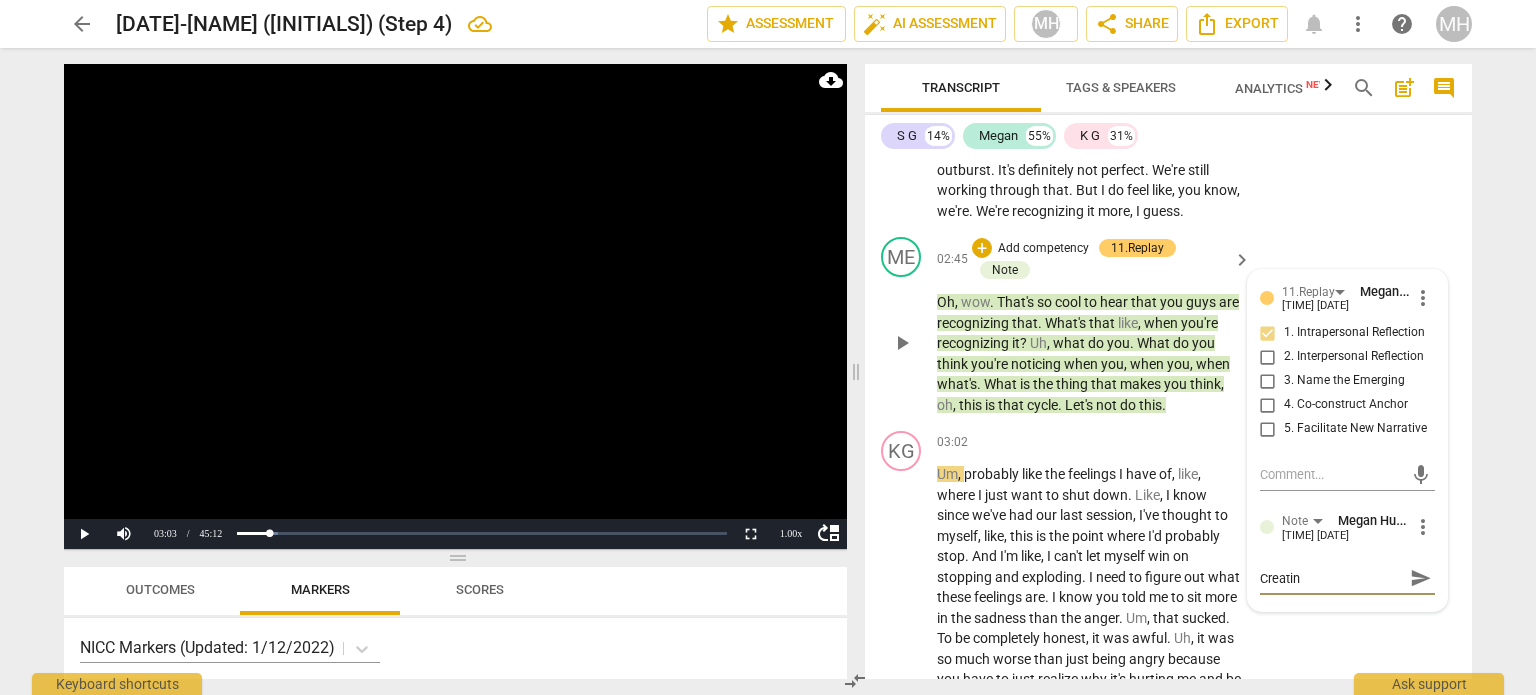 type on "Creati" 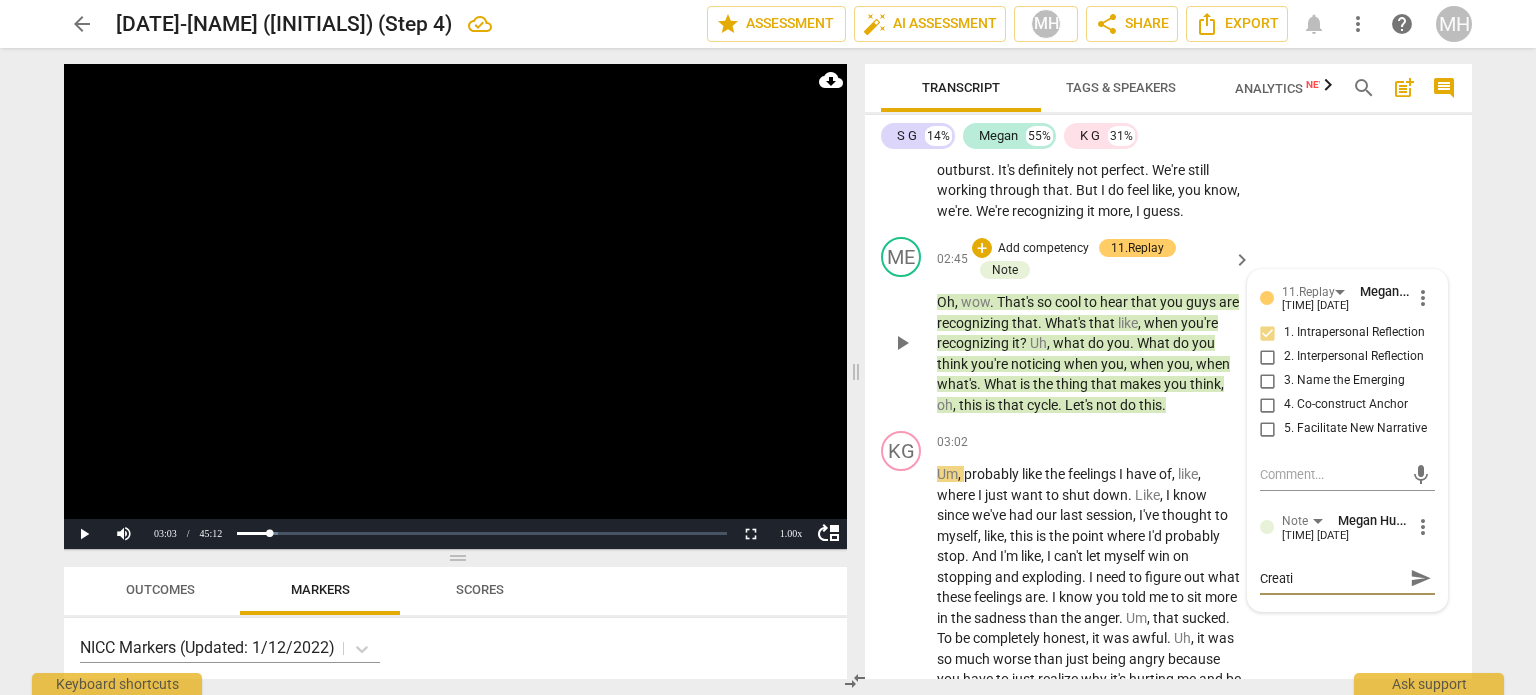 type on "Creat" 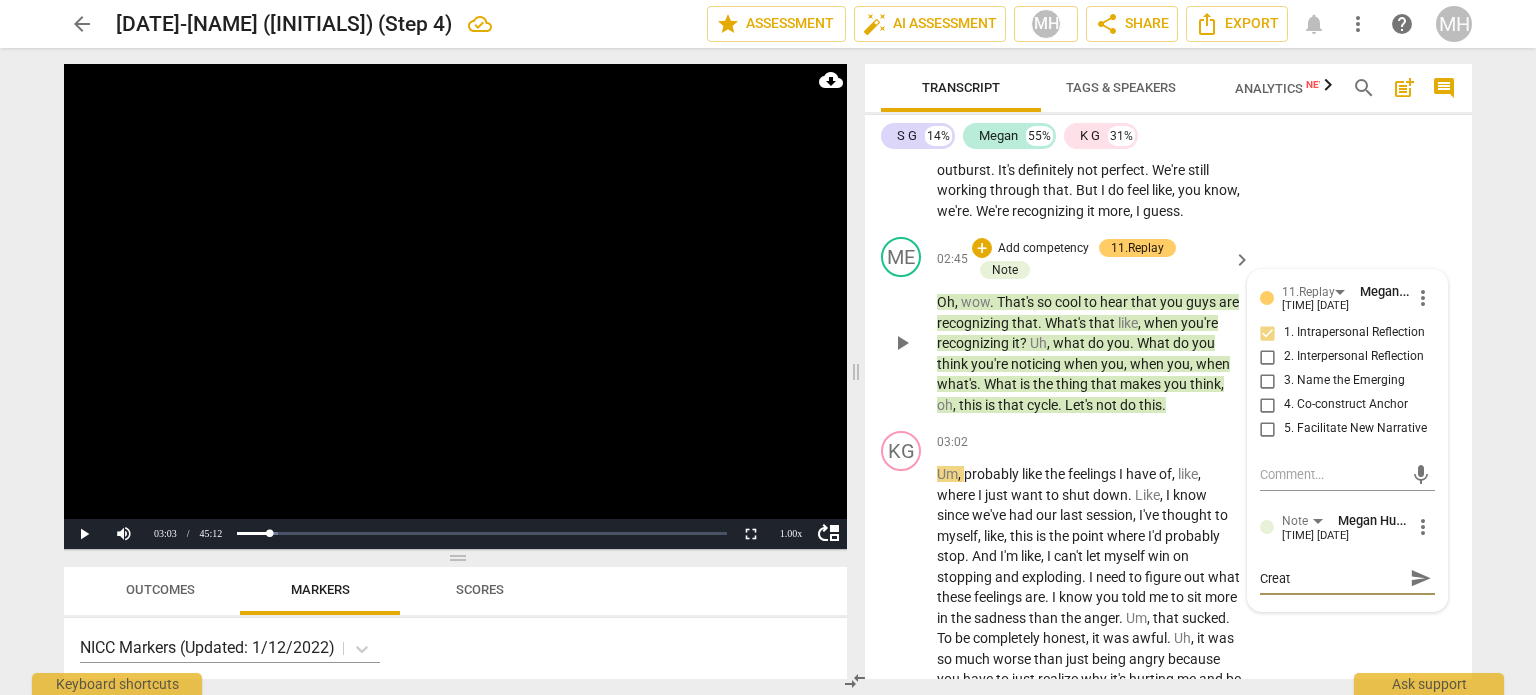 type on "Crea" 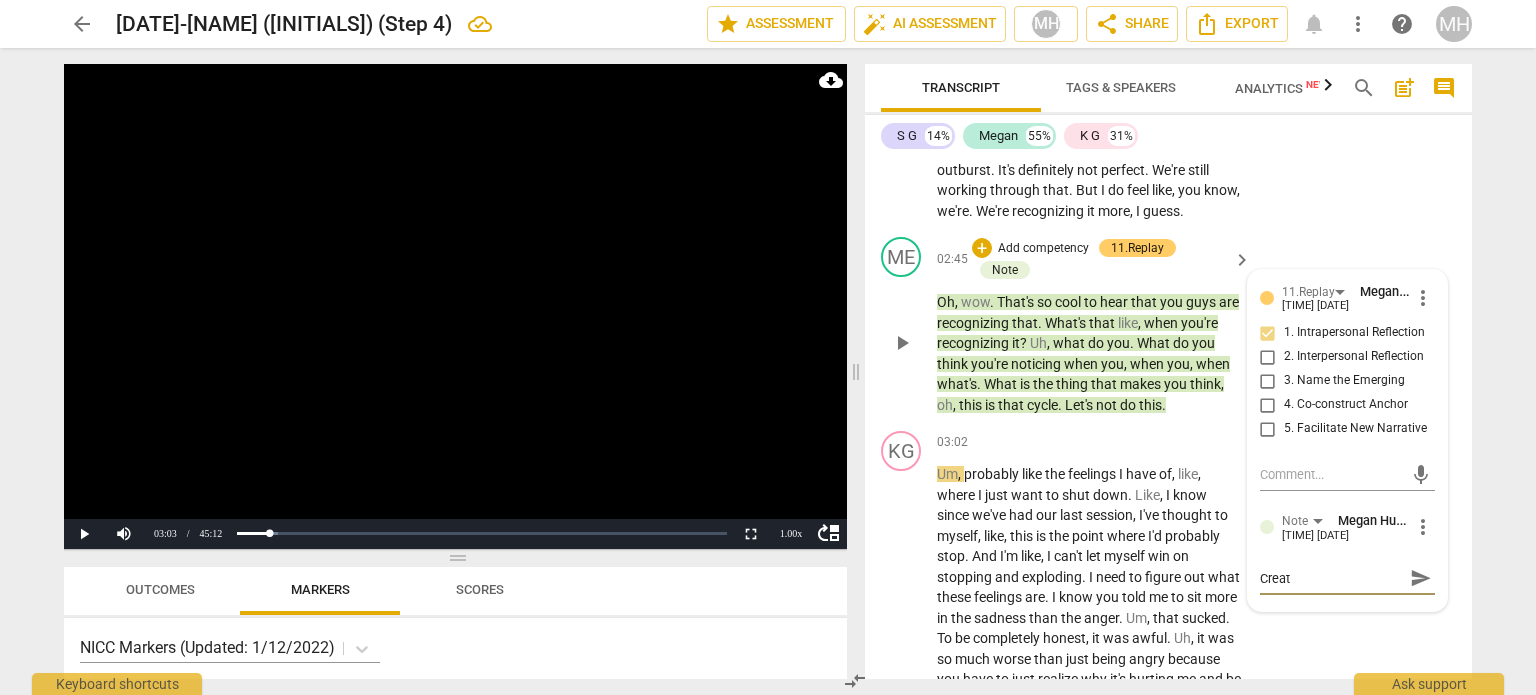 type on "Crea" 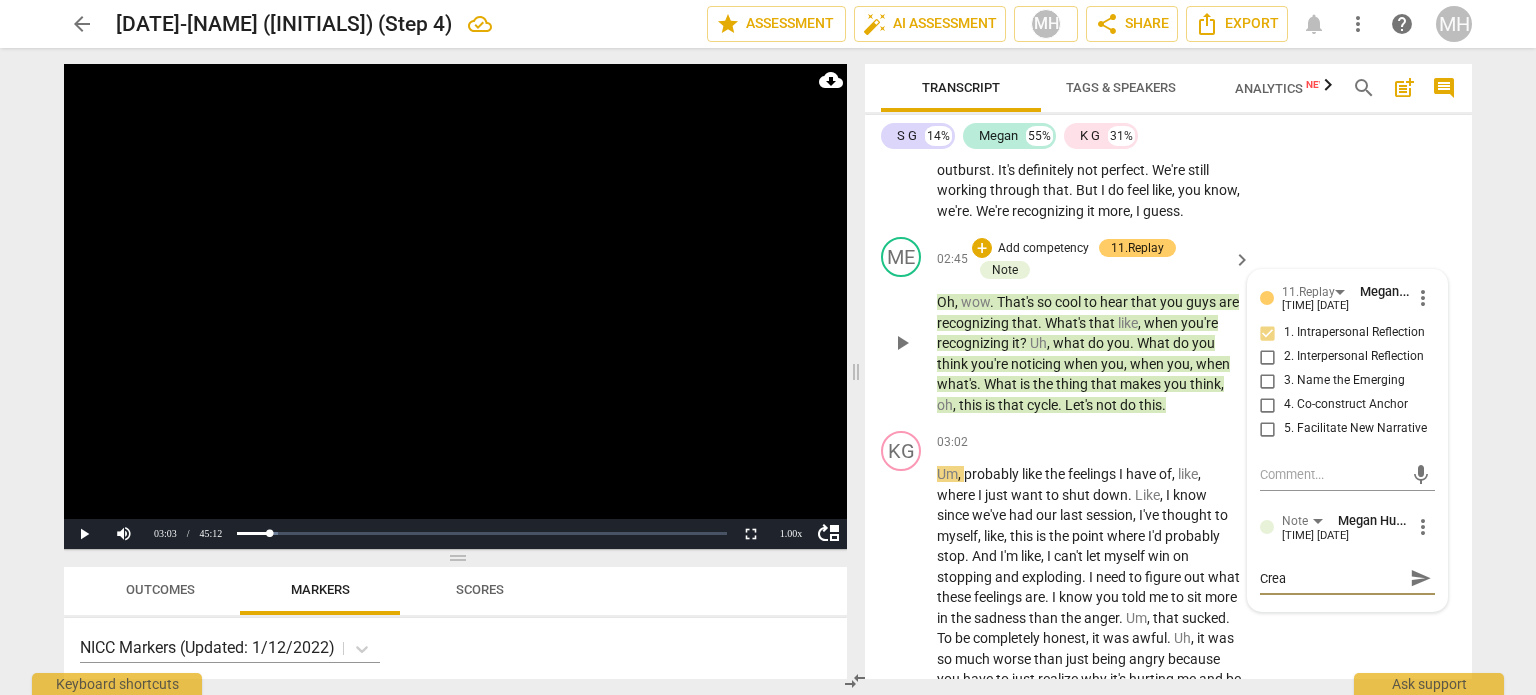 type on "Cre" 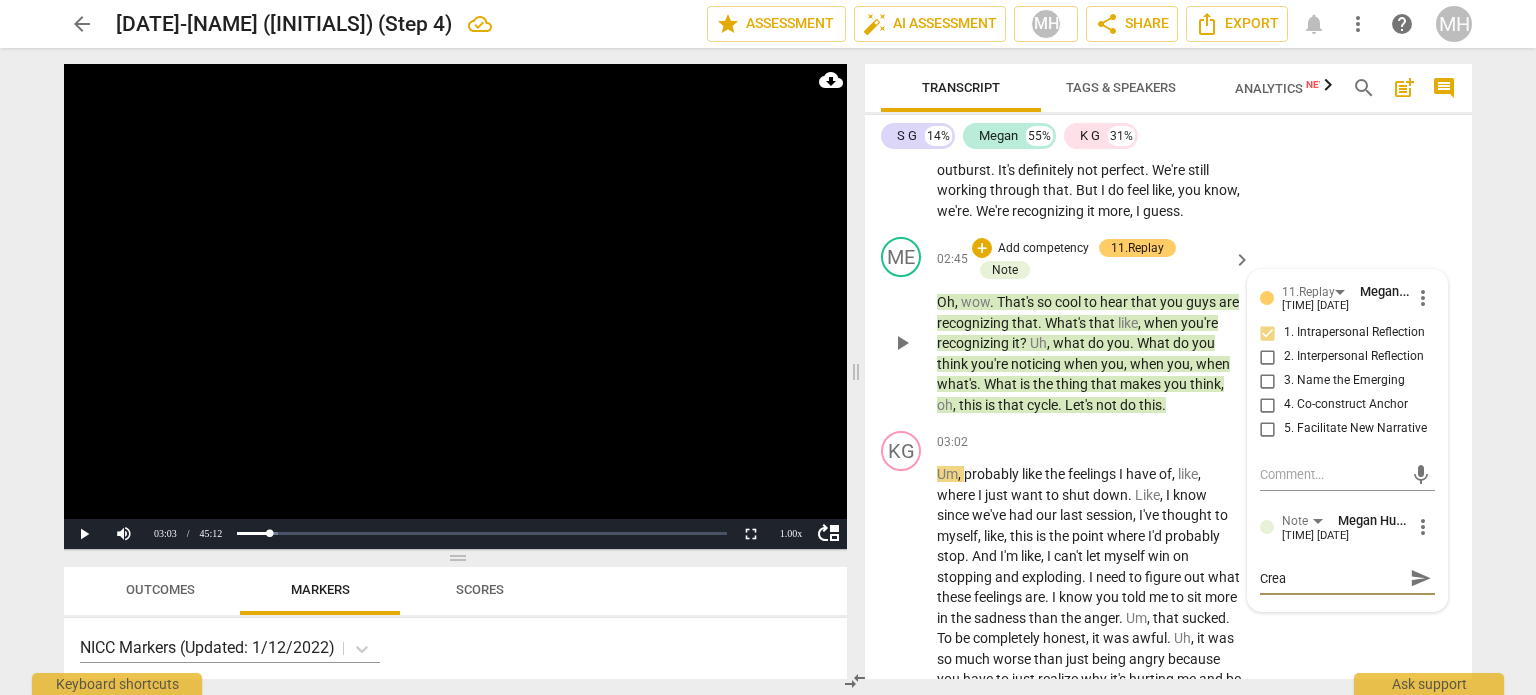 type on "Cre" 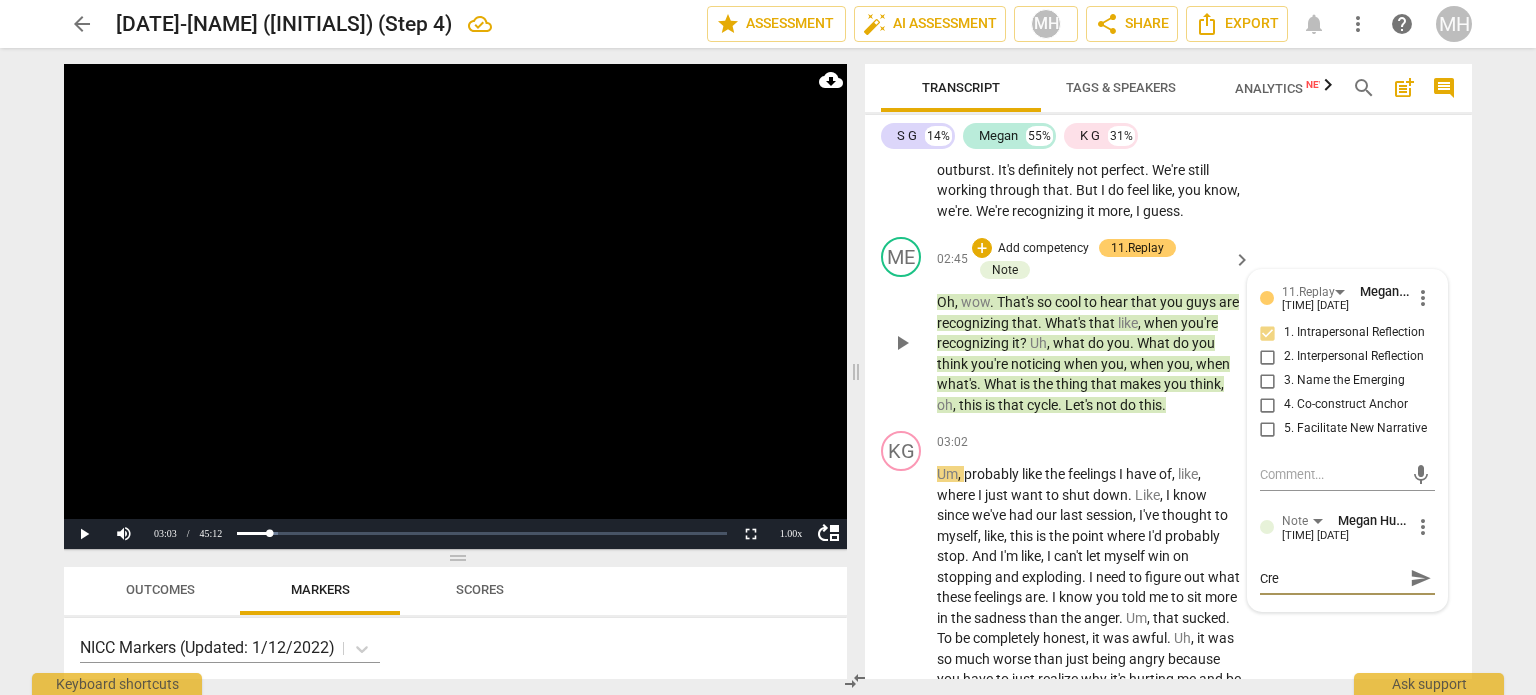type on "Cr" 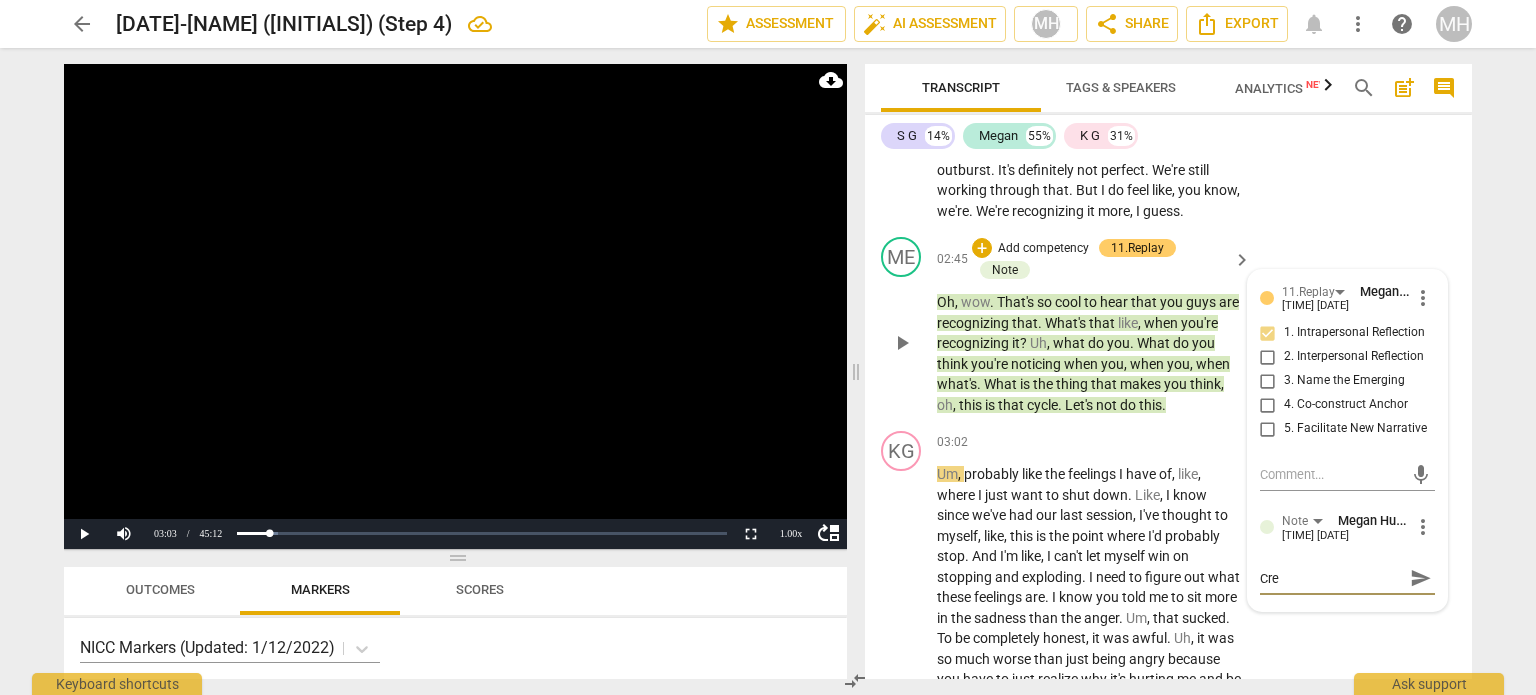 type on "Cr" 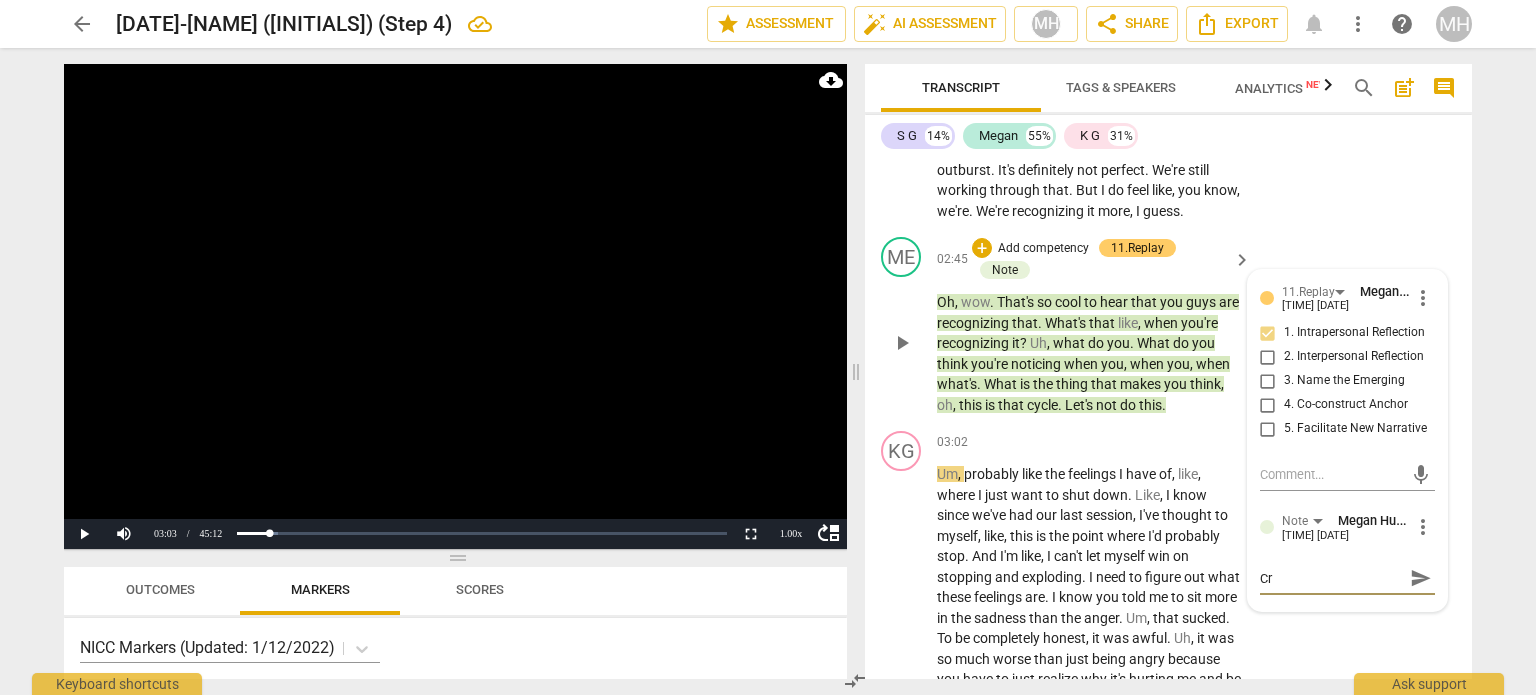 type on "C" 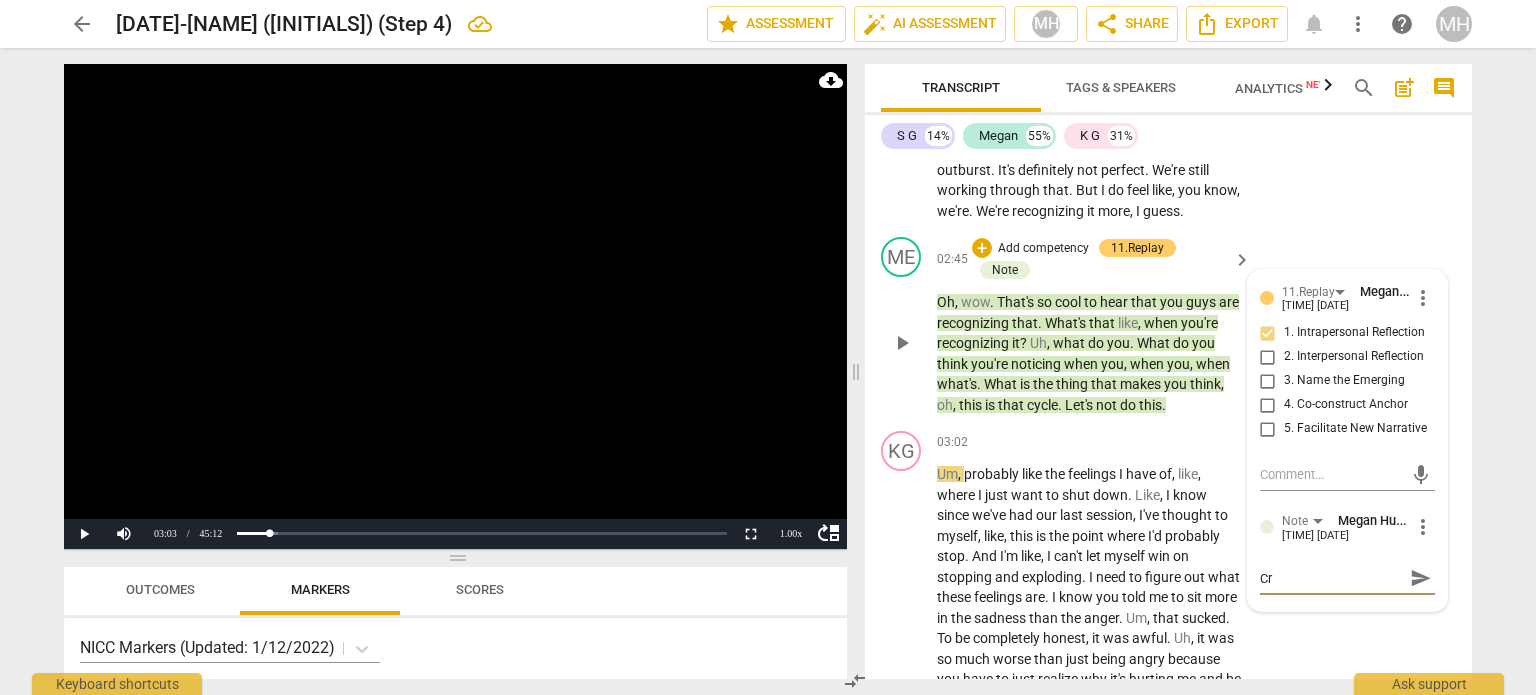 type on "C" 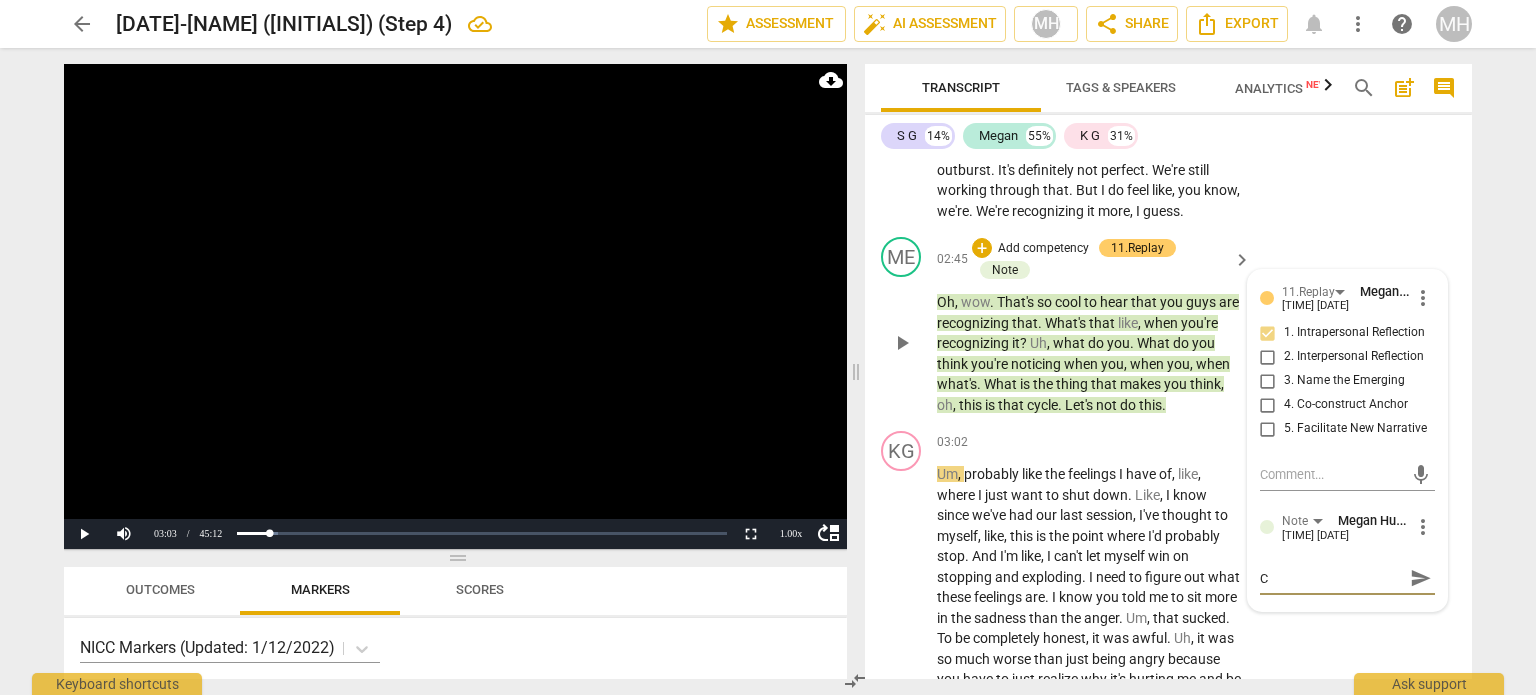 type 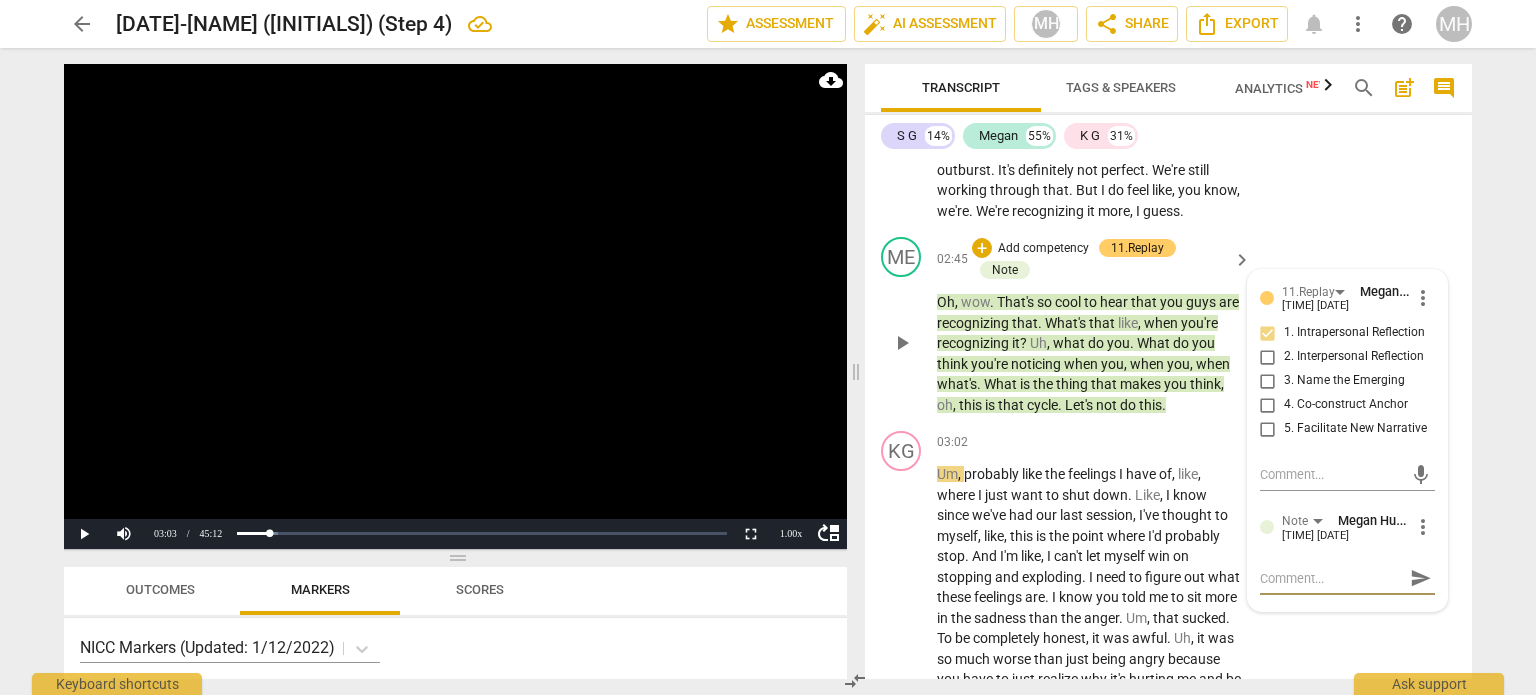 type on "H" 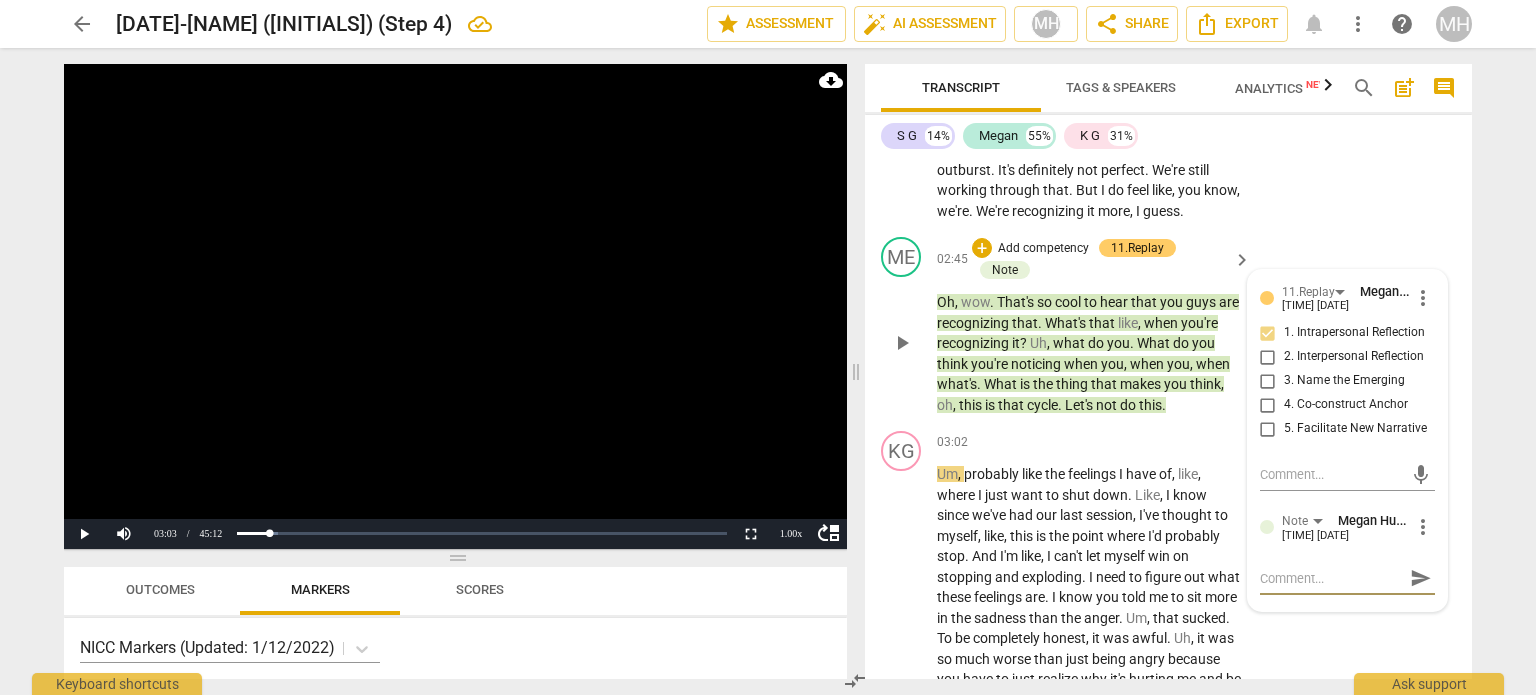 type on "H" 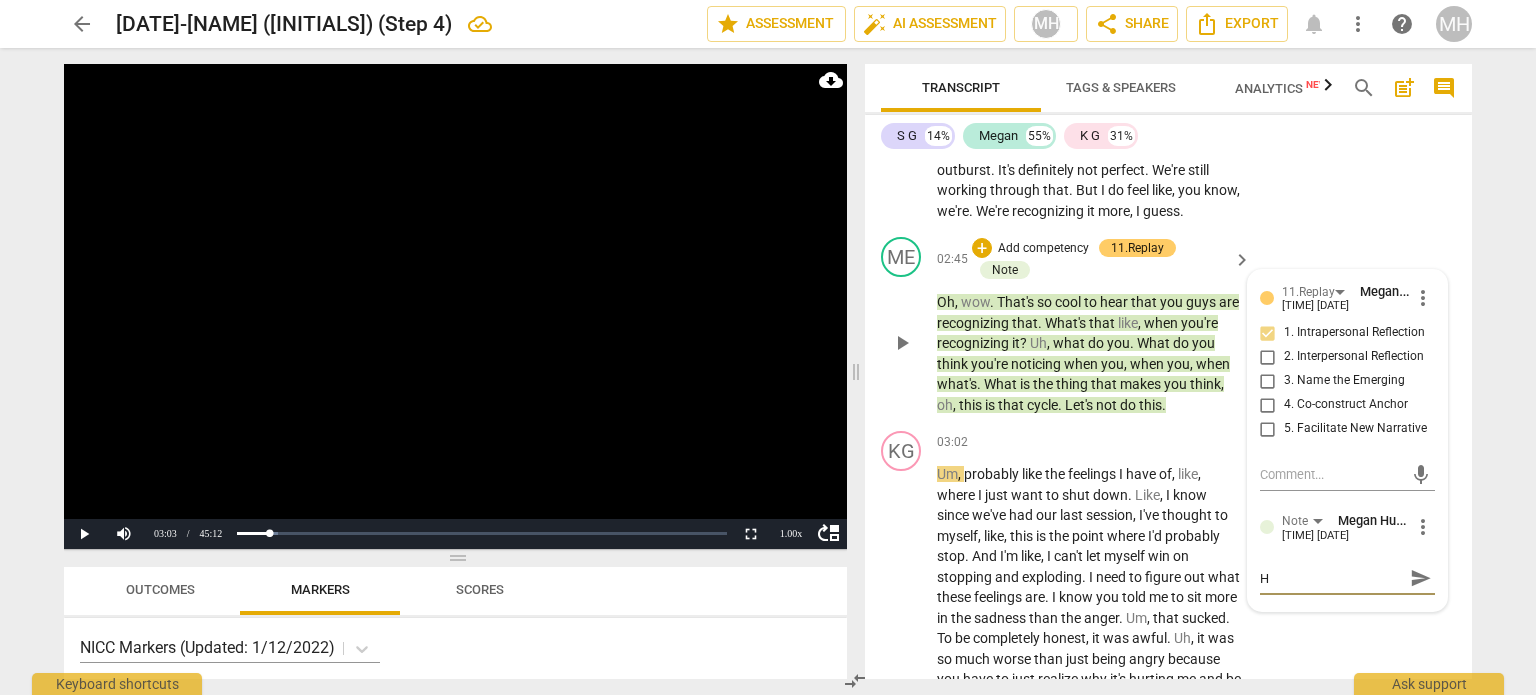 type on "He" 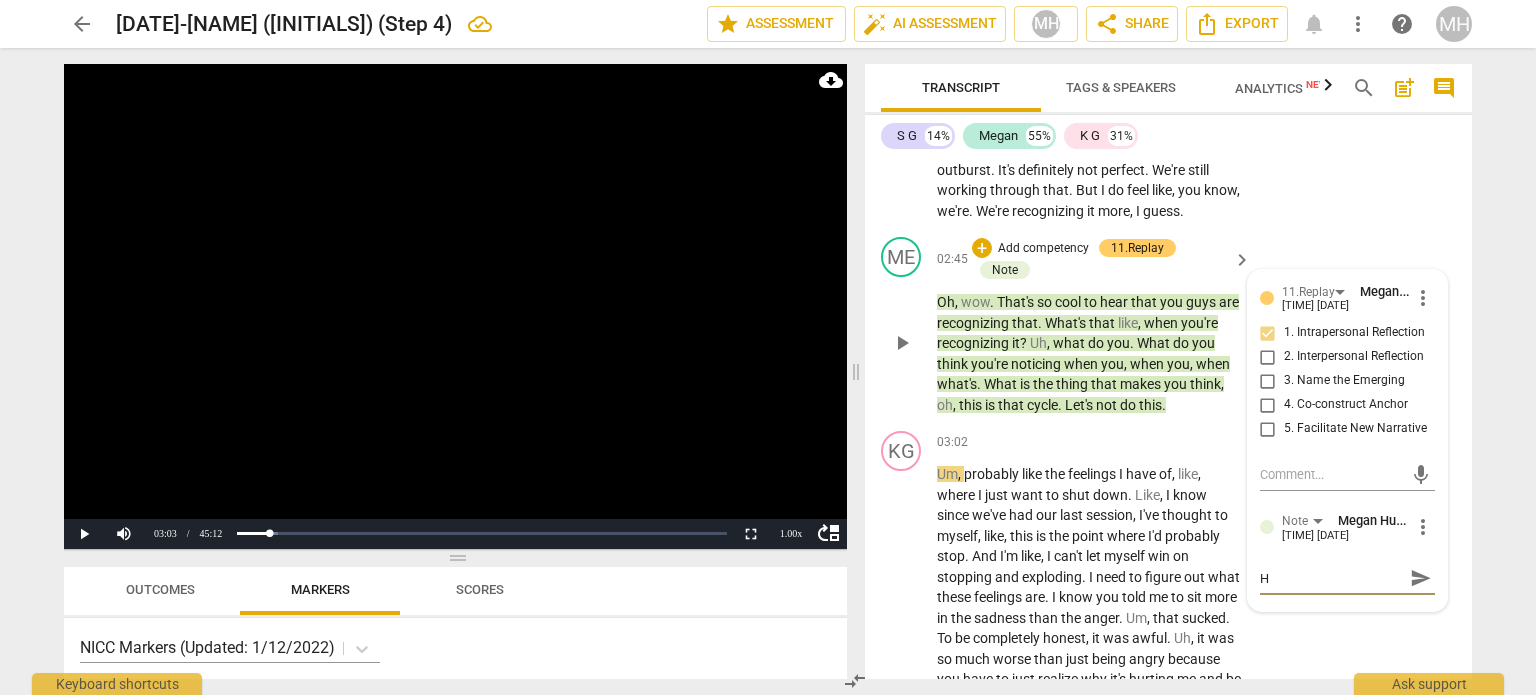 type on "He" 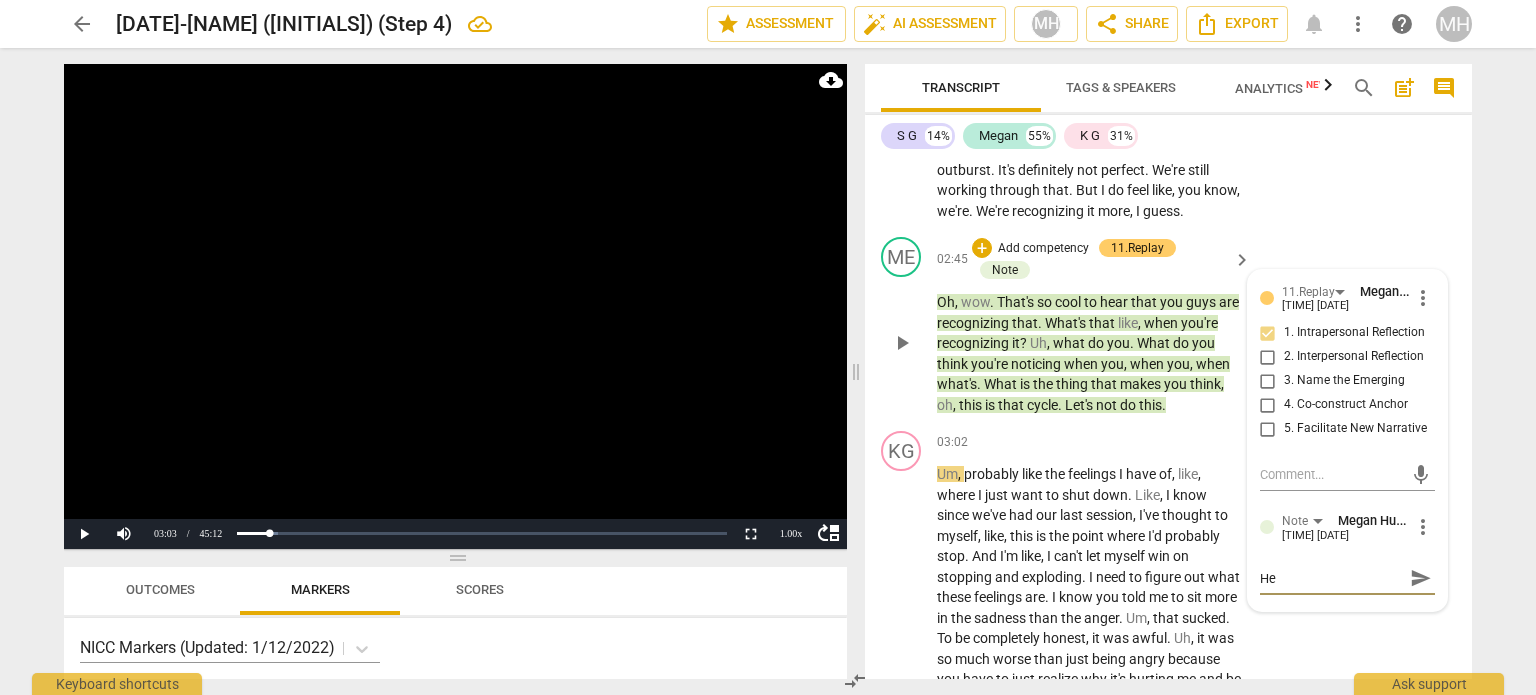 type on "Hel" 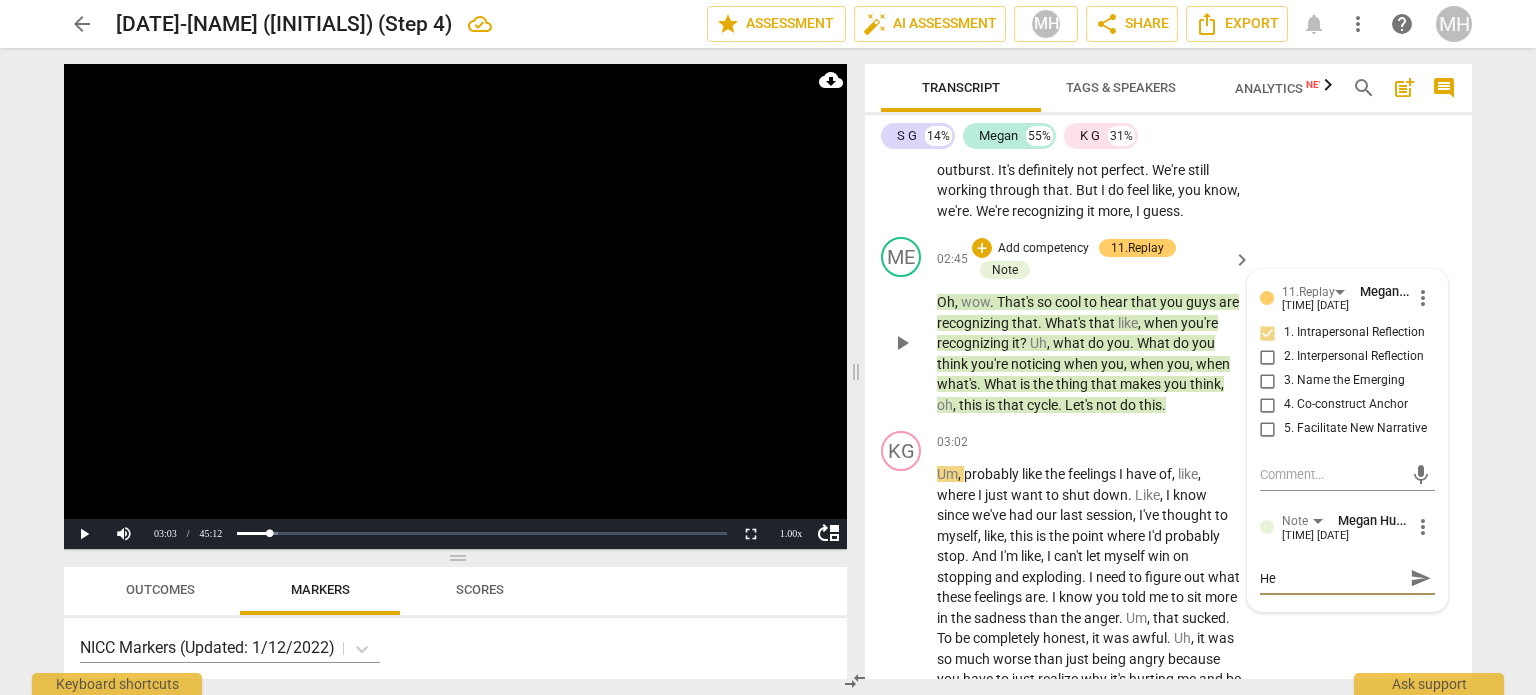 type on "Hel" 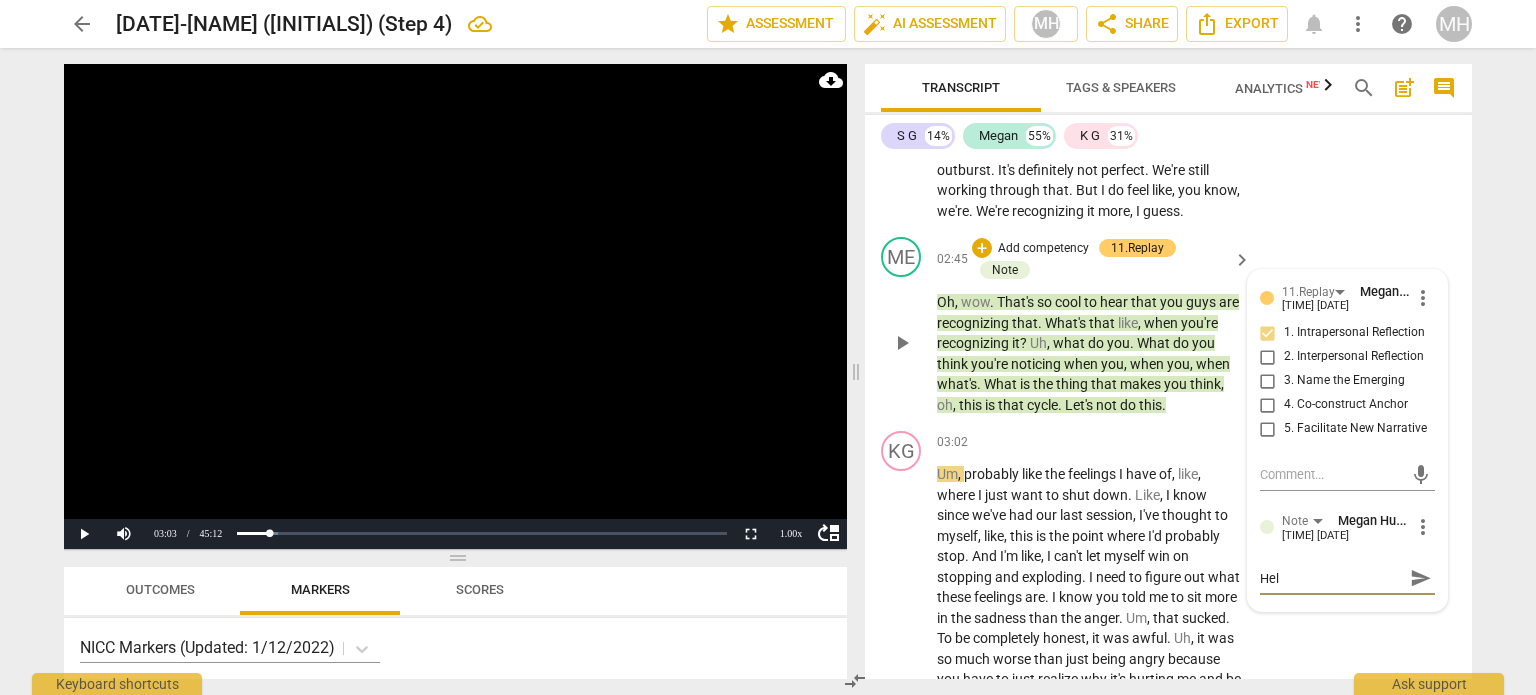 type 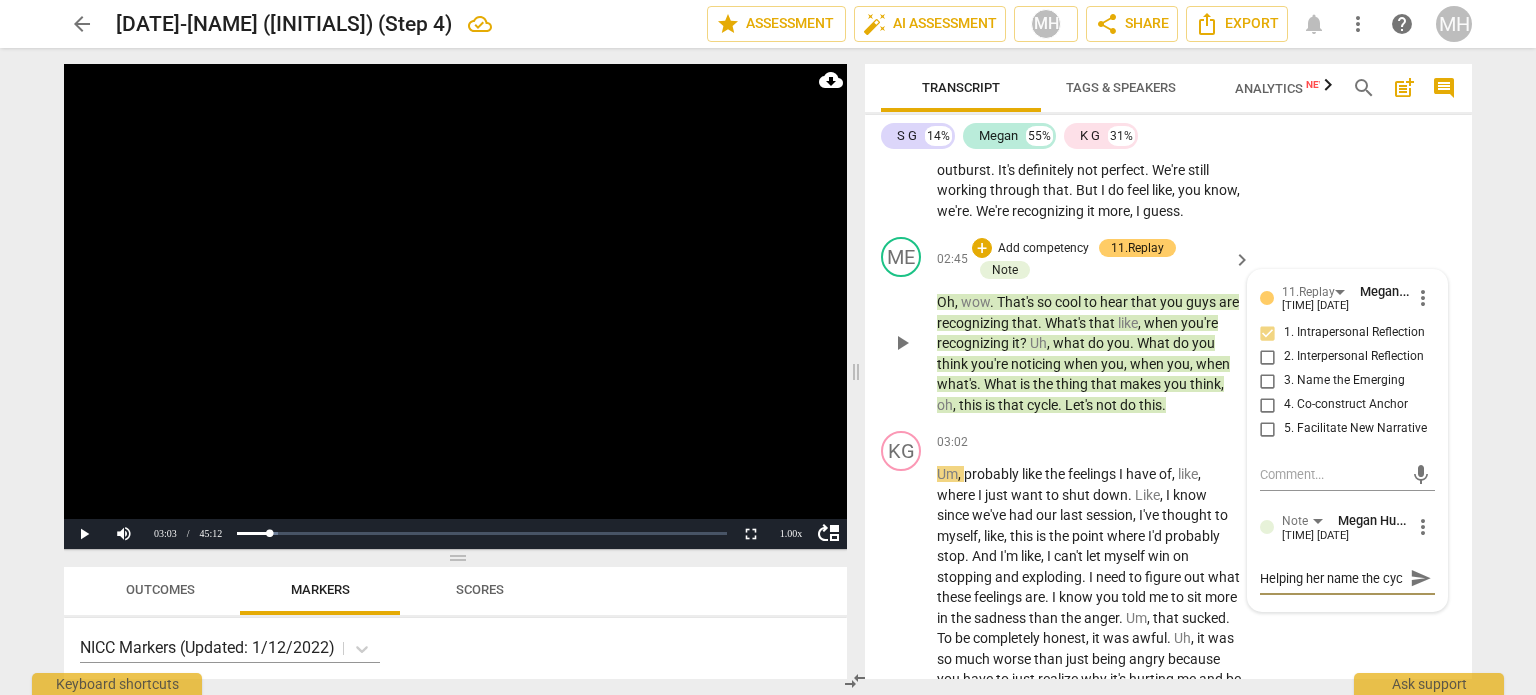 scroll, scrollTop: 17, scrollLeft: 0, axis: vertical 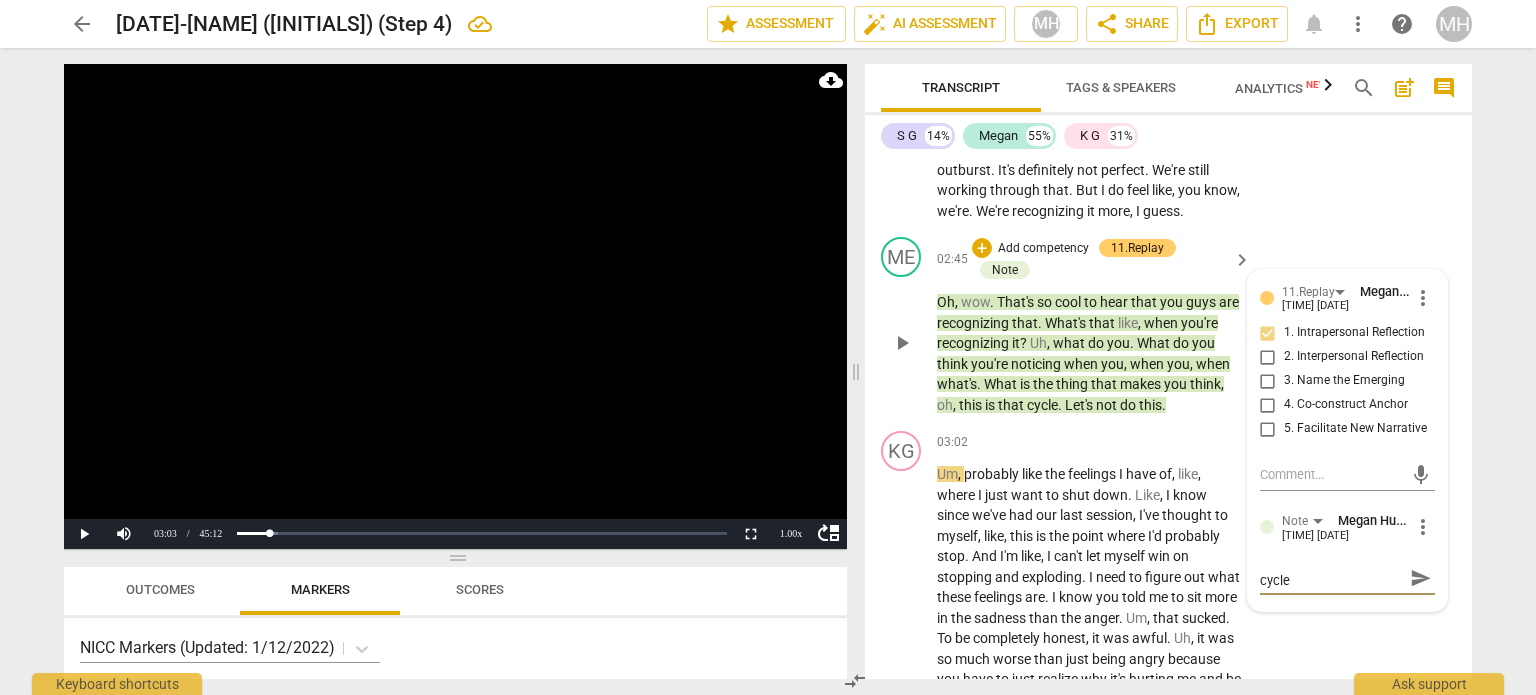 click on "send" at bounding box center (1421, 578) 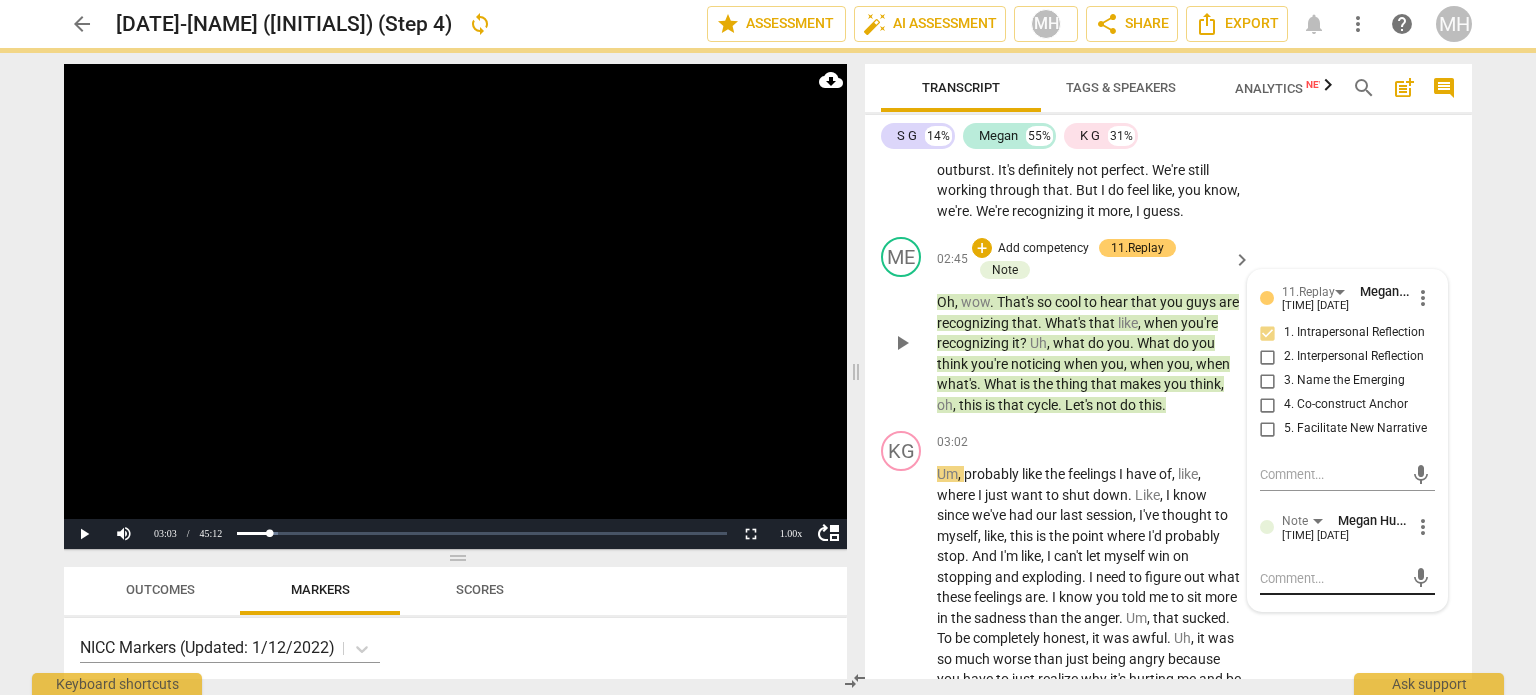 scroll, scrollTop: 0, scrollLeft: 0, axis: both 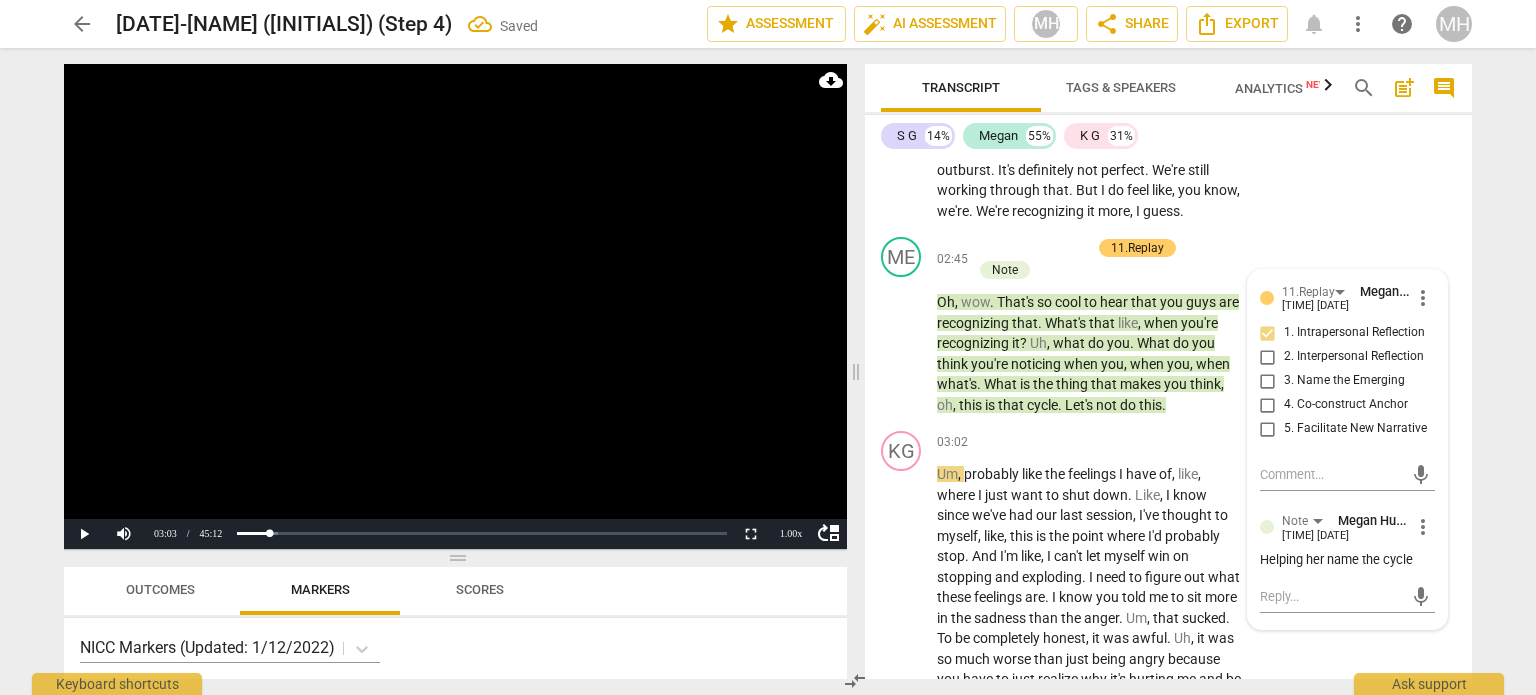 click at bounding box center [455, 306] 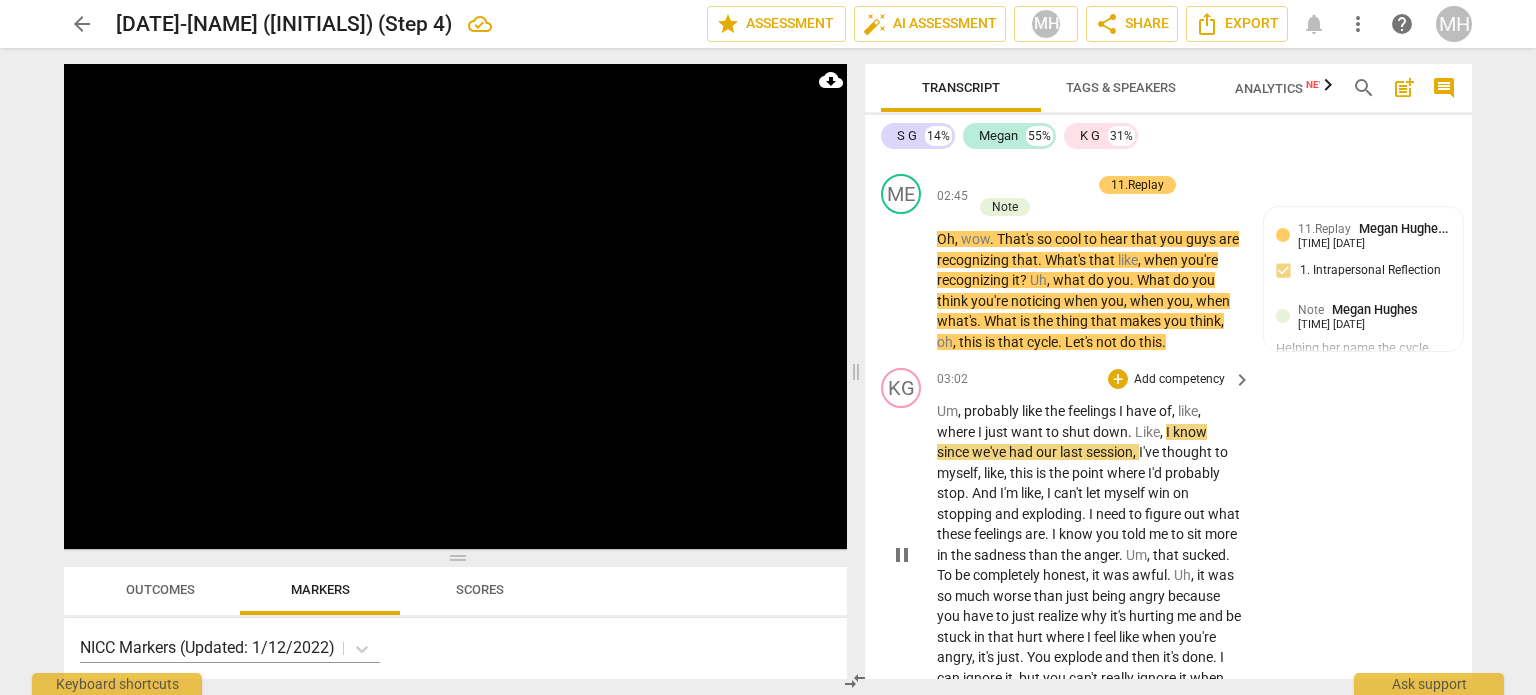 scroll, scrollTop: 2280, scrollLeft: 0, axis: vertical 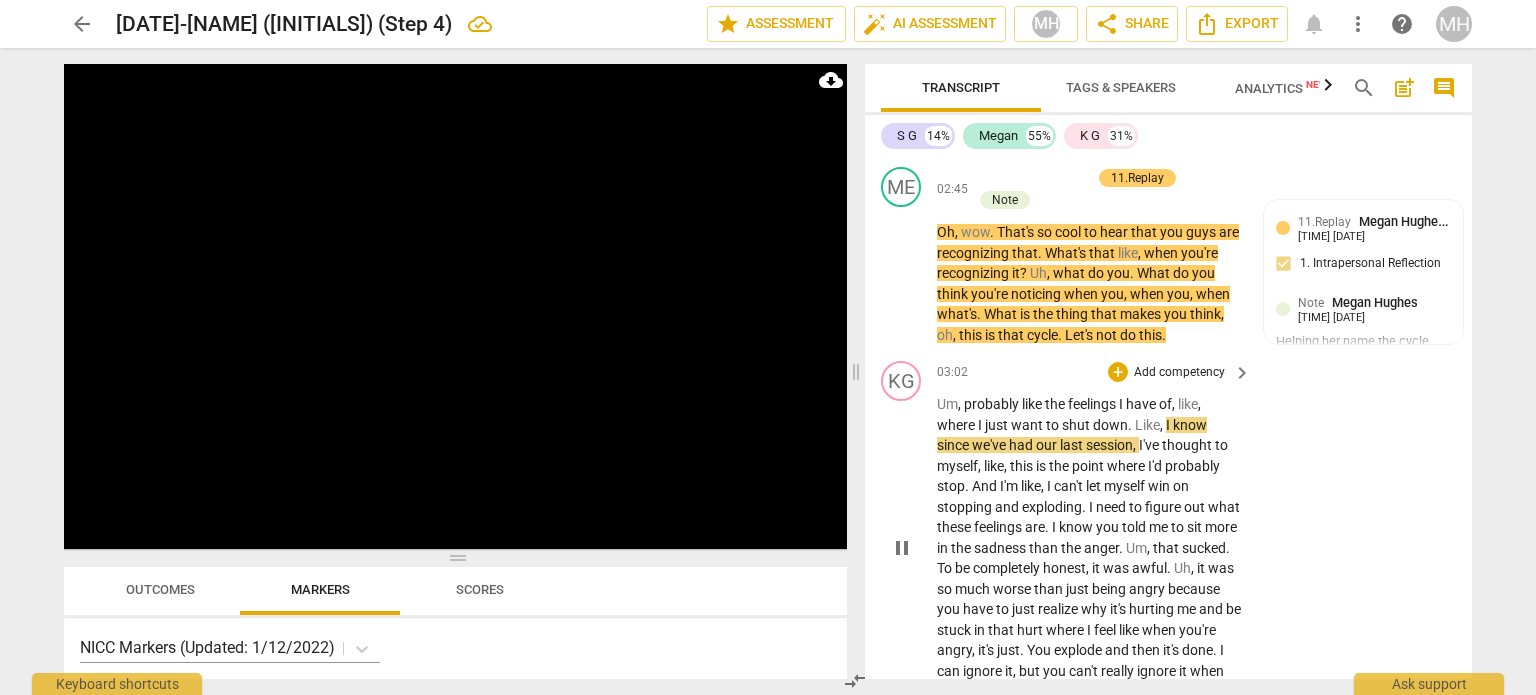 click on "Add competency" at bounding box center [1179, 373] 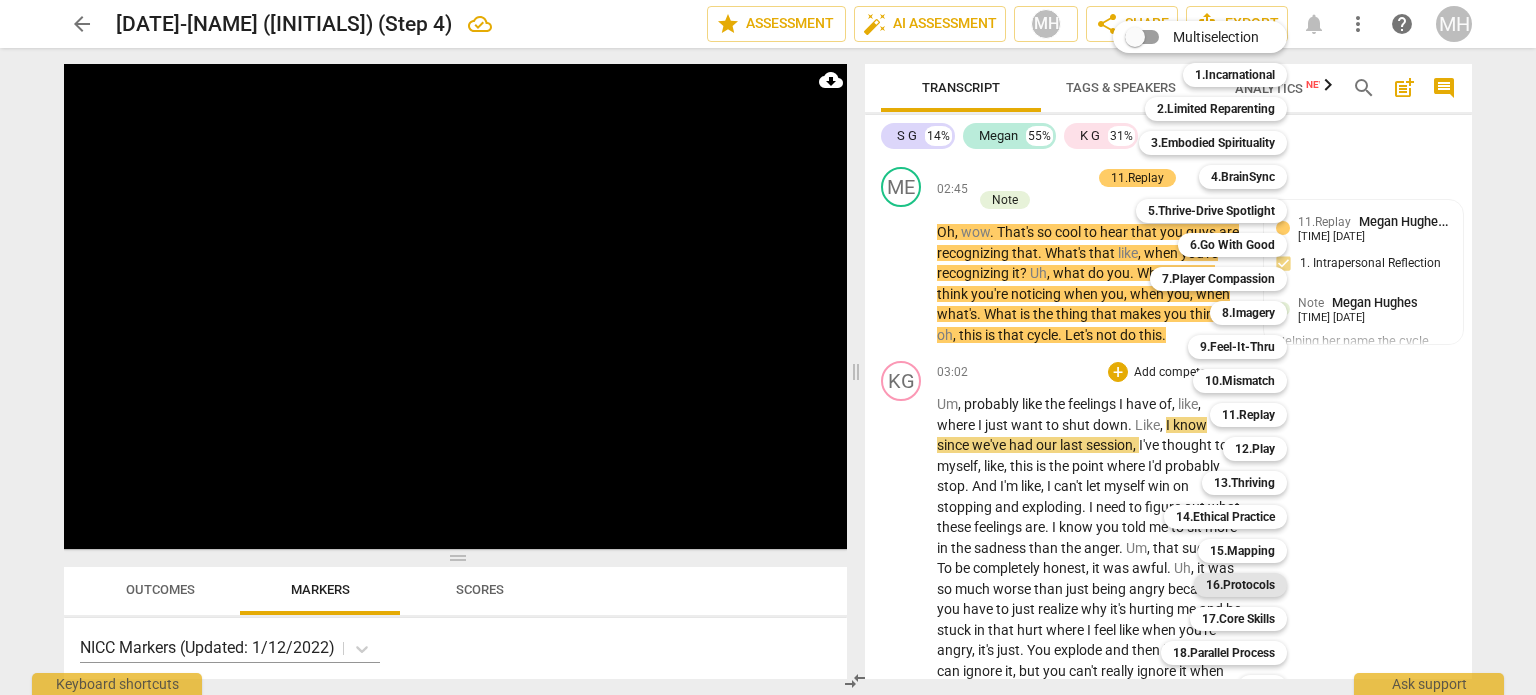 scroll, scrollTop: 59, scrollLeft: 0, axis: vertical 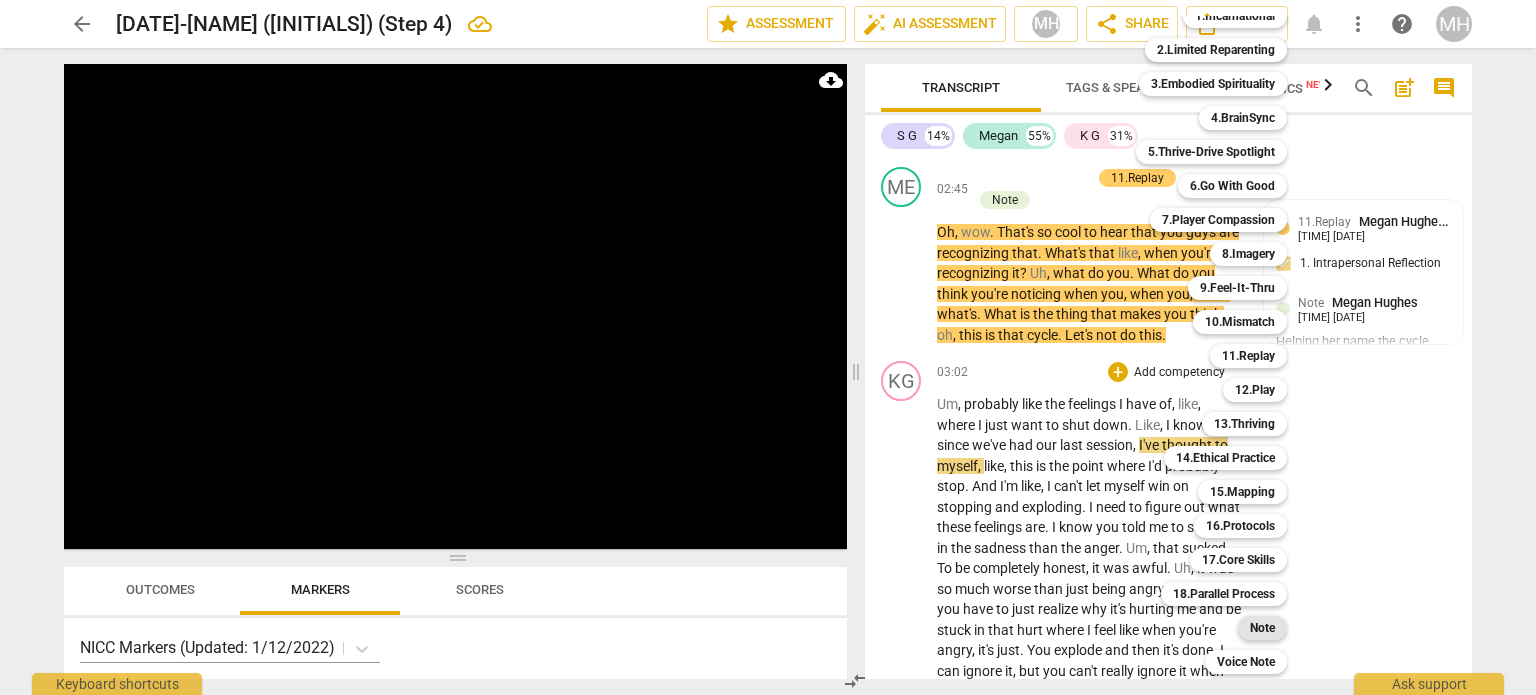 click on "Note" at bounding box center [1262, 628] 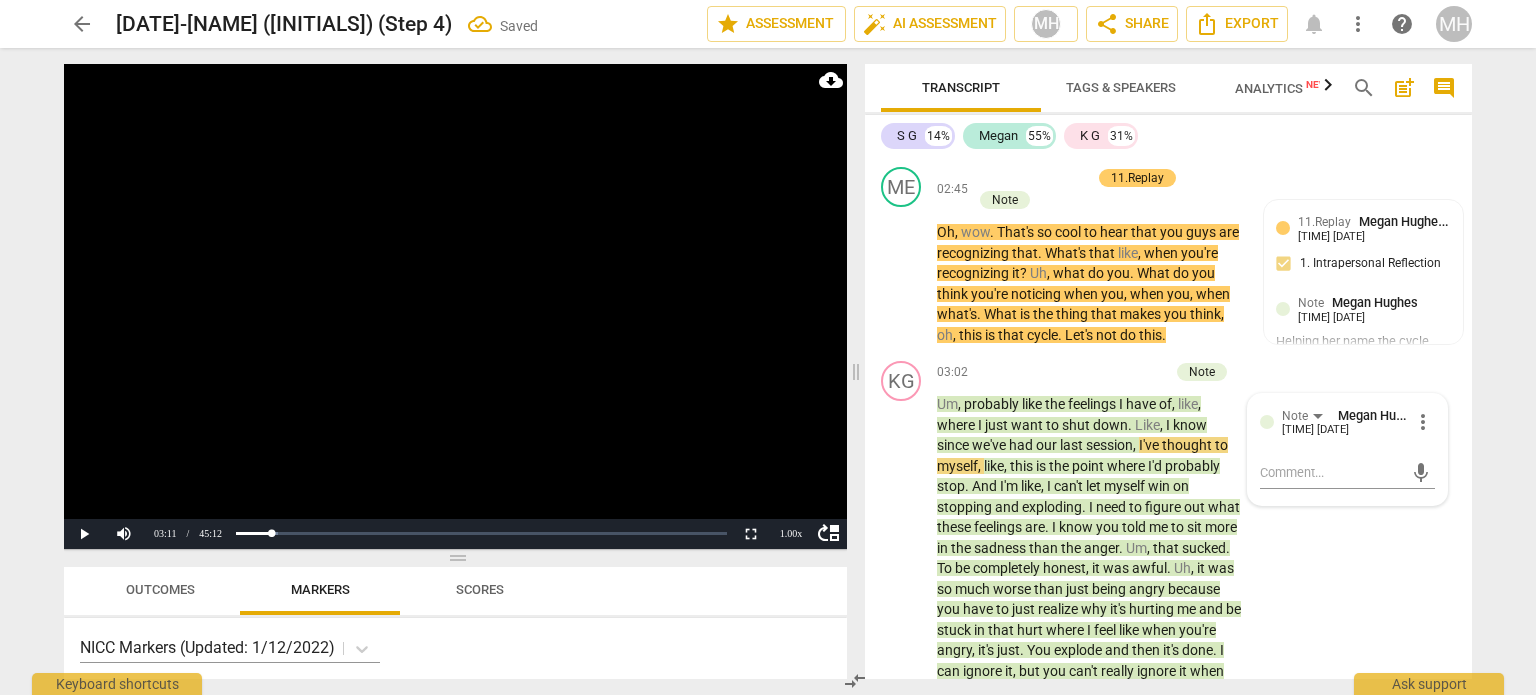 scroll, scrollTop: 2407, scrollLeft: 0, axis: vertical 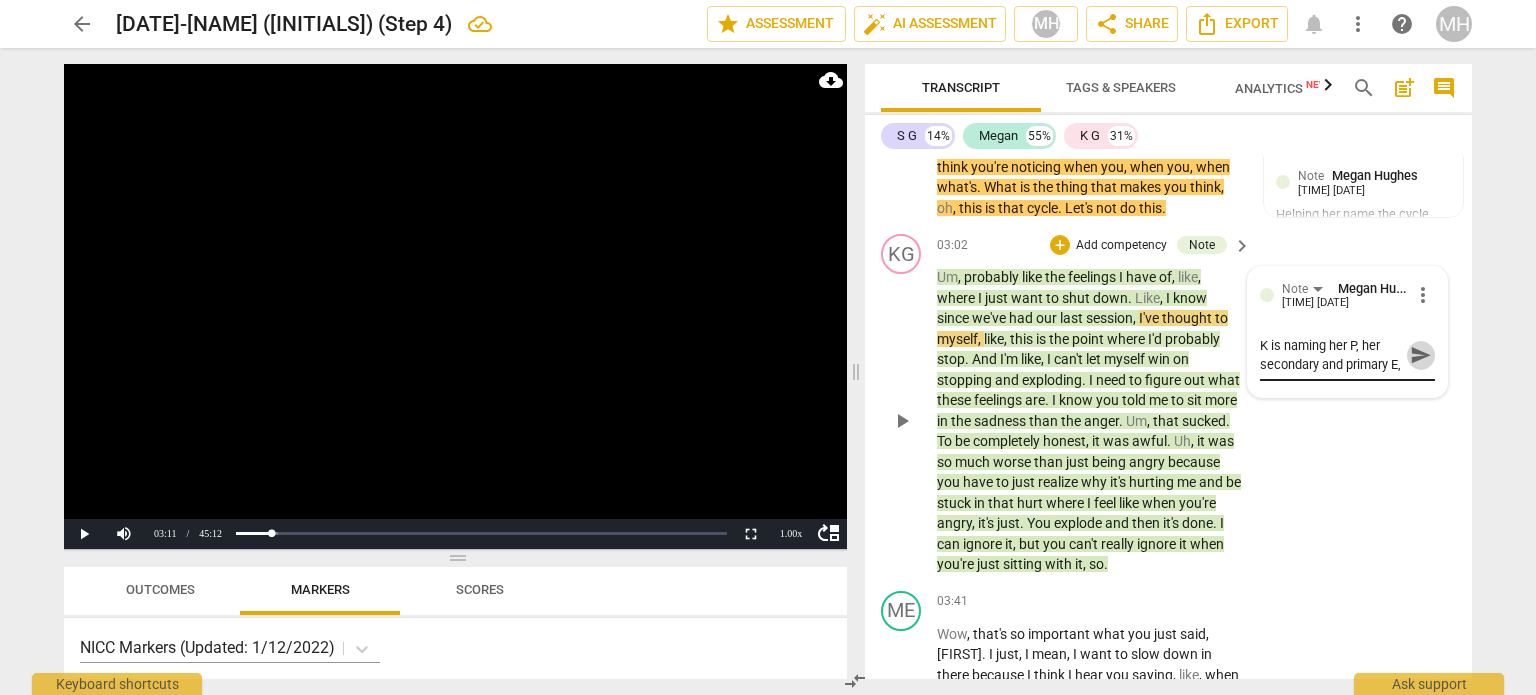 click on "send" at bounding box center [1421, 355] 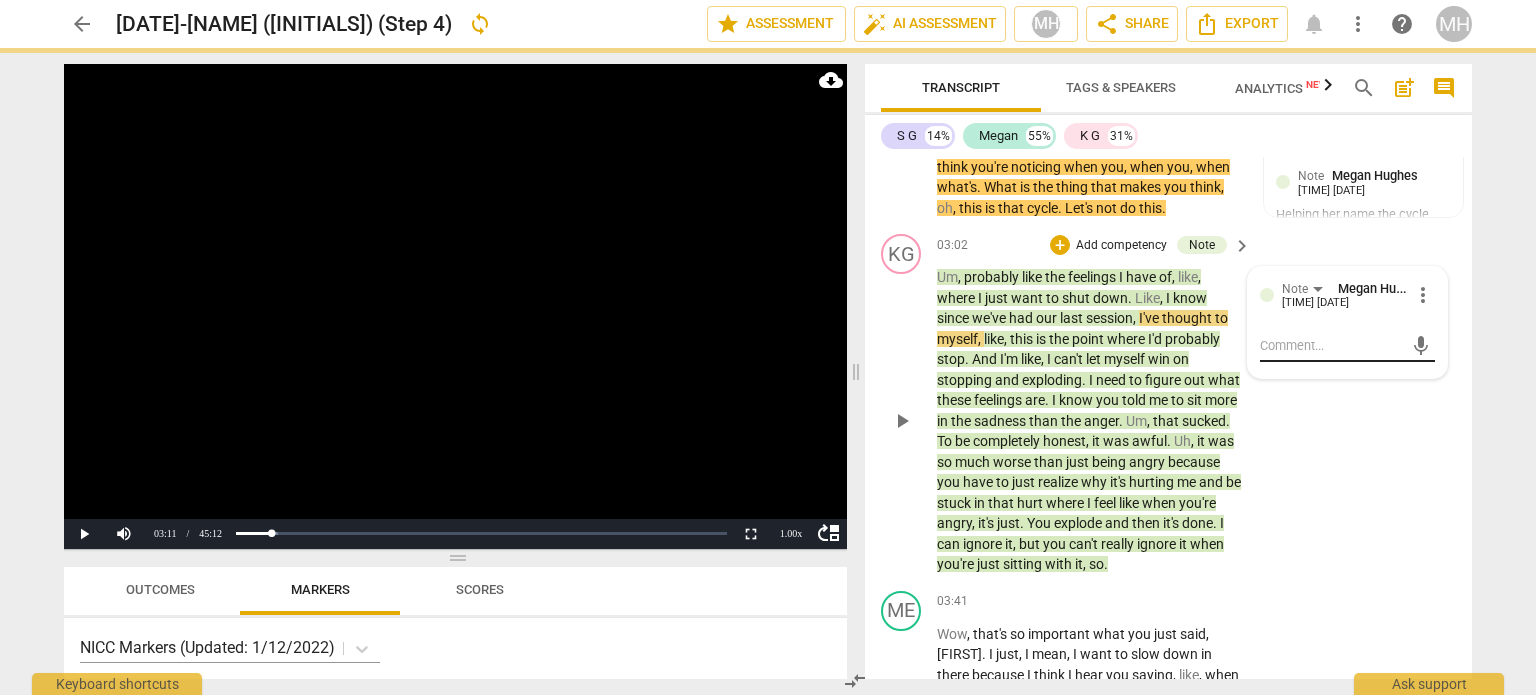 scroll, scrollTop: 0, scrollLeft: 0, axis: both 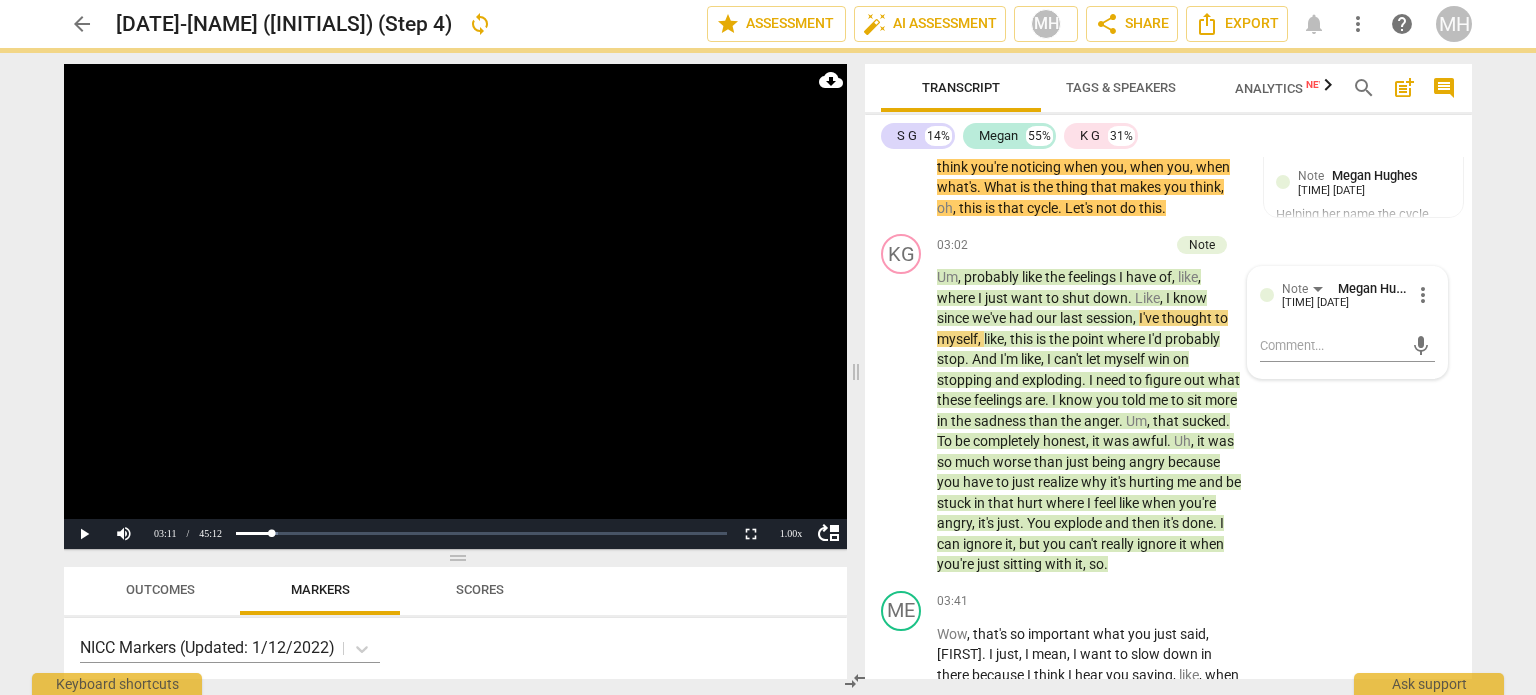 click at bounding box center (455, 306) 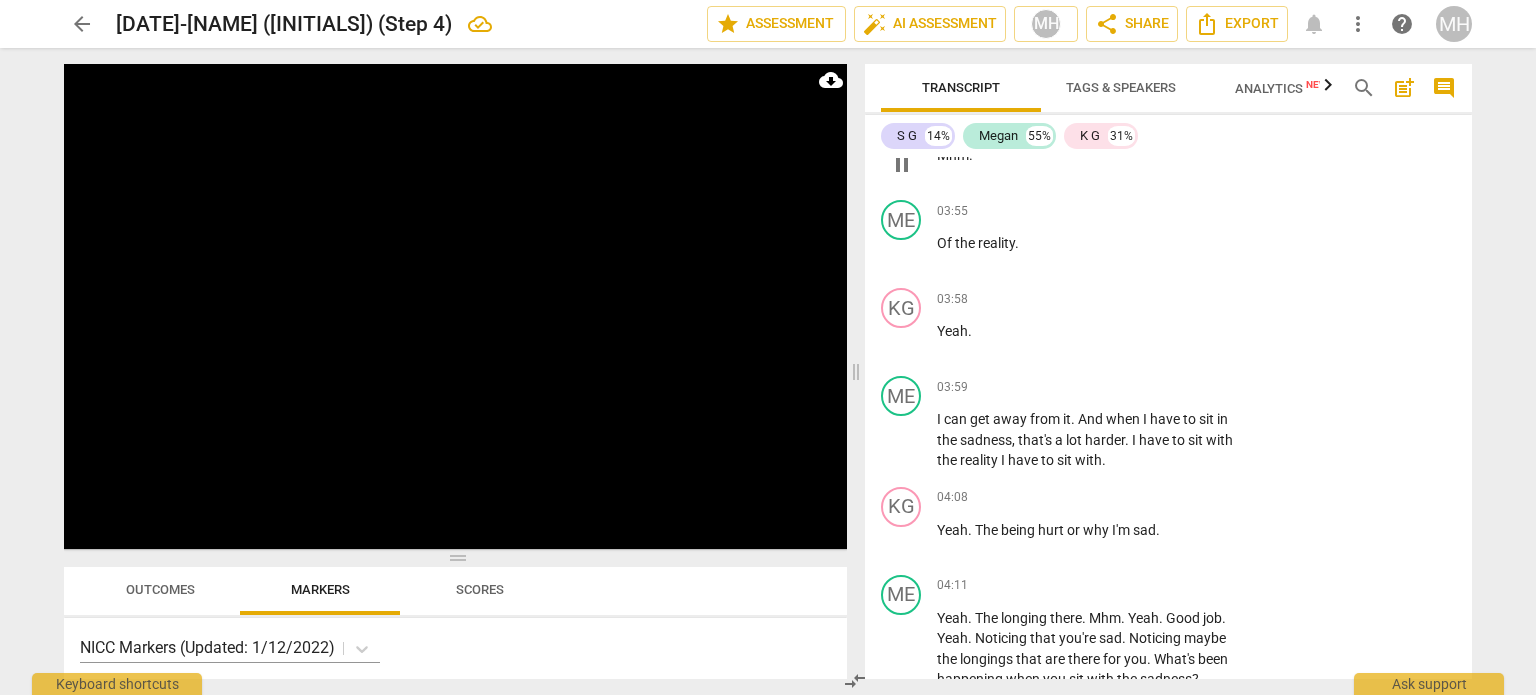 scroll, scrollTop: 3038, scrollLeft: 0, axis: vertical 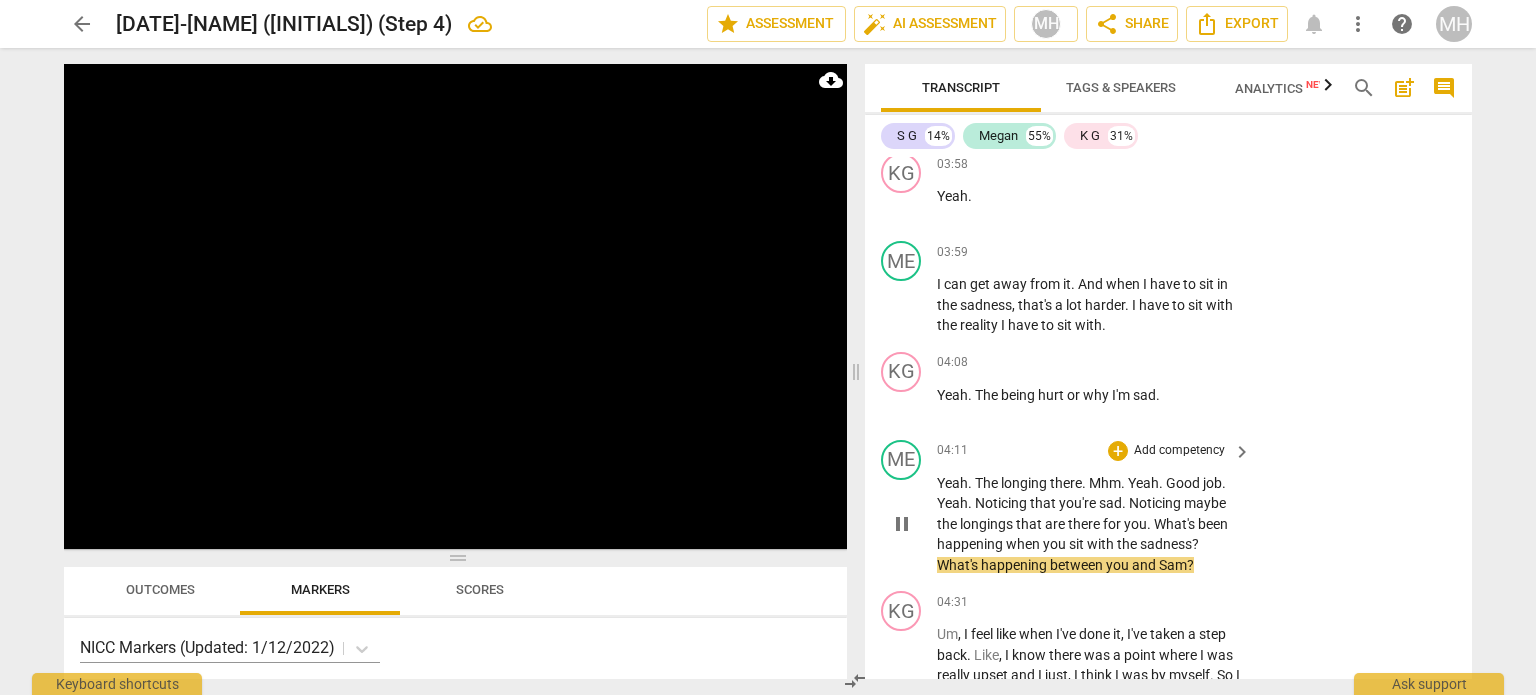 click on "Add competency" at bounding box center (1179, 451) 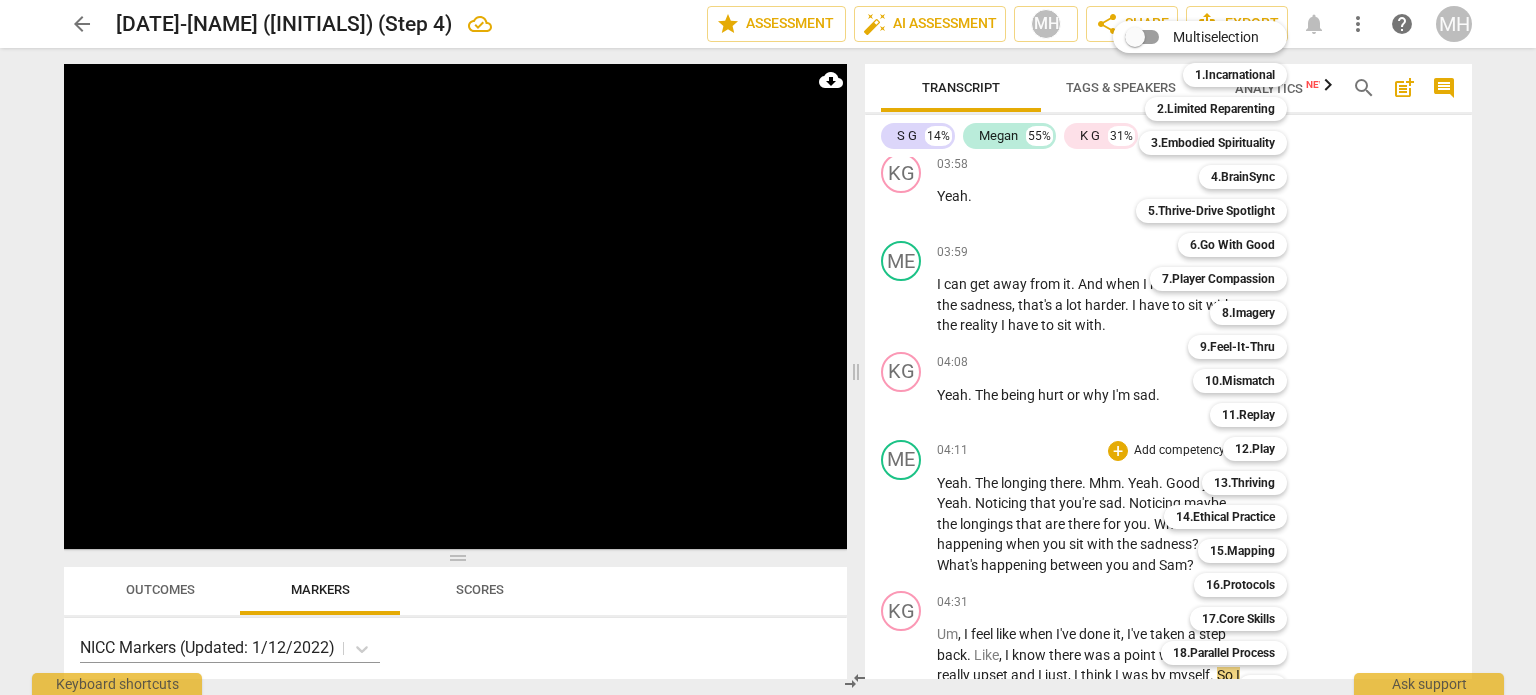 click at bounding box center [768, 347] 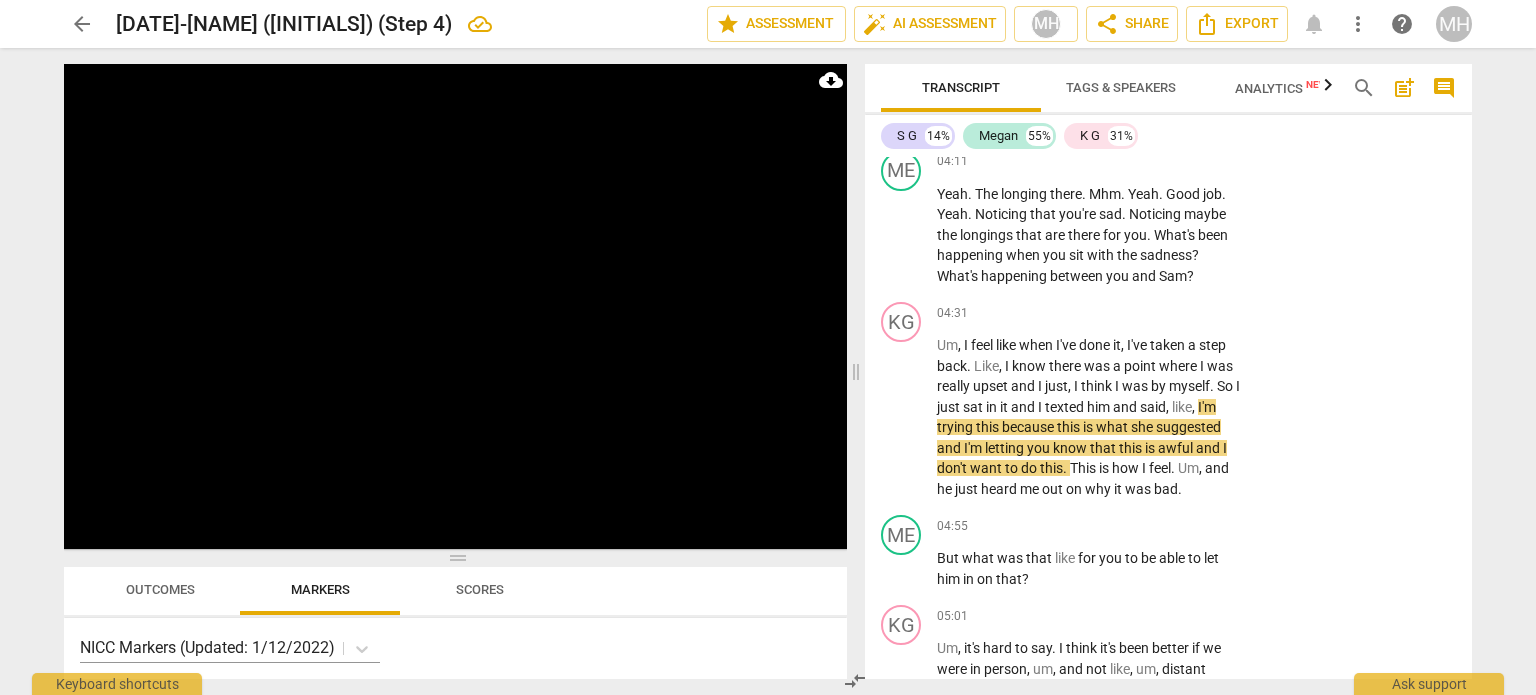 scroll, scrollTop: 3465, scrollLeft: 0, axis: vertical 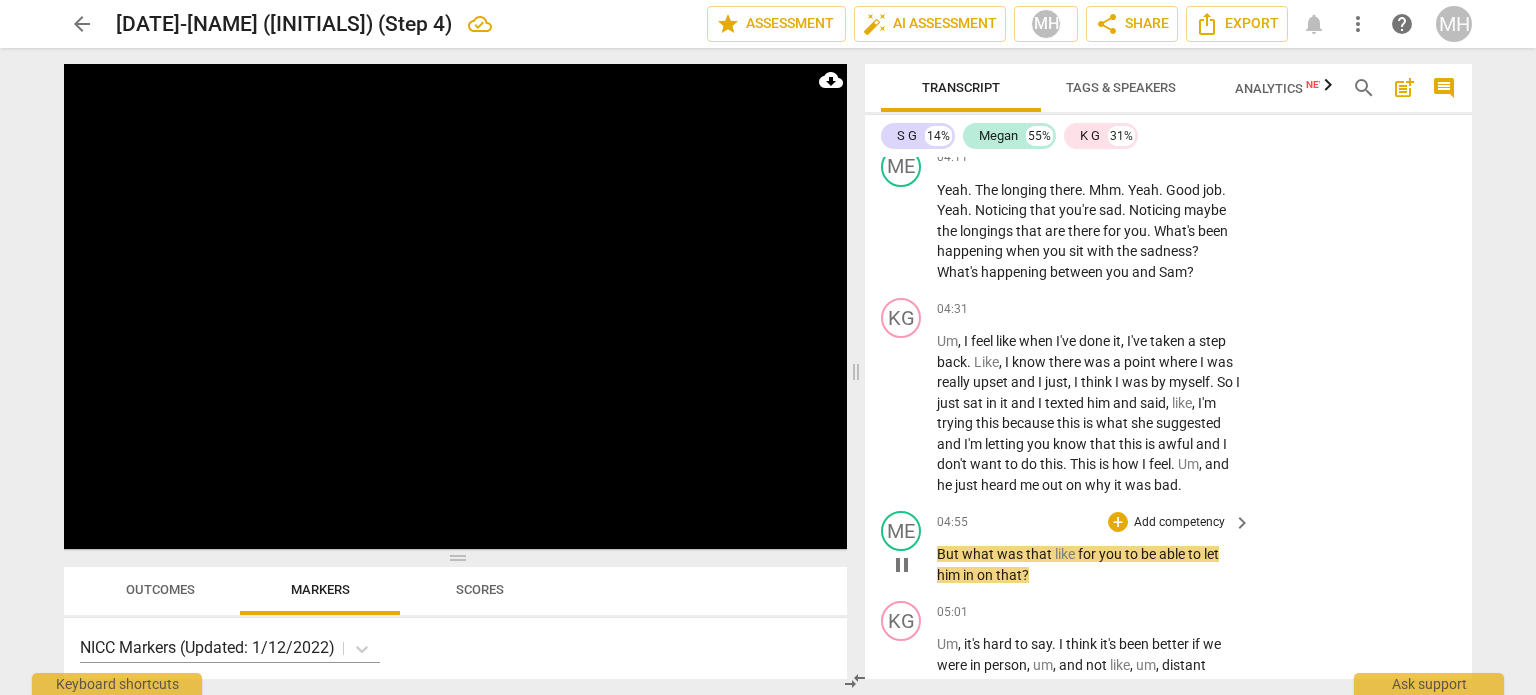 click on "Add competency" at bounding box center [1179, 523] 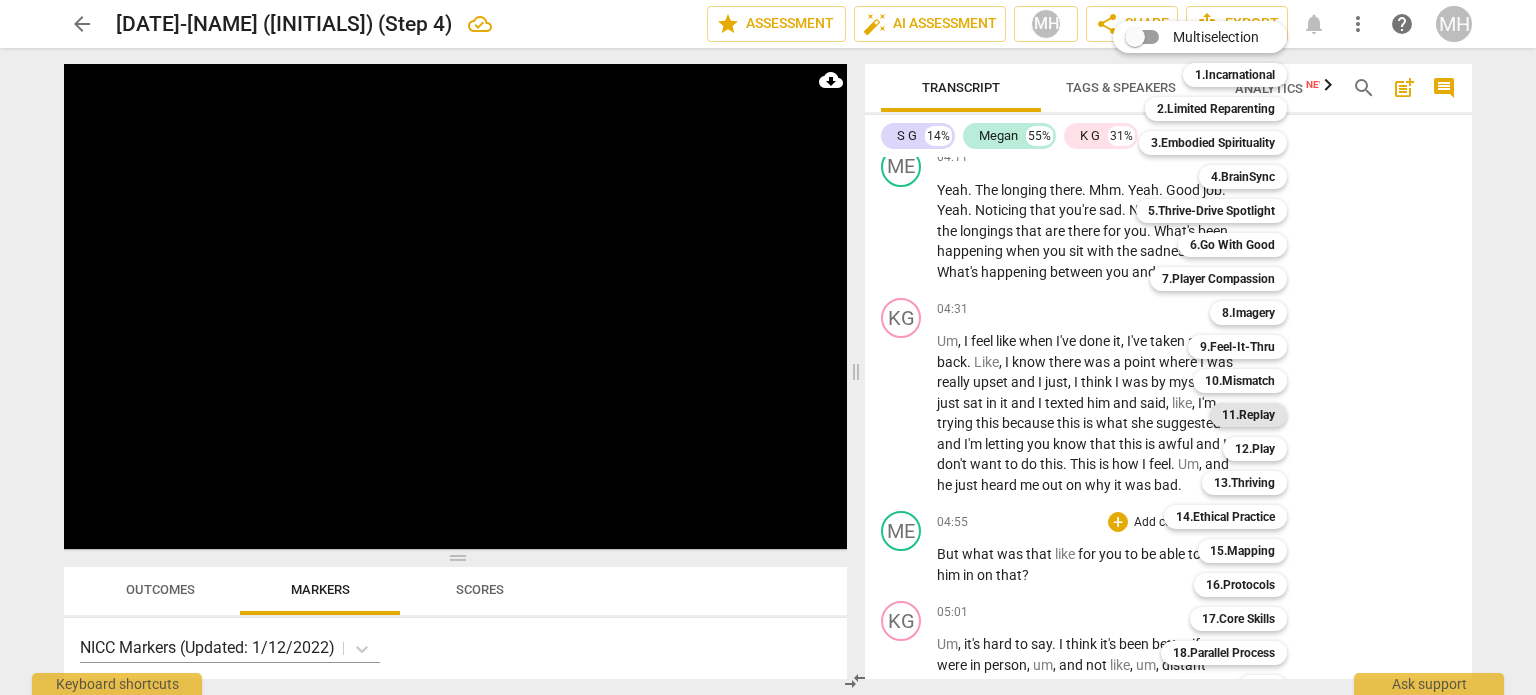 click on "11.Replay" at bounding box center [1248, 415] 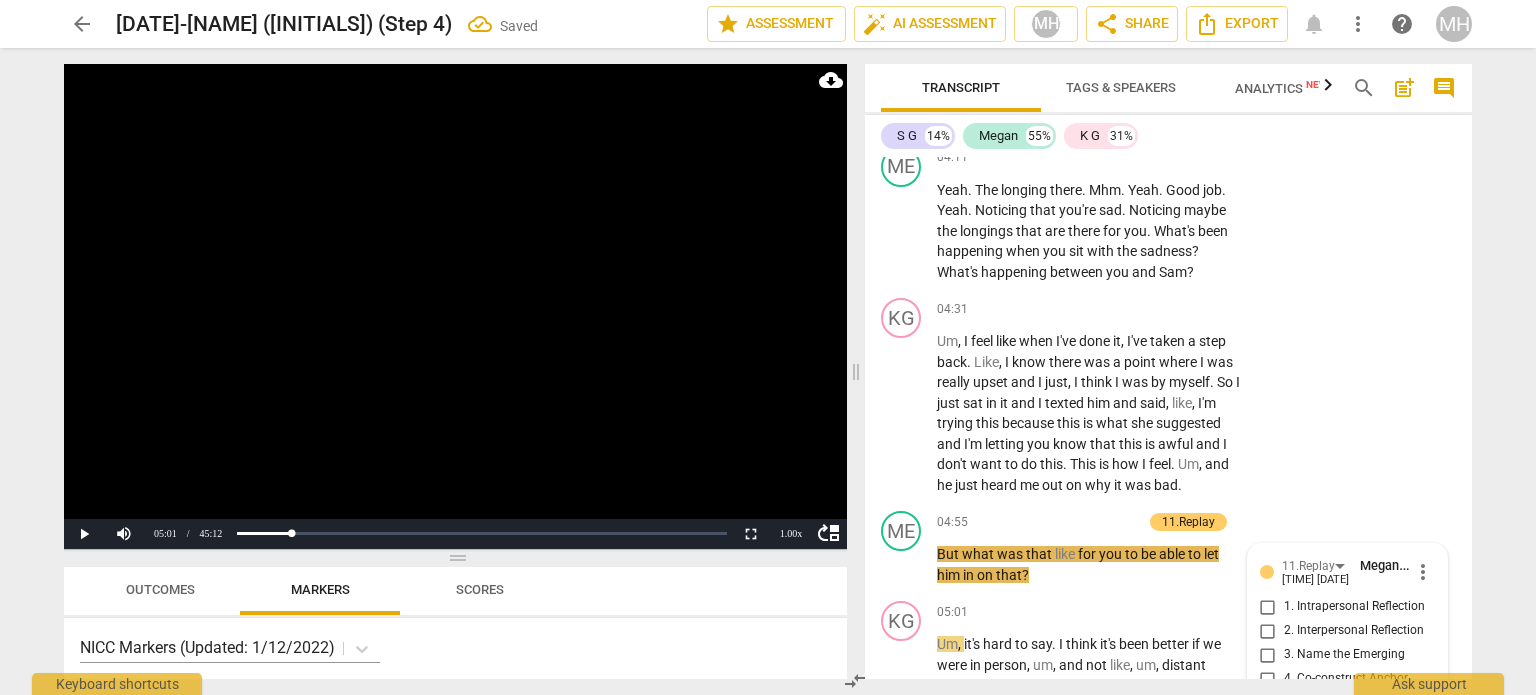 scroll, scrollTop: 3806, scrollLeft: 0, axis: vertical 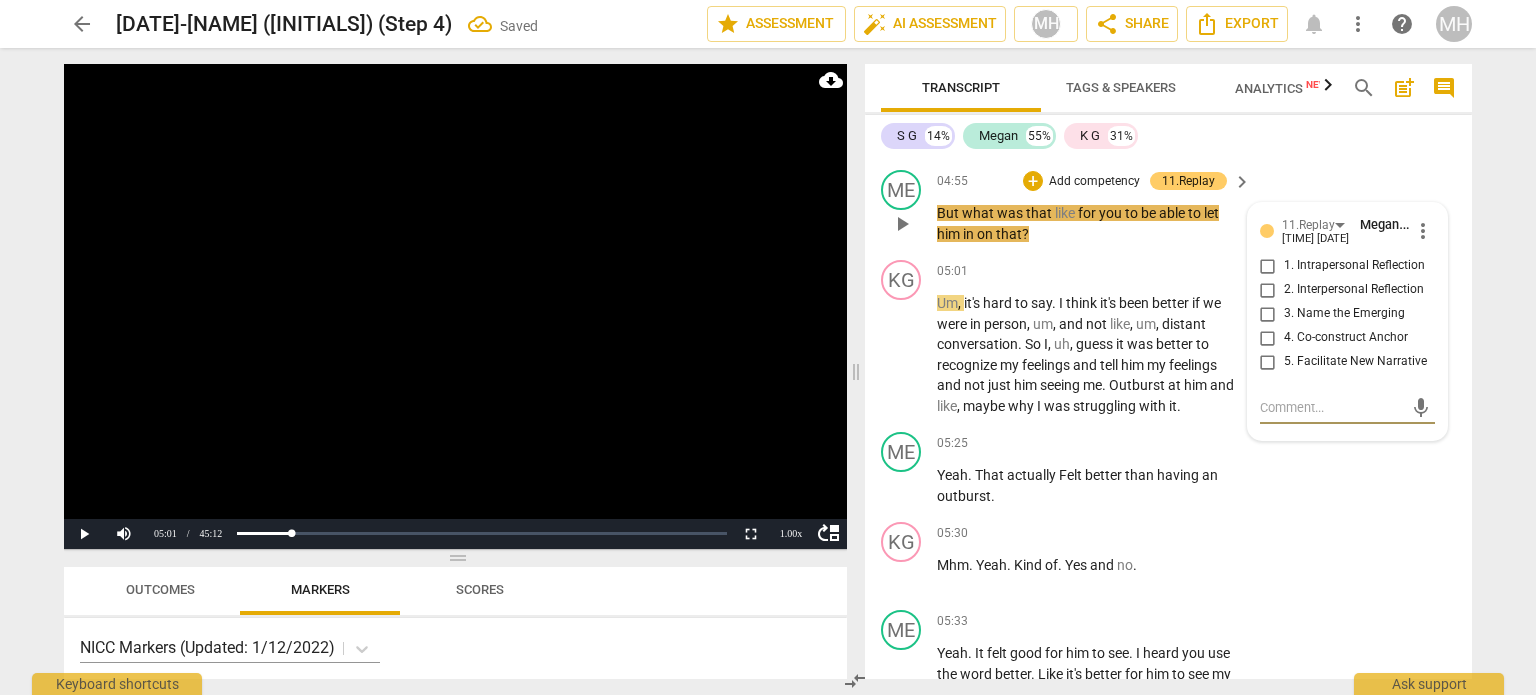 click on "2. Interpersonal Reflection" at bounding box center [1268, 290] 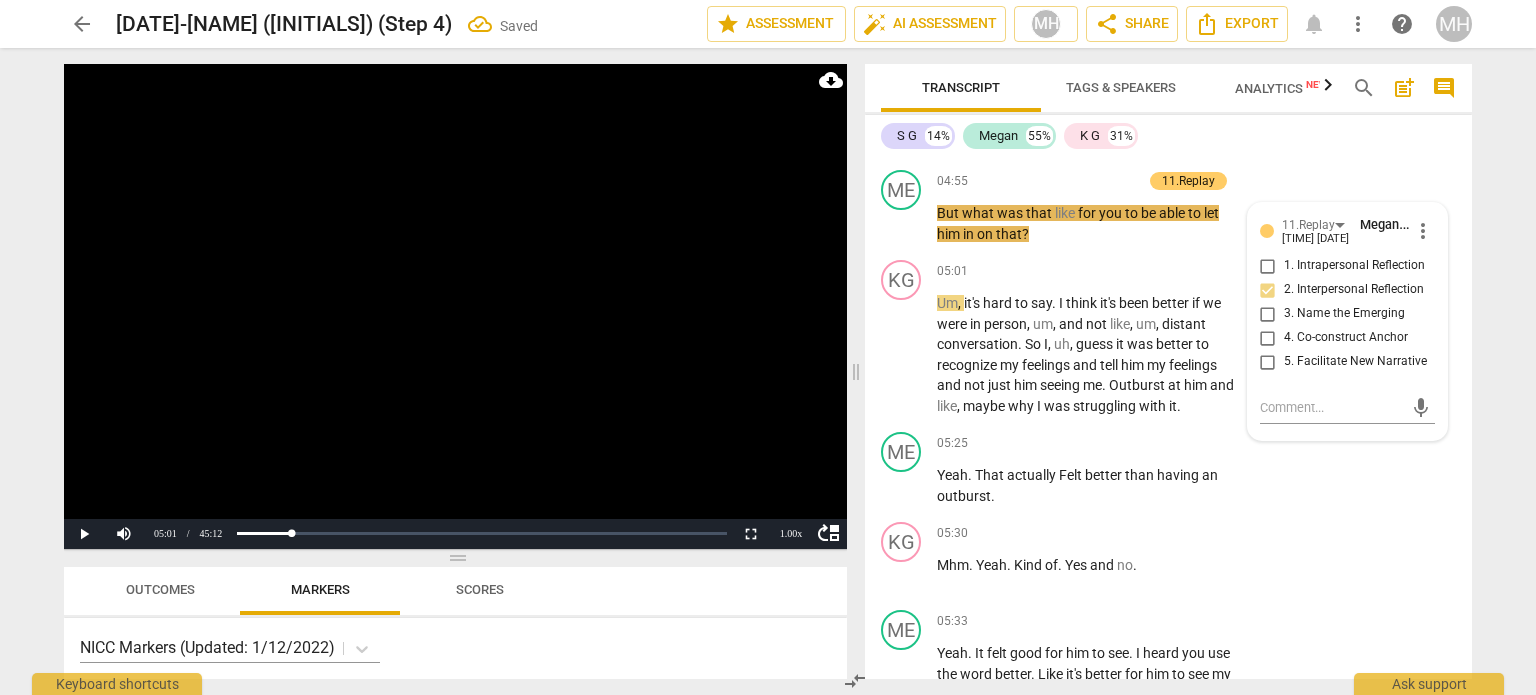click at bounding box center (455, 306) 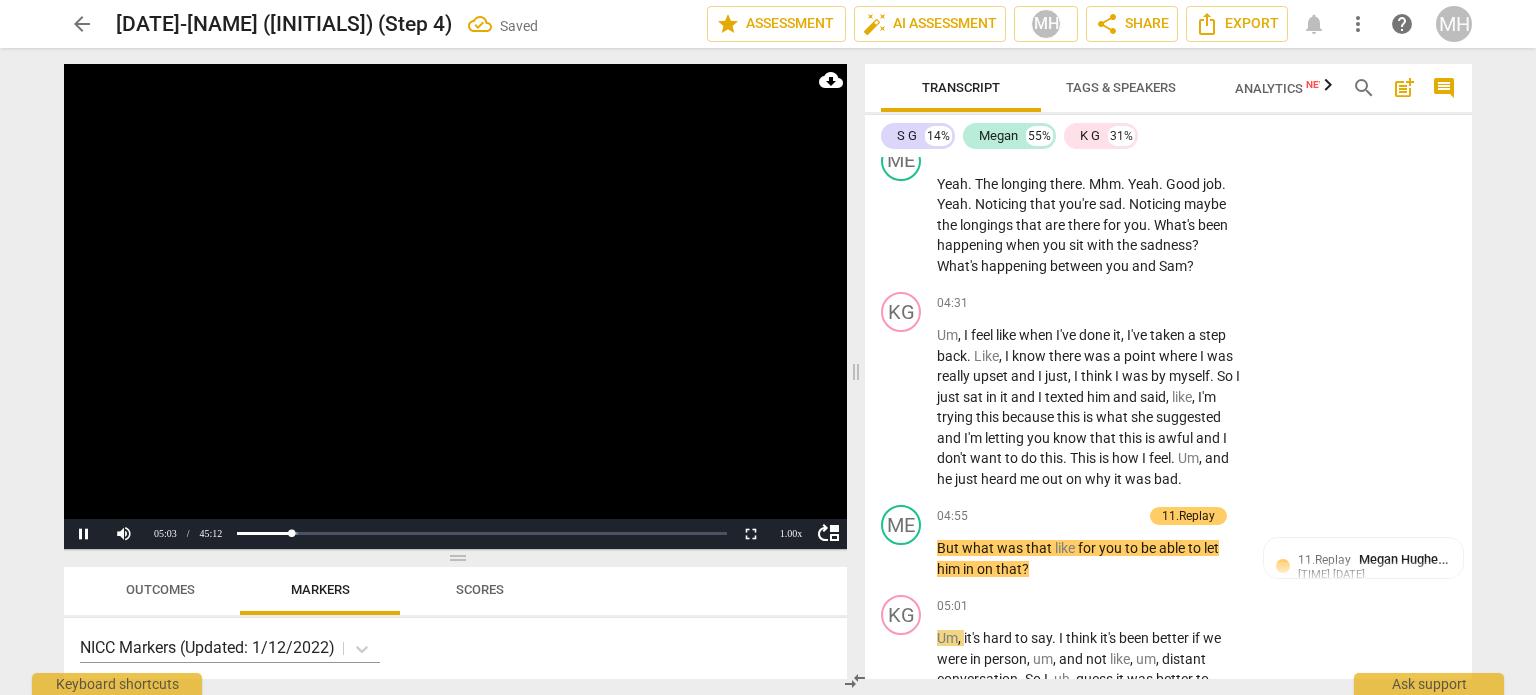 scroll, scrollTop: 3470, scrollLeft: 0, axis: vertical 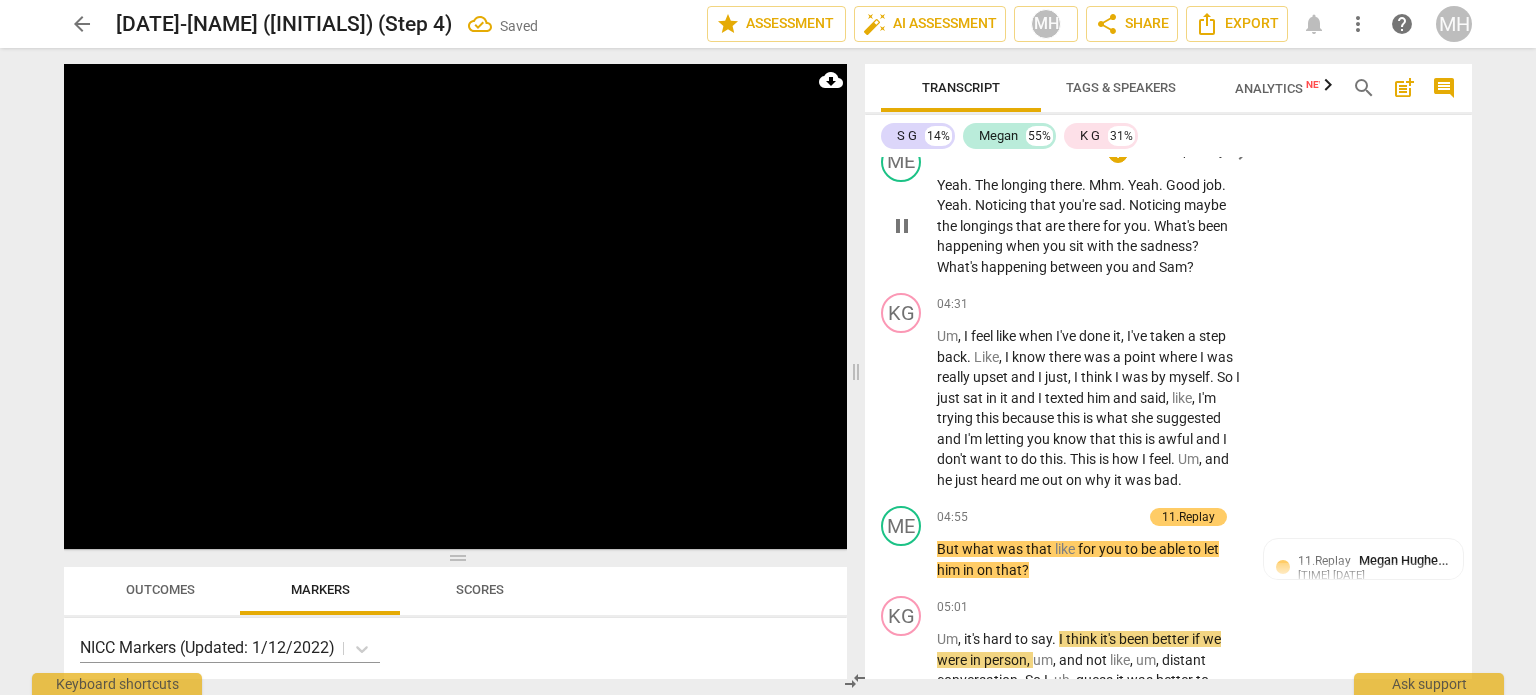 click on "Add competency" at bounding box center (1179, 153) 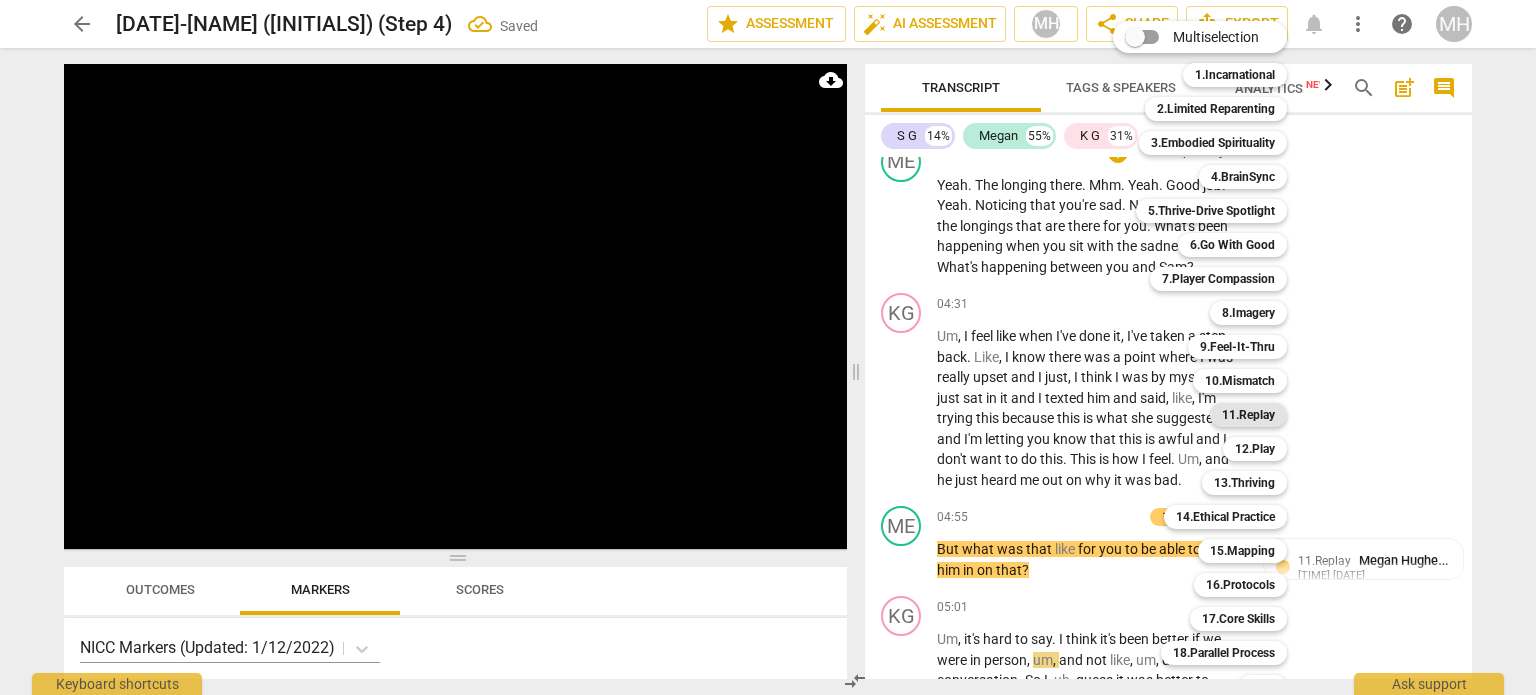 click on "11.Replay" at bounding box center (1248, 415) 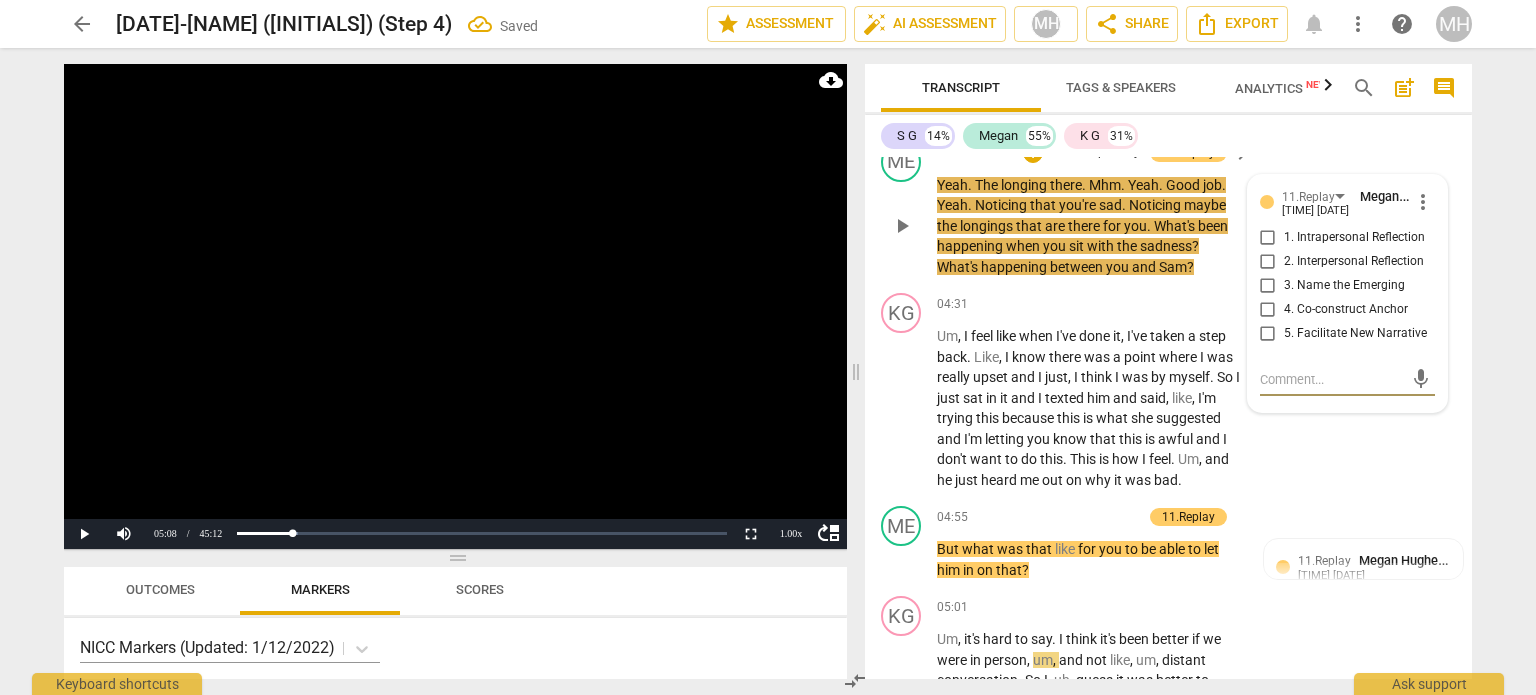 click on "3. Name the Emerging" at bounding box center [1268, 286] 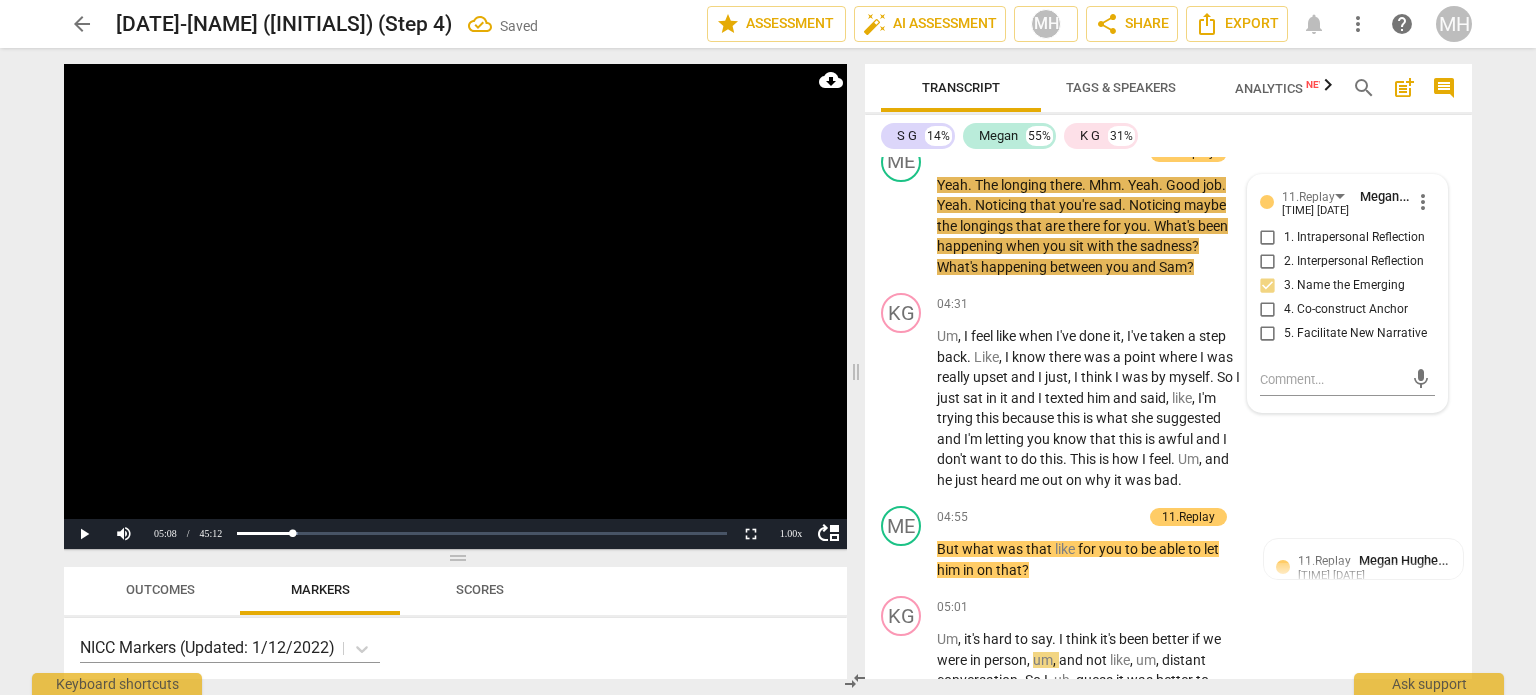 click at bounding box center [455, 306] 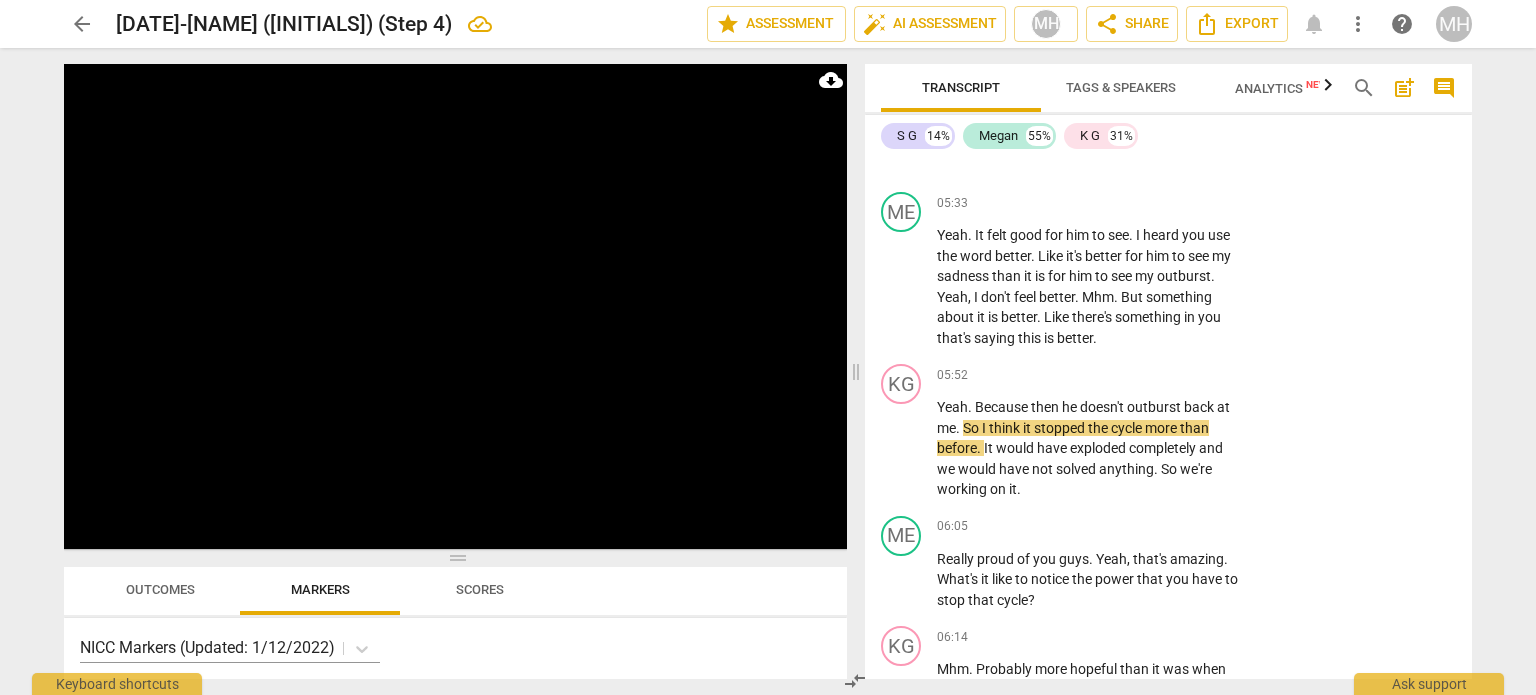 scroll, scrollTop: 4227, scrollLeft: 0, axis: vertical 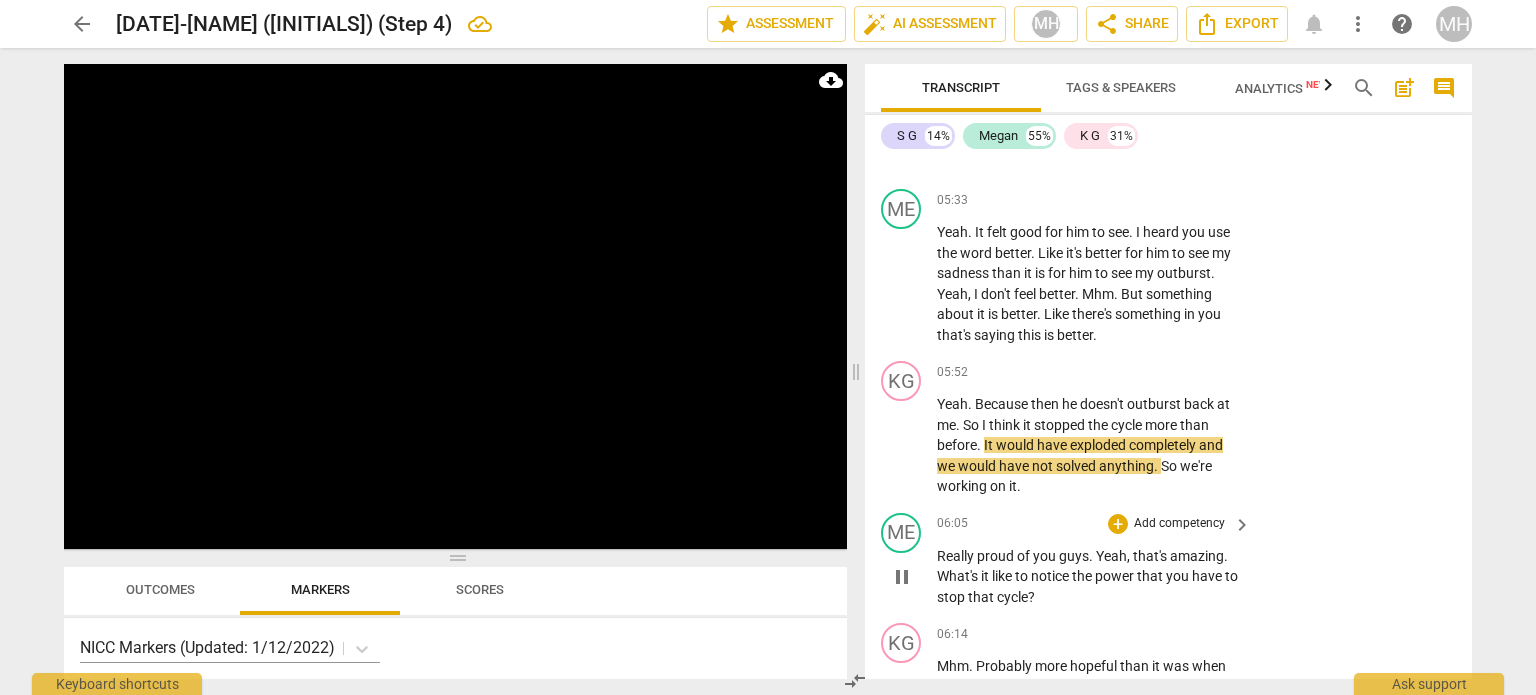 click on "Add competency" at bounding box center [1179, 524] 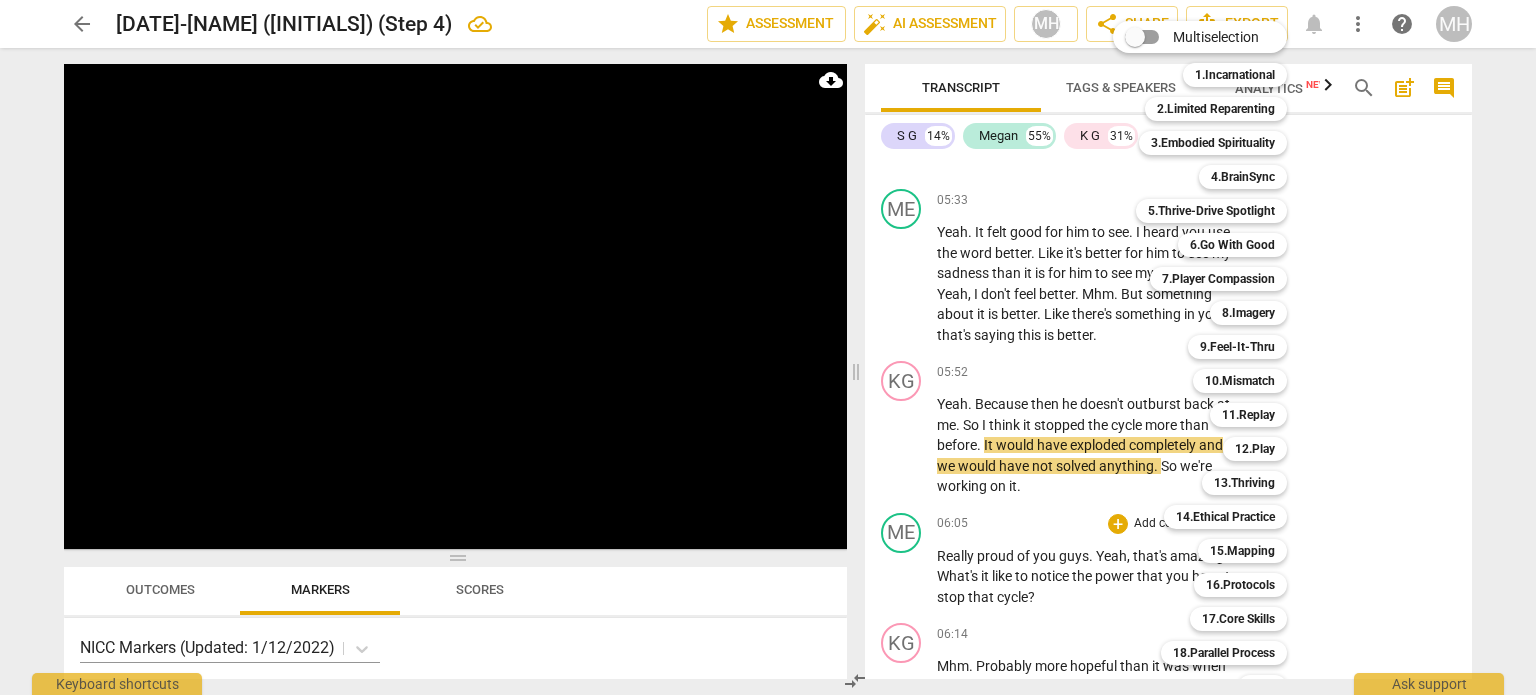 scroll, scrollTop: 59, scrollLeft: 0, axis: vertical 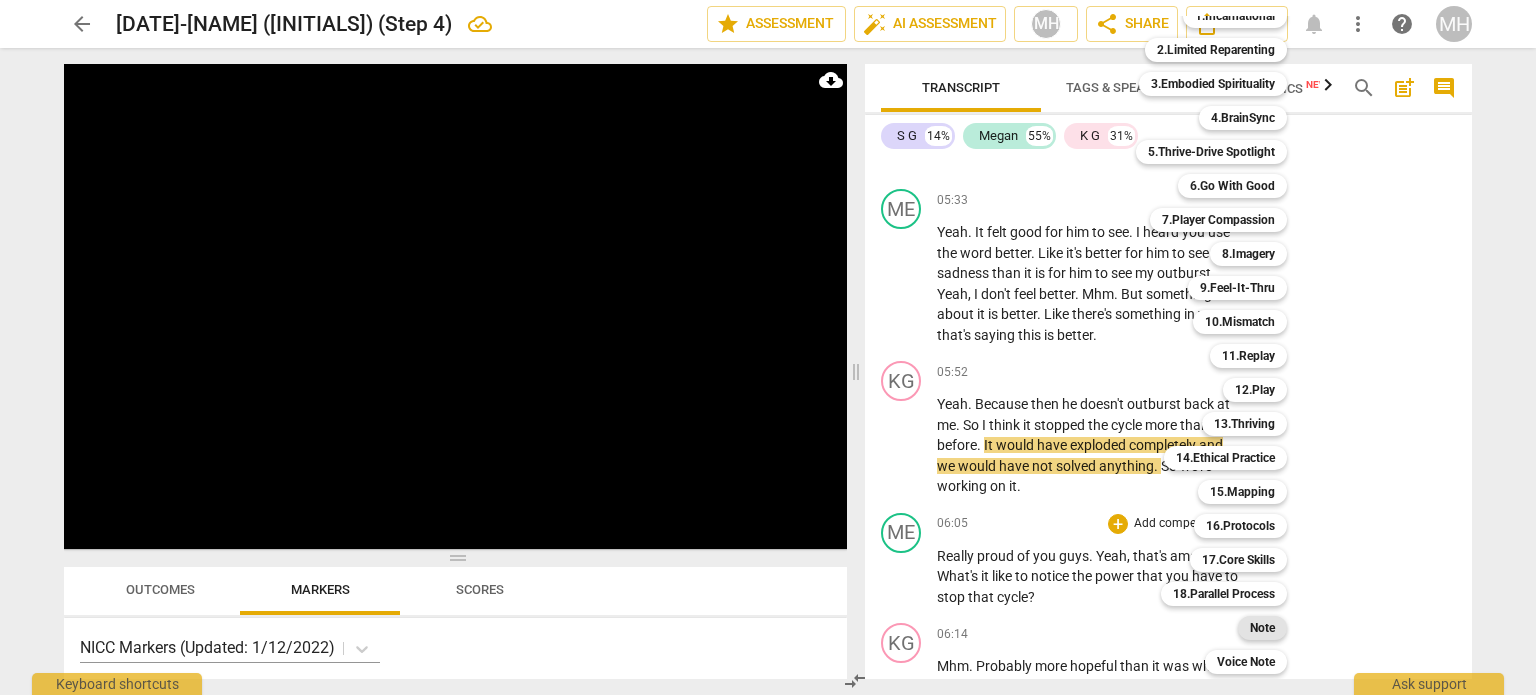 click on "Note" at bounding box center [1262, 628] 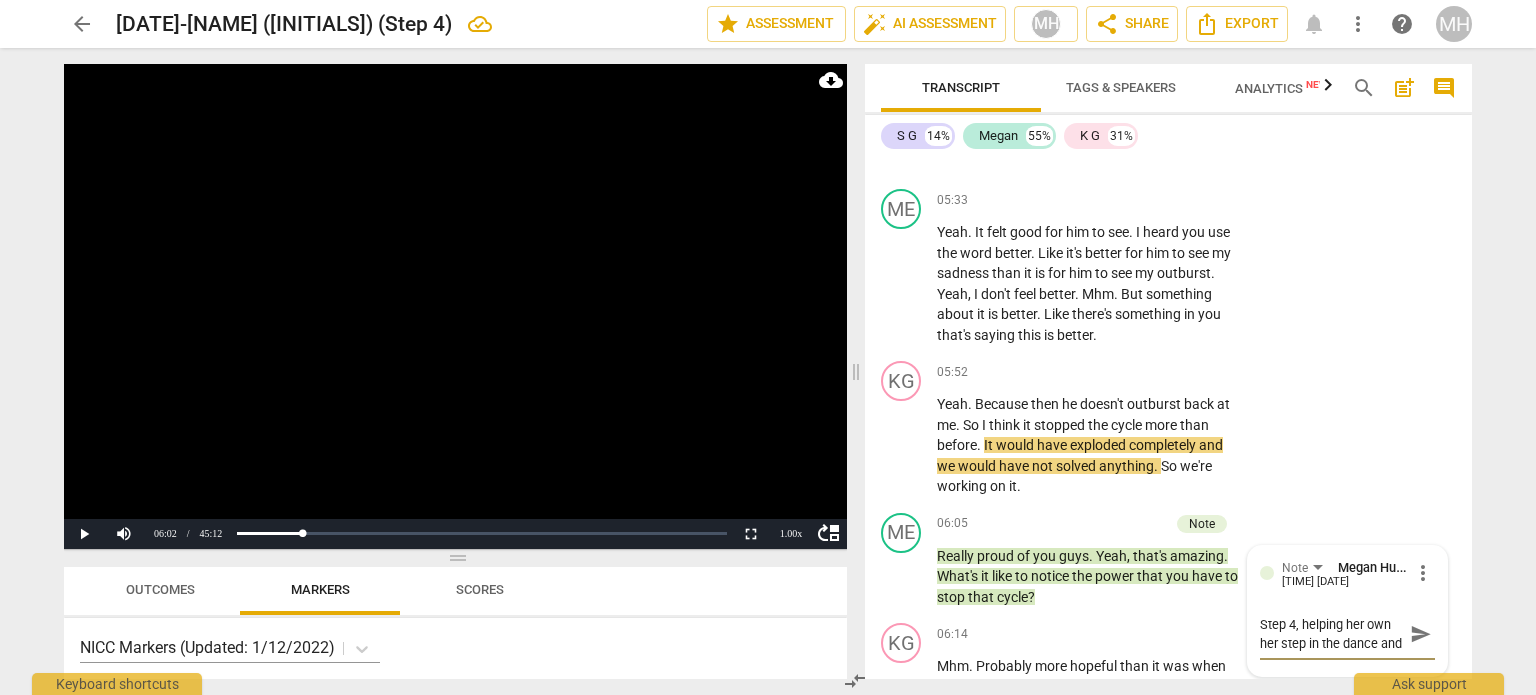 scroll, scrollTop: 16, scrollLeft: 0, axis: vertical 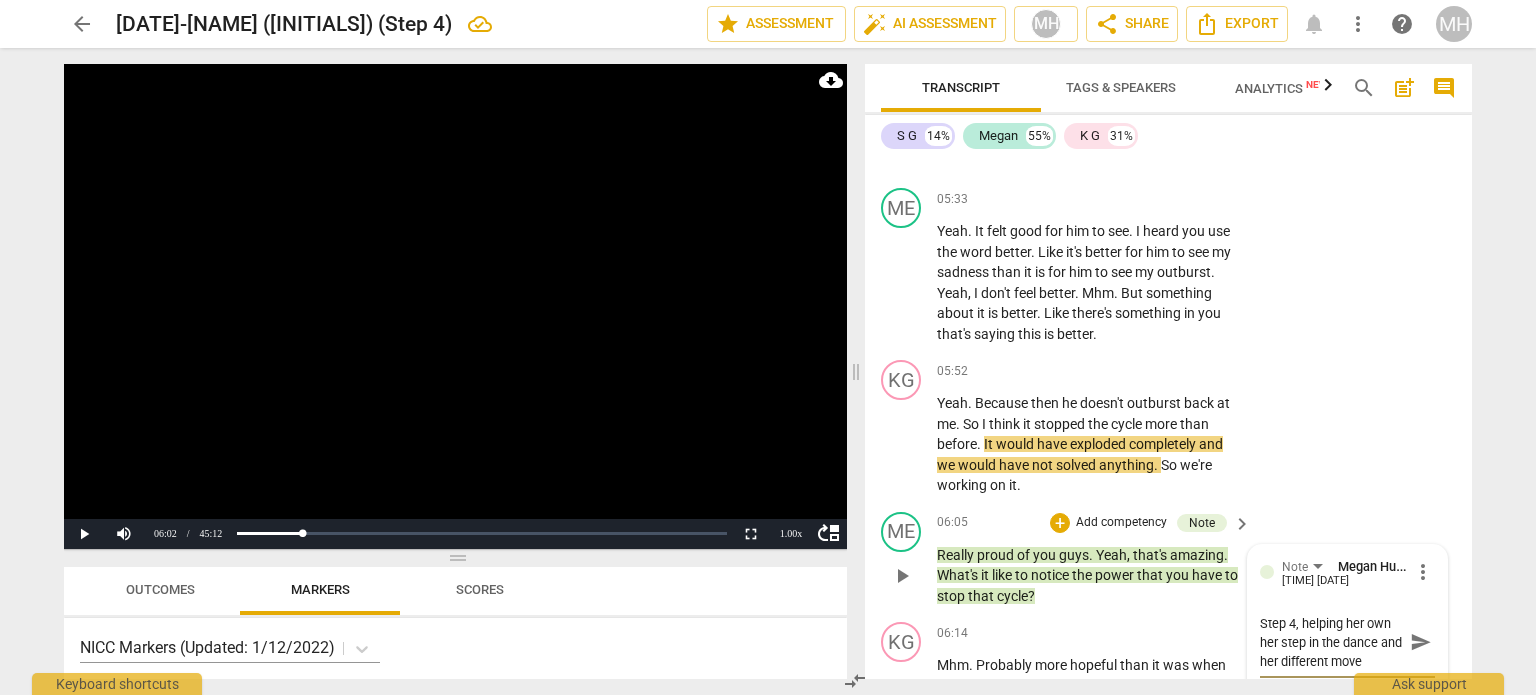 click on "send" at bounding box center (1421, 642) 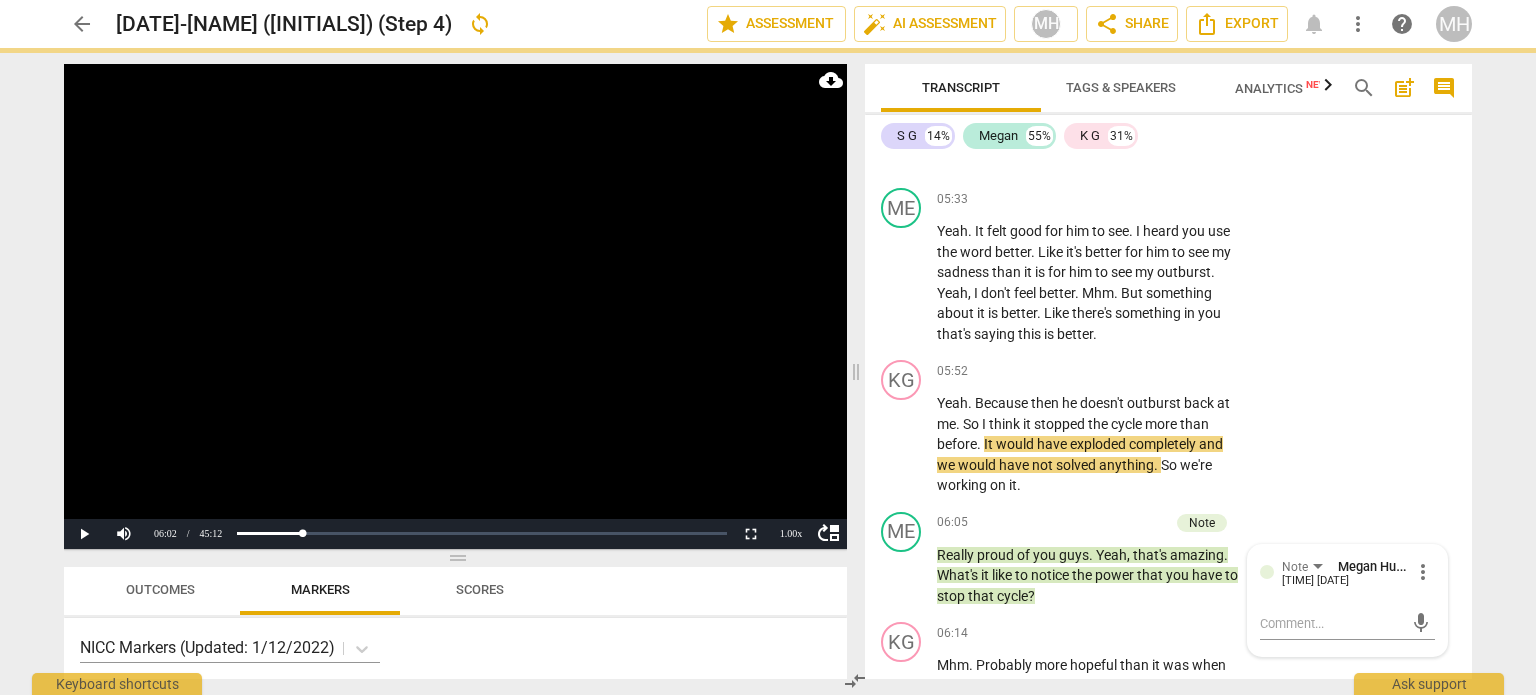 click at bounding box center [455, 306] 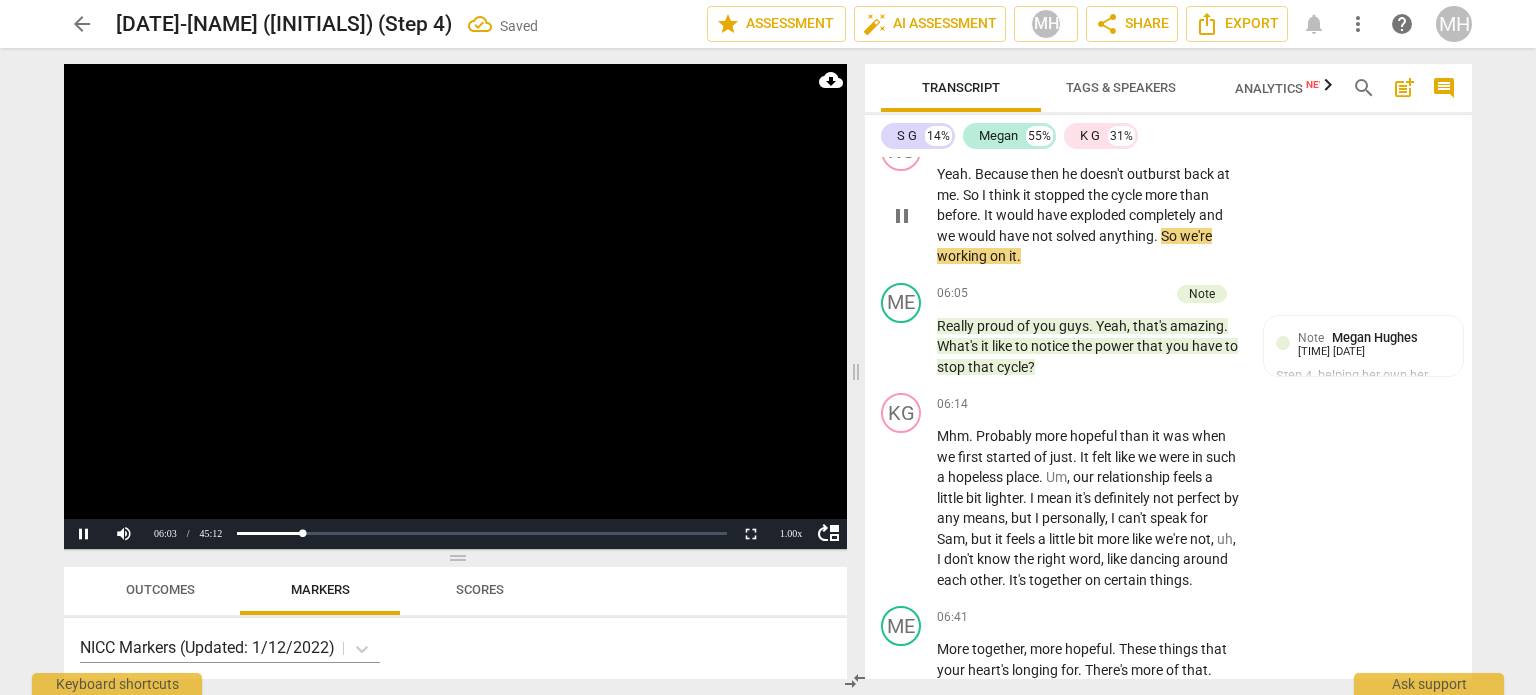 scroll, scrollTop: 4463, scrollLeft: 0, axis: vertical 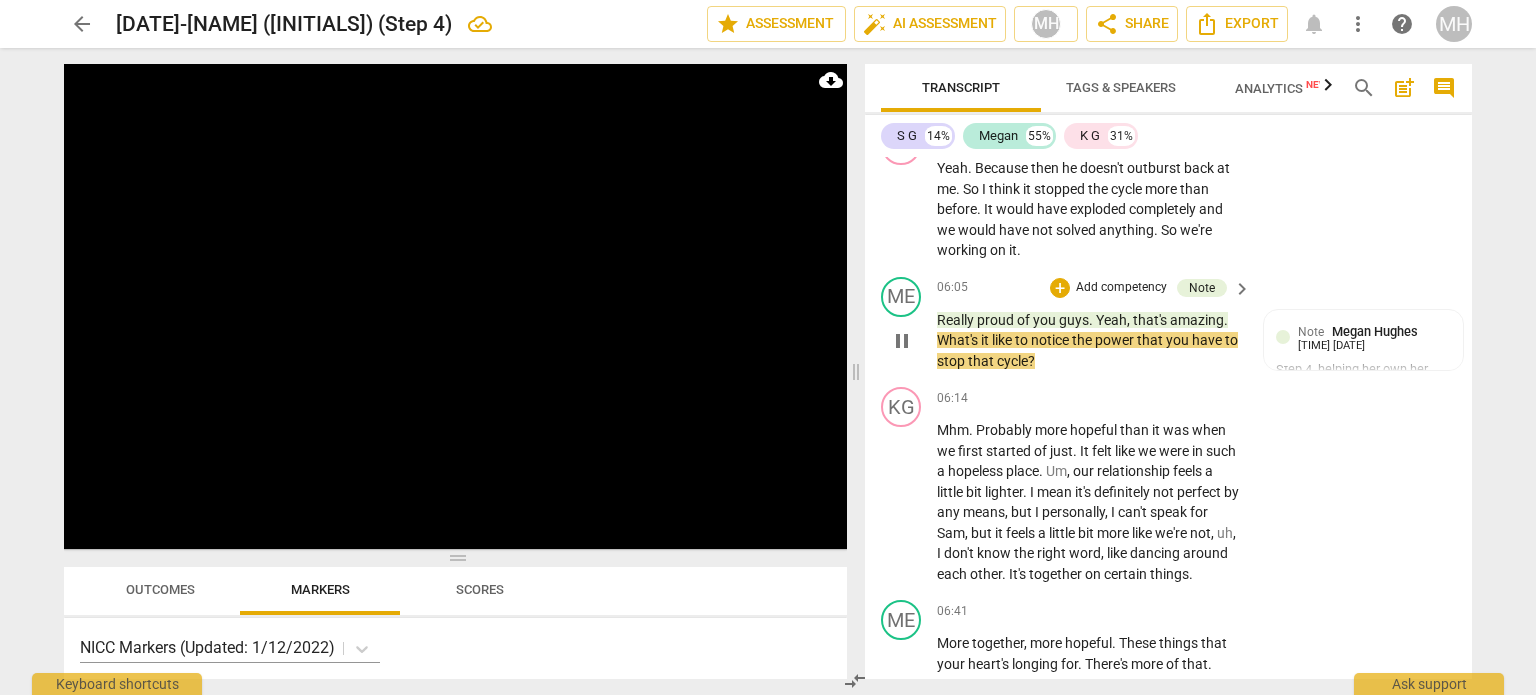 click on "Add competency" at bounding box center [1121, 288] 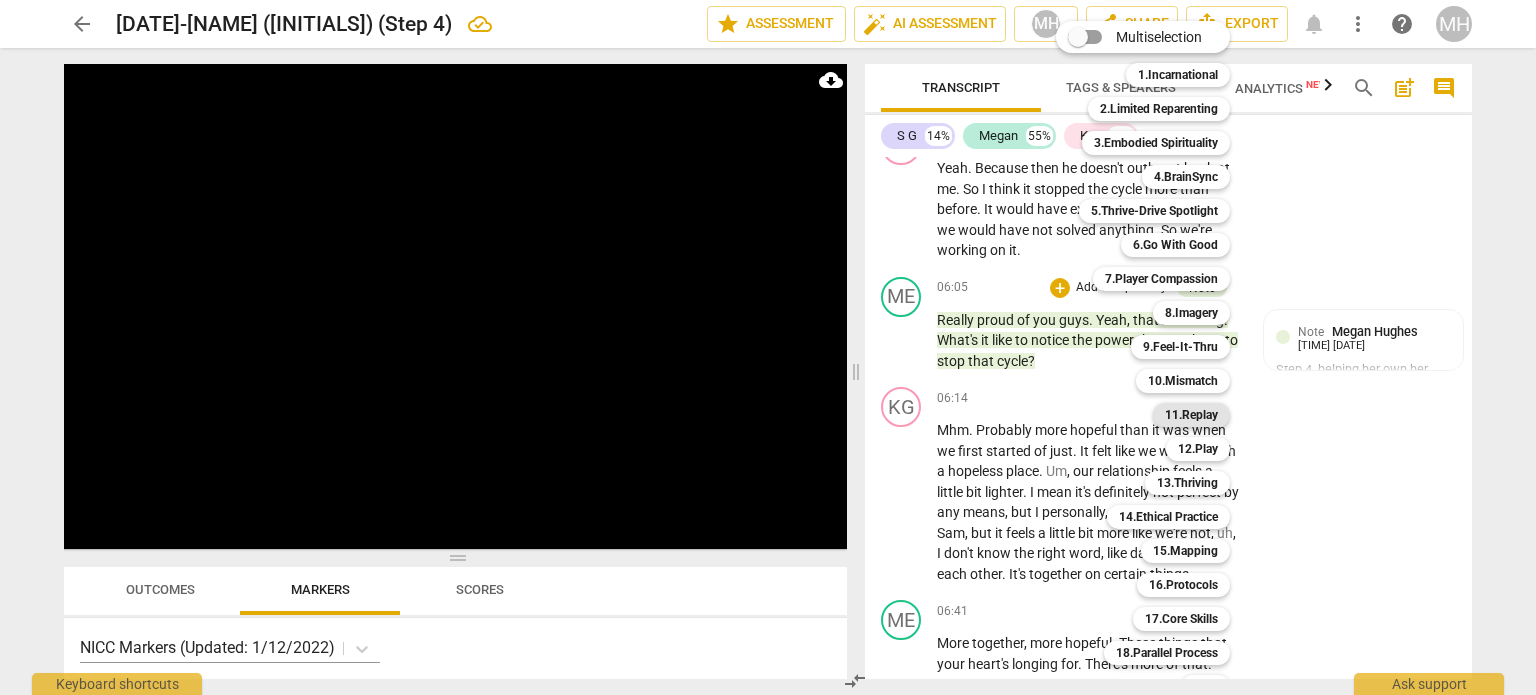 click on "11.Replay" at bounding box center (1191, 415) 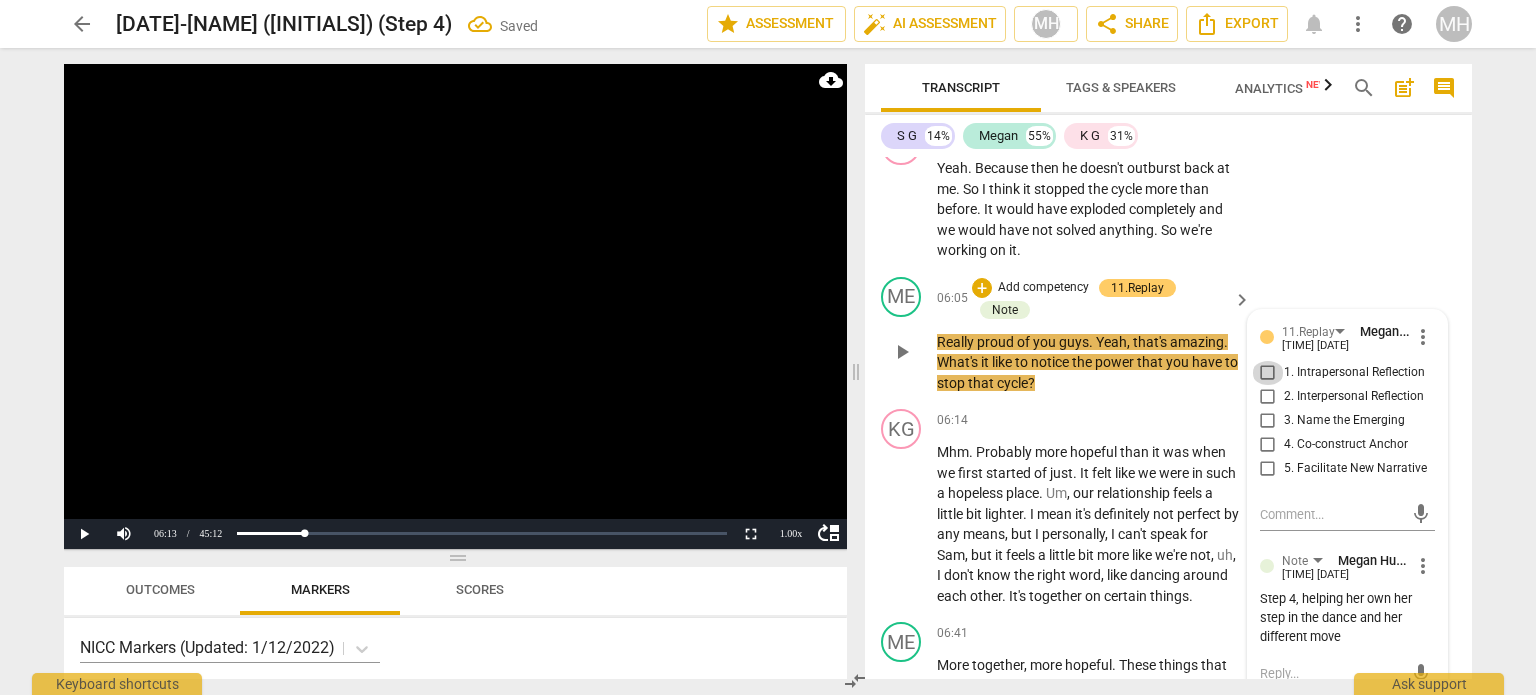 click on "1. Intrapersonal Reflection" at bounding box center (1268, 373) 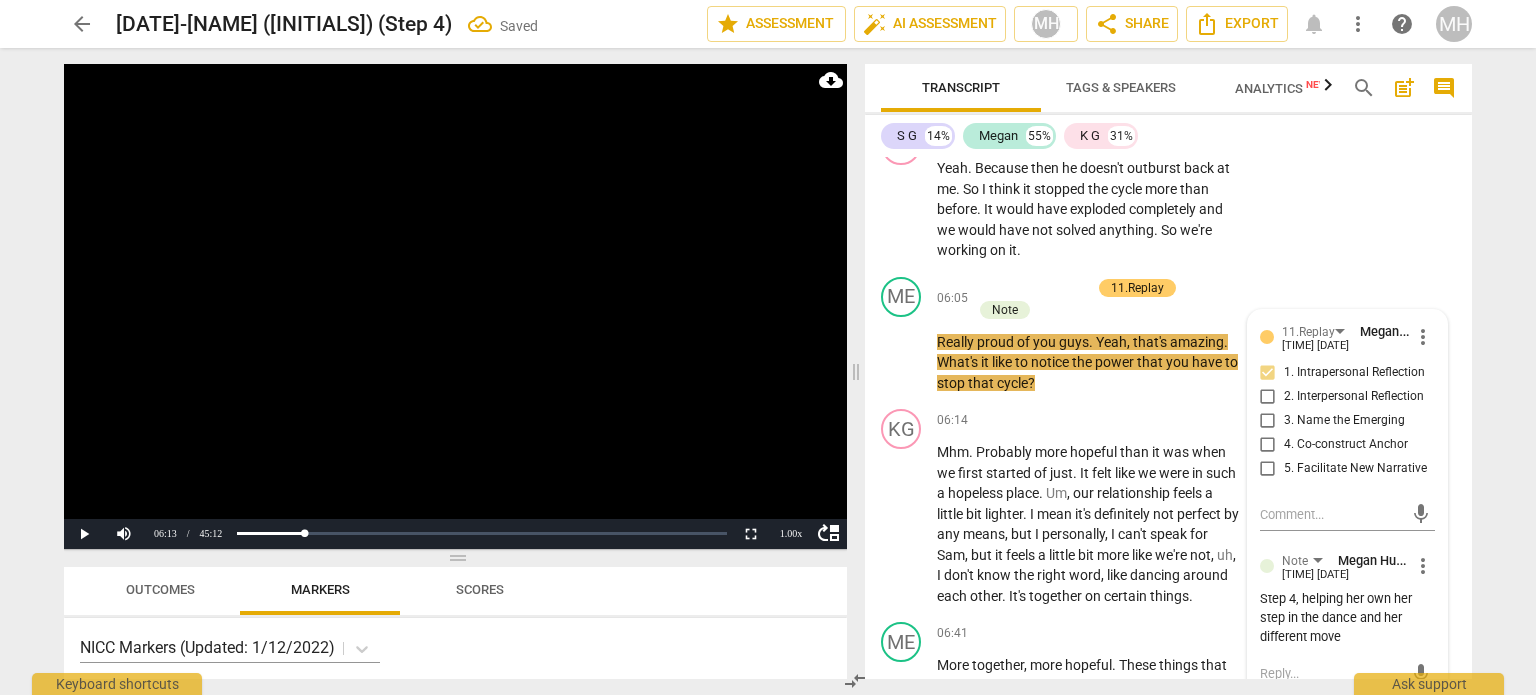 click at bounding box center [455, 306] 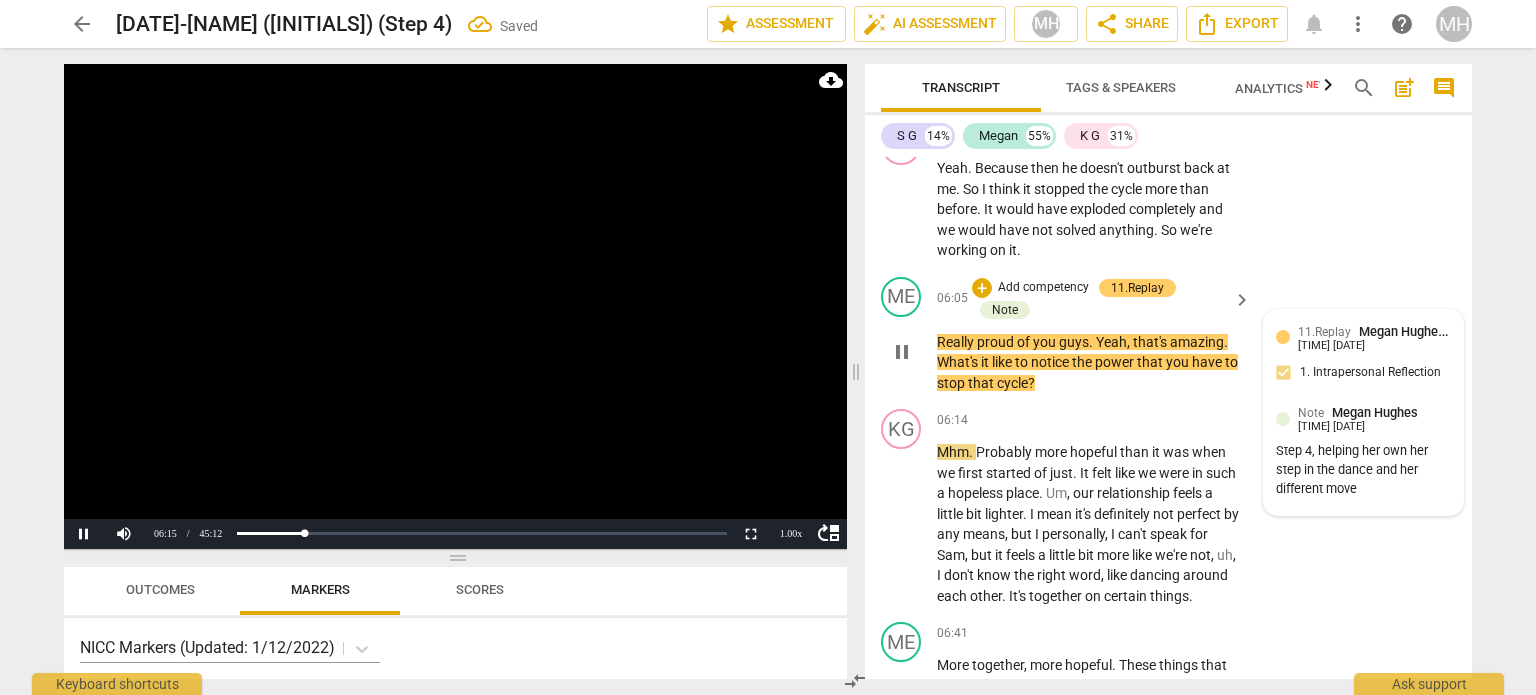 click on "11.Replay [PERSON] [TIME] [DATE]. Intrapersonal Reflection" at bounding box center (1363, 358) 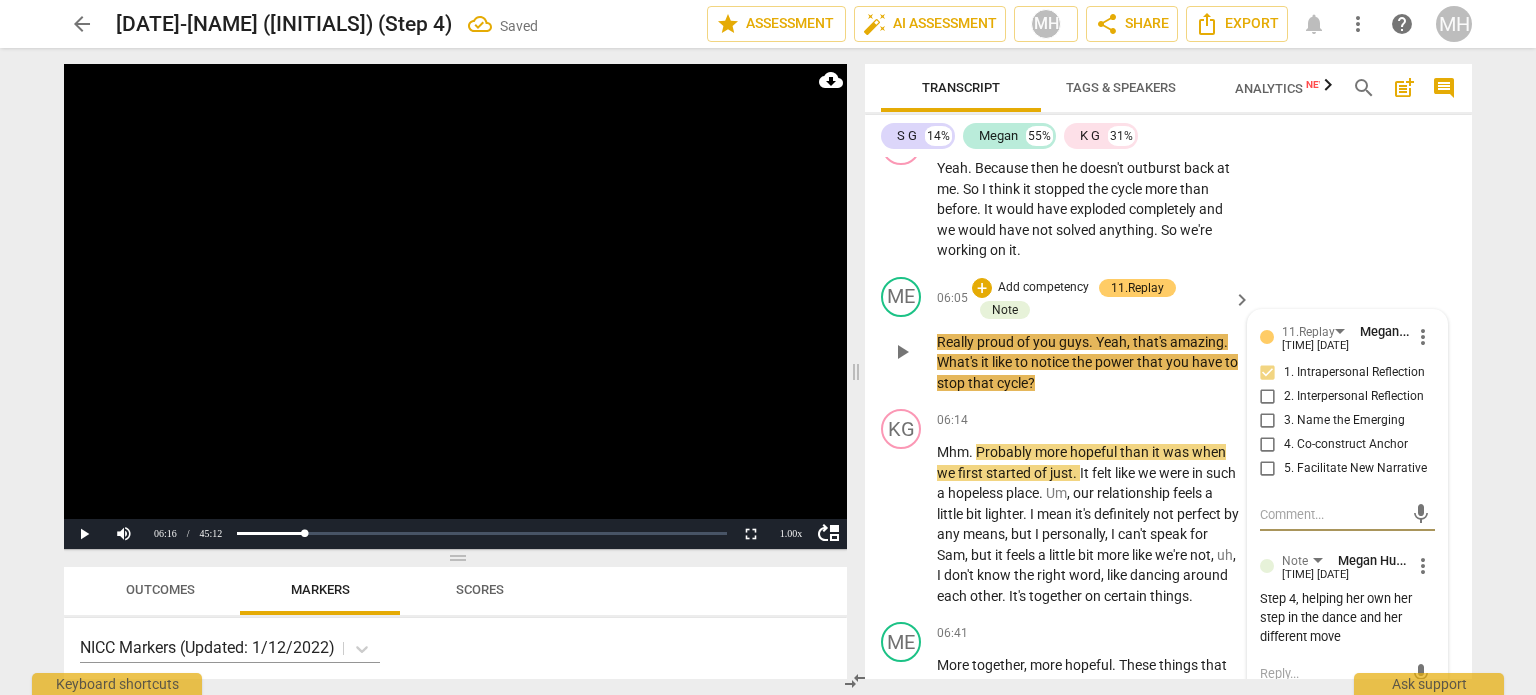 click on "5. Facilitate New Narrative" at bounding box center [1268, 469] 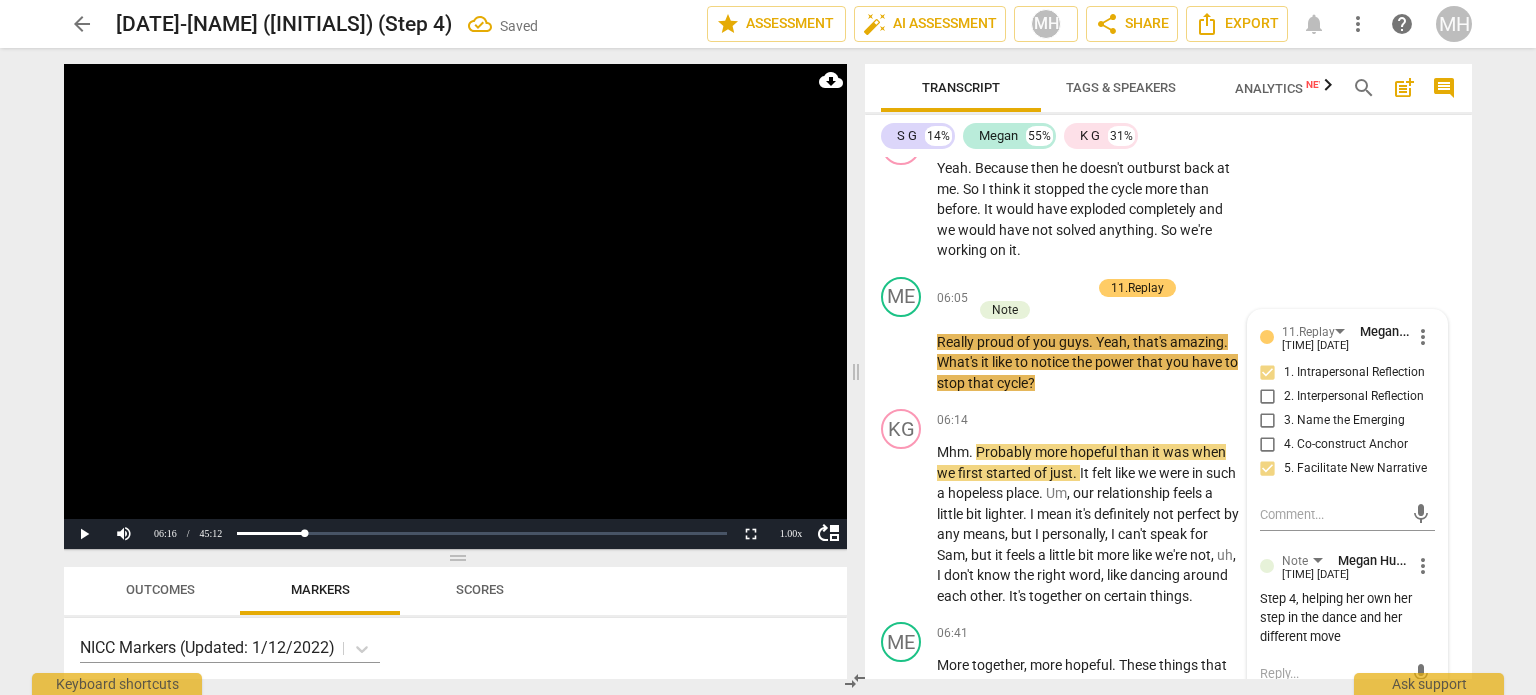 click at bounding box center [455, 306] 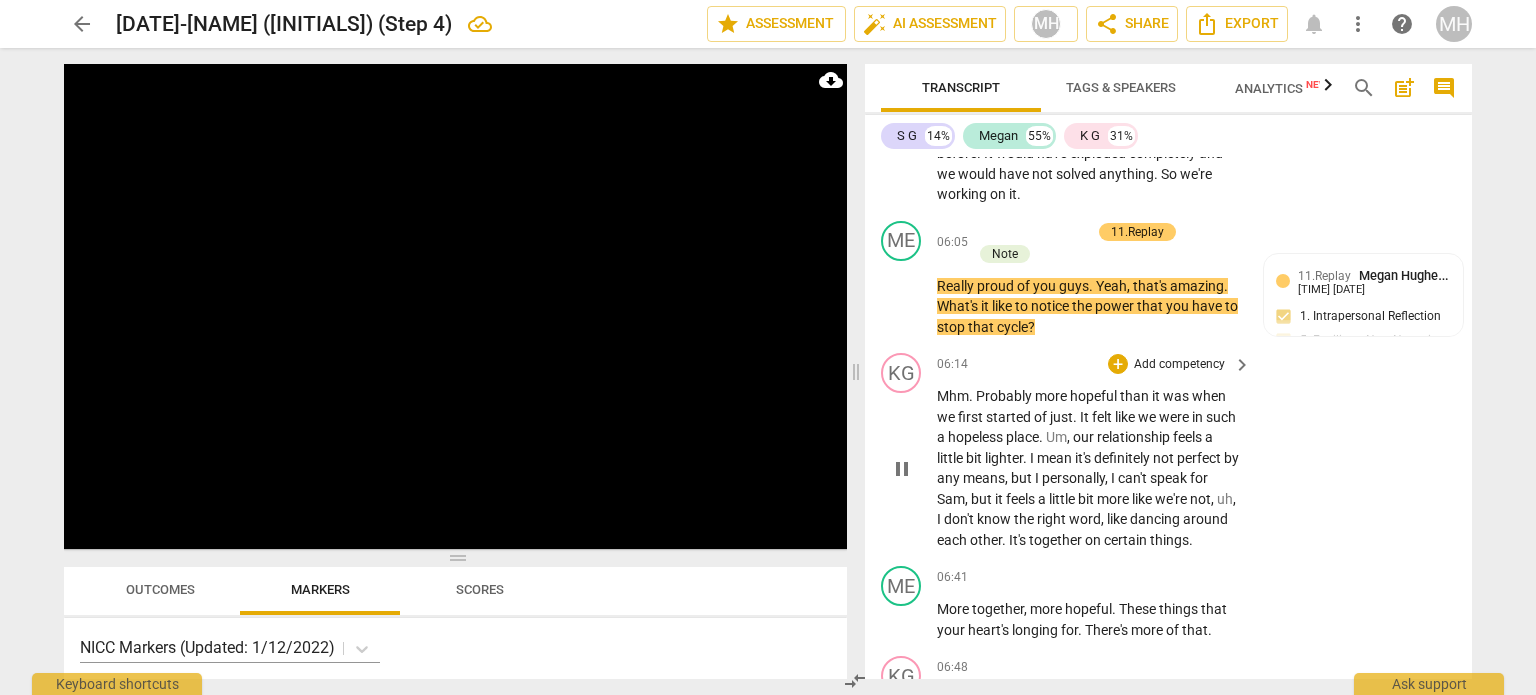 scroll, scrollTop: 5083, scrollLeft: 0, axis: vertical 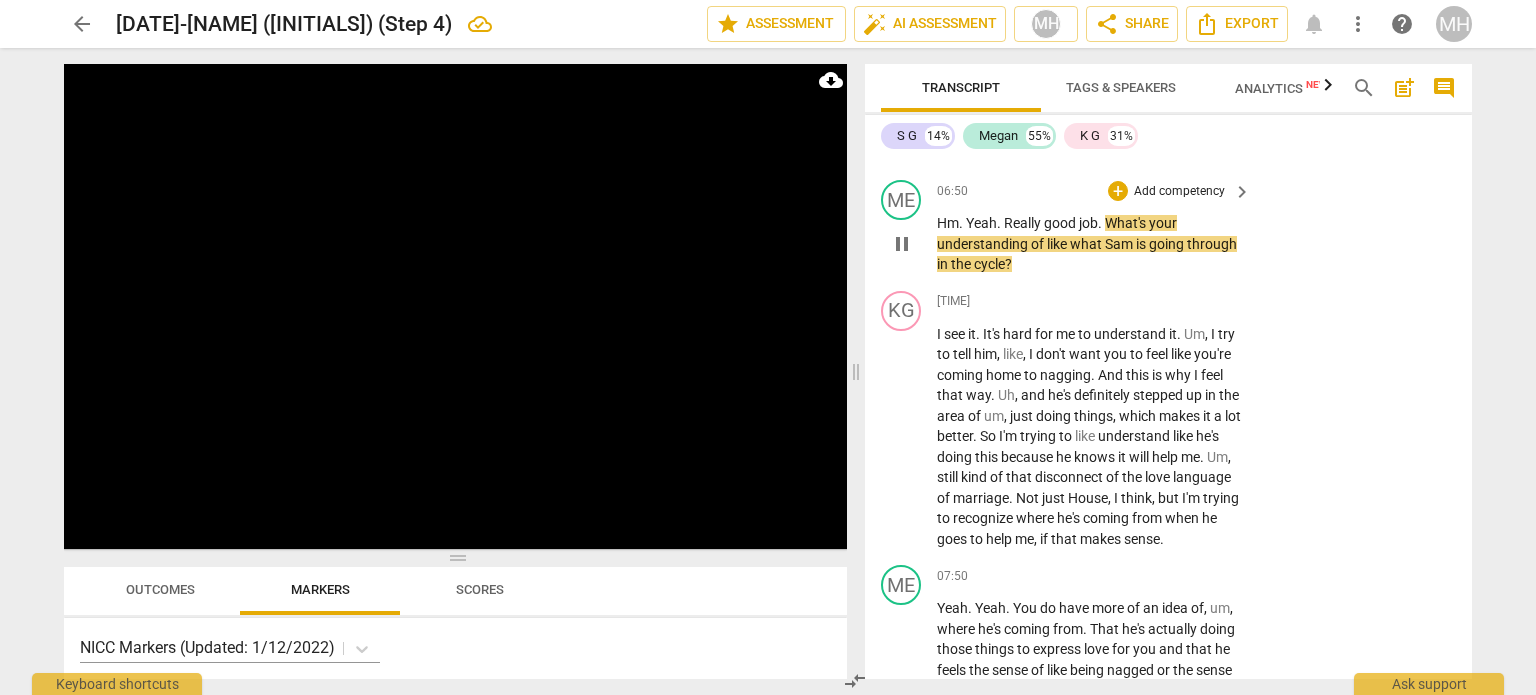 click on "Add competency" at bounding box center [1179, 192] 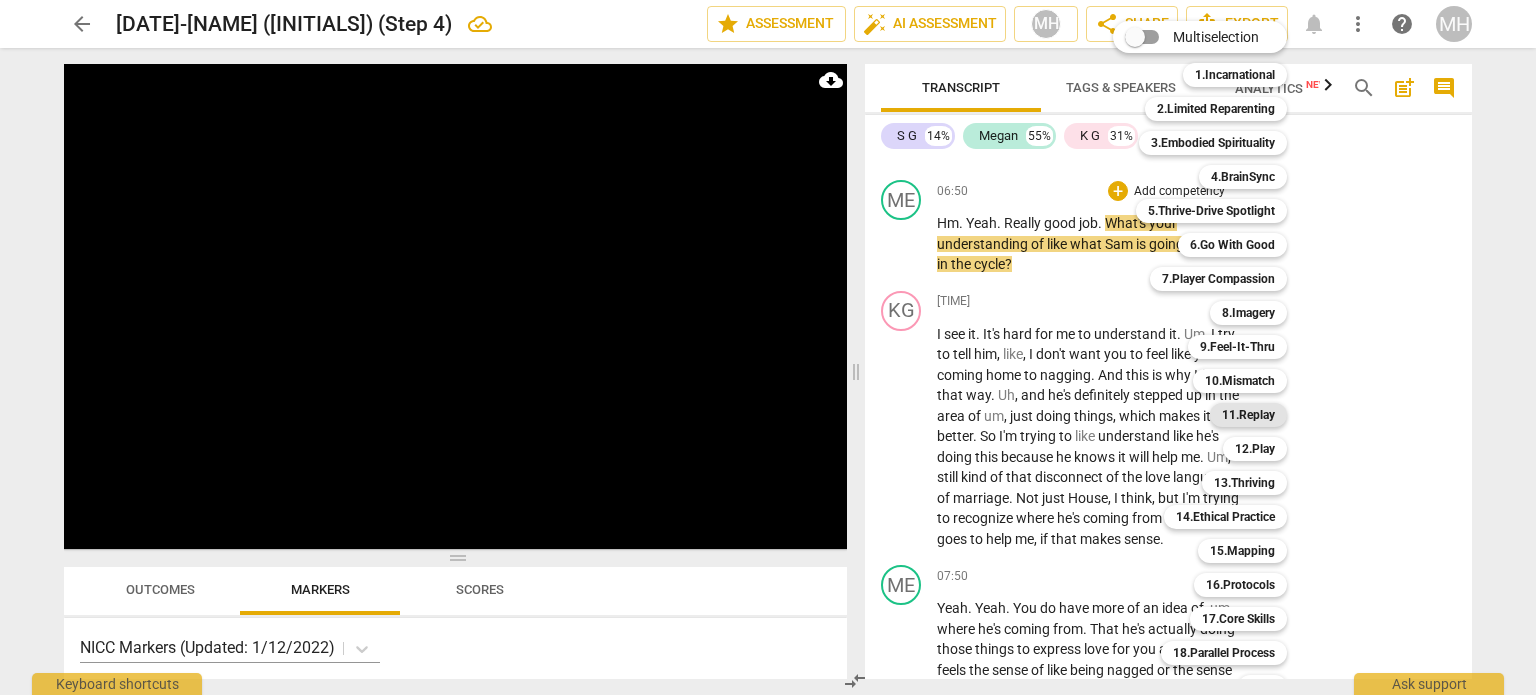 scroll, scrollTop: 59, scrollLeft: 0, axis: vertical 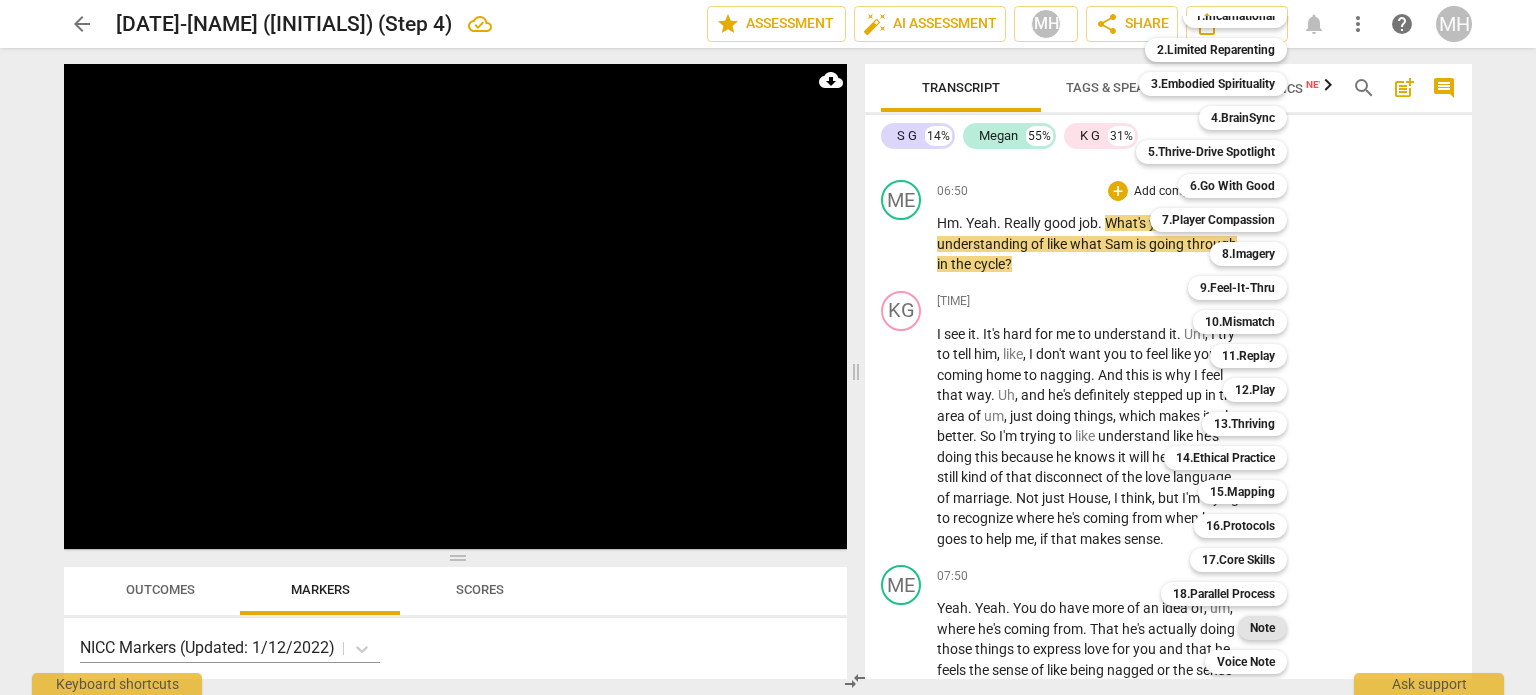 click on "Note" at bounding box center [1262, 628] 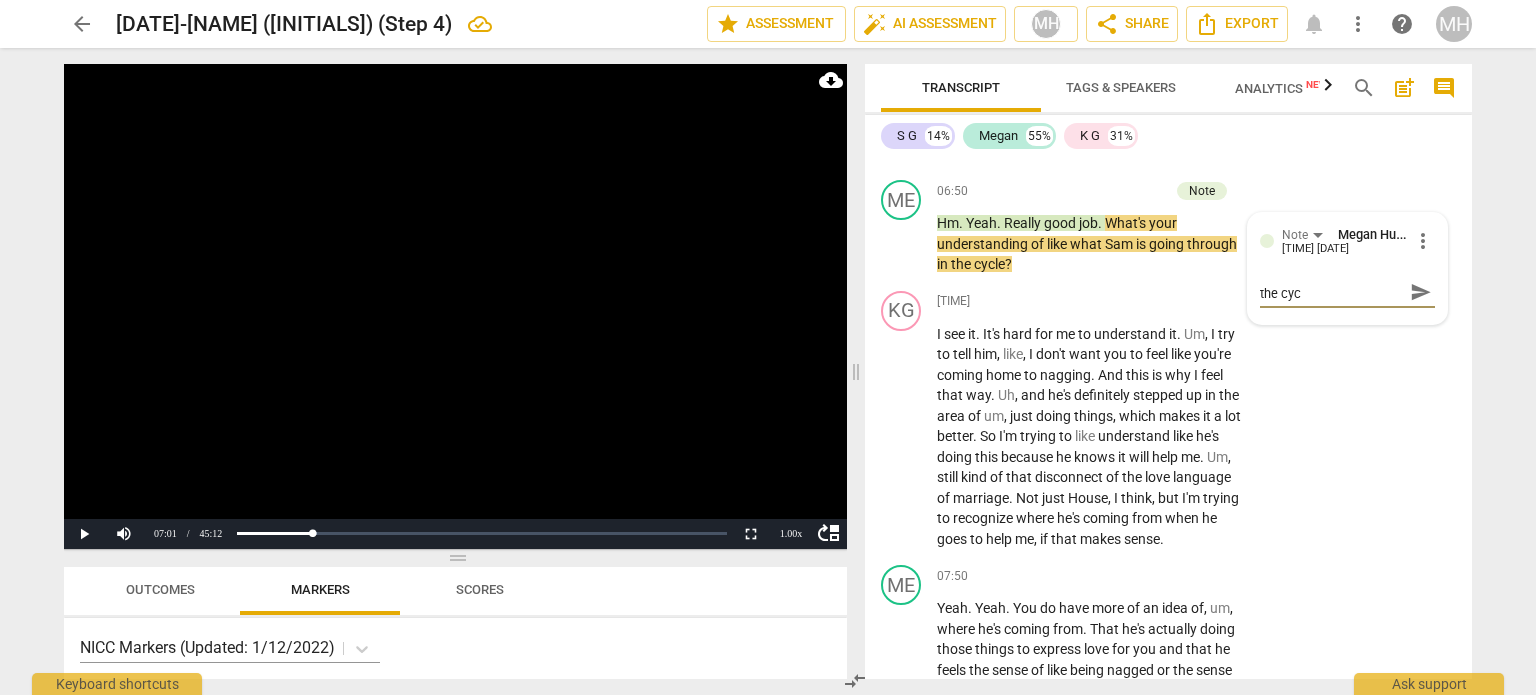 scroll, scrollTop: 0, scrollLeft: 0, axis: both 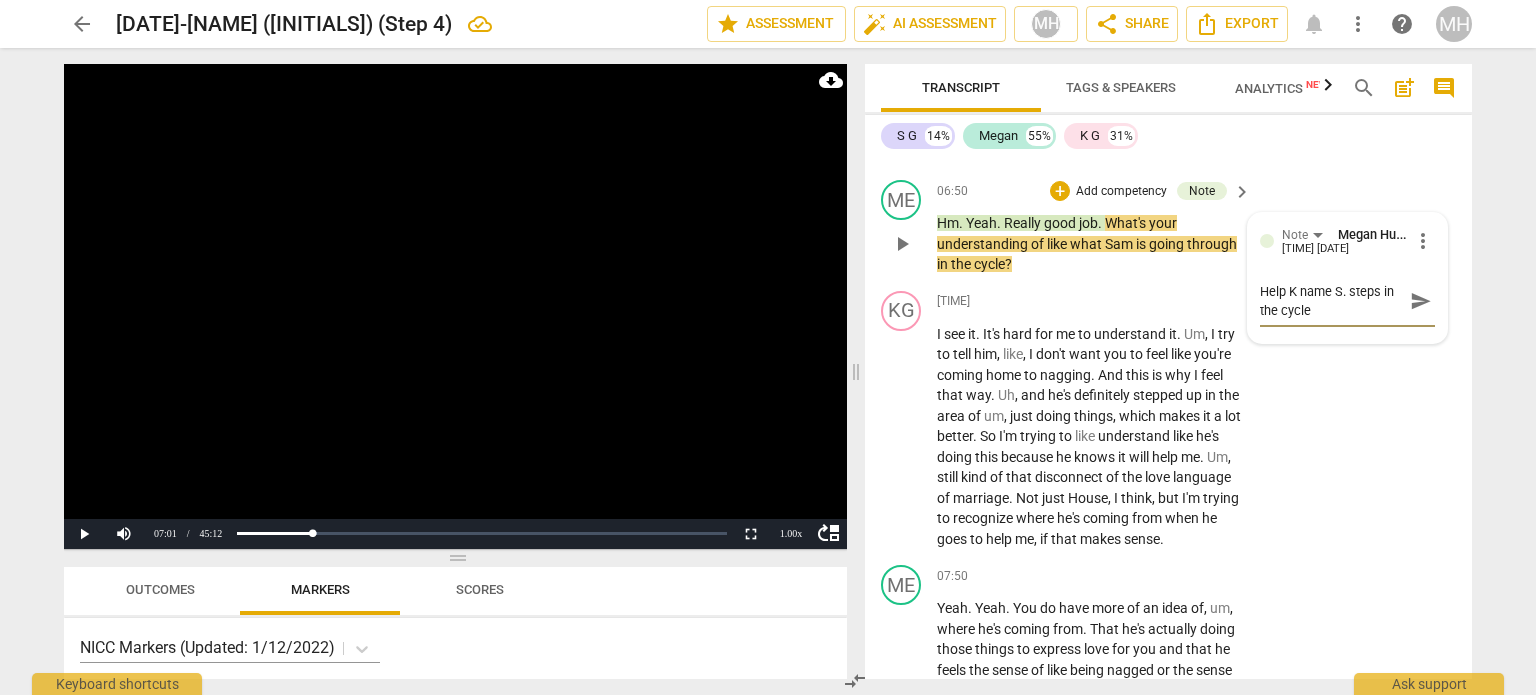 click on "send" at bounding box center (1421, 301) 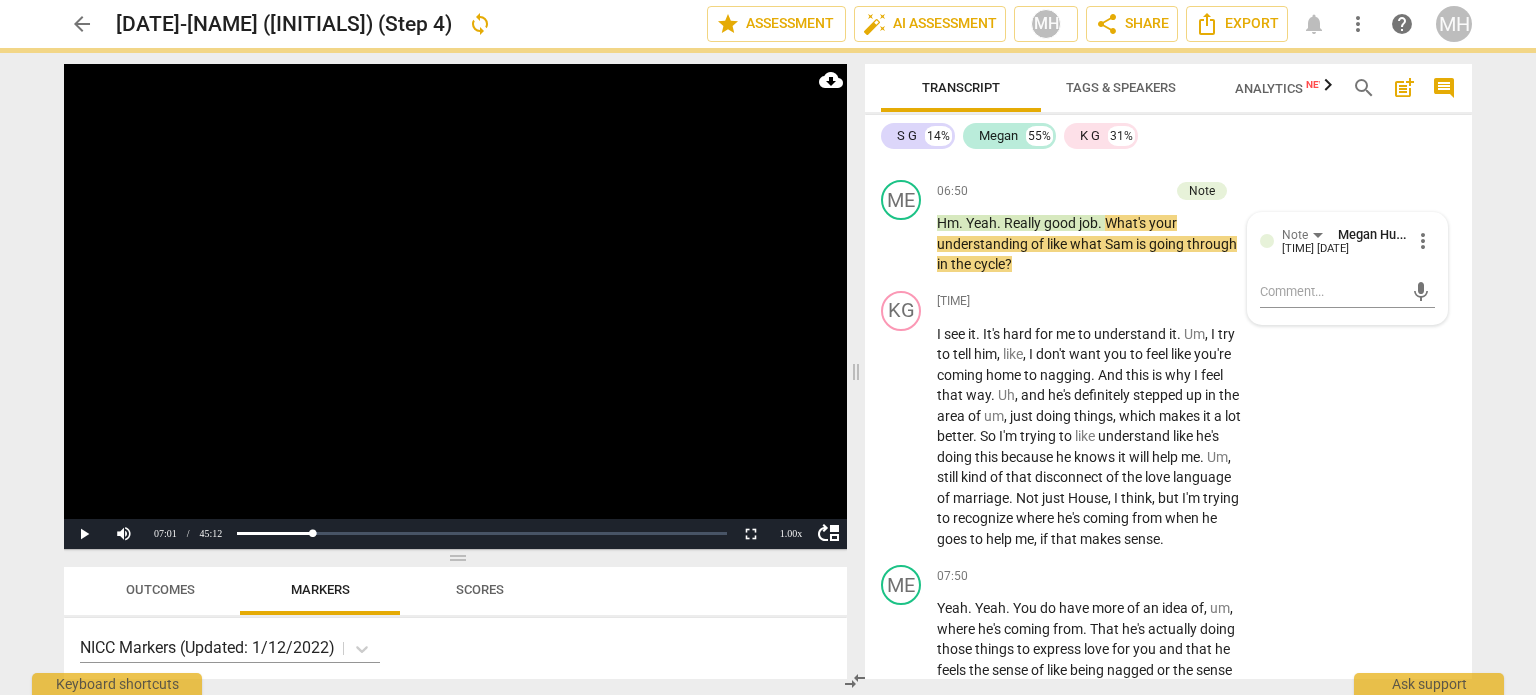 click at bounding box center [455, 306] 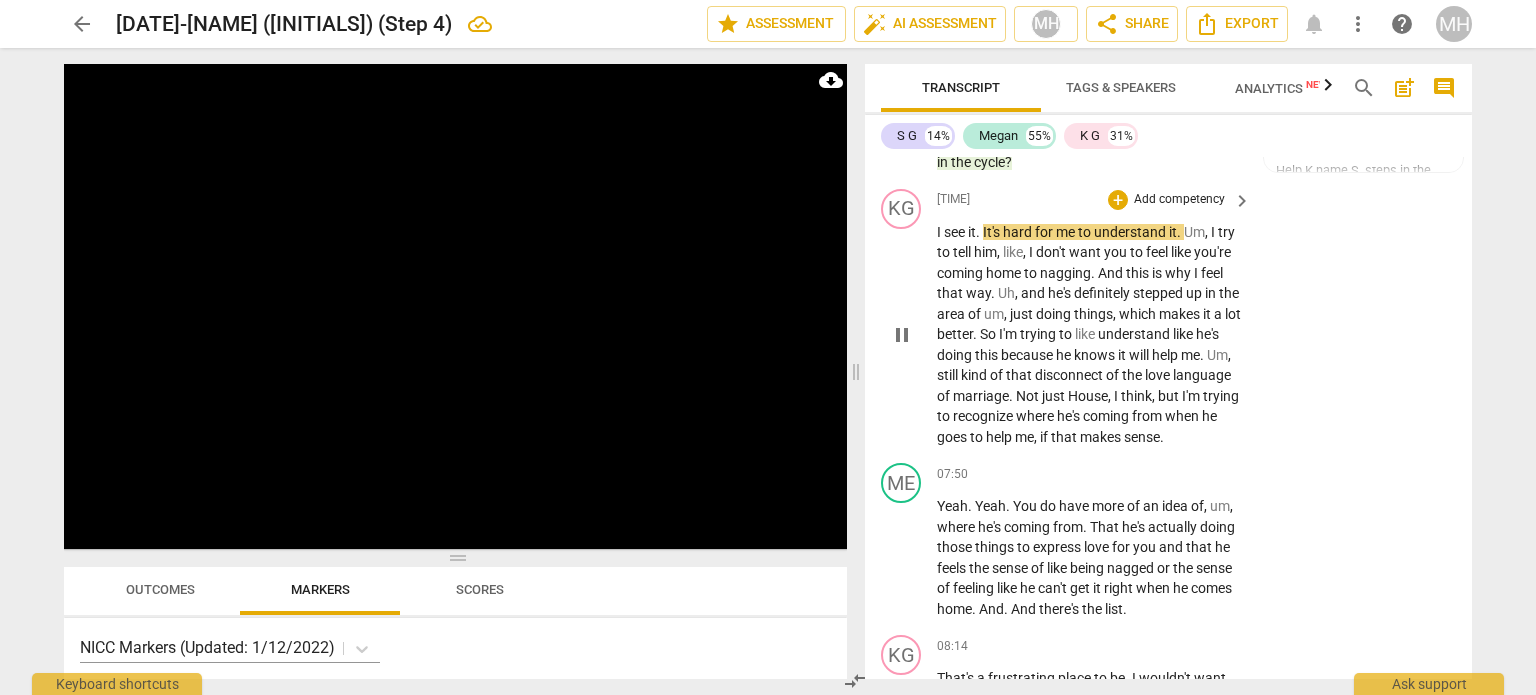 scroll, scrollTop: 5187, scrollLeft: 0, axis: vertical 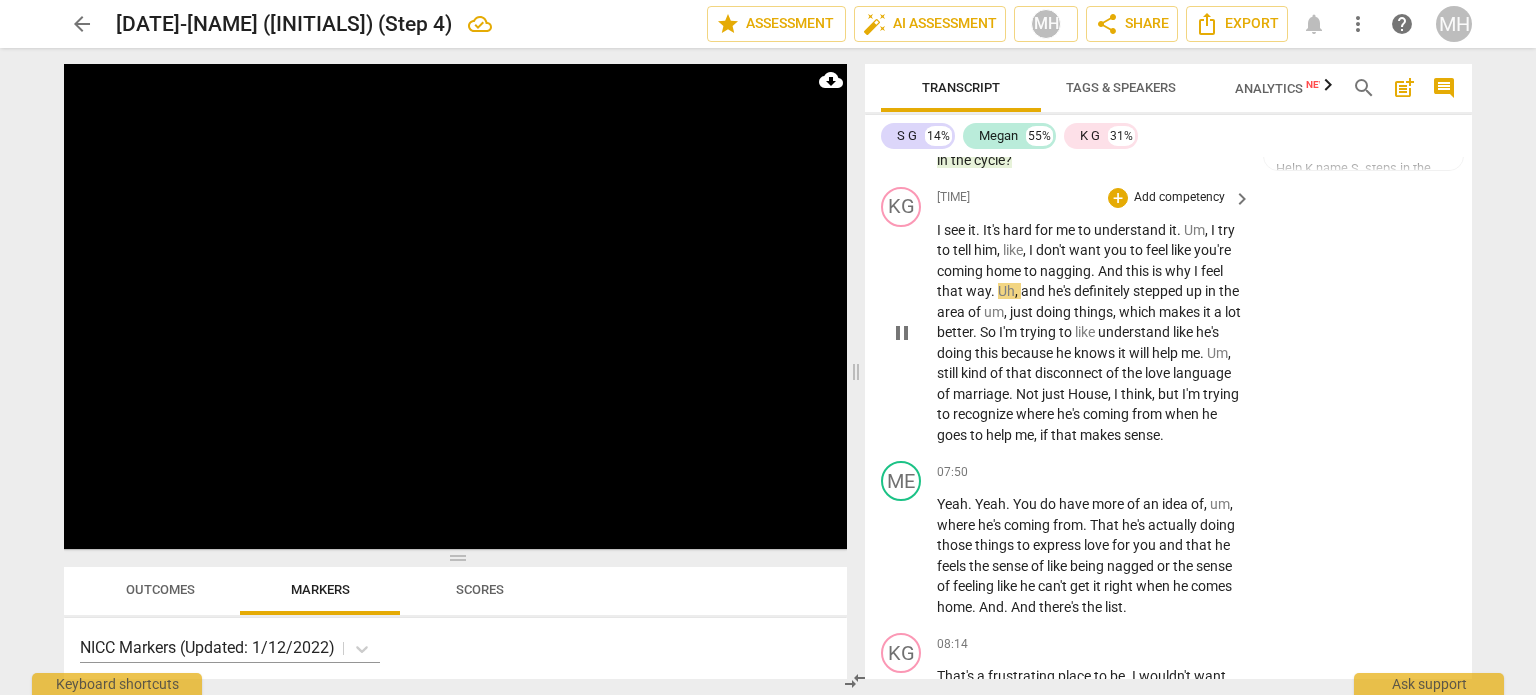 click on "Add competency" at bounding box center (1179, 198) 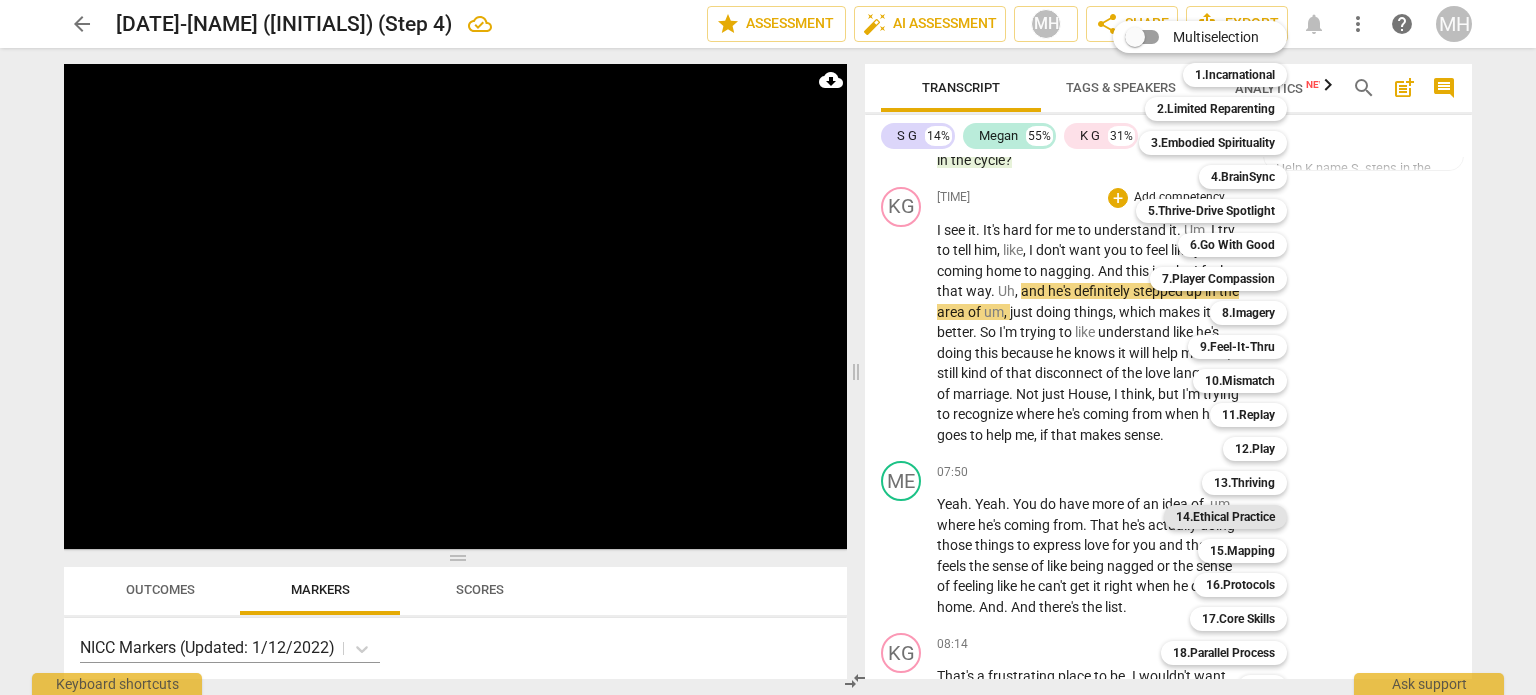 scroll, scrollTop: 59, scrollLeft: 0, axis: vertical 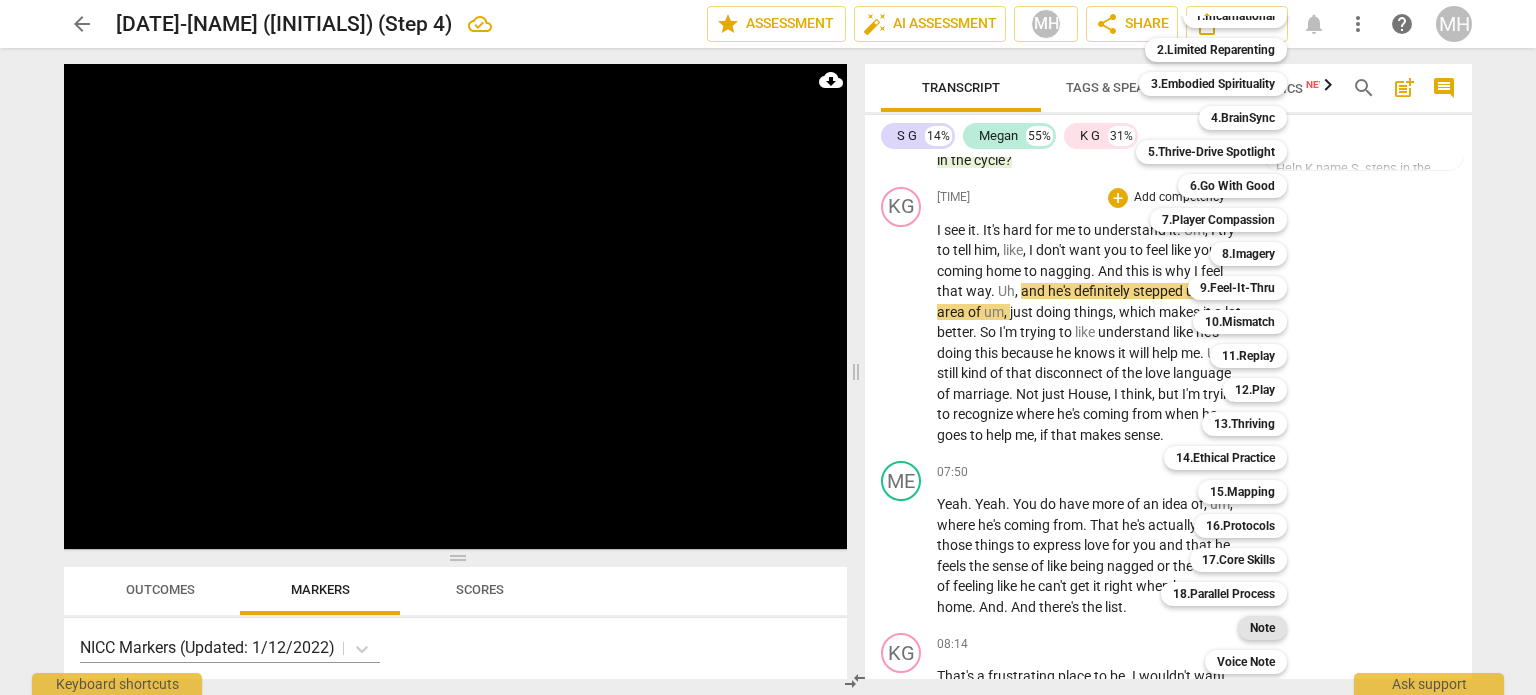 click on "Note" at bounding box center (1262, 628) 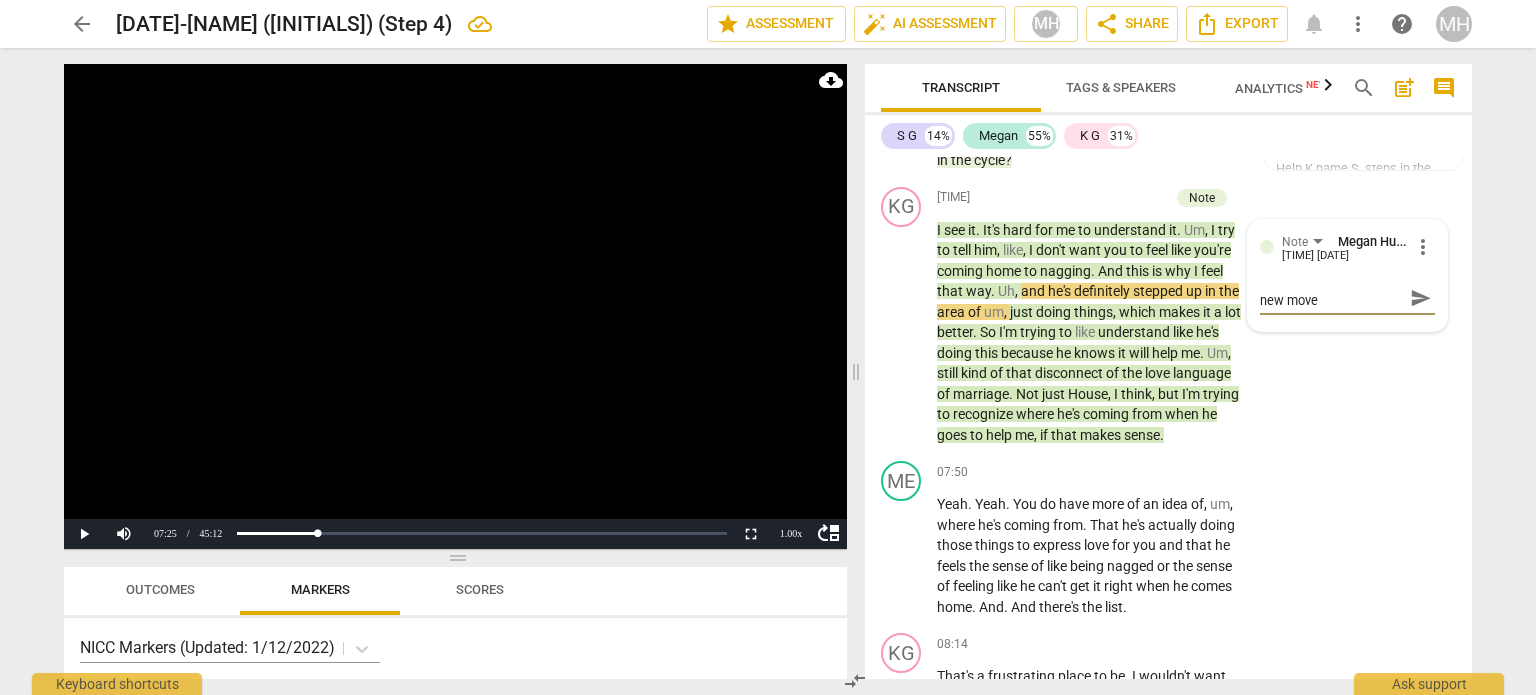 scroll, scrollTop: 0, scrollLeft: 0, axis: both 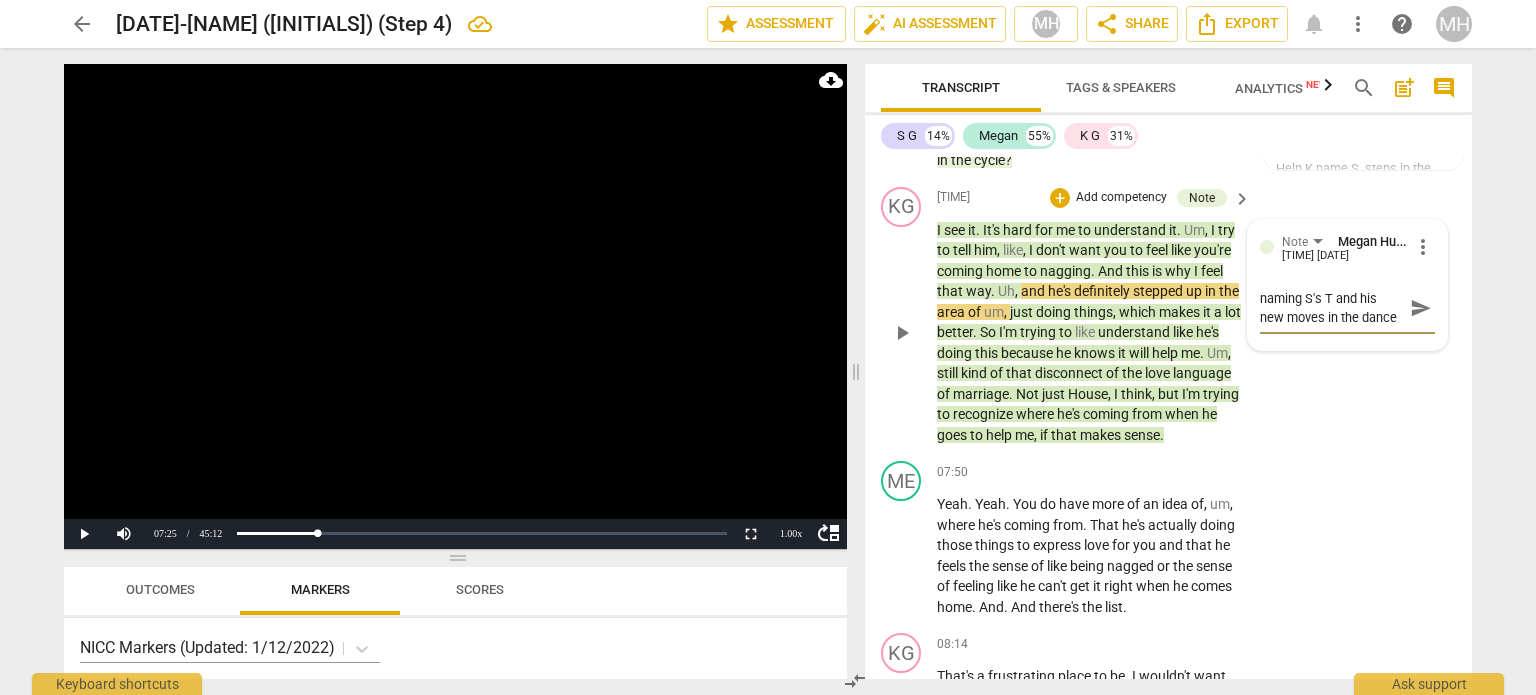 click on "send" at bounding box center (1421, 308) 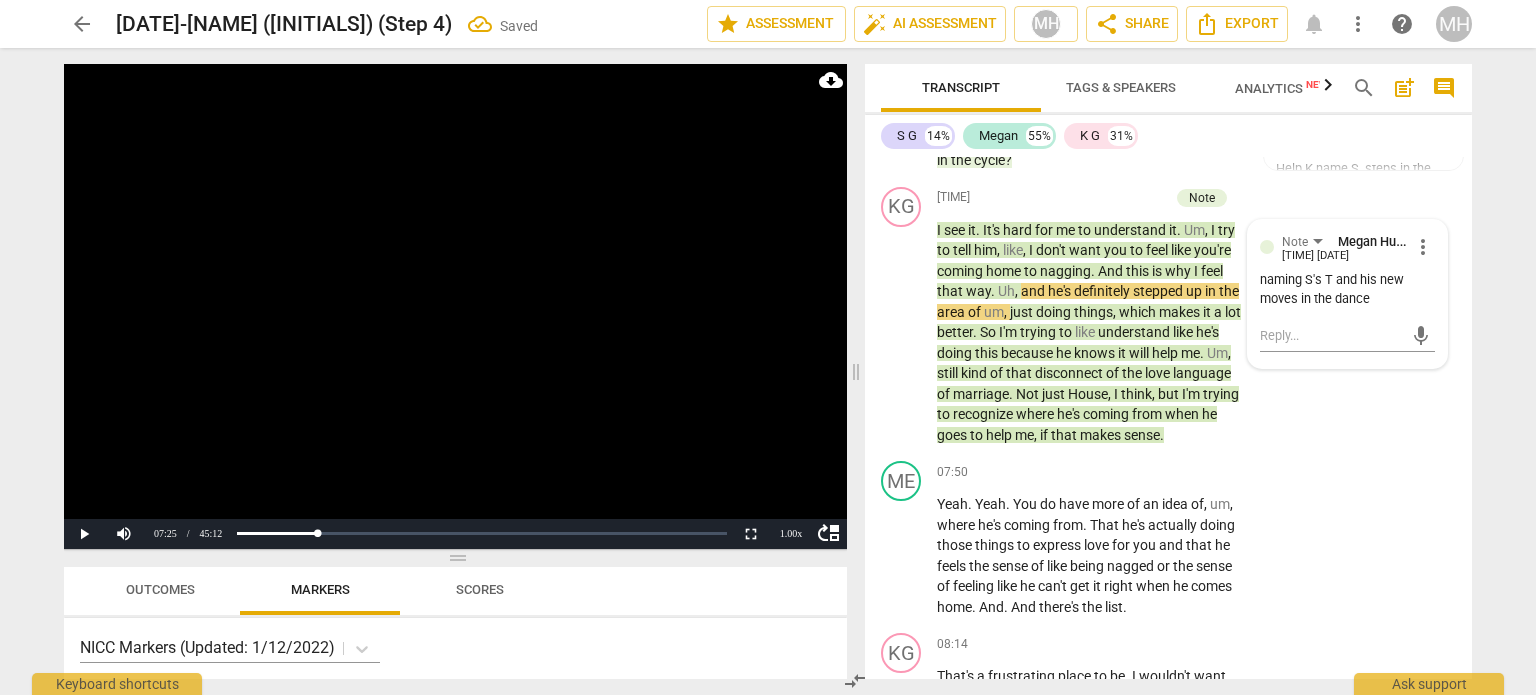 click at bounding box center (455, 306) 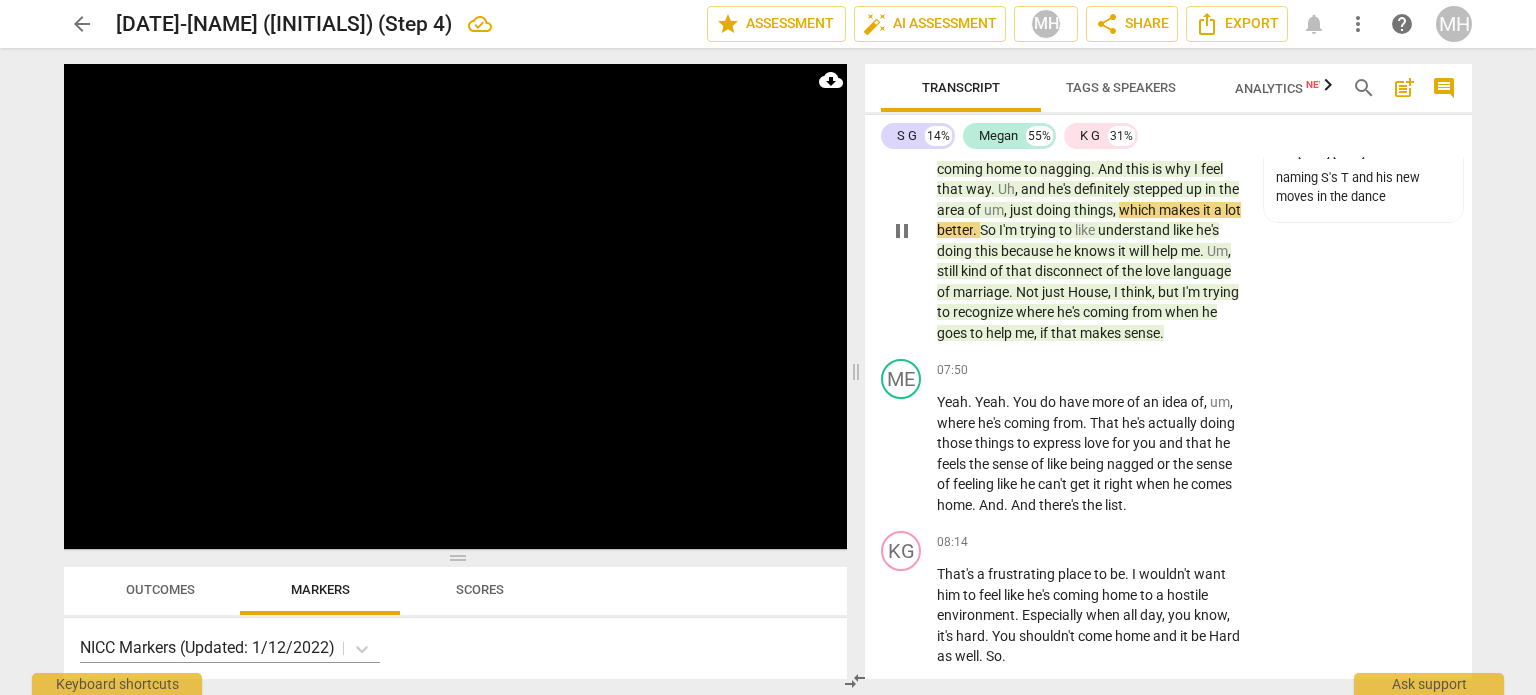 scroll, scrollTop: 5291, scrollLeft: 0, axis: vertical 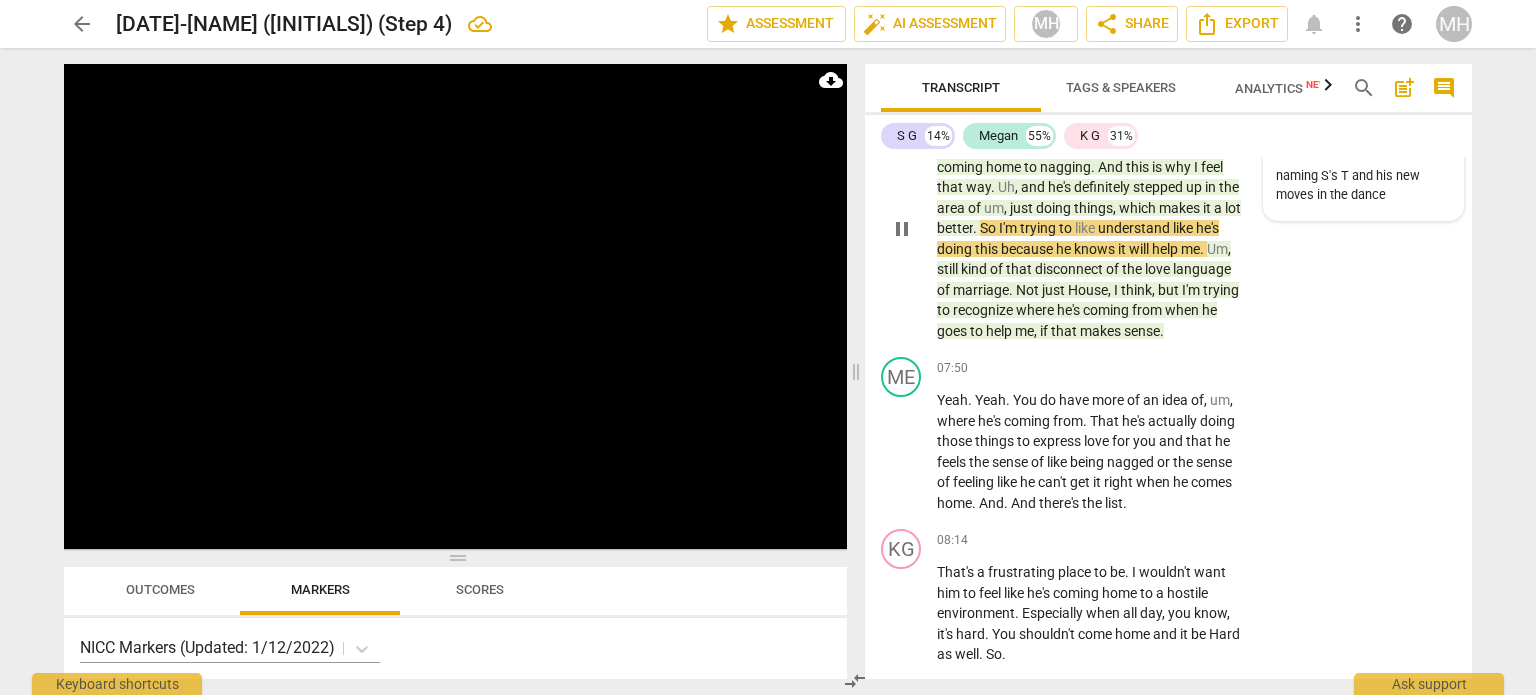 click on "naming S's T and his new moves in the dance" at bounding box center (1363, 186) 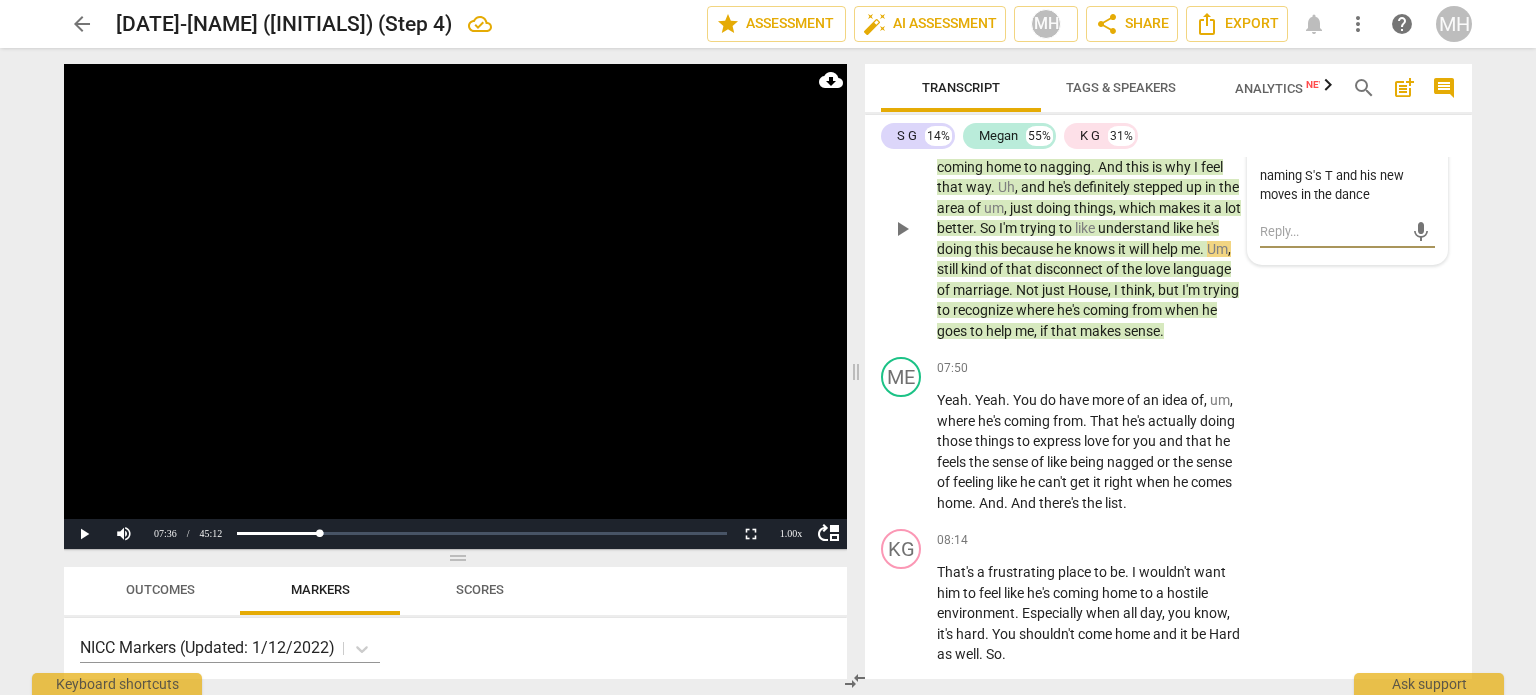 click at bounding box center (1331, 231) 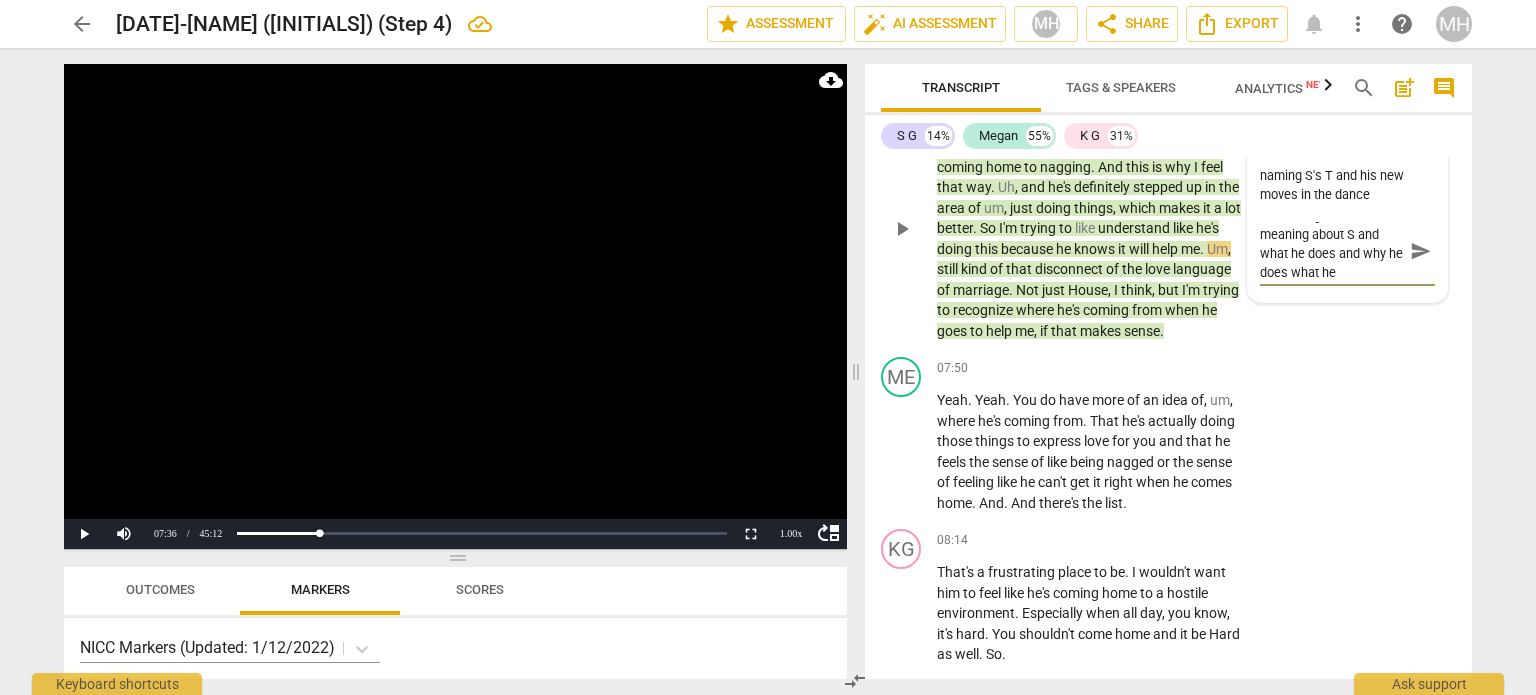 scroll, scrollTop: 0, scrollLeft: 0, axis: both 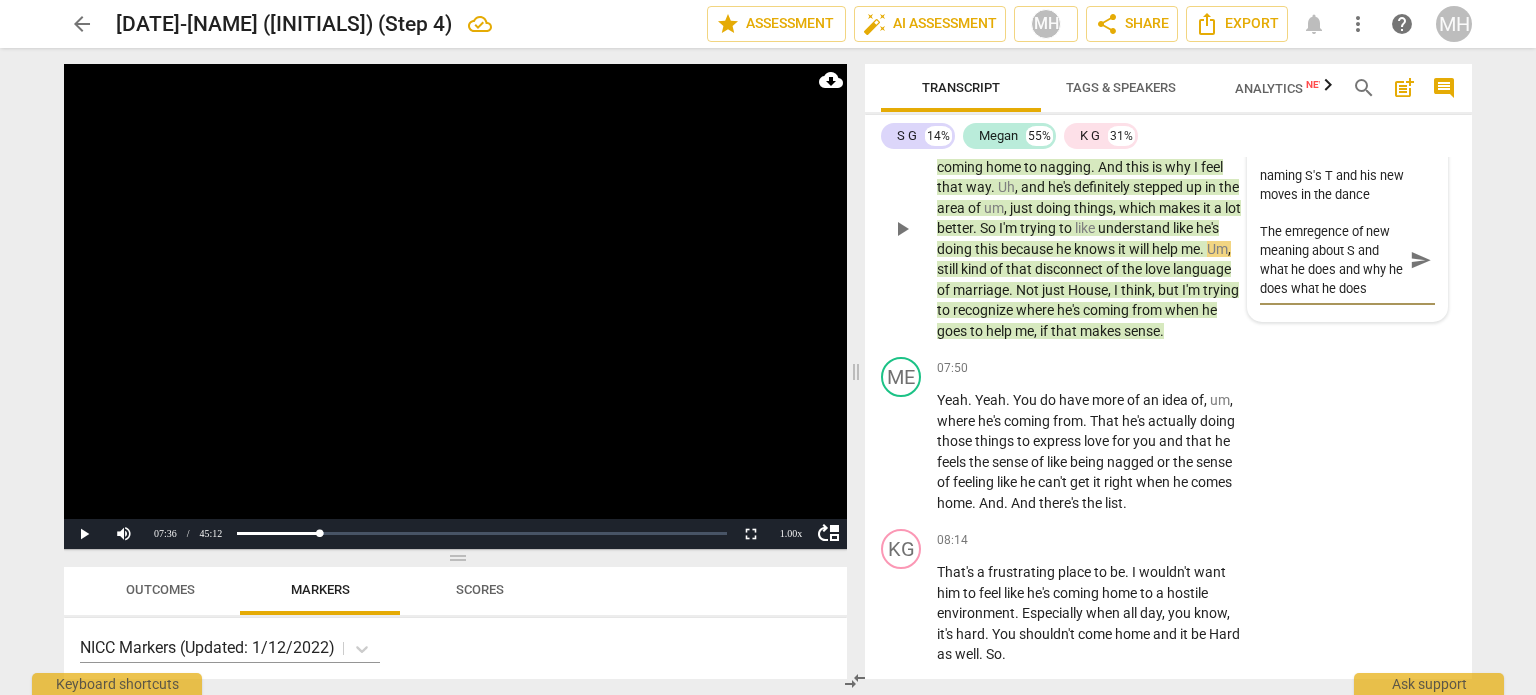 click on "The emregence of new meaning about S and what he does and why he does what he does" at bounding box center [1331, 260] 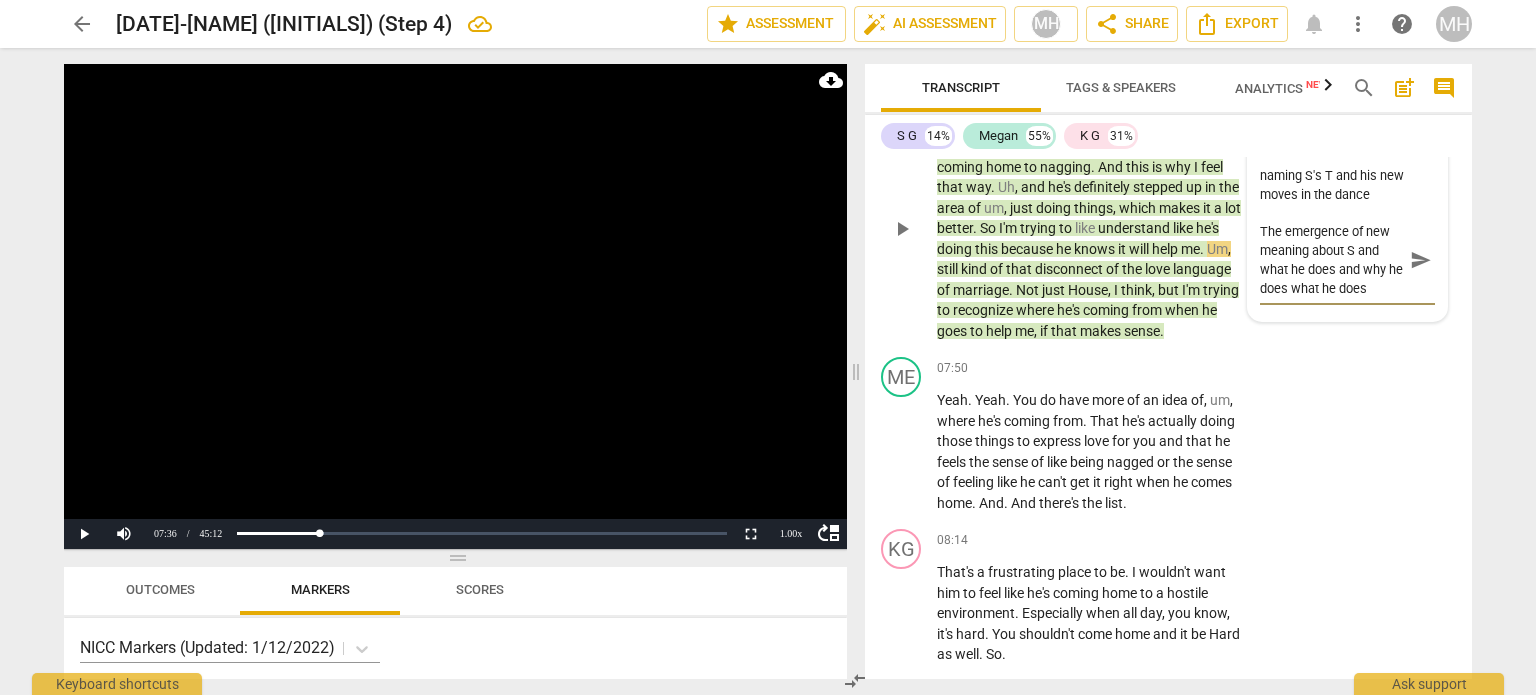 click on "send" at bounding box center [1421, 260] 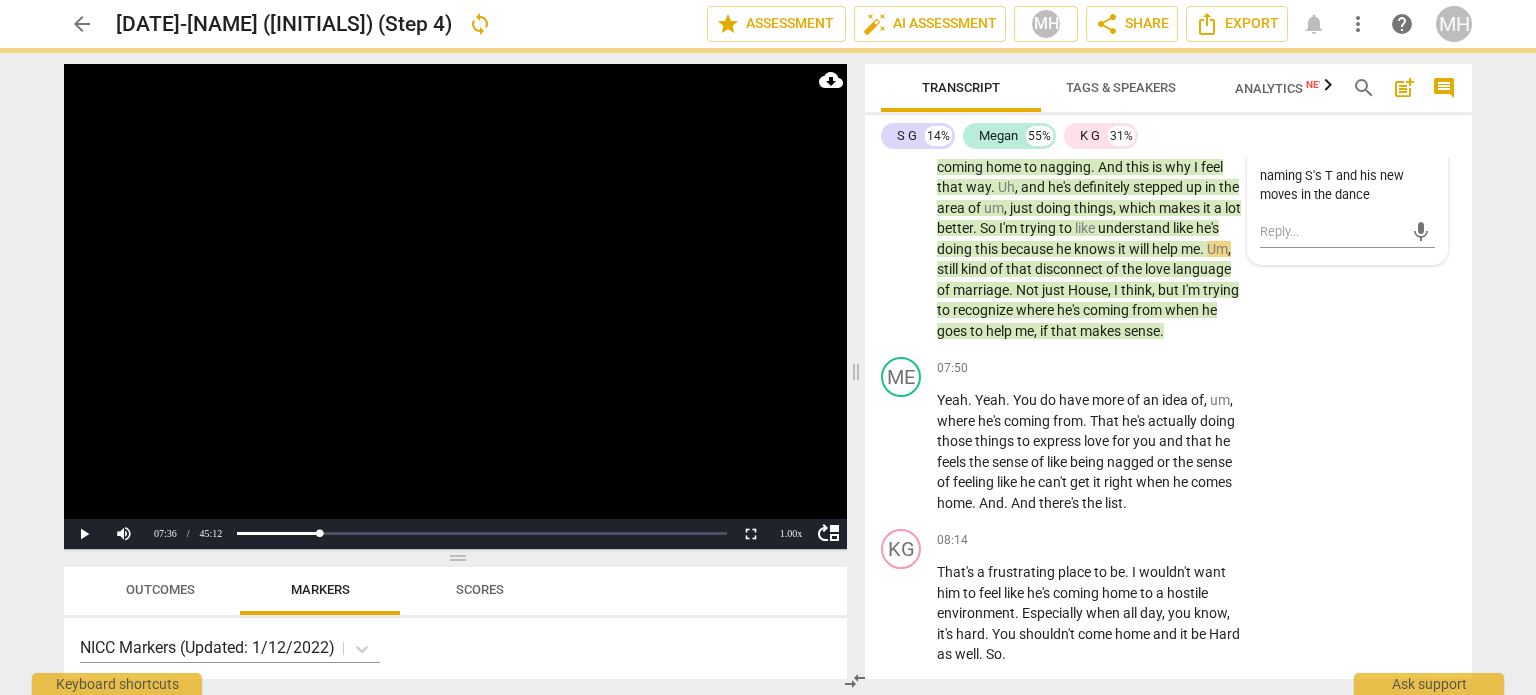 click at bounding box center [455, 306] 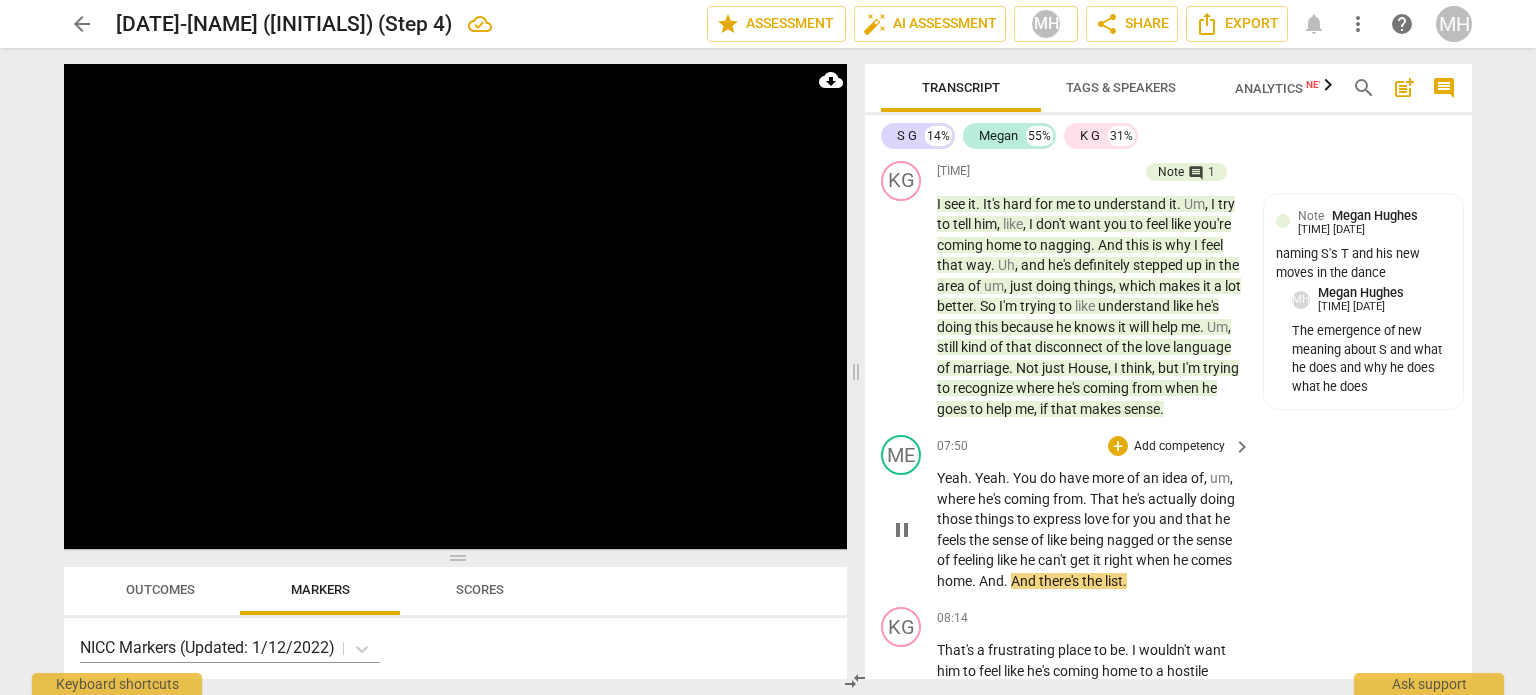 scroll, scrollTop: 5212, scrollLeft: 0, axis: vertical 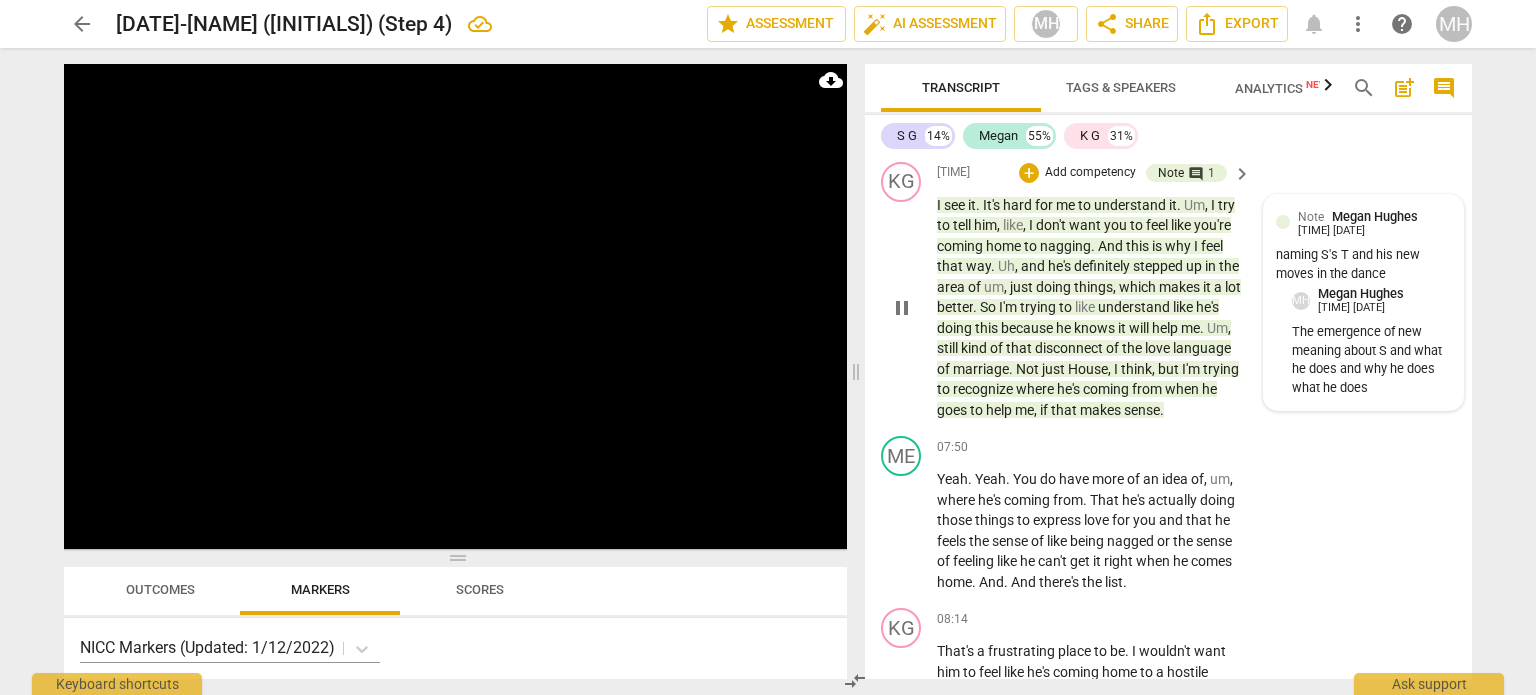 click on "naming S's T and his new moves in the dance" at bounding box center (1363, 265) 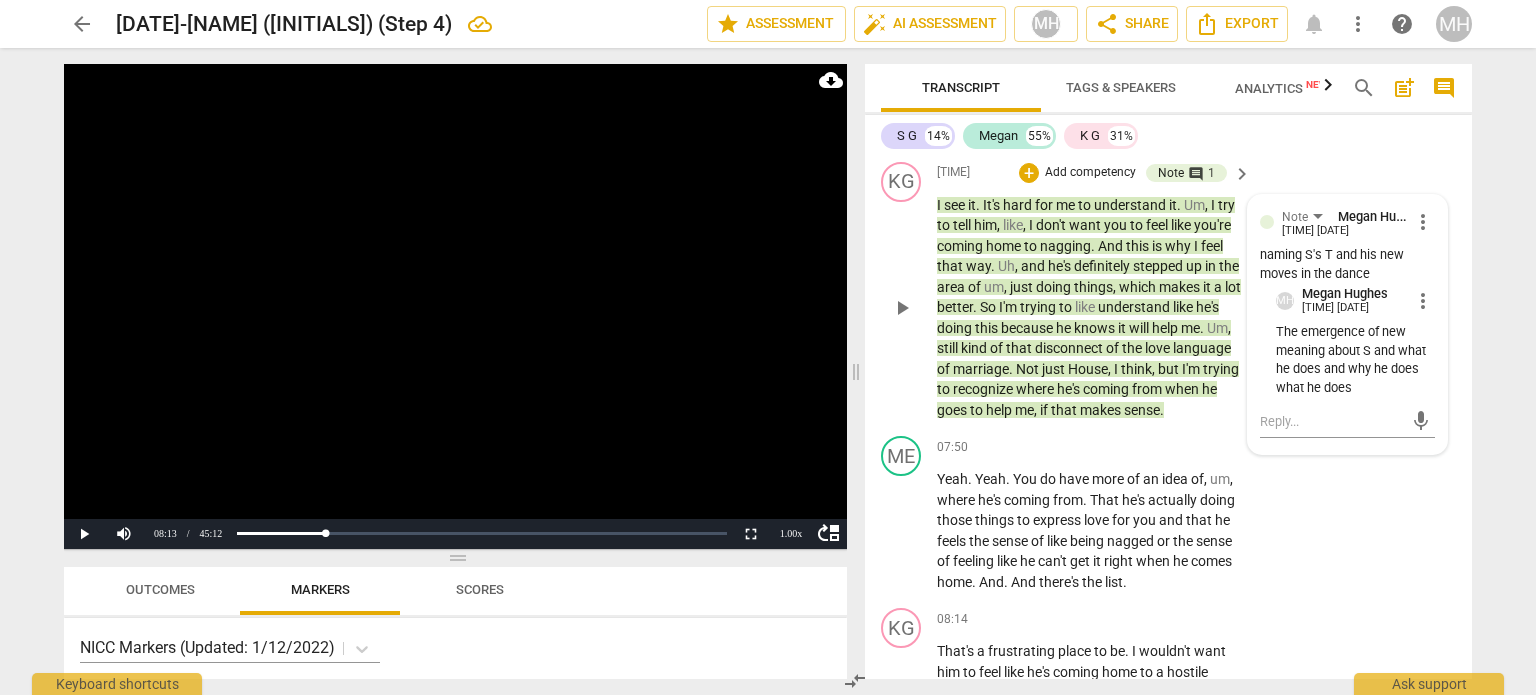 click on "more_vert" at bounding box center [1423, 222] 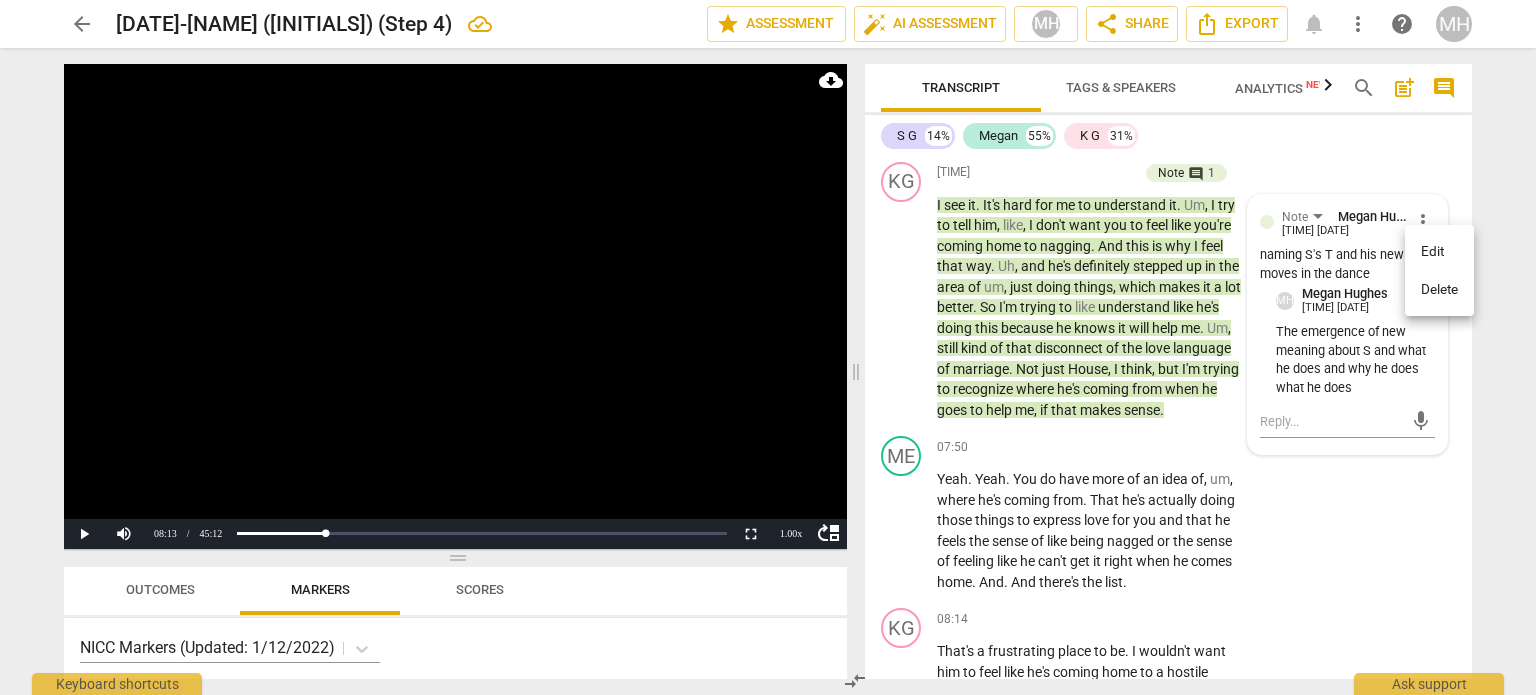 click on "Edit" at bounding box center (1439, 252) 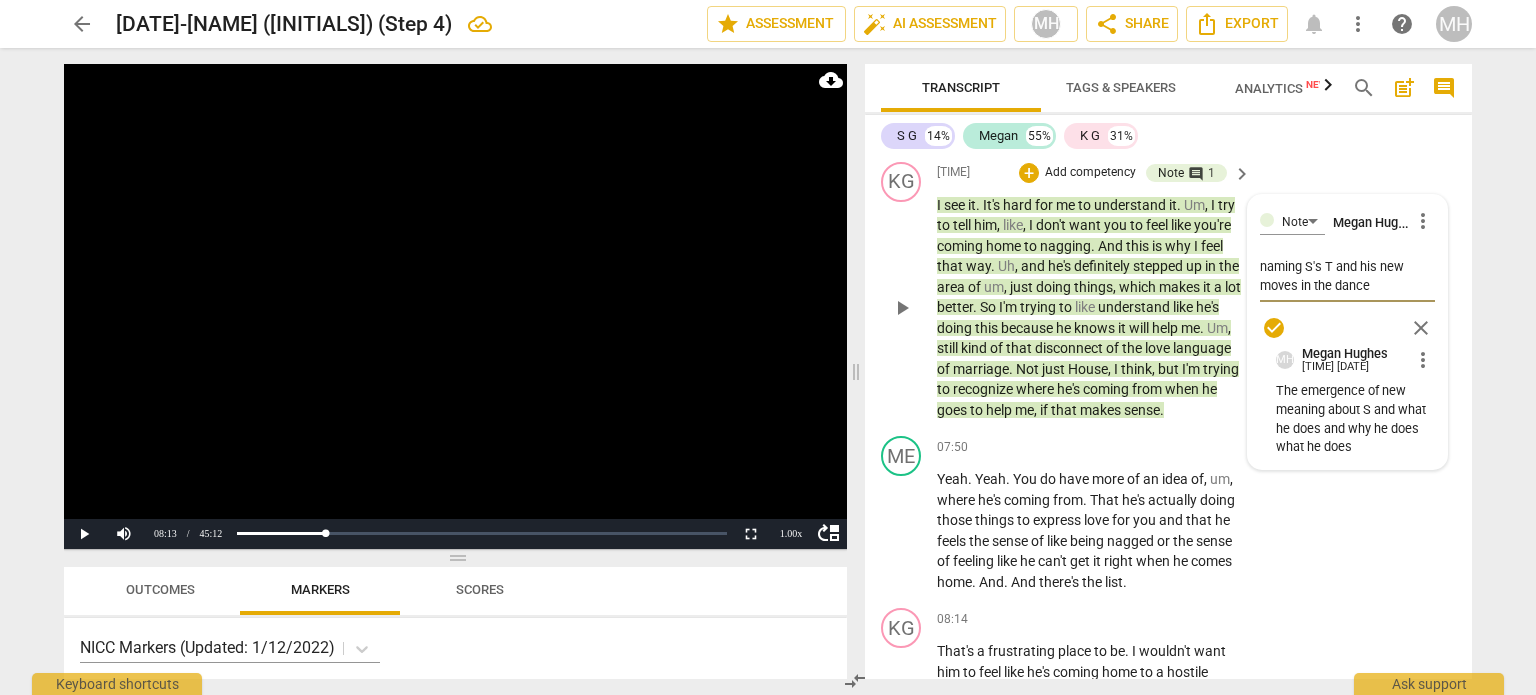 click on "naming S's T and his new moves in the dance" at bounding box center [1347, 276] 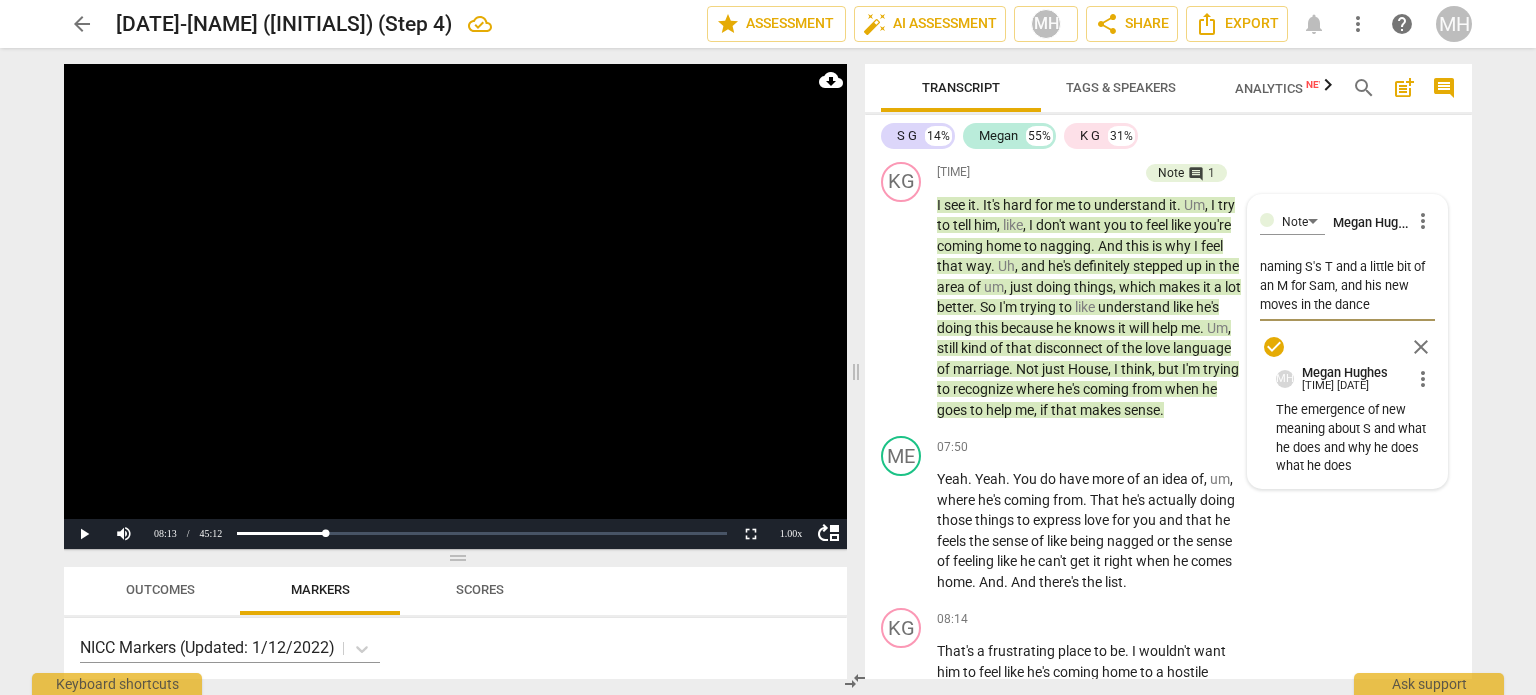 click on "ME play_arrow pause [TIME] + Add competency keyboard_arrow_right Yeah . Yeah . You do have more of an idea of , um , where he's coming from . That he's actually doing those things to express love for you and that he feels the sense of like being nagged or the sense of feeling like he can't get it right when he comes home . And . And there's the list ." at bounding box center (1168, 514) 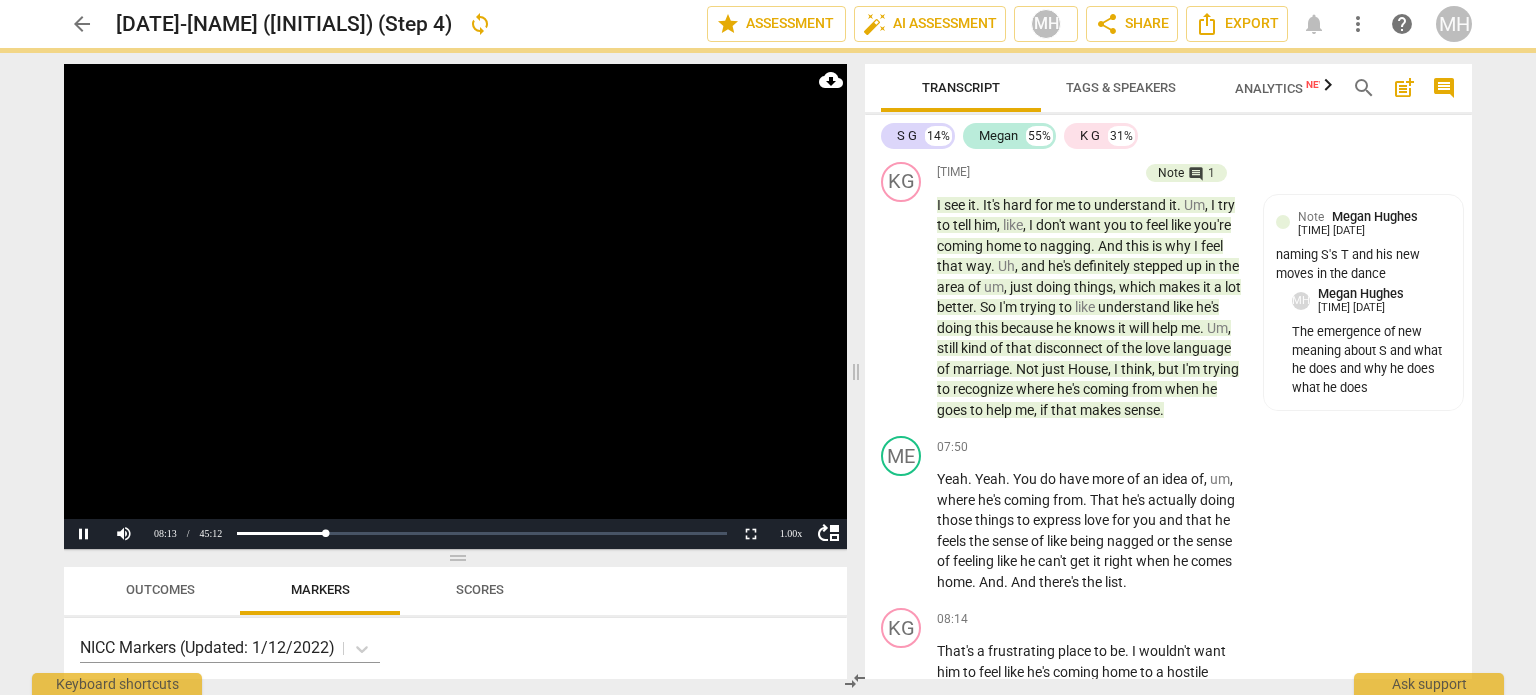 click at bounding box center (455, 306) 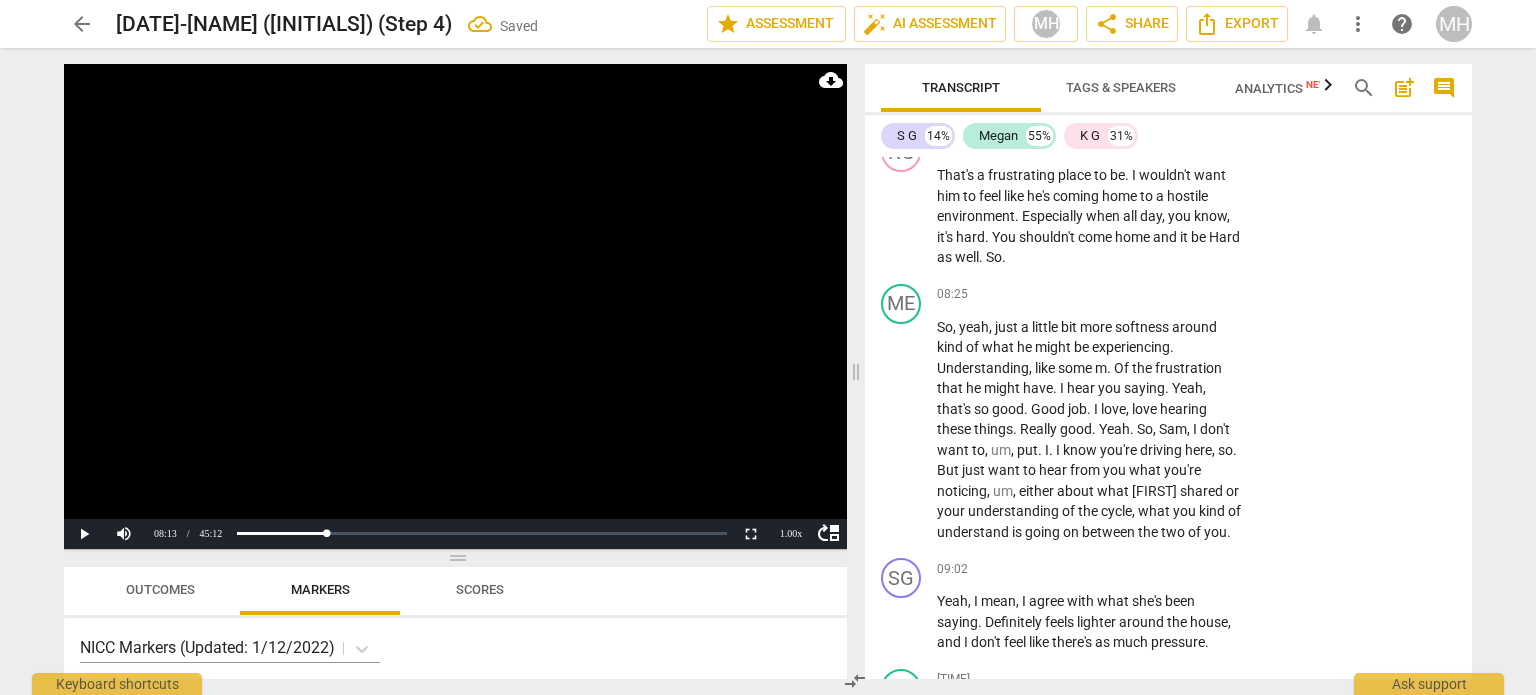 scroll, scrollTop: 5691, scrollLeft: 0, axis: vertical 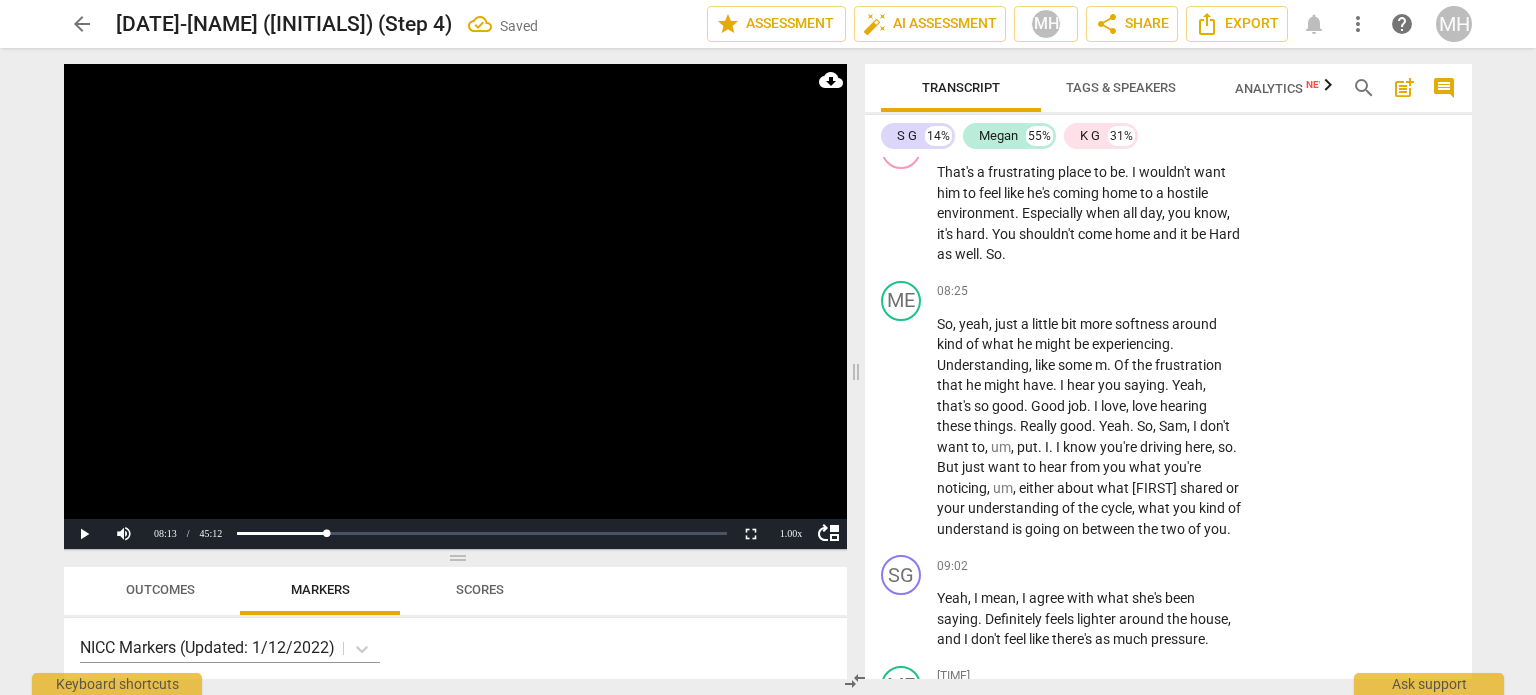 click at bounding box center (455, 306) 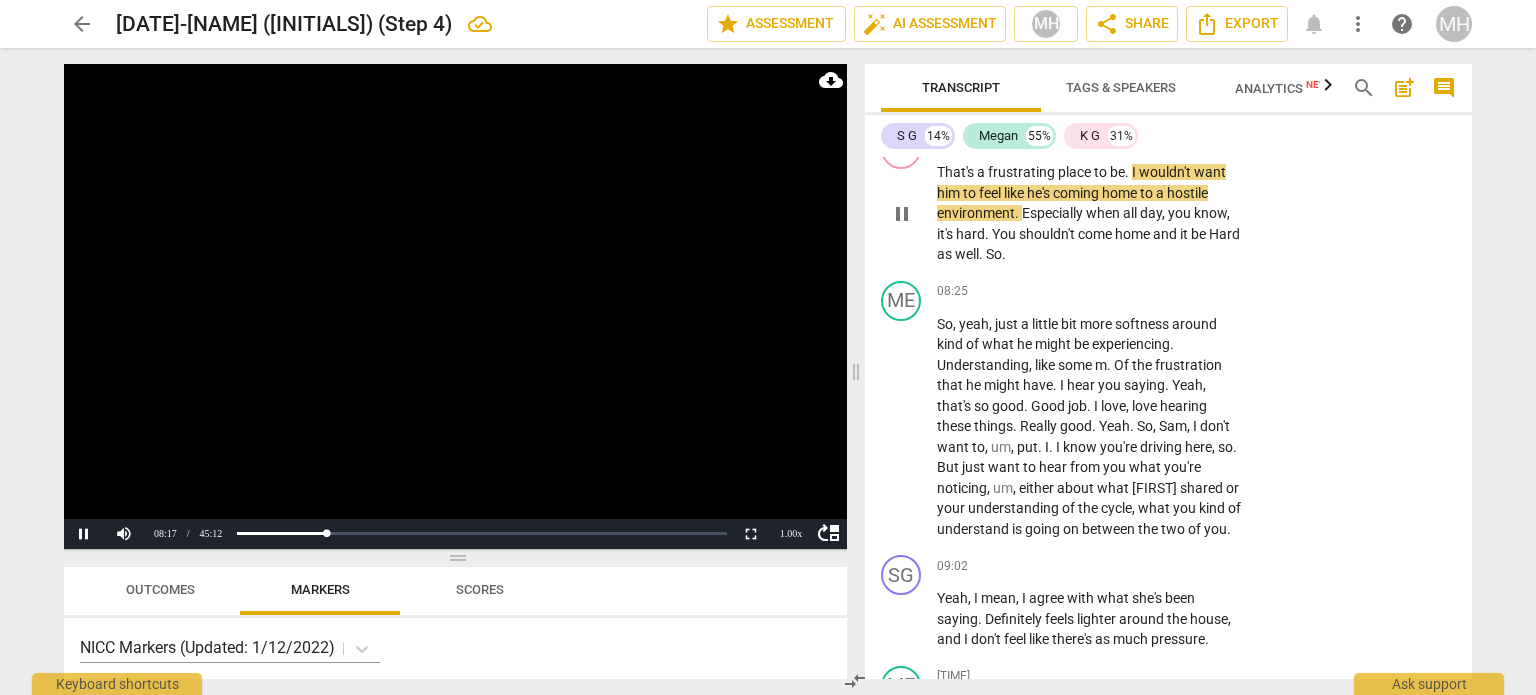 click on "+ Add competency keyboard_arrow_right" at bounding box center (1178, 140) 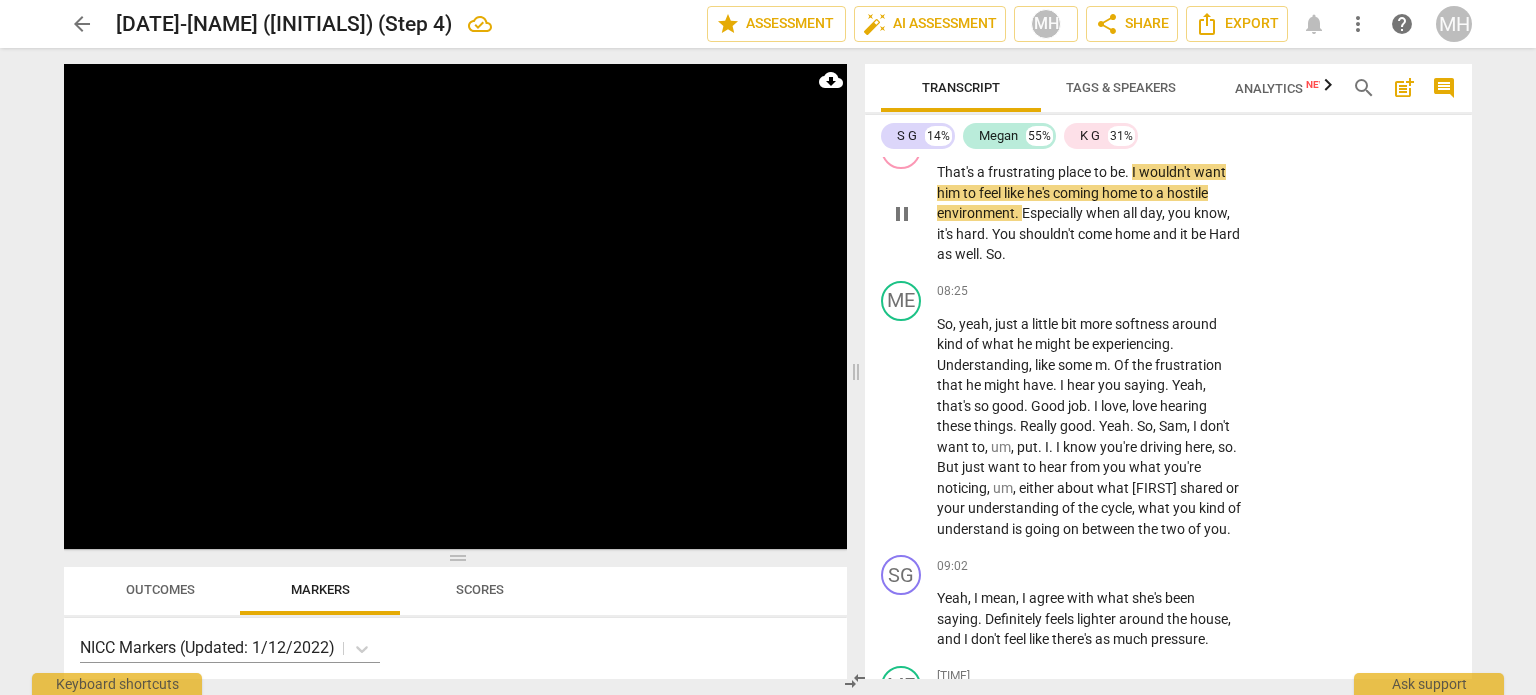 click on "Add competency" at bounding box center (1179, 141) 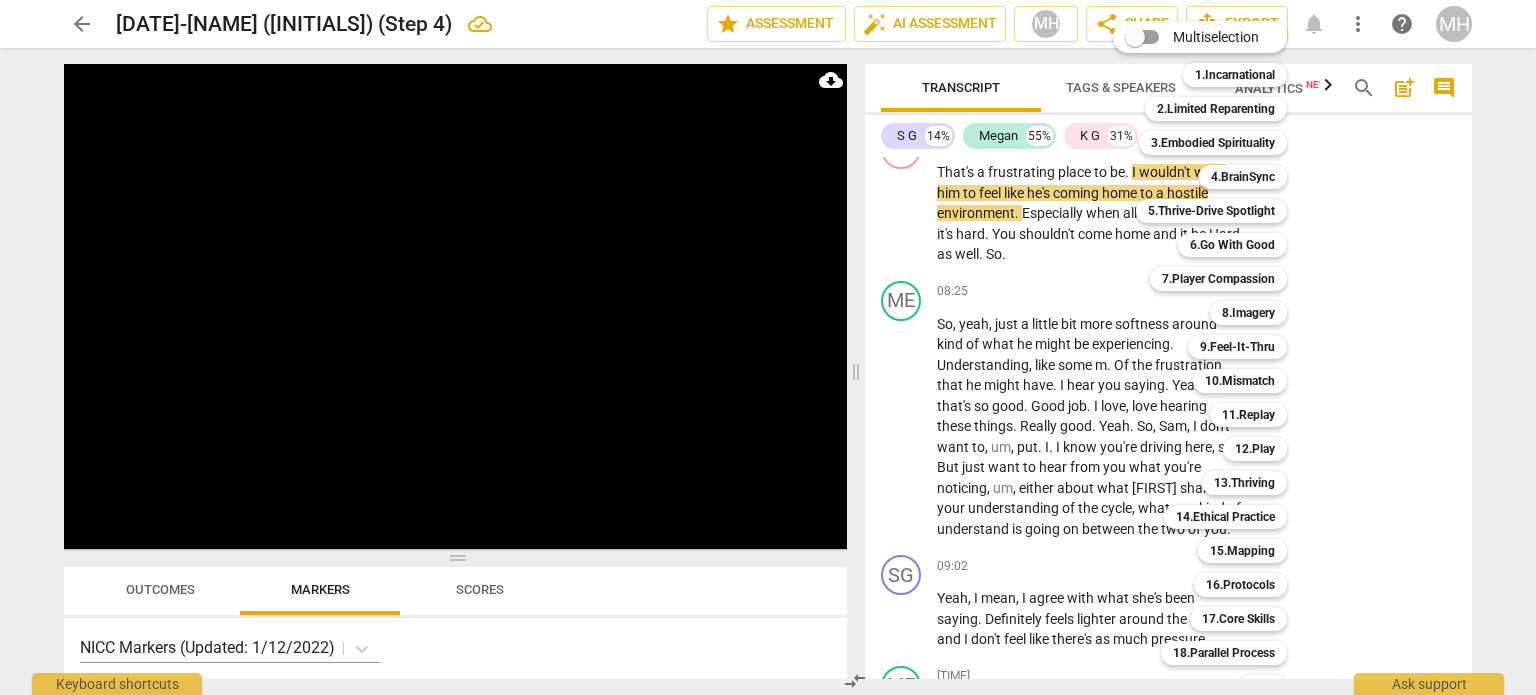 scroll, scrollTop: 59, scrollLeft: 0, axis: vertical 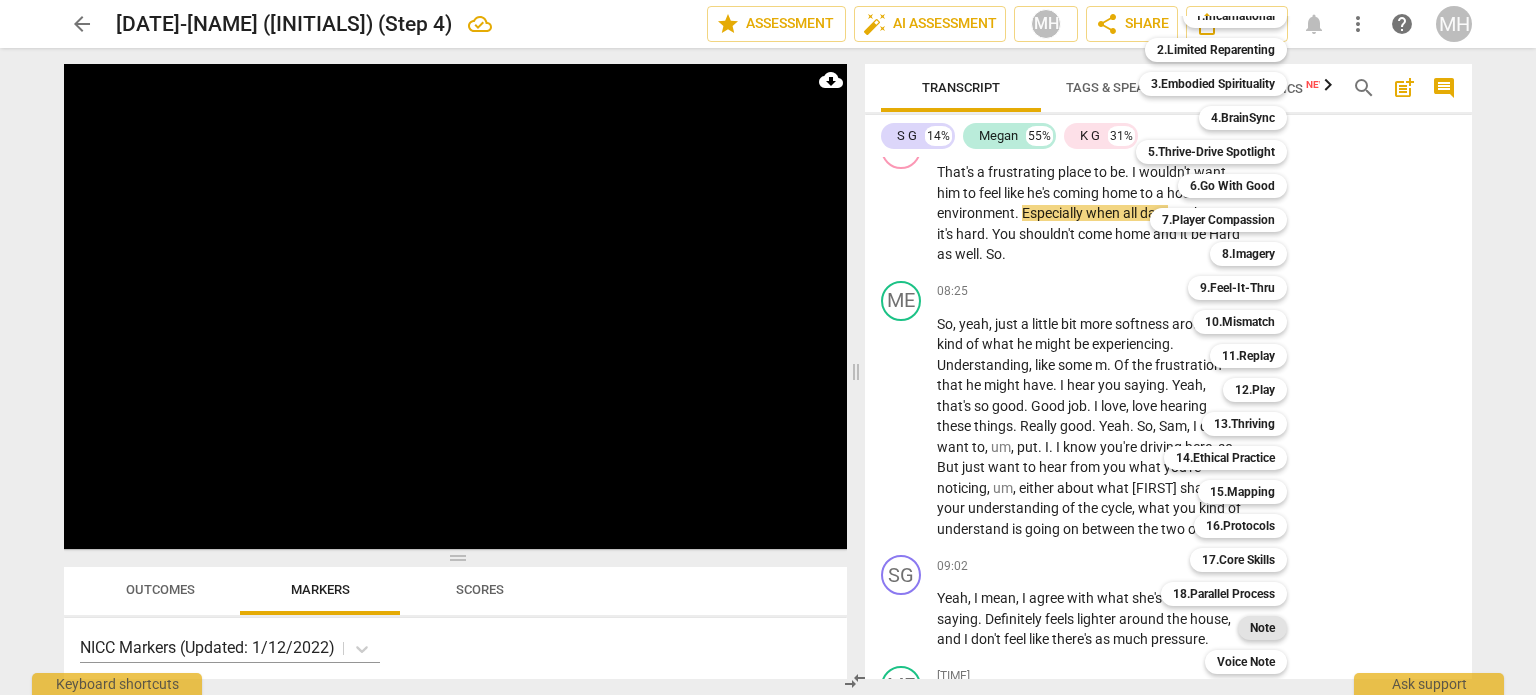 click on "Note" at bounding box center (1262, 628) 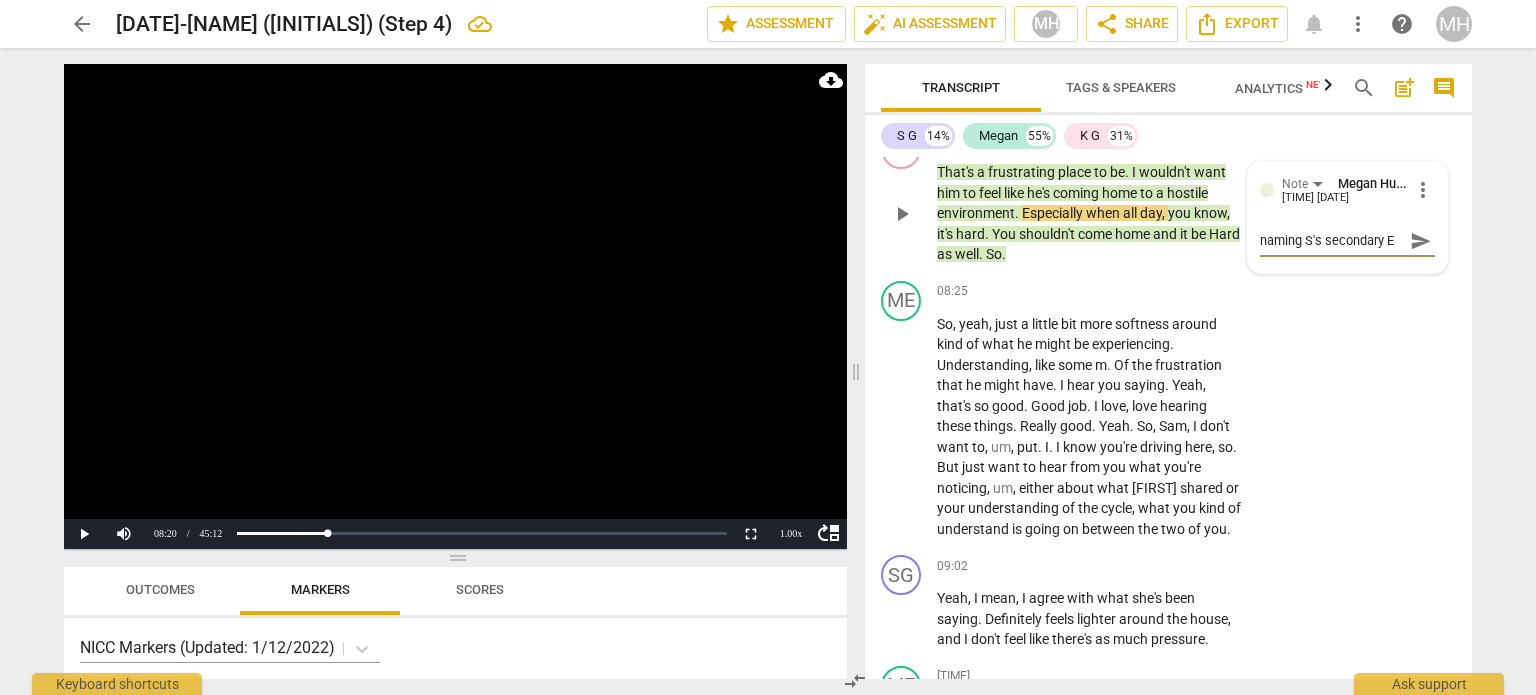 click on "send" at bounding box center (1421, 241) 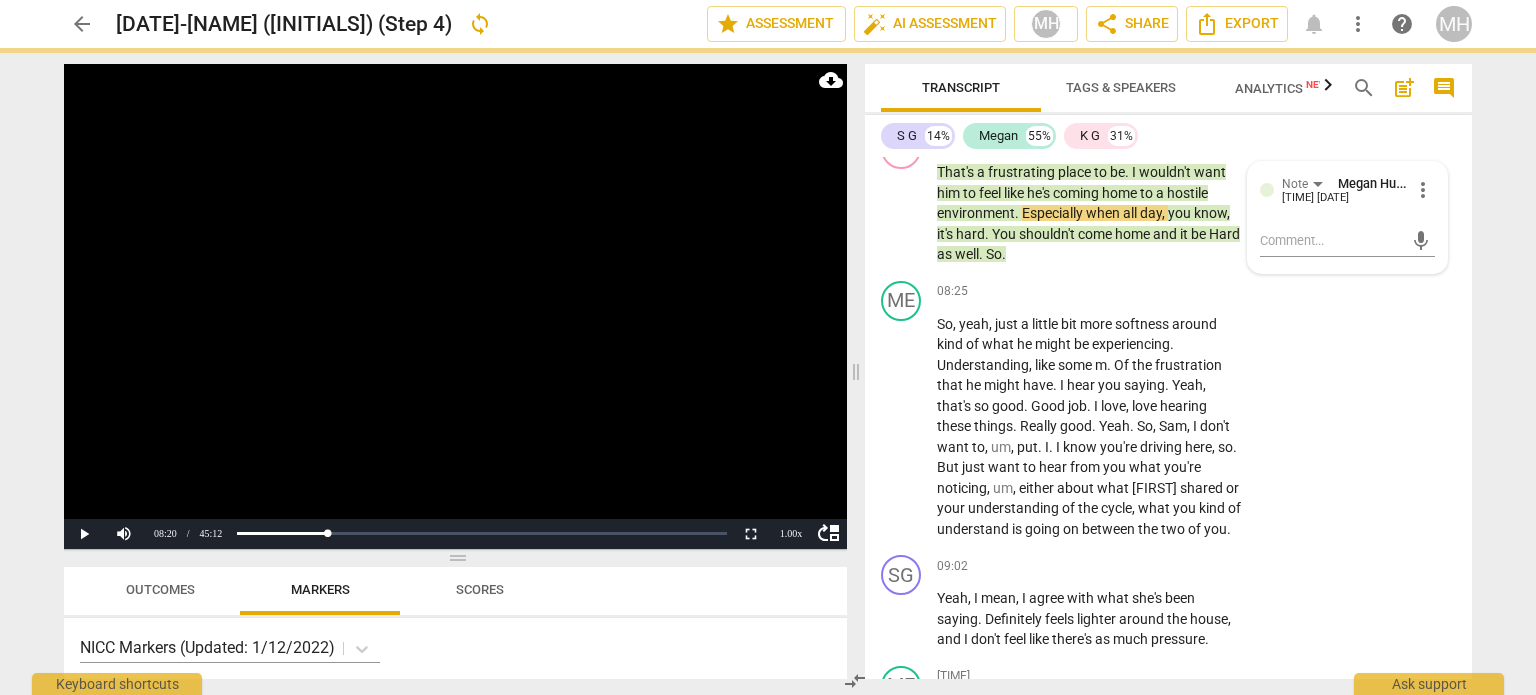 click at bounding box center [455, 306] 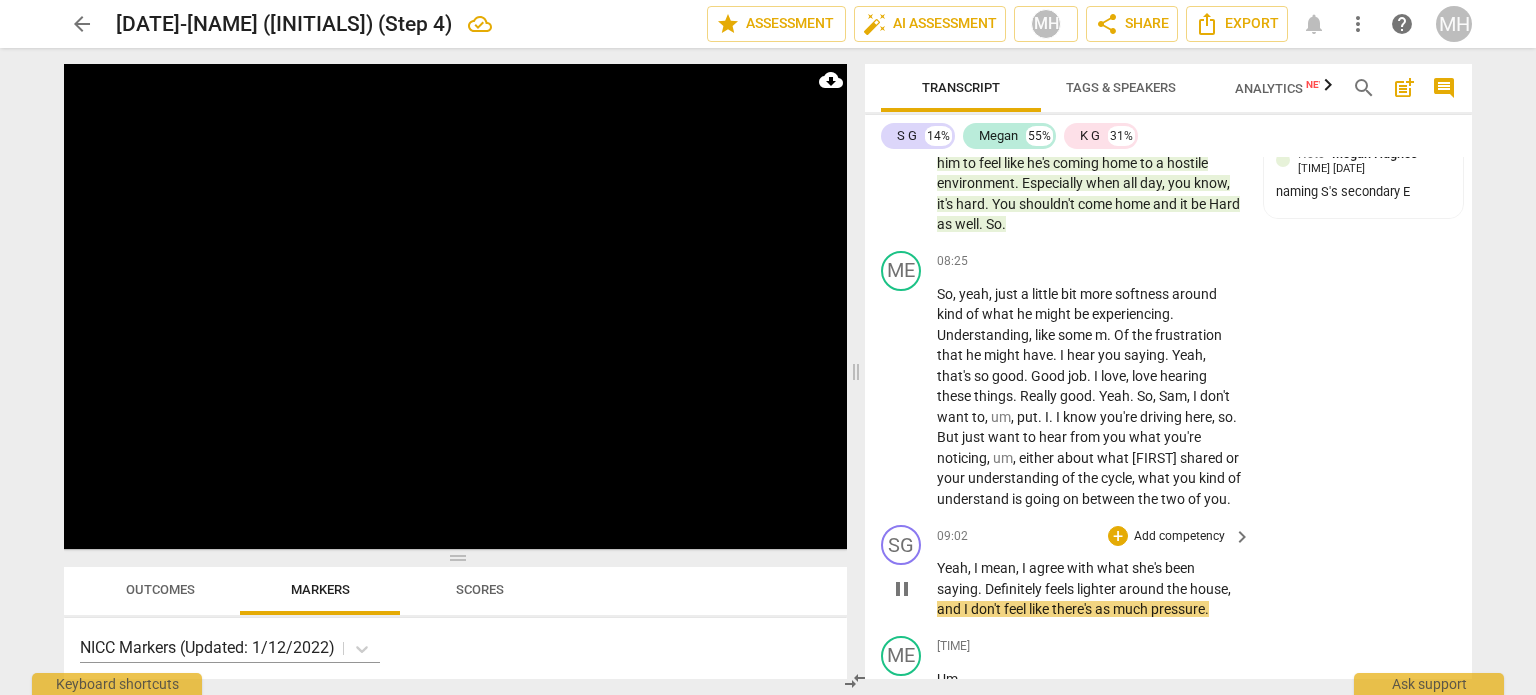 scroll, scrollTop: 5712, scrollLeft: 0, axis: vertical 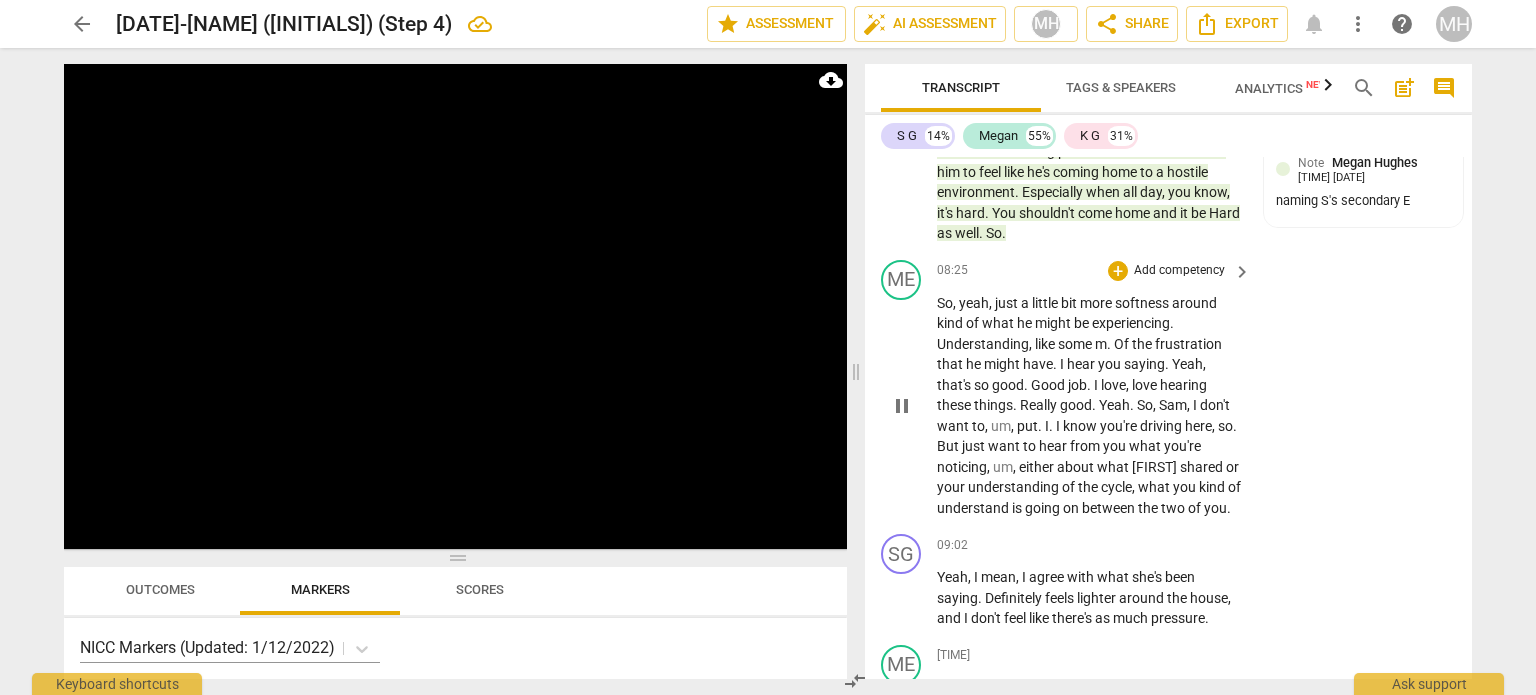 click on "Add competency" at bounding box center (1179, 271) 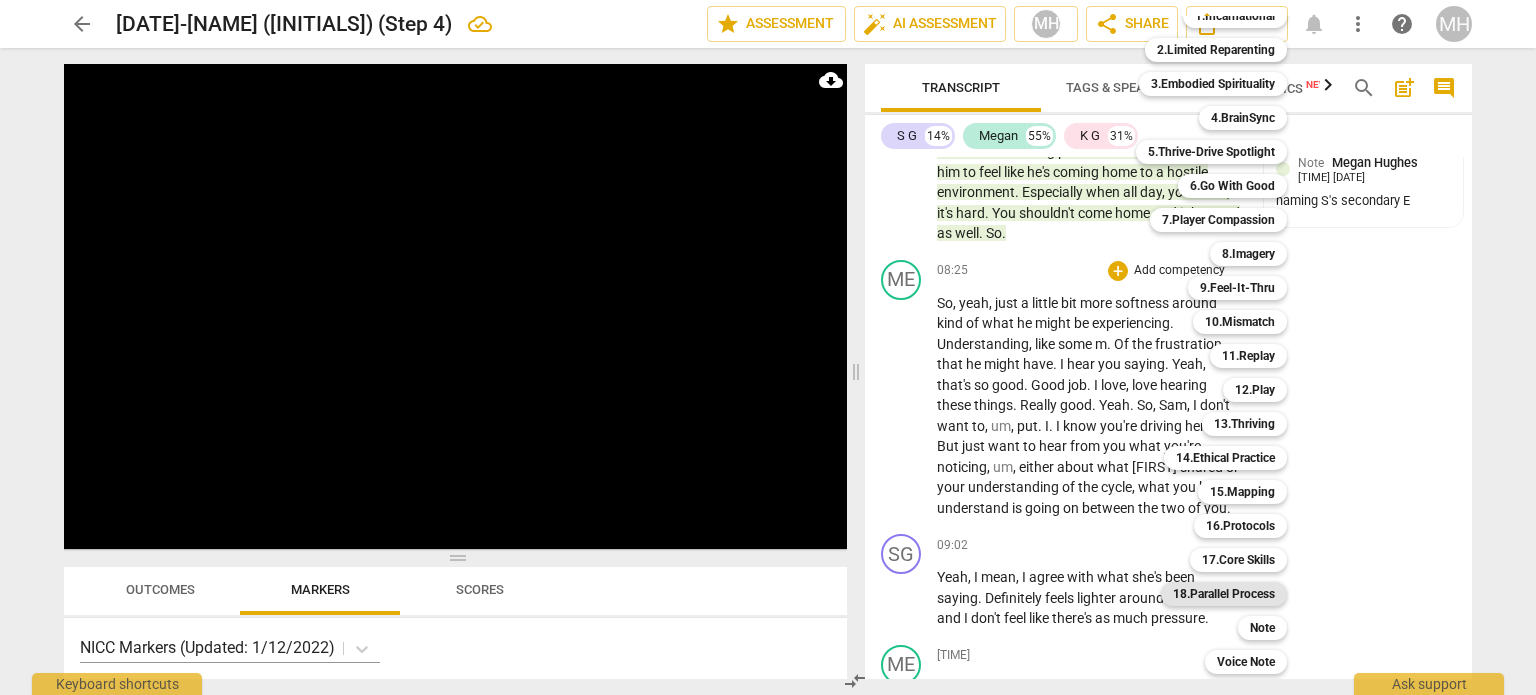 scroll, scrollTop: 58, scrollLeft: 0, axis: vertical 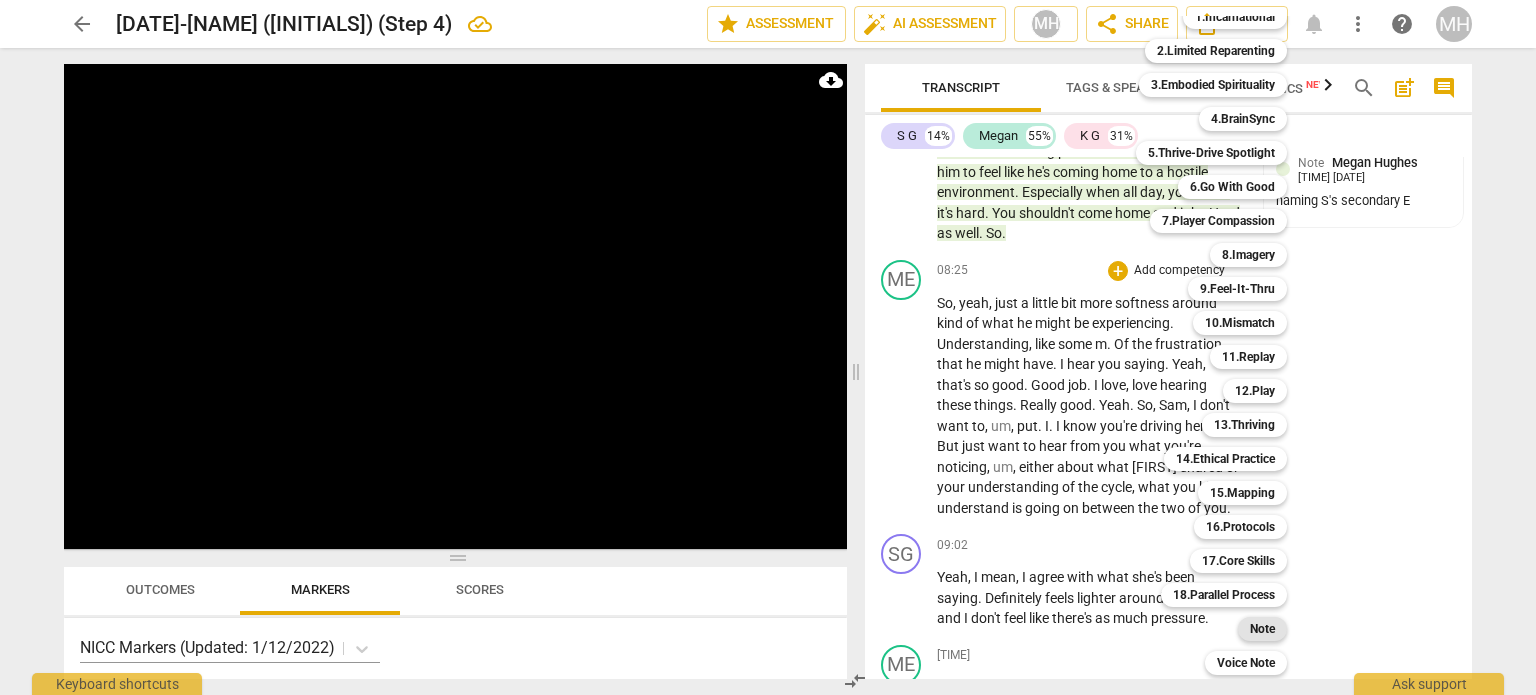 click on "Note" at bounding box center [1262, 629] 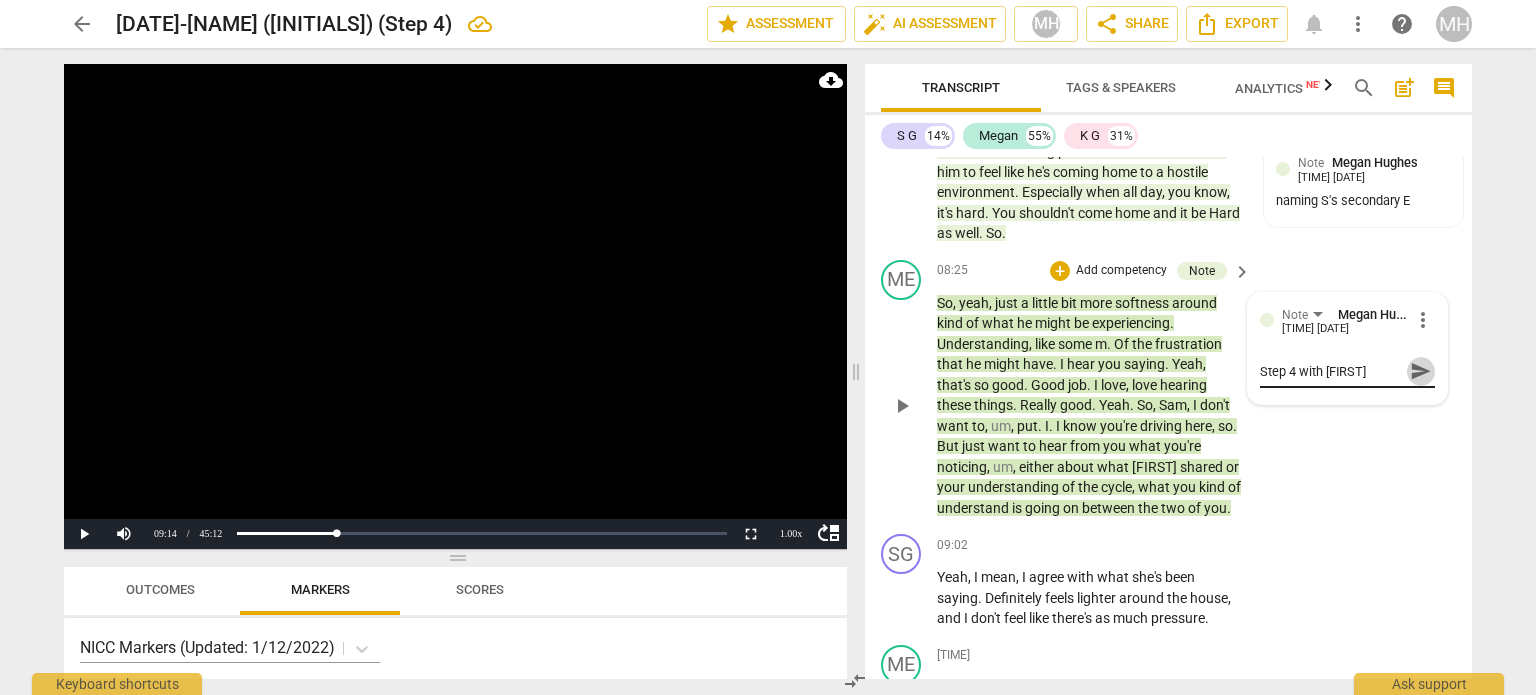 click on "send" at bounding box center [1421, 371] 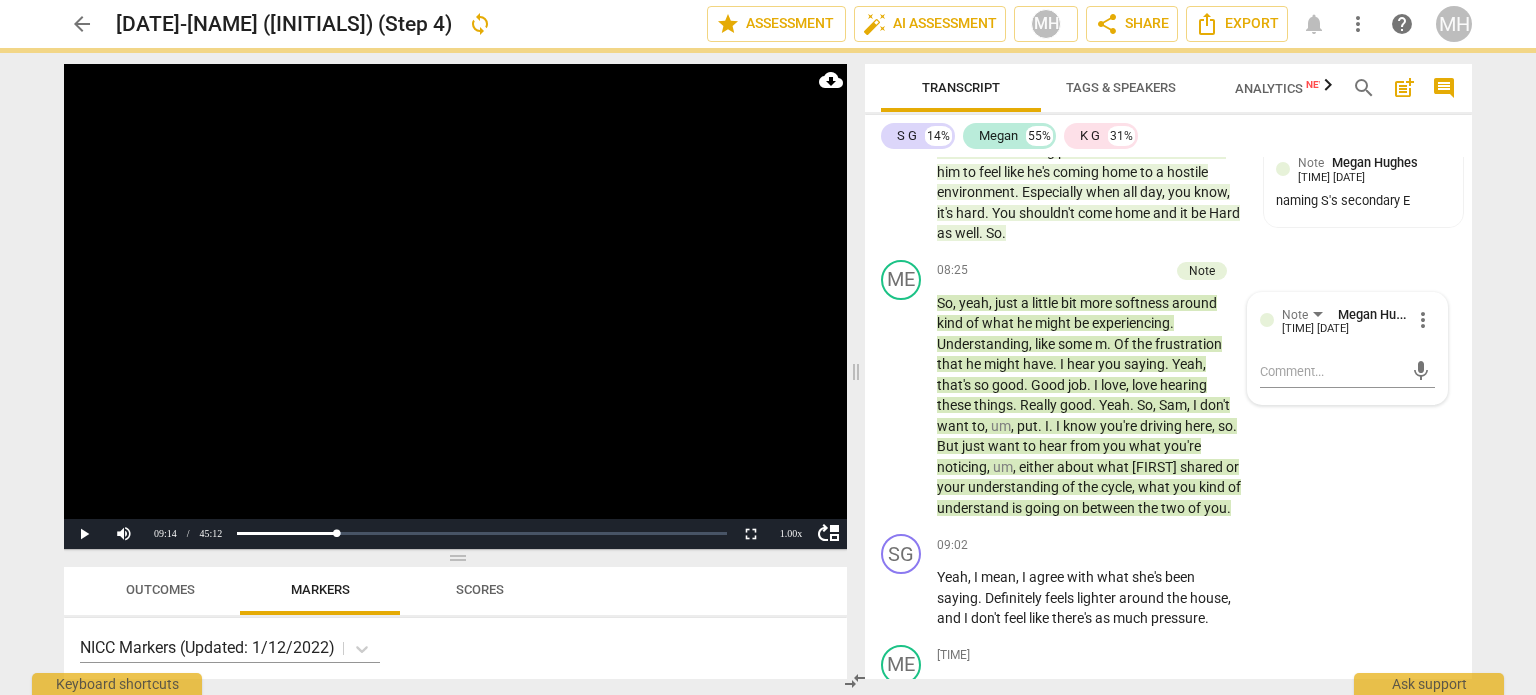 click at bounding box center (455, 306) 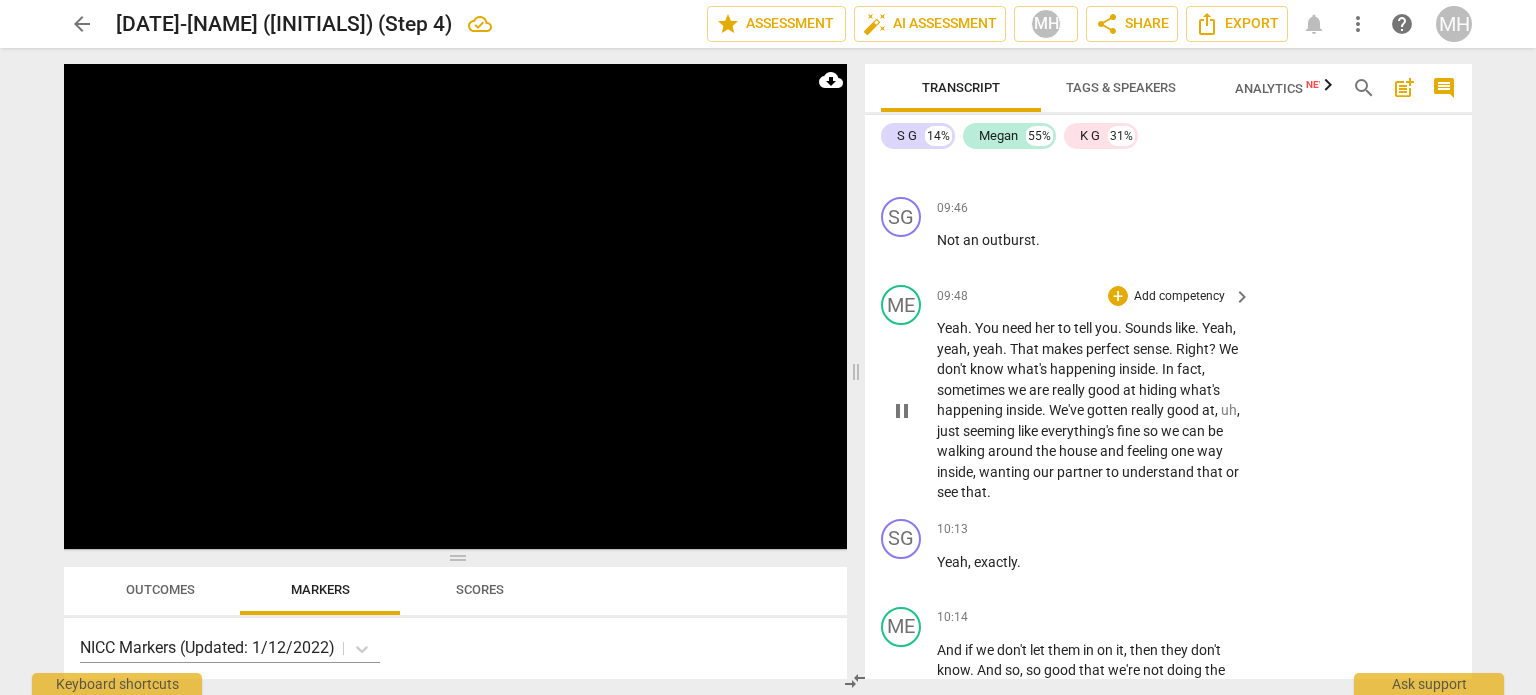 scroll, scrollTop: 6531, scrollLeft: 0, axis: vertical 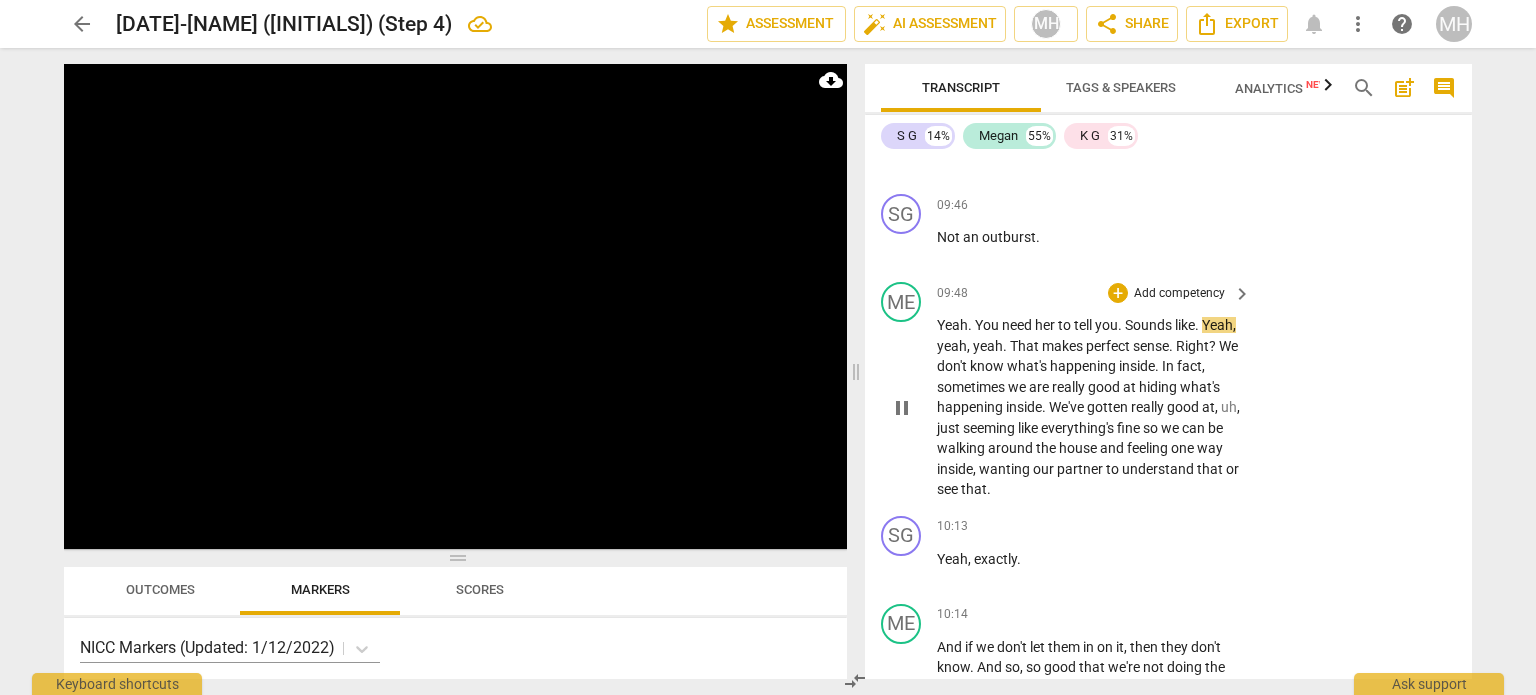 click on "Add competency" at bounding box center (1179, 294) 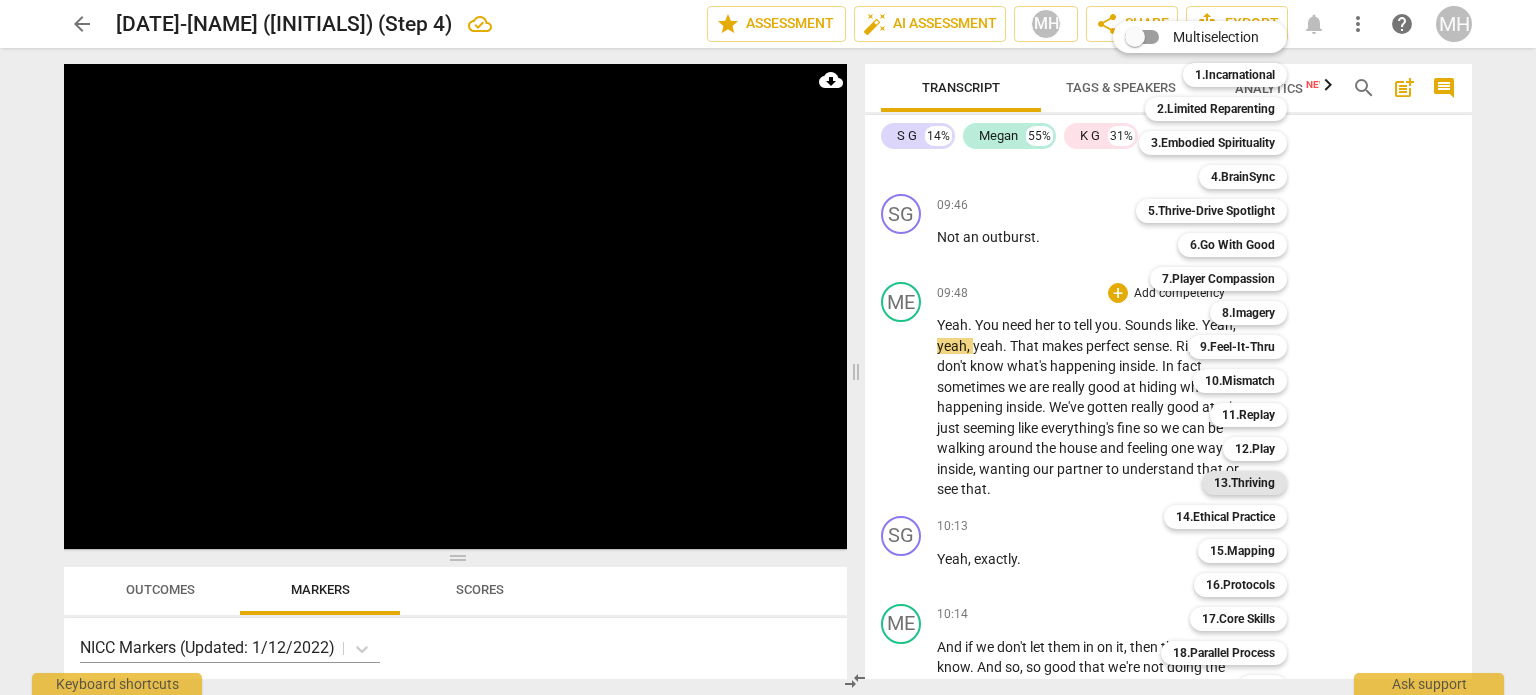 scroll, scrollTop: 59, scrollLeft: 0, axis: vertical 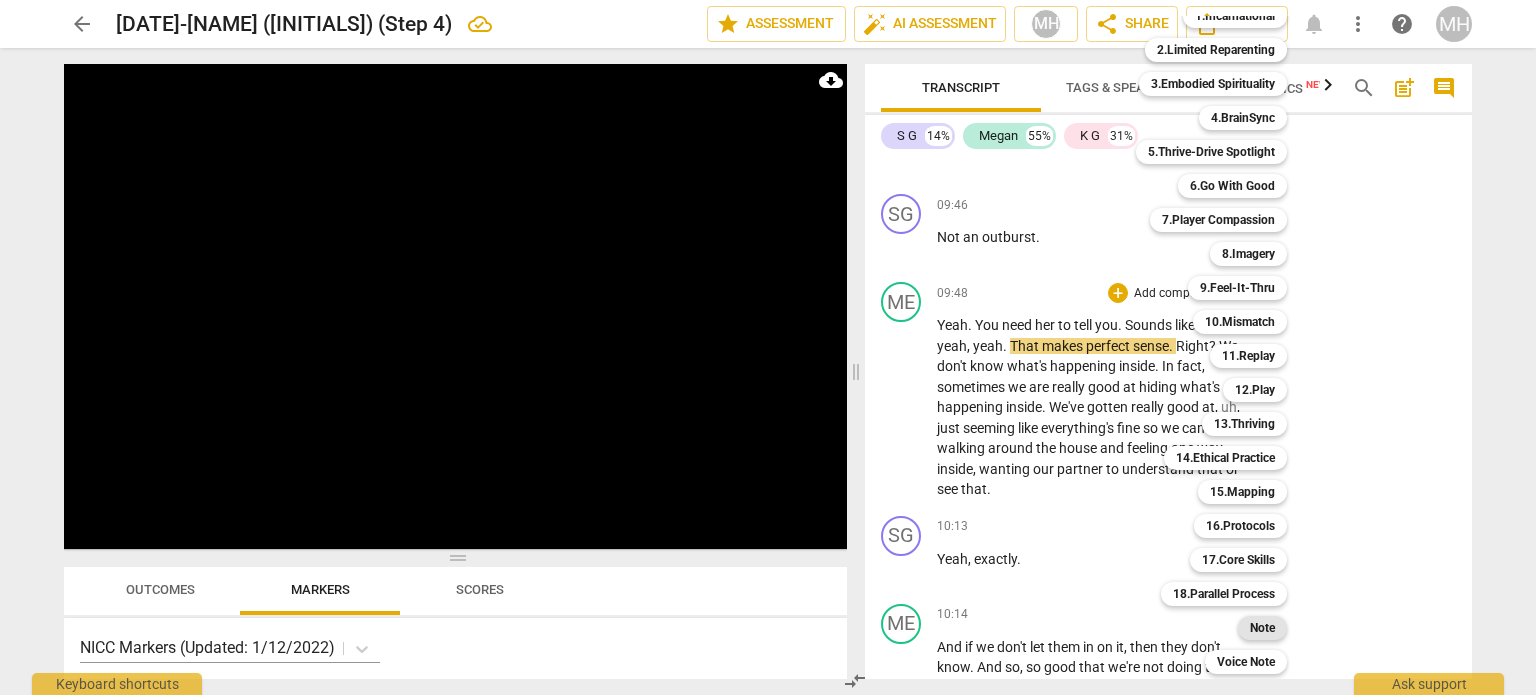 click on "Note" at bounding box center (1262, 628) 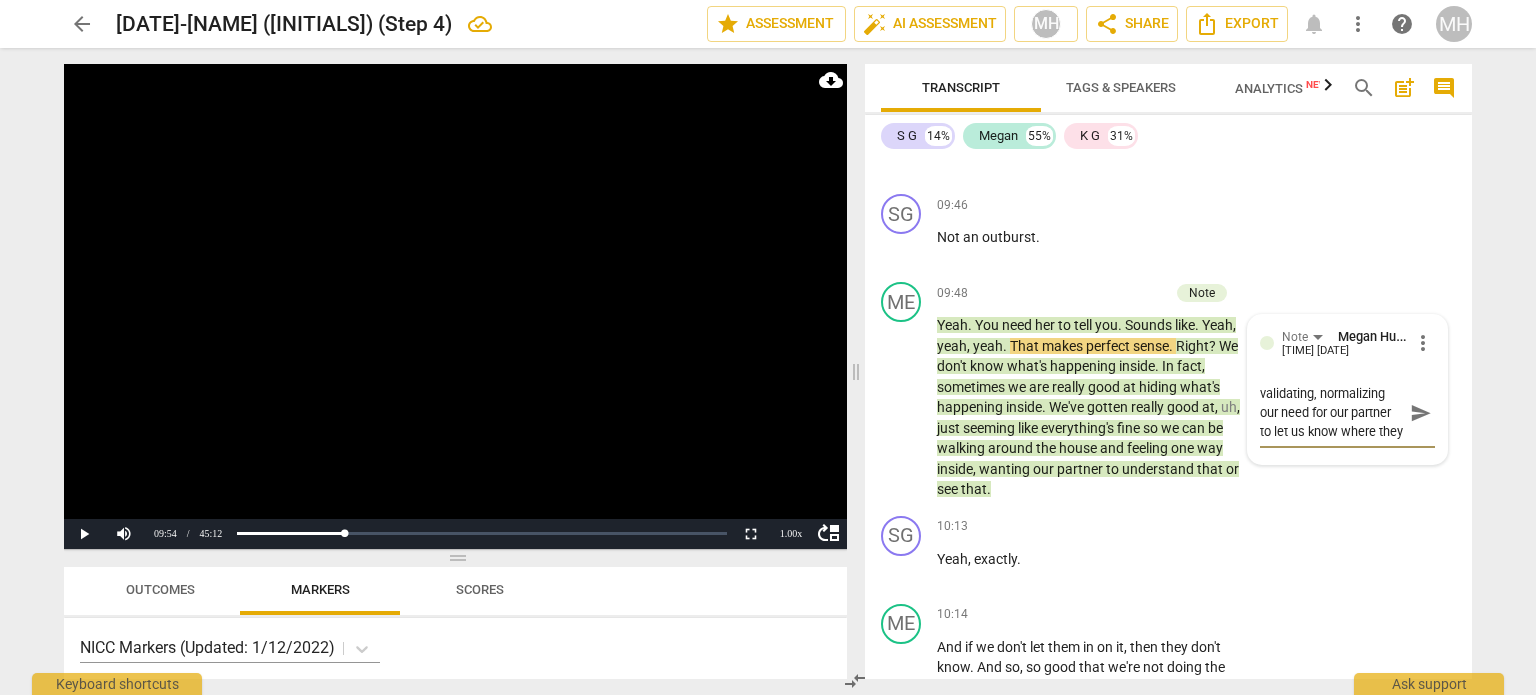 scroll, scrollTop: 17, scrollLeft: 0, axis: vertical 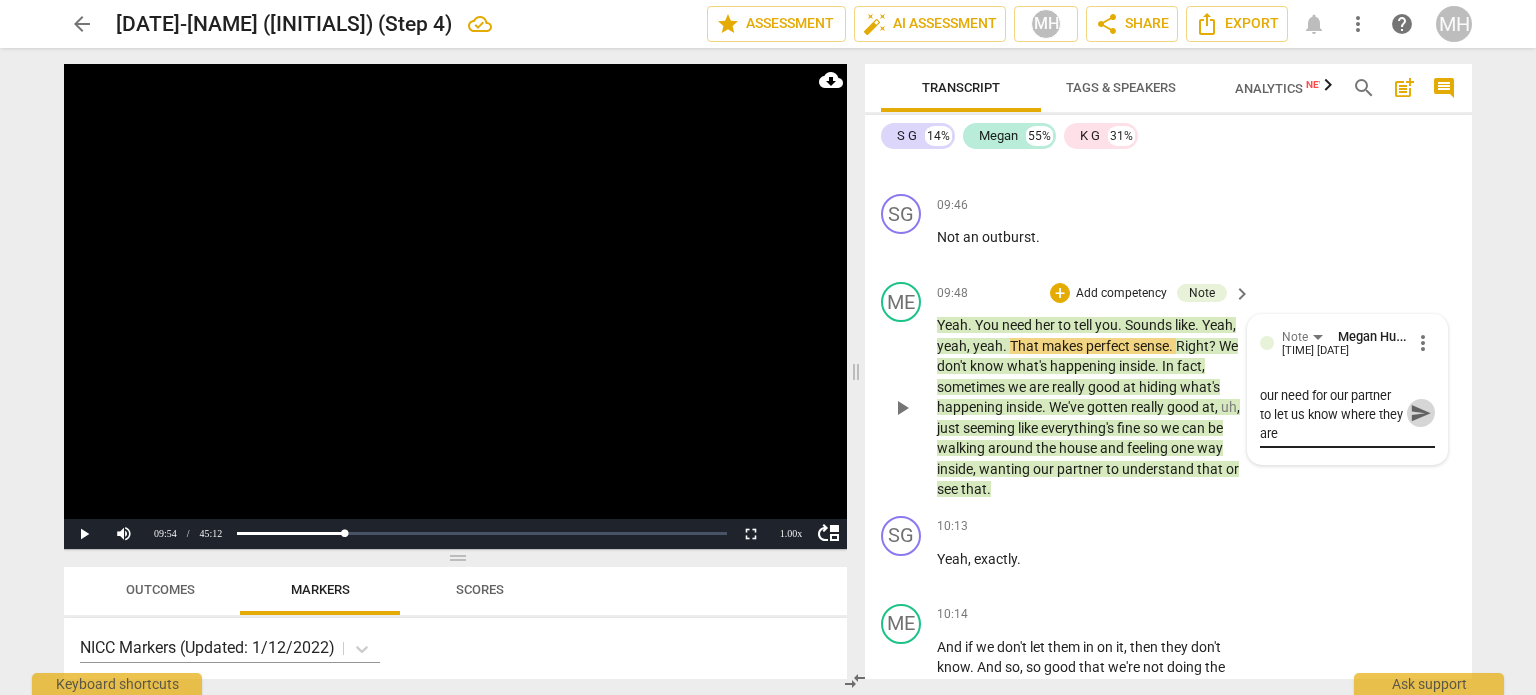 click on "send" at bounding box center [1421, 413] 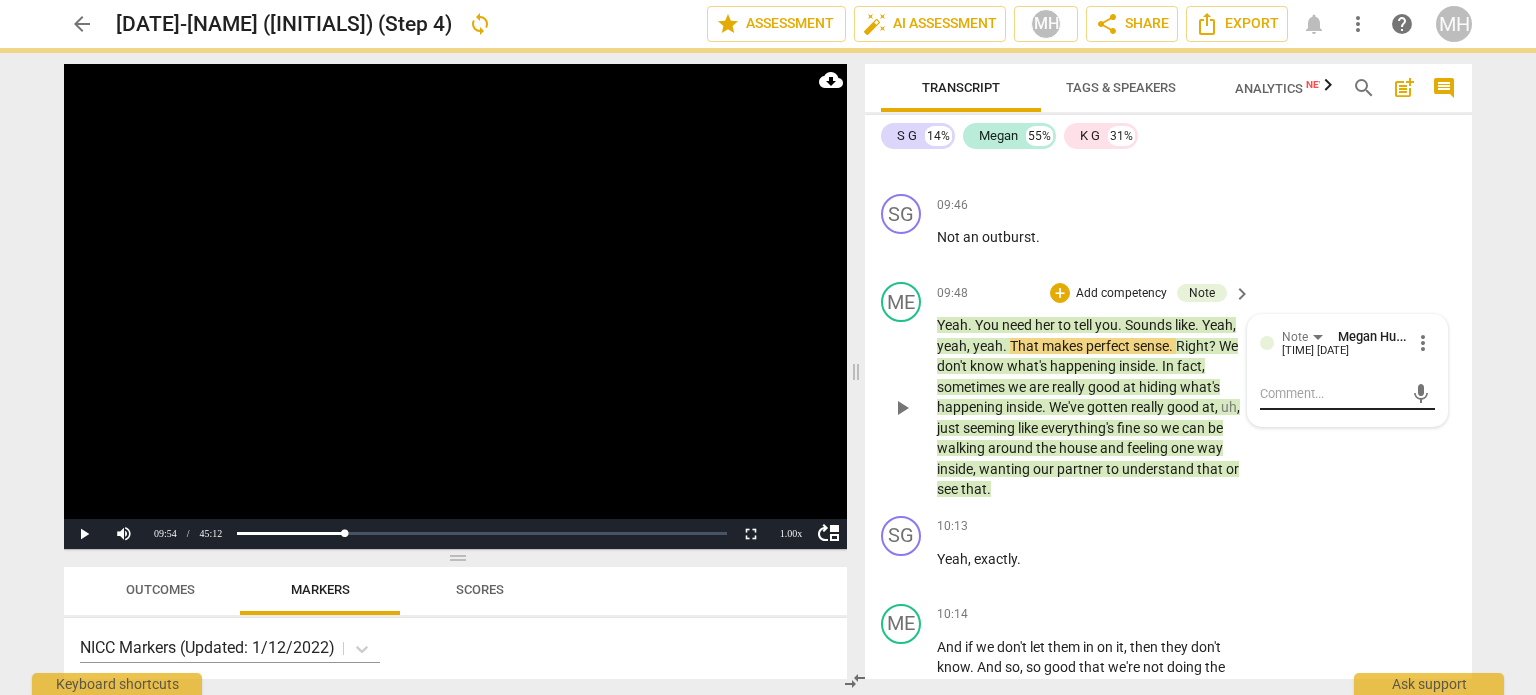 scroll, scrollTop: 0, scrollLeft: 0, axis: both 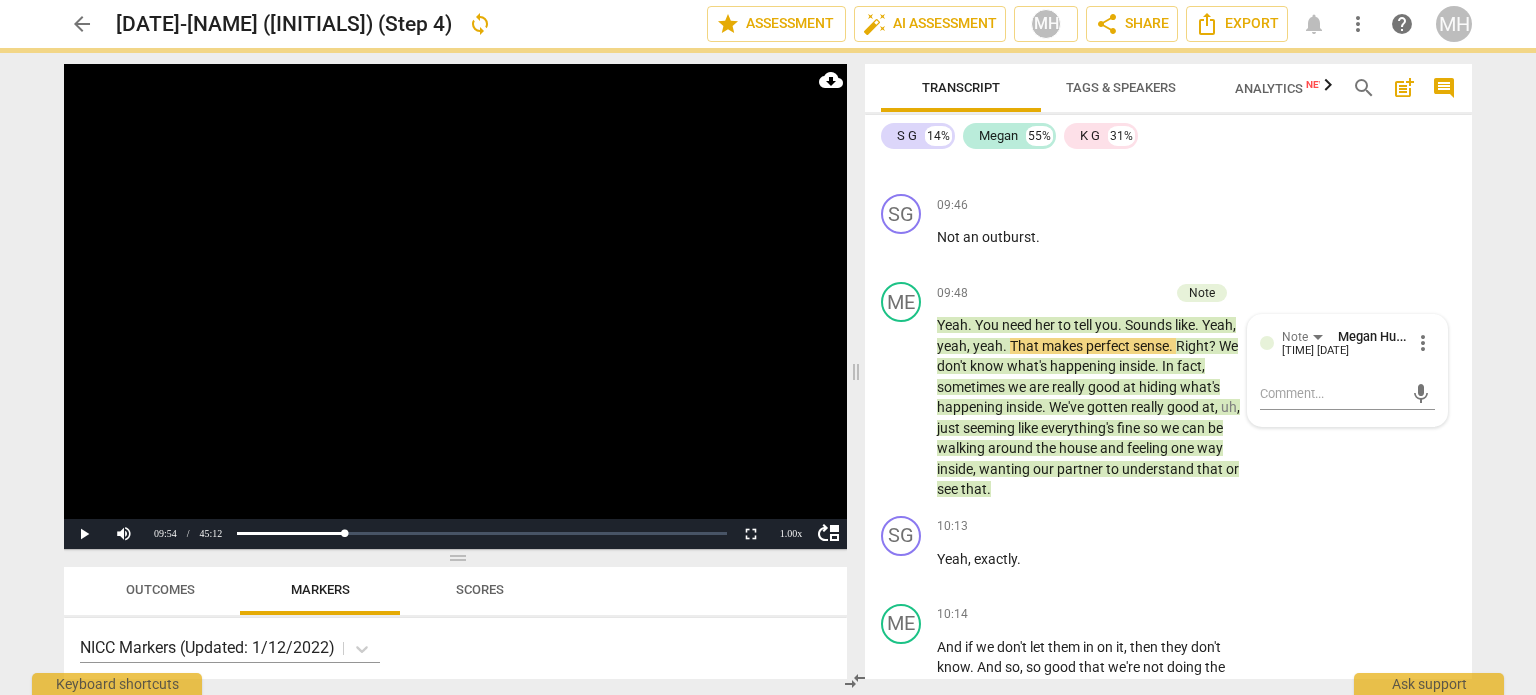click at bounding box center (455, 306) 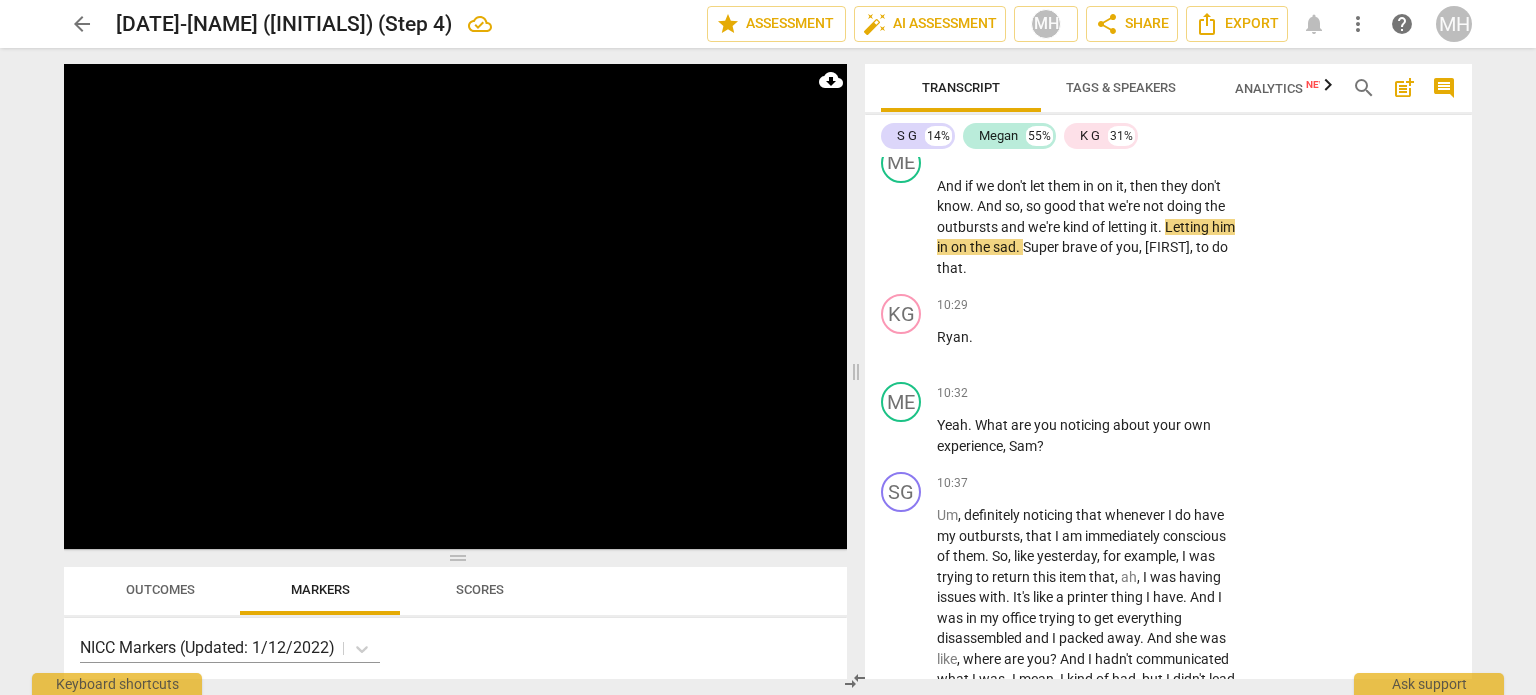 scroll, scrollTop: 6995, scrollLeft: 0, axis: vertical 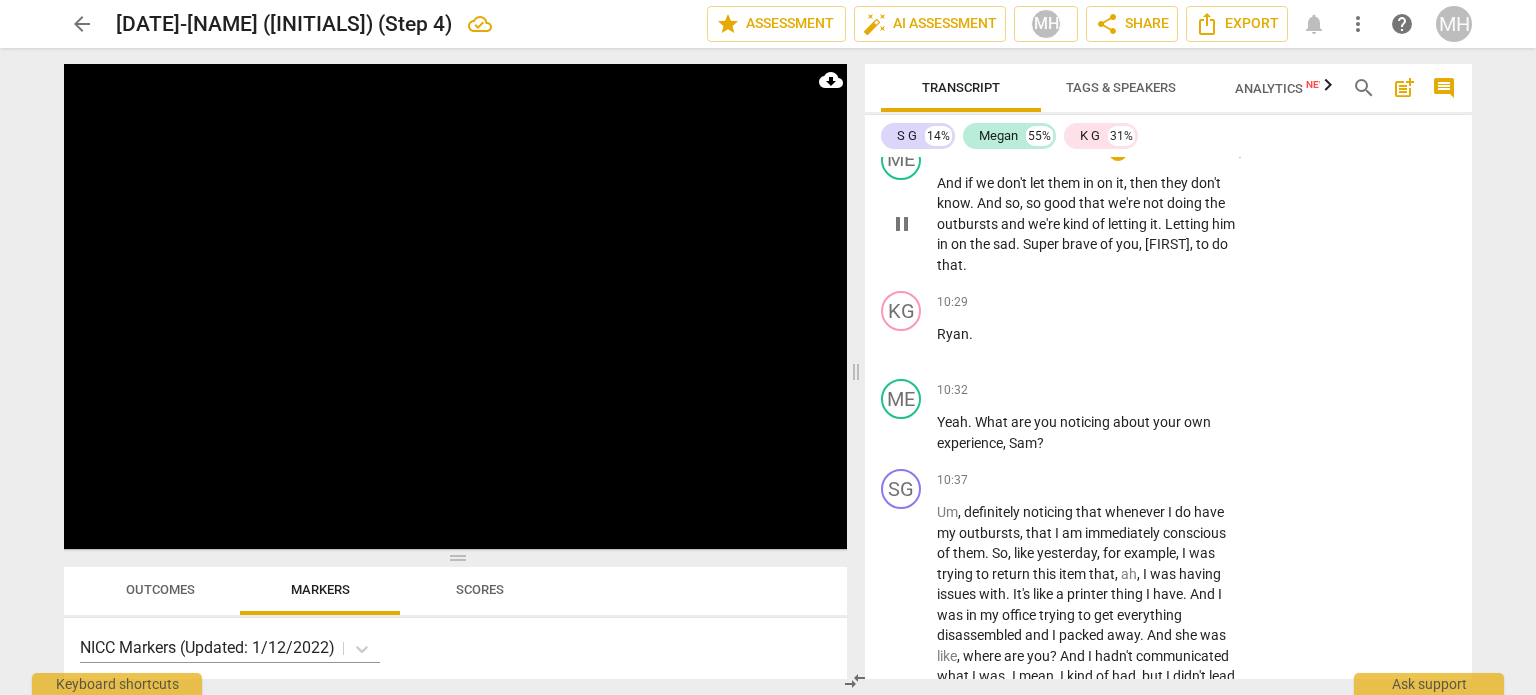 click on "Add competency" at bounding box center [1179, 151] 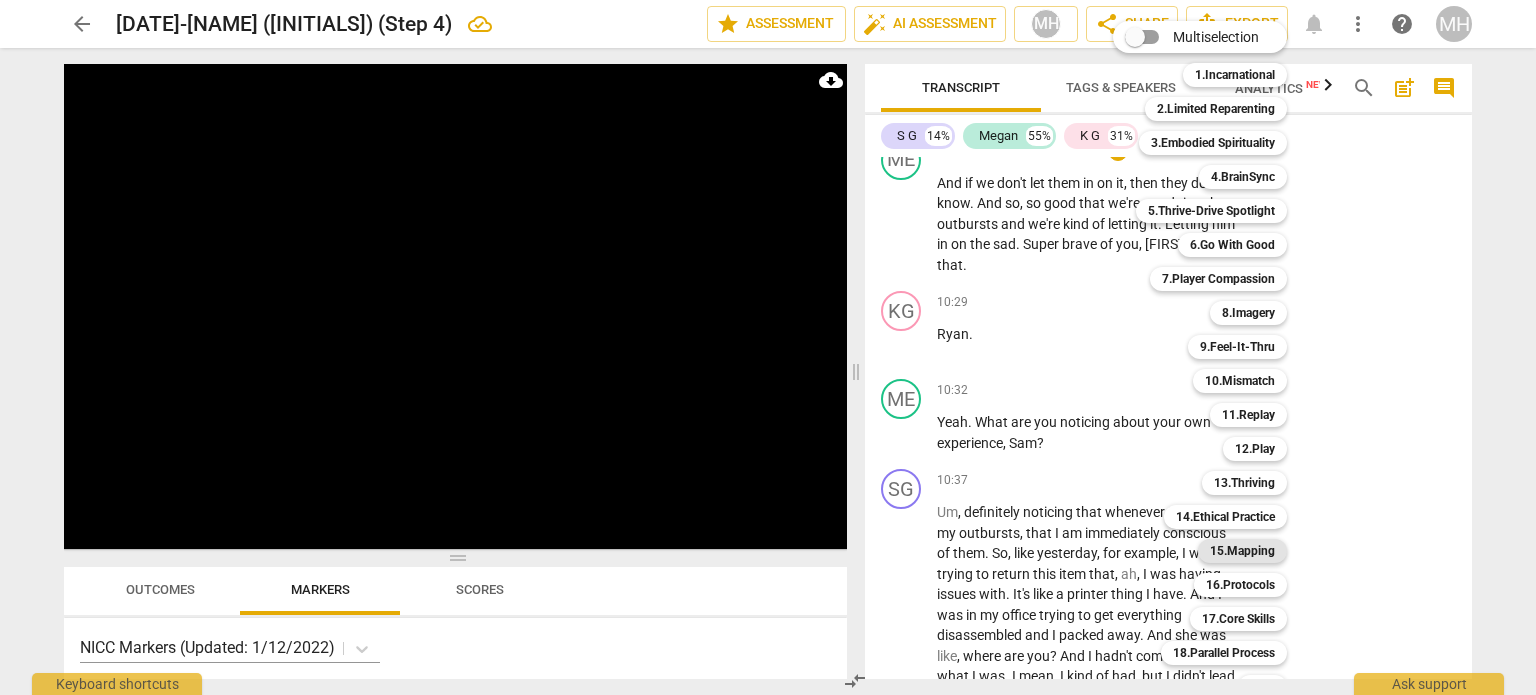 scroll, scrollTop: 59, scrollLeft: 0, axis: vertical 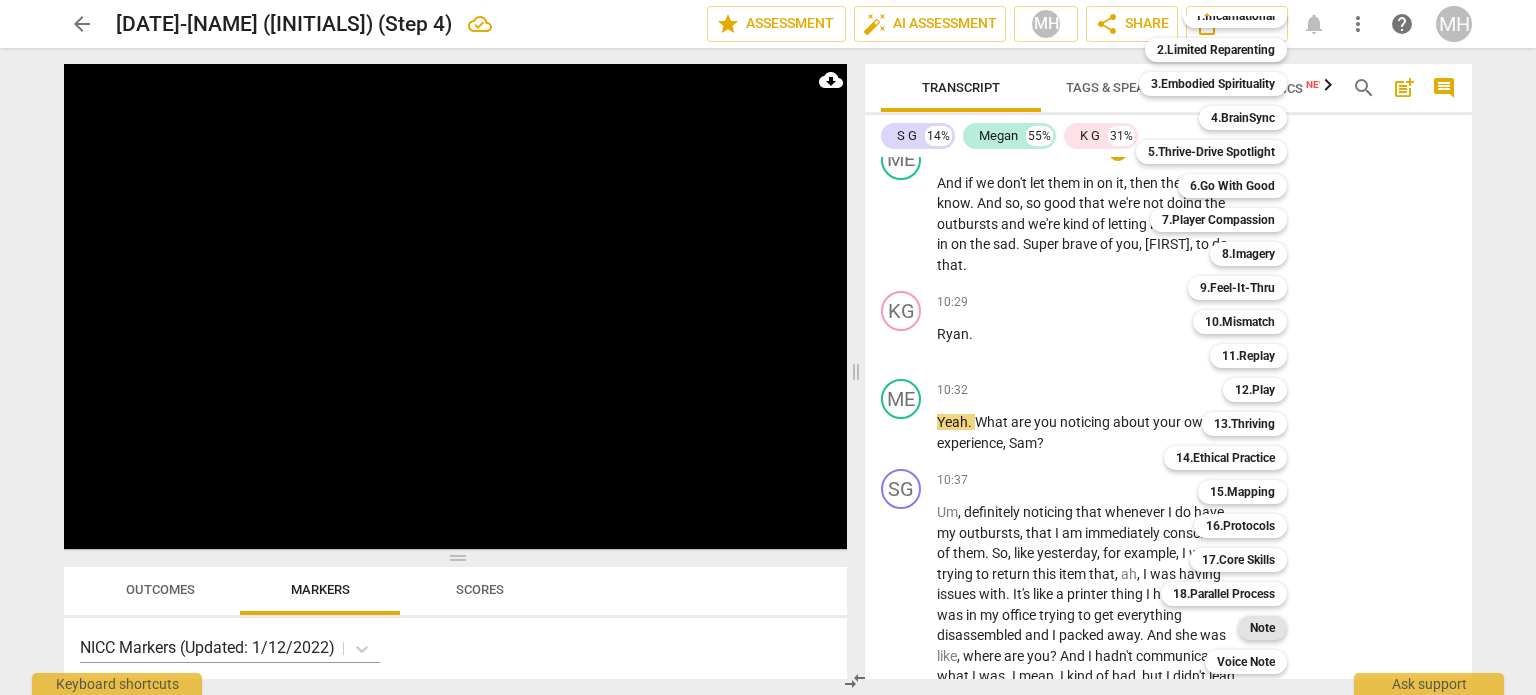 click on "Note" at bounding box center (1262, 628) 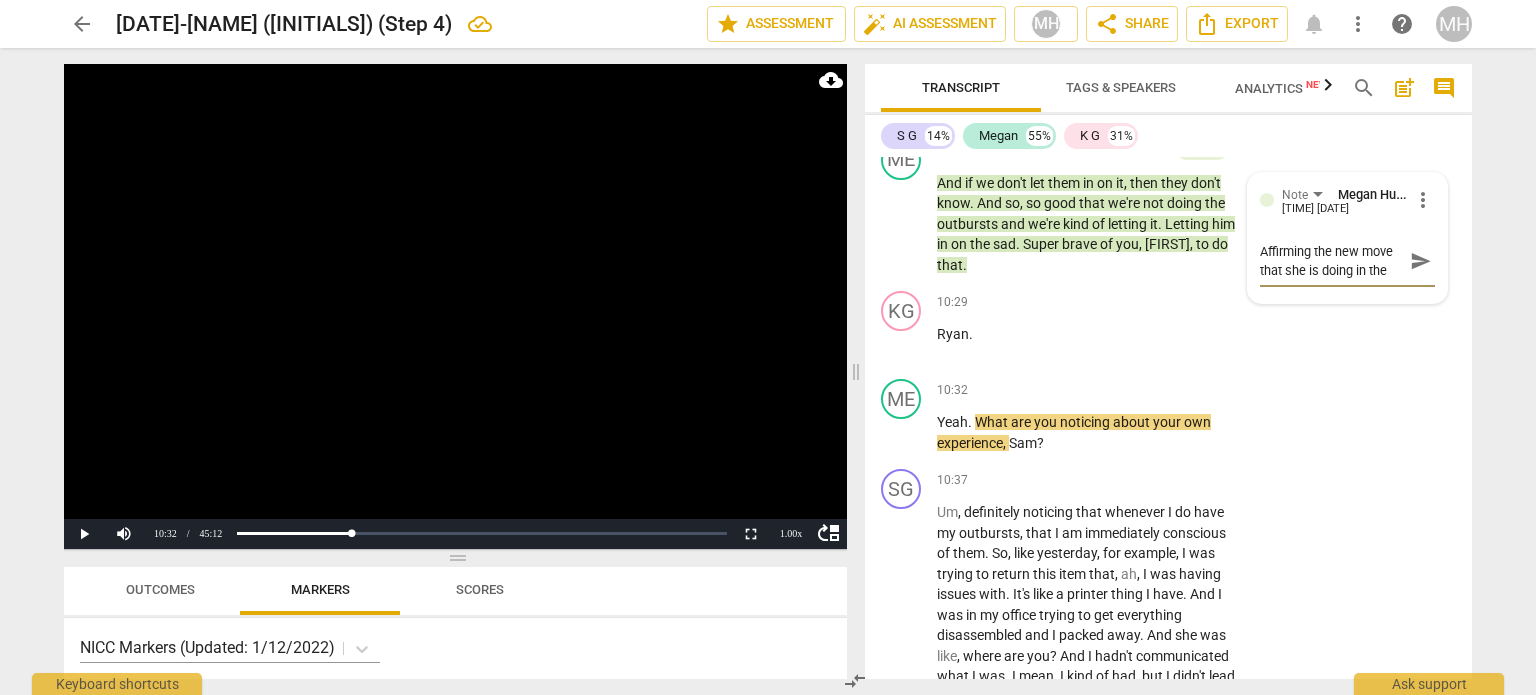 scroll, scrollTop: 17, scrollLeft: 0, axis: vertical 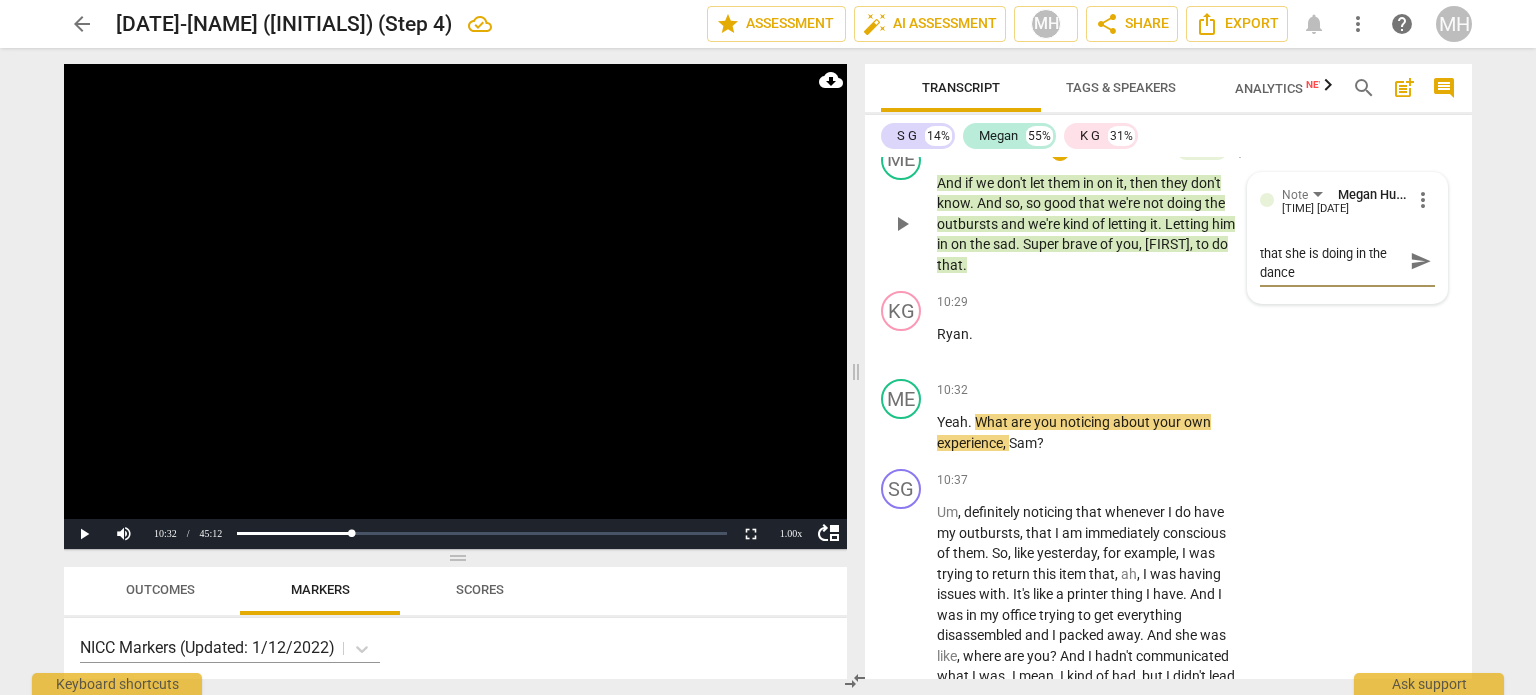 click on "send" at bounding box center (1421, 261) 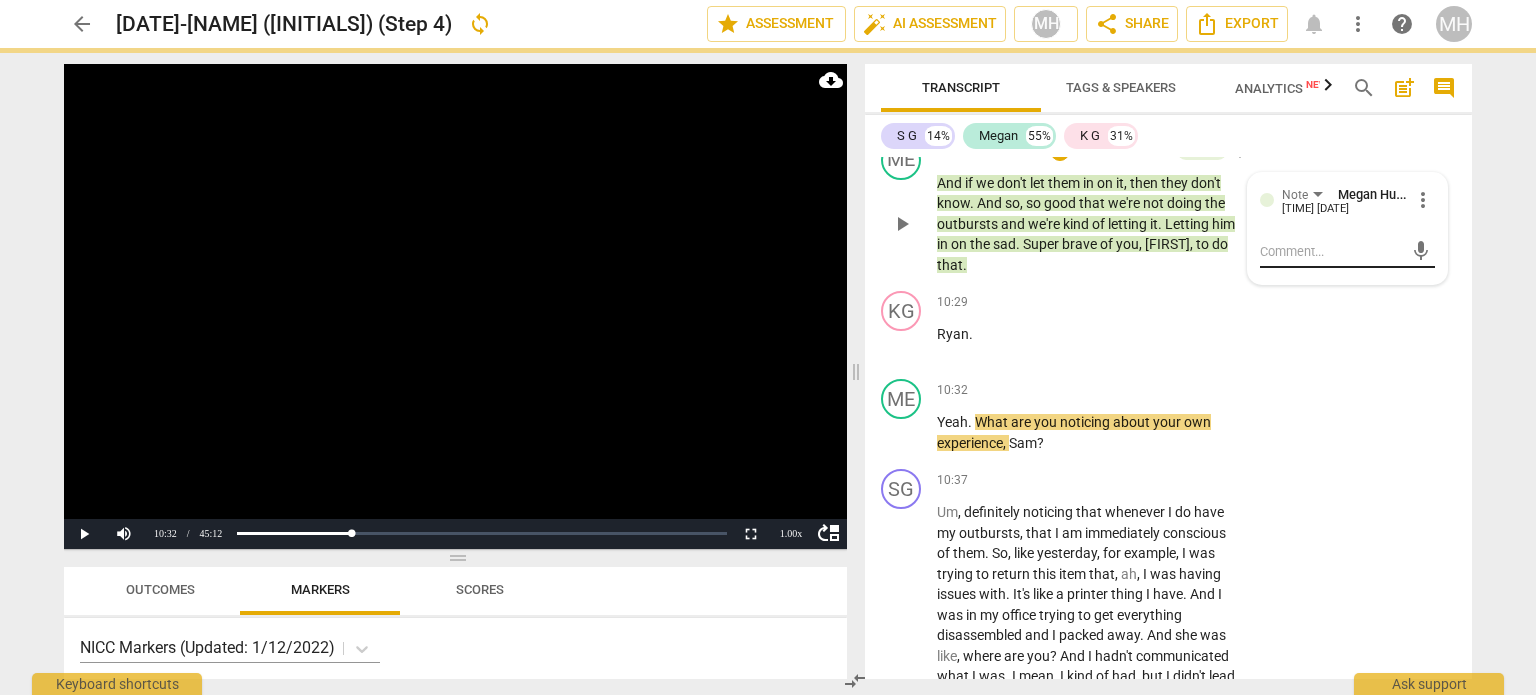 scroll, scrollTop: 0, scrollLeft: 0, axis: both 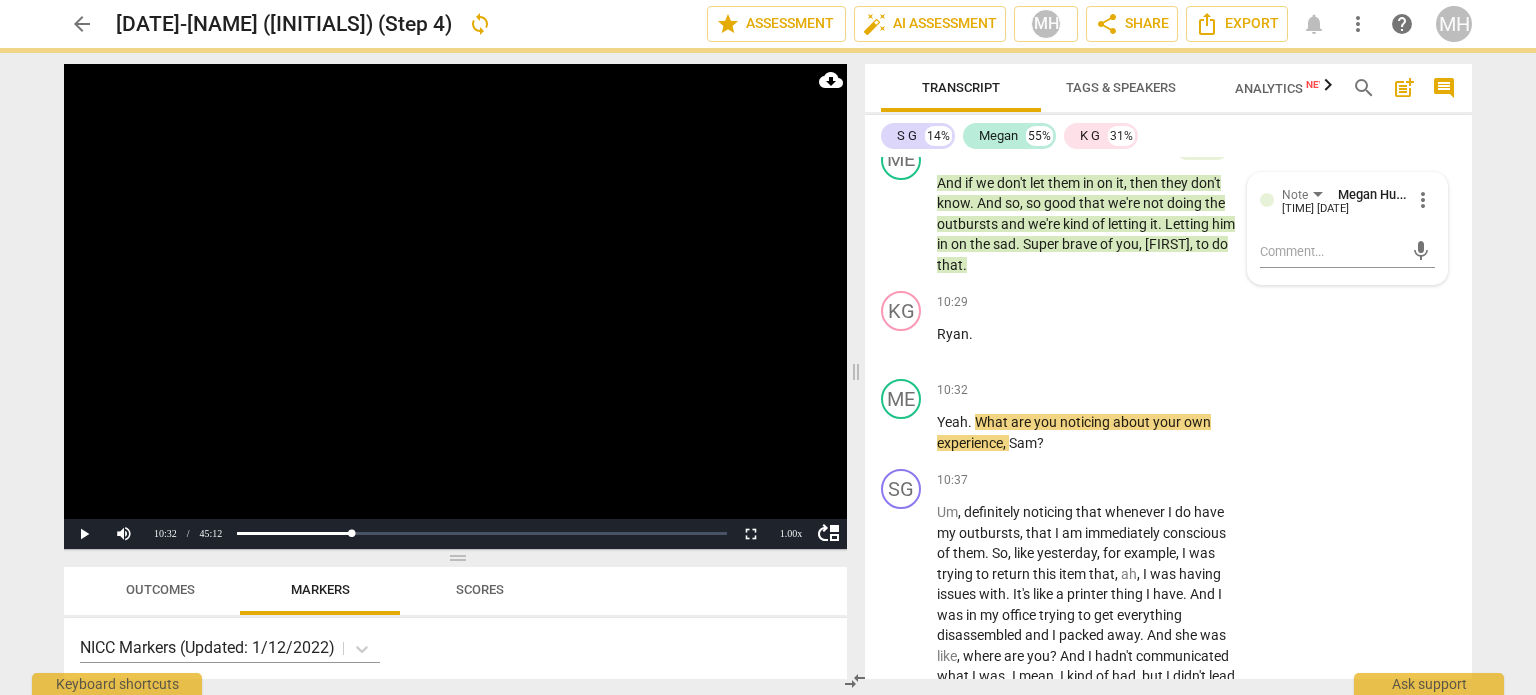click at bounding box center (455, 306) 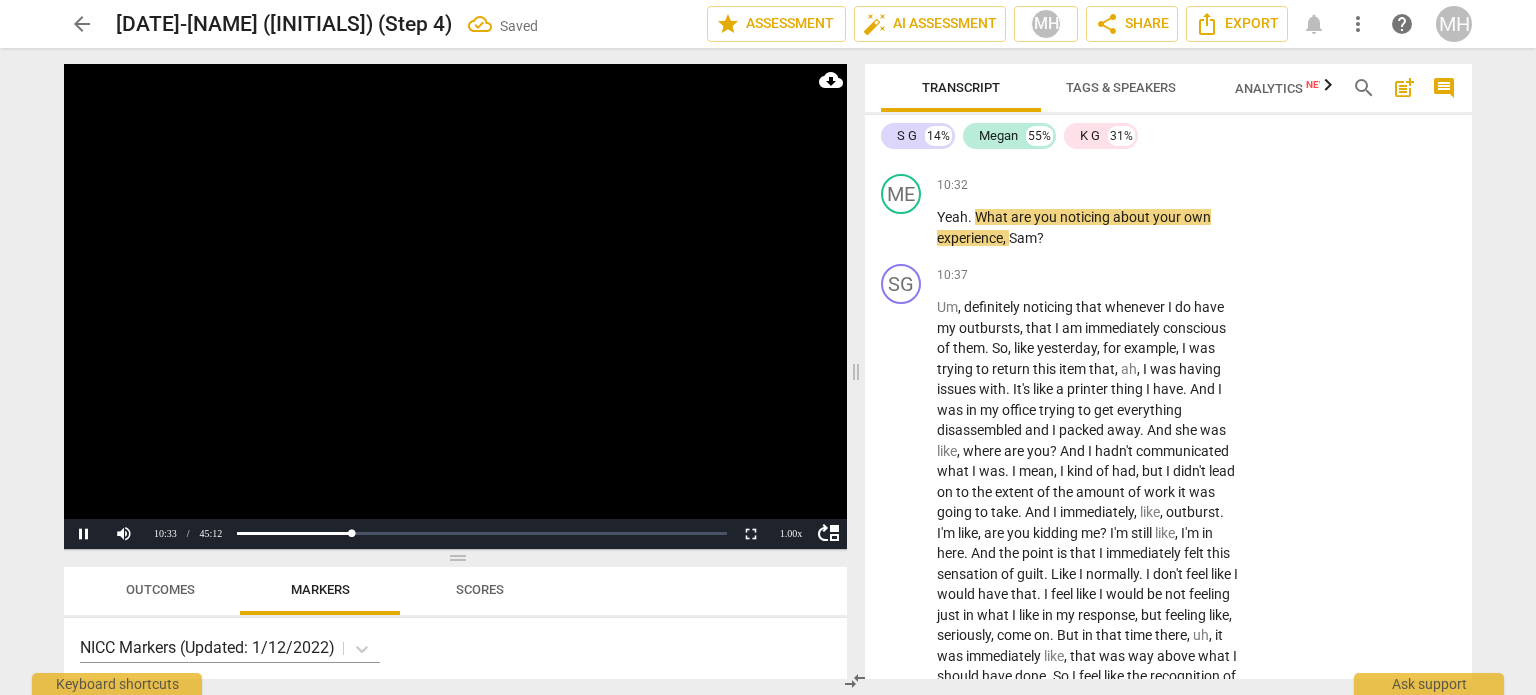 scroll, scrollTop: 7206, scrollLeft: 0, axis: vertical 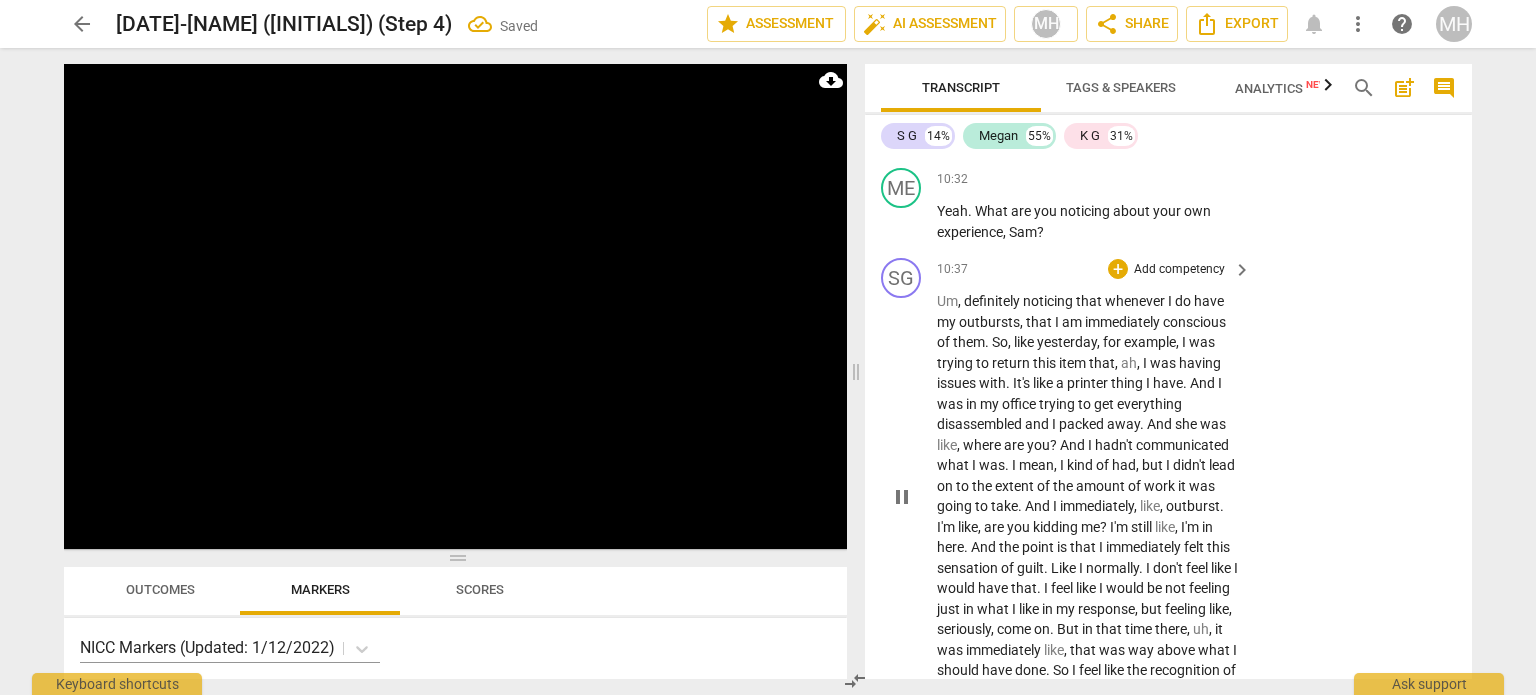 click on "Add competency" at bounding box center (1179, 270) 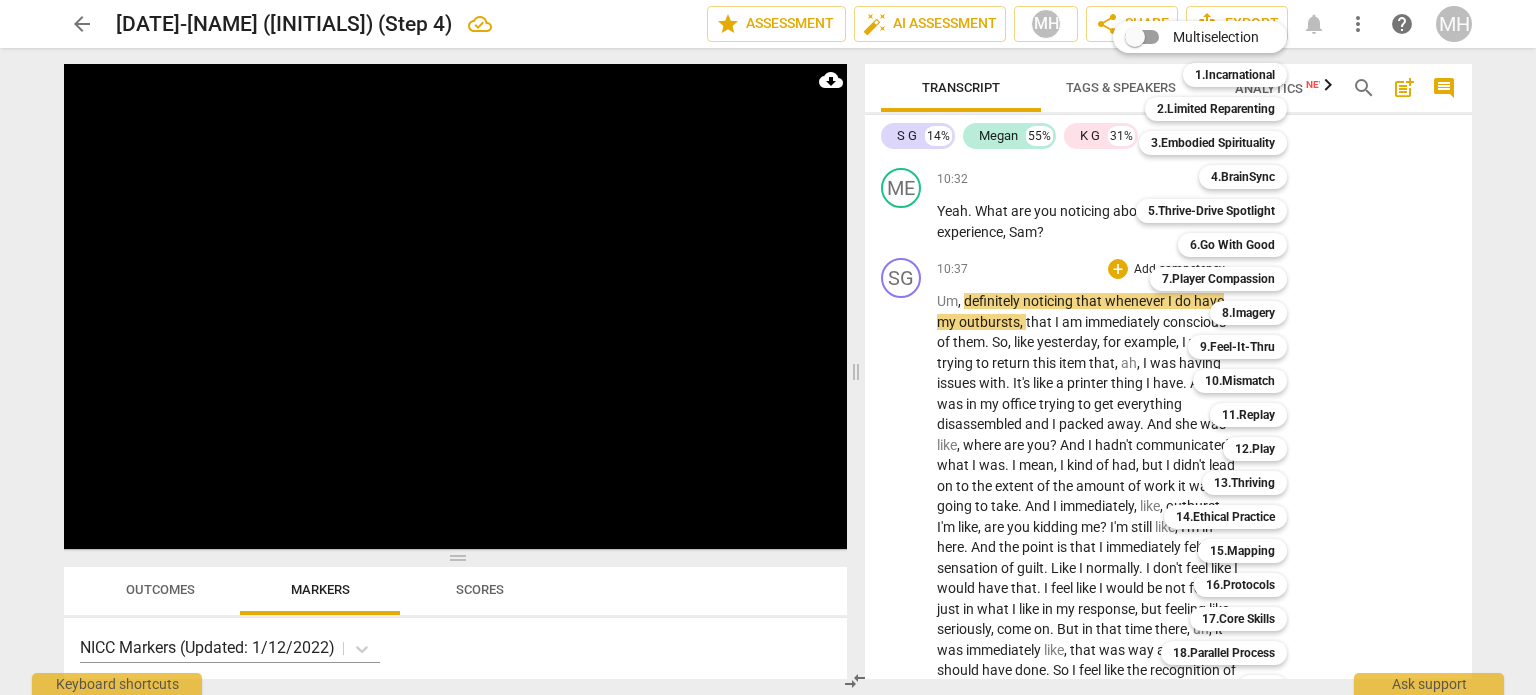 scroll, scrollTop: 59, scrollLeft: 0, axis: vertical 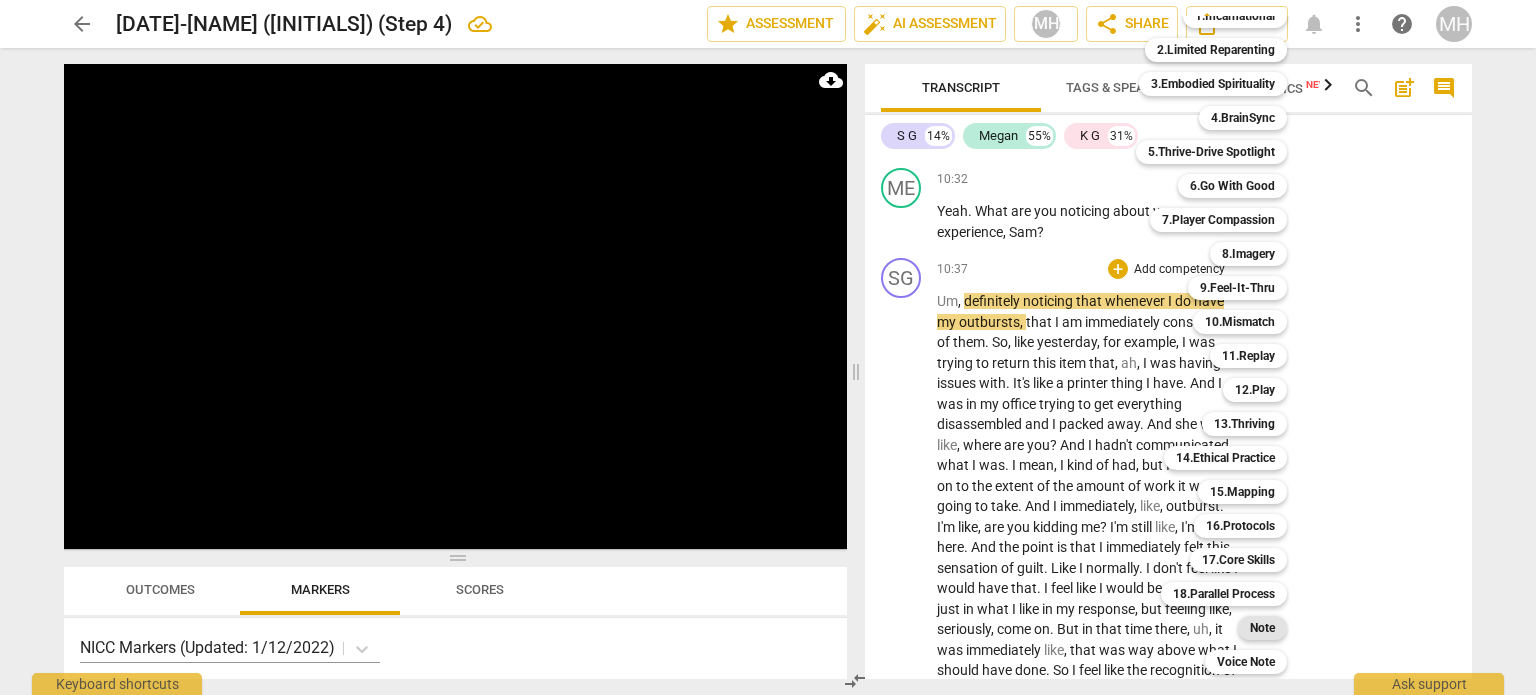click on "Note" at bounding box center (1262, 628) 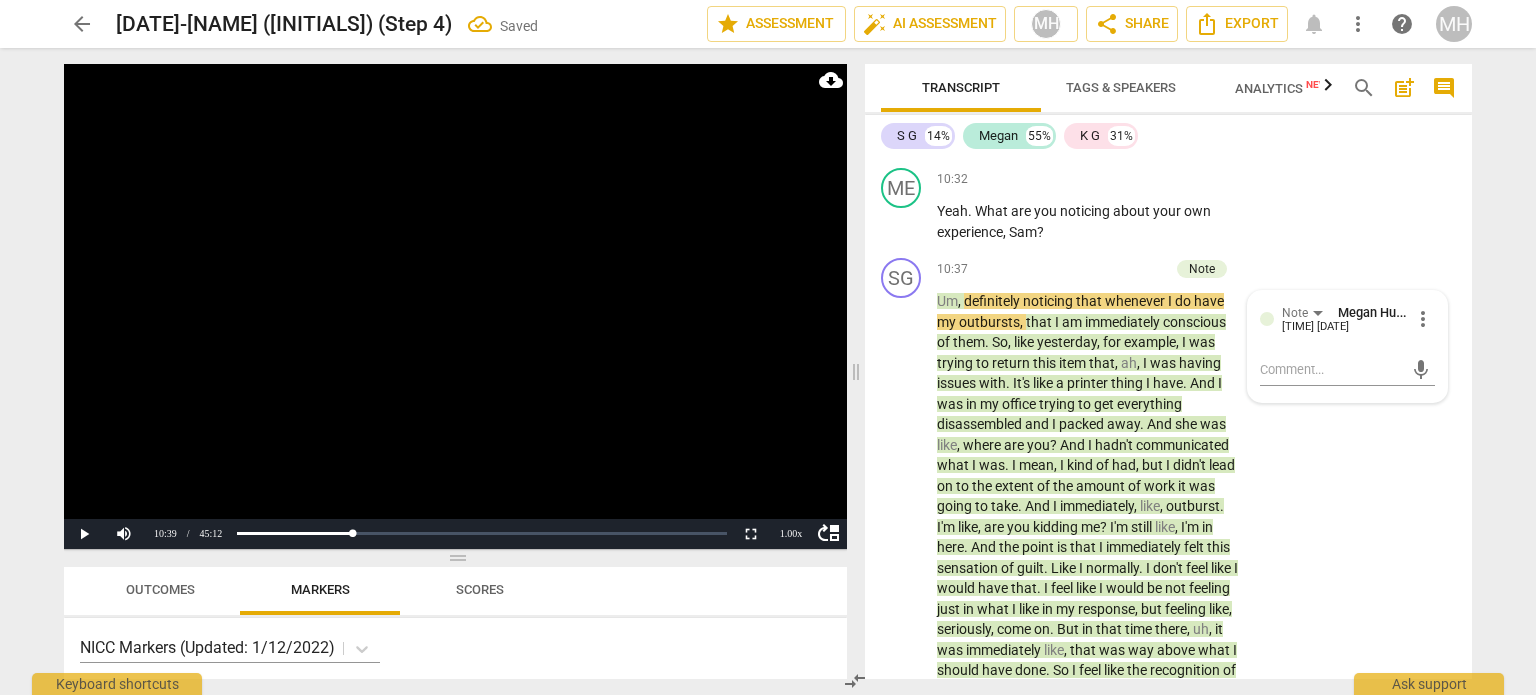 scroll, scrollTop: 7334, scrollLeft: 0, axis: vertical 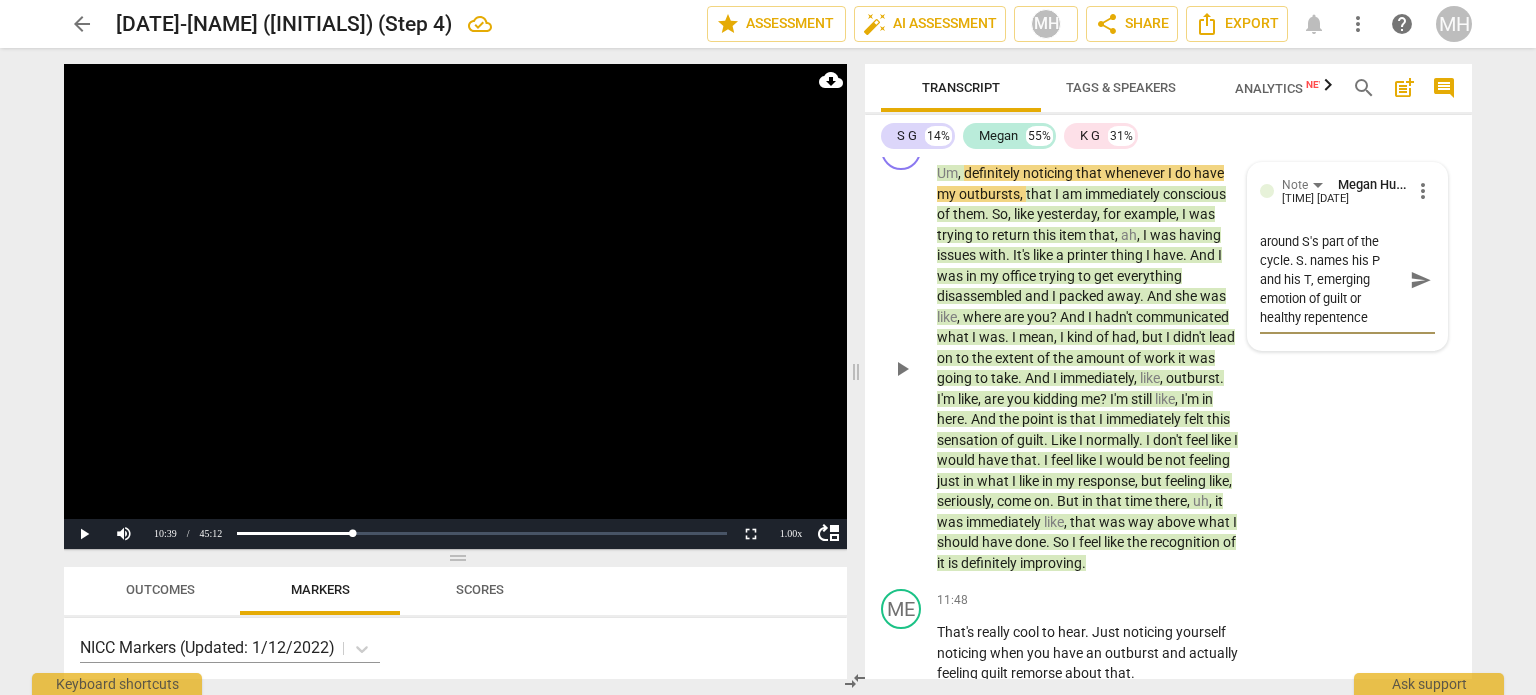click on "send" at bounding box center [1421, 280] 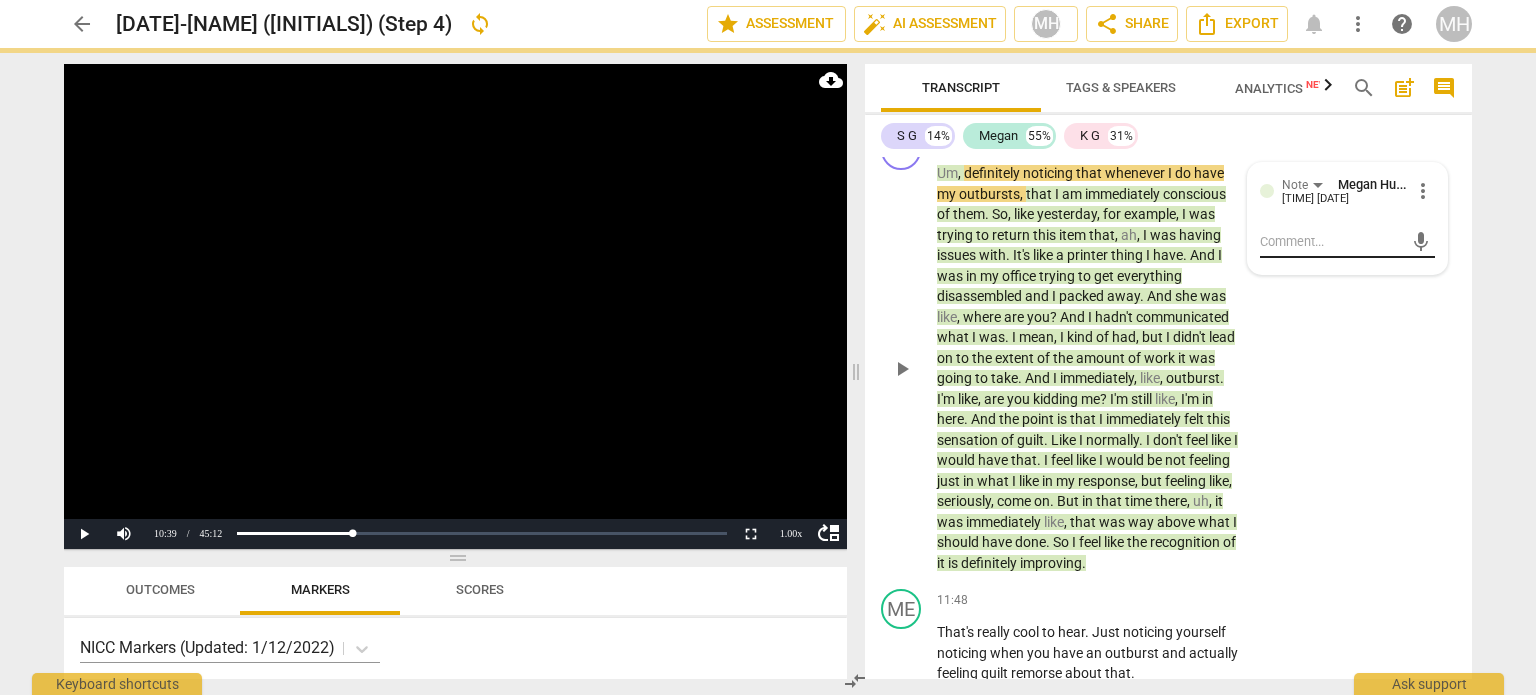 scroll, scrollTop: 0, scrollLeft: 0, axis: both 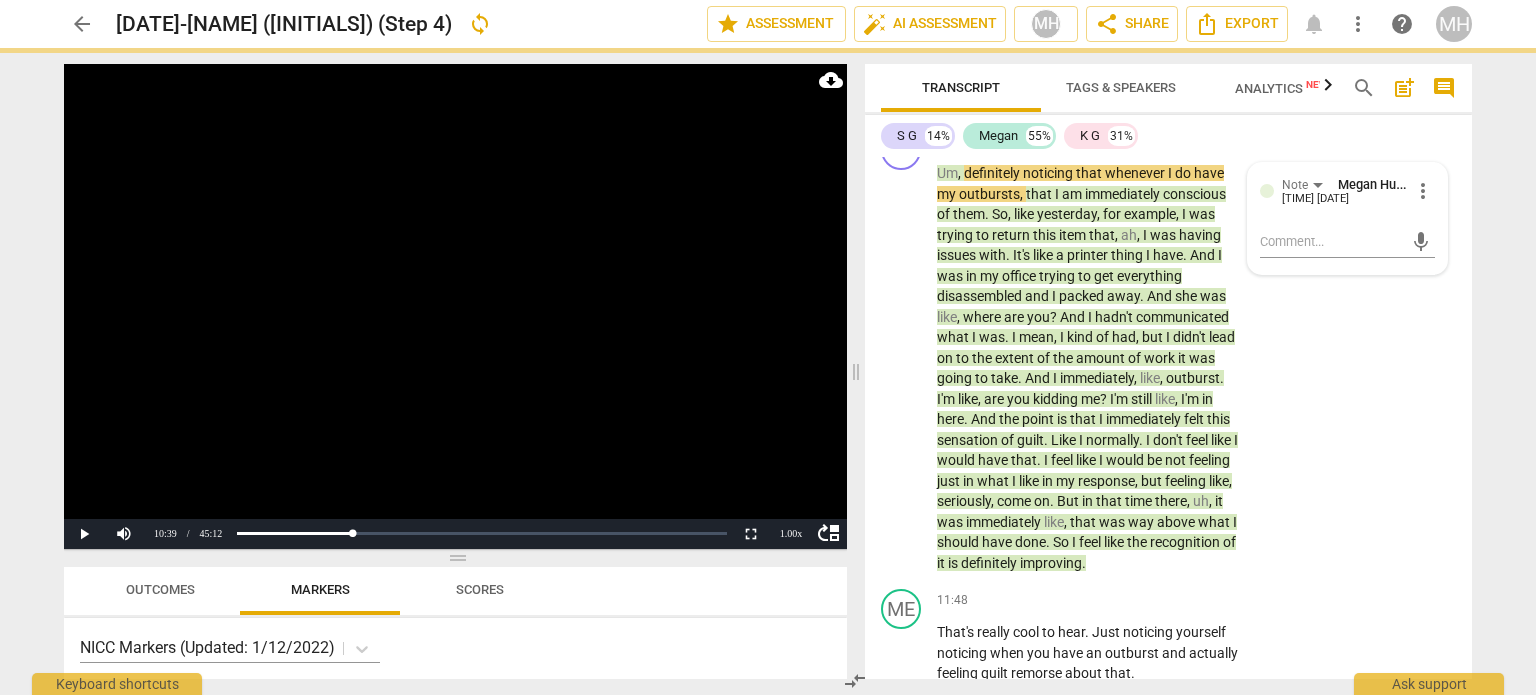 click at bounding box center [455, 306] 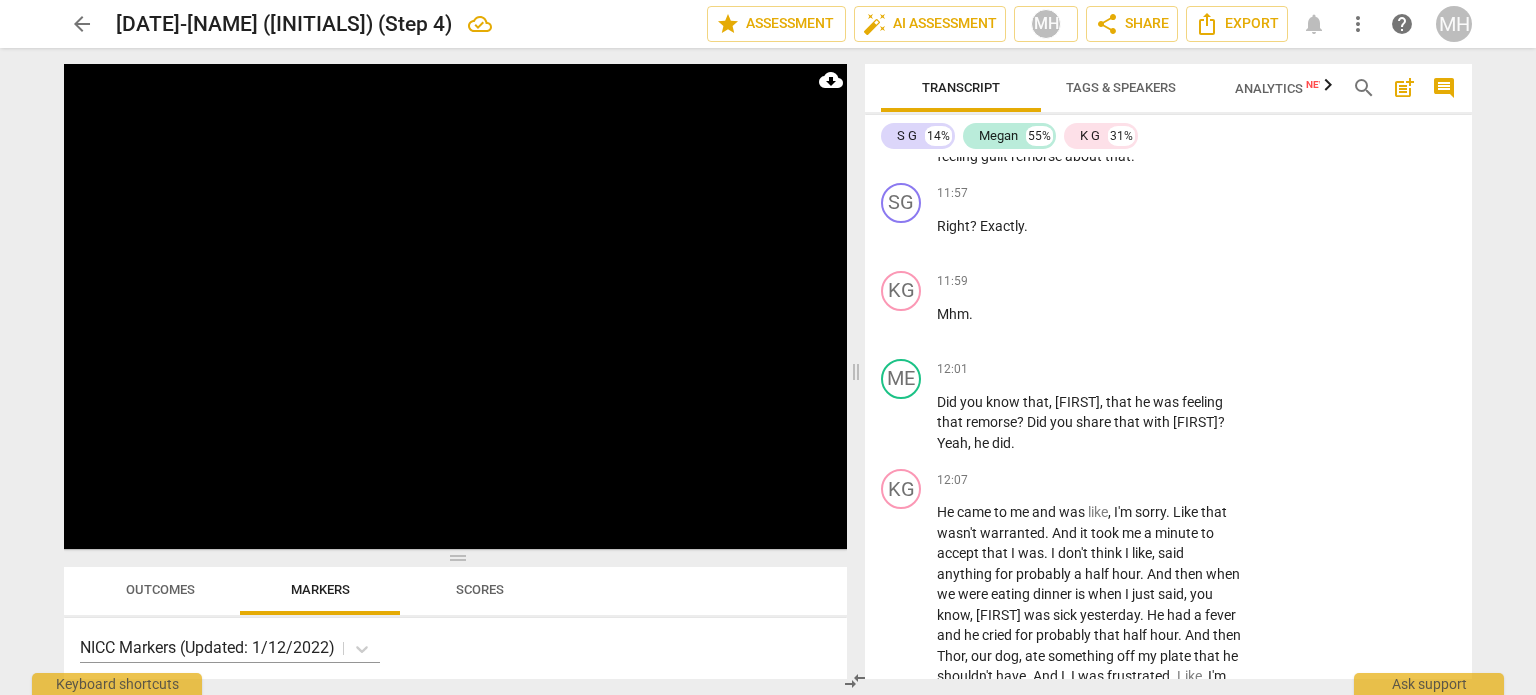 scroll, scrollTop: 7490, scrollLeft: 0, axis: vertical 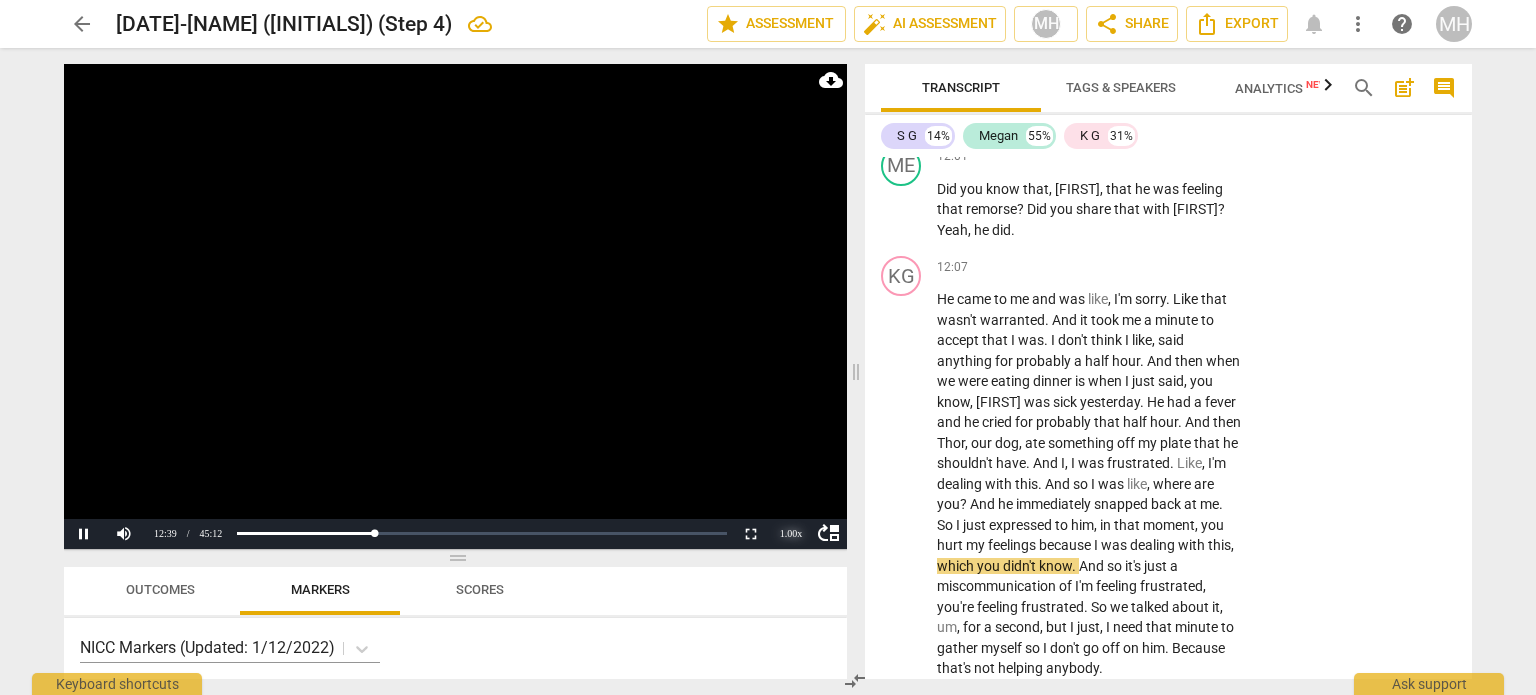 click on "1.00 x" at bounding box center (791, 534) 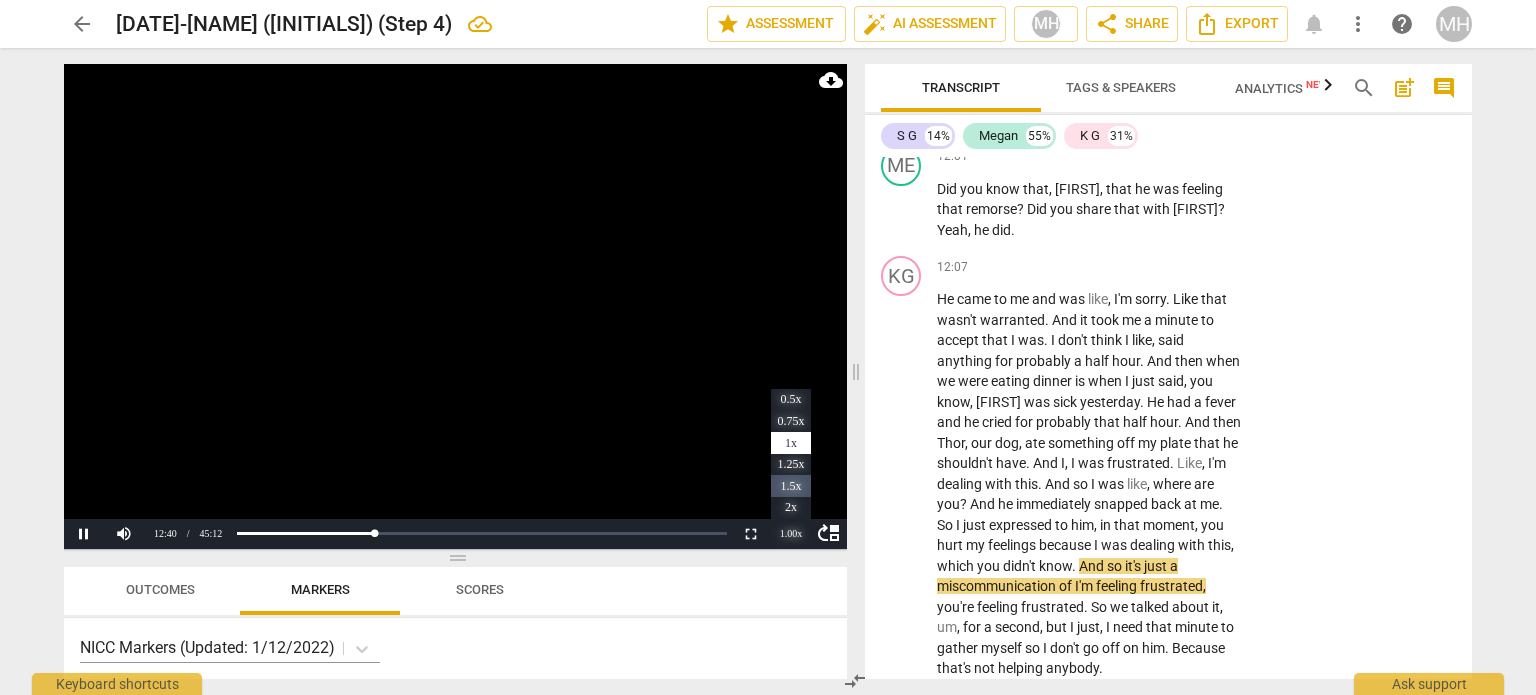 click on "1.5x" at bounding box center [791, 486] 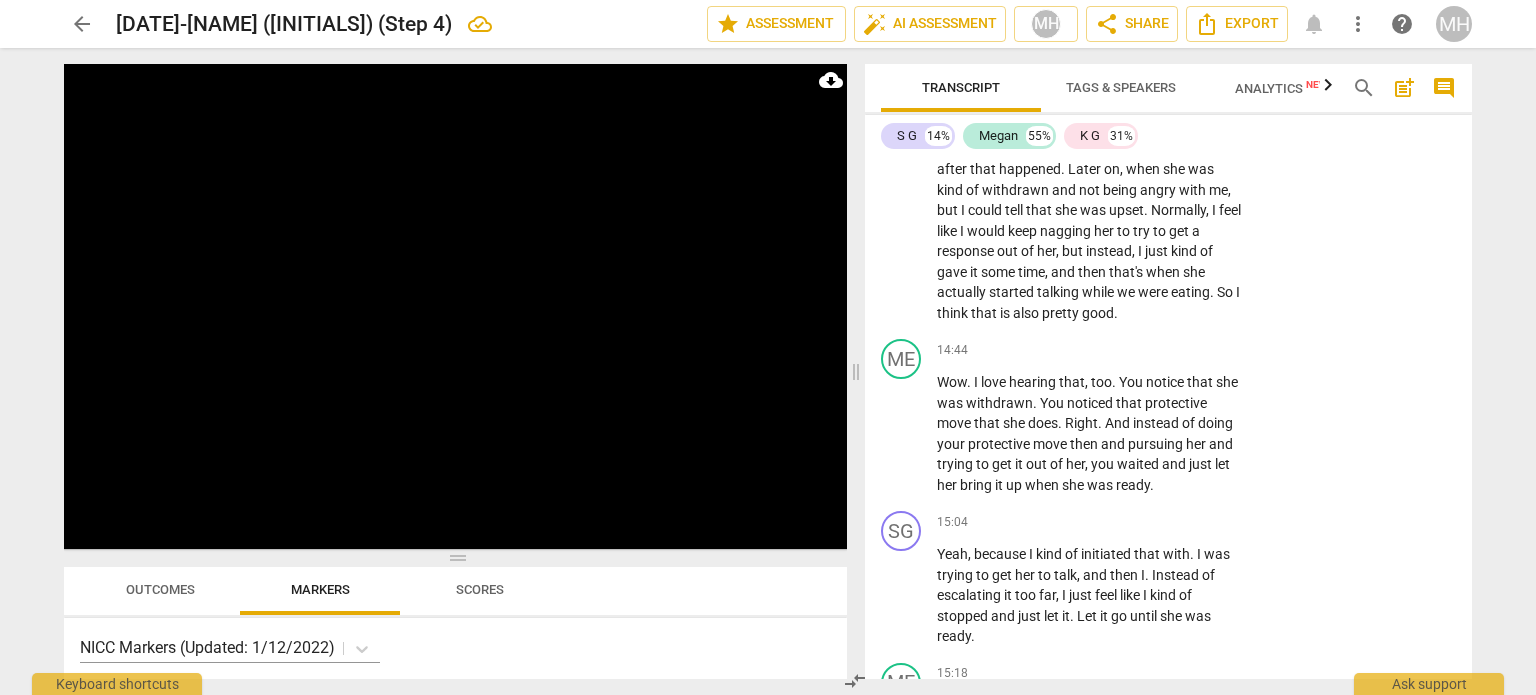 scroll, scrollTop: 9296, scrollLeft: 0, axis: vertical 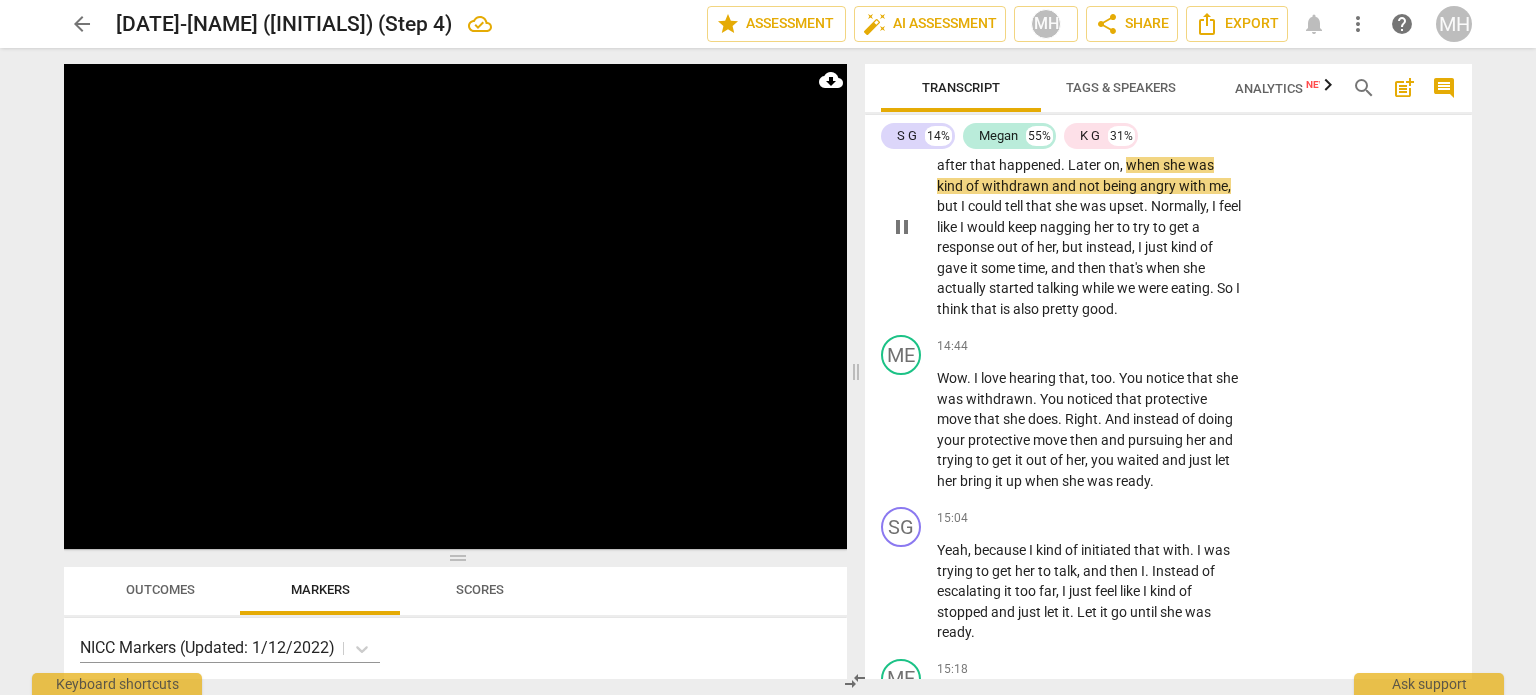 click on "Add competency" at bounding box center [1179, 113] 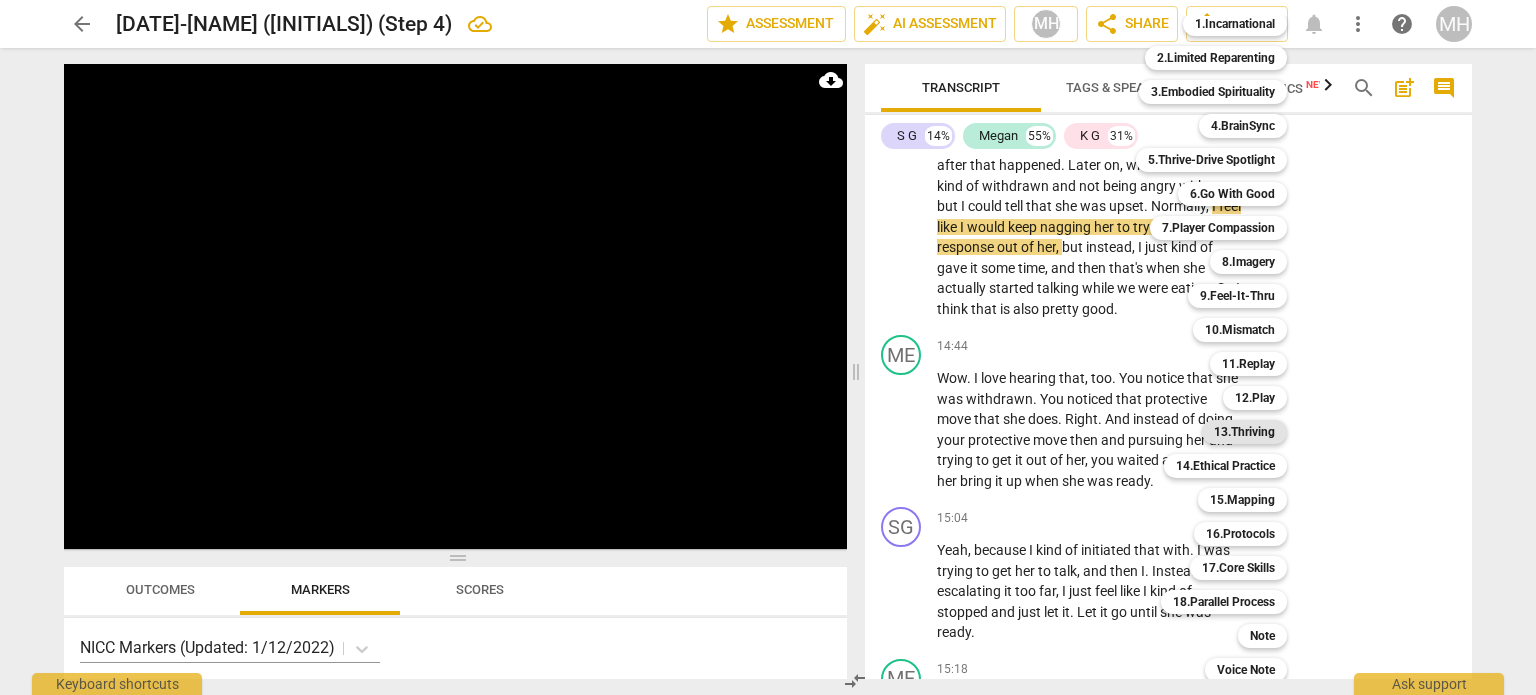 scroll, scrollTop: 50, scrollLeft: 0, axis: vertical 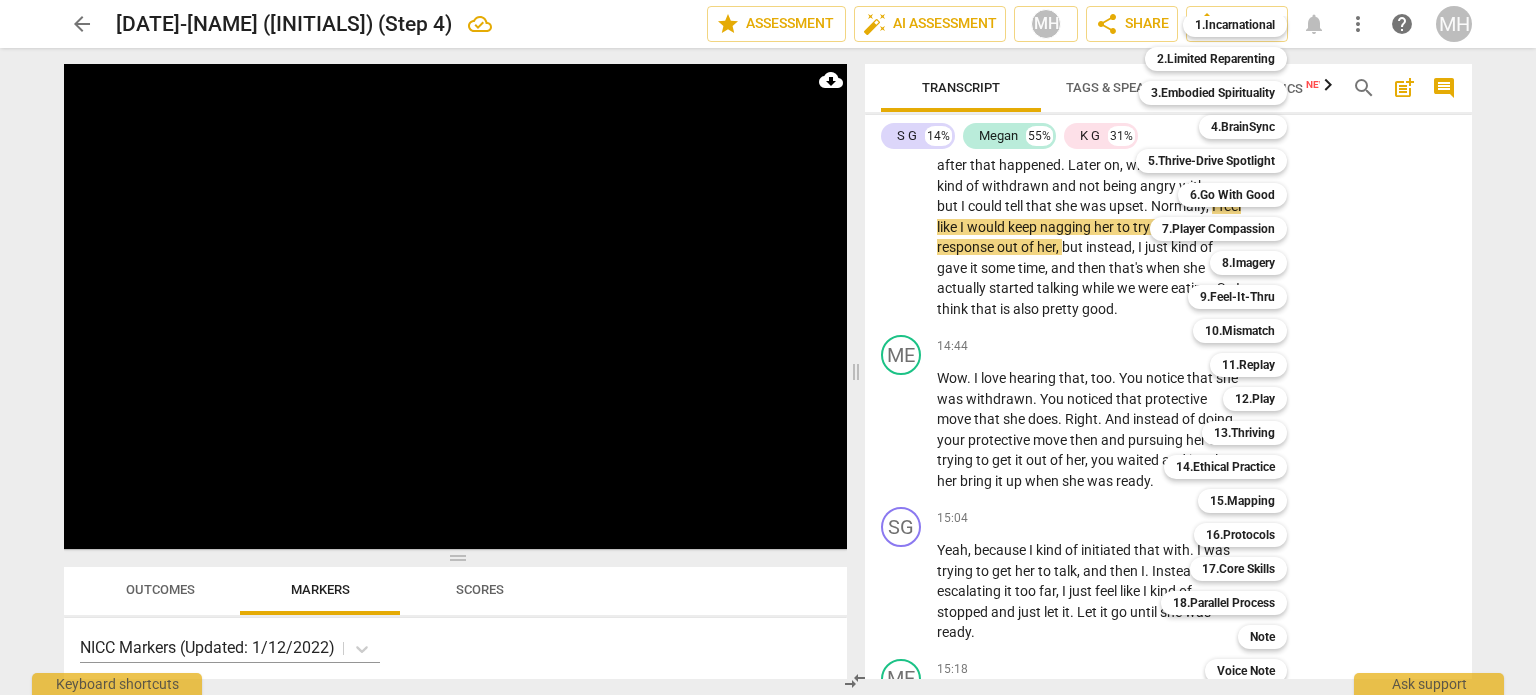click at bounding box center [768, 347] 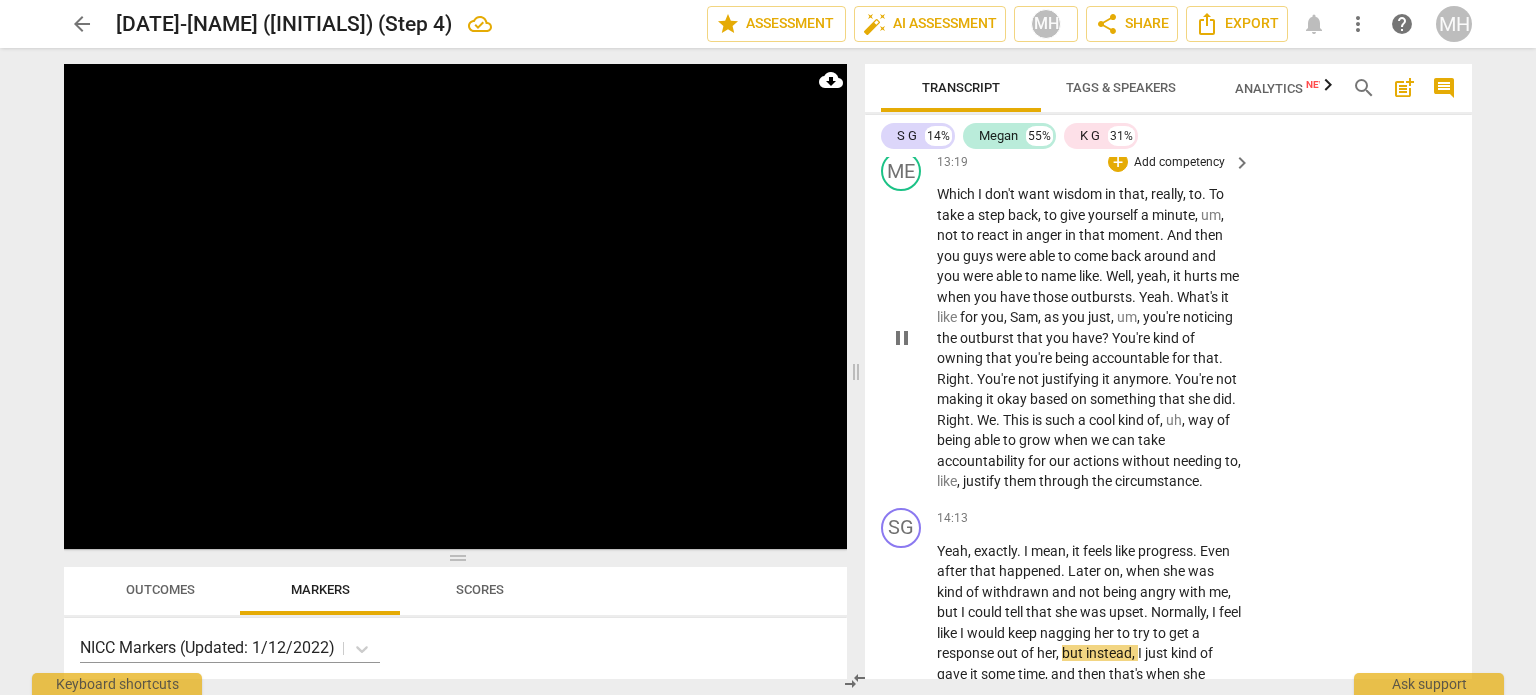 scroll, scrollTop: 8888, scrollLeft: 0, axis: vertical 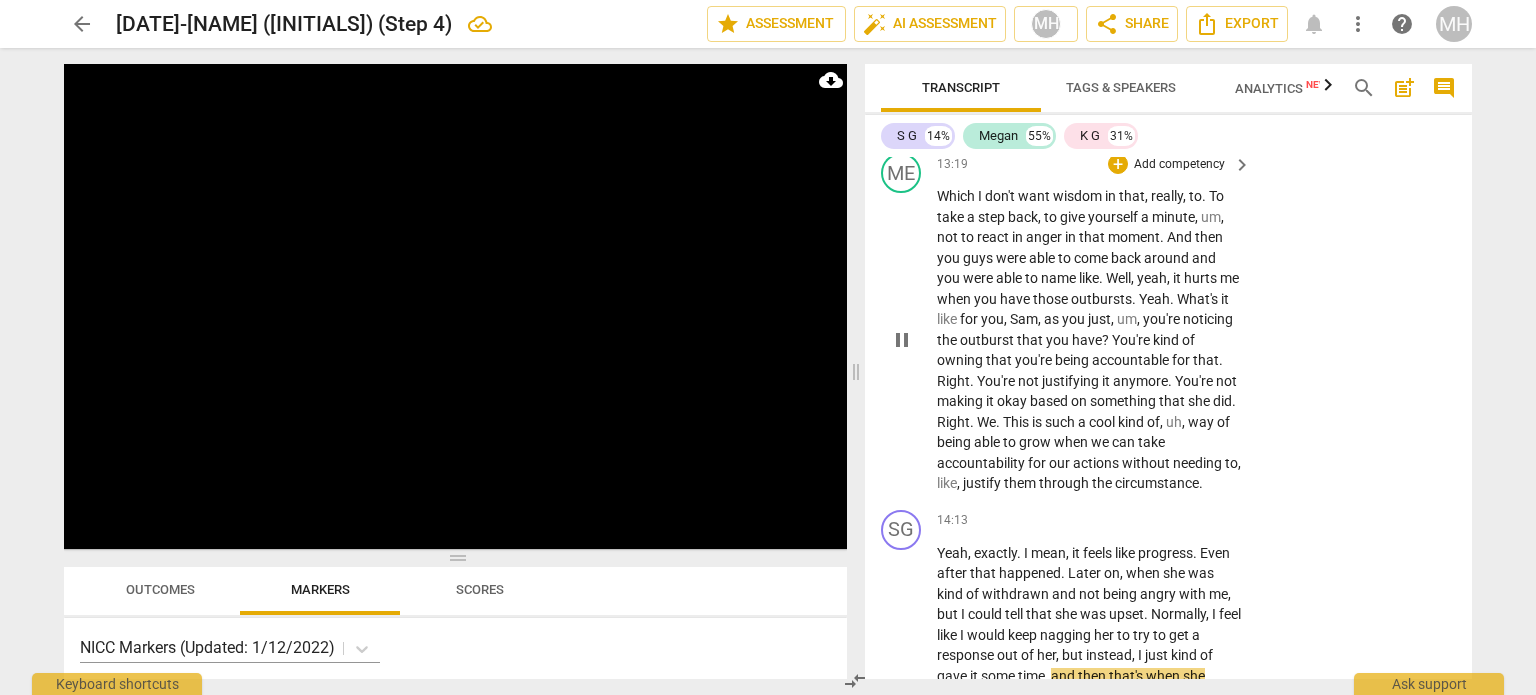 click on "Add competency" at bounding box center (1179, 165) 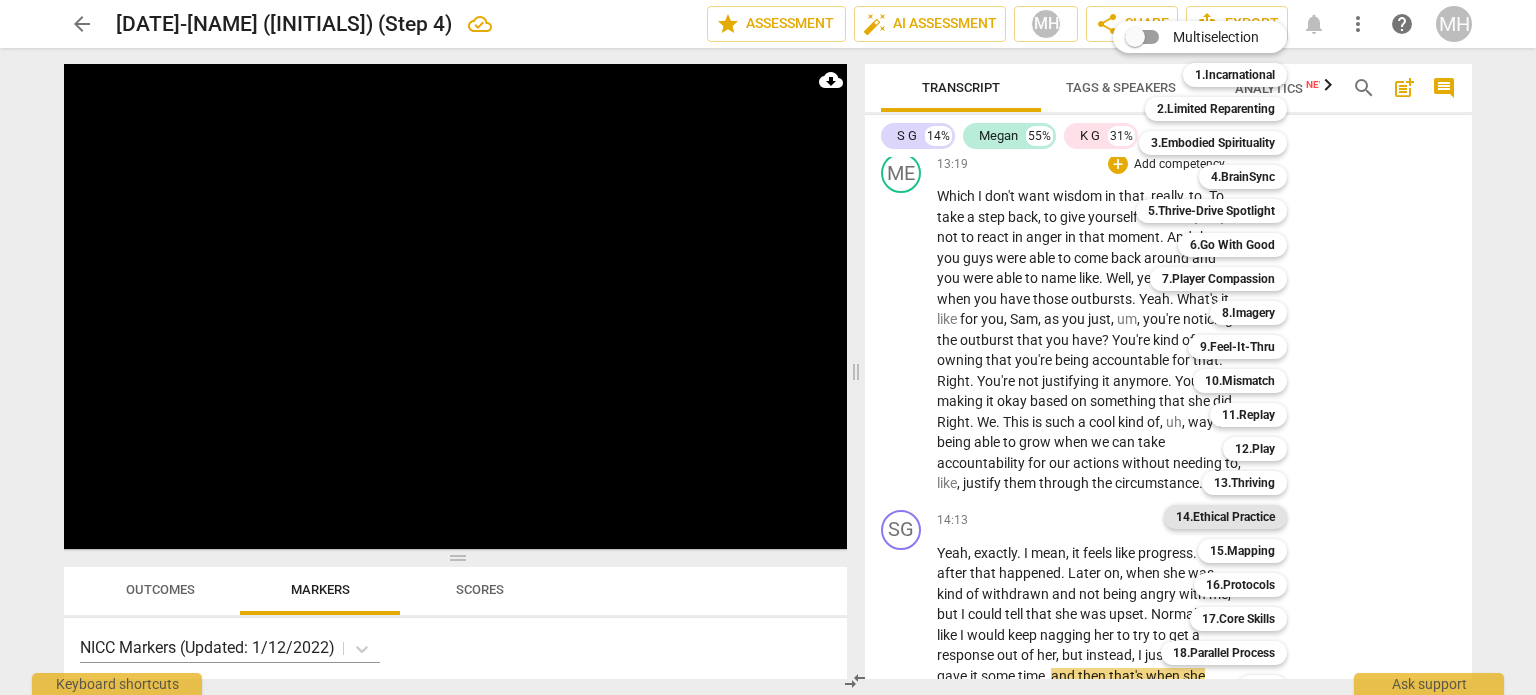 scroll, scrollTop: 59, scrollLeft: 0, axis: vertical 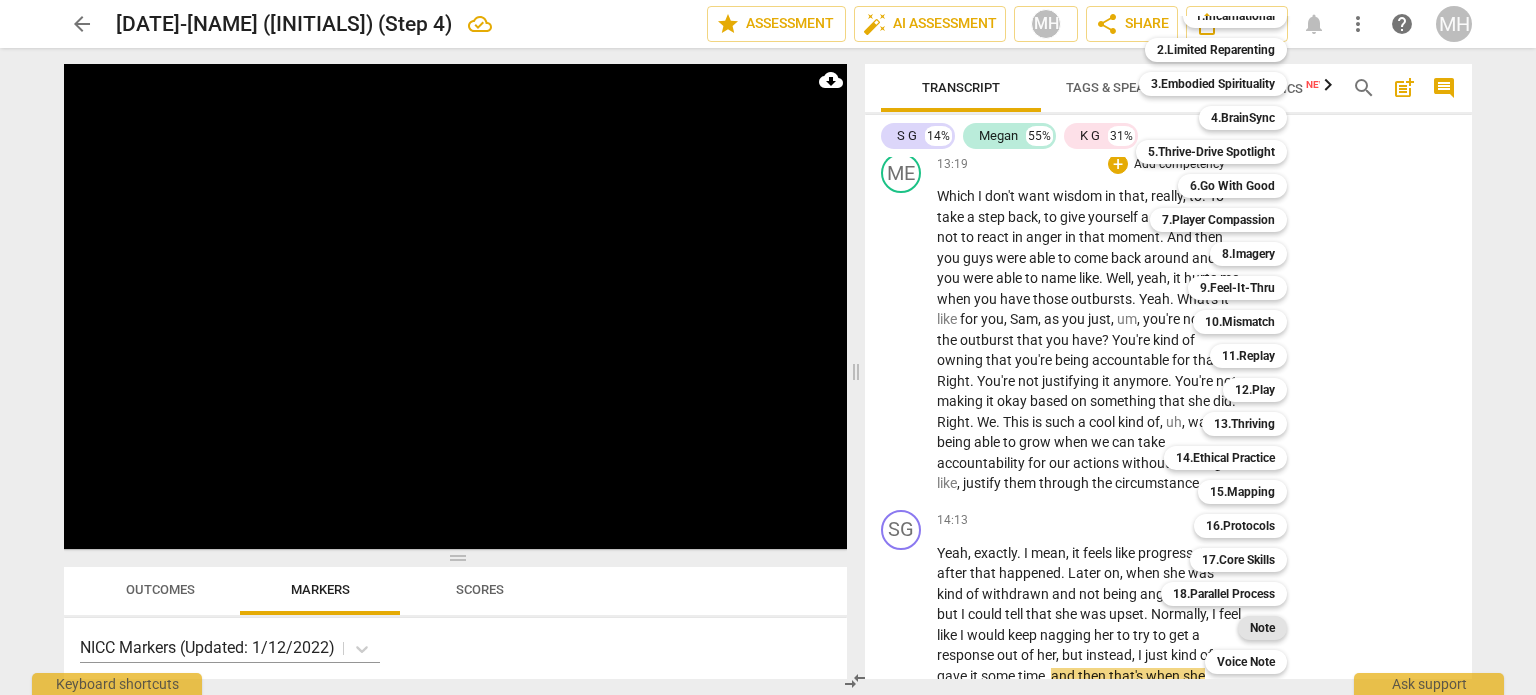 click on "Note" at bounding box center (1262, 628) 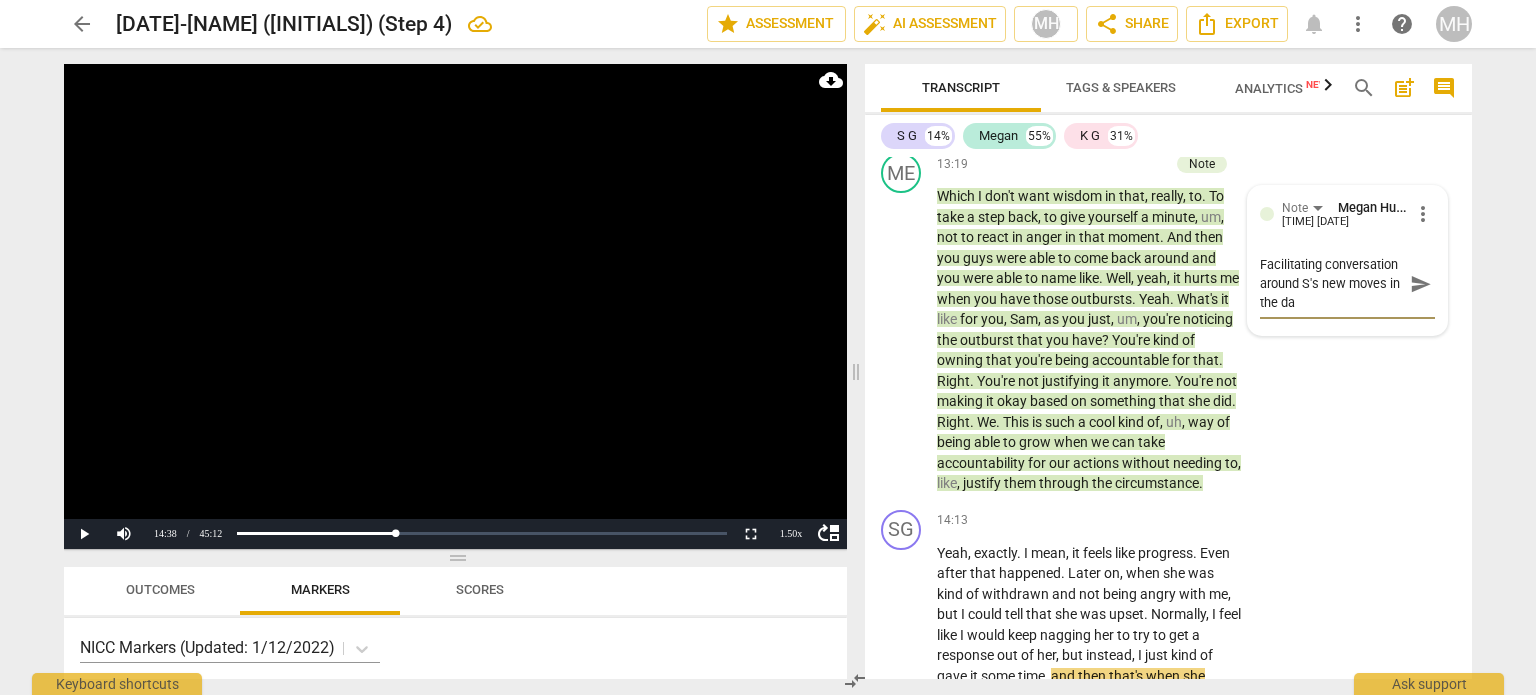 scroll, scrollTop: 17, scrollLeft: 0, axis: vertical 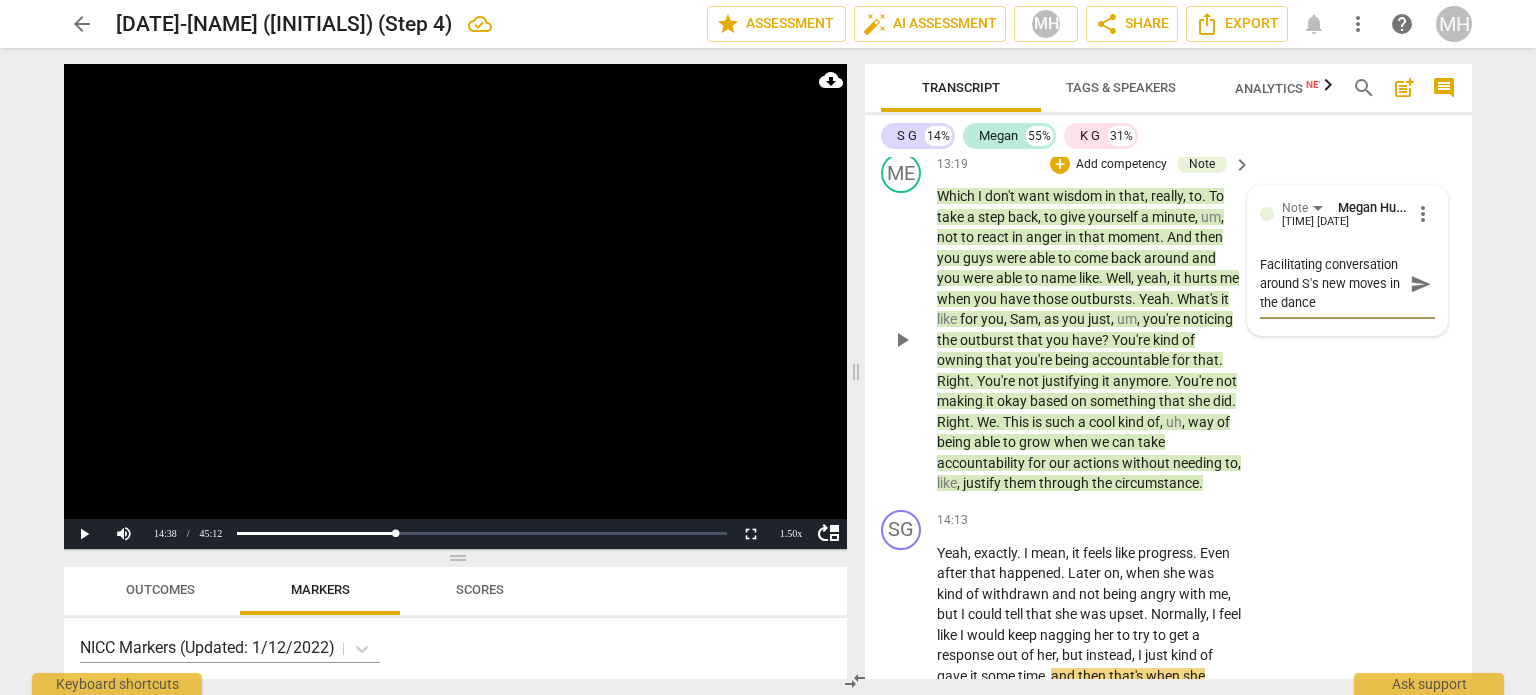 click on "send" at bounding box center (1420, 284) 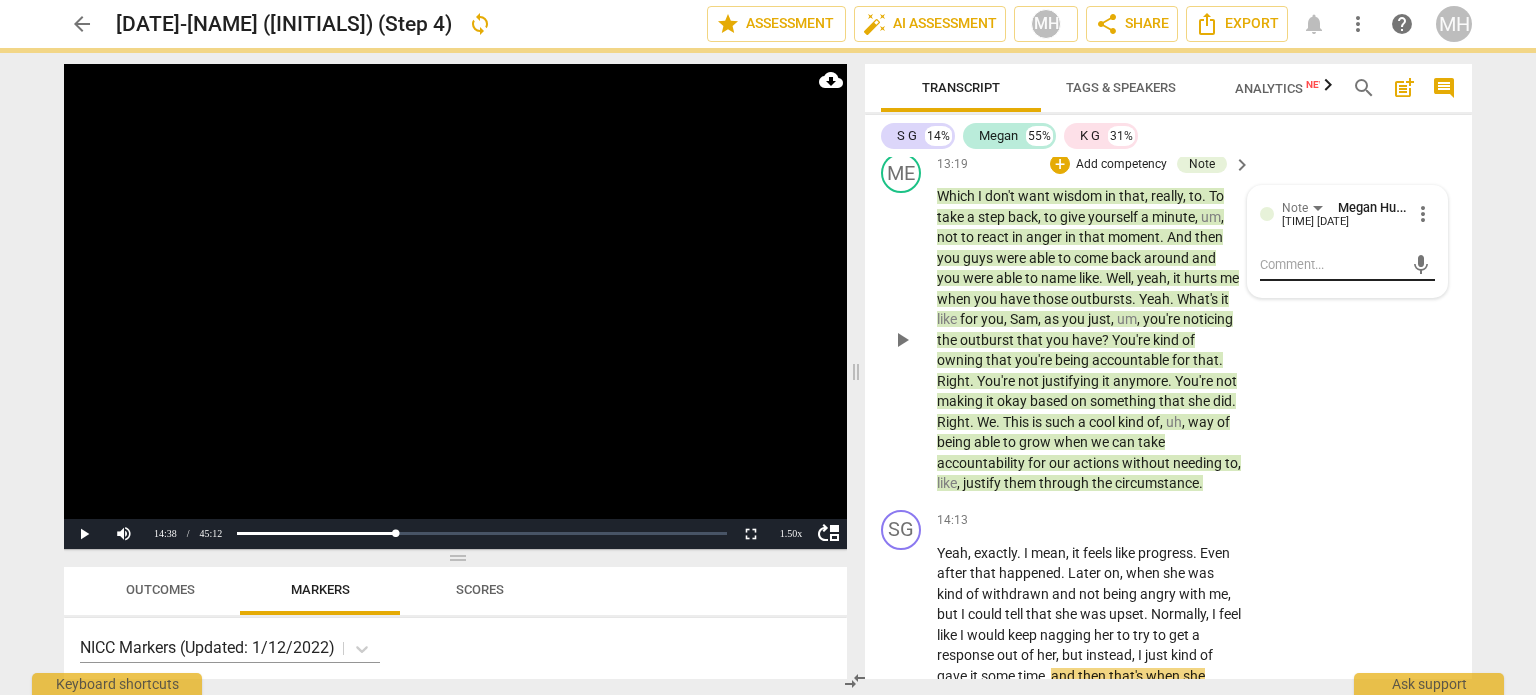 scroll, scrollTop: 0, scrollLeft: 0, axis: both 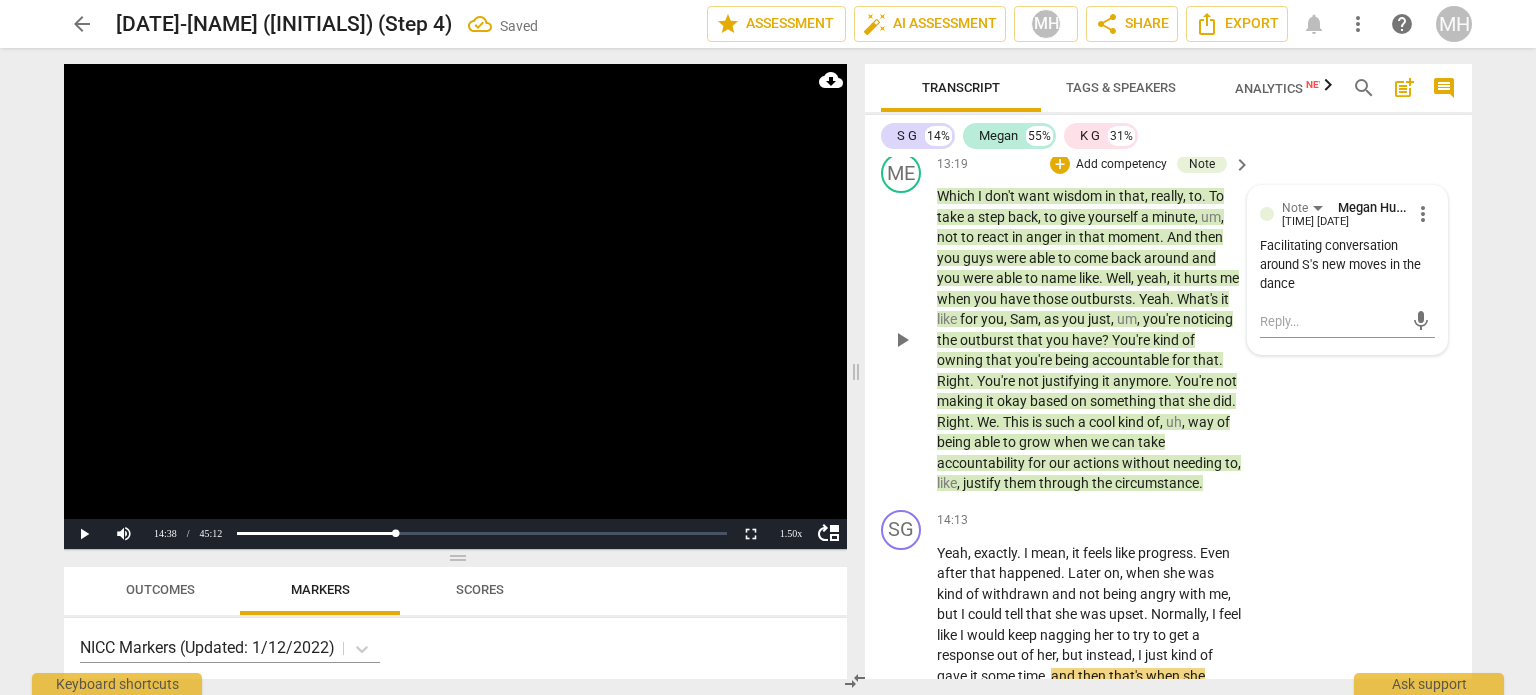 click on "Add competency" at bounding box center (1121, 165) 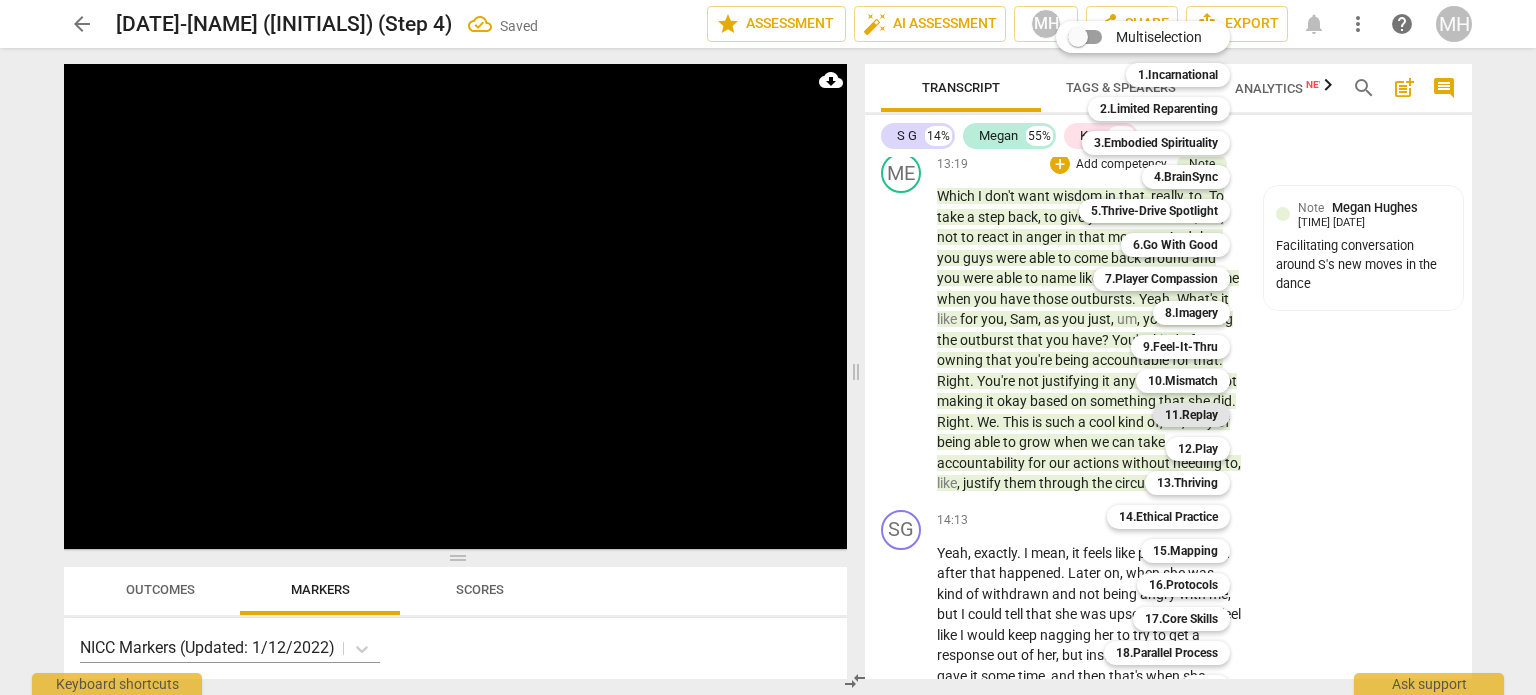 click on "11.Replay" at bounding box center (1191, 415) 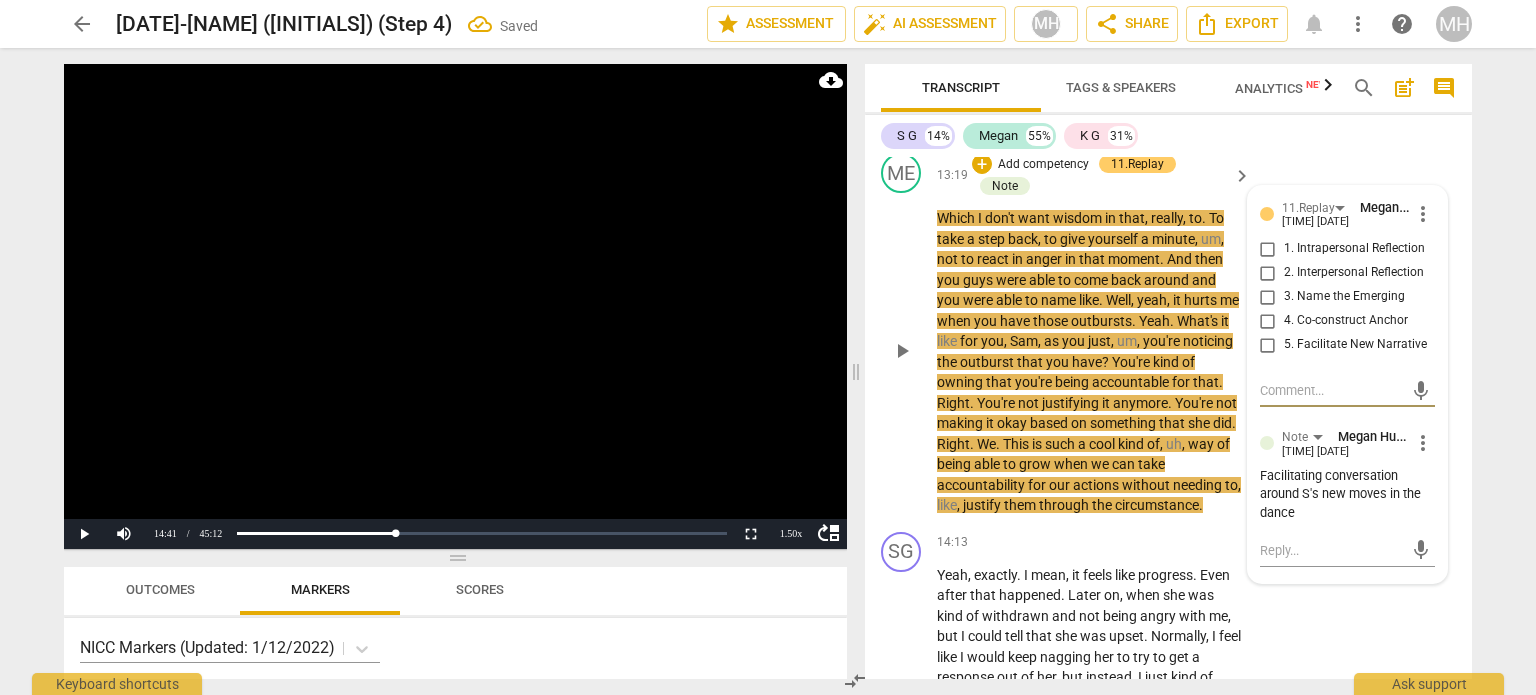 click on "5. Facilitate New Narrative" at bounding box center (1268, 345) 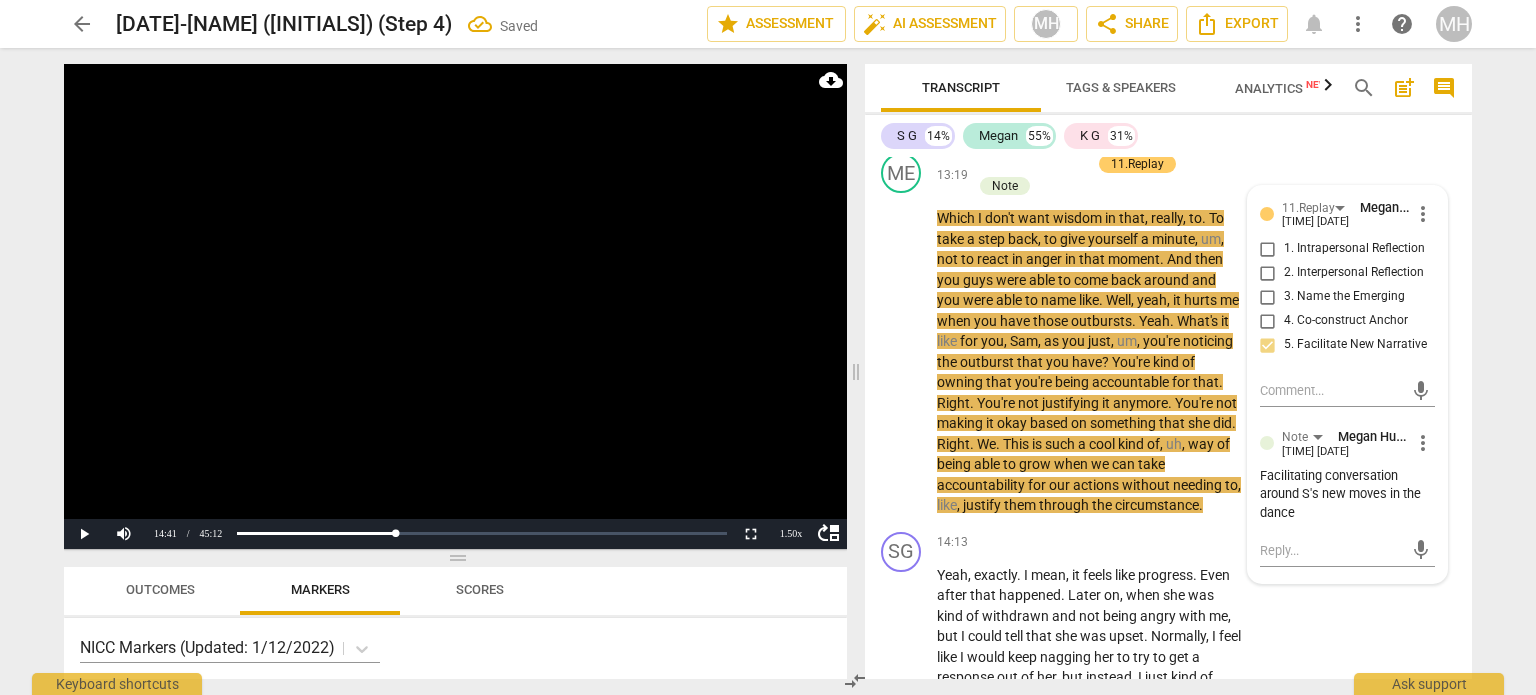 click at bounding box center (455, 306) 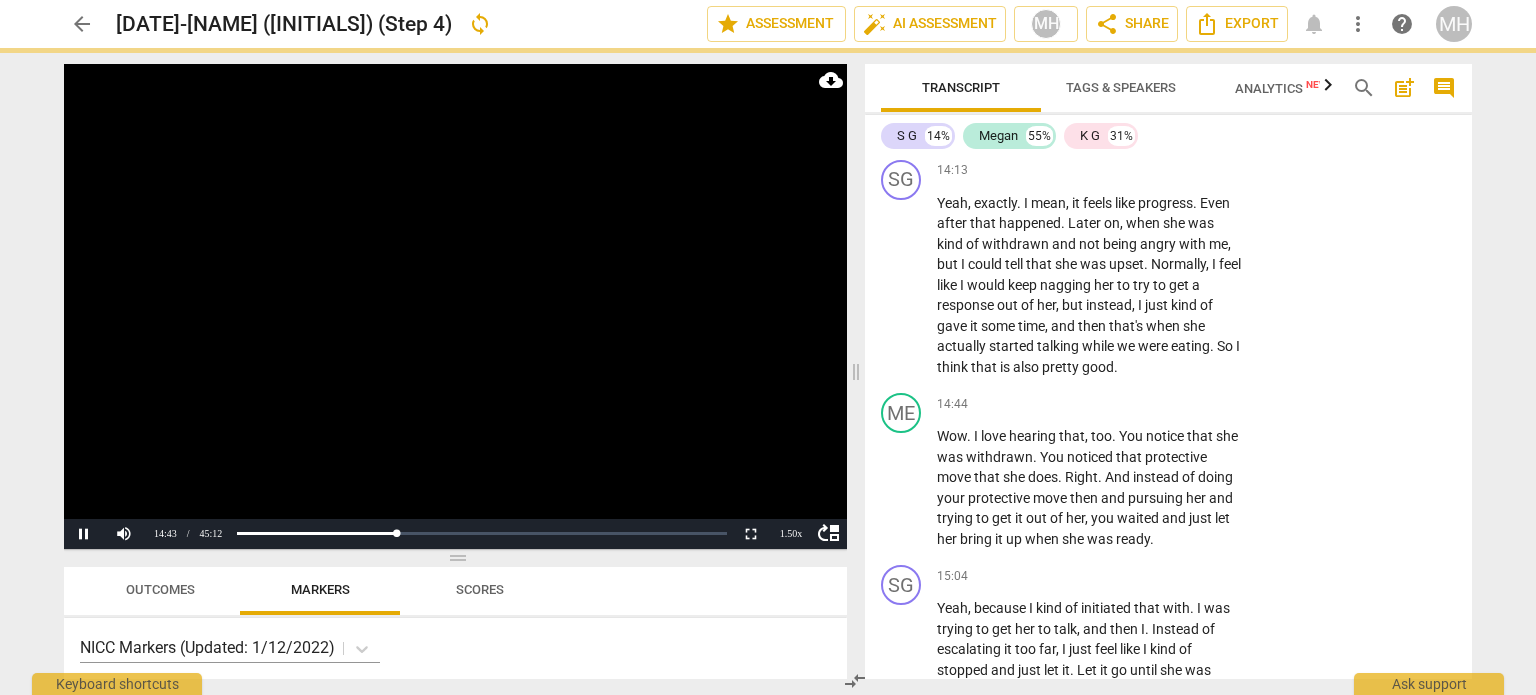 scroll, scrollTop: 9283, scrollLeft: 0, axis: vertical 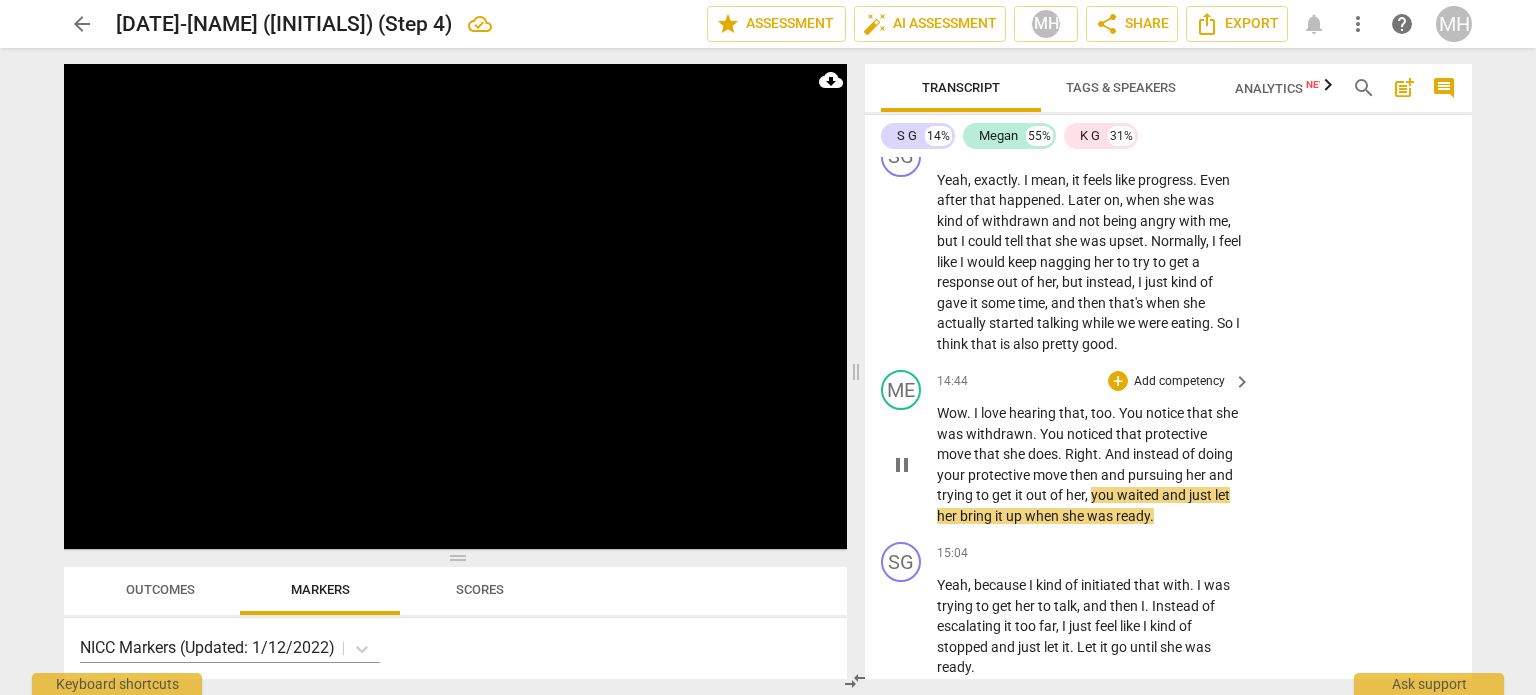click on "Add competency" at bounding box center (1179, 382) 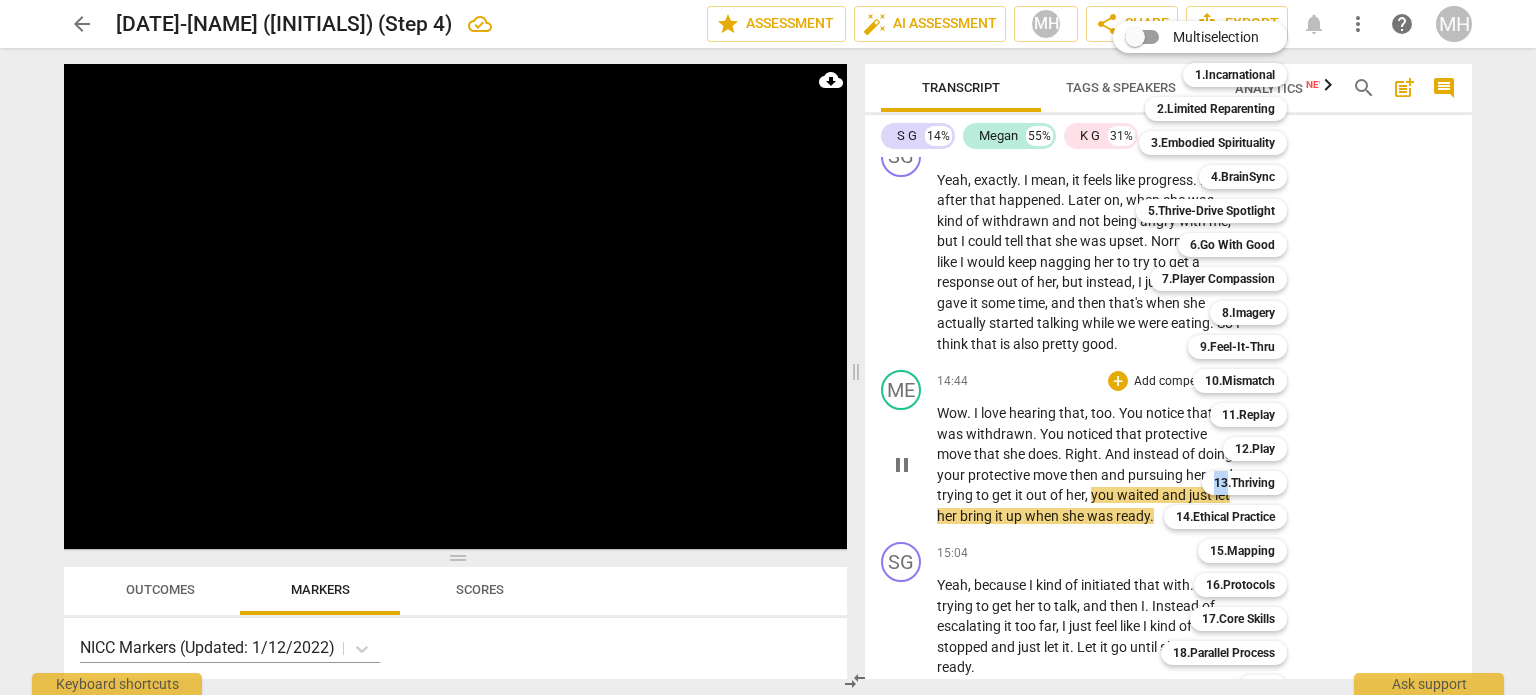 click on "Multiselection m 1.Incarnational 1 2.Limited Reparenting 2 3.Embodied Spirituality 3 4.BrainSync 4 5.Thrive-Drive Spotlight 5 6.Go With Good 6 7.Player Compassion 7 8.Imagery 8 9.Feel-It-Thru 9 10.Mismatch 0 11.Replay q 12.Play w 13.Thriving r 14.Ethical Practice t 15.Mapping y 16.Protocols o 17.Core Skills p 18.Parallel Process a Note s Voice Note d" at bounding box center [1215, 377] 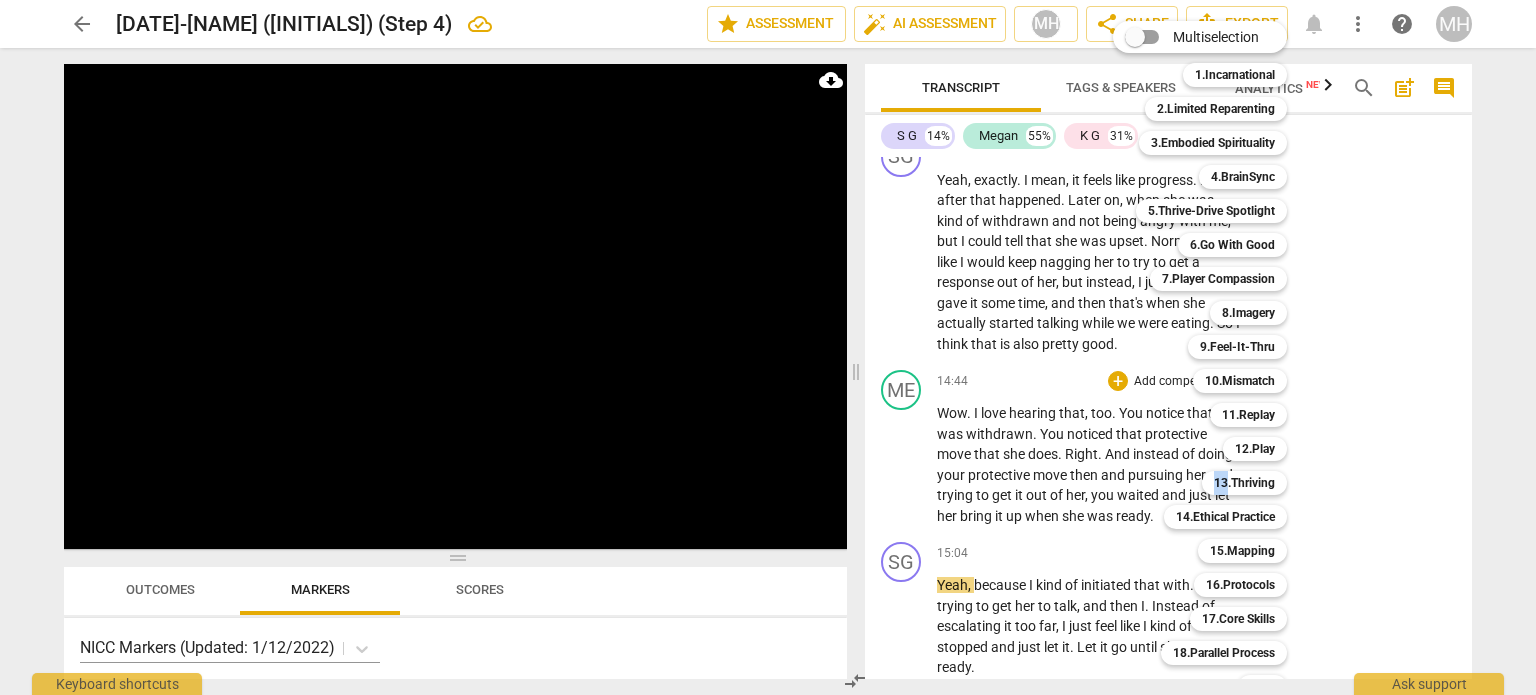 scroll, scrollTop: 59, scrollLeft: 0, axis: vertical 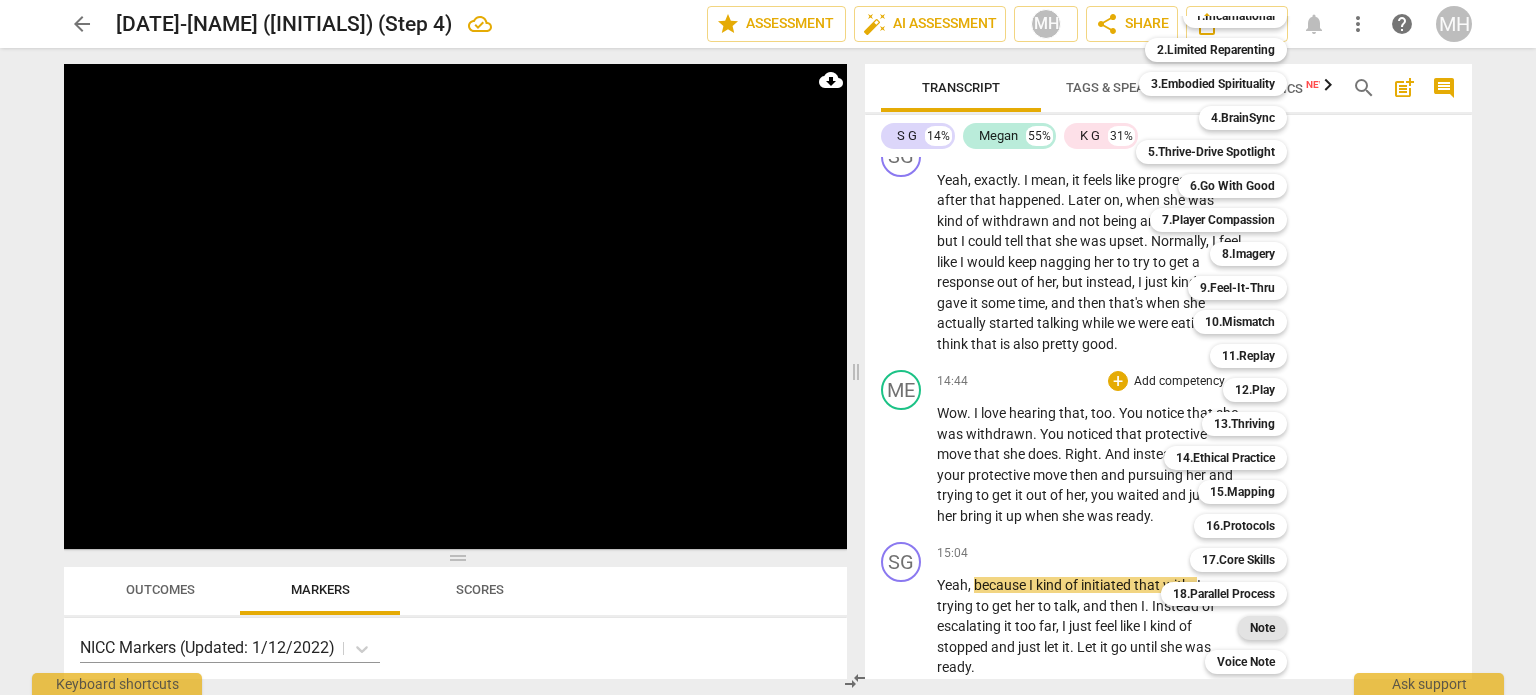 click on "Note" at bounding box center (1262, 628) 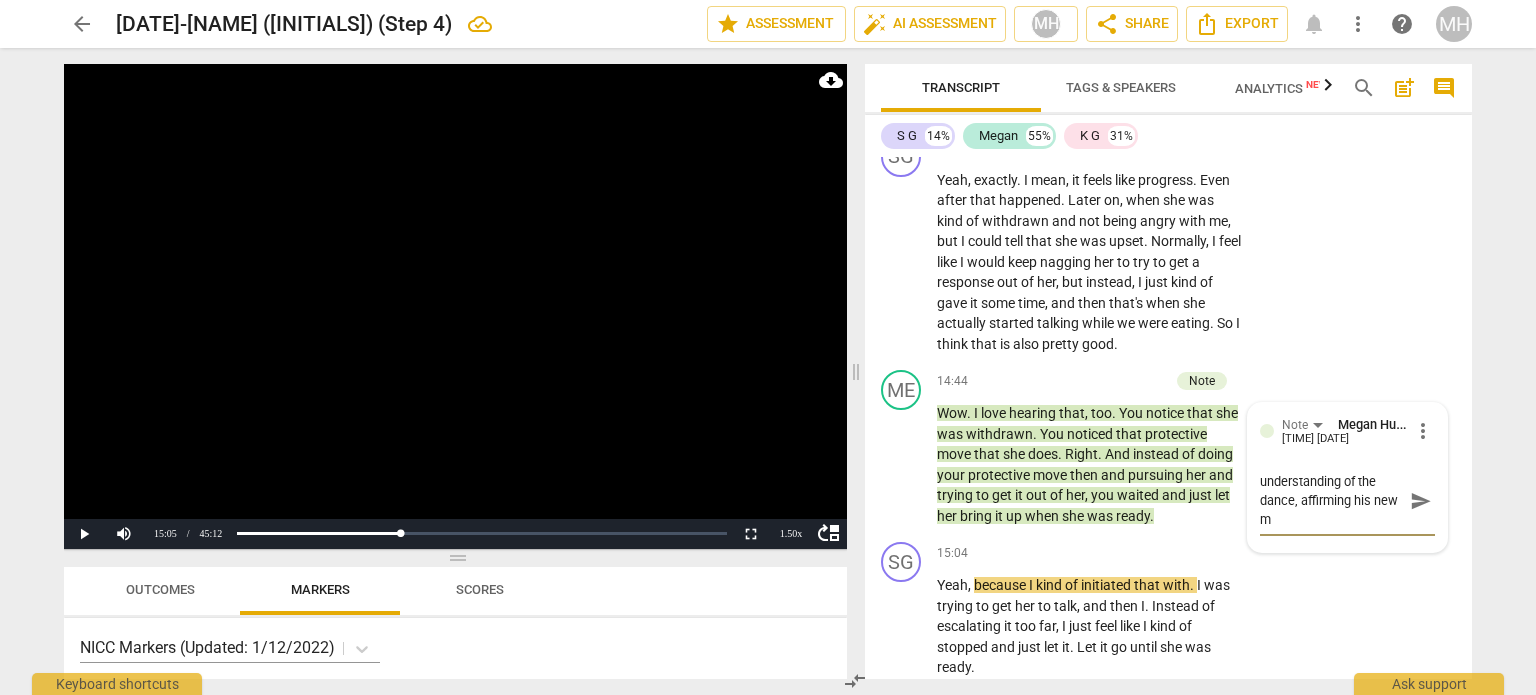 scroll, scrollTop: 19, scrollLeft: 0, axis: vertical 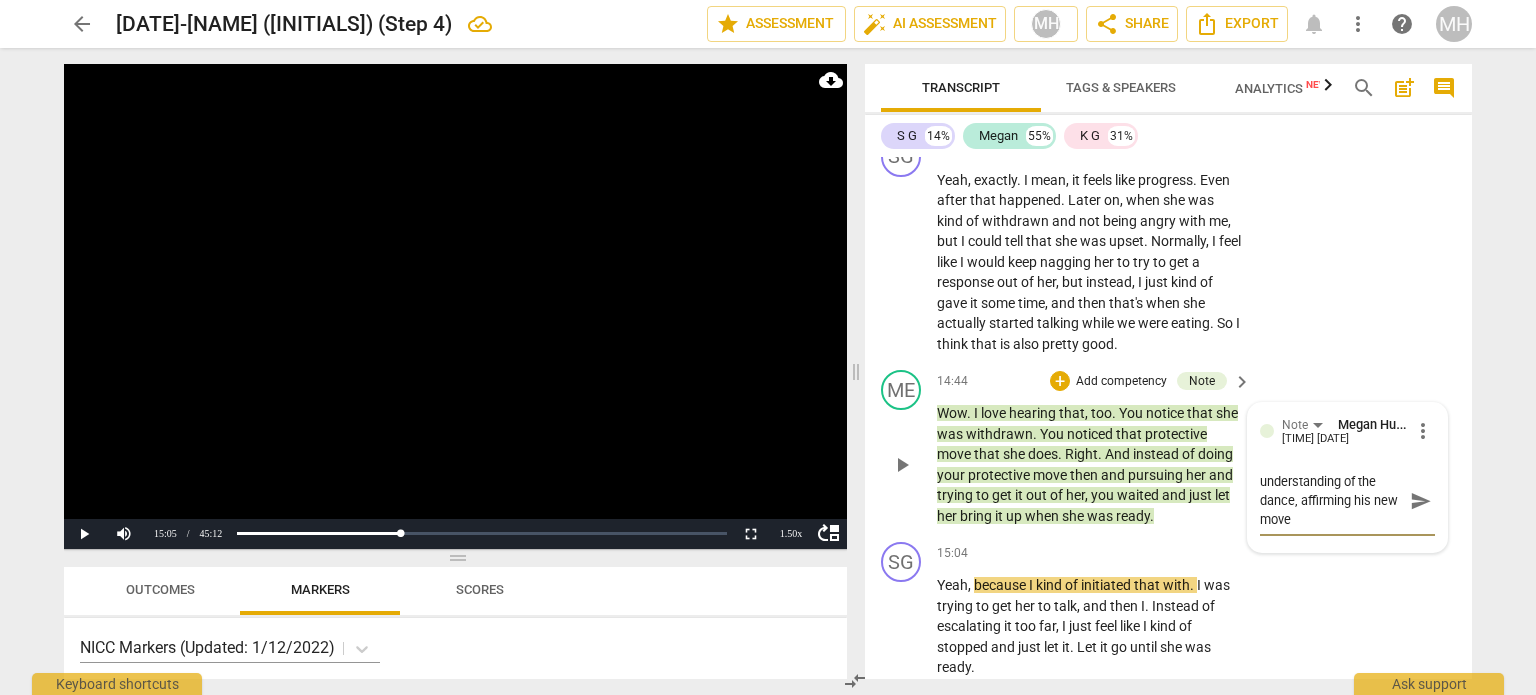 click on "send" at bounding box center (1420, 500) 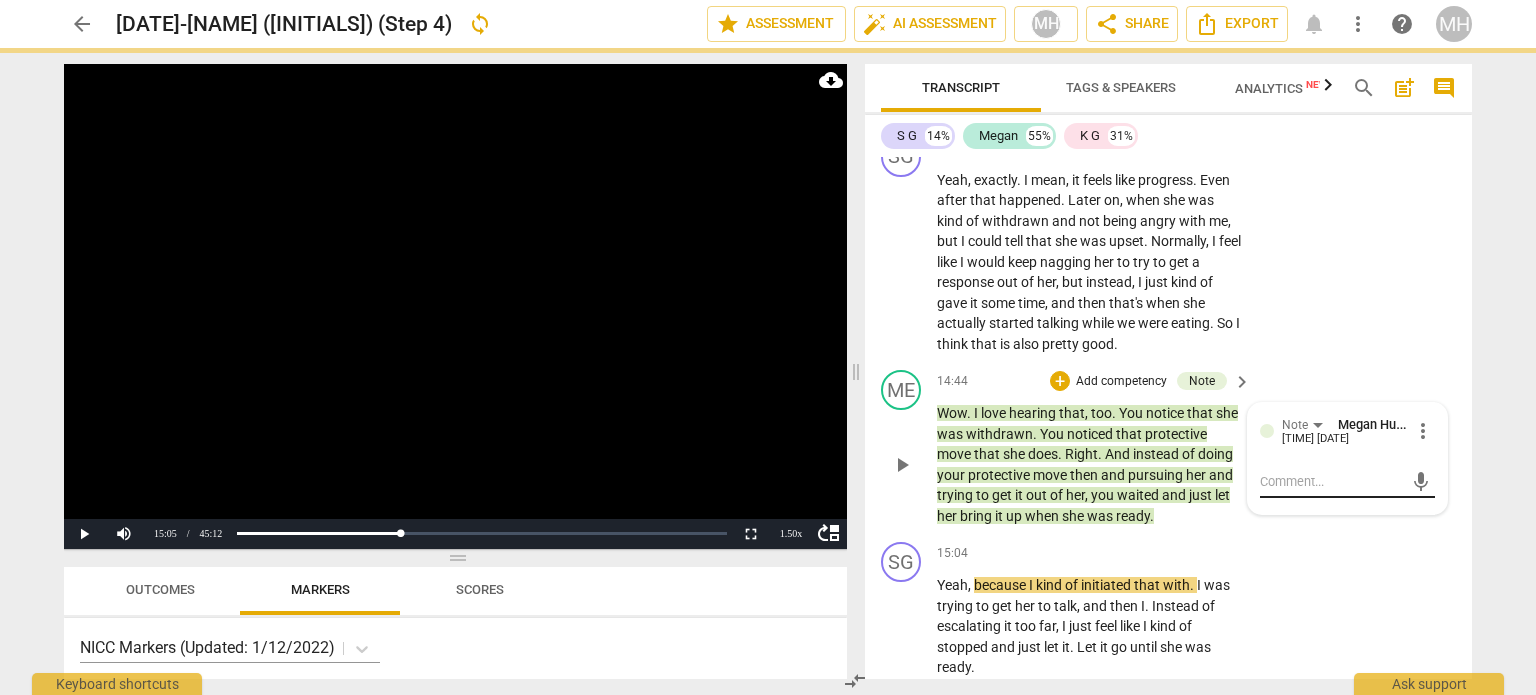 scroll, scrollTop: 0, scrollLeft: 0, axis: both 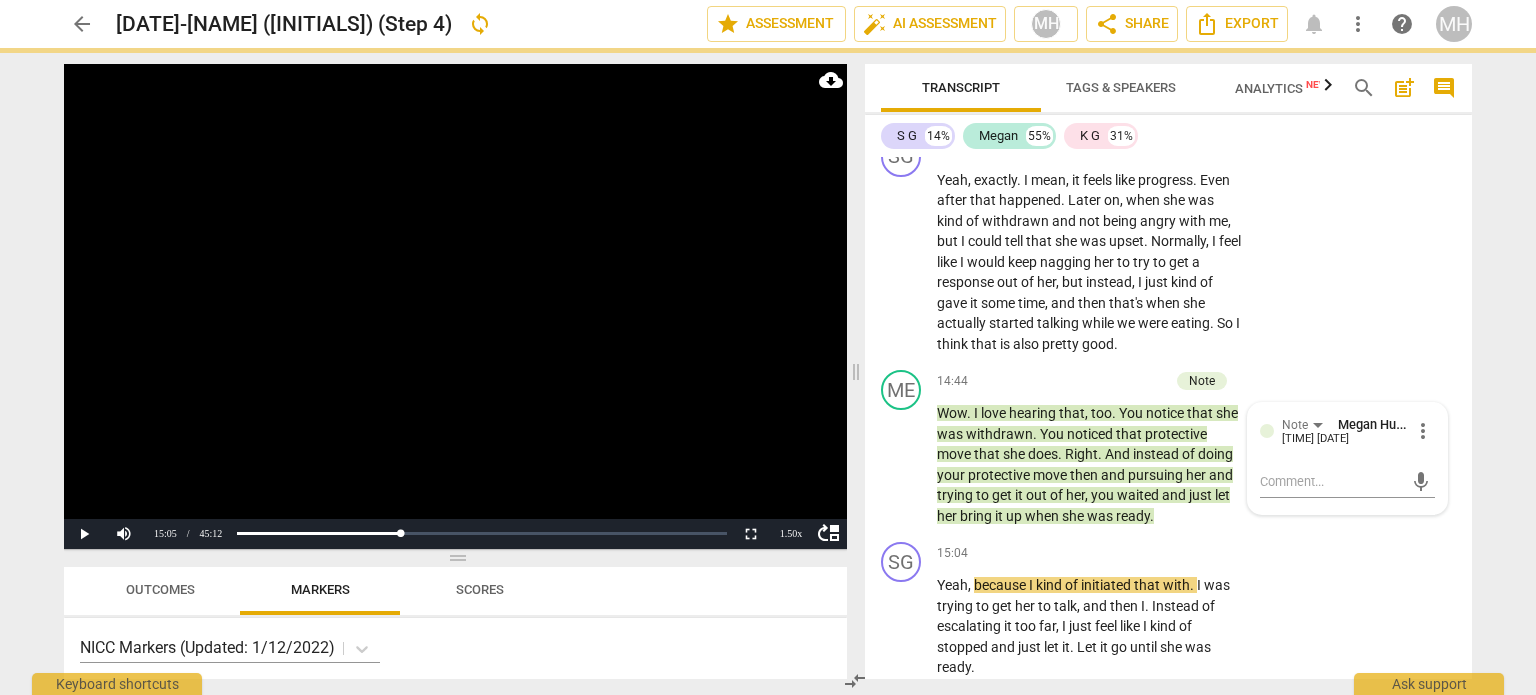 click at bounding box center [455, 306] 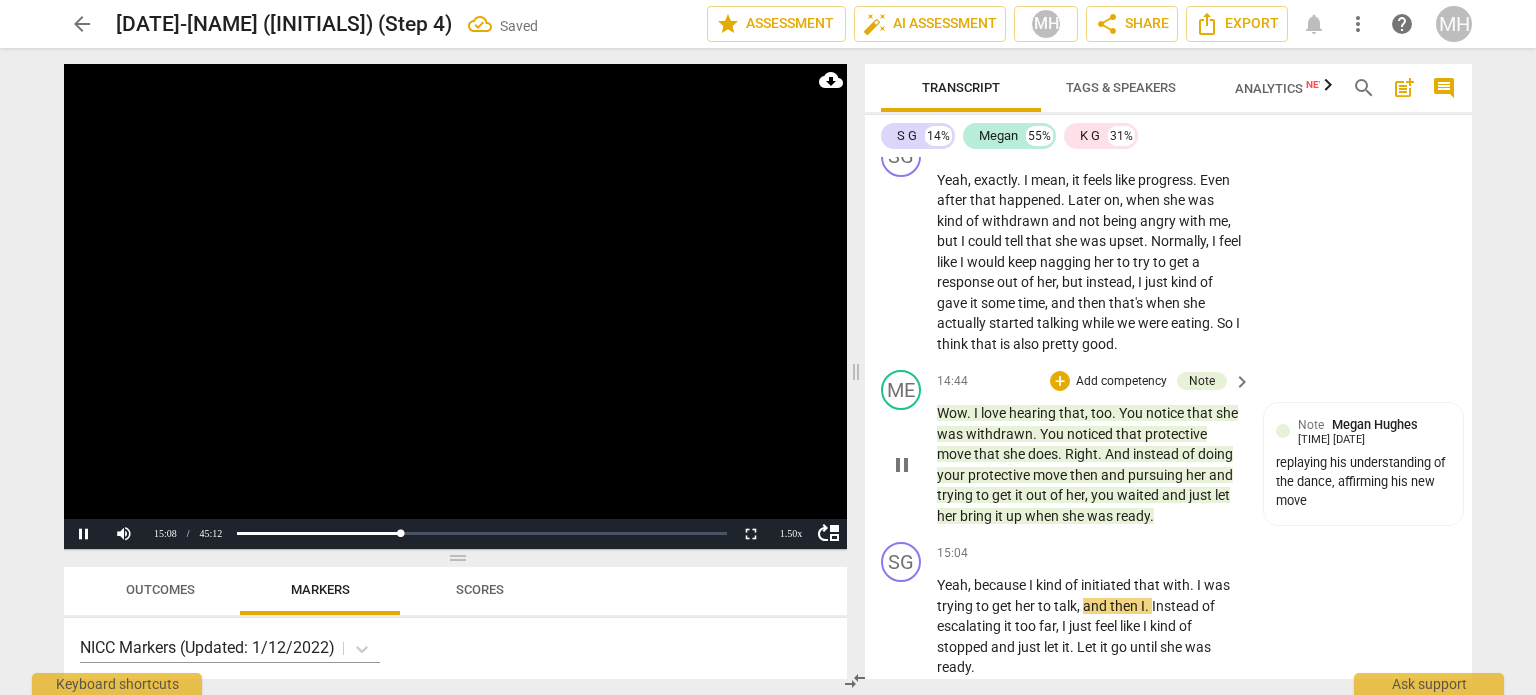 click on "Add competency" at bounding box center (1121, 382) 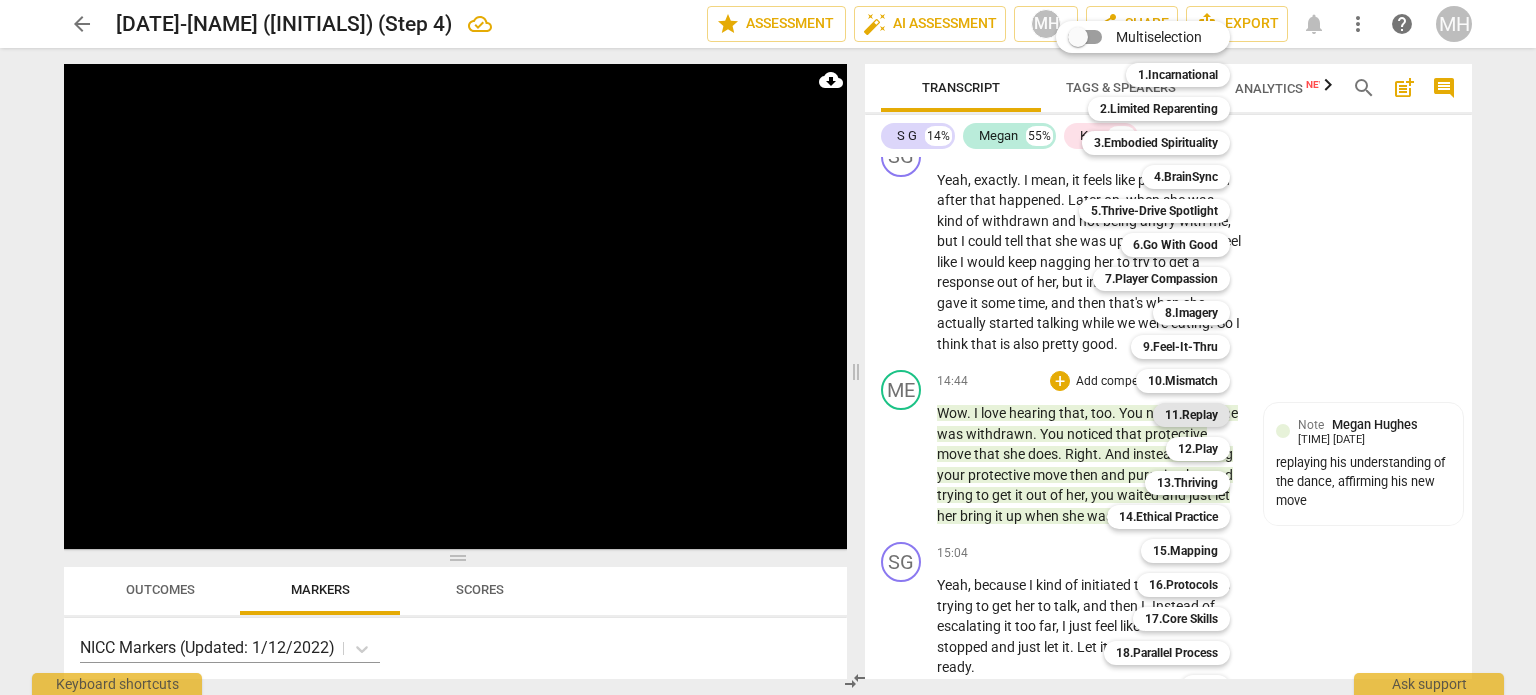 click on "11.Replay" at bounding box center (1191, 415) 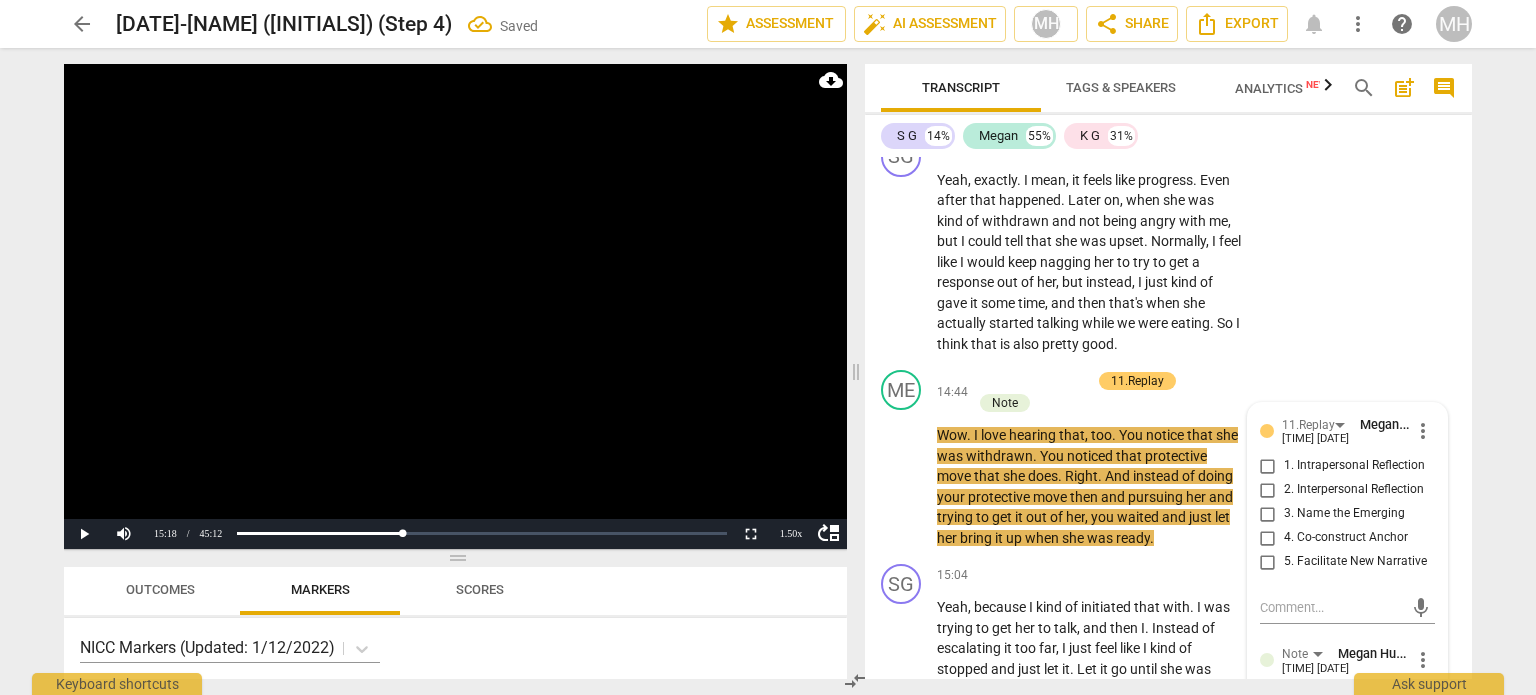 scroll, scrollTop: 9558, scrollLeft: 0, axis: vertical 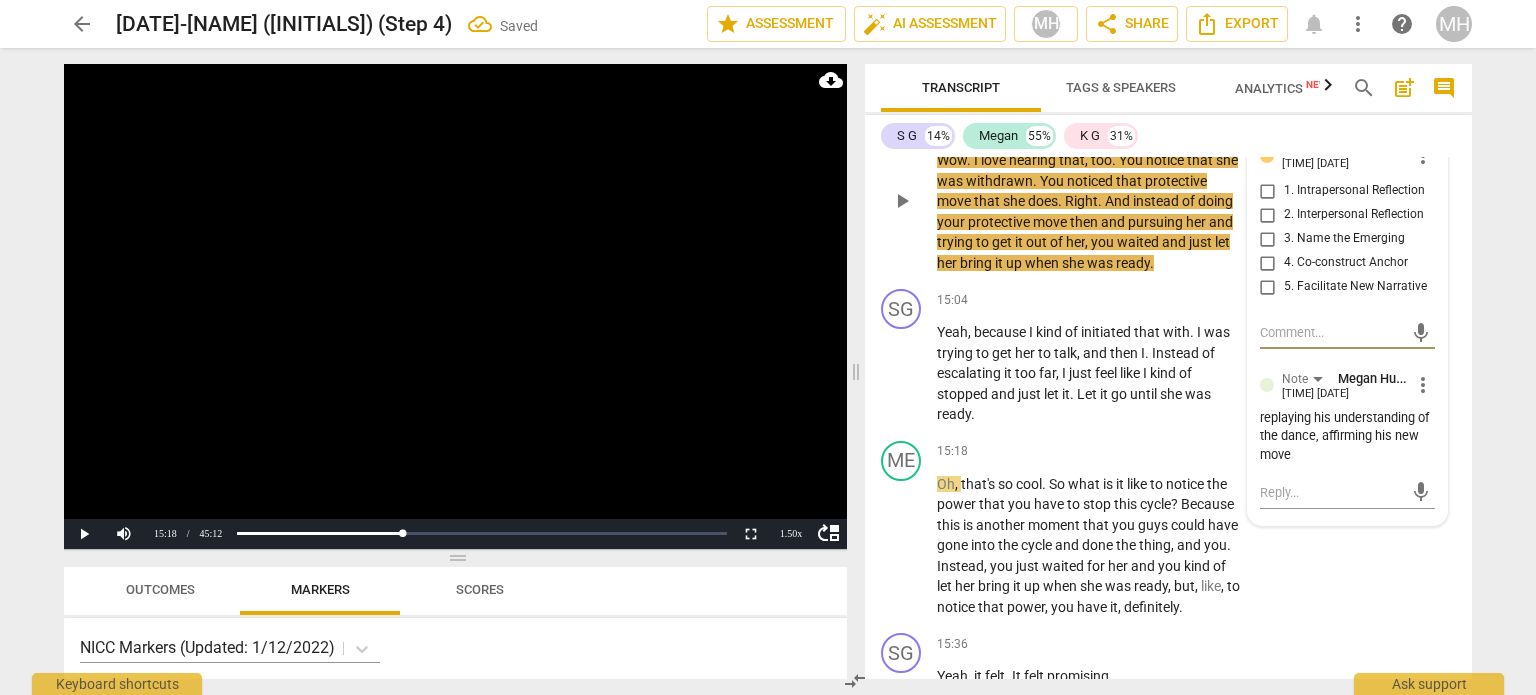 click on "3. Name the Emerging" at bounding box center [1268, 239] 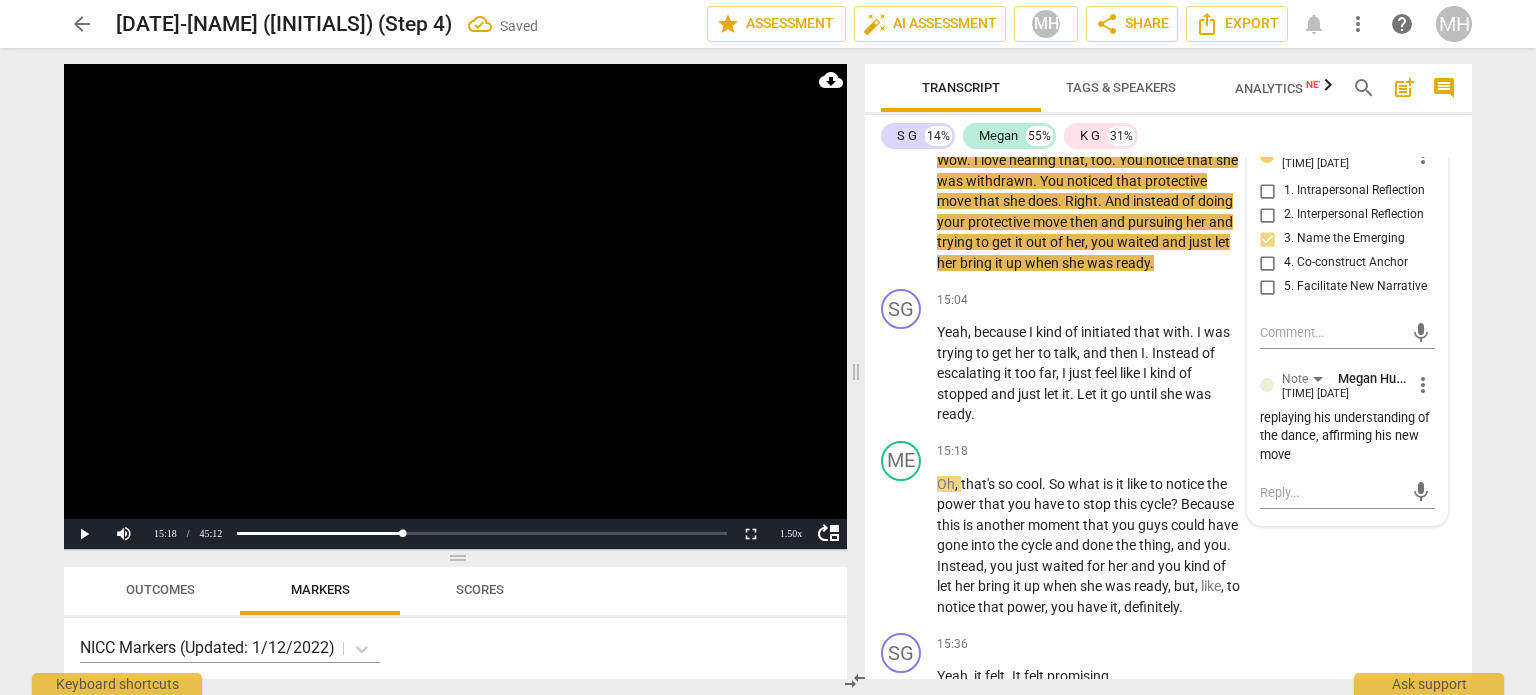 click at bounding box center [455, 306] 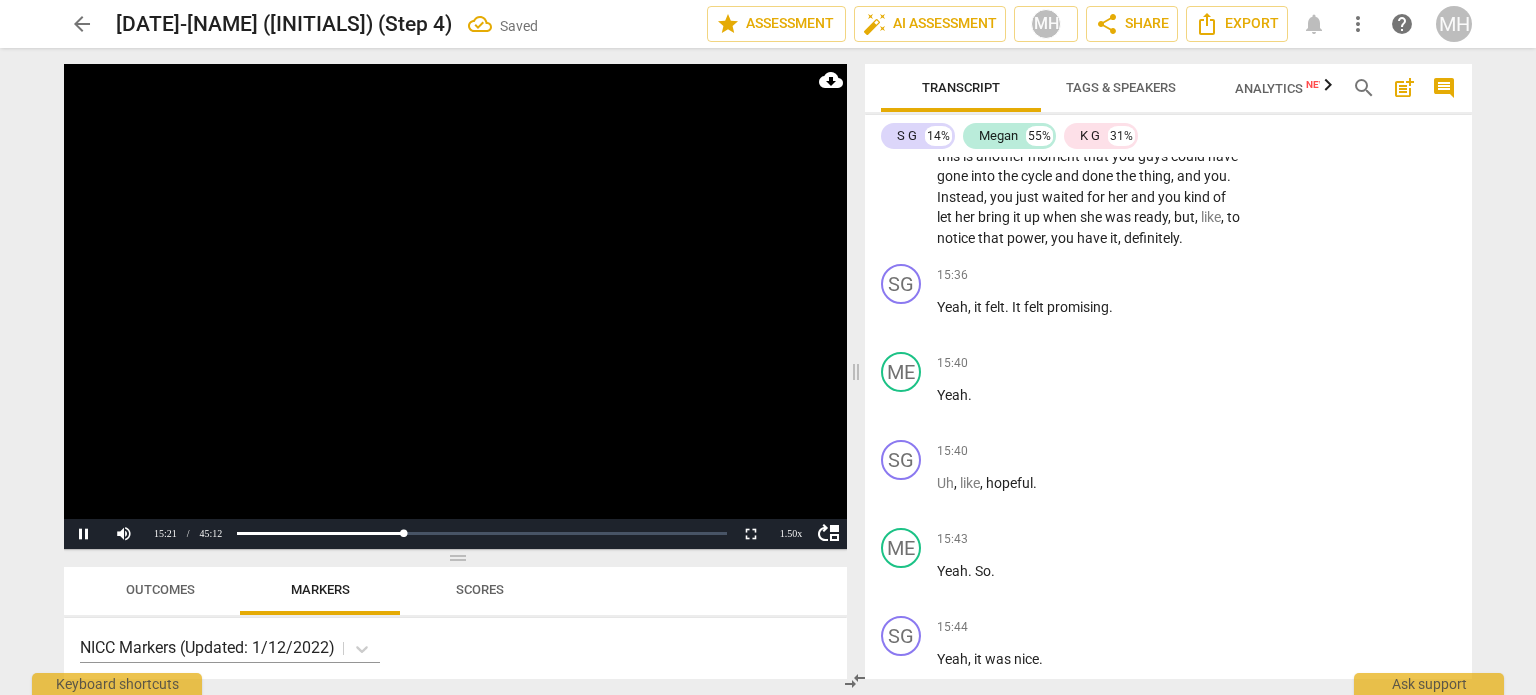 scroll, scrollTop: 9929, scrollLeft: 0, axis: vertical 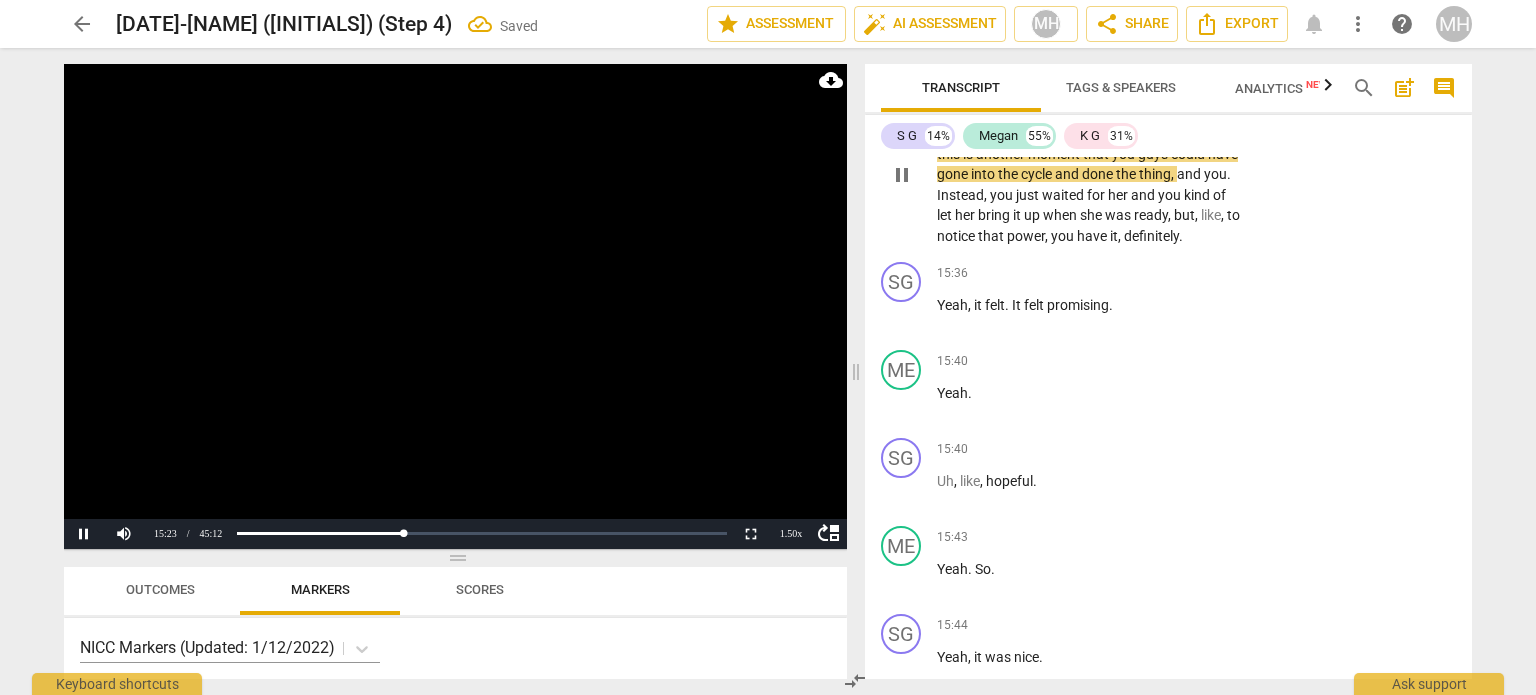 click on "Add competency" at bounding box center [1179, 81] 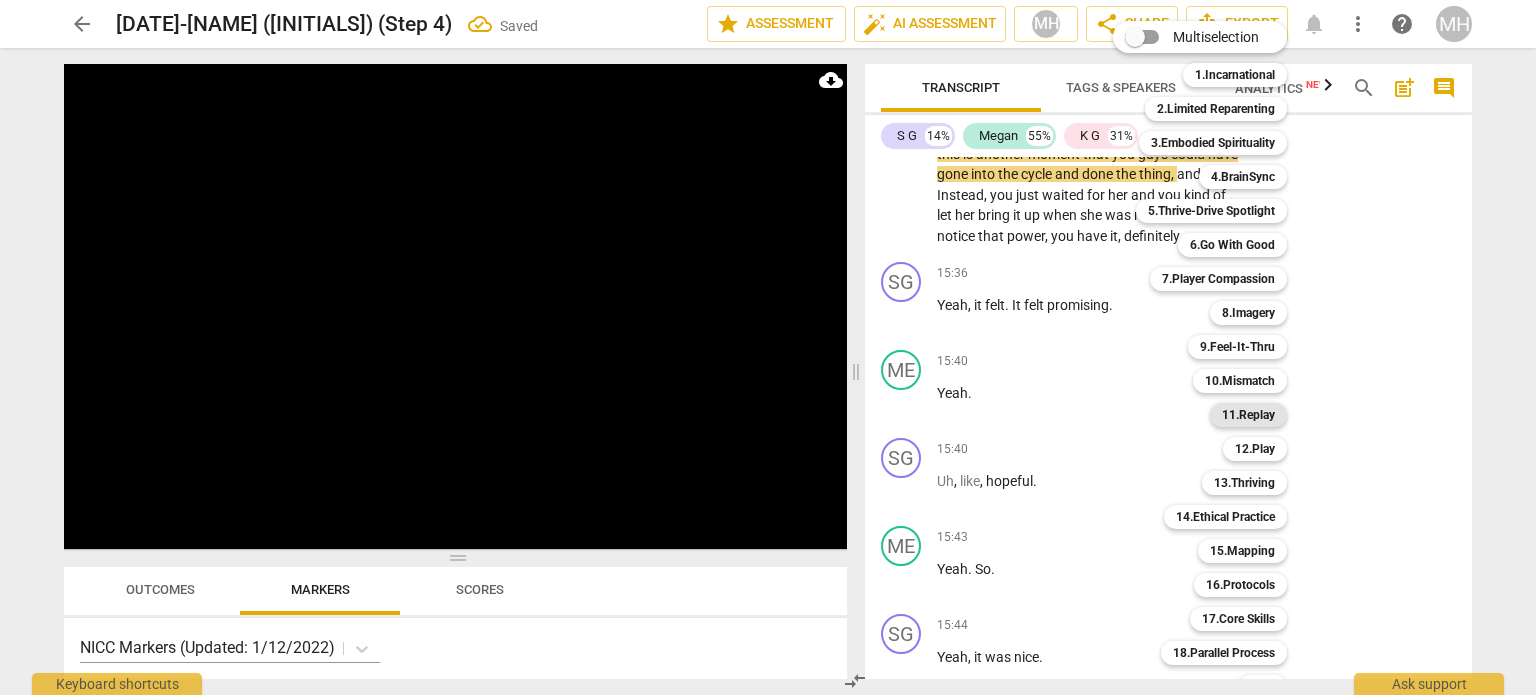 click on "11.Replay" at bounding box center [1248, 415] 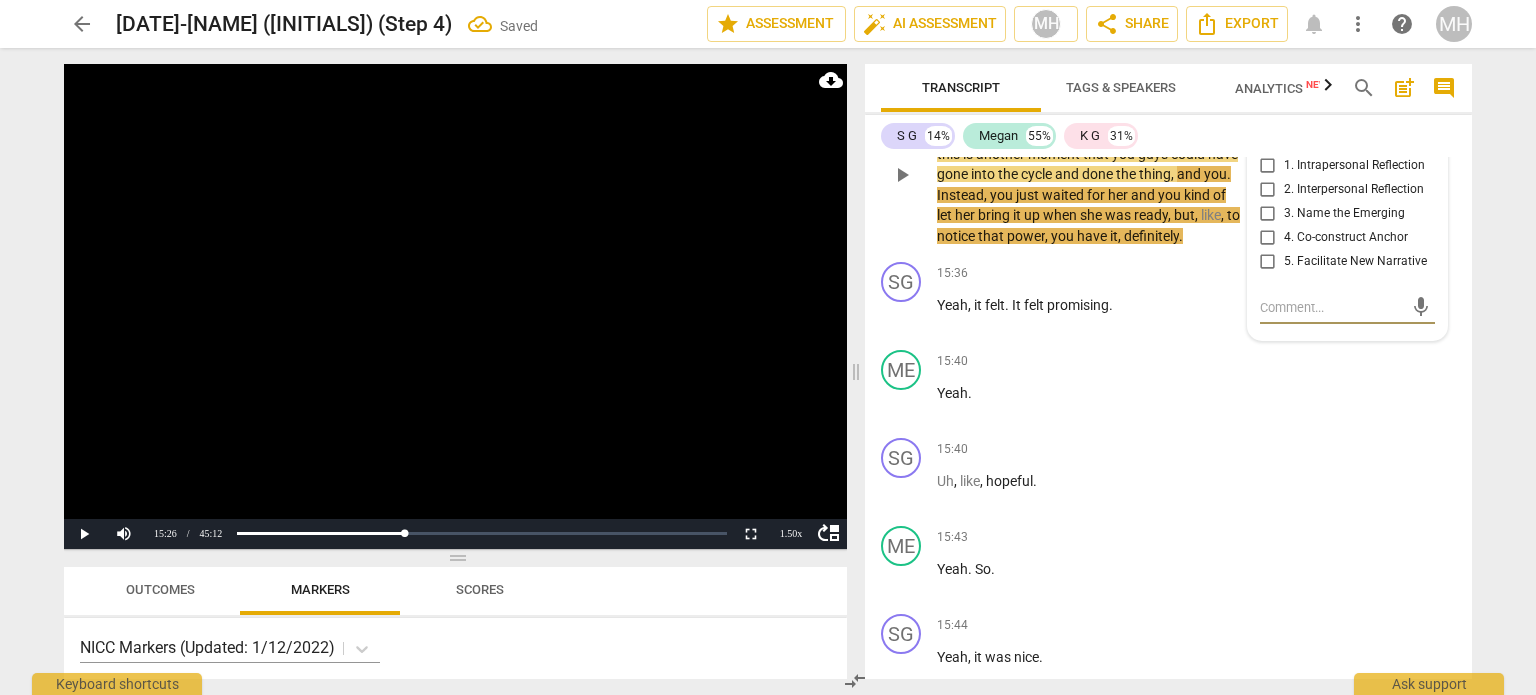 click on "2. Interpersonal Reflection" at bounding box center (1268, 190) 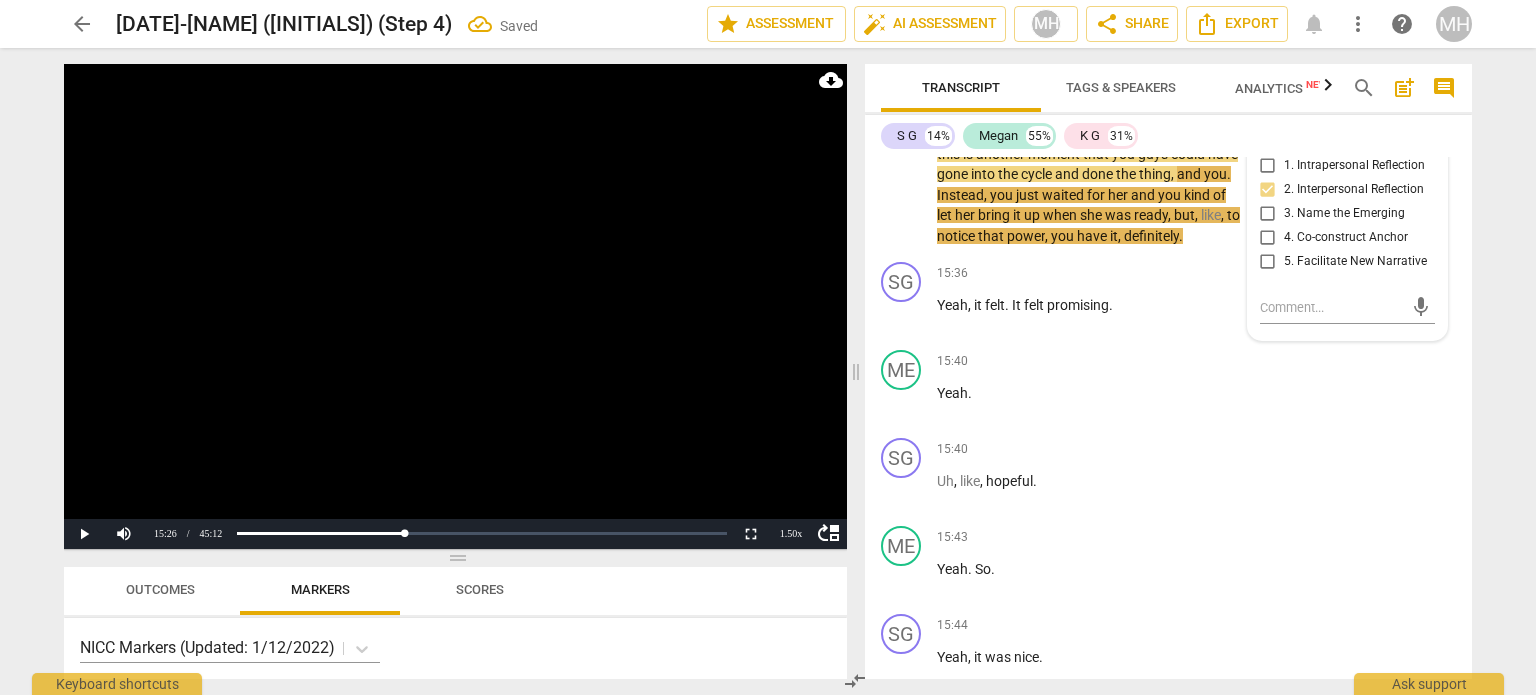 click at bounding box center (455, 306) 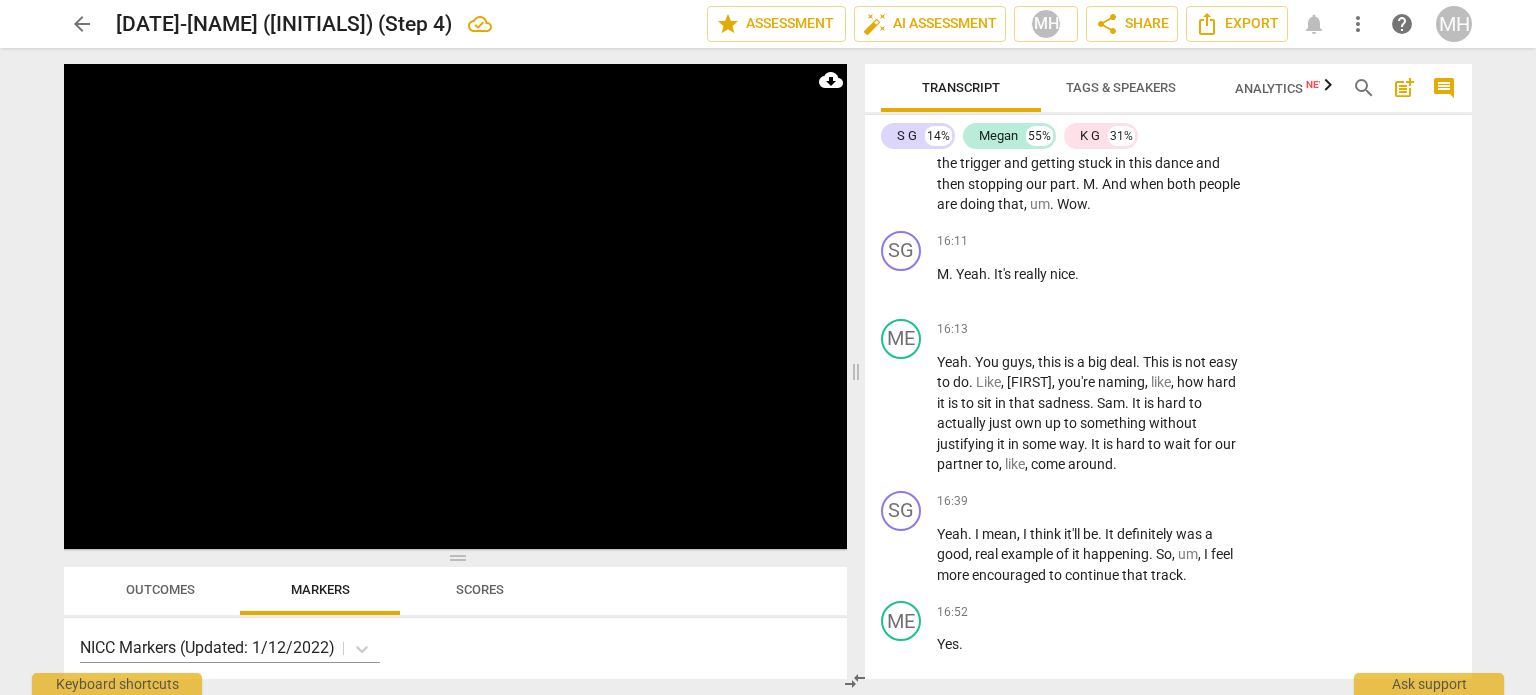 scroll, scrollTop: 10548, scrollLeft: 0, axis: vertical 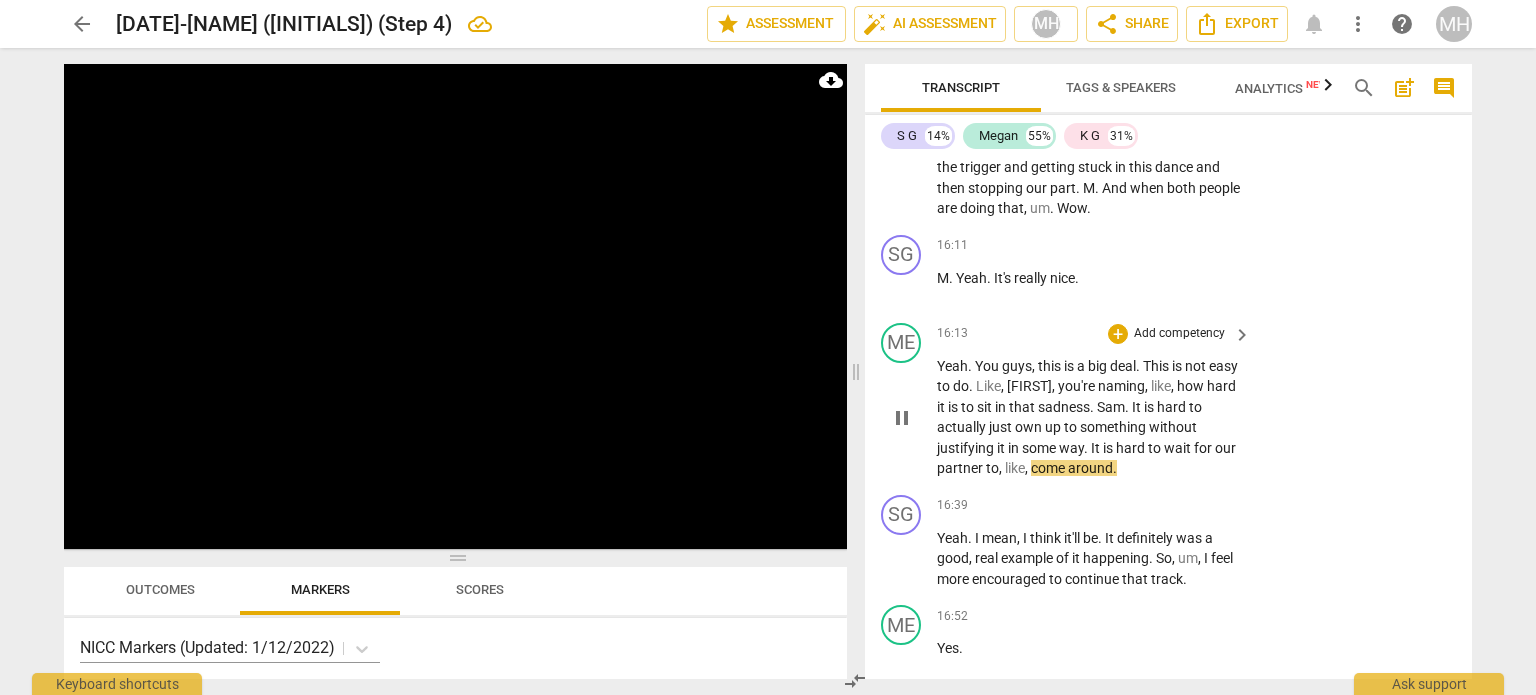 click on "ME play_arrow pause 16:13 + Add competency keyboard_arrow_right Yeah . You guys , this is a big deal . This is not easy to do . Like , Kirsten , you're naming , like , how hard it is to sit in that sadness . Sam . It is hard to actually just own up to something without justifying it in some way . It is hard to wait for our partner to , like , come around ." at bounding box center (1168, 401) 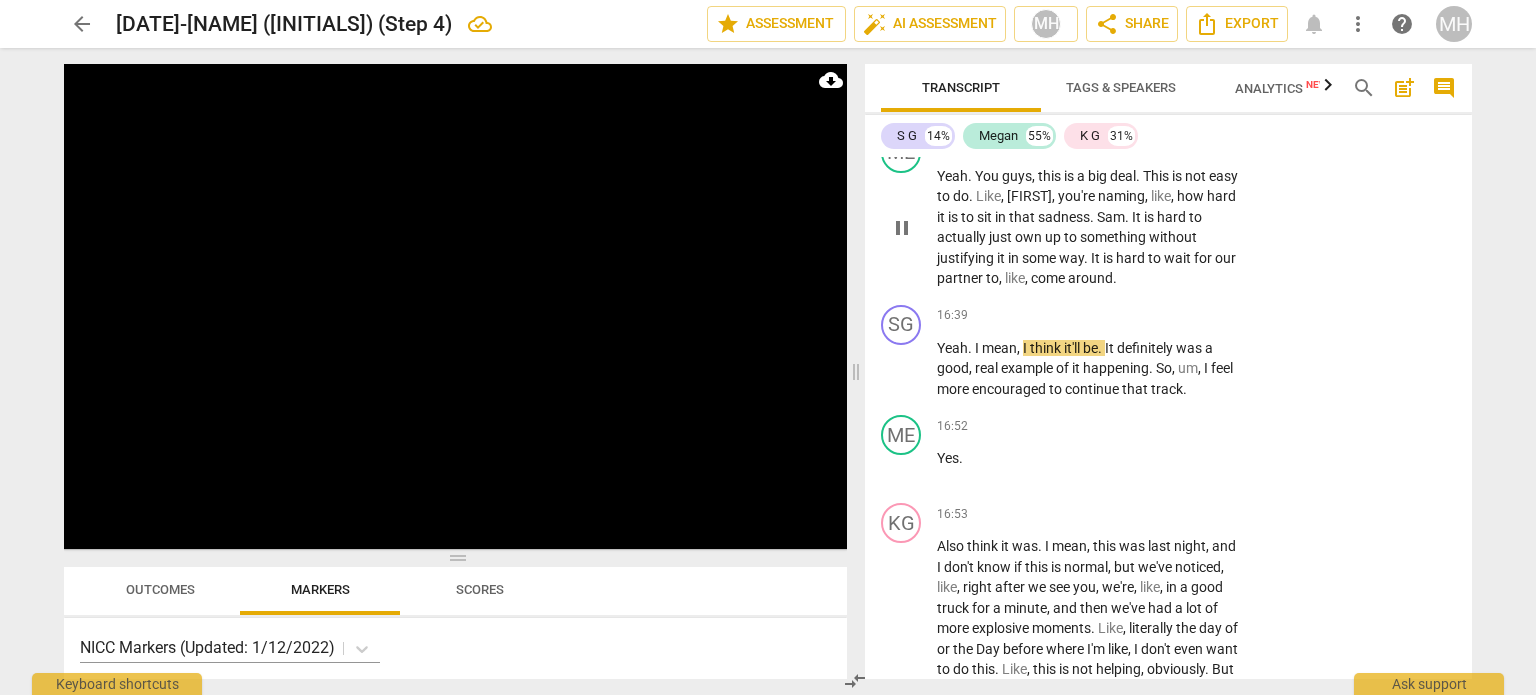 scroll, scrollTop: 10740, scrollLeft: 0, axis: vertical 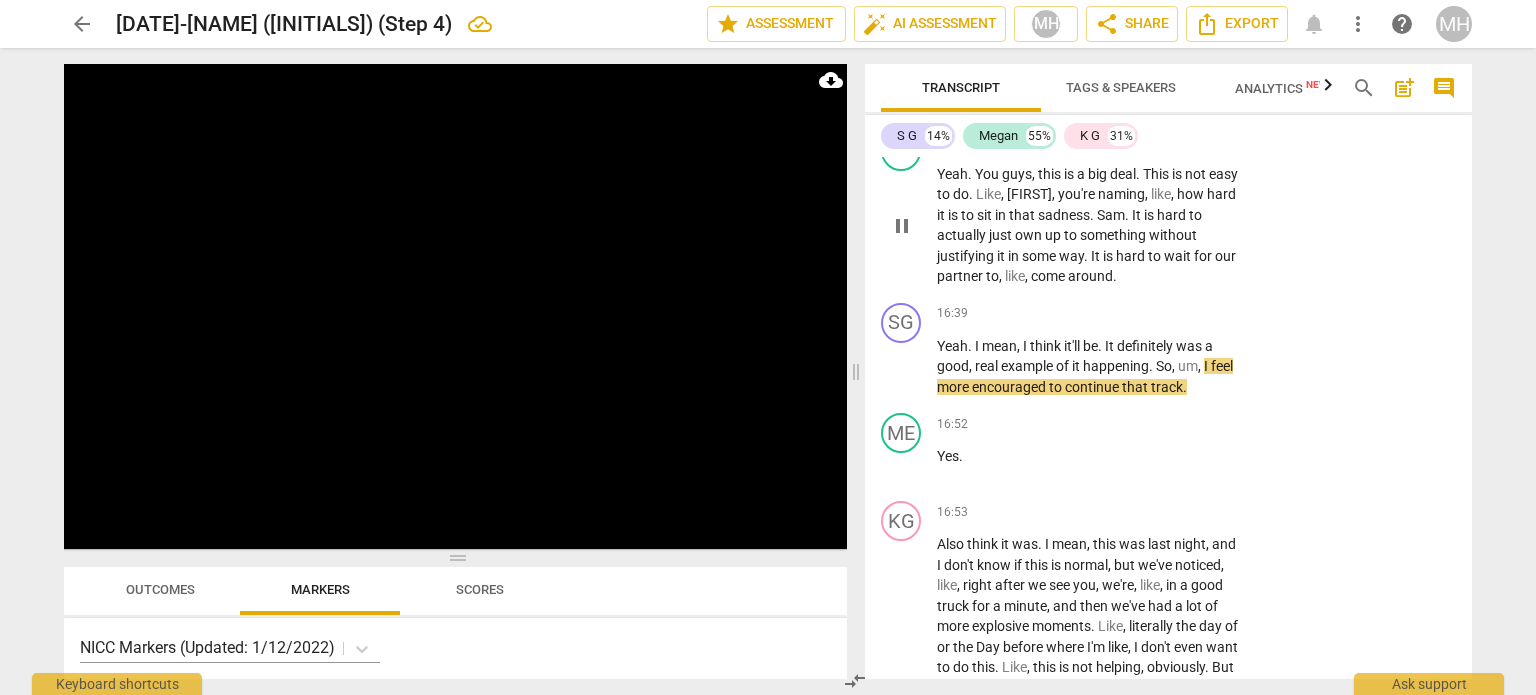 click on "Add competency" at bounding box center (1179, 142) 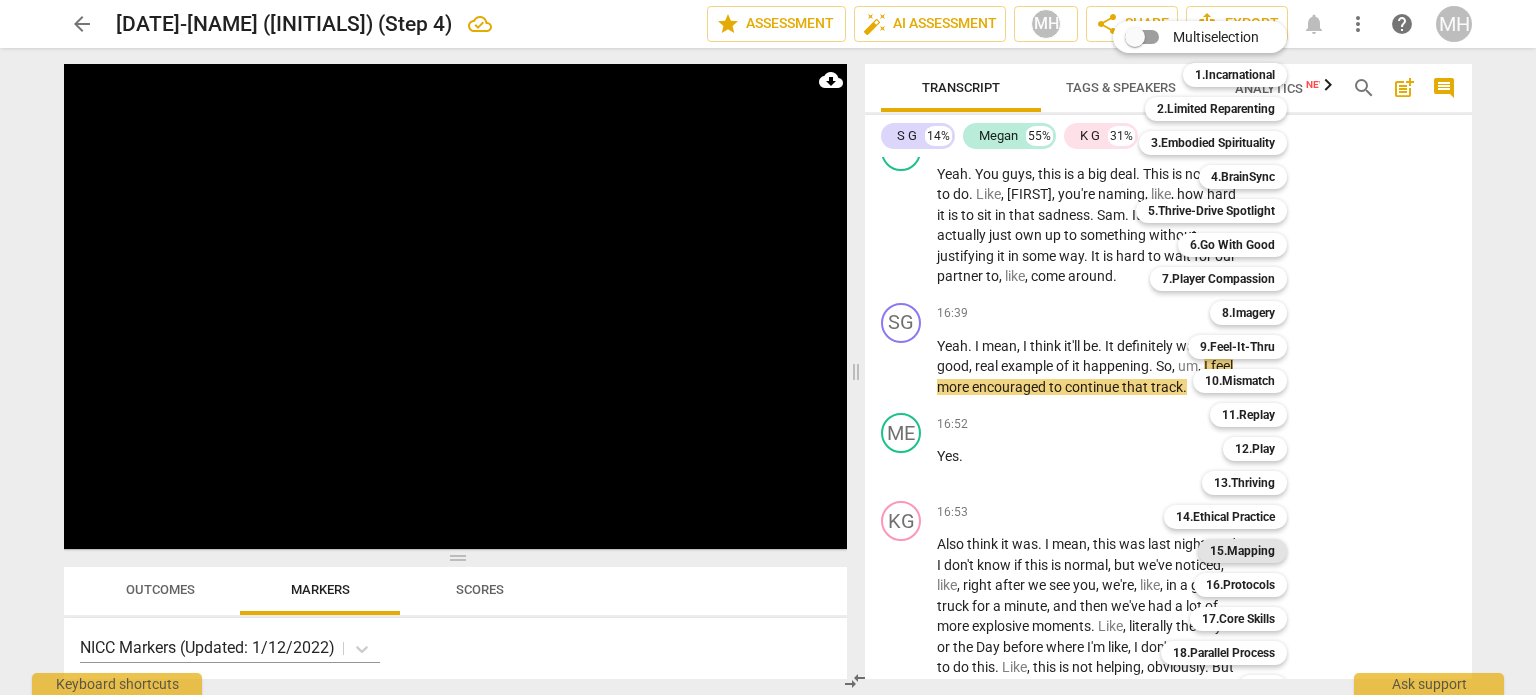scroll, scrollTop: 59, scrollLeft: 0, axis: vertical 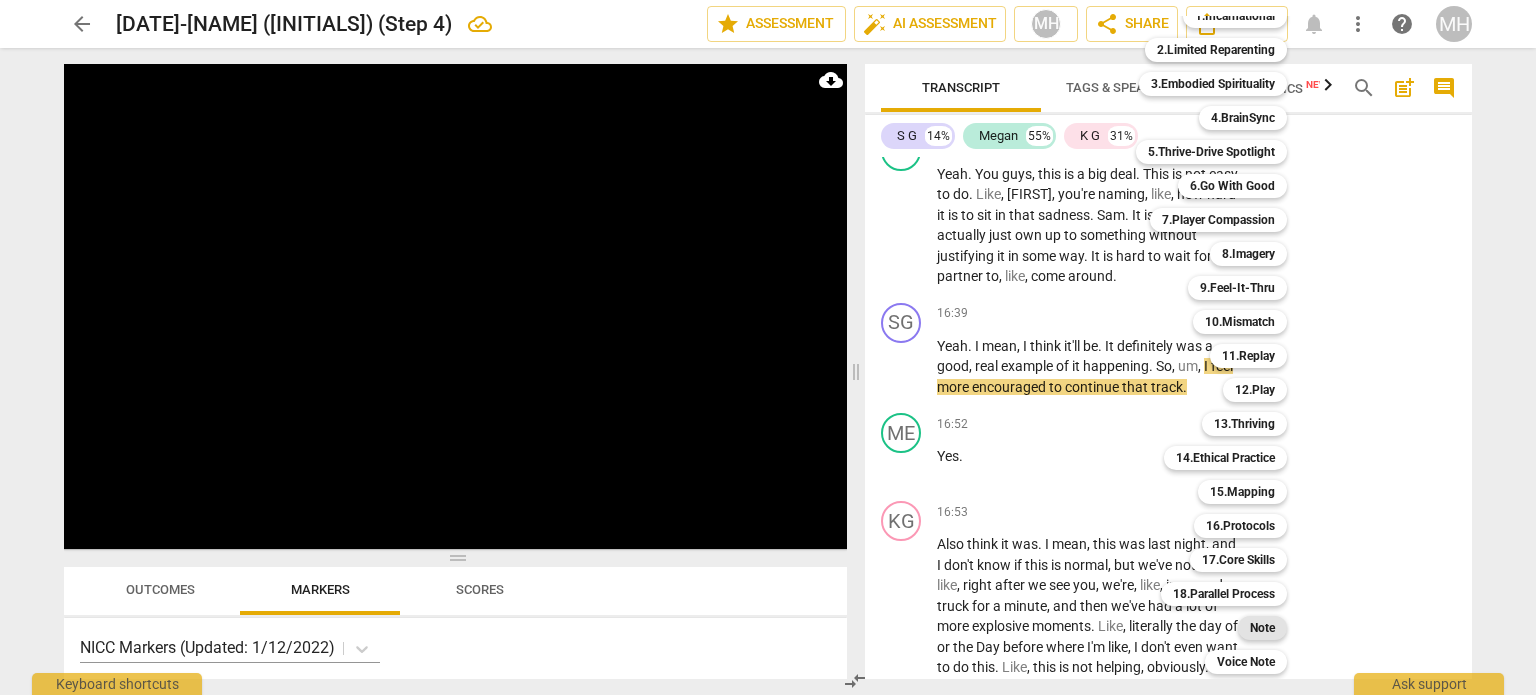 click on "Note" at bounding box center [1262, 628] 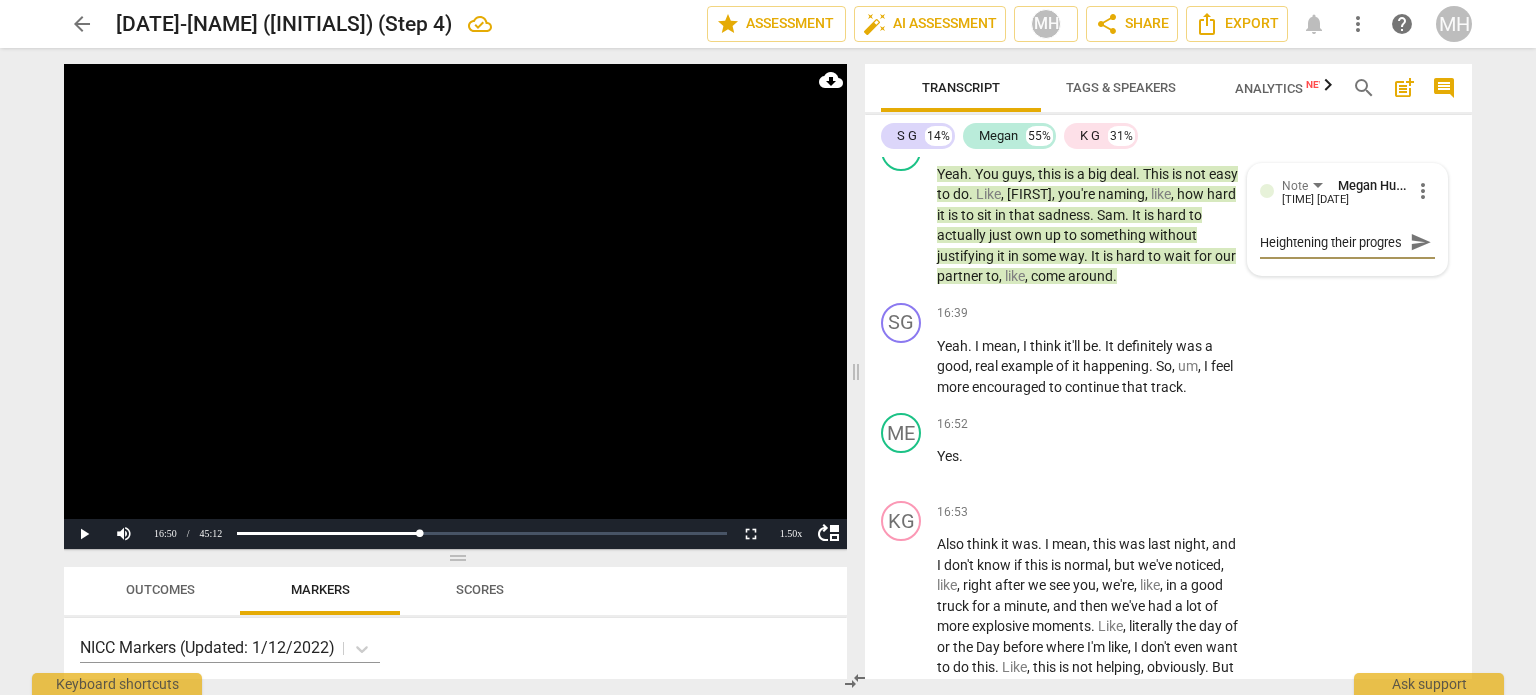 scroll, scrollTop: 16, scrollLeft: 0, axis: vertical 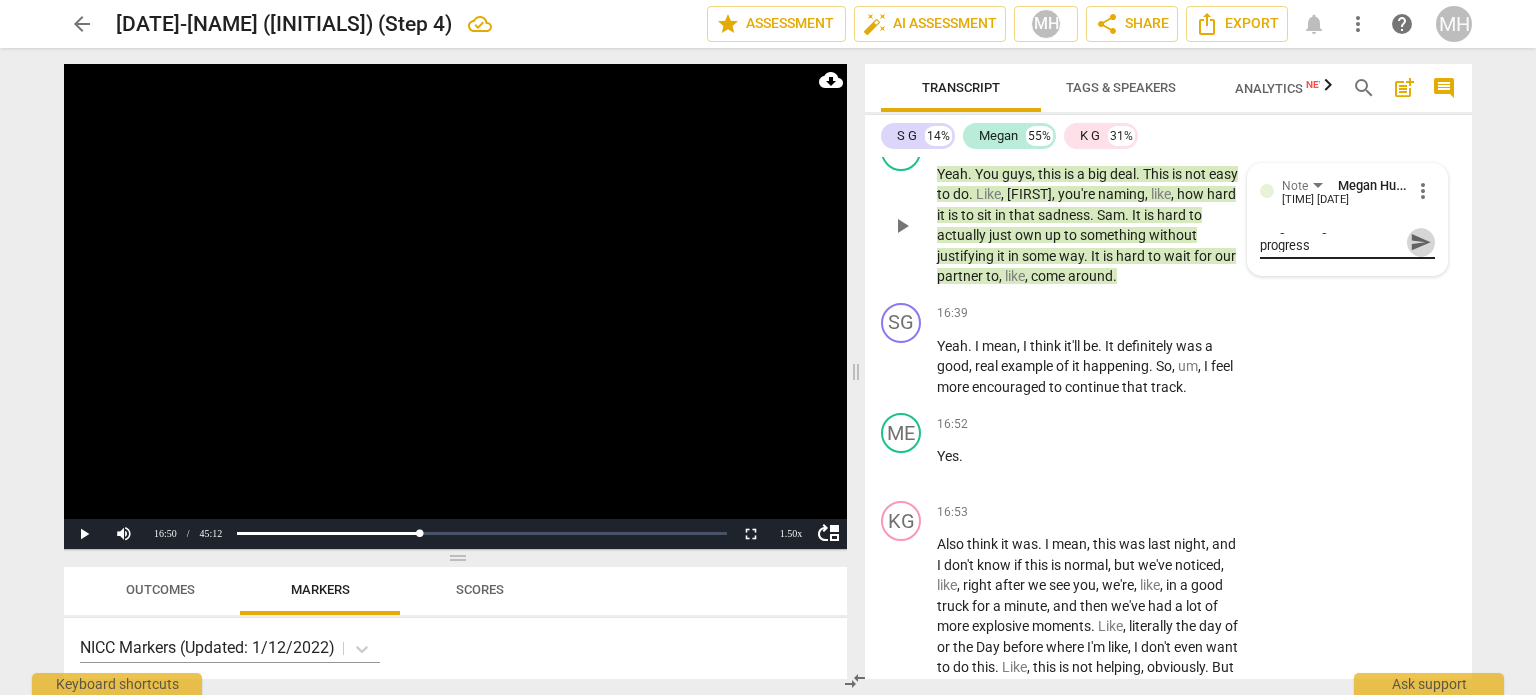 click on "send" at bounding box center (1421, 242) 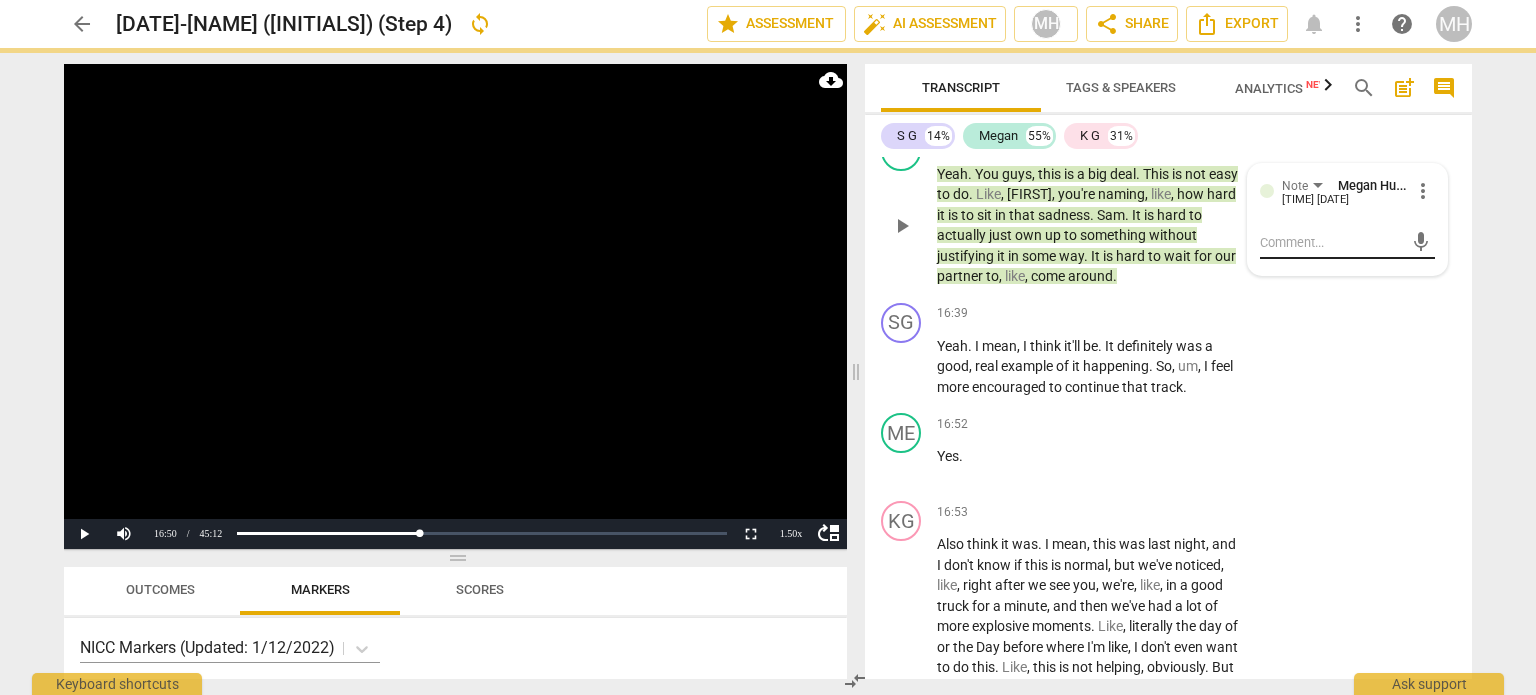 scroll, scrollTop: 0, scrollLeft: 0, axis: both 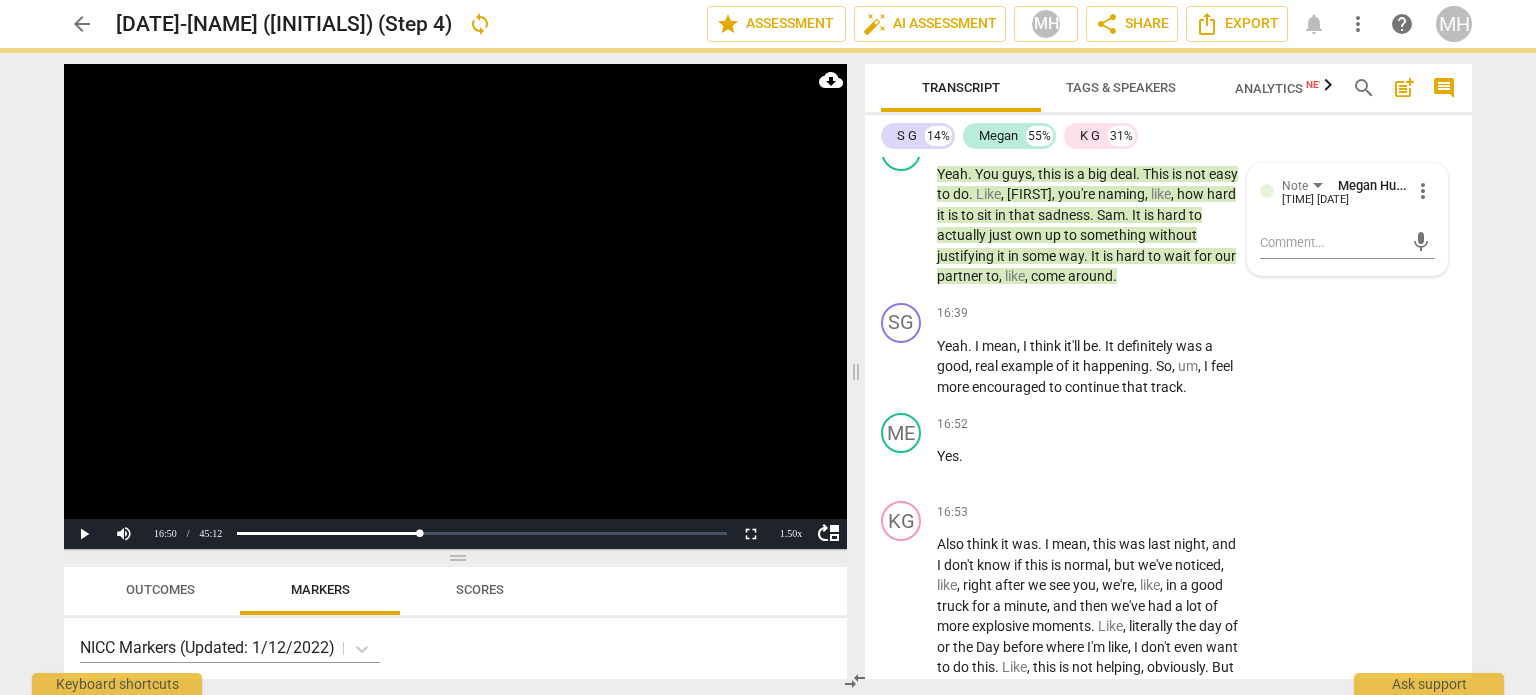 click at bounding box center [455, 306] 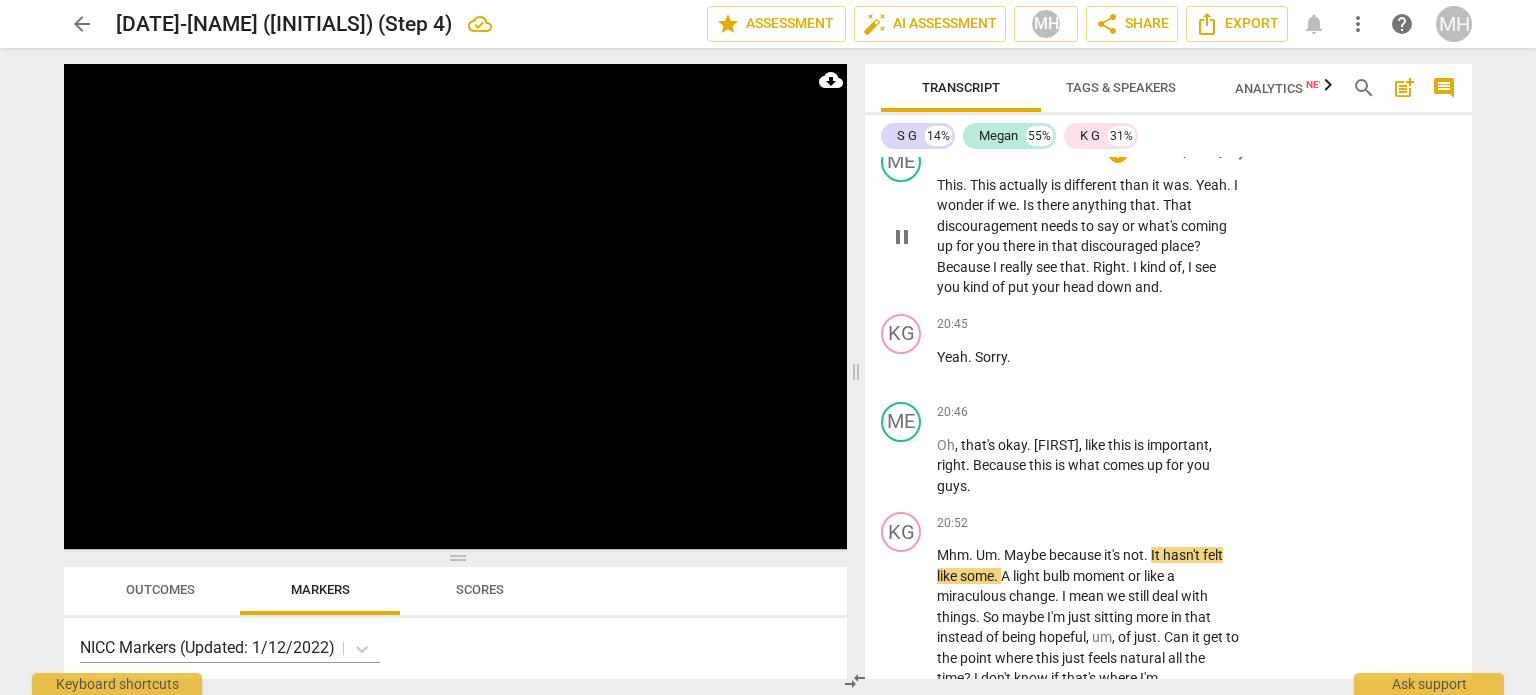 scroll, scrollTop: 13168, scrollLeft: 0, axis: vertical 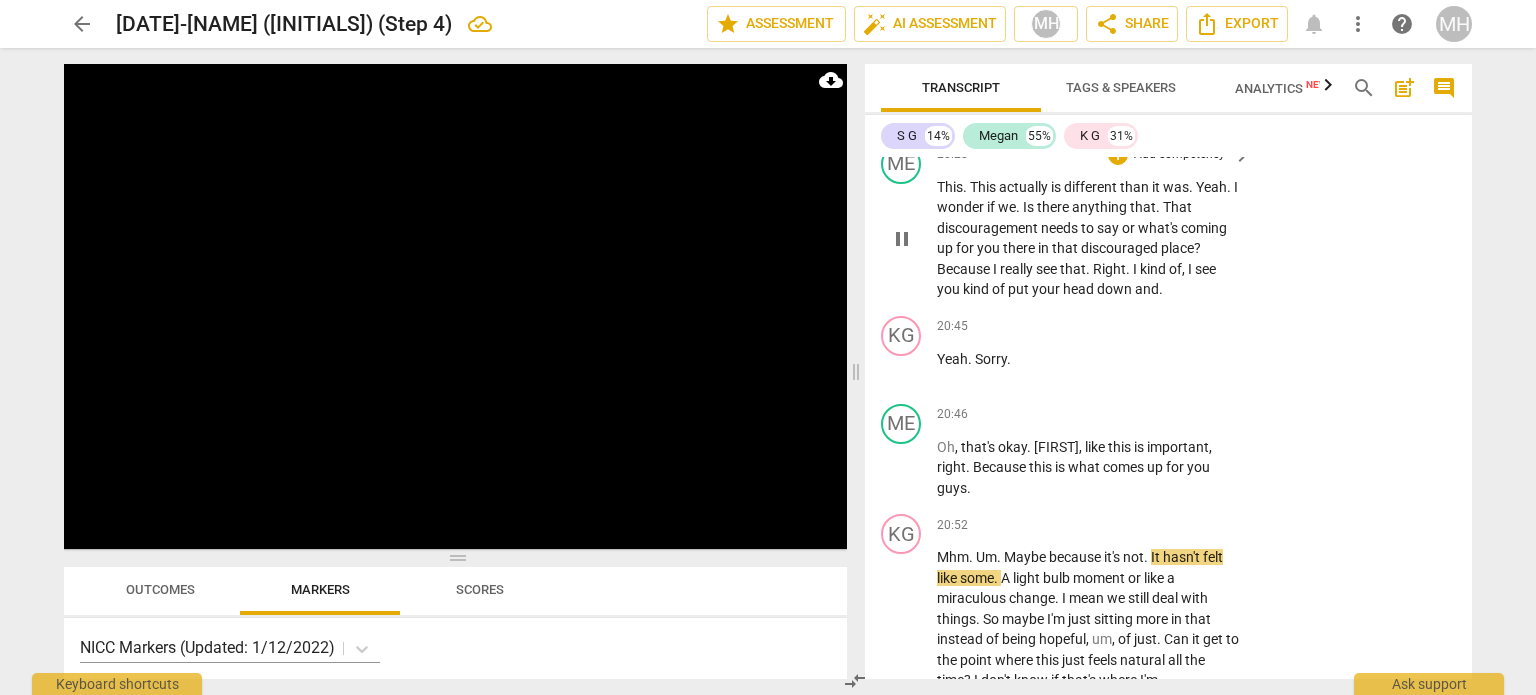 click on "Add competency" at bounding box center [1179, 155] 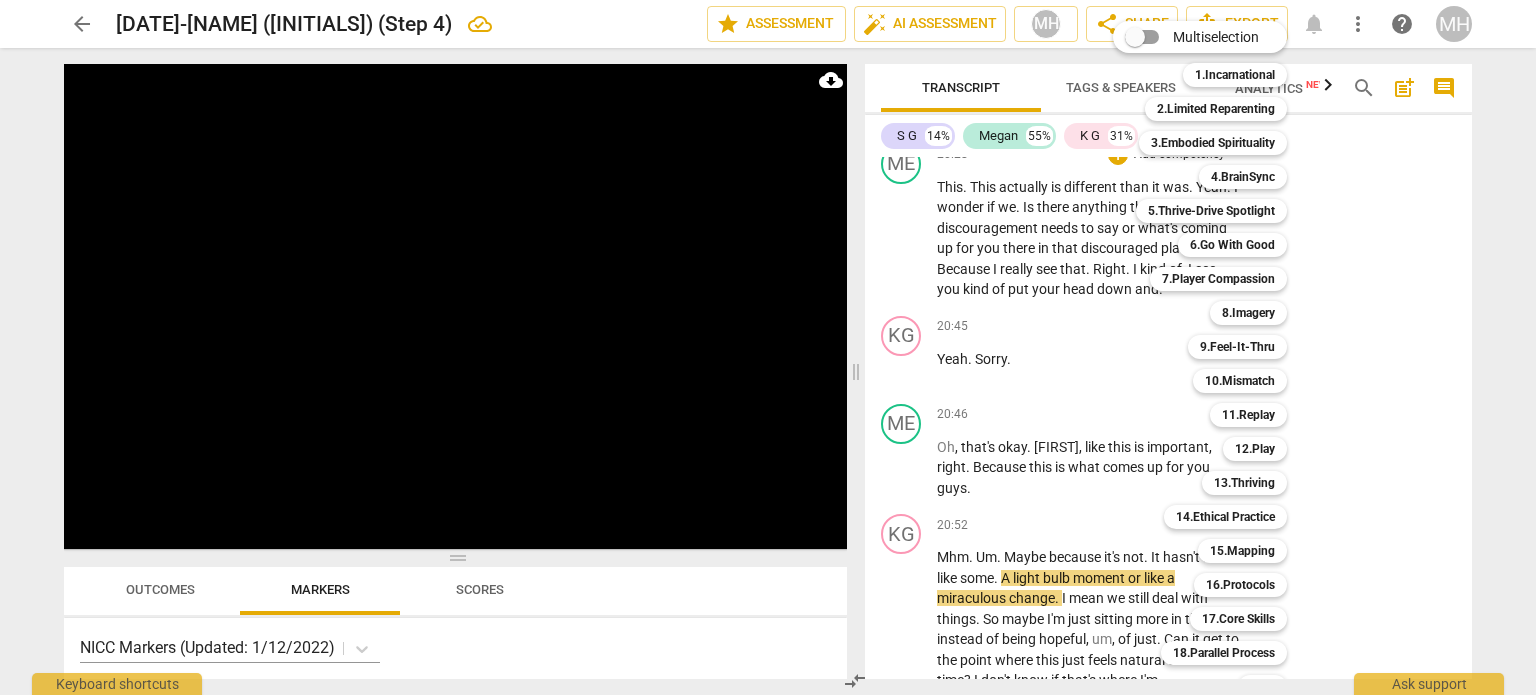 scroll, scrollTop: 59, scrollLeft: 0, axis: vertical 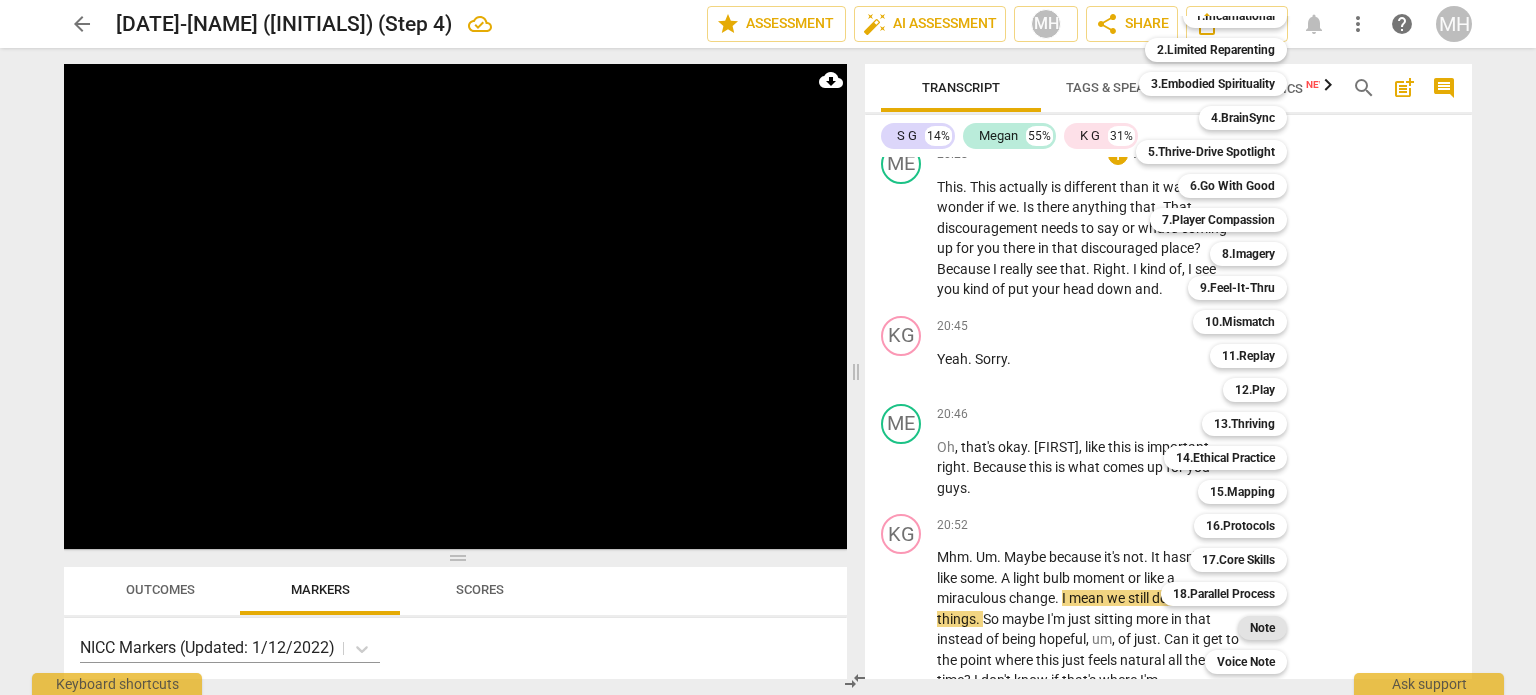 click on "Note" at bounding box center (1262, 628) 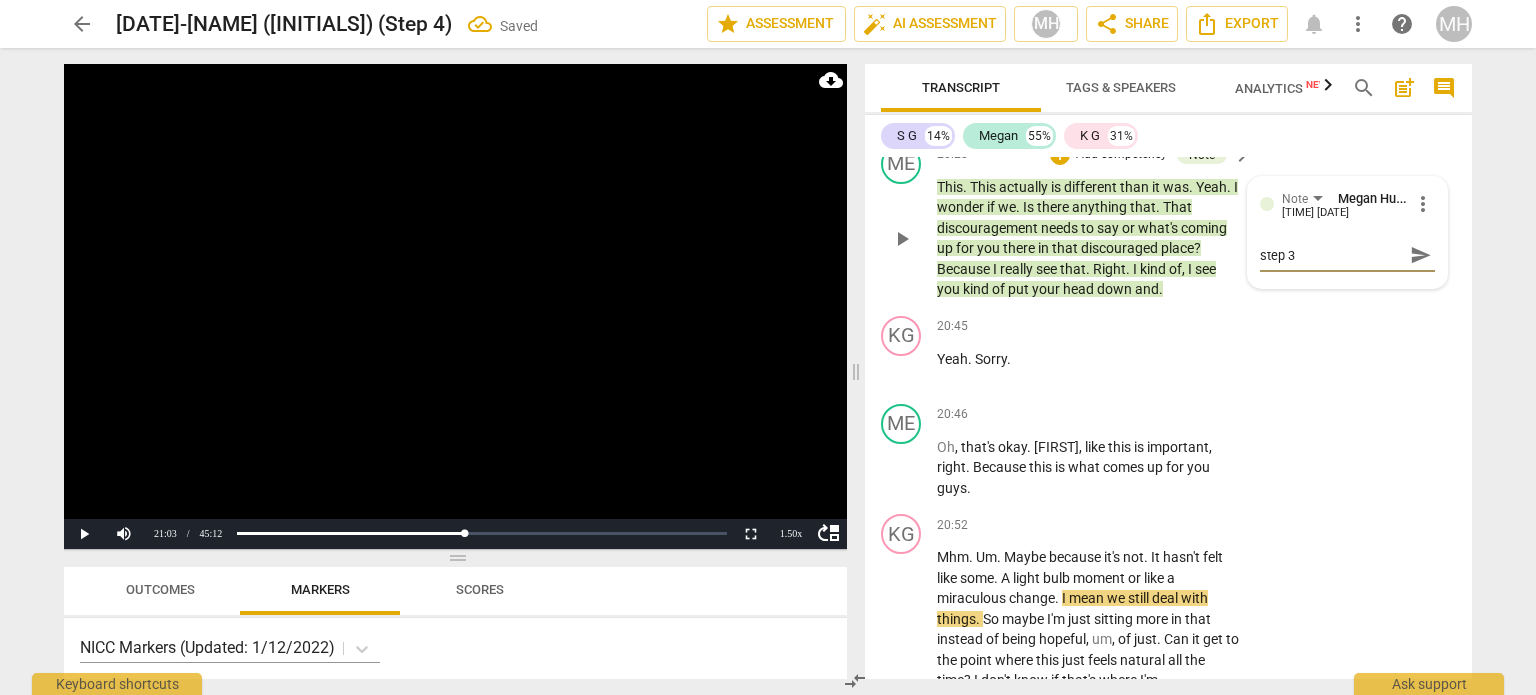 click on "send" at bounding box center [1421, 255] 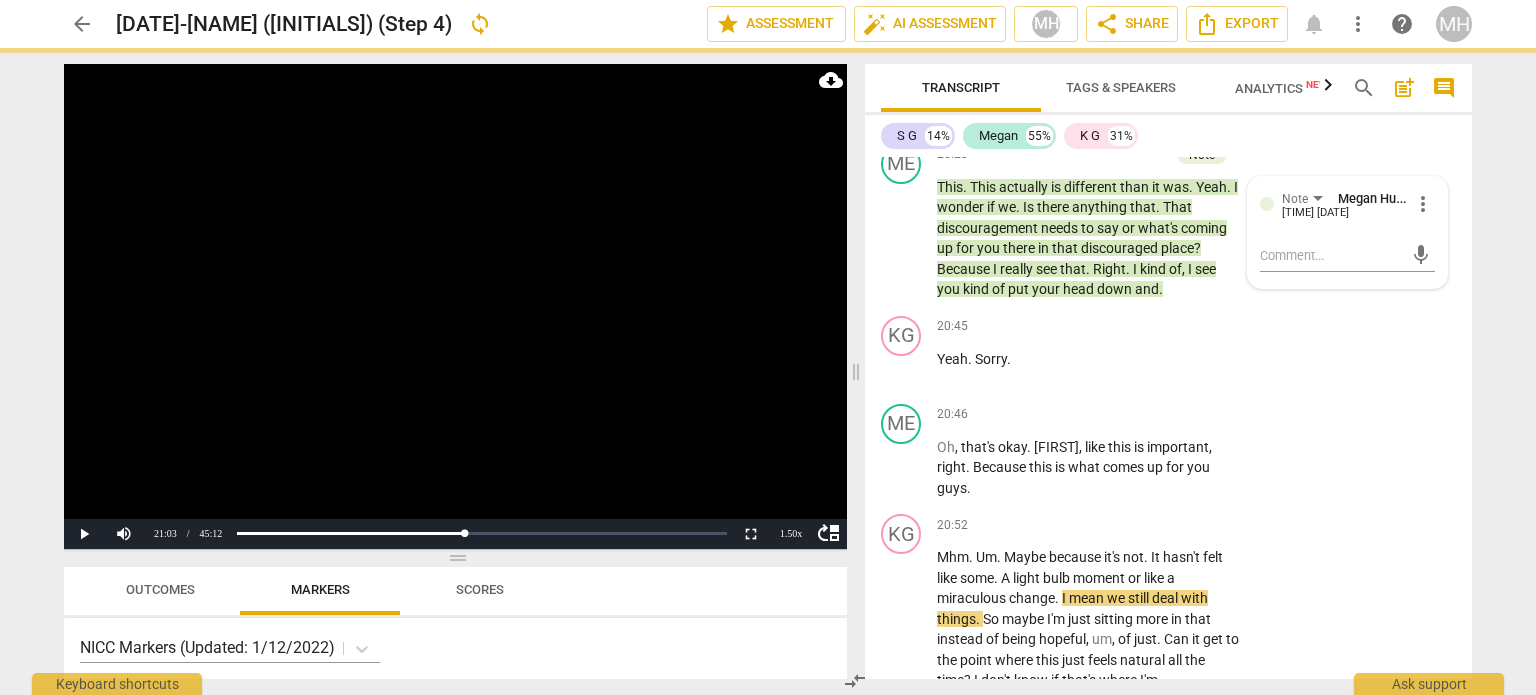 click at bounding box center [455, 306] 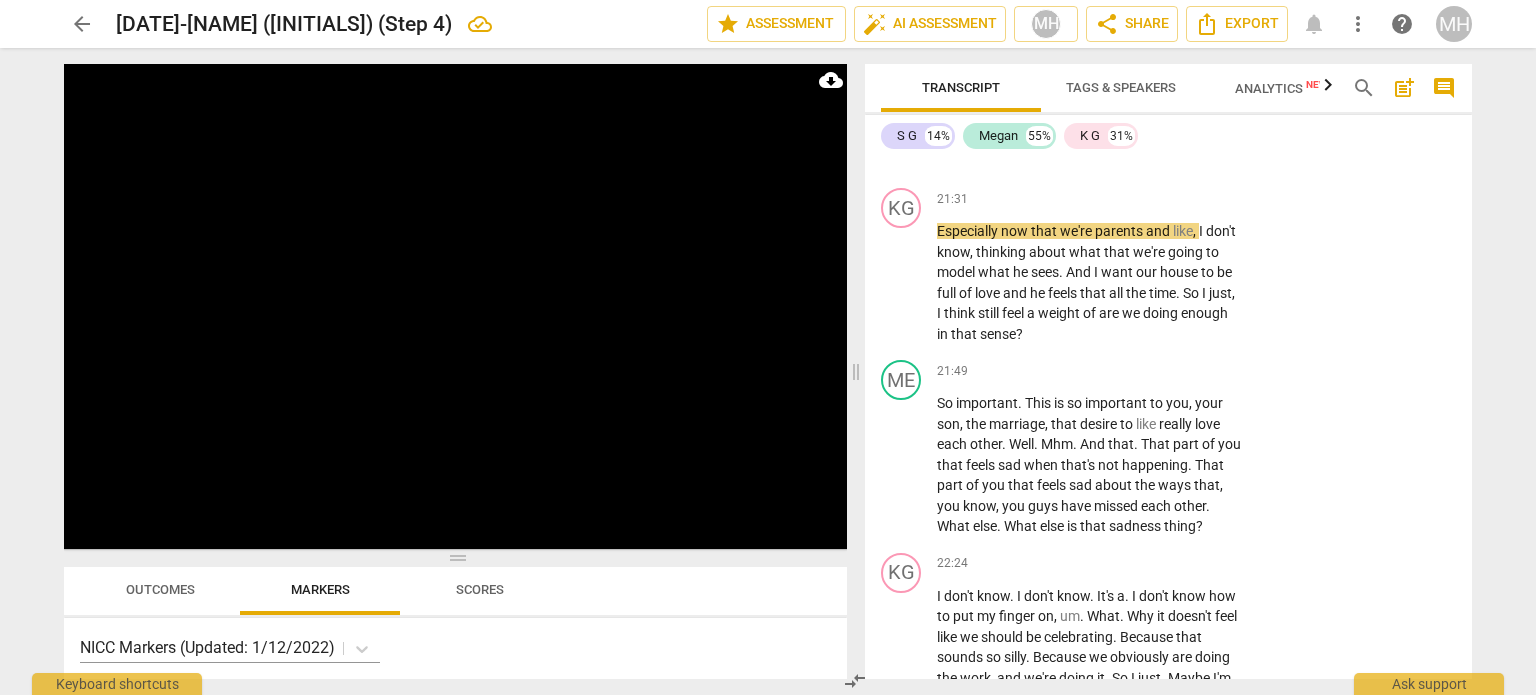 scroll, scrollTop: 13977, scrollLeft: 0, axis: vertical 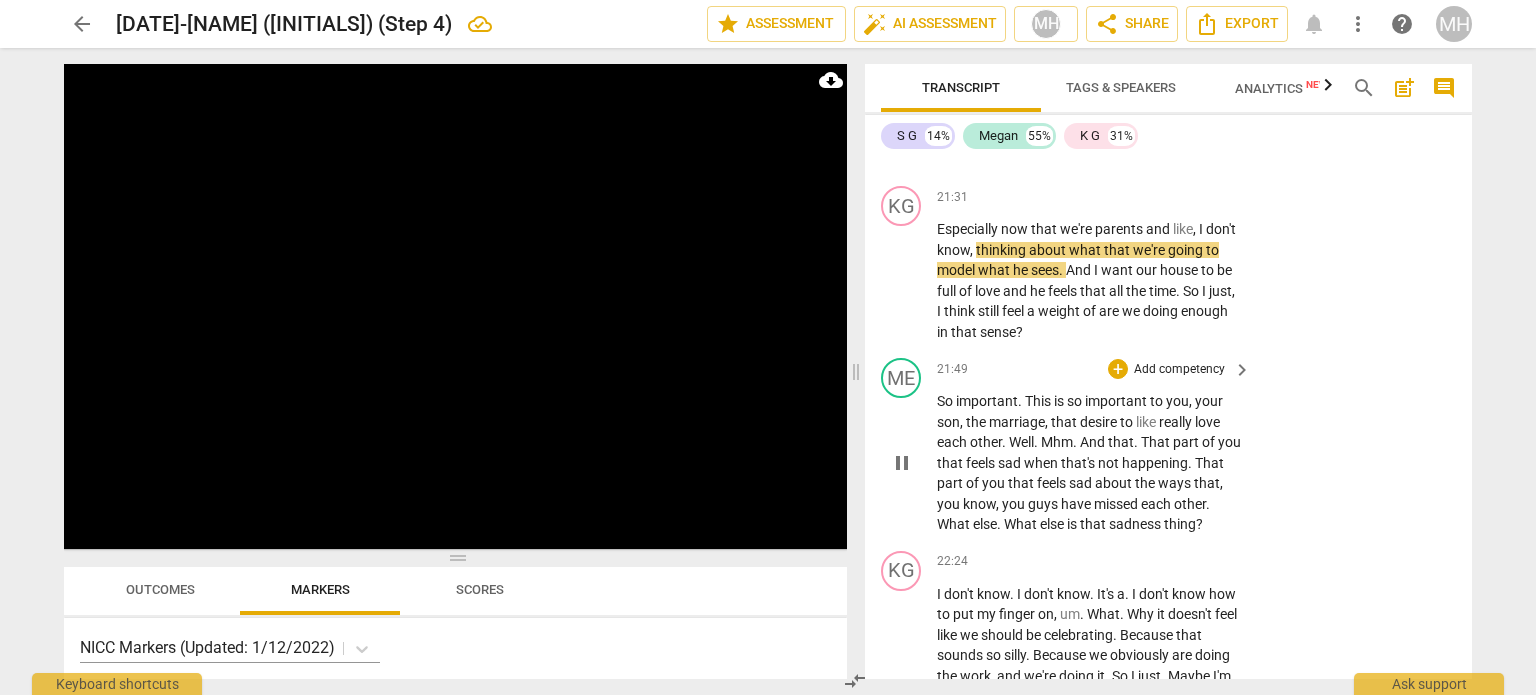 click on "Add competency" at bounding box center (1179, 370) 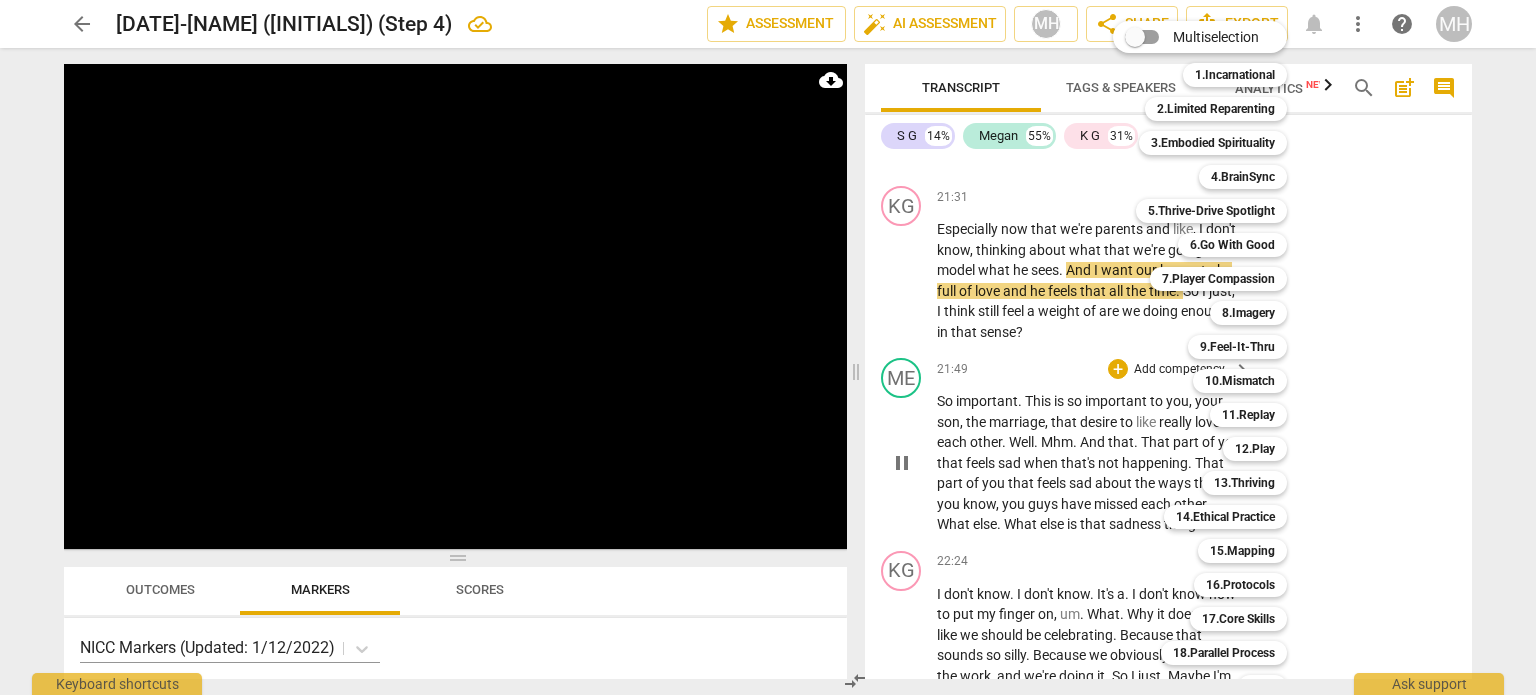scroll, scrollTop: 59, scrollLeft: 0, axis: vertical 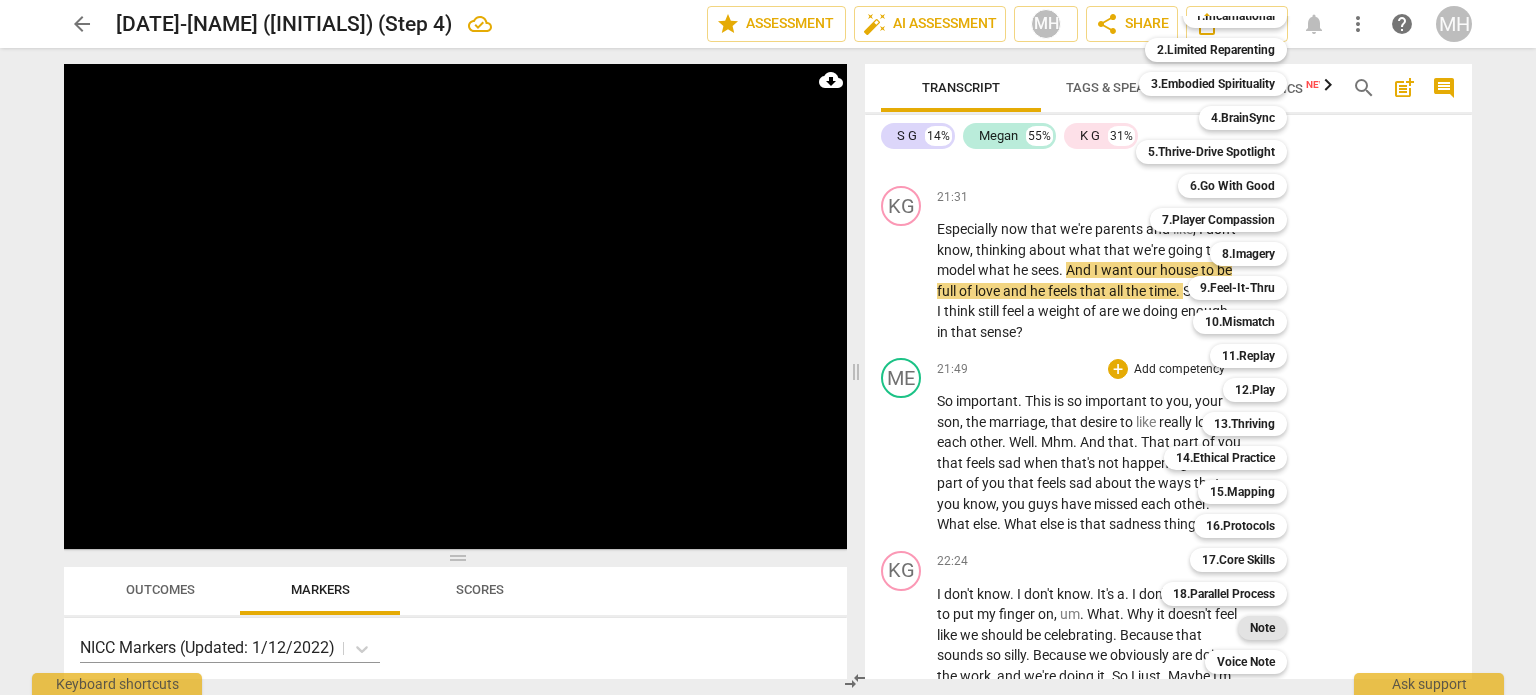 click on "Note" at bounding box center (1262, 628) 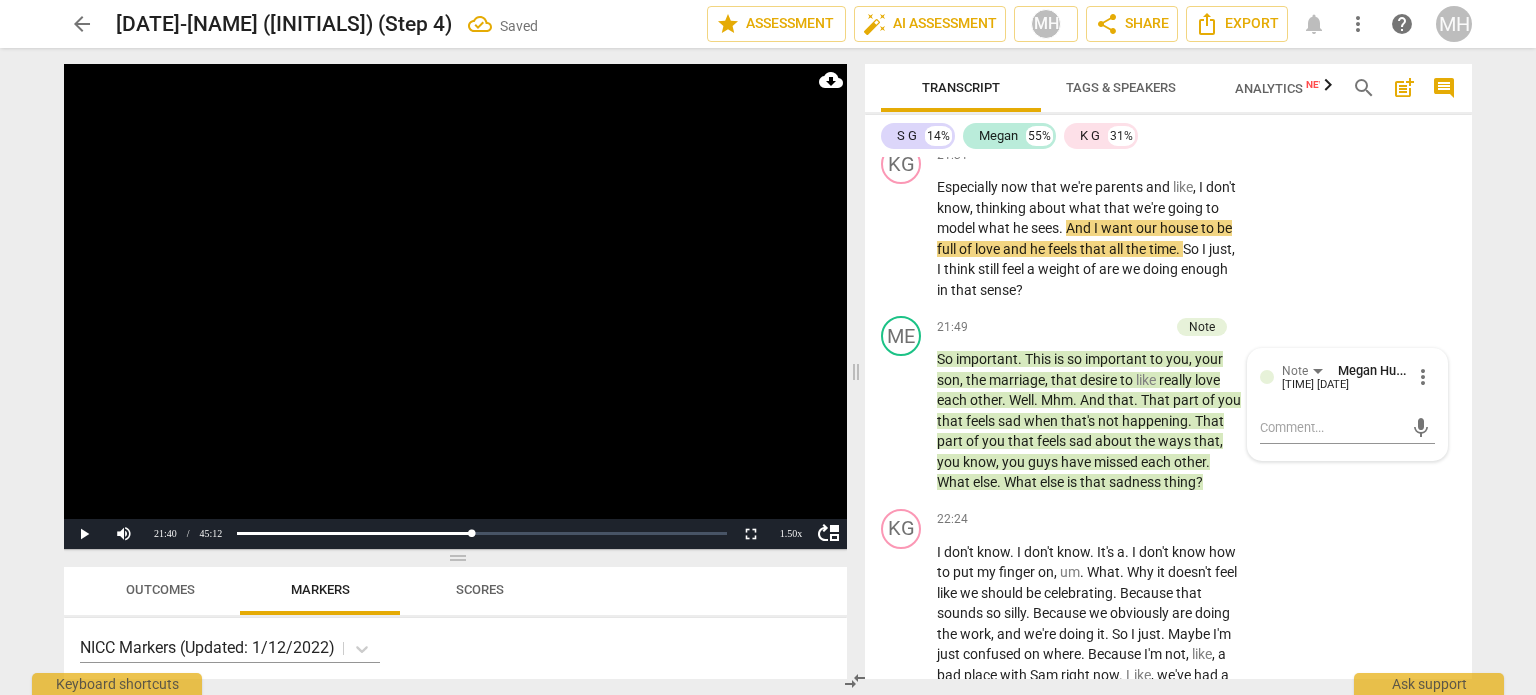 scroll, scrollTop: 14153, scrollLeft: 0, axis: vertical 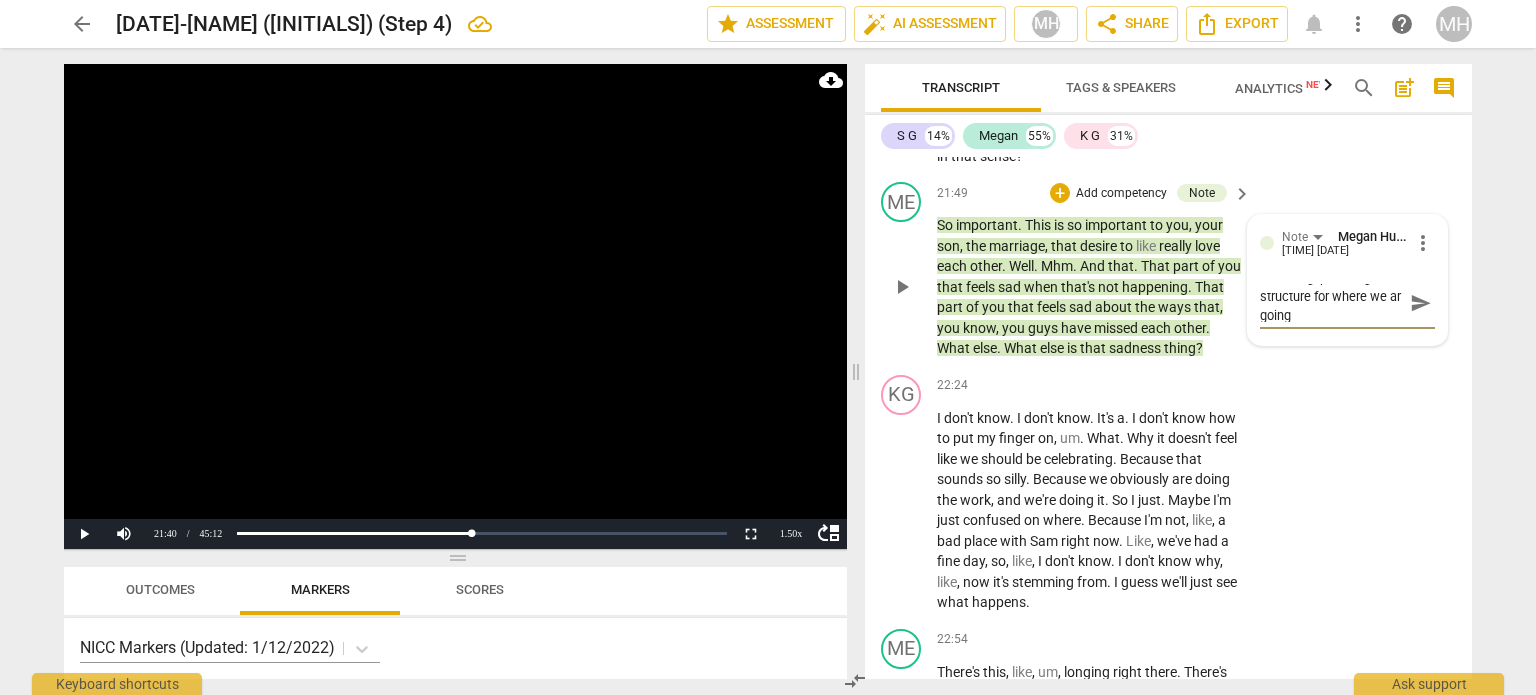 click on "more_vert" at bounding box center [1423, 243] 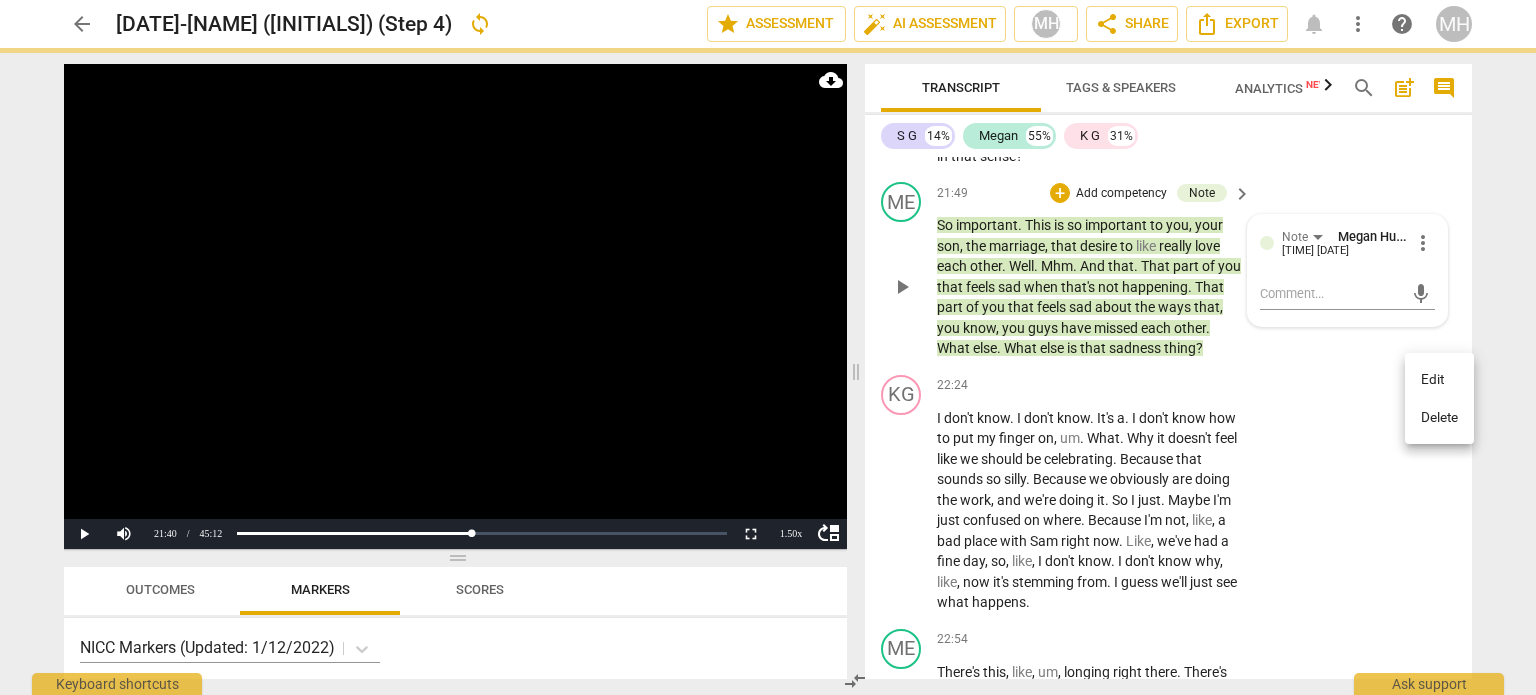 scroll, scrollTop: 0, scrollLeft: 0, axis: both 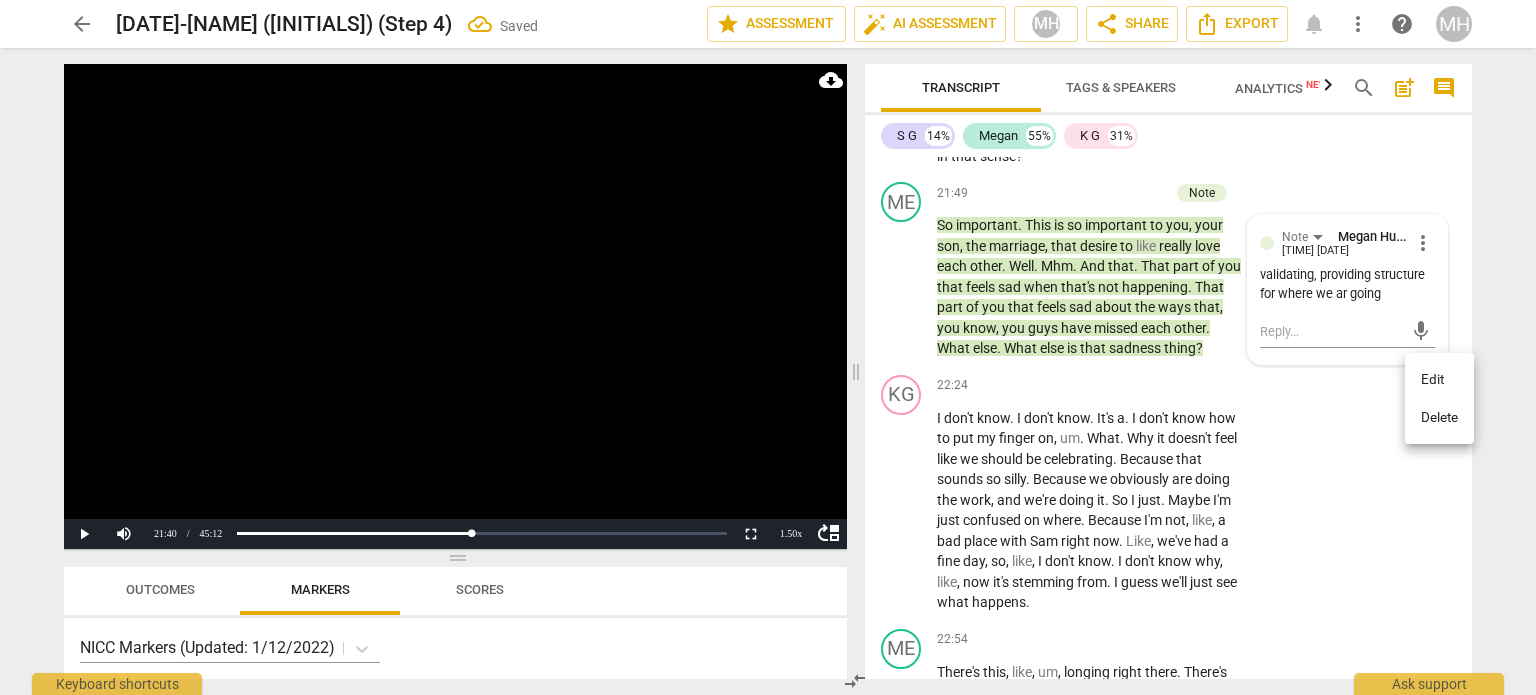 click on "Delete" at bounding box center [1439, 418] 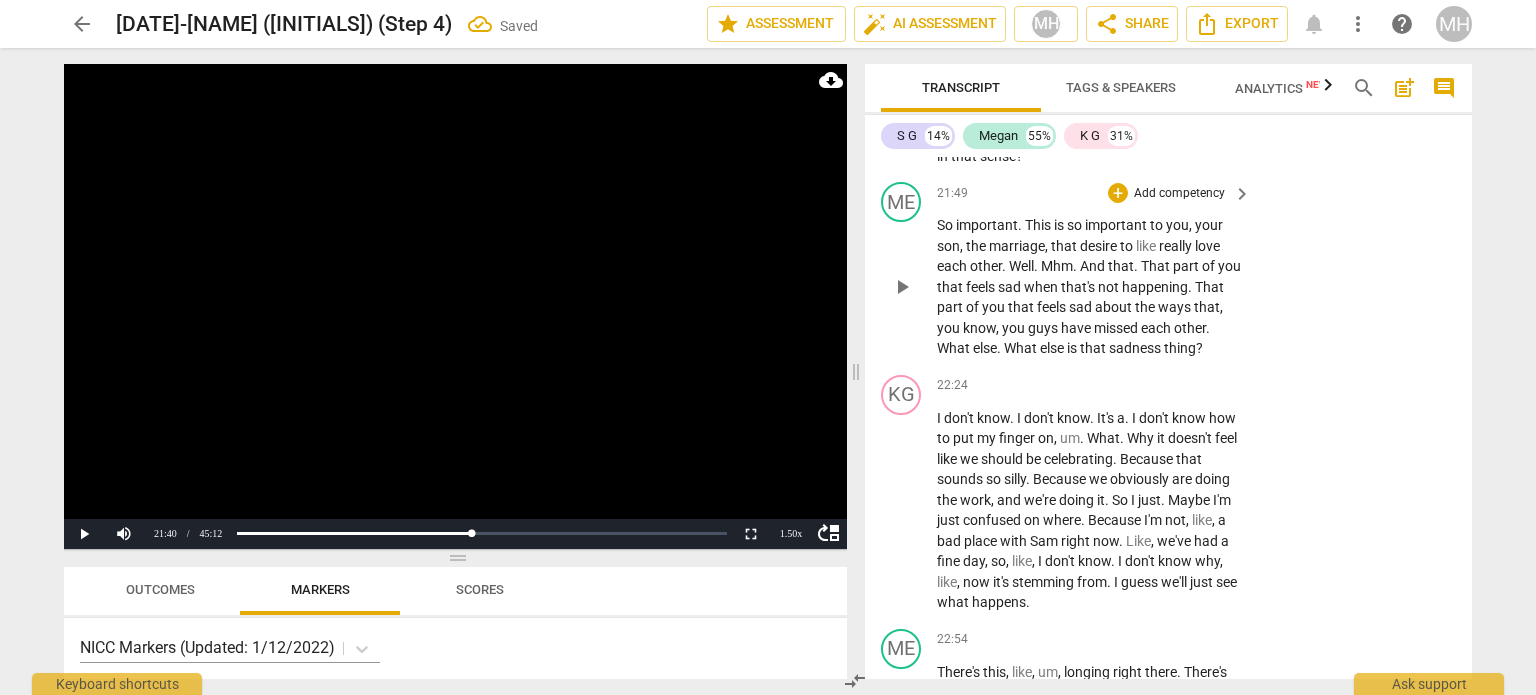click on "Add competency" at bounding box center [1179, 194] 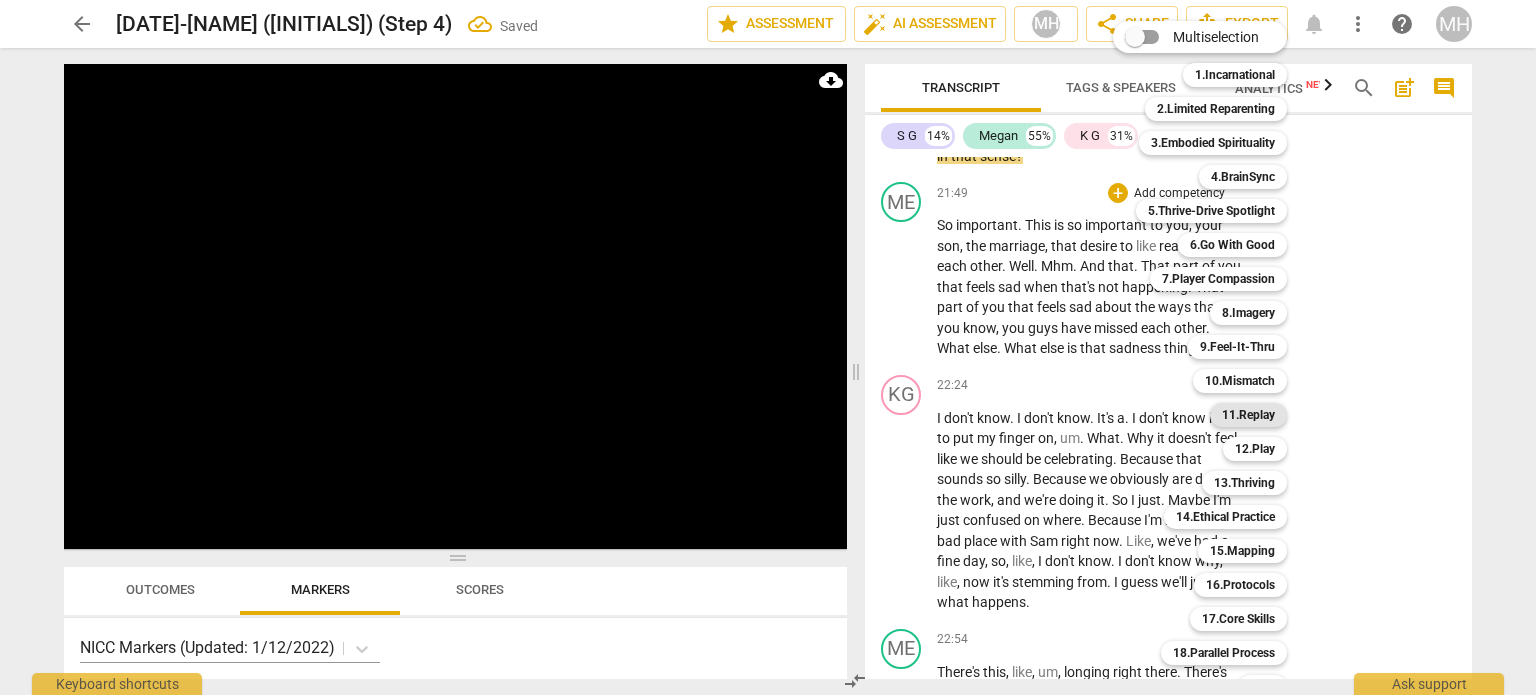 scroll, scrollTop: 59, scrollLeft: 0, axis: vertical 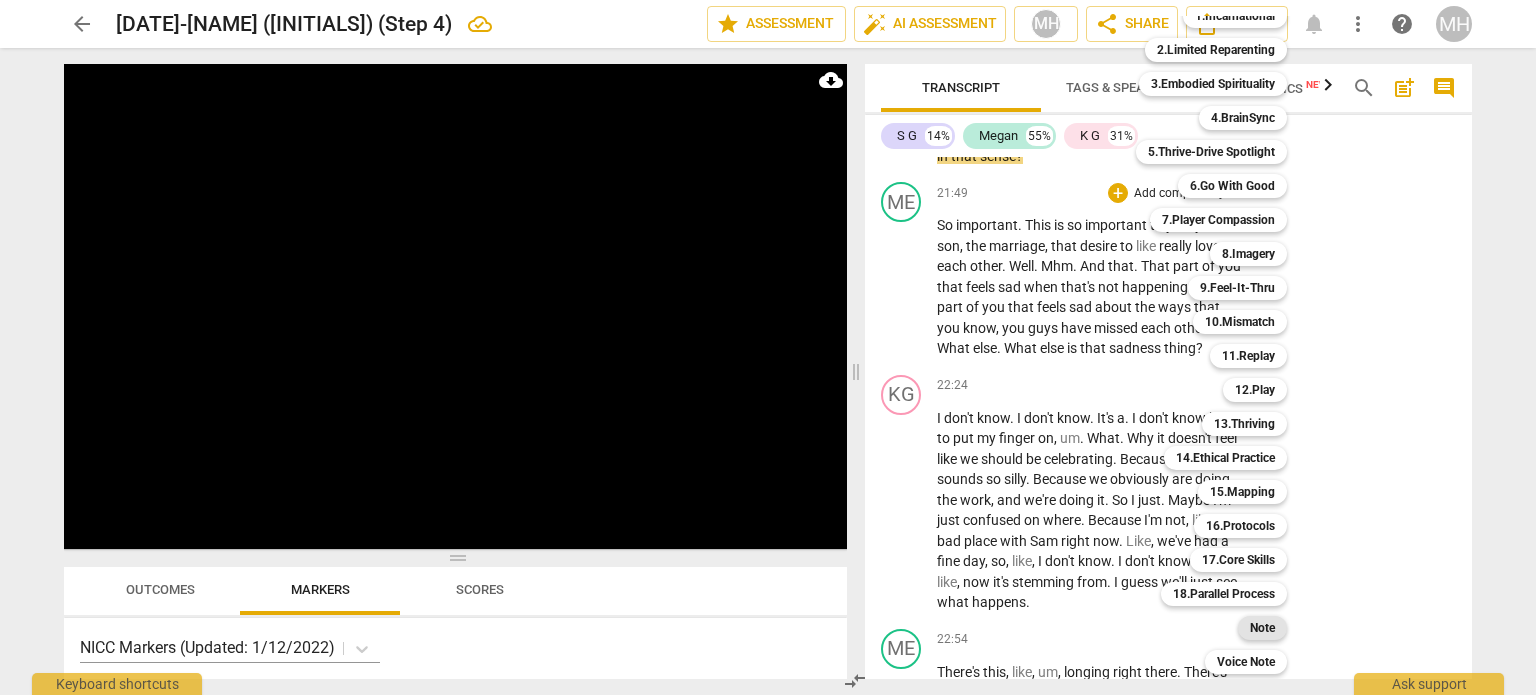 click on "Note" at bounding box center (1262, 628) 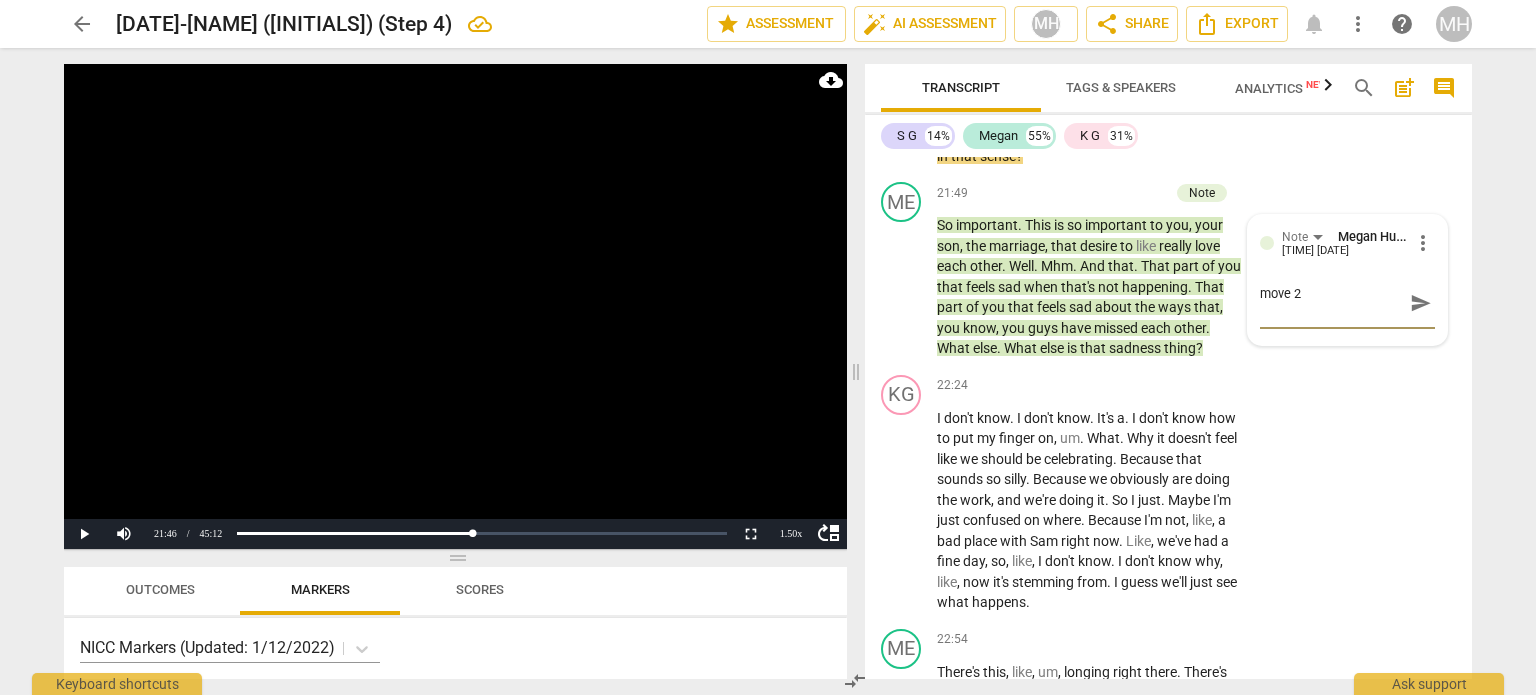 click at bounding box center [455, 306] 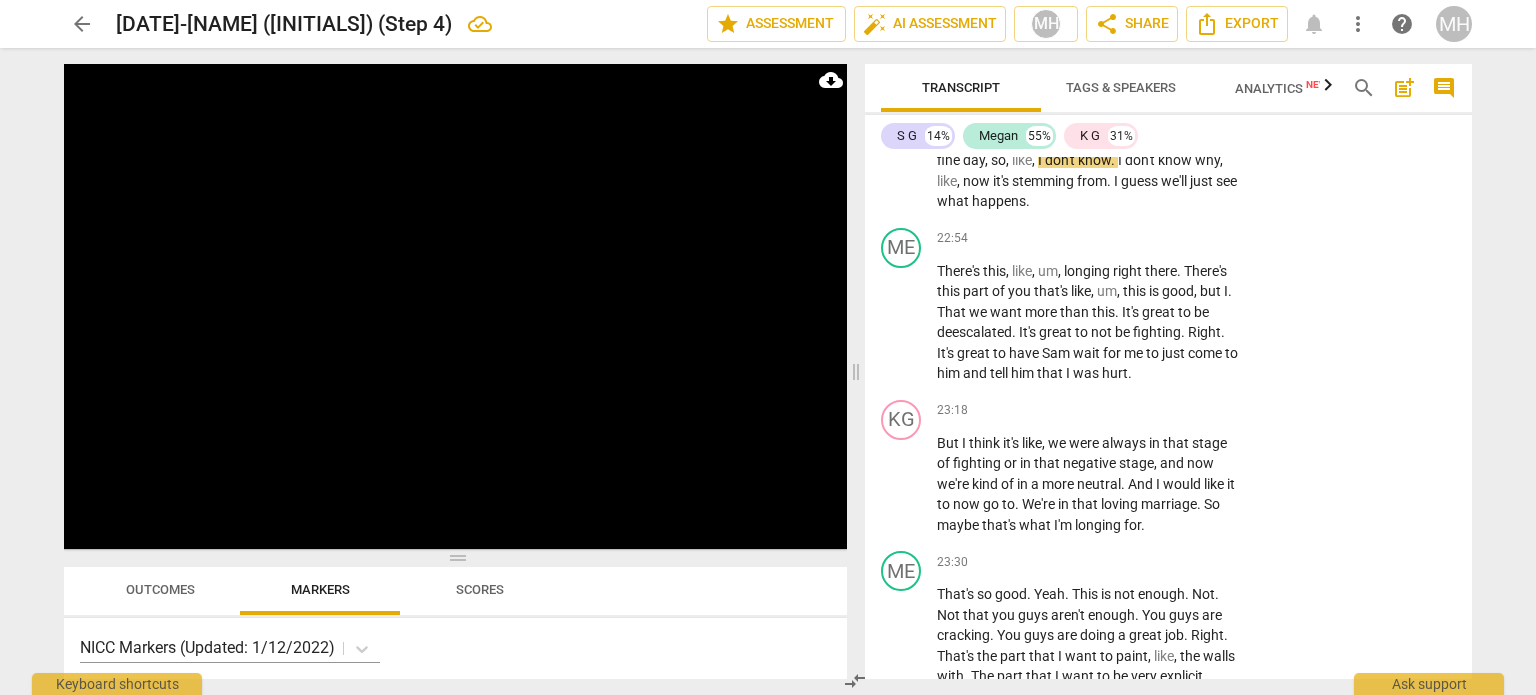 scroll, scrollTop: 14560, scrollLeft: 0, axis: vertical 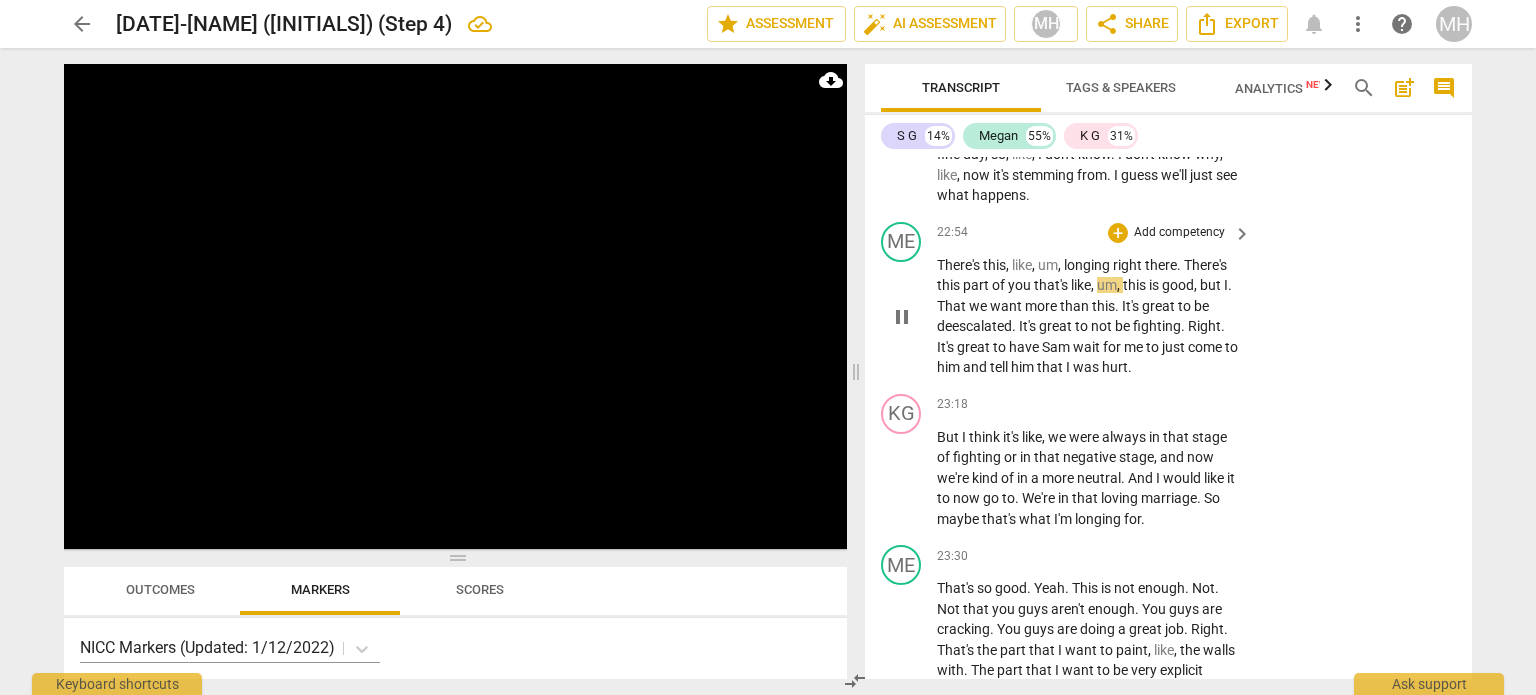 click on "+ Add competency keyboard_arrow_right" at bounding box center (1178, 233) 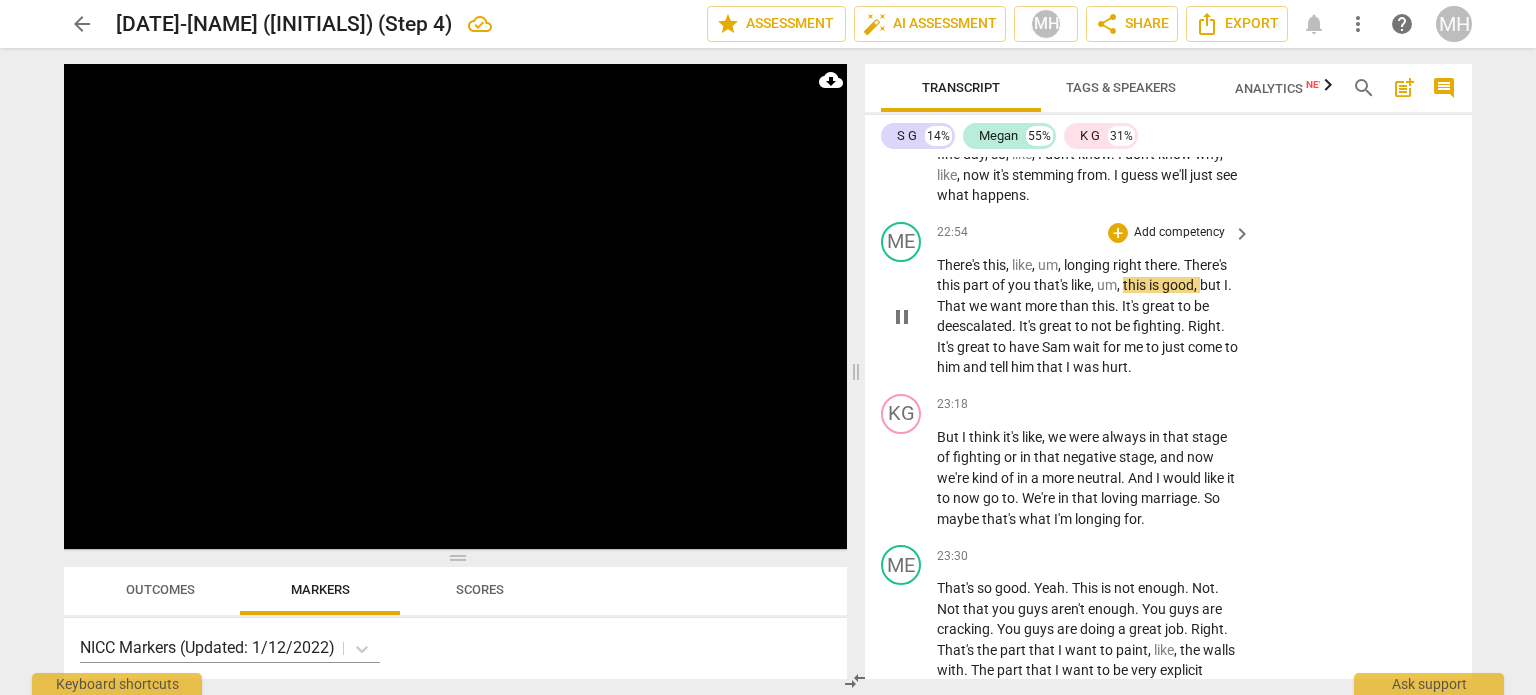 click on "Add competency" at bounding box center [1179, 233] 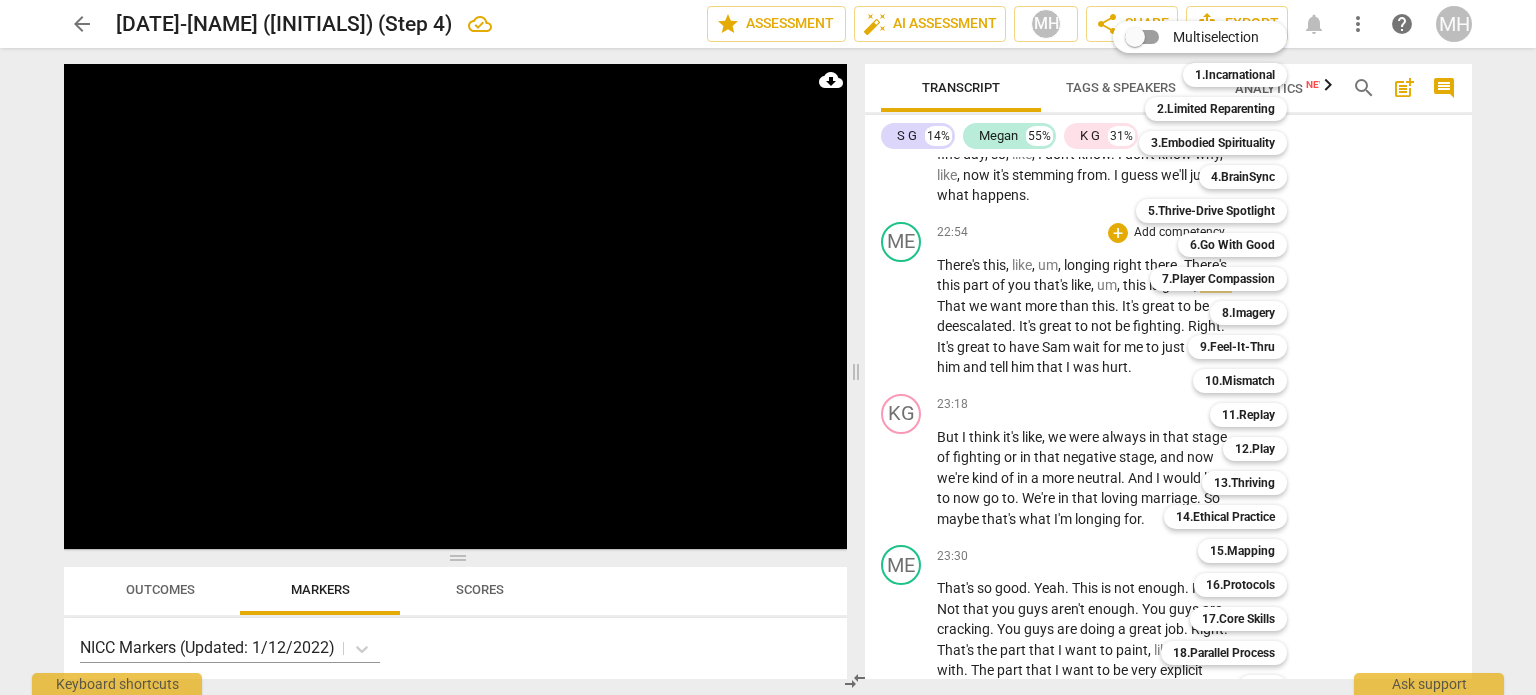 scroll, scrollTop: 59, scrollLeft: 0, axis: vertical 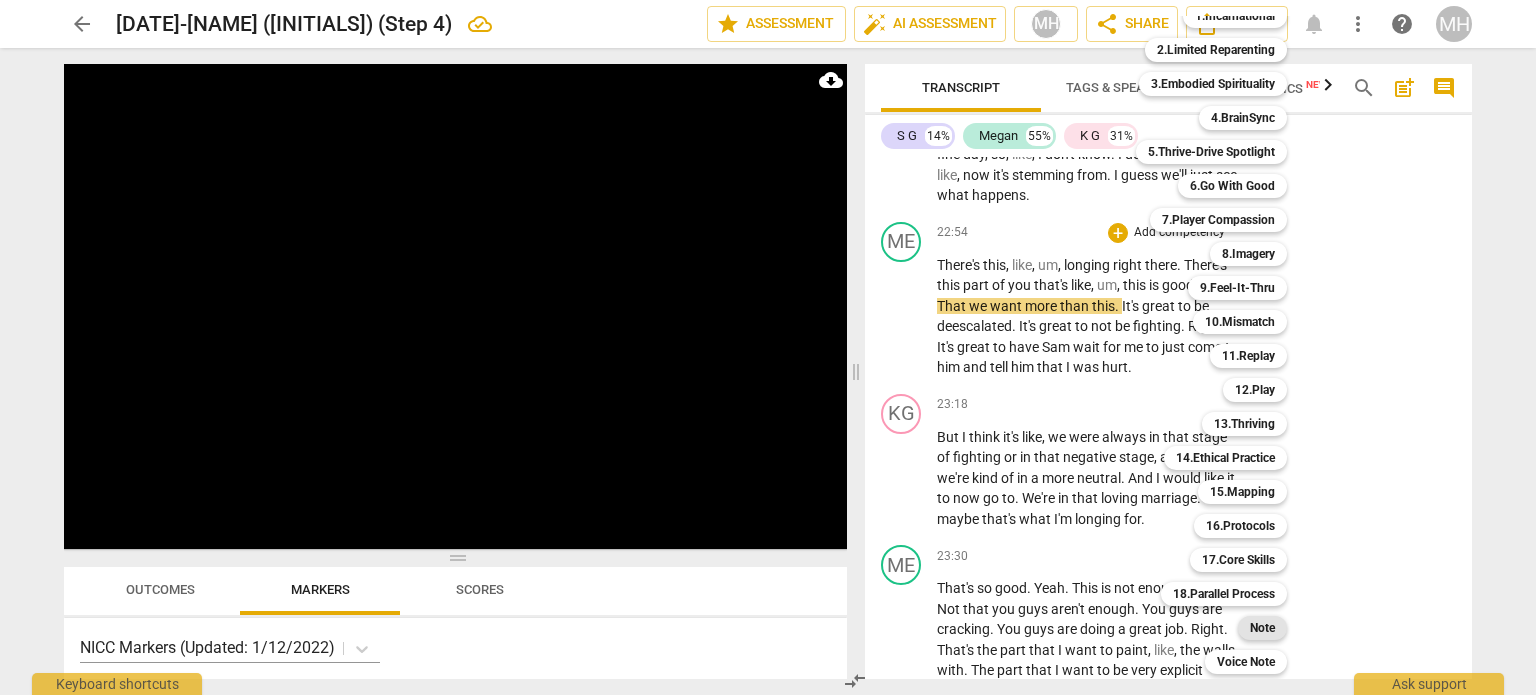 click on "Note" at bounding box center [1262, 628] 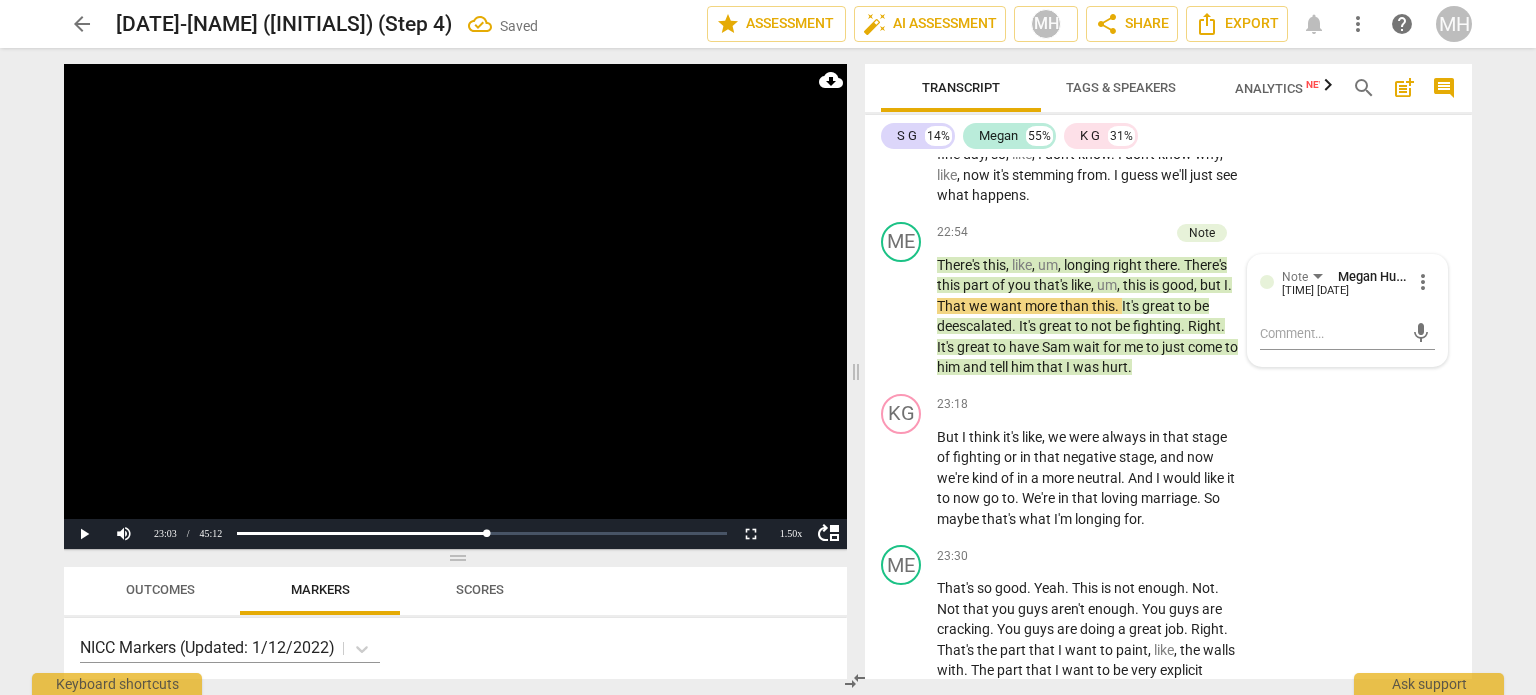click on "KG play_arrow pause 23:18 + Add competency keyboard_arrow_right But   I   think   it's   like ,   we   were   always   in   that   stage   of   fighting   or   in   that   negative   stage ,   and   now   we're   kind   of   in   a   more   neutral .   And   I   would   like   it   to   now   go   to .   We're   in   that   loving   marriage .   So   maybe   that's   what   I'm   longing   for ." at bounding box center [1168, 462] 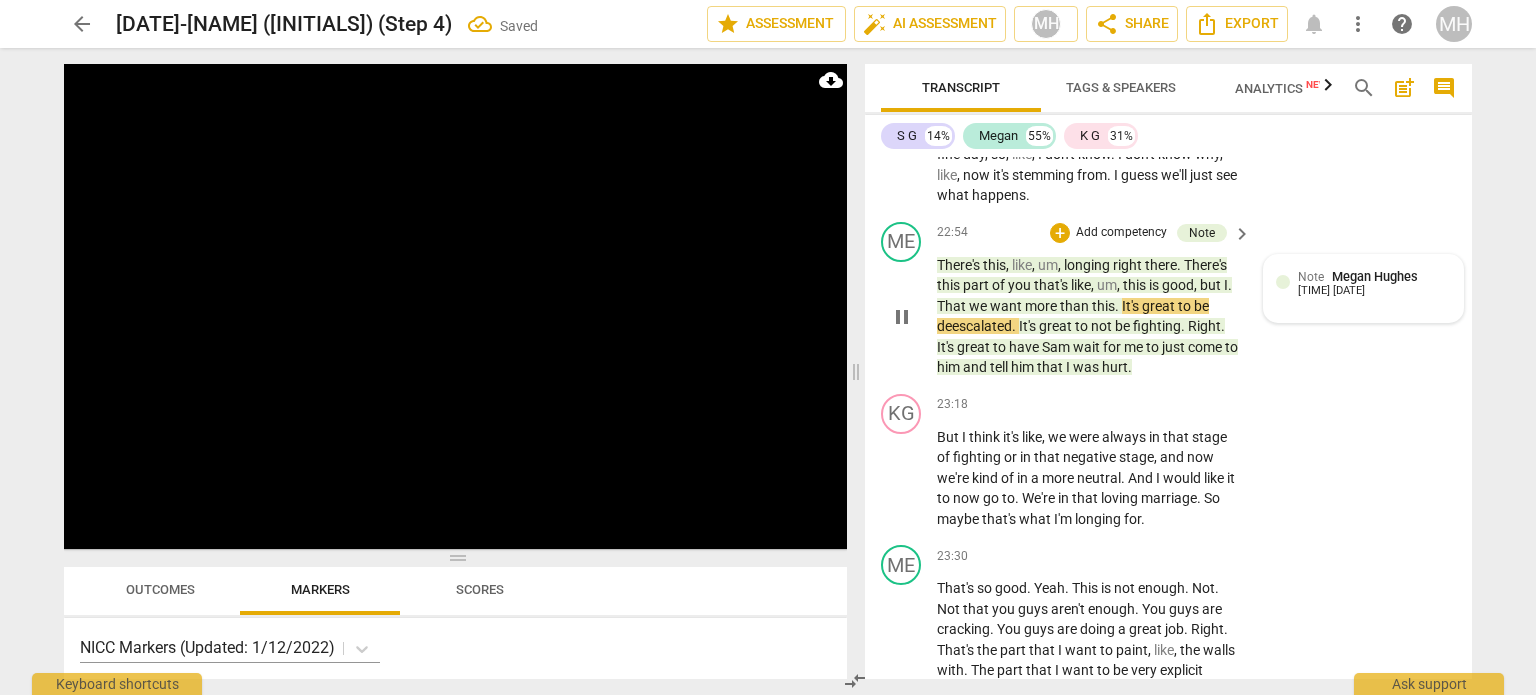 click on "Note [FIRST] [LAST] [TIME] [DATE]" at bounding box center [1363, 288] 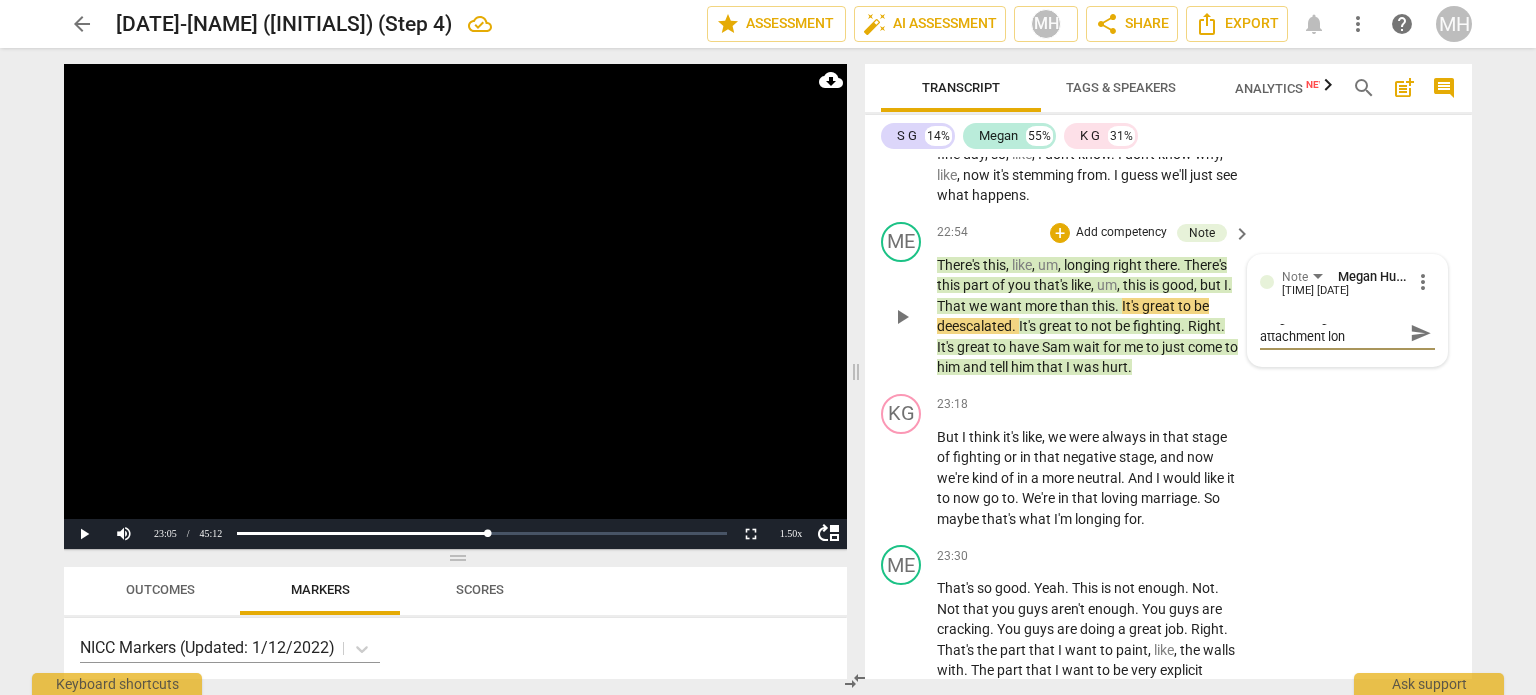 scroll, scrollTop: 0, scrollLeft: 0, axis: both 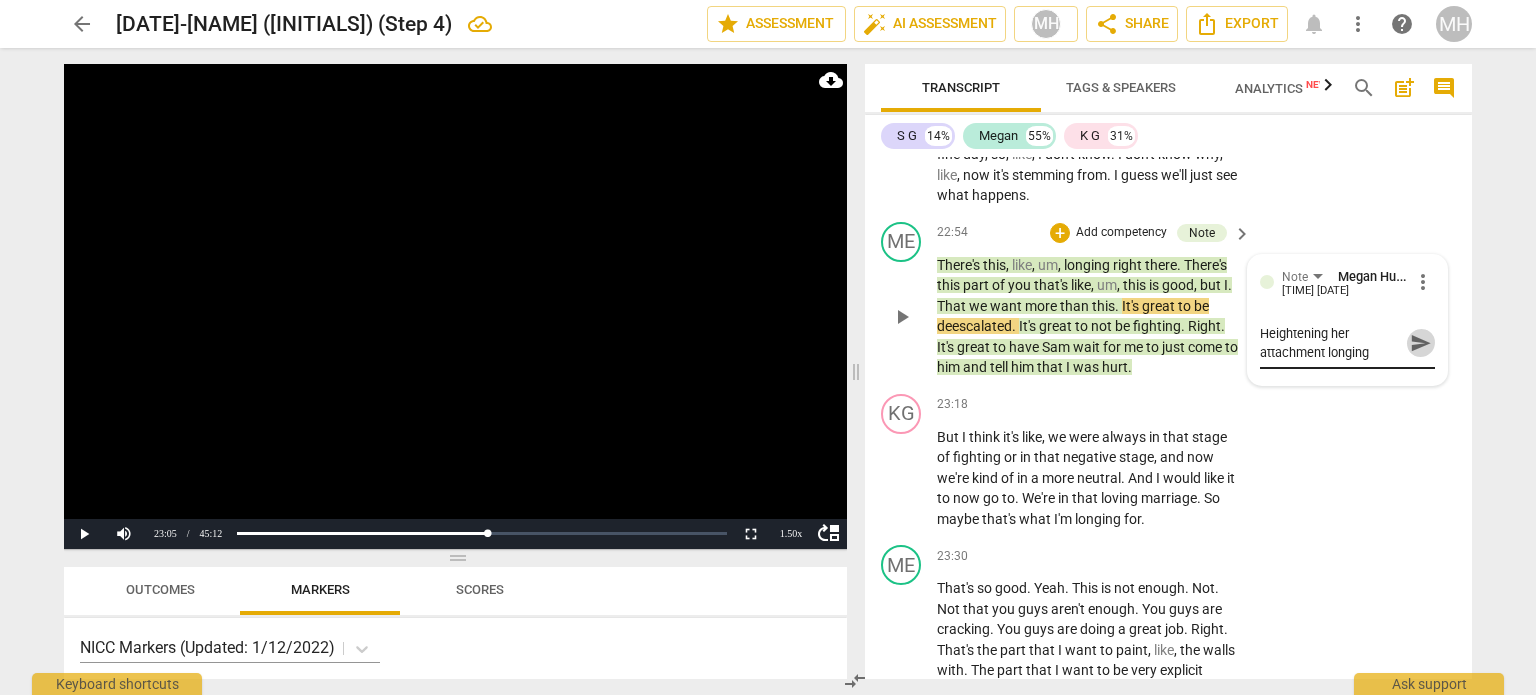 click on "send" at bounding box center [1421, 343] 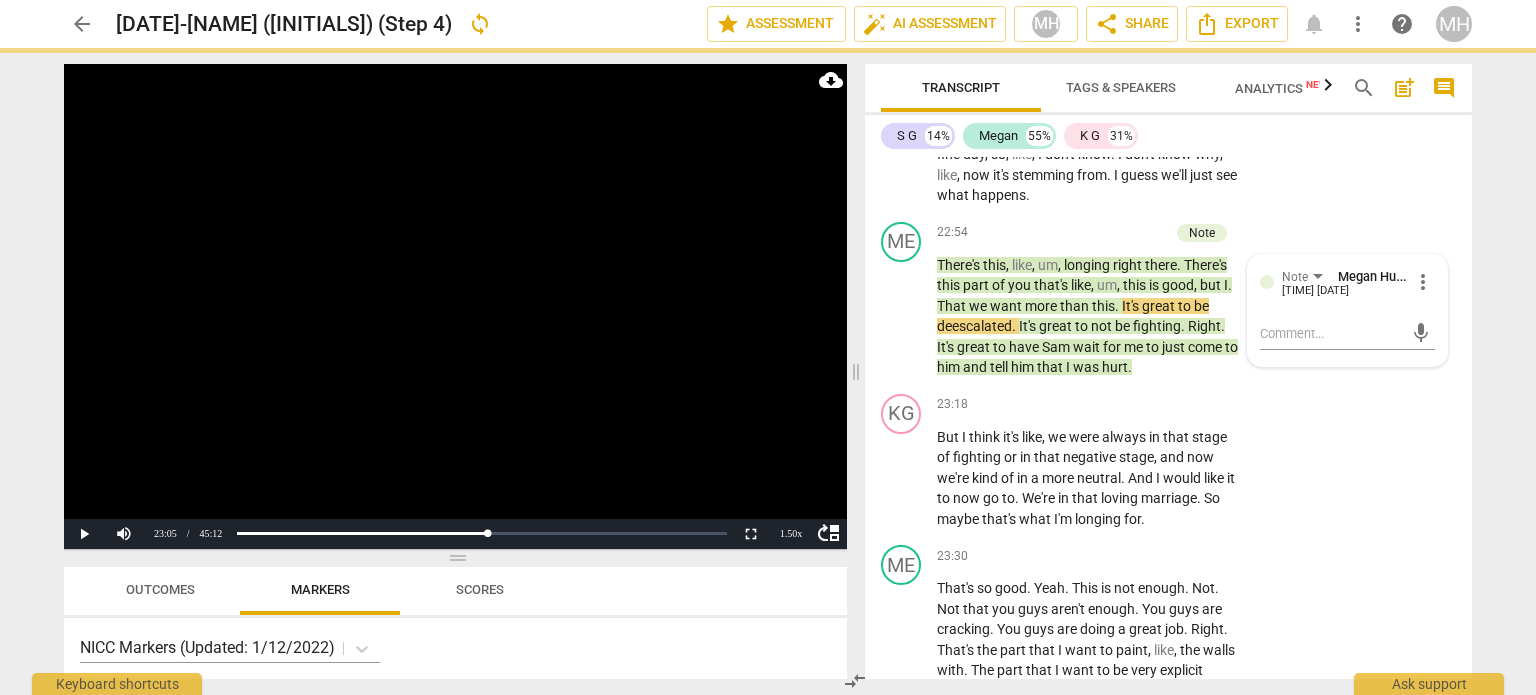 click at bounding box center [455, 306] 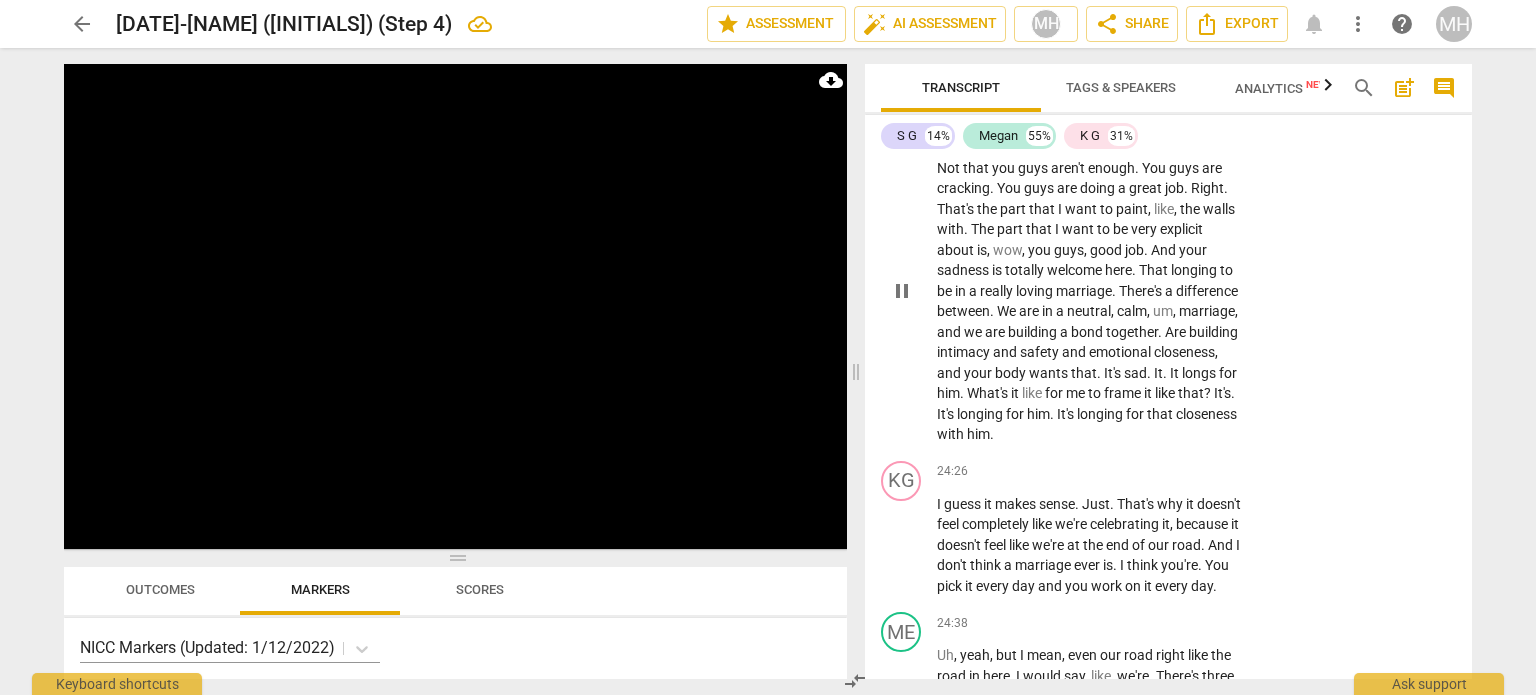 scroll, scrollTop: 15002, scrollLeft: 0, axis: vertical 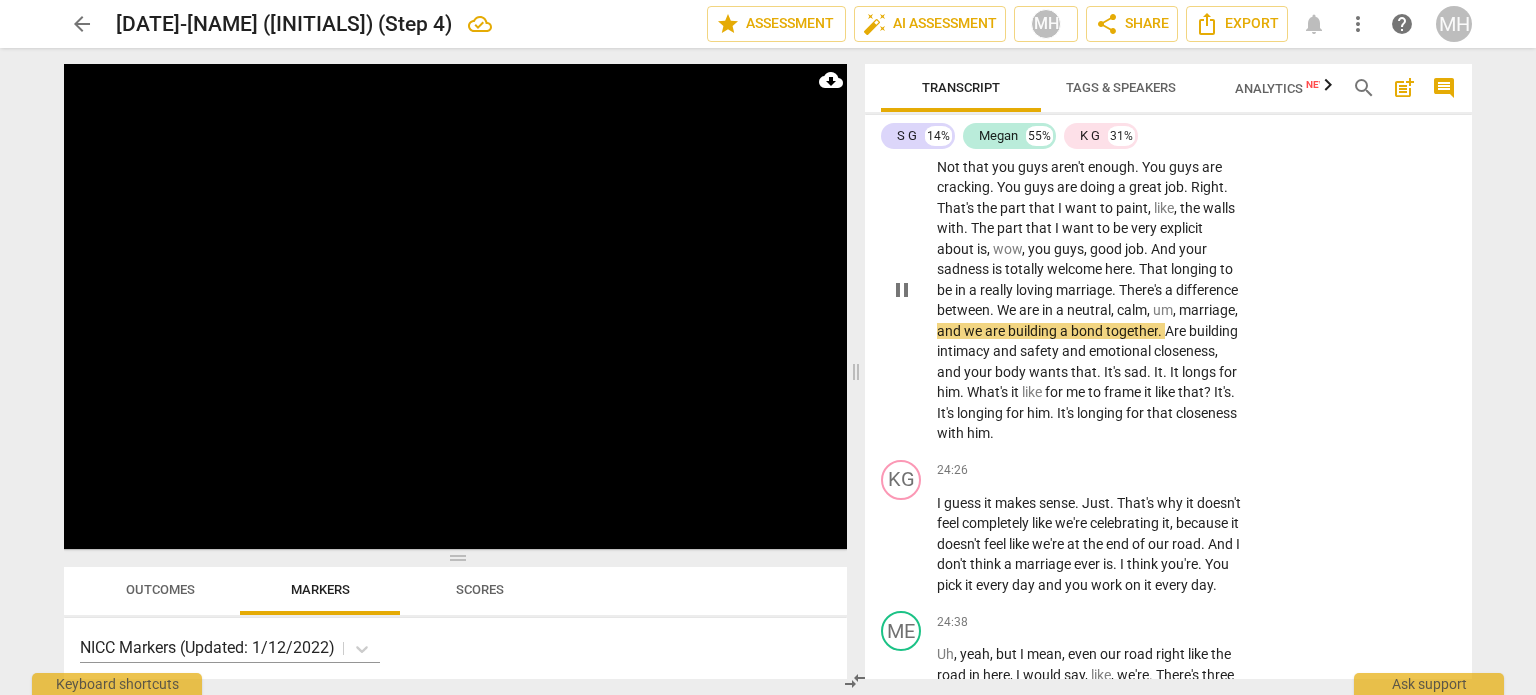 click on "Add competency" at bounding box center (1179, 115) 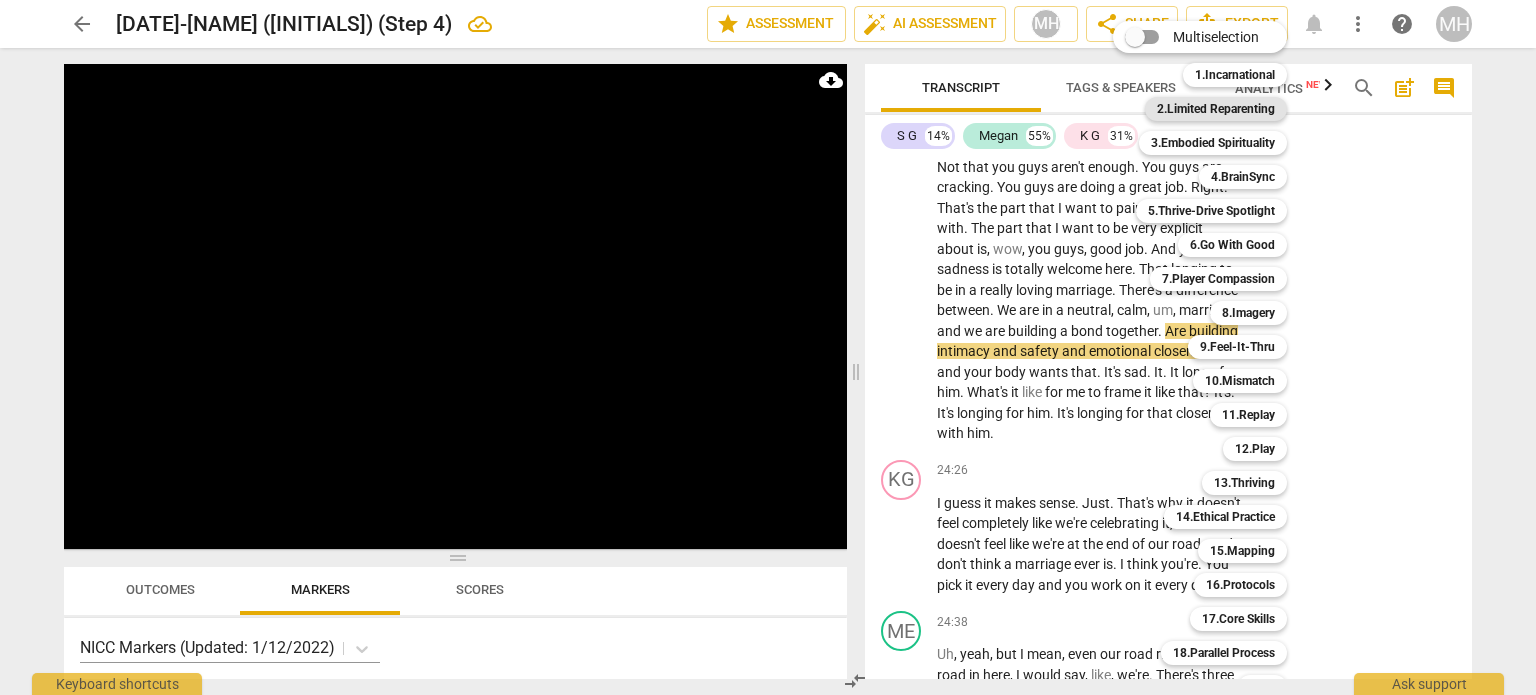 click on "2.Limited Reparenting" at bounding box center (1216, 109) 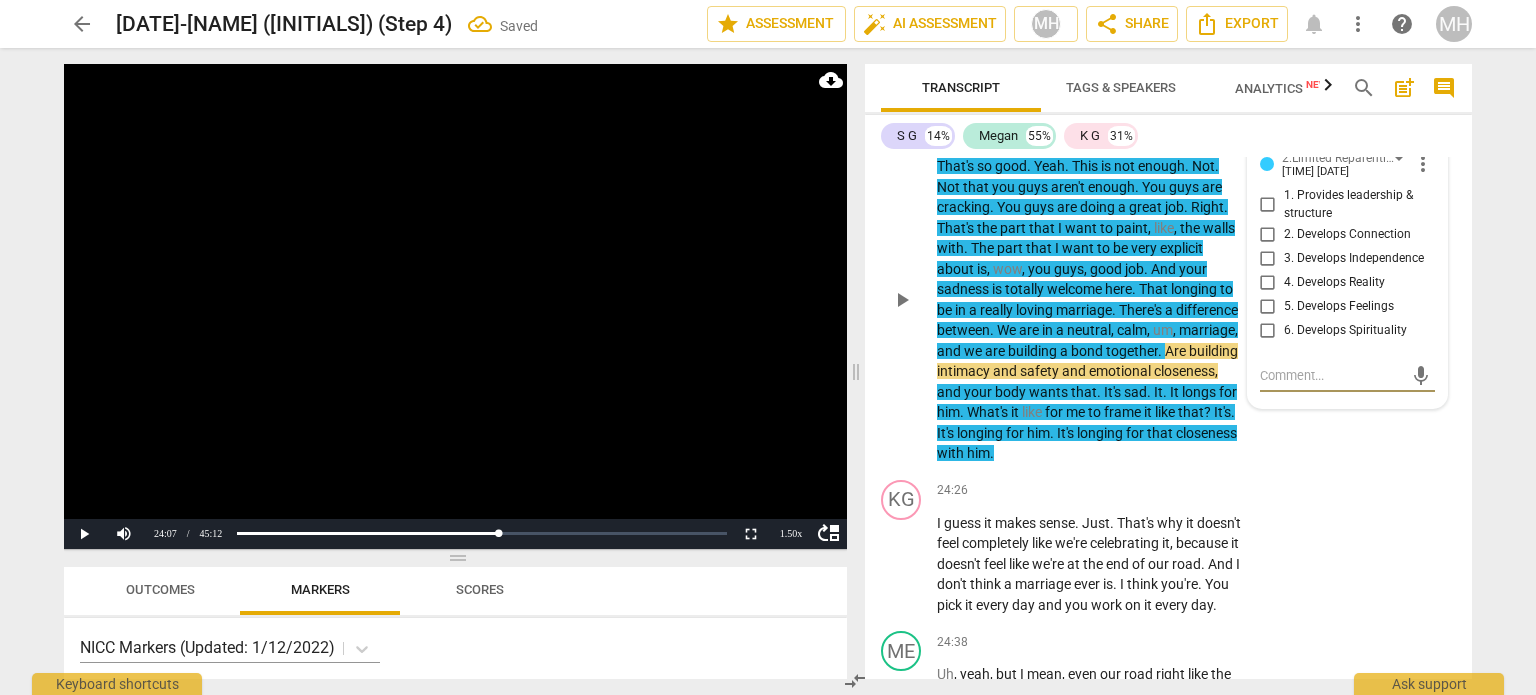 click on "1. Provides leadership & structure" at bounding box center (1268, 205) 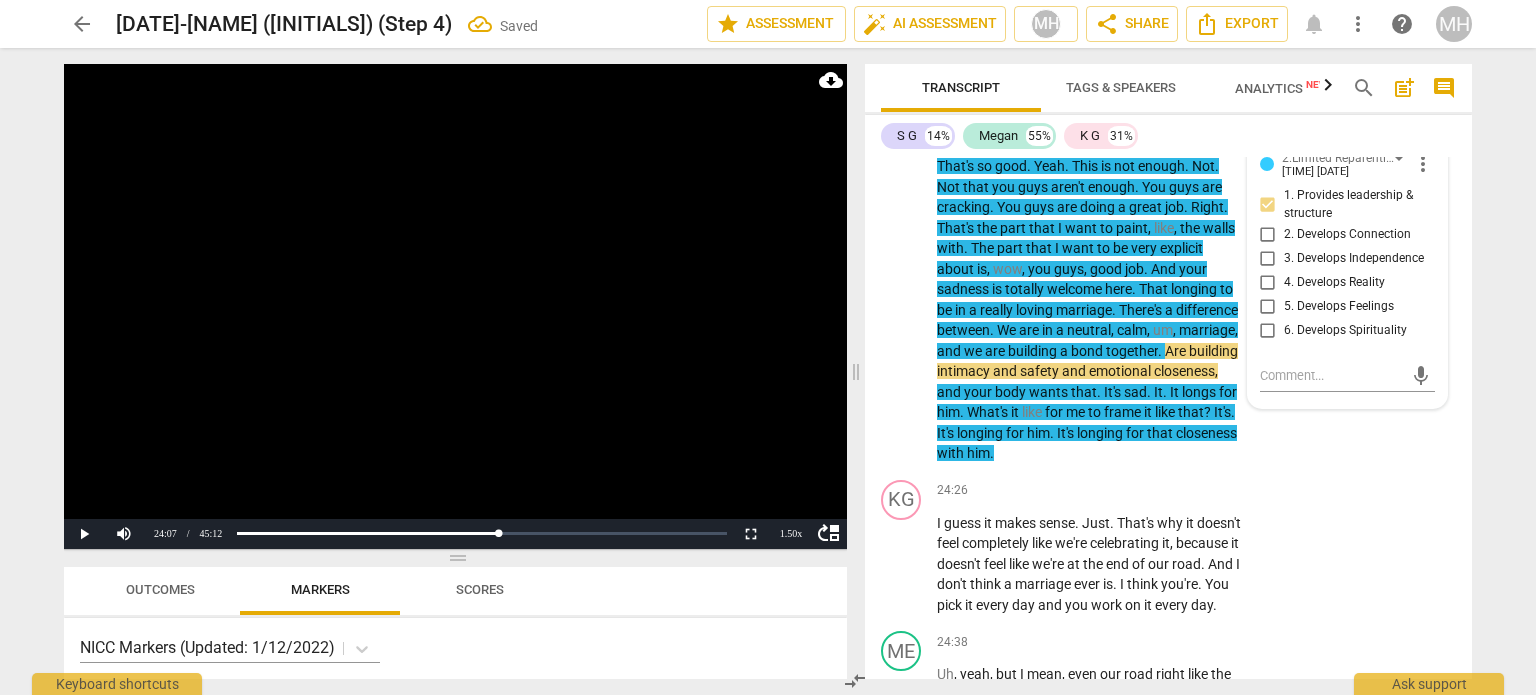 click at bounding box center [455, 306] 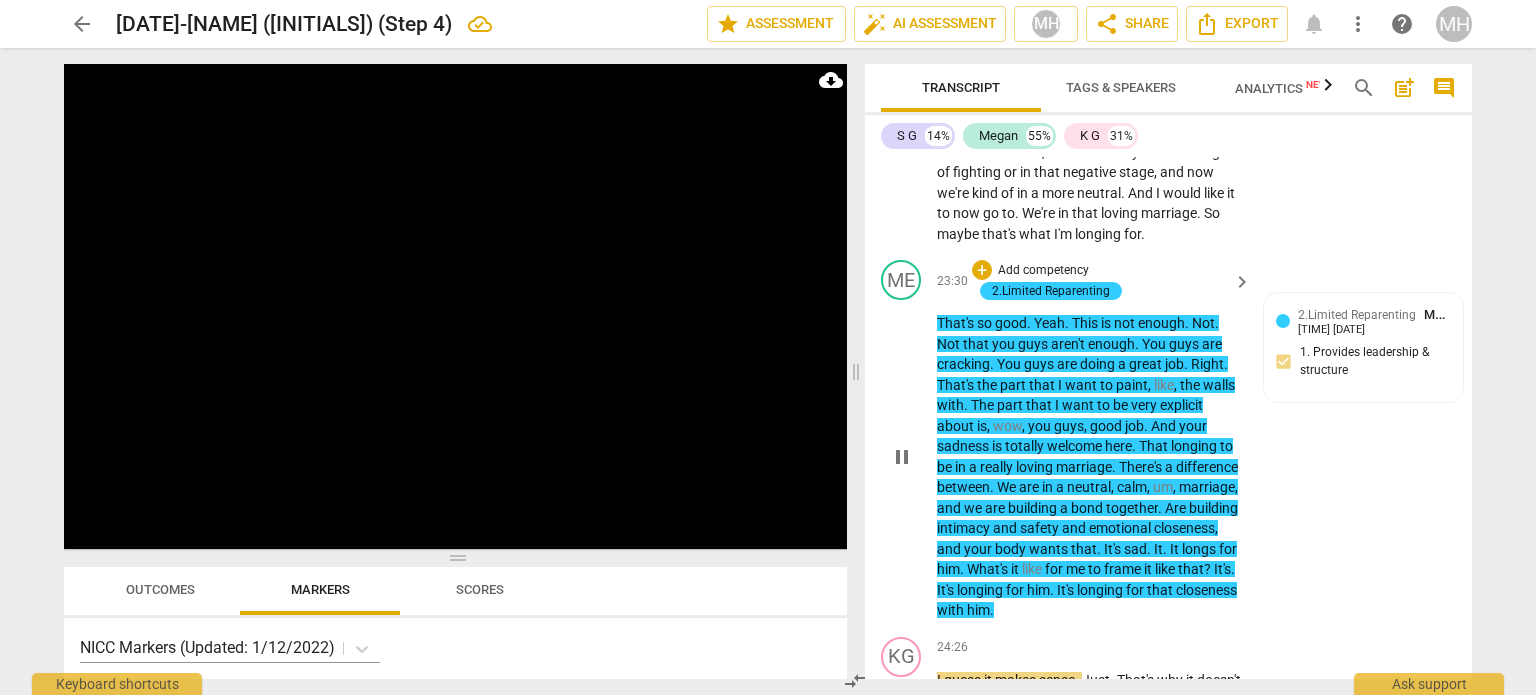 scroll, scrollTop: 14813, scrollLeft: 0, axis: vertical 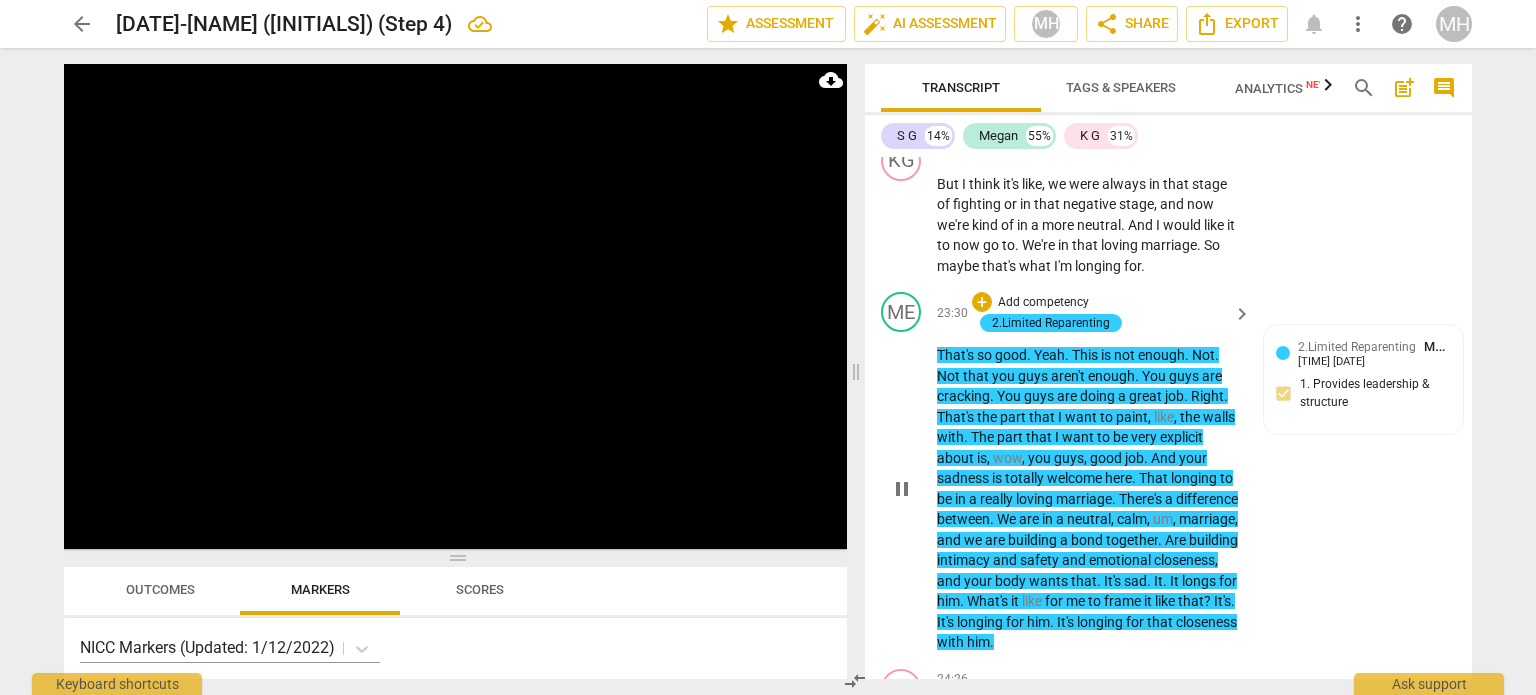 click on "Add competency" at bounding box center [1043, 303] 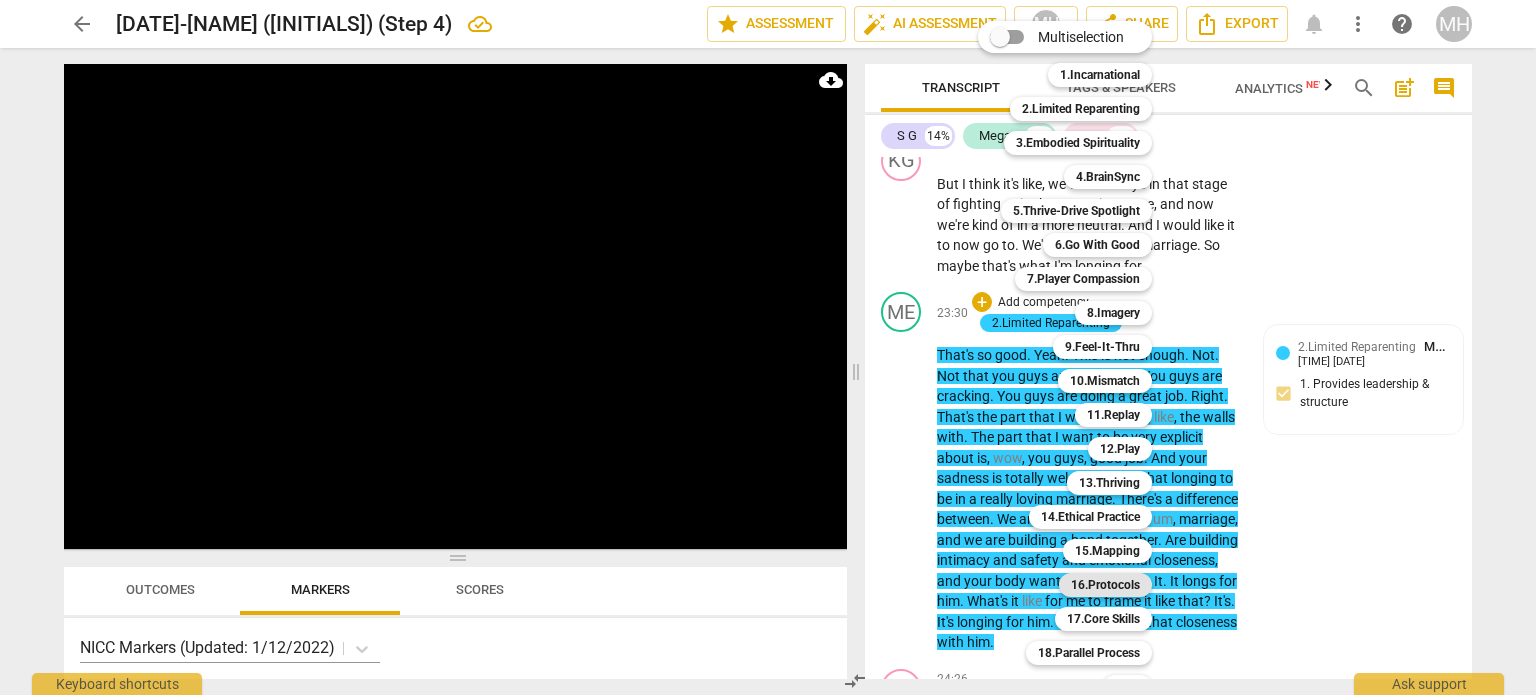 scroll, scrollTop: 59, scrollLeft: 0, axis: vertical 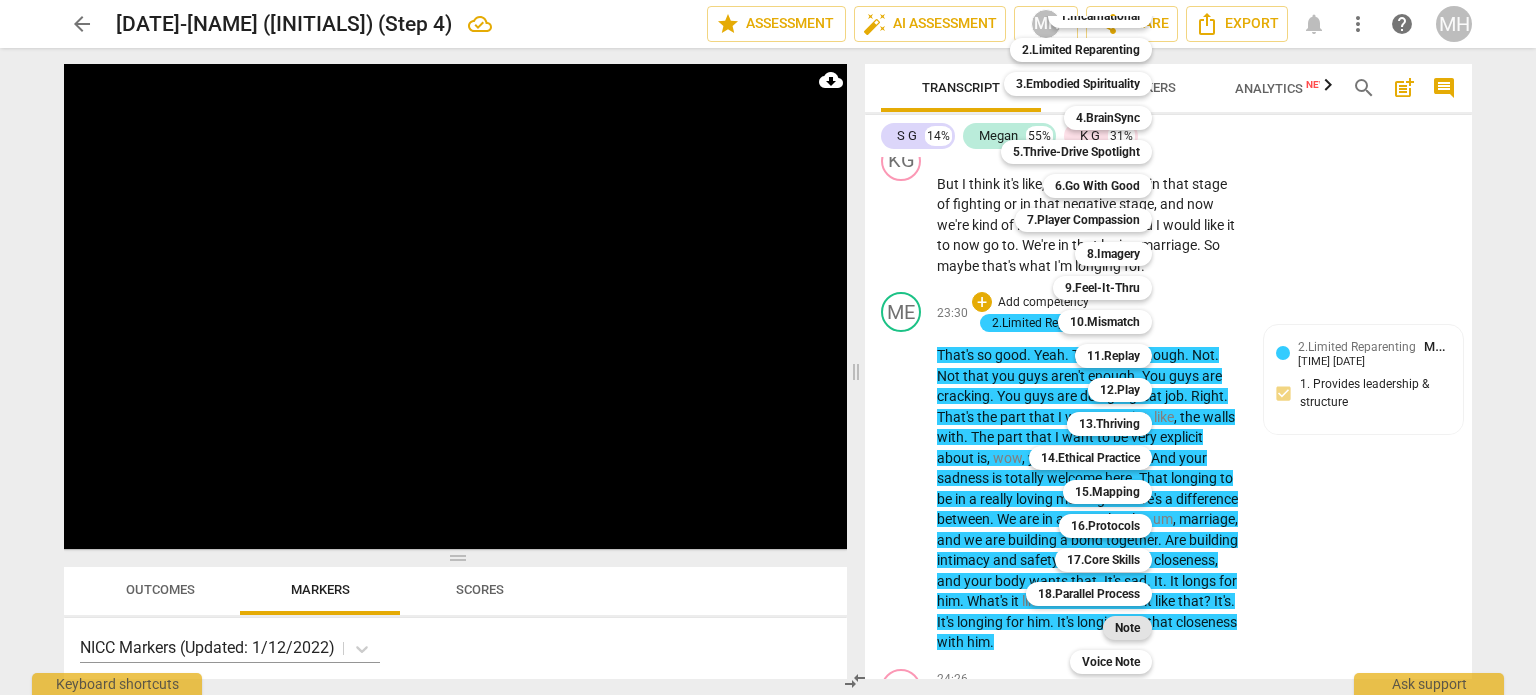 click on "Note" at bounding box center (1127, 628) 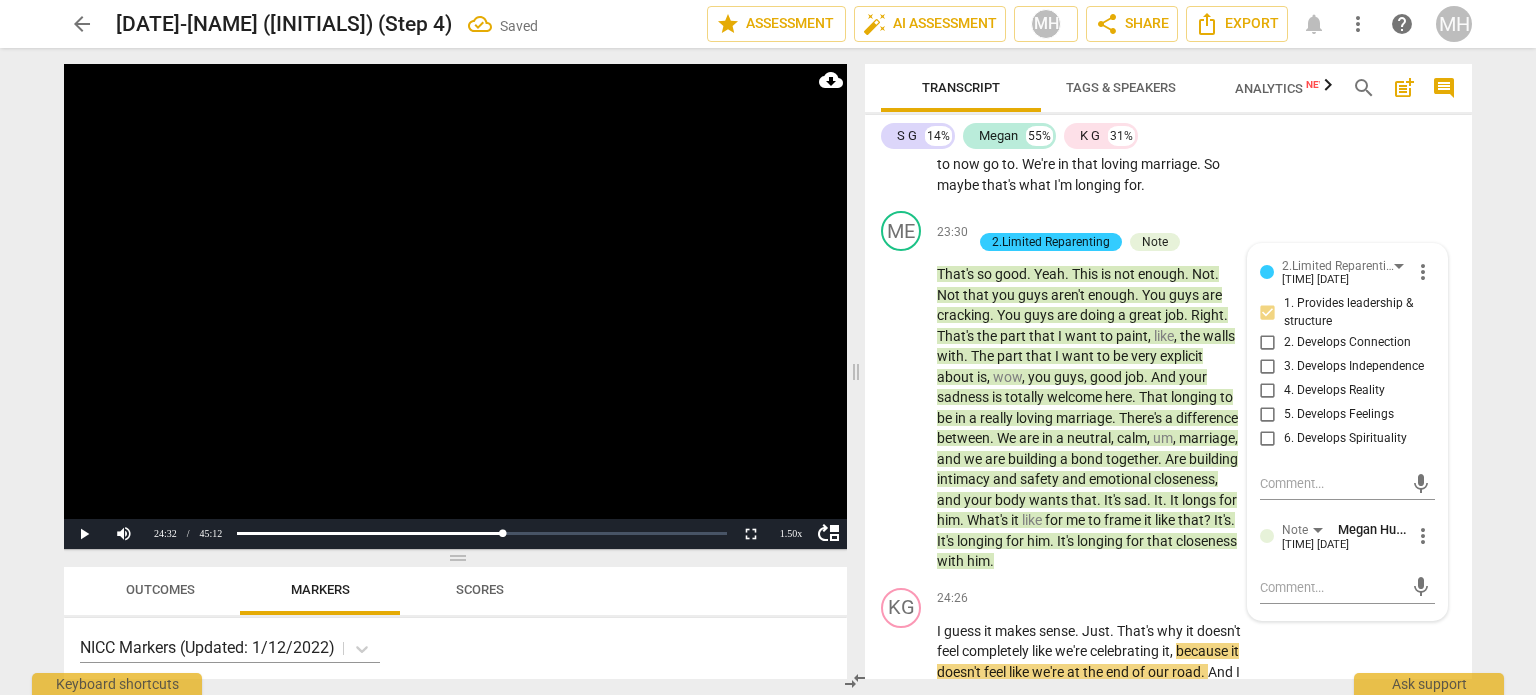 scroll, scrollTop: 15025, scrollLeft: 0, axis: vertical 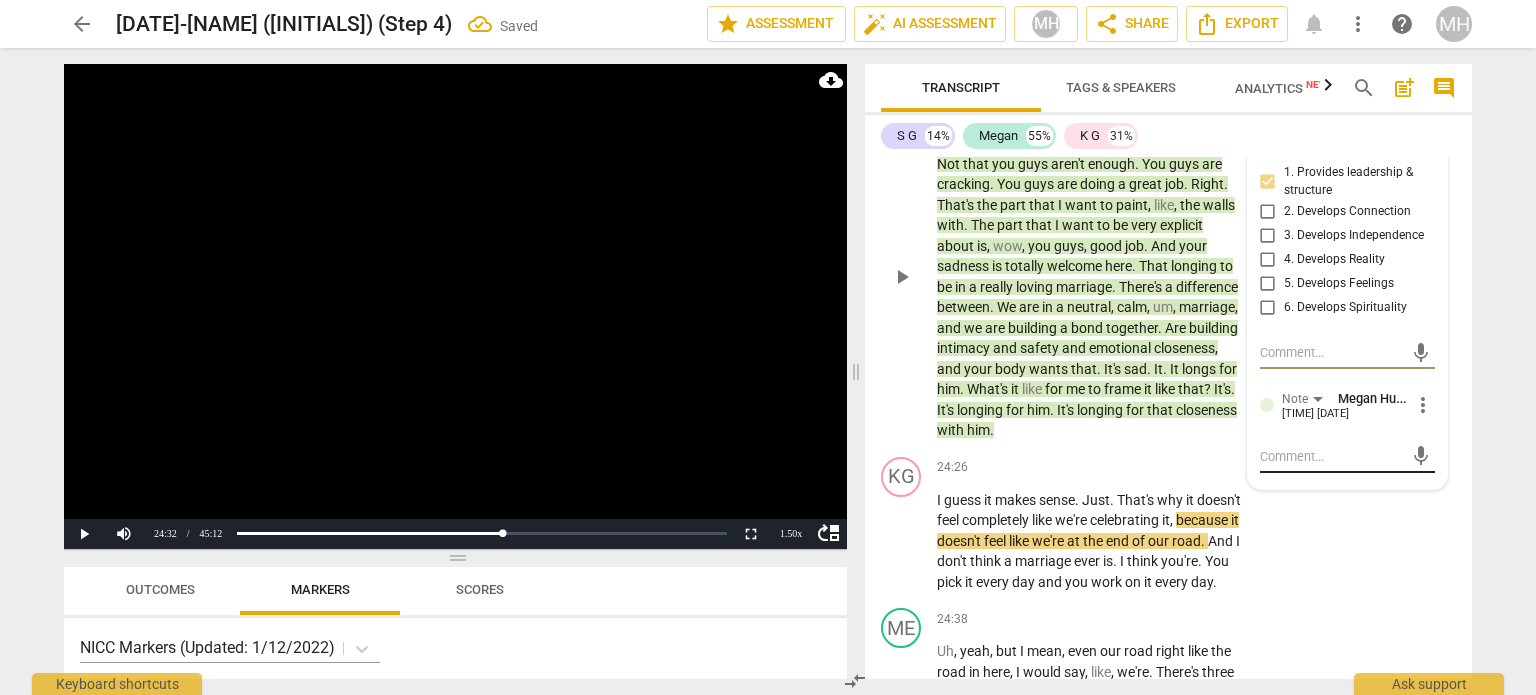 click on "mic" at bounding box center [1347, 457] 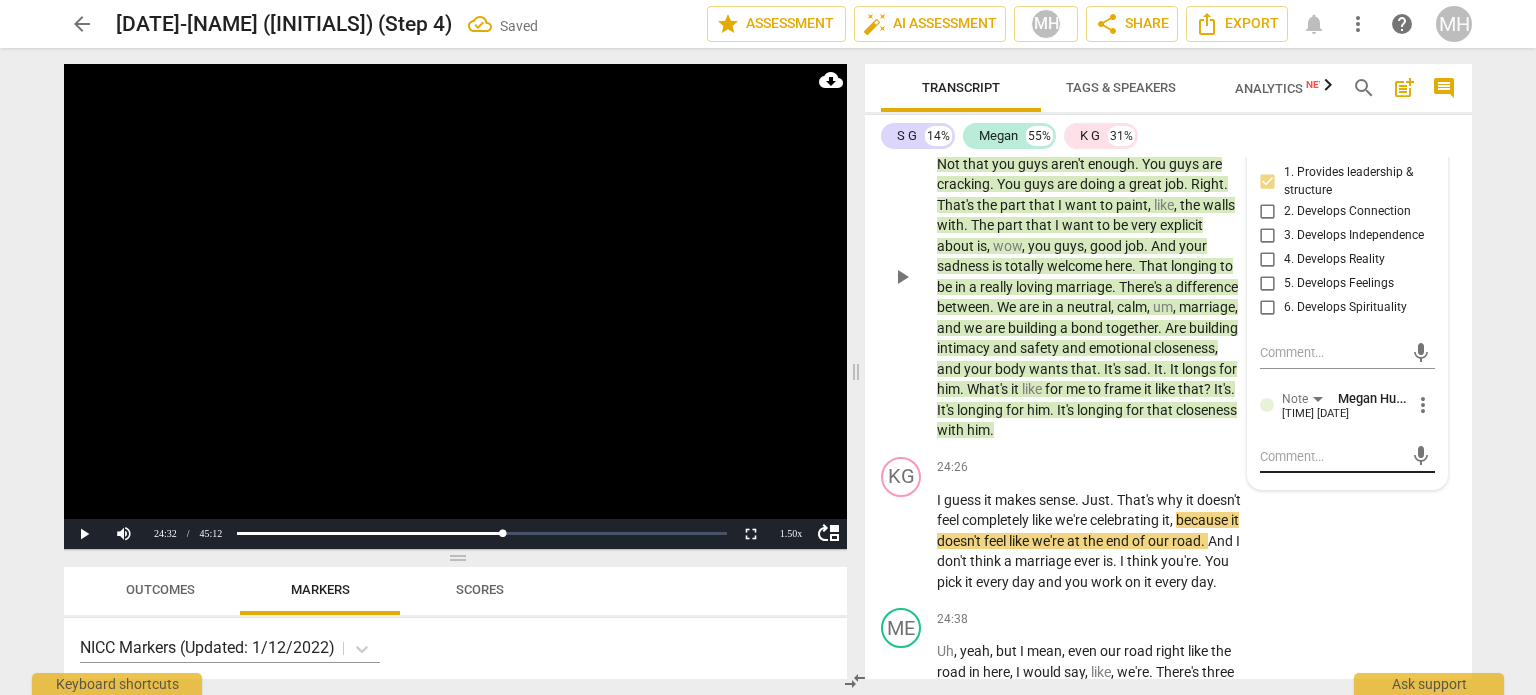 click at bounding box center [1331, 456] 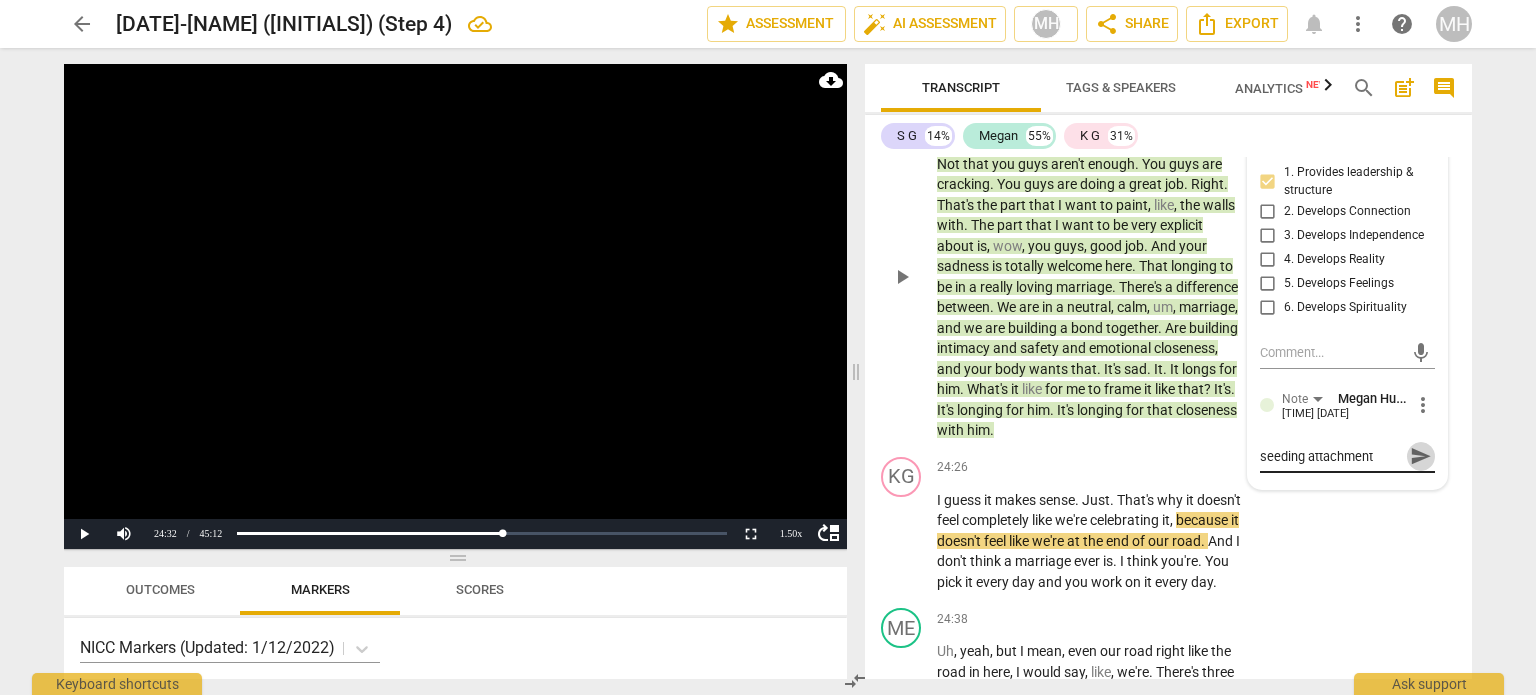 click on "send" at bounding box center [1421, 456] 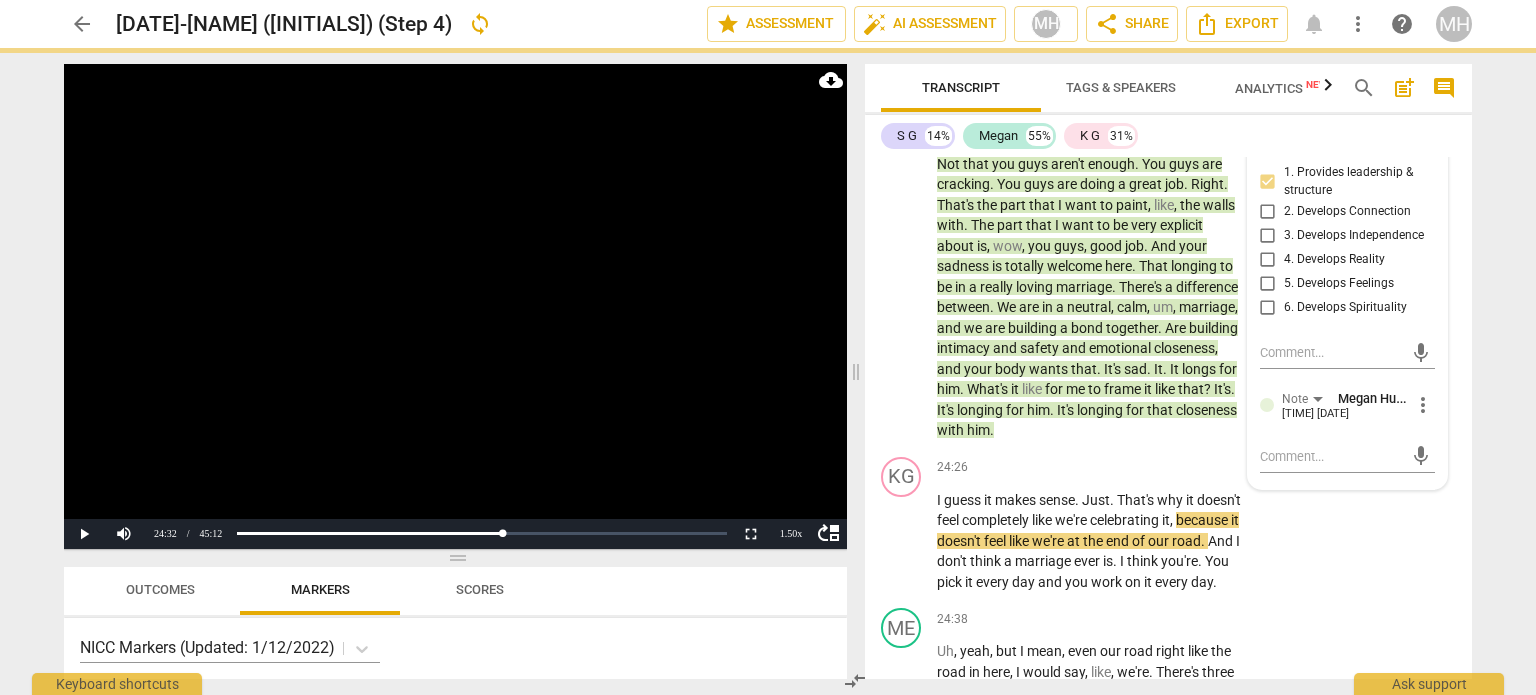 click at bounding box center (455, 306) 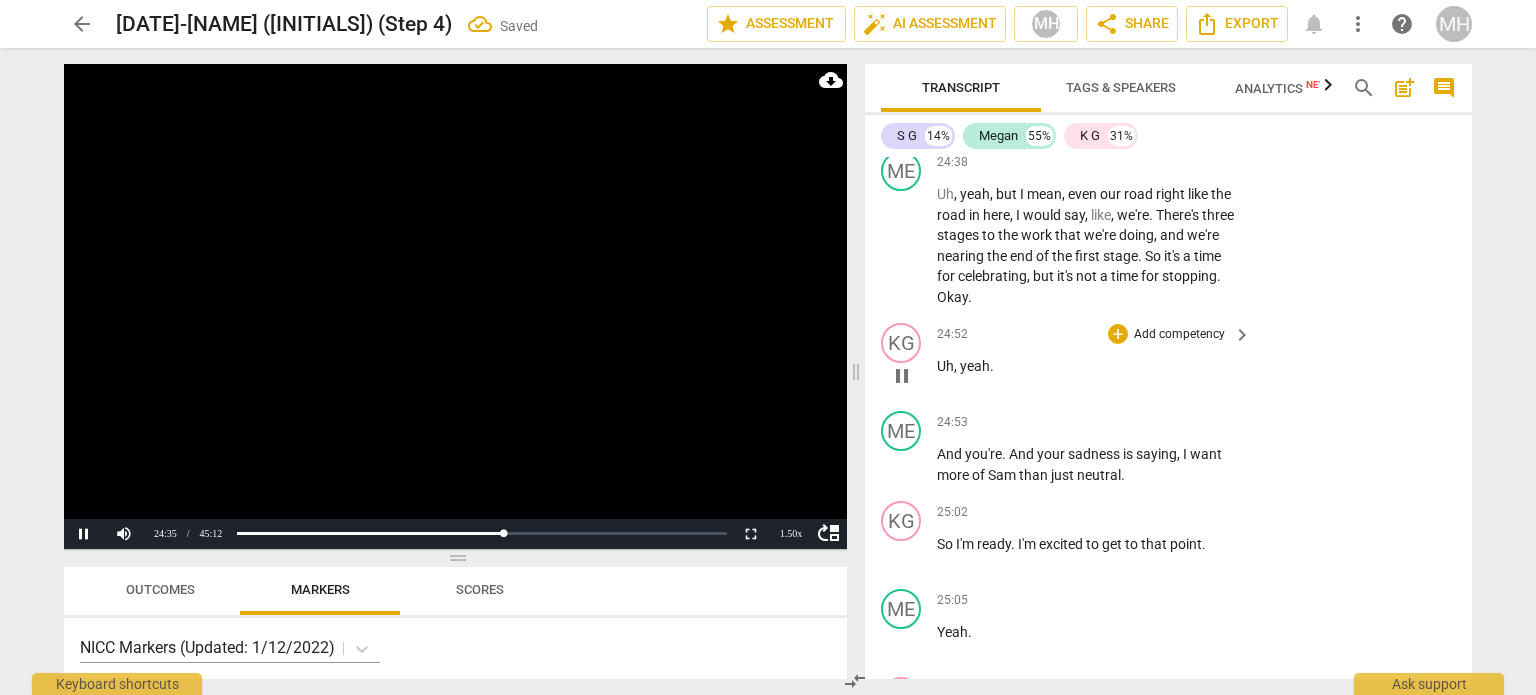 scroll, scrollTop: 15481, scrollLeft: 0, axis: vertical 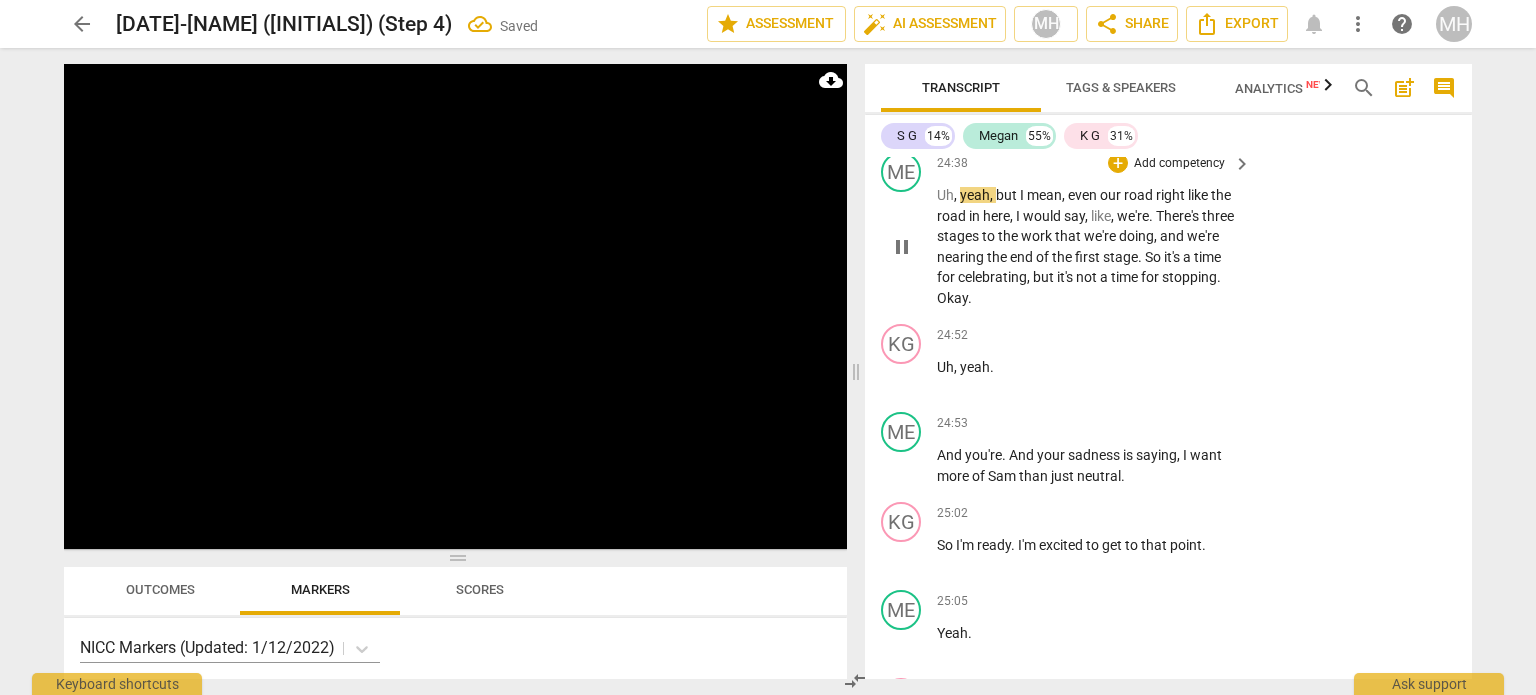 click on "Add competency" at bounding box center (1179, 164) 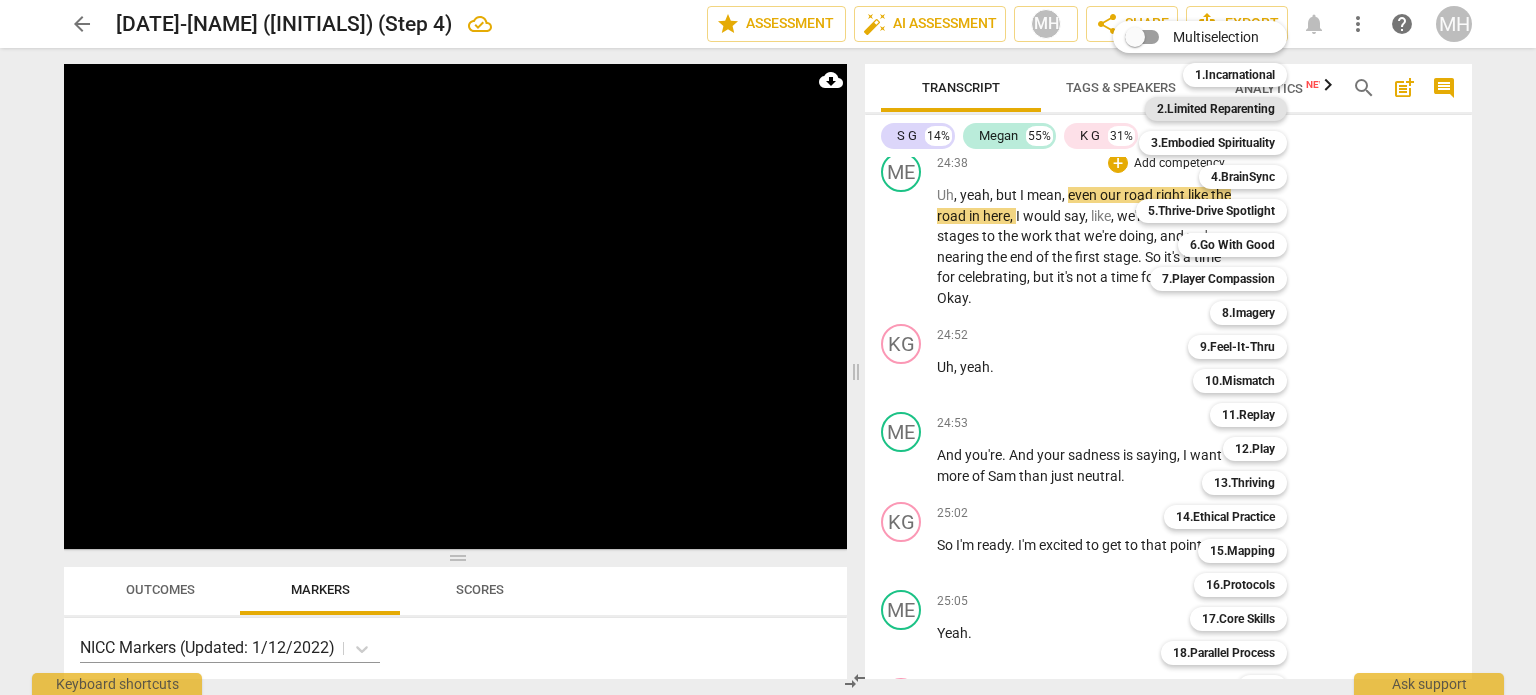 click on "2.Limited Reparenting" at bounding box center [1216, 109] 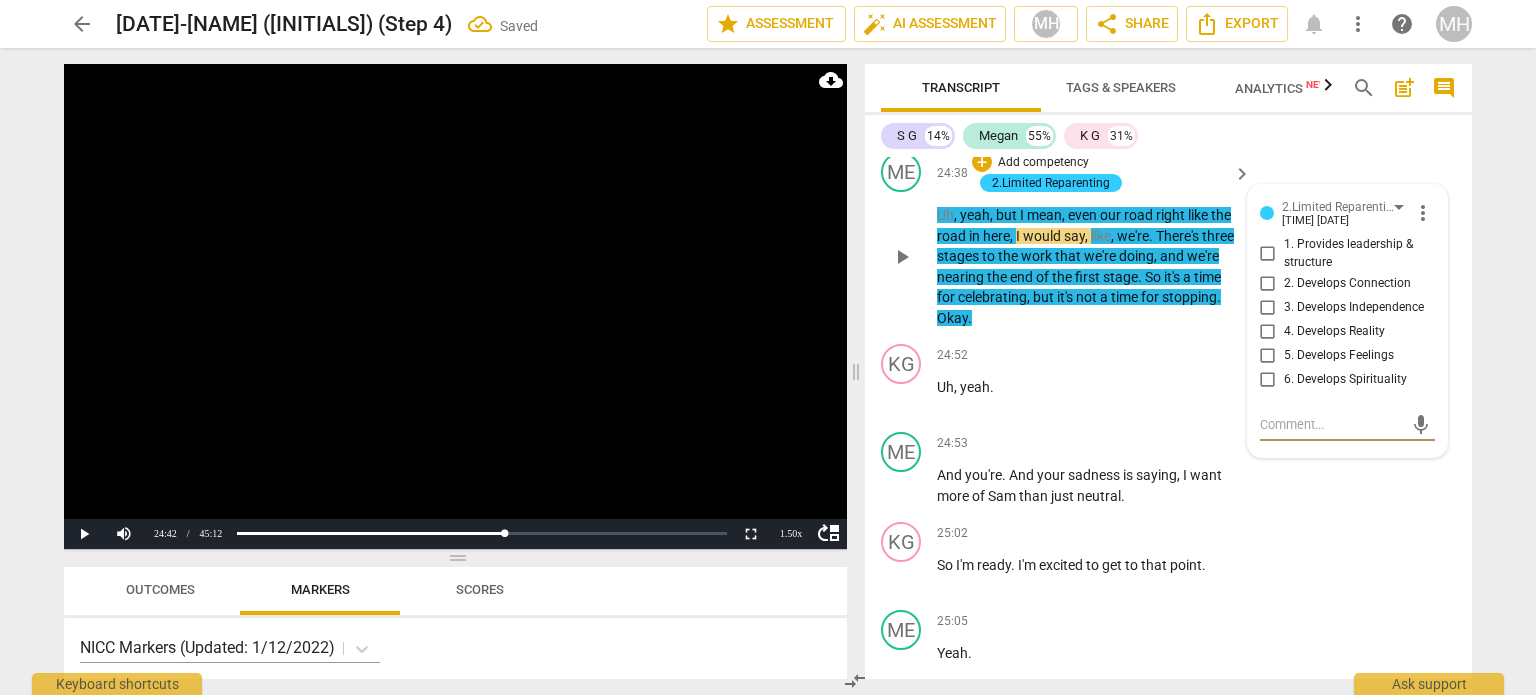 click on "1. Provides leadership & structure" at bounding box center [1268, 254] 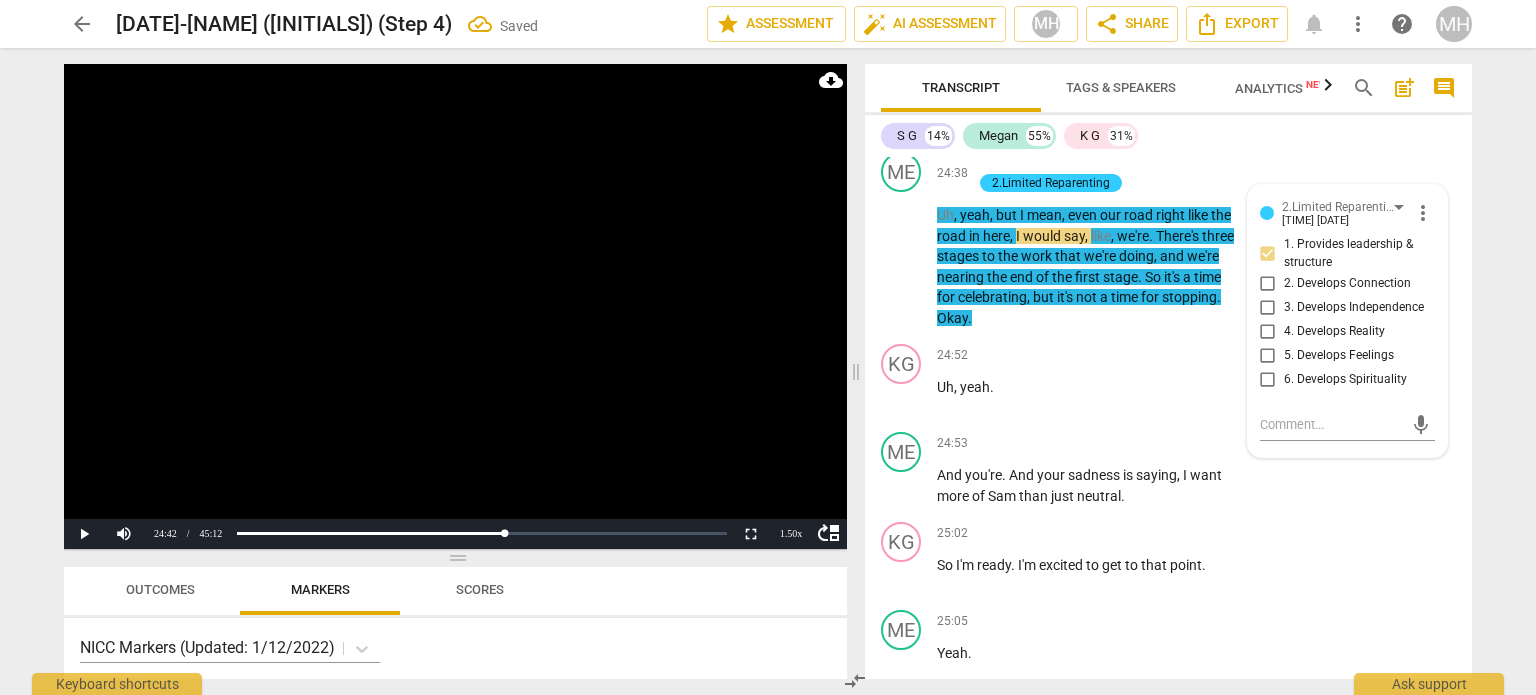 click at bounding box center [455, 306] 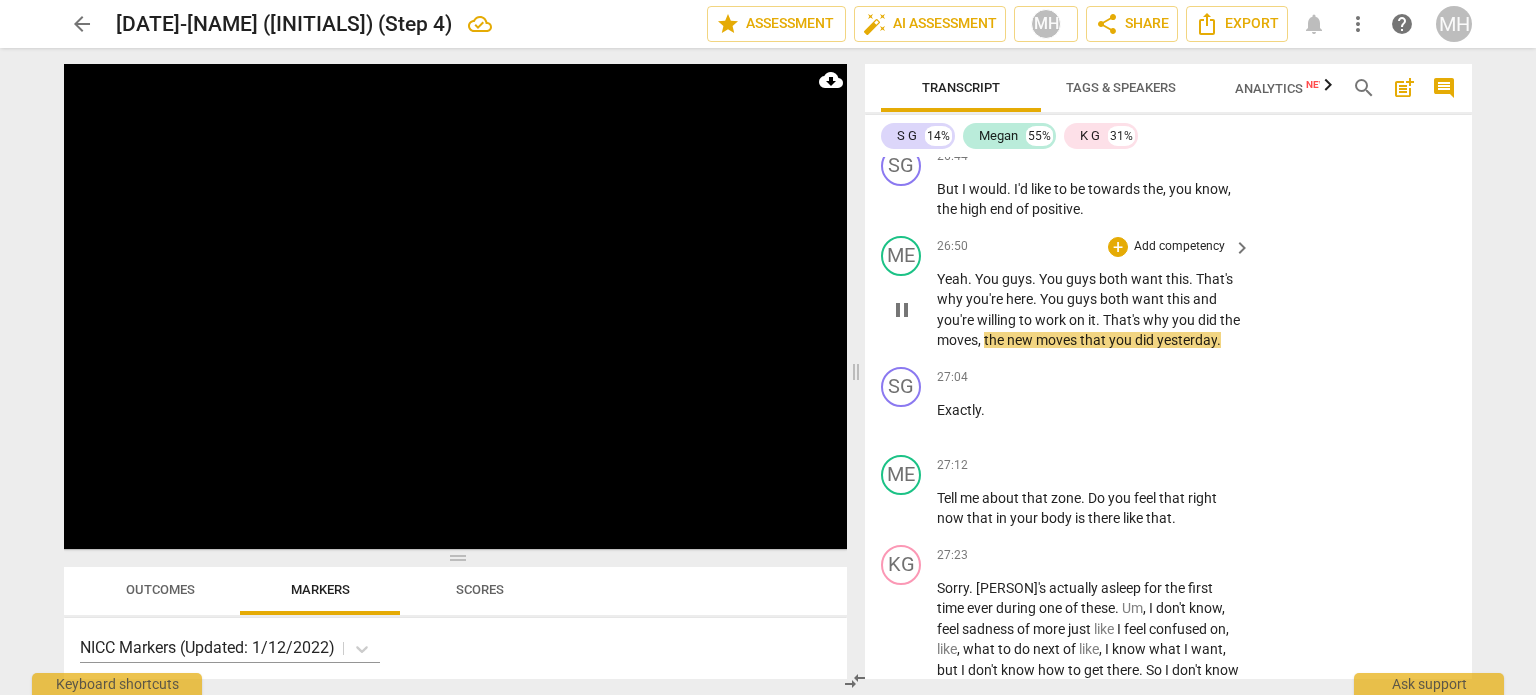 scroll, scrollTop: 17569, scrollLeft: 0, axis: vertical 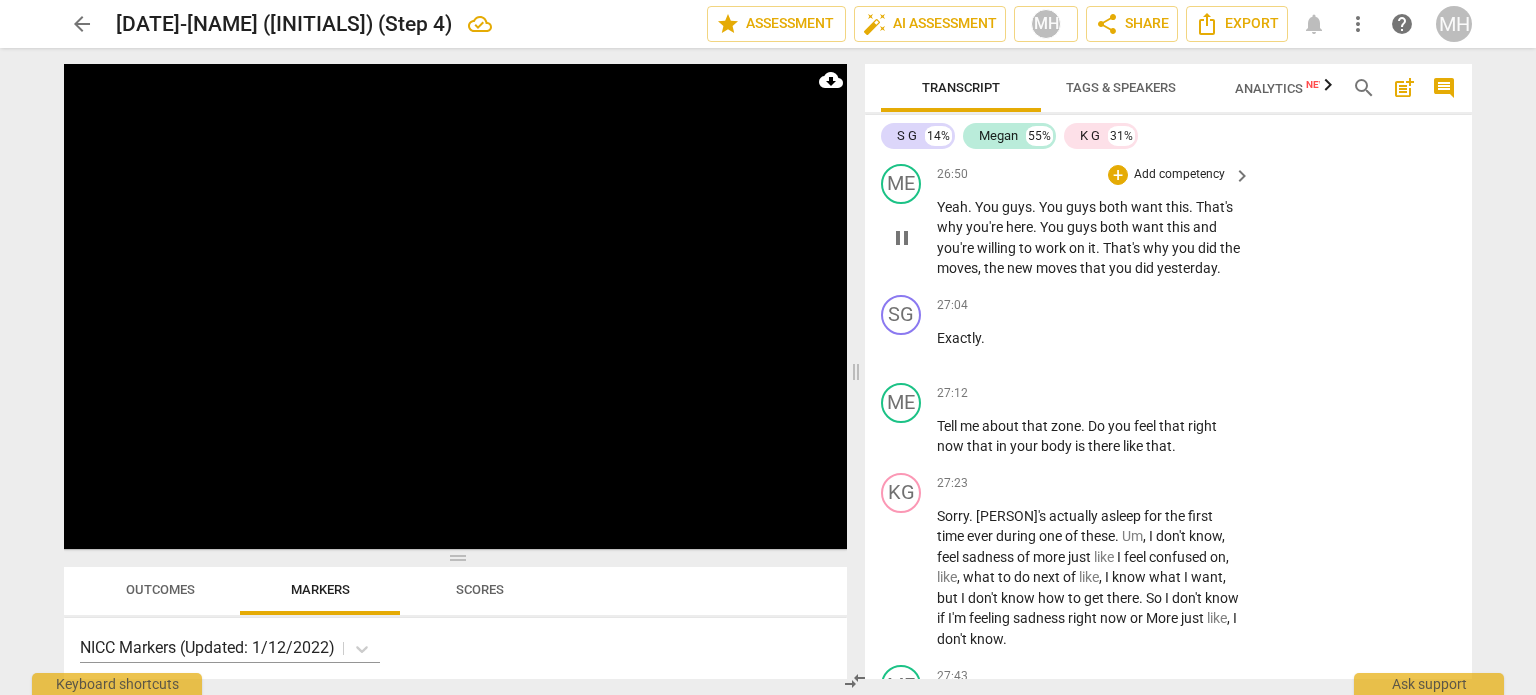 click on "Add competency" at bounding box center [1179, 175] 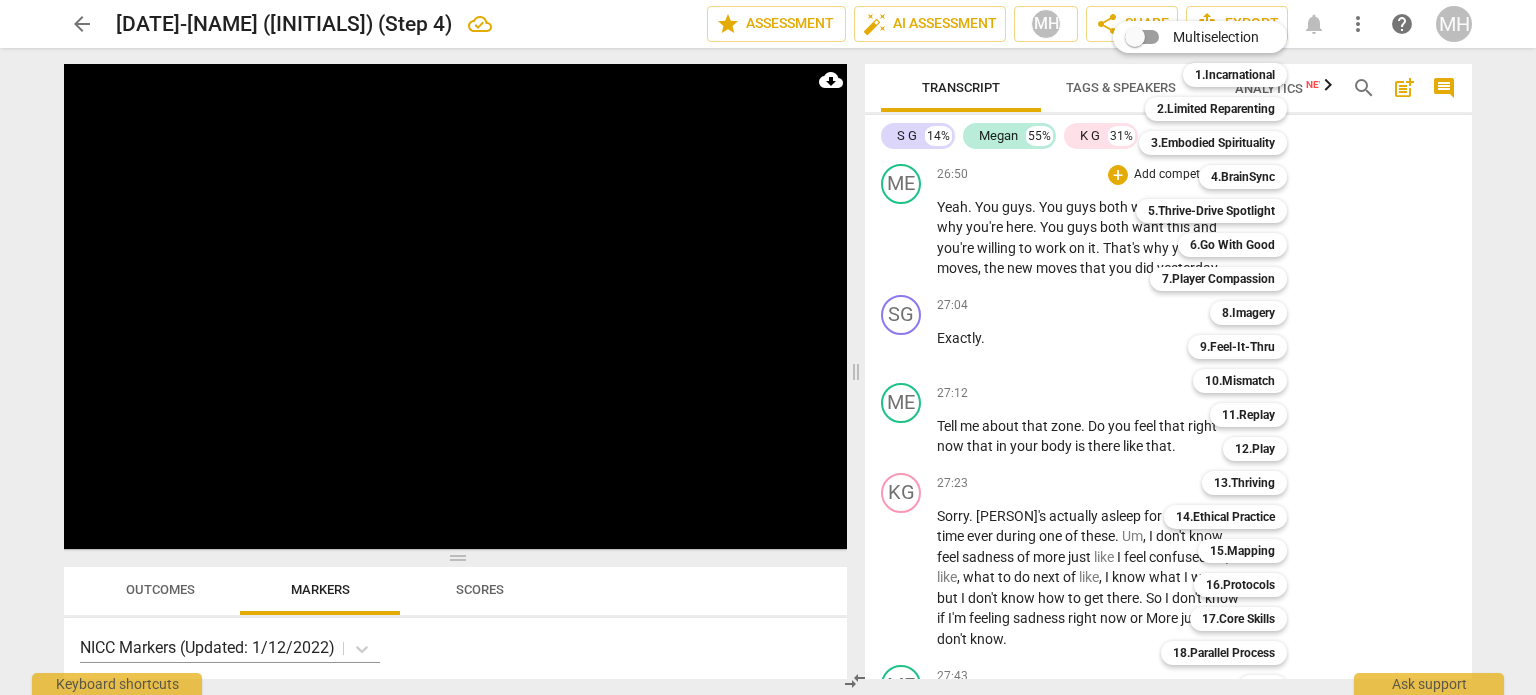 scroll, scrollTop: 59, scrollLeft: 0, axis: vertical 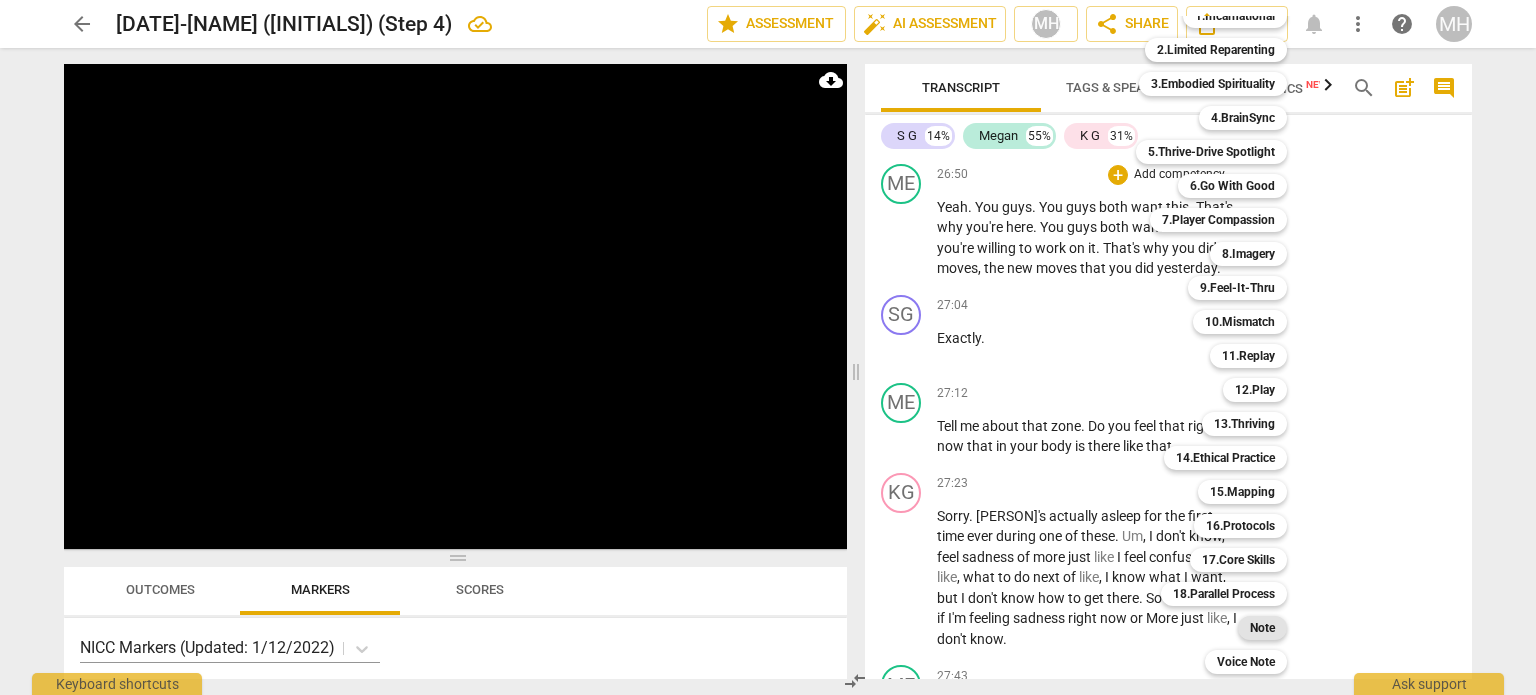 click on "Note" at bounding box center (1262, 628) 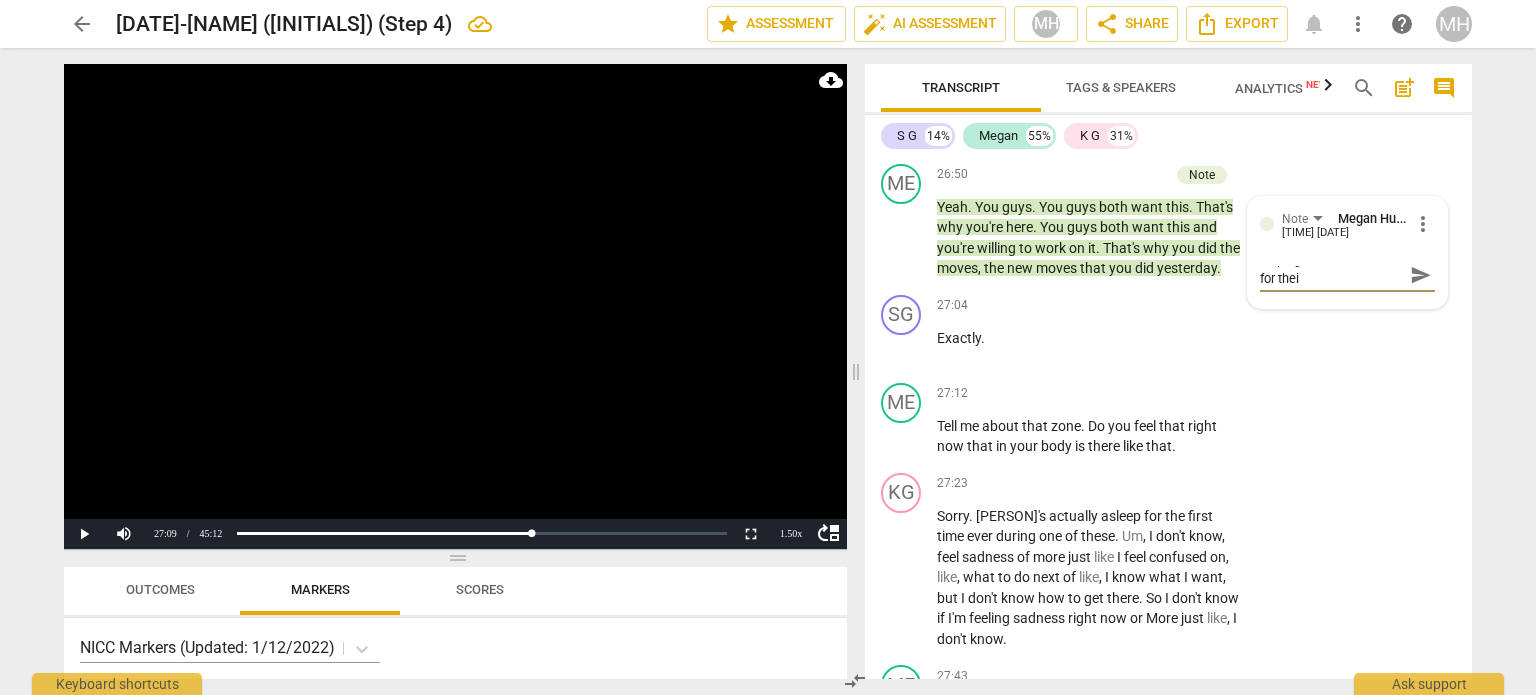 scroll, scrollTop: 0, scrollLeft: 0, axis: both 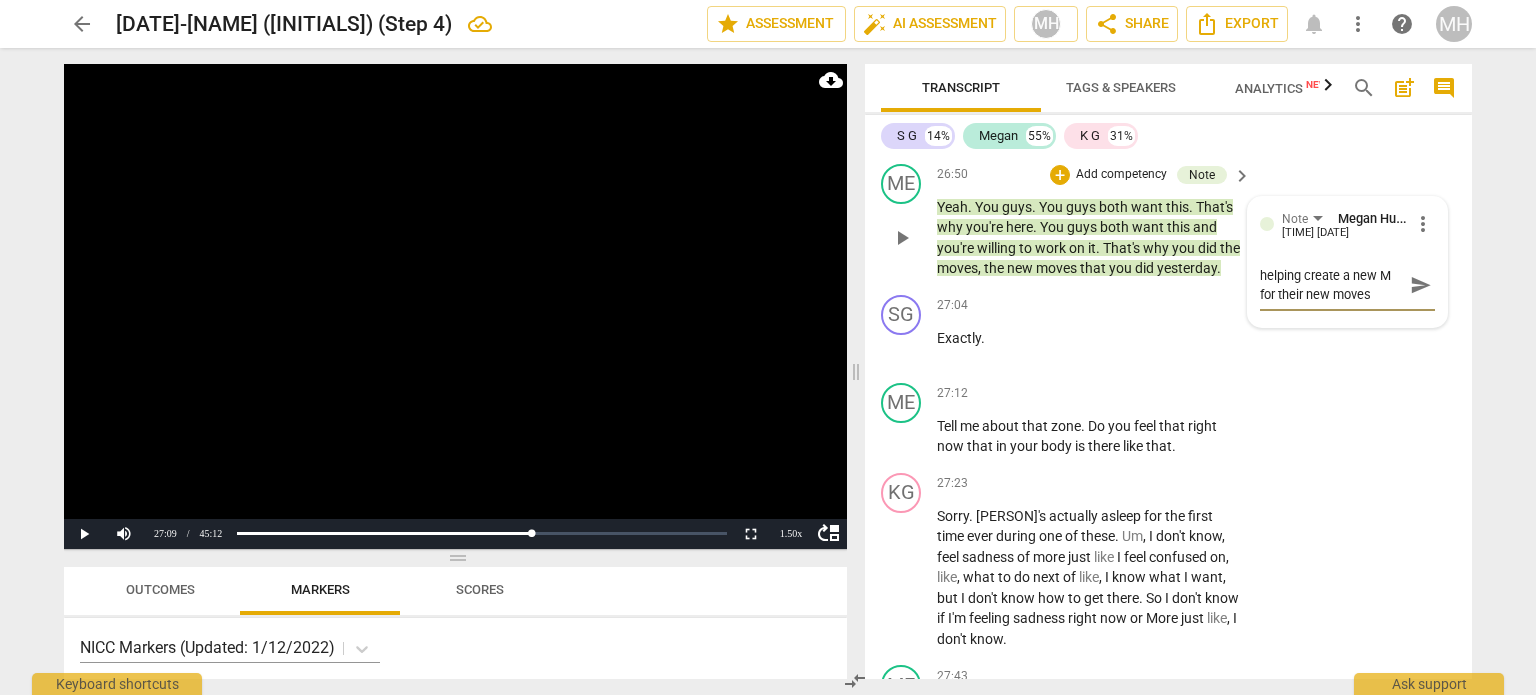 click on "send" at bounding box center [1421, 285] 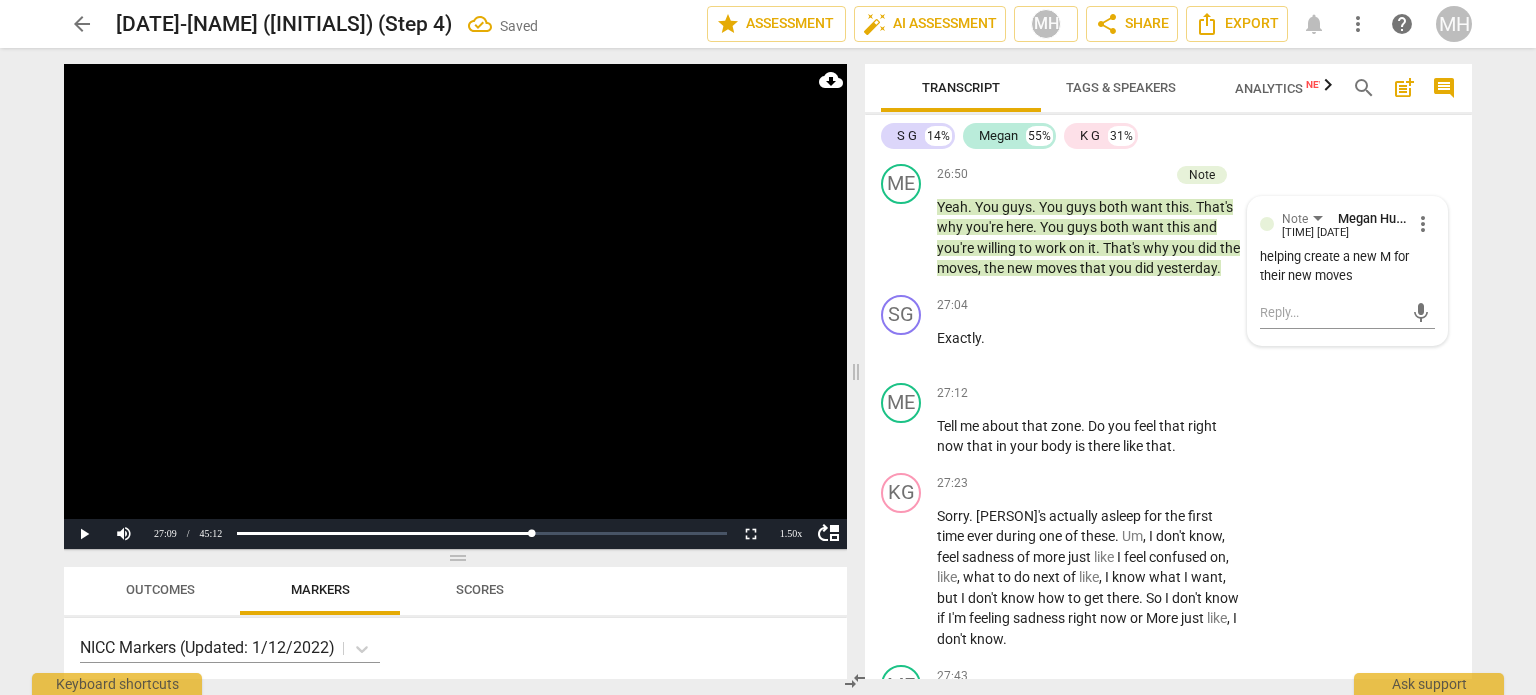 click at bounding box center [455, 306] 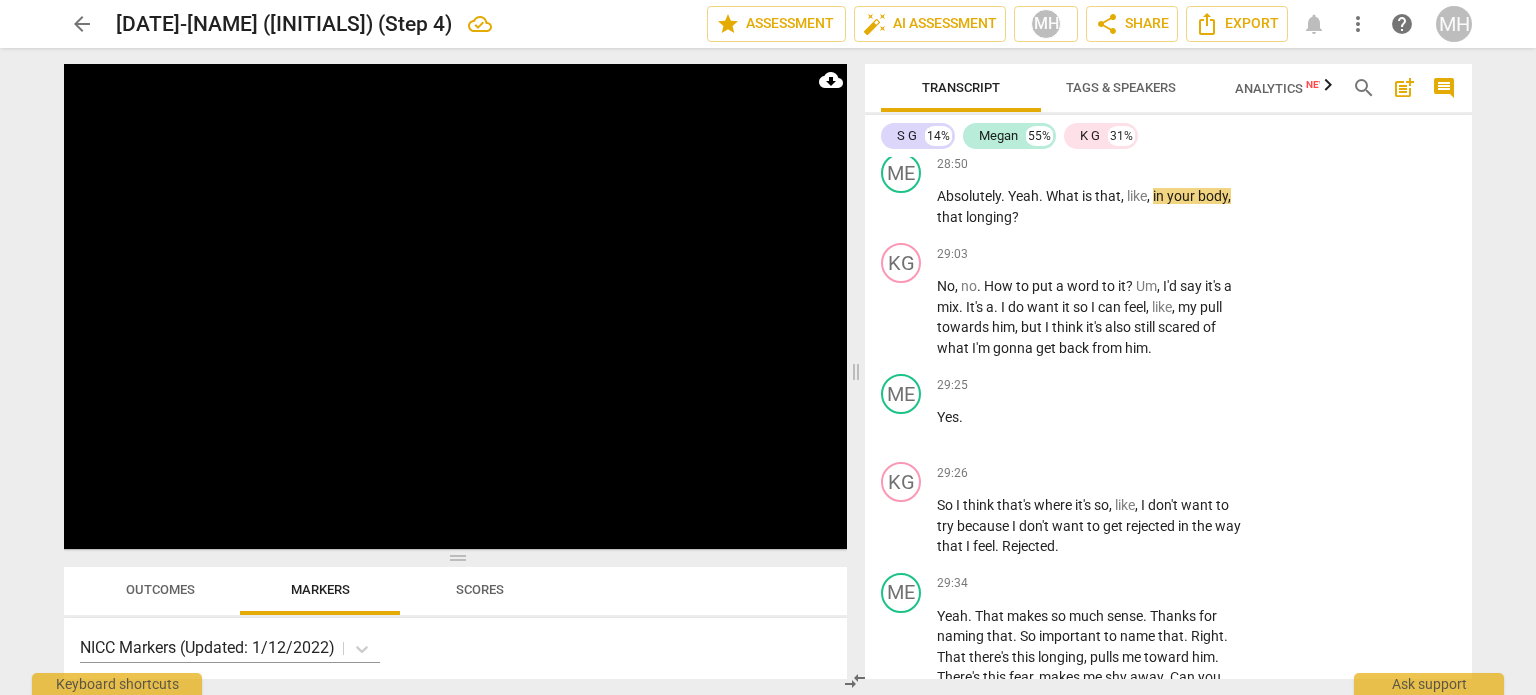 scroll, scrollTop: 18740, scrollLeft: 0, axis: vertical 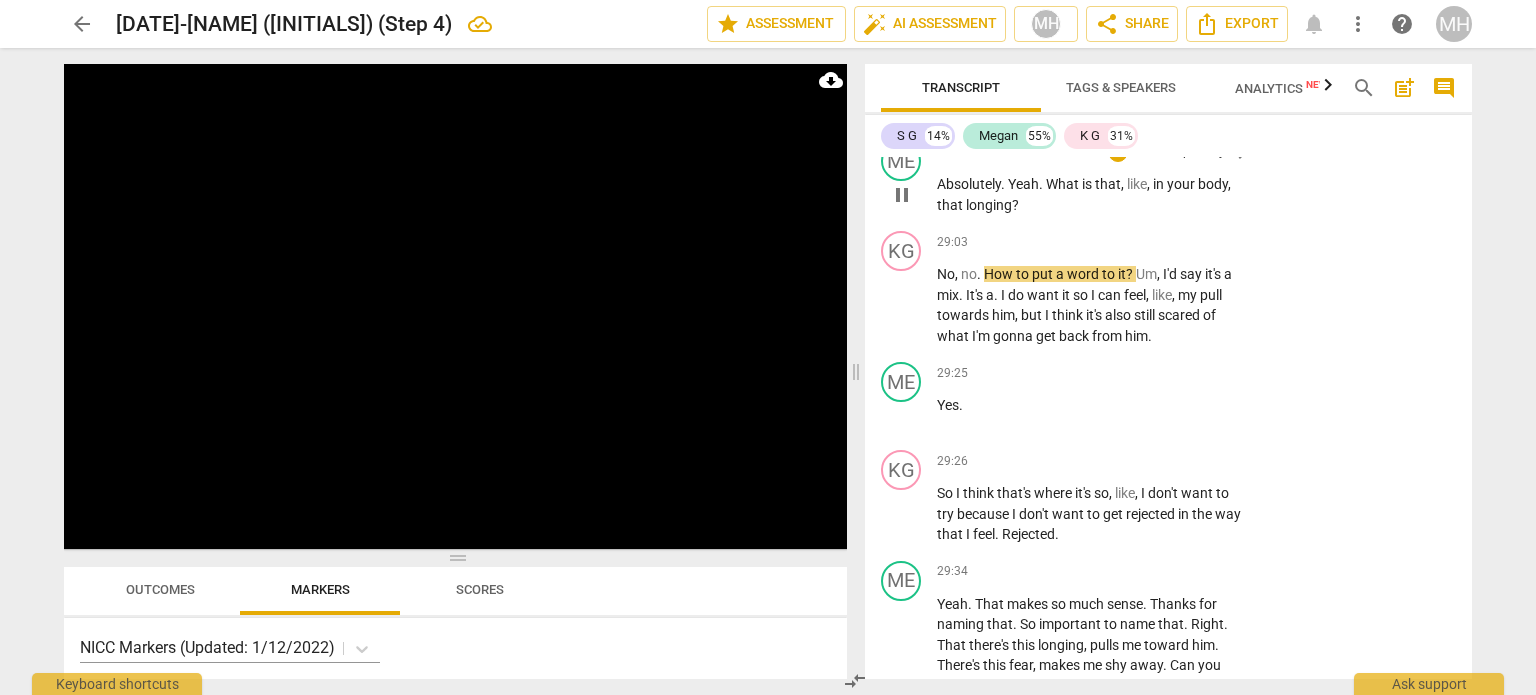 click on "Add competency" at bounding box center [1179, 153] 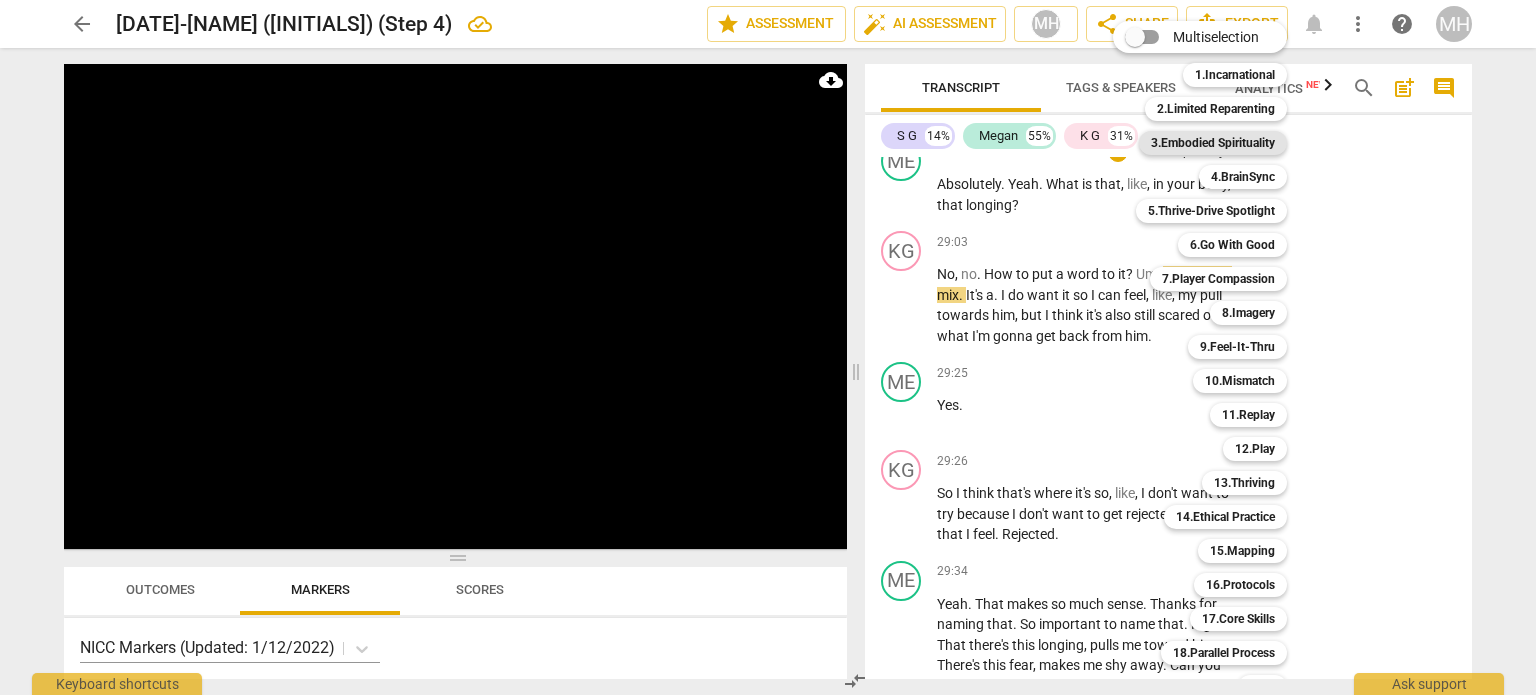 click on "3.Embodied Spirituality" at bounding box center (1213, 143) 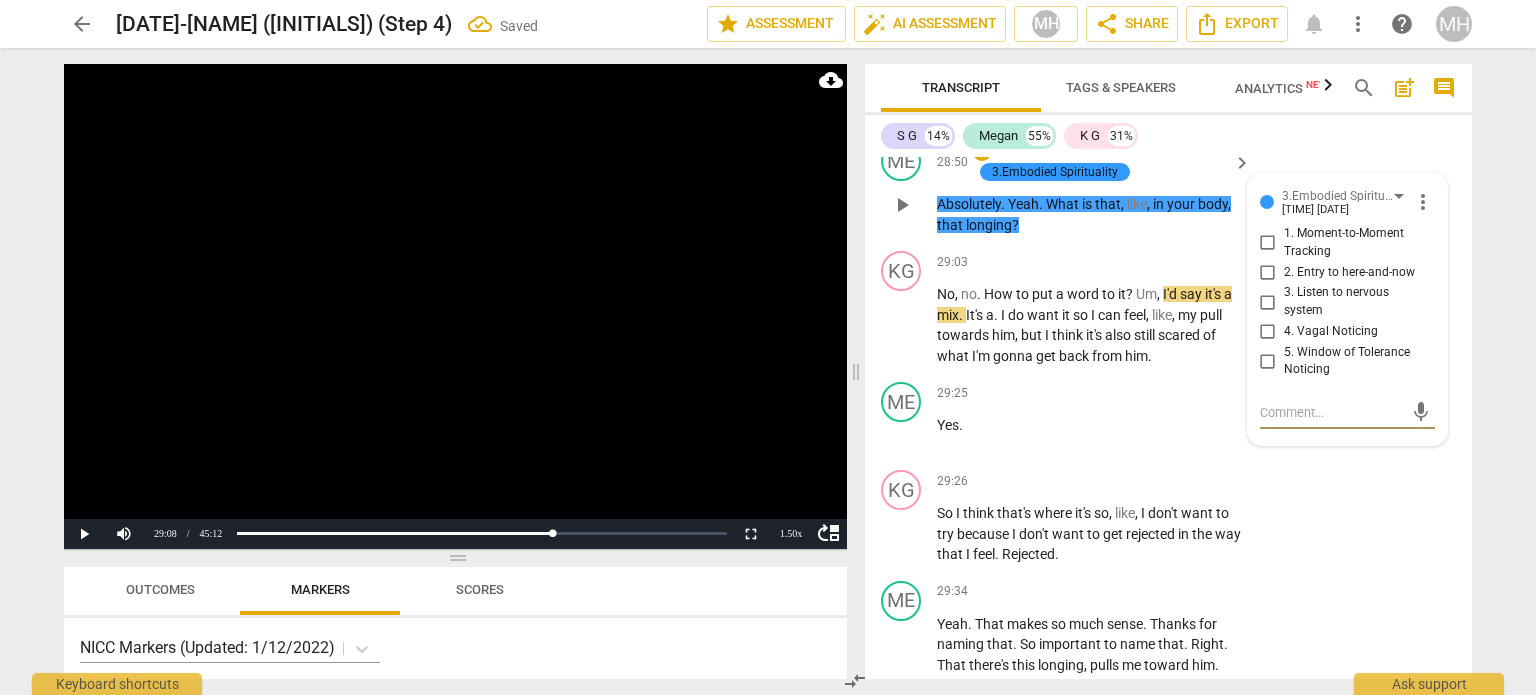 click on "3. Listen to nervous system" at bounding box center [1268, 302] 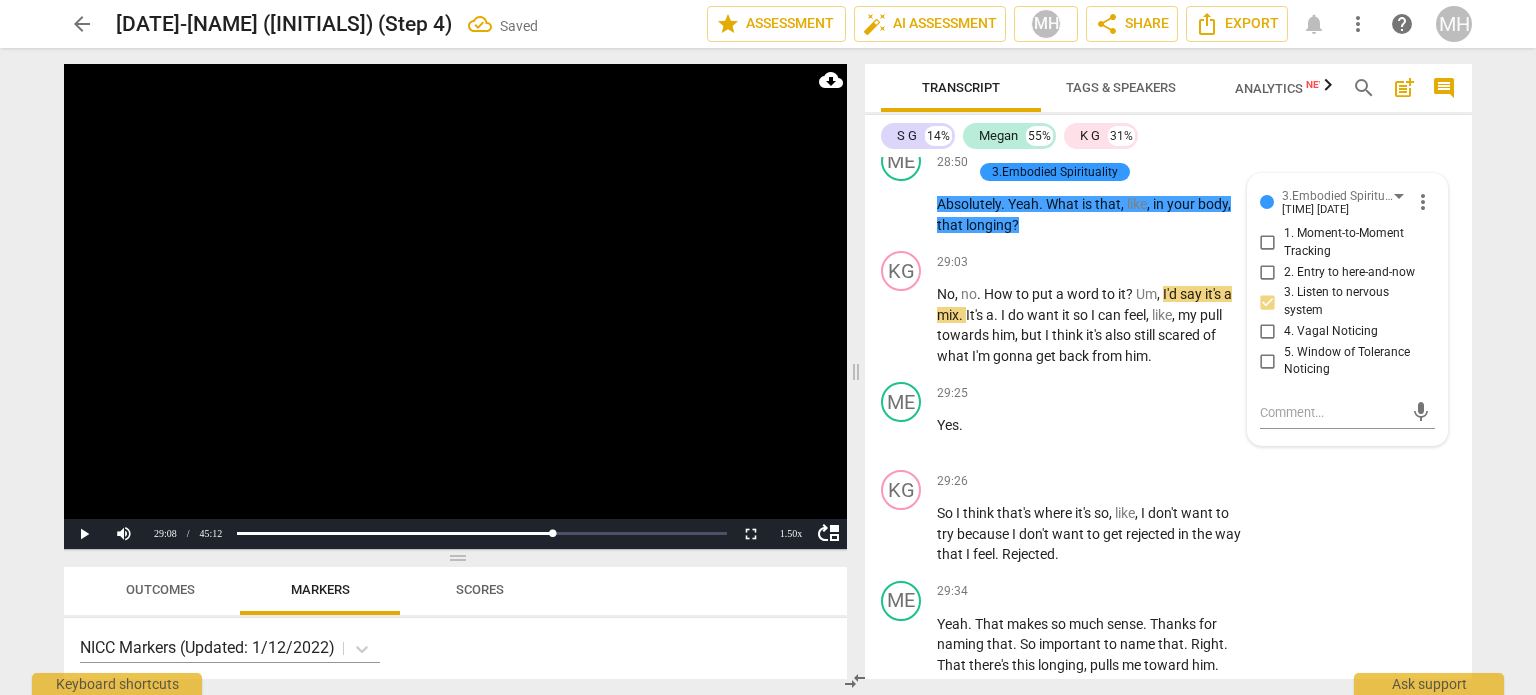 click at bounding box center [455, 306] 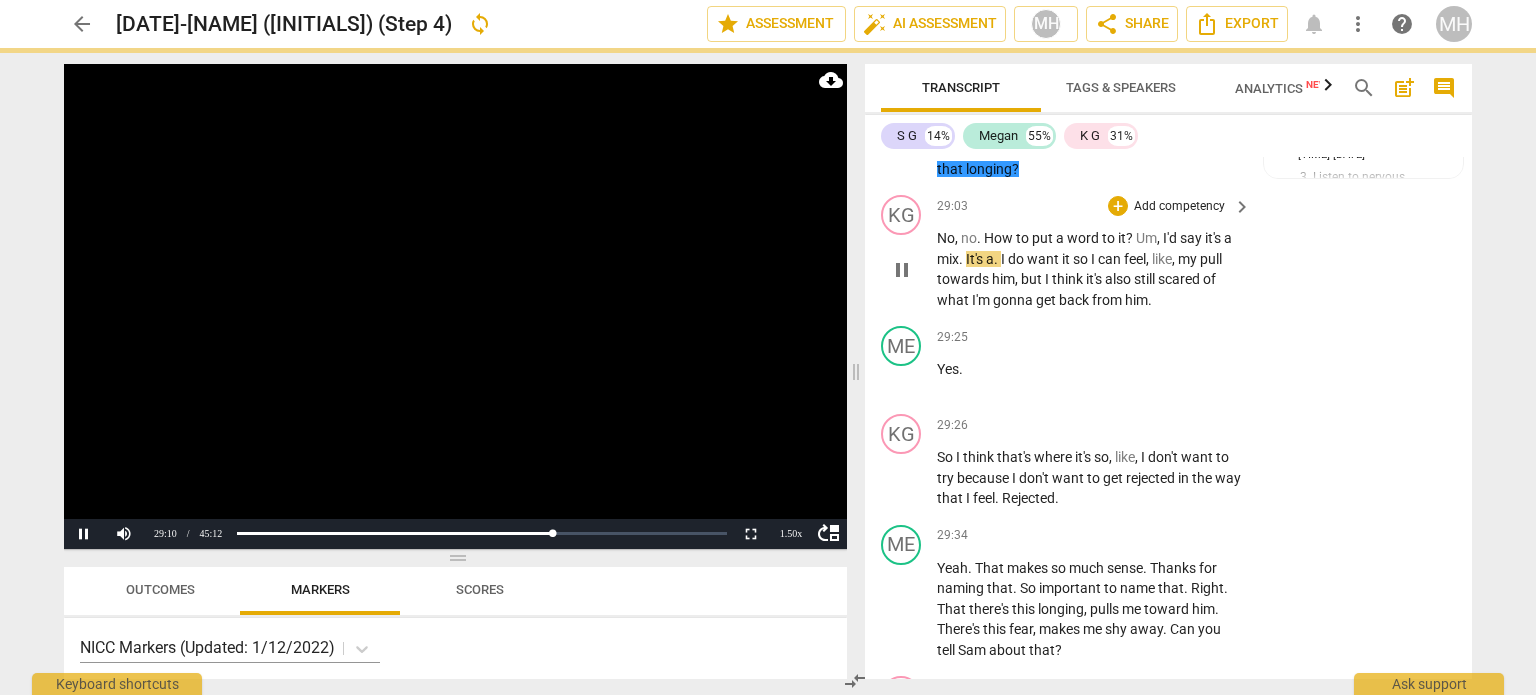 scroll, scrollTop: 18816, scrollLeft: 0, axis: vertical 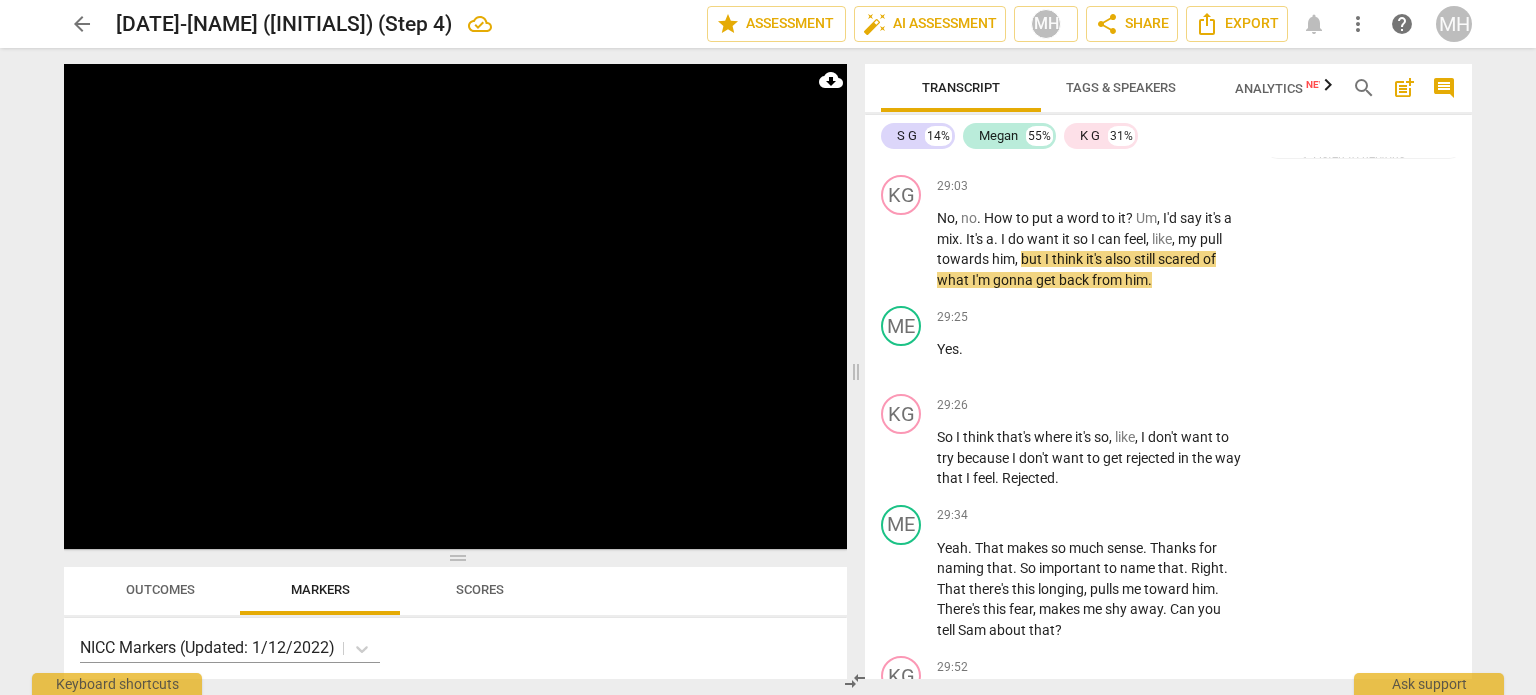 click on "Add competency" at bounding box center (1043, 76) 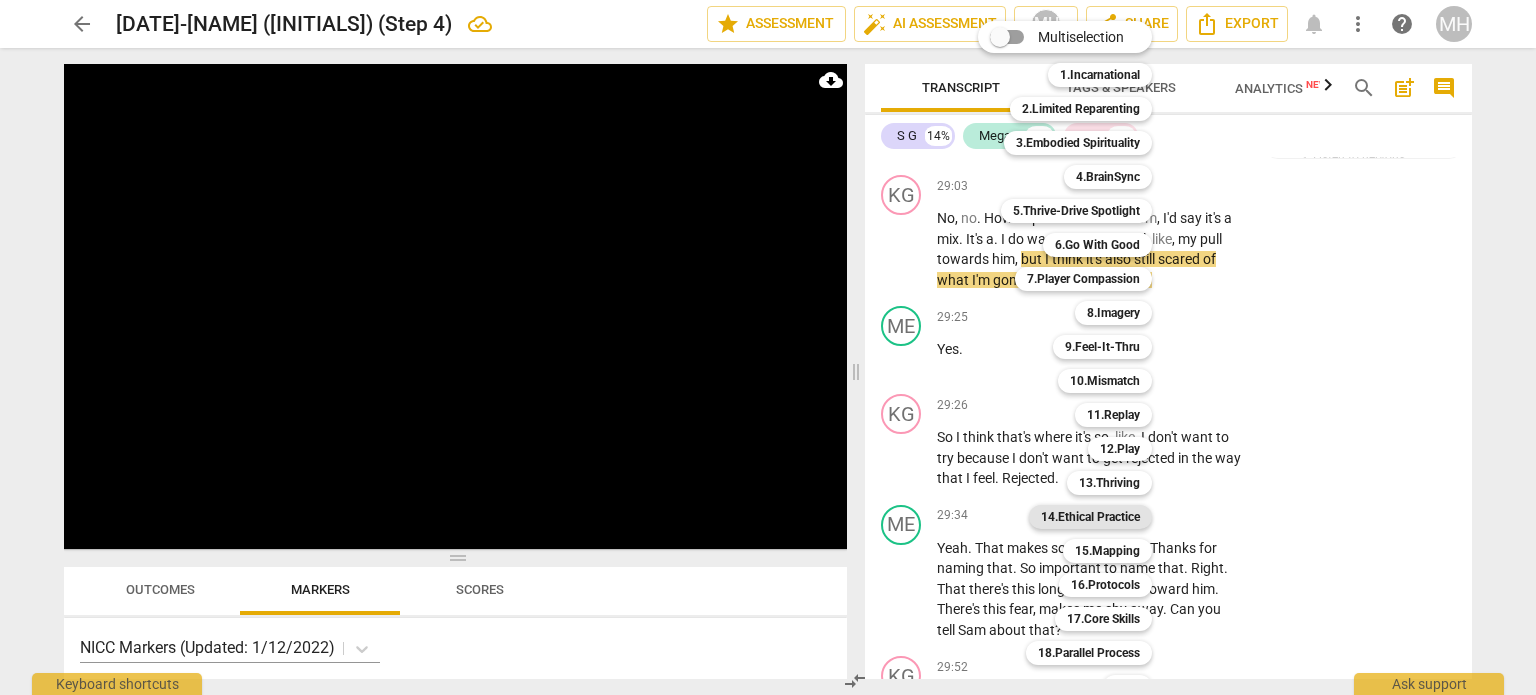 scroll, scrollTop: 59, scrollLeft: 0, axis: vertical 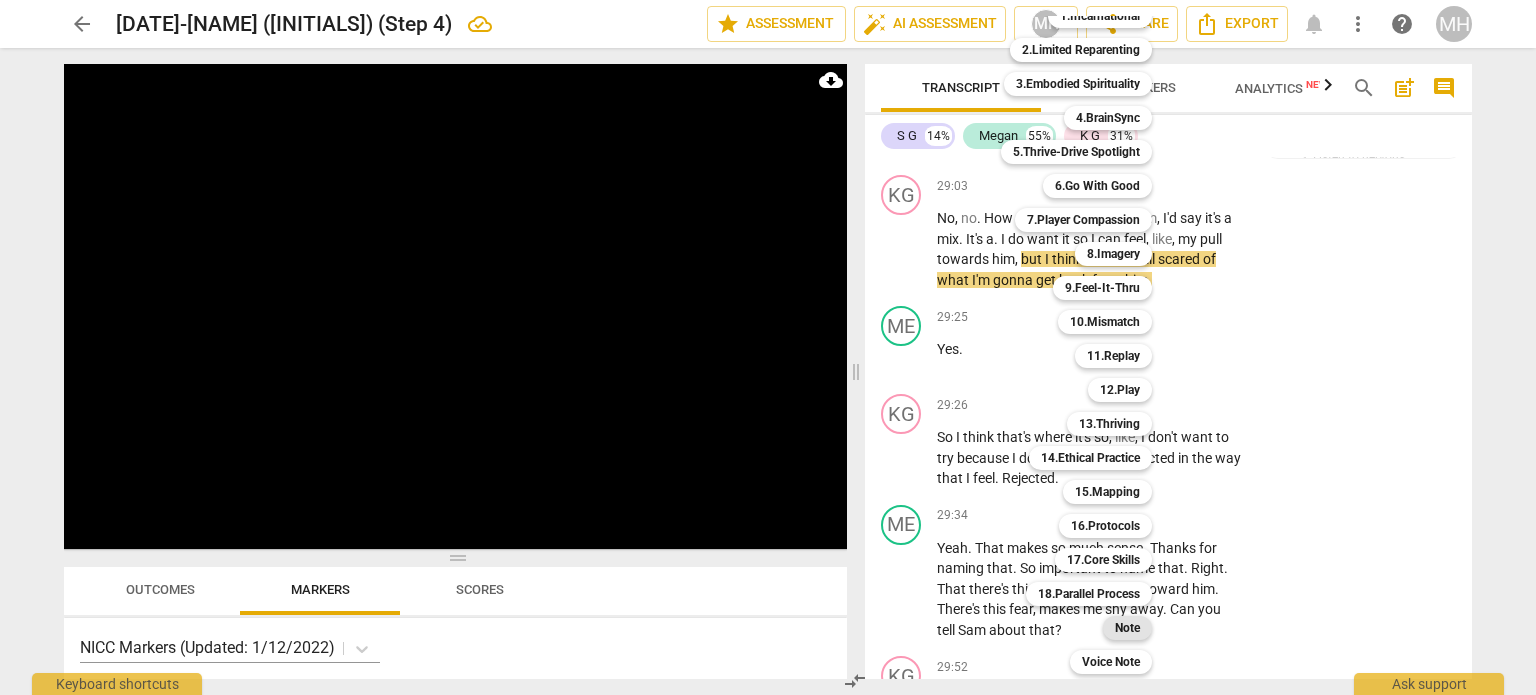 click on "Note" at bounding box center [1127, 628] 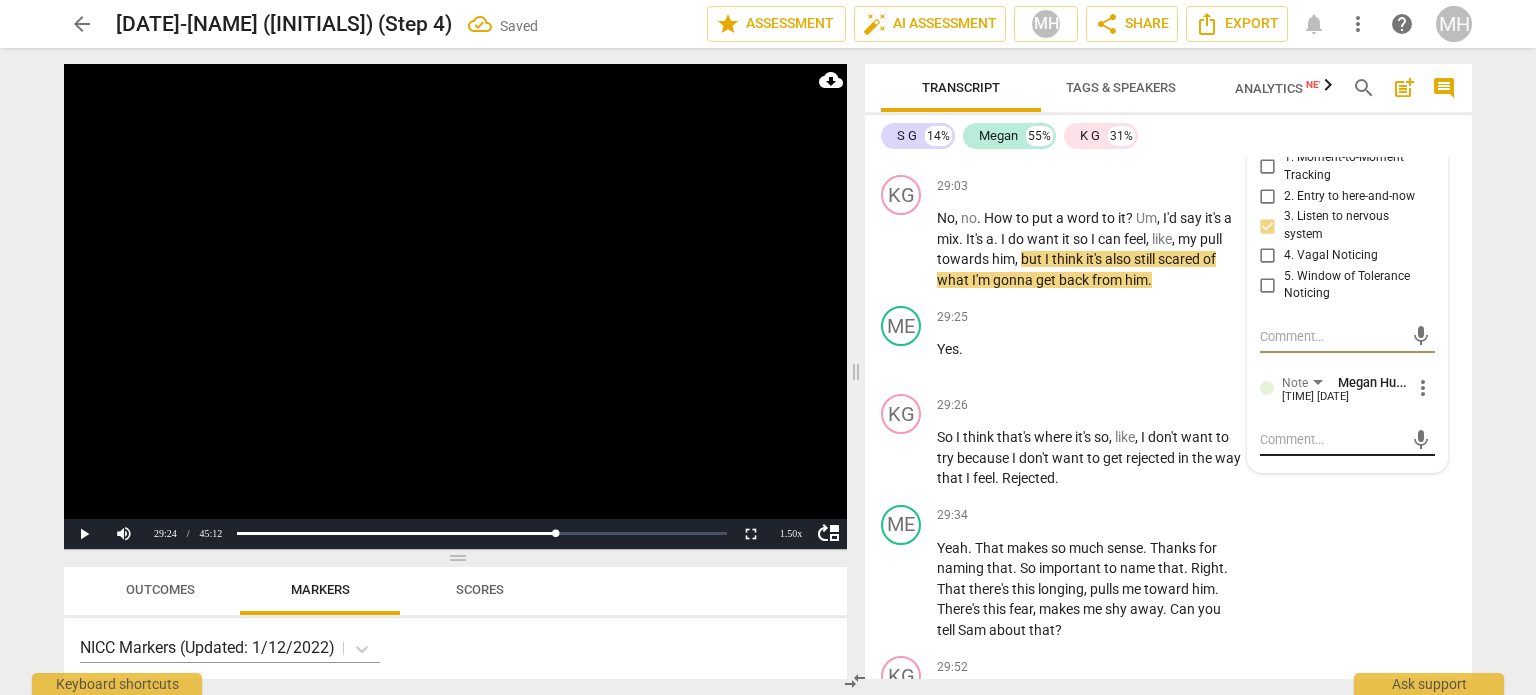 click at bounding box center [1331, 439] 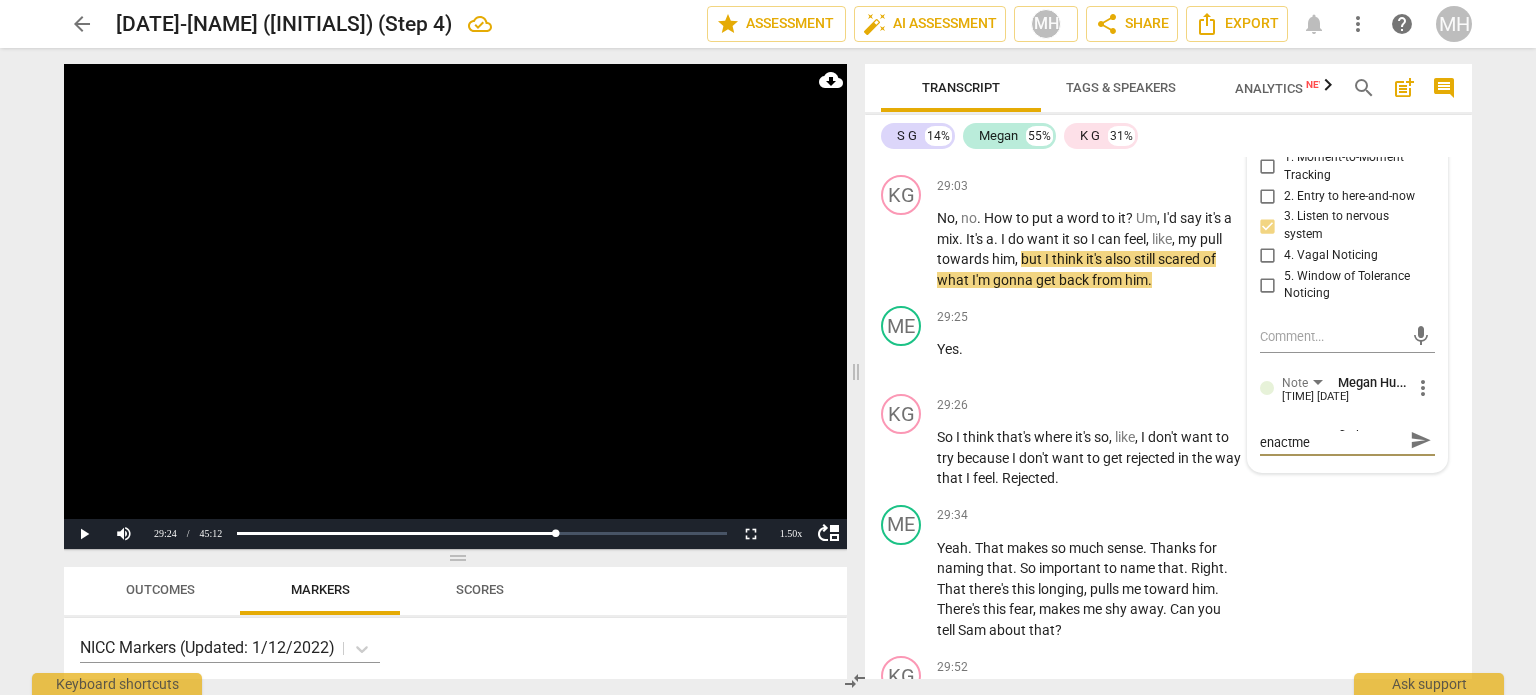 scroll, scrollTop: 0, scrollLeft: 0, axis: both 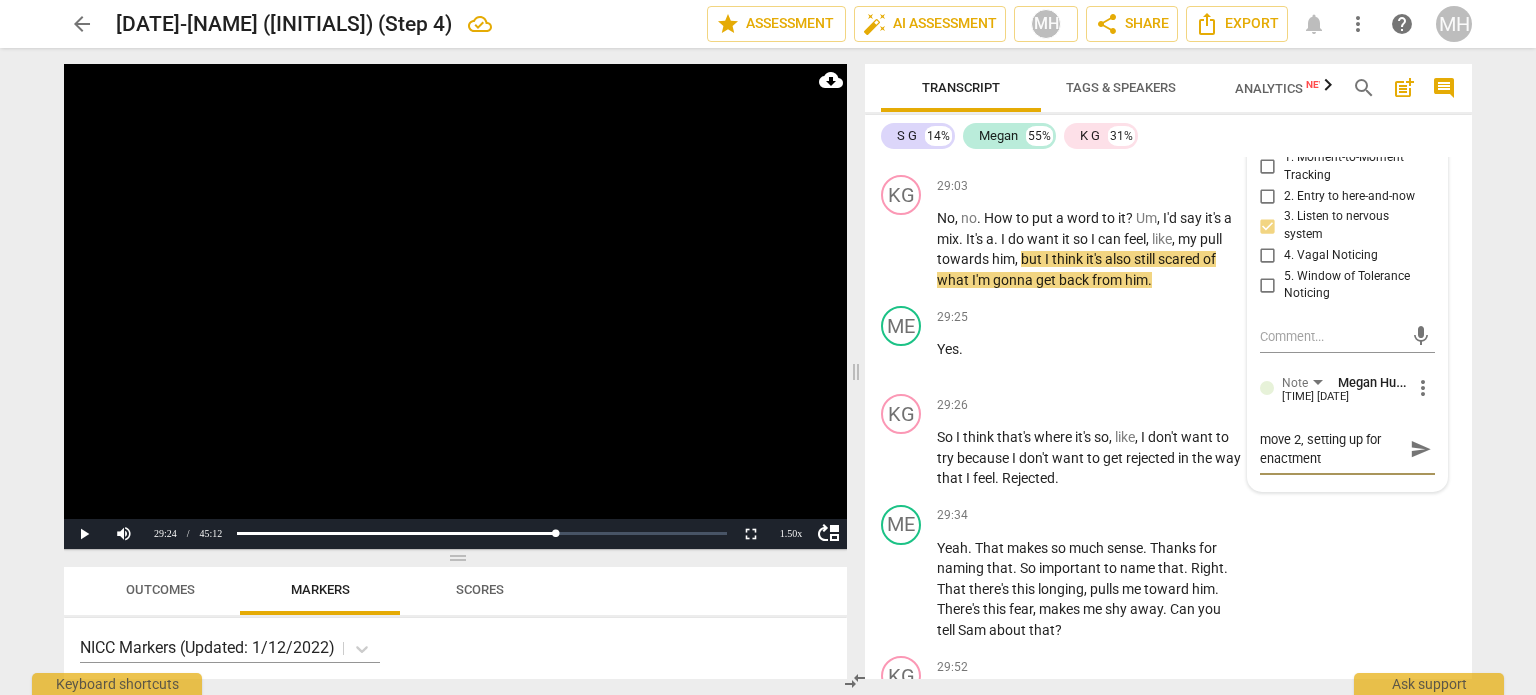 click on "send" at bounding box center (1421, 449) 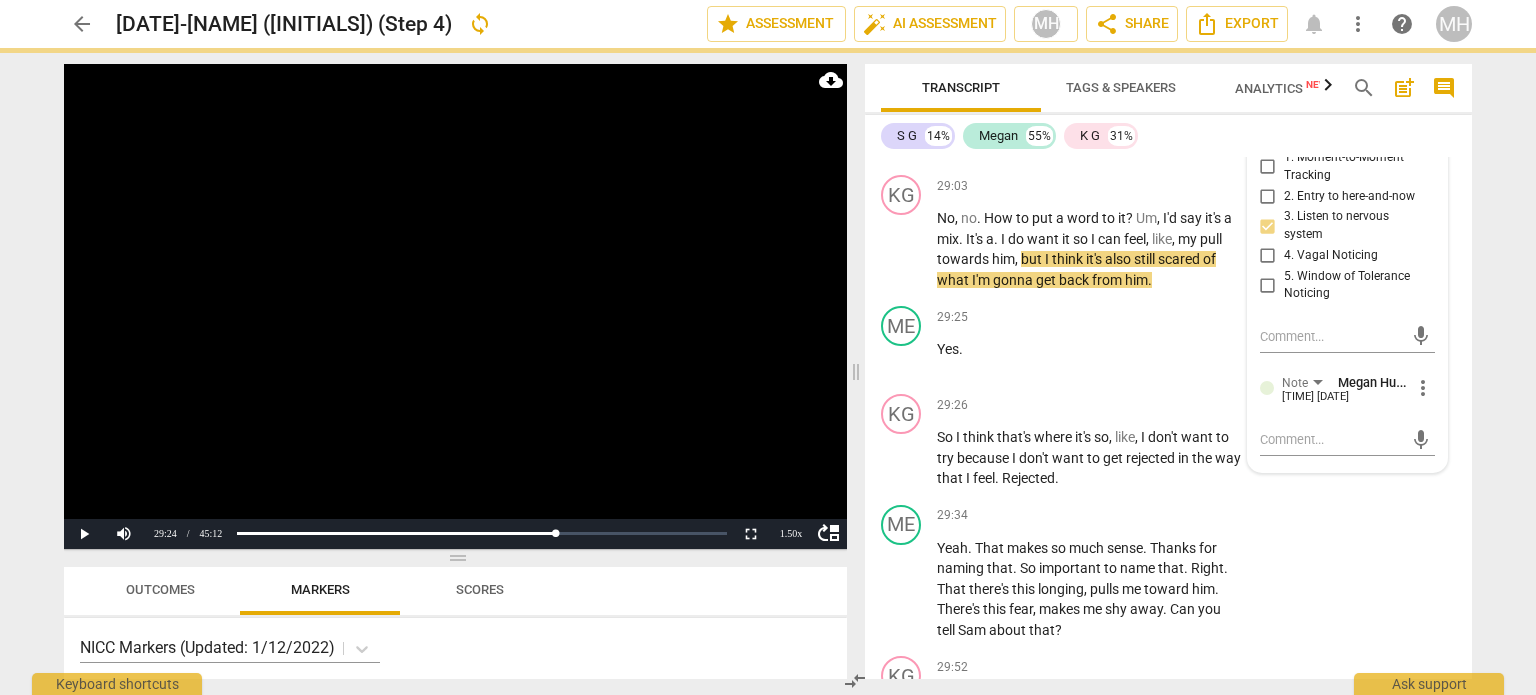 click at bounding box center [455, 306] 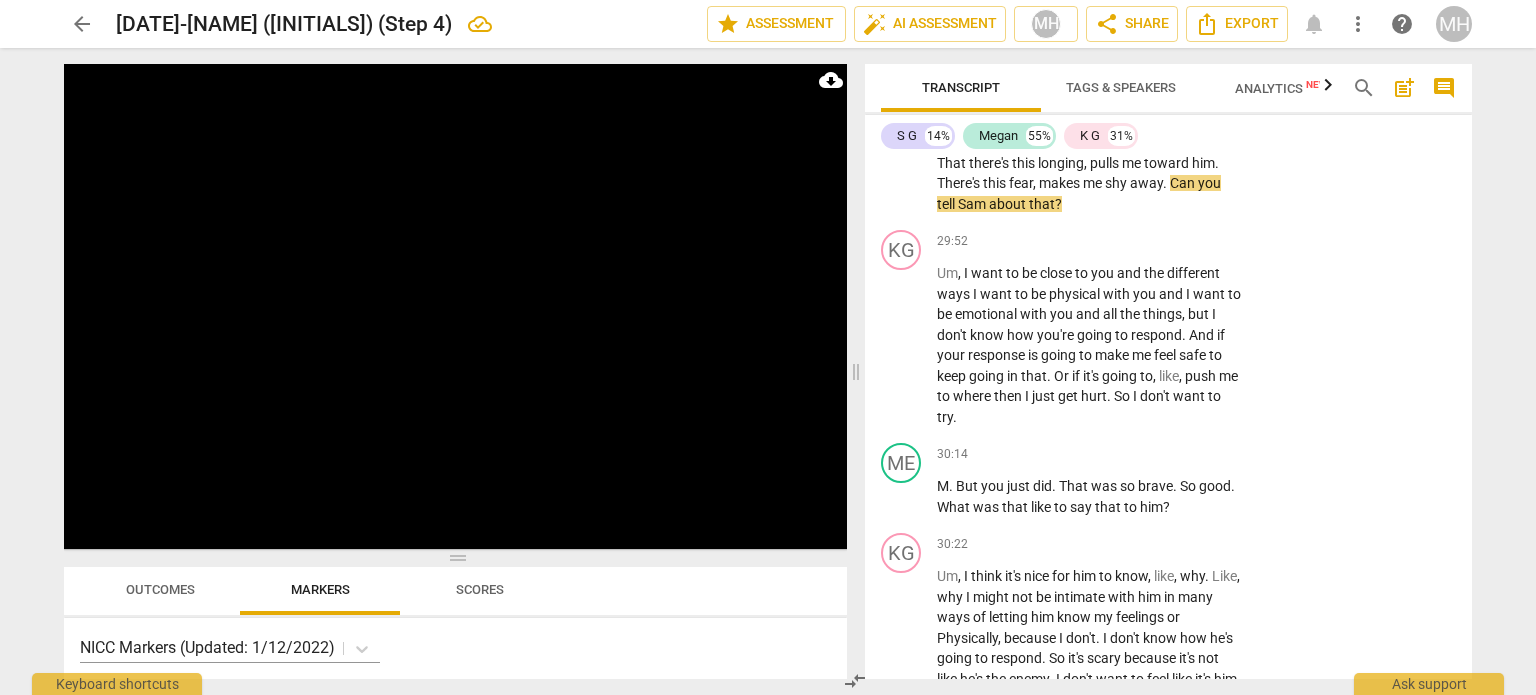 scroll, scrollTop: 19276, scrollLeft: 0, axis: vertical 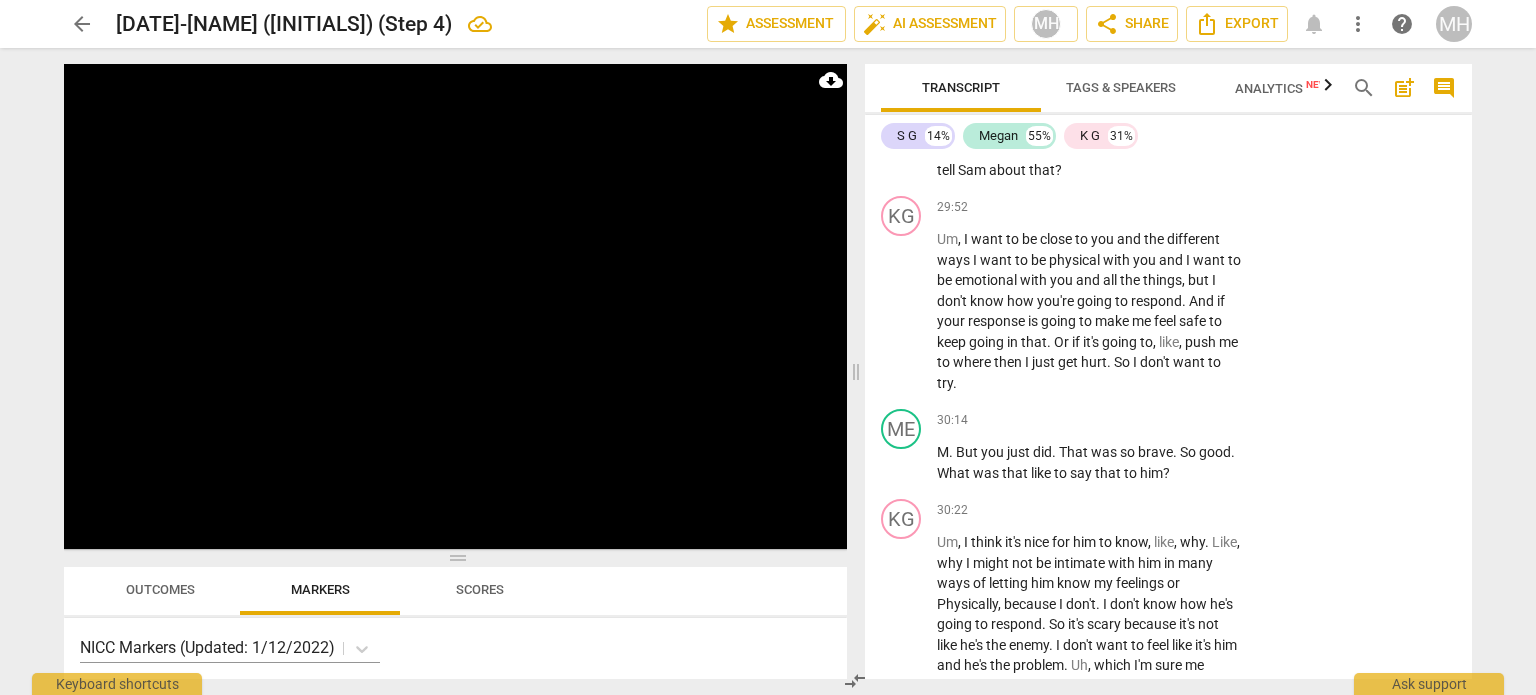 click on "Add competency" at bounding box center (1179, 56) 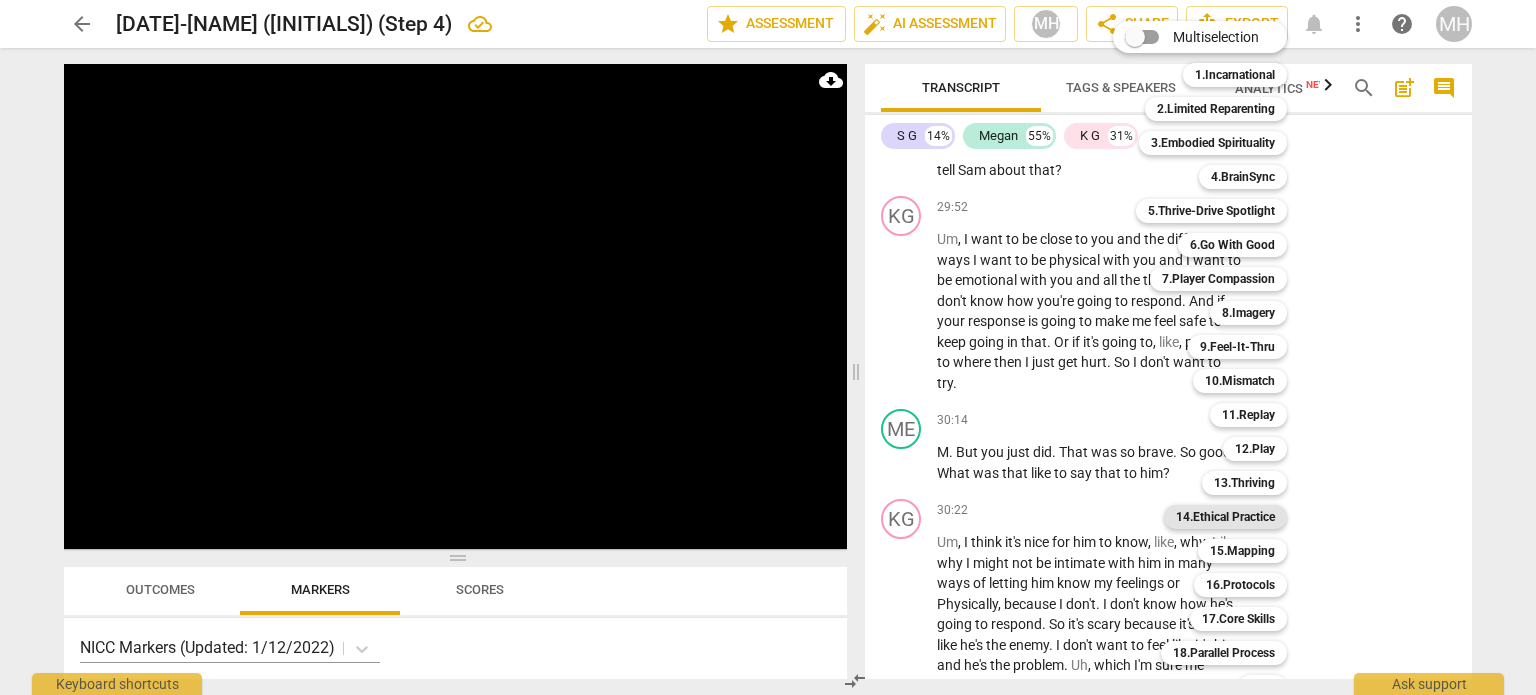 scroll, scrollTop: 59, scrollLeft: 0, axis: vertical 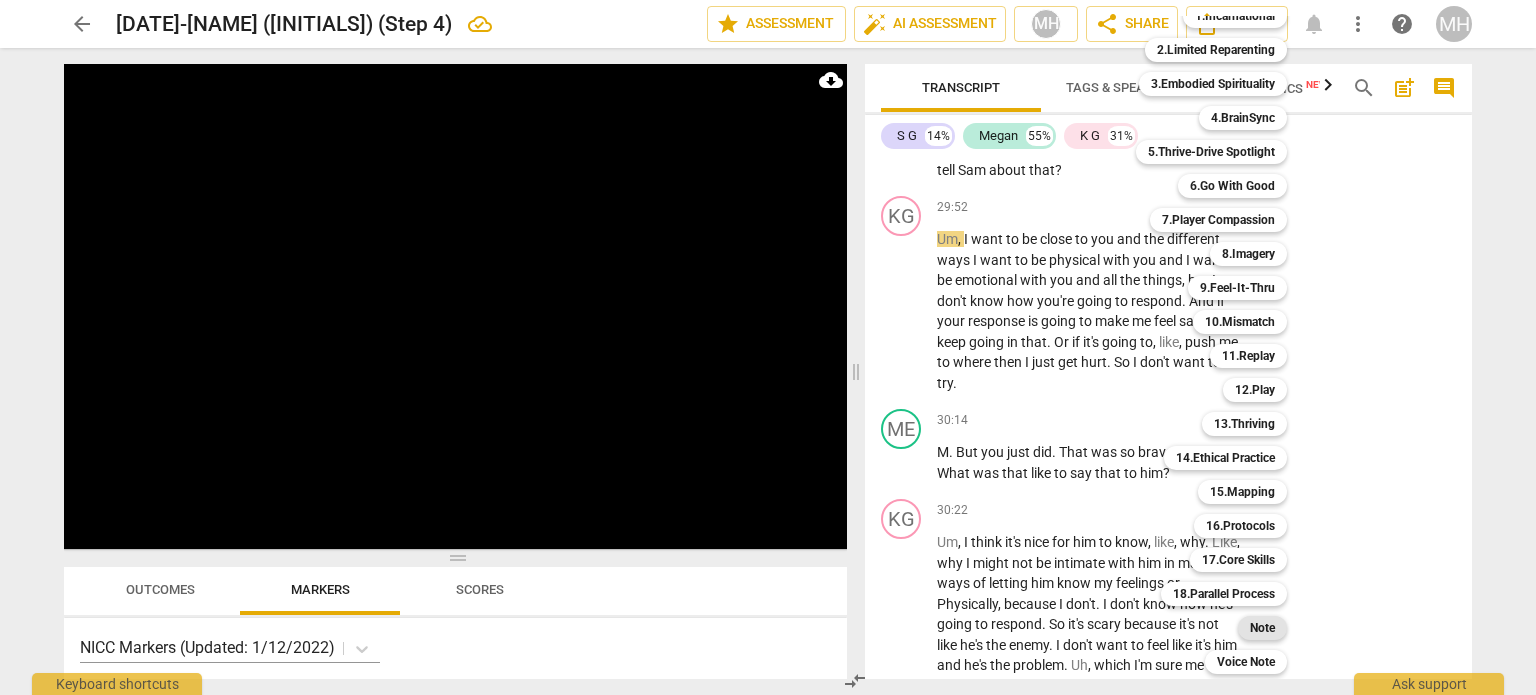 click on "Note" at bounding box center [1262, 628] 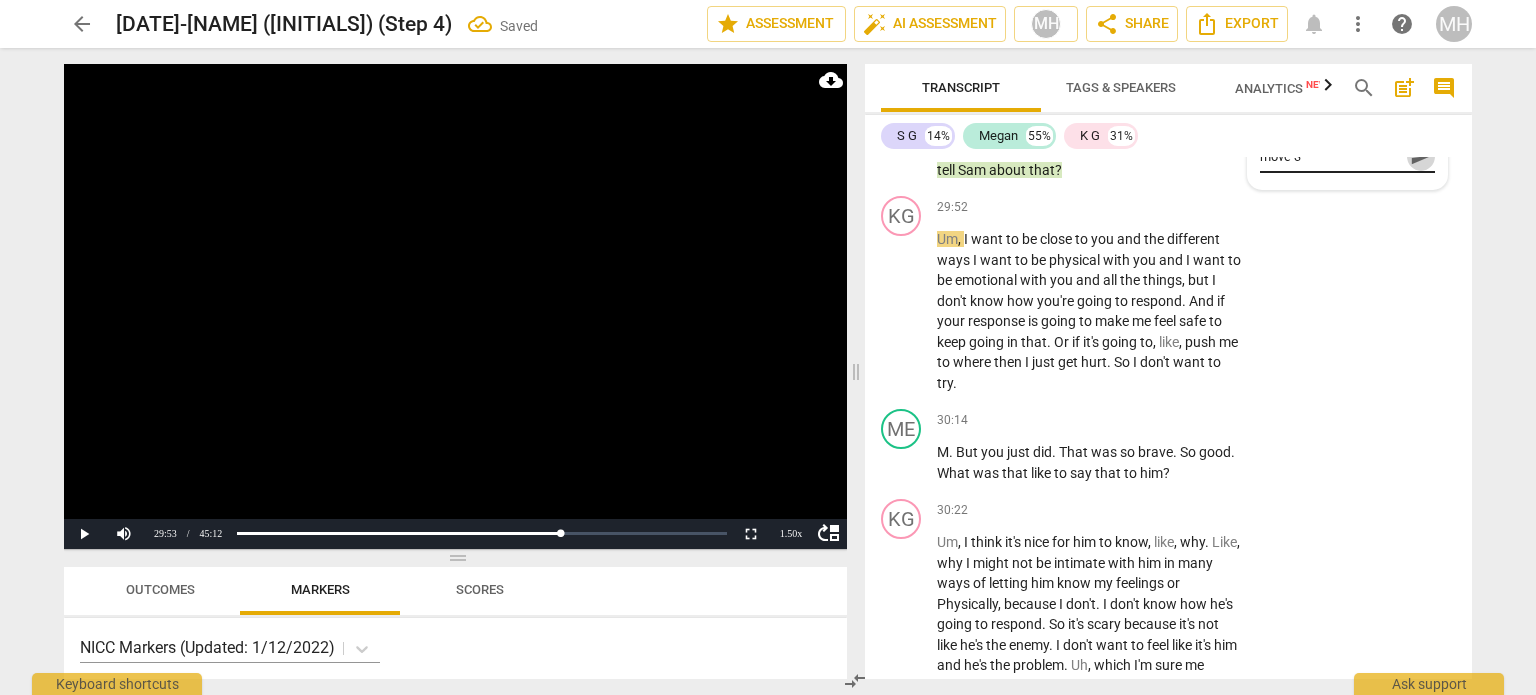 click on "send" at bounding box center [1421, 156] 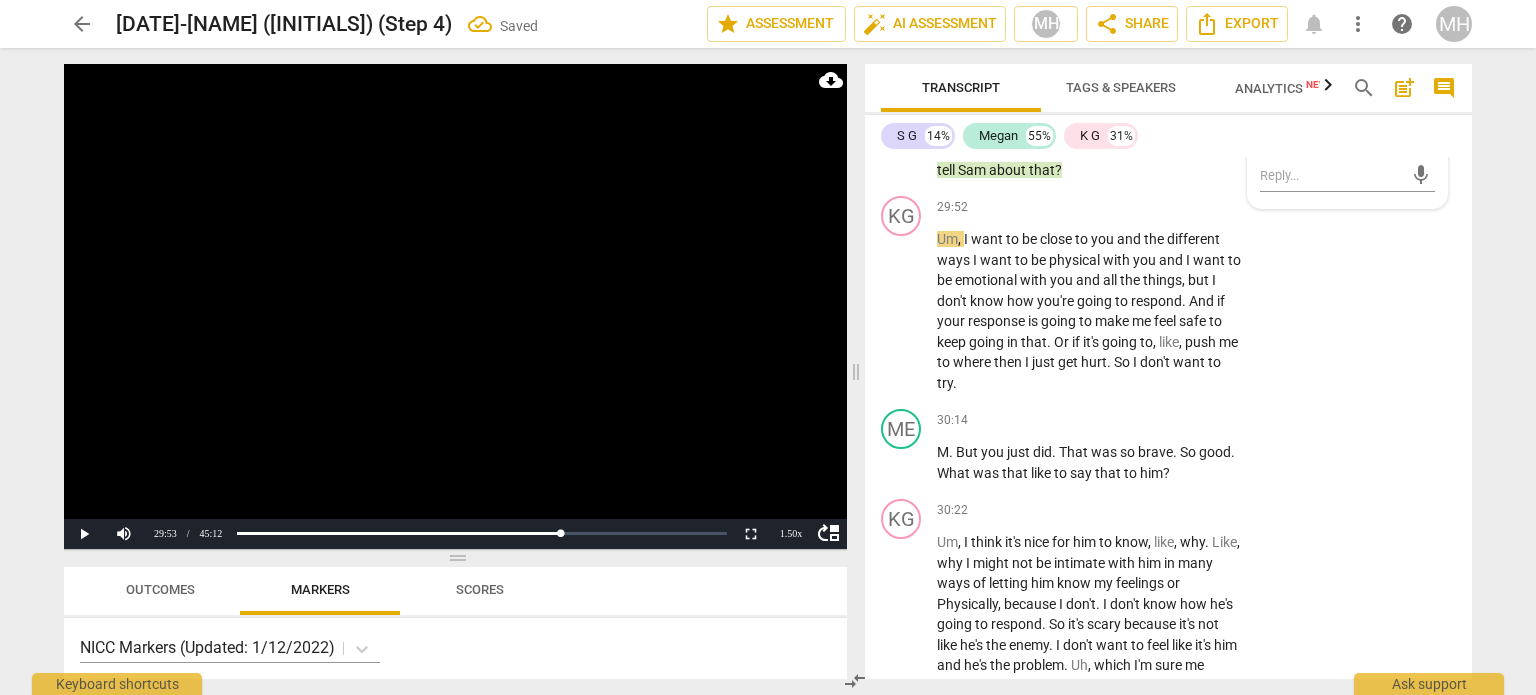 click at bounding box center (455, 306) 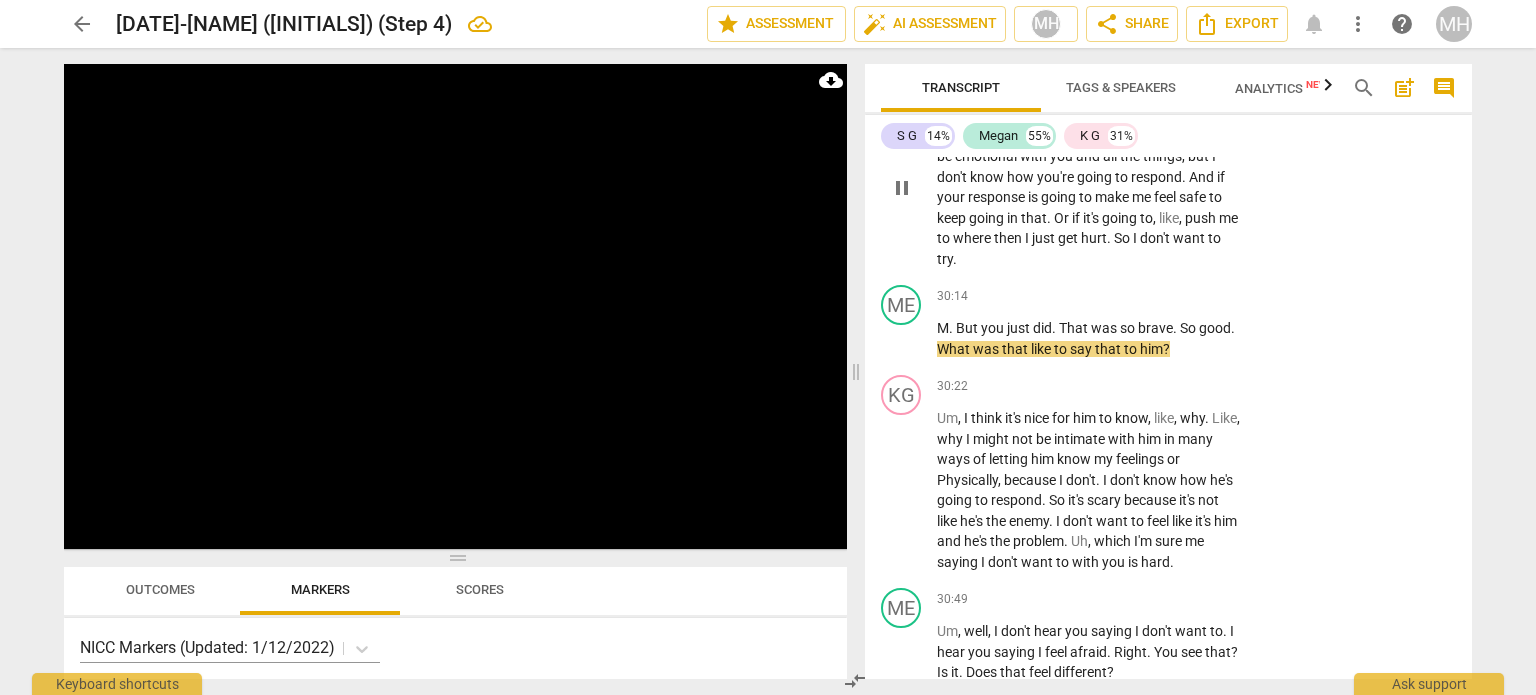 scroll, scrollTop: 19432, scrollLeft: 0, axis: vertical 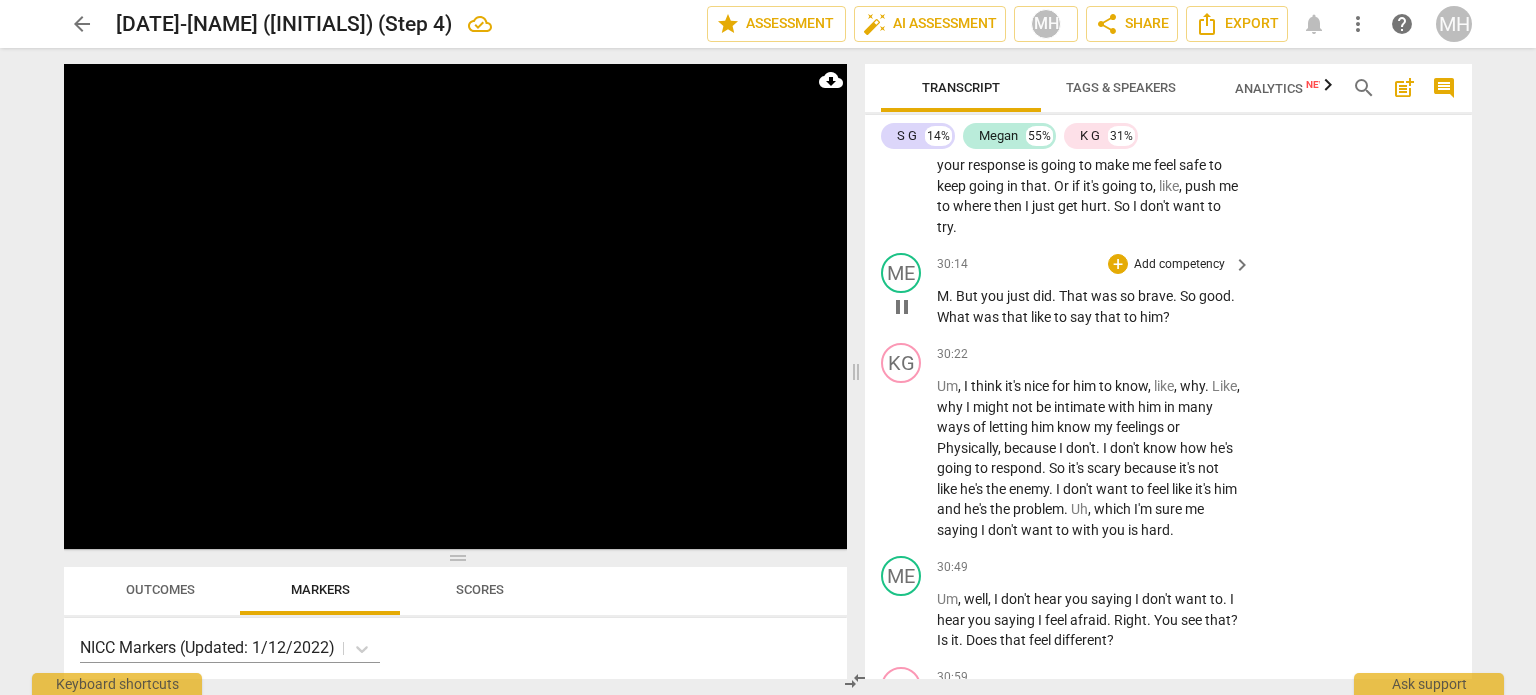 click on "Add competency" at bounding box center [1179, 265] 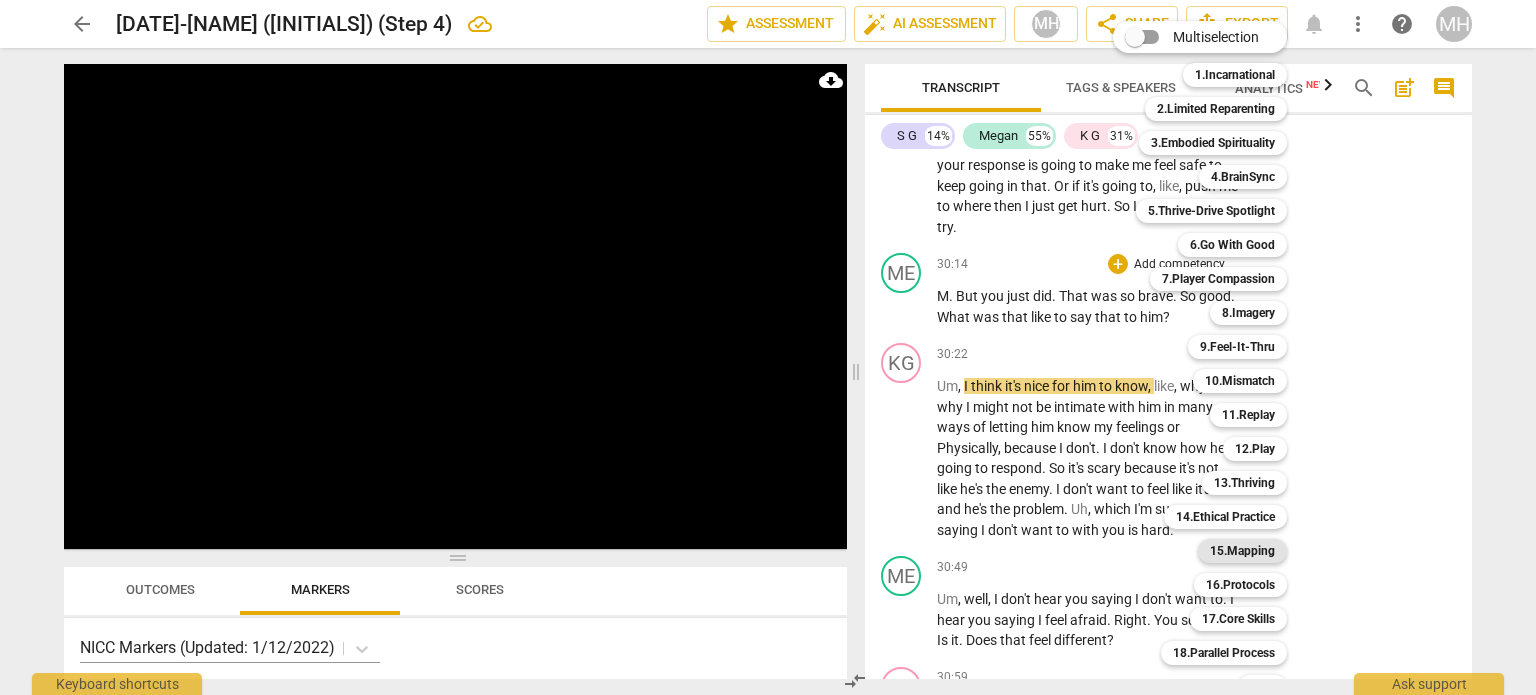 scroll, scrollTop: 59, scrollLeft: 0, axis: vertical 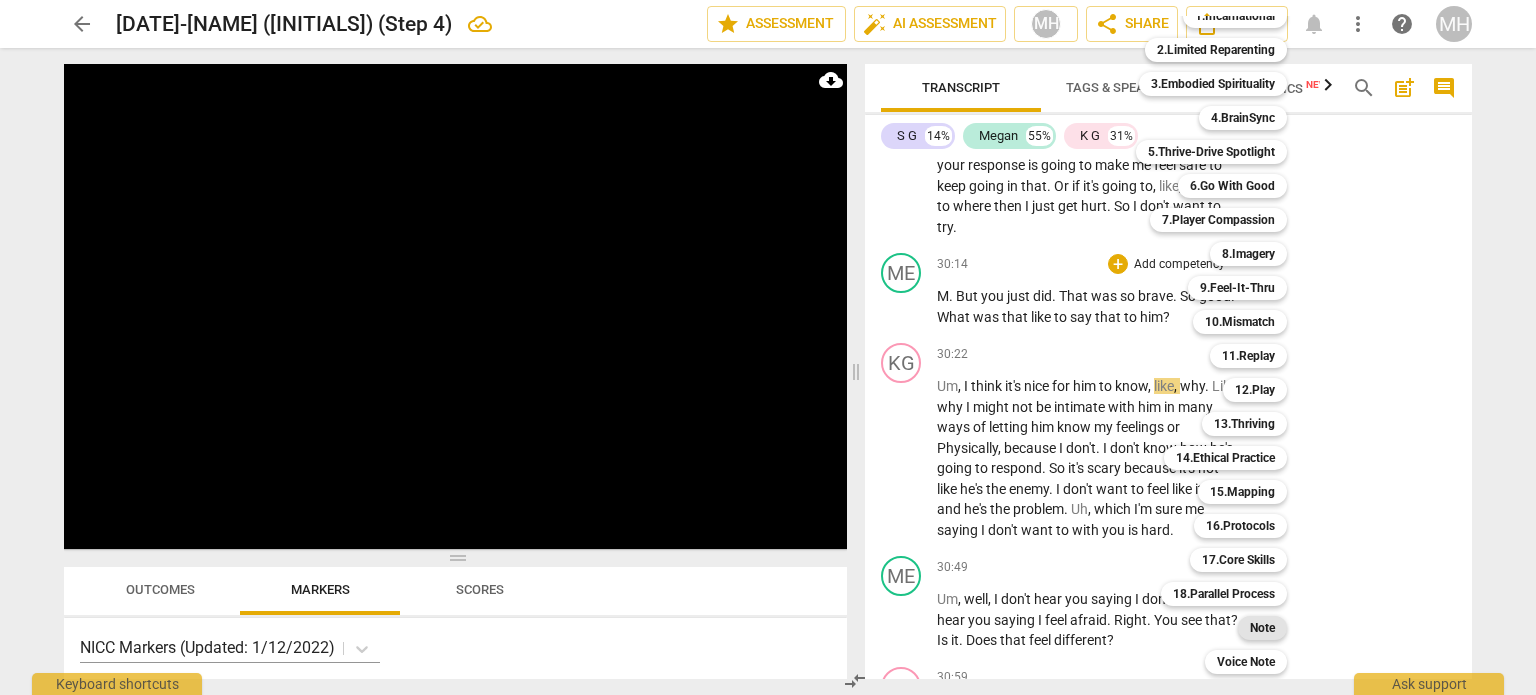 click on "Note" at bounding box center (1262, 628) 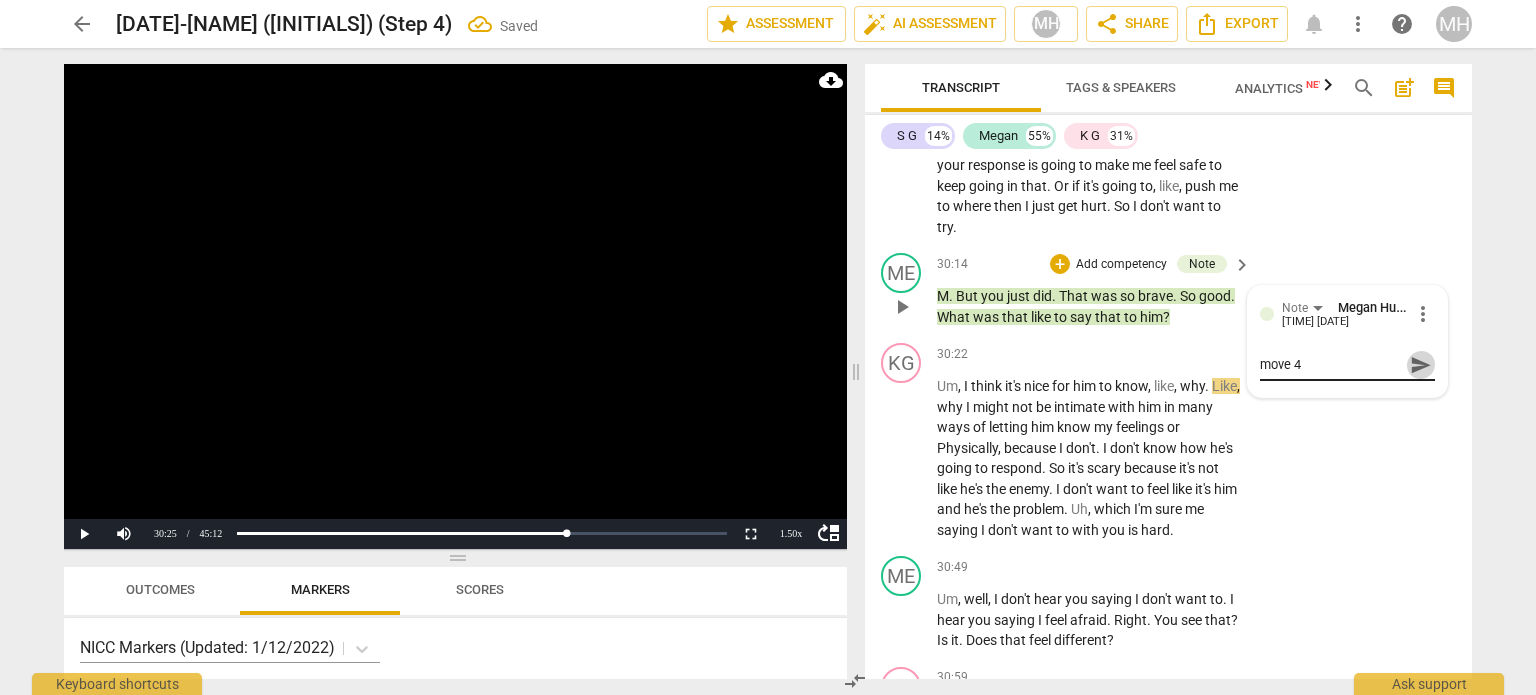 click on "send" at bounding box center [1421, 365] 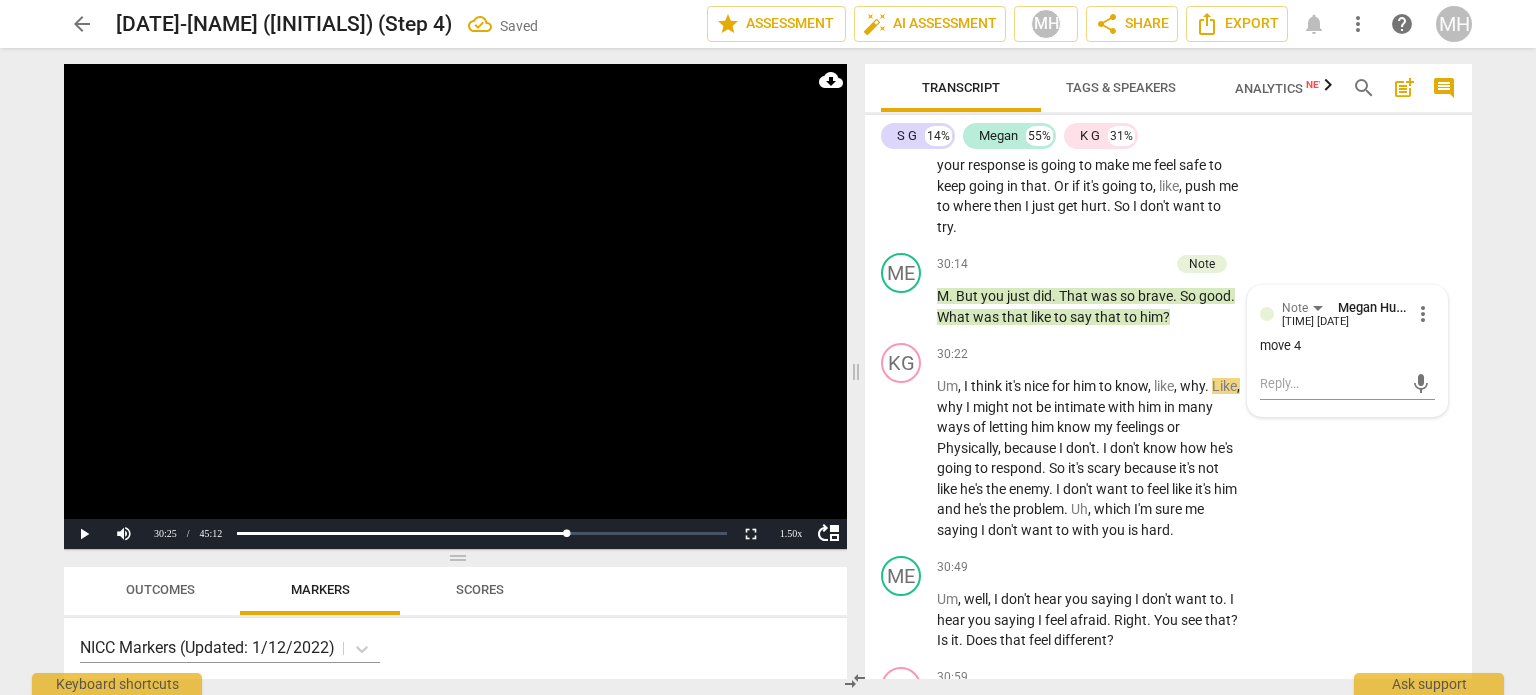 click at bounding box center [455, 306] 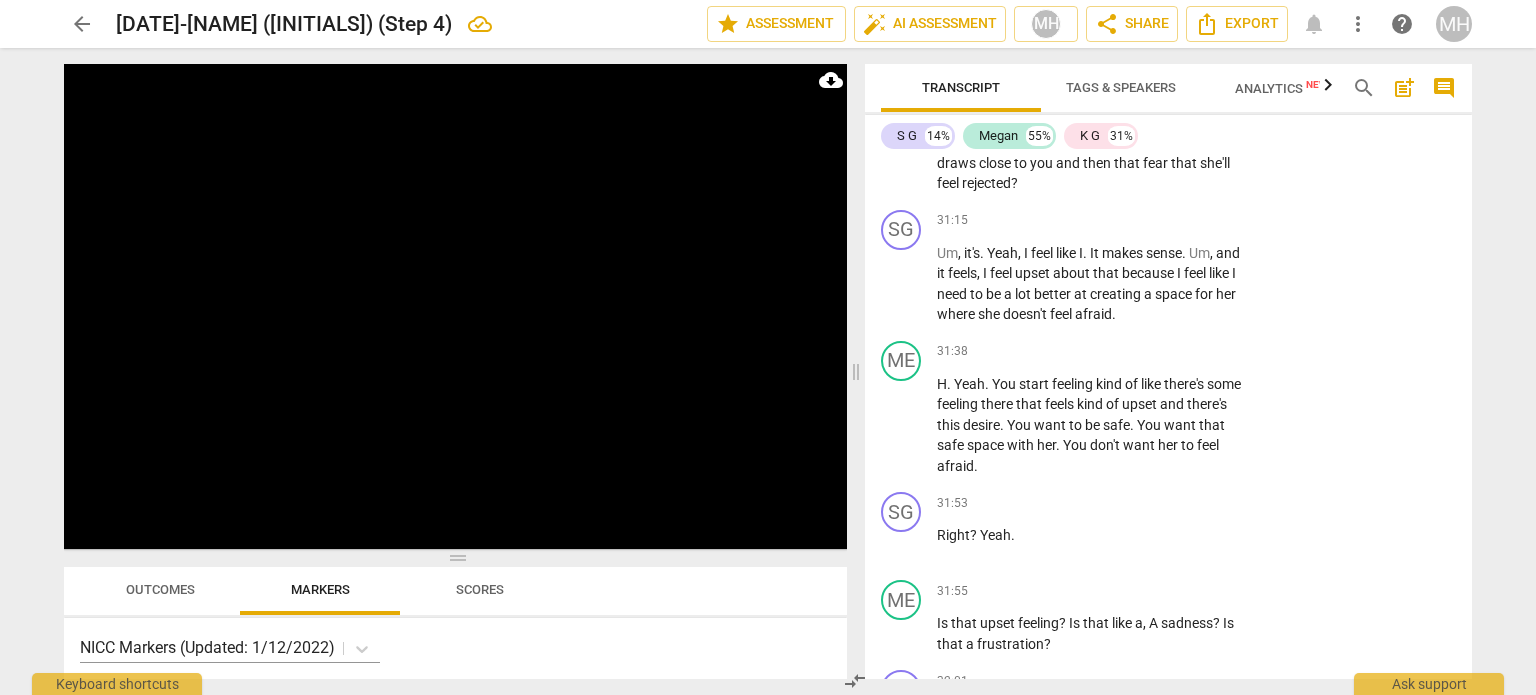 scroll, scrollTop: 20109, scrollLeft: 0, axis: vertical 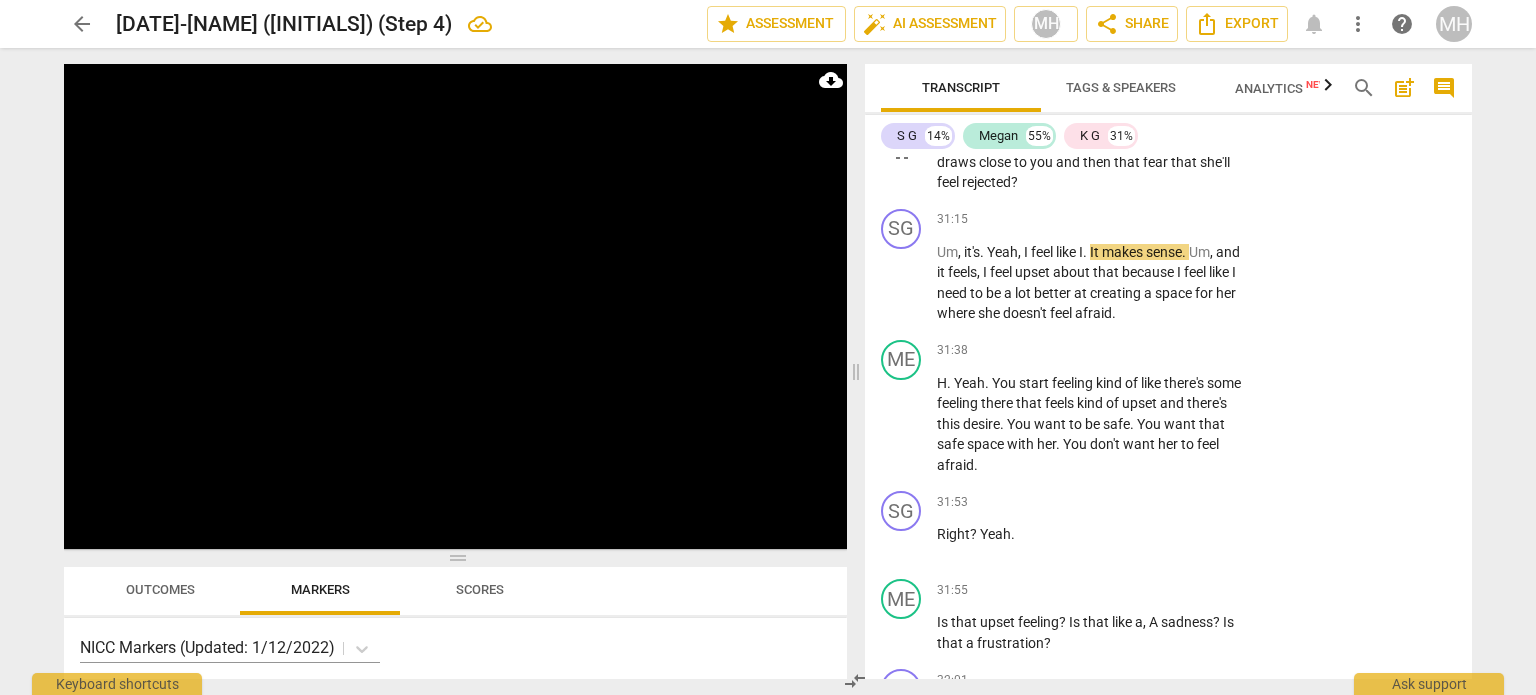 click on "Add competency" at bounding box center [1179, 89] 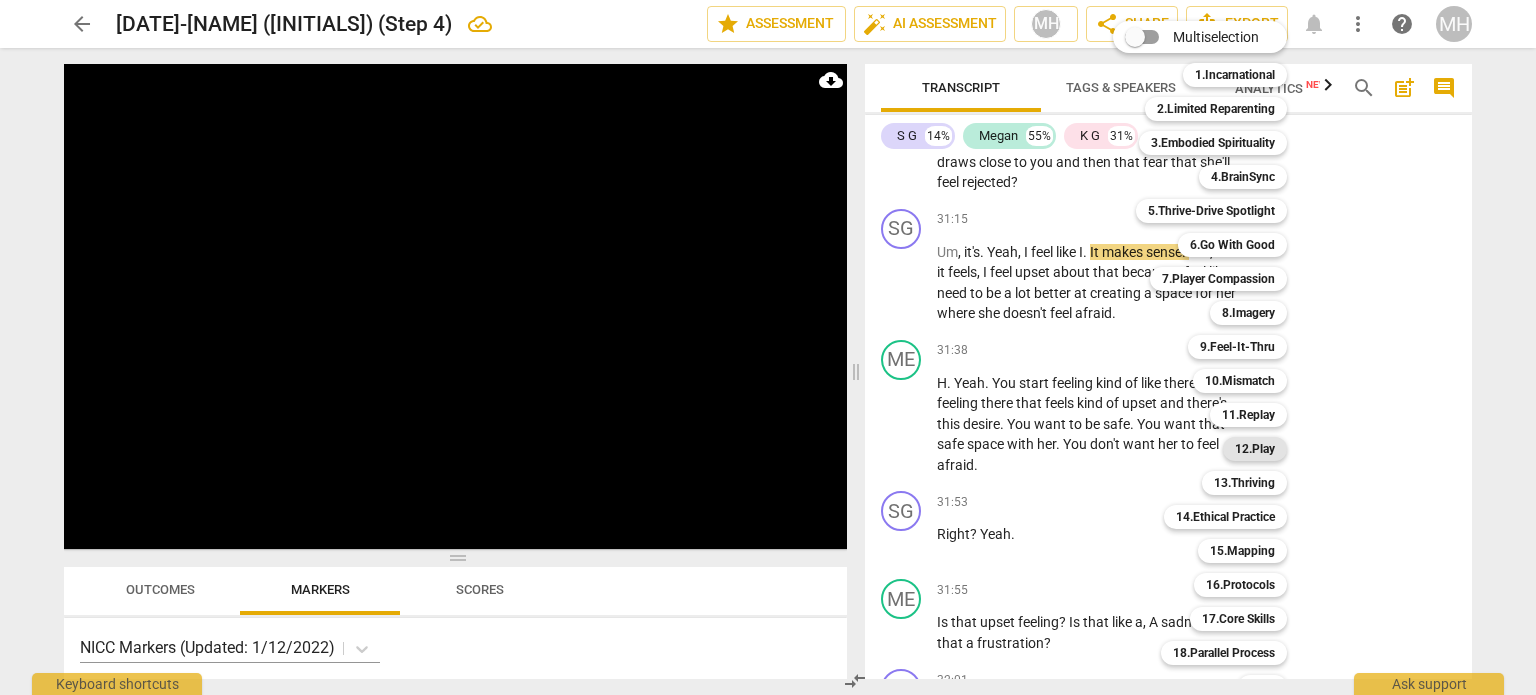 scroll, scrollTop: 59, scrollLeft: 0, axis: vertical 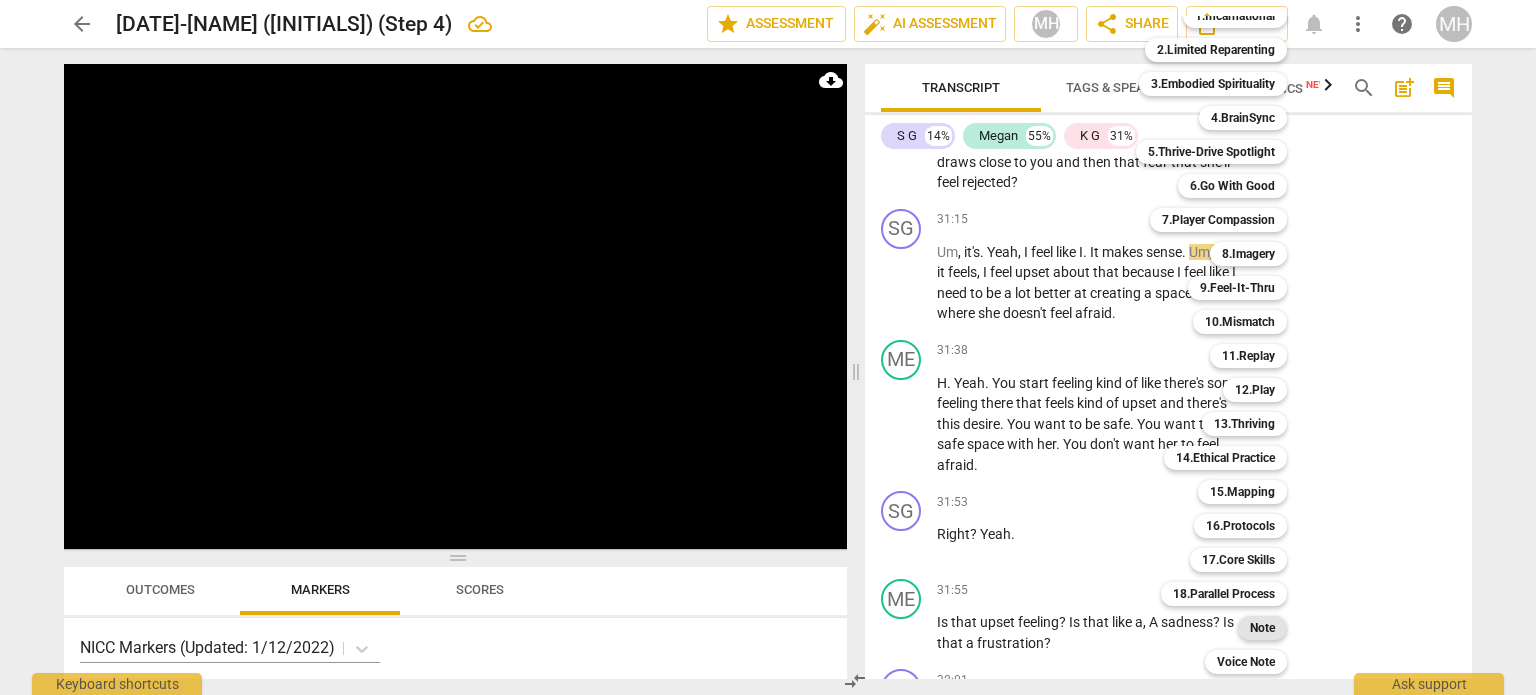 click on "Note" at bounding box center (1262, 628) 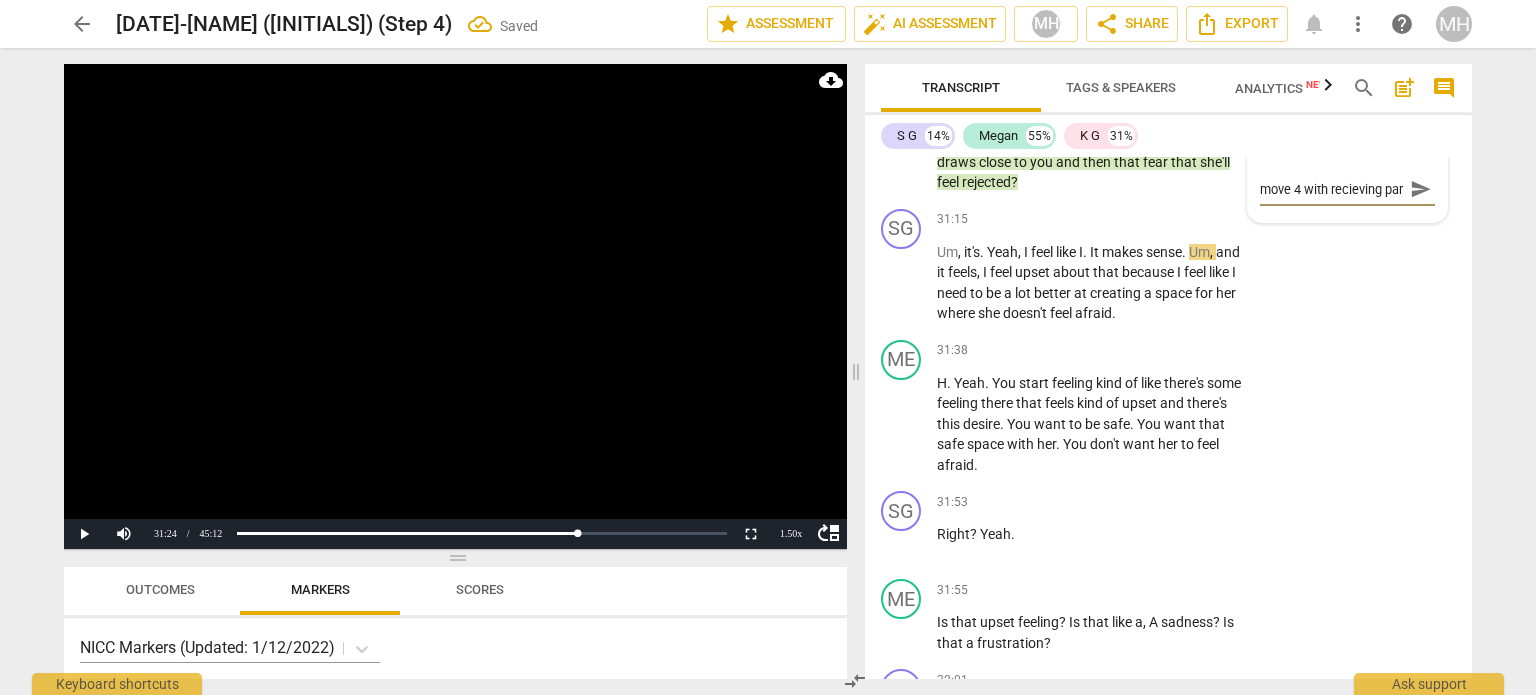 scroll, scrollTop: 16, scrollLeft: 0, axis: vertical 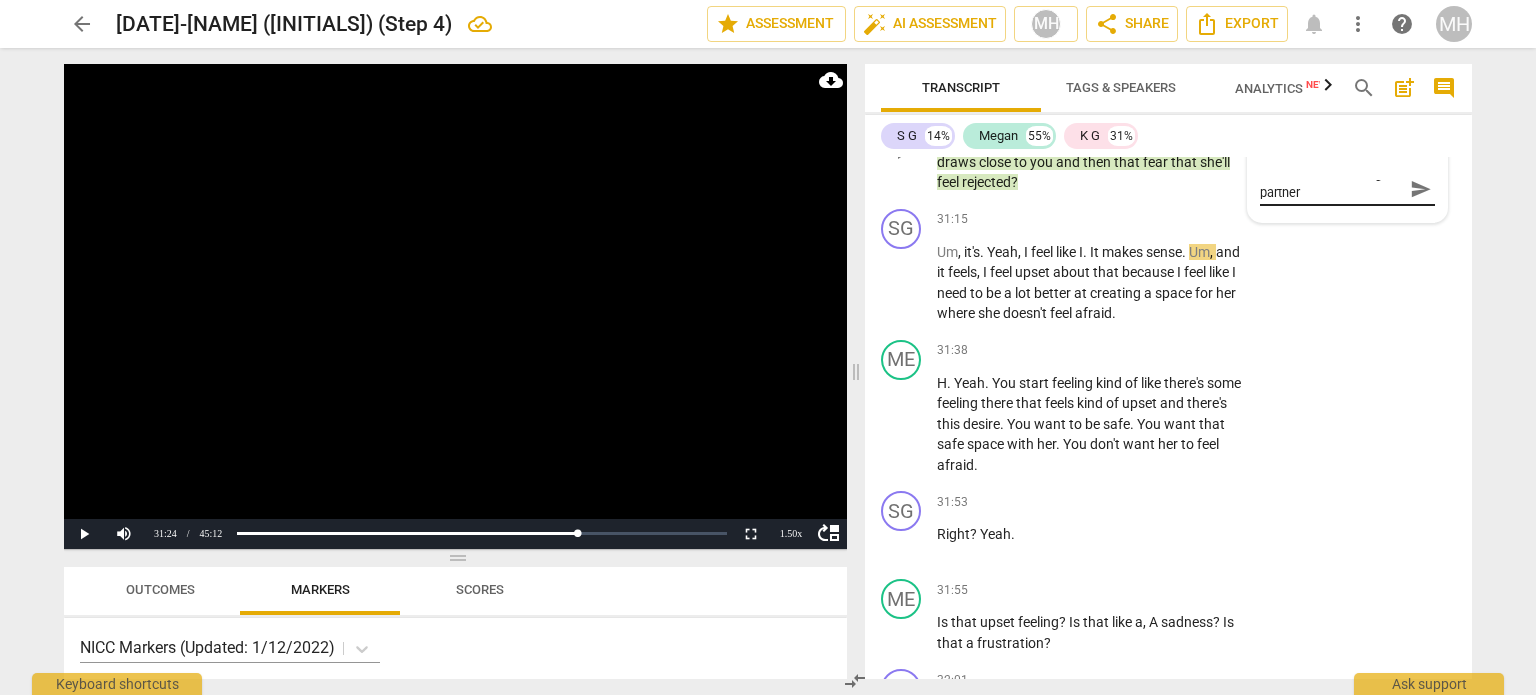 click on "move 4 with recieving partner move 4 with recieving partner send" at bounding box center [1347, 190] 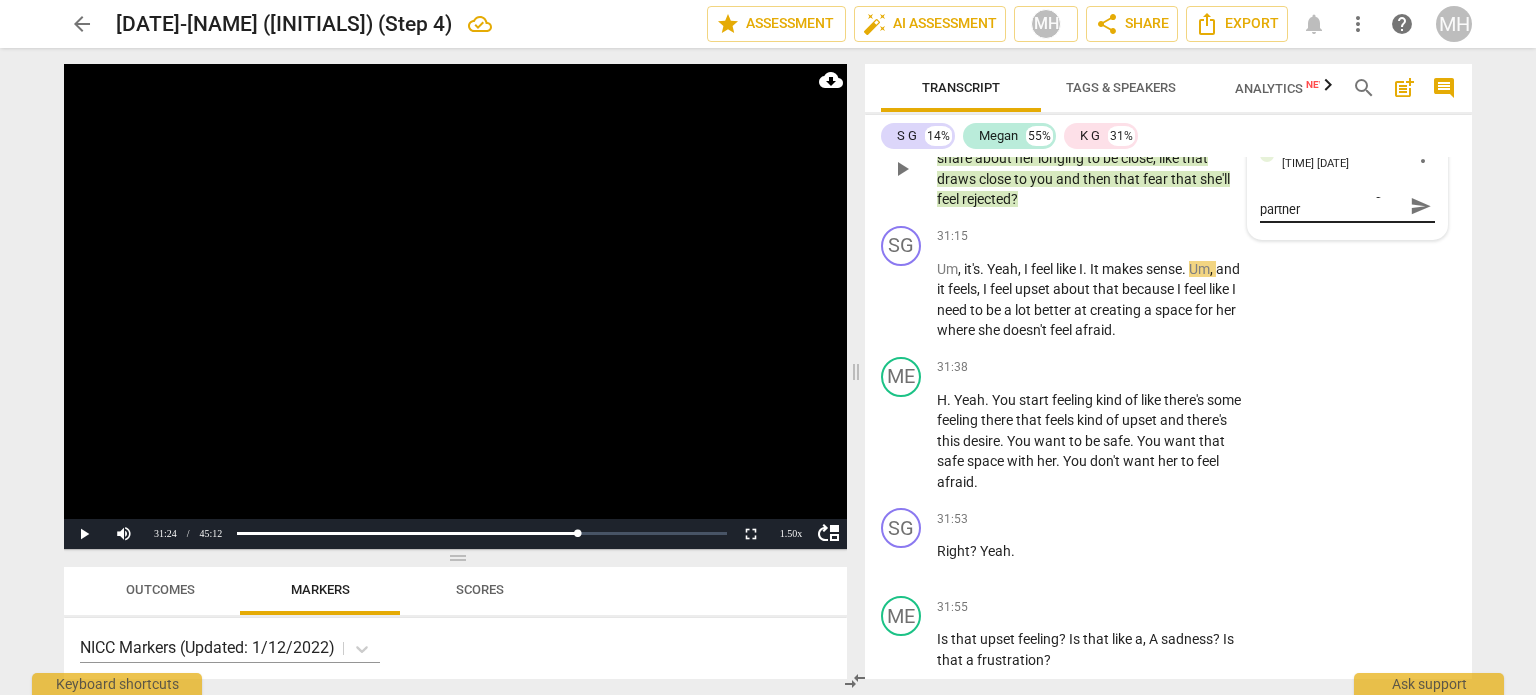 scroll, scrollTop: 20086, scrollLeft: 0, axis: vertical 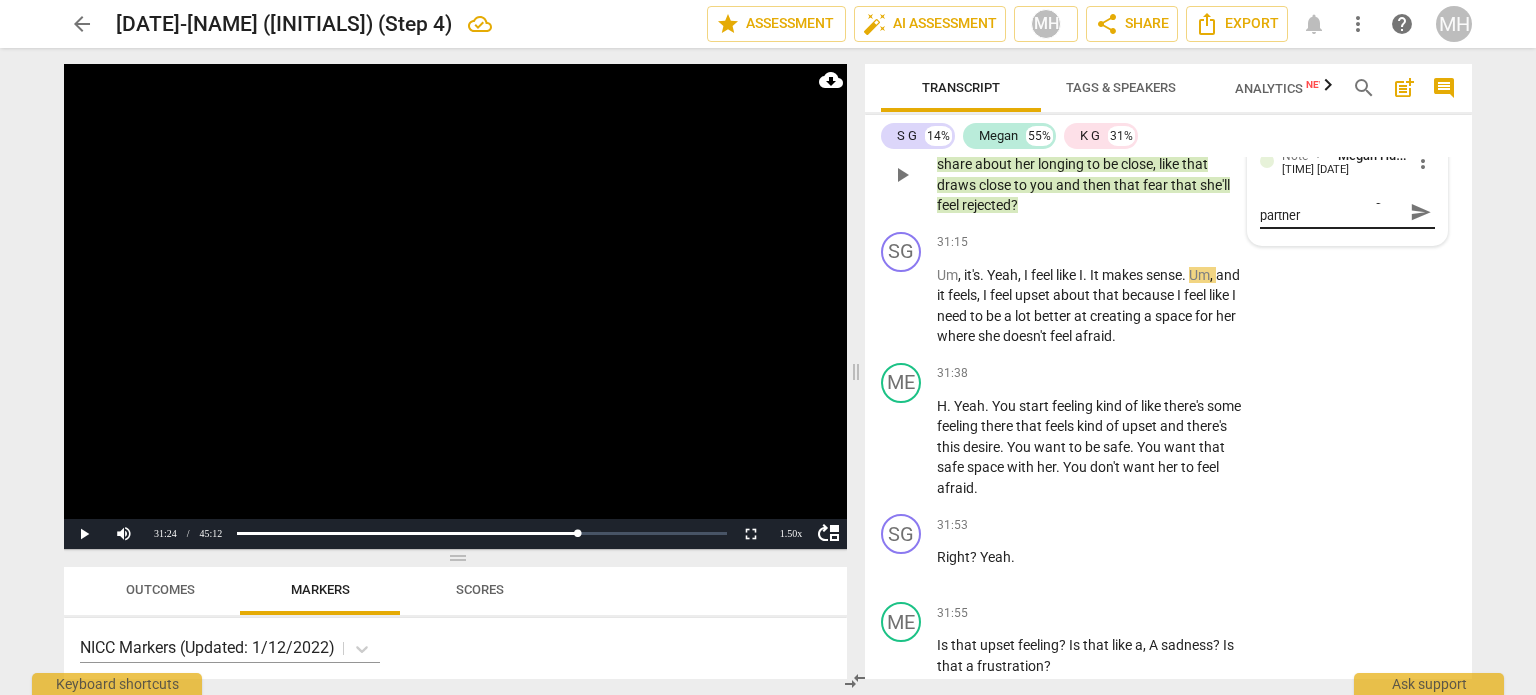 click on "send" at bounding box center [1421, 212] 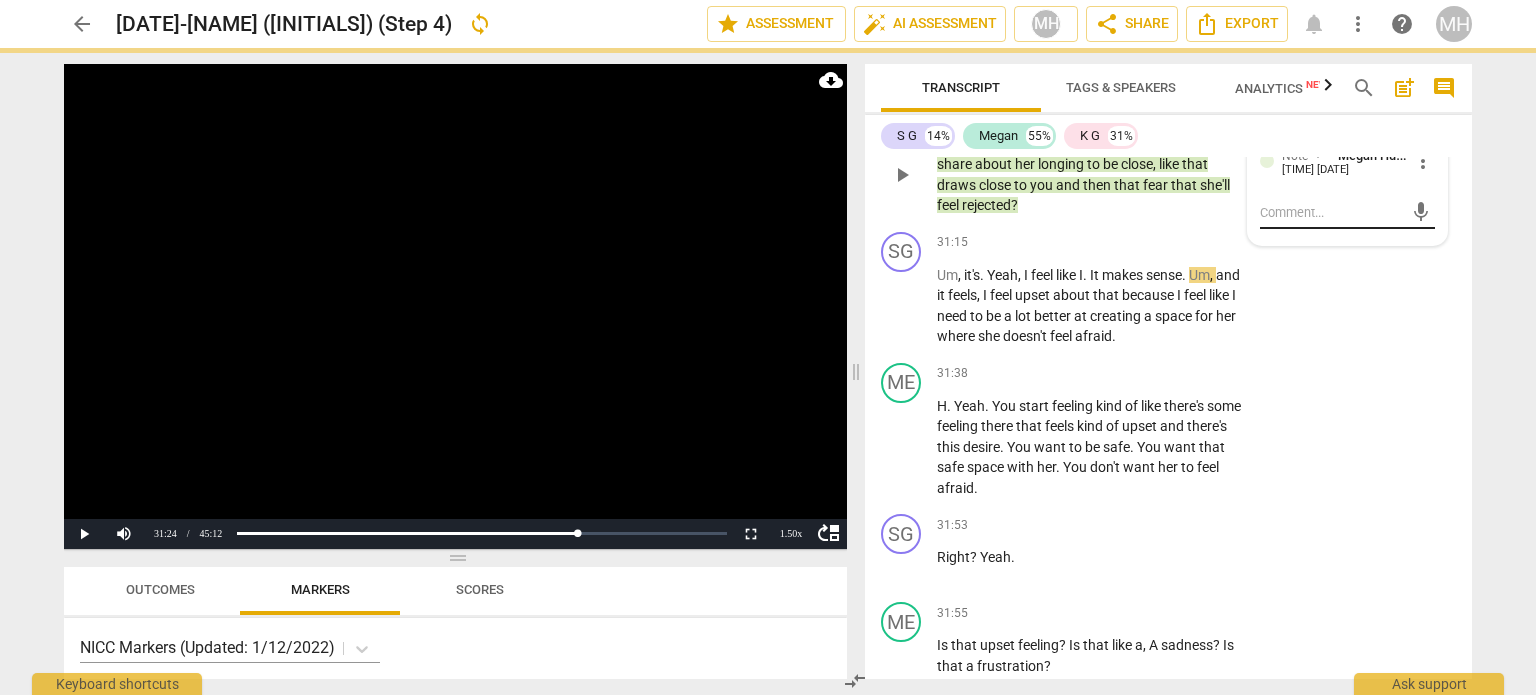 scroll, scrollTop: 0, scrollLeft: 0, axis: both 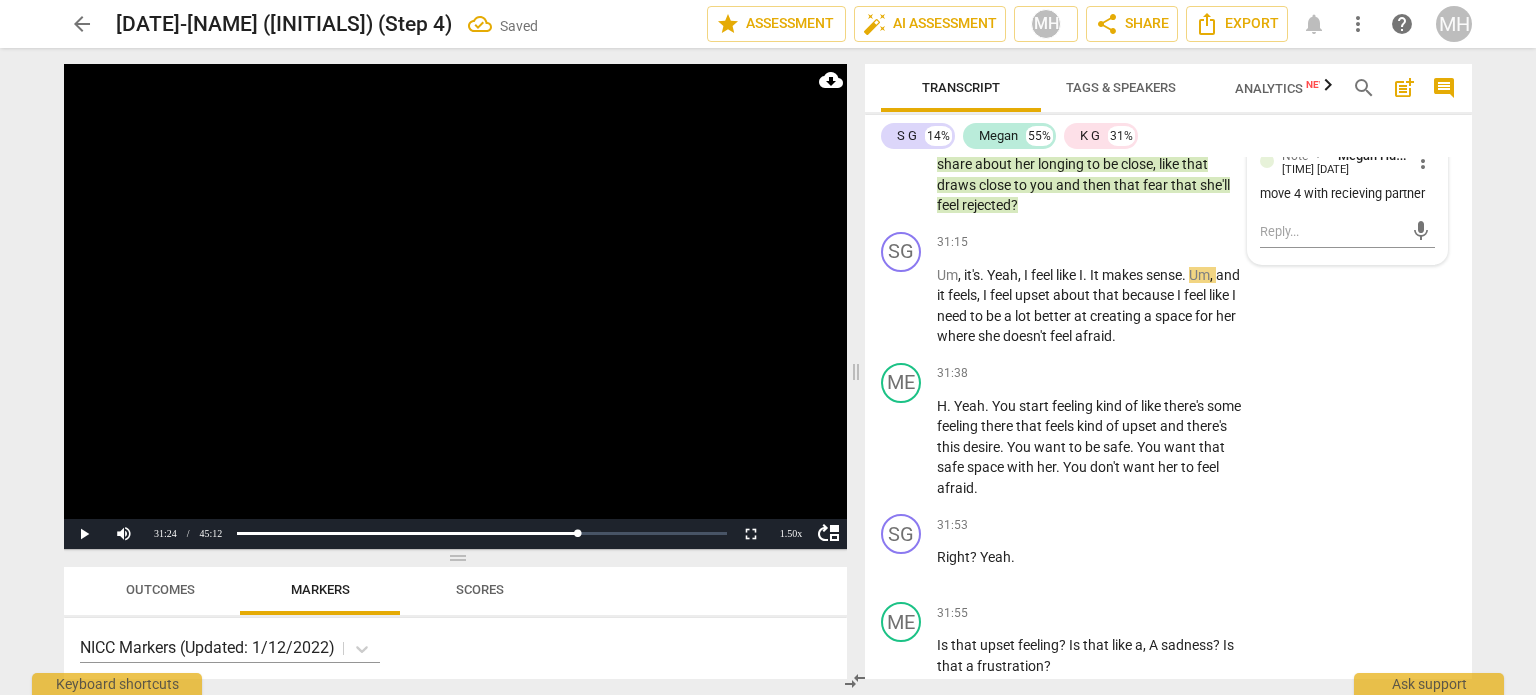 click at bounding box center [455, 306] 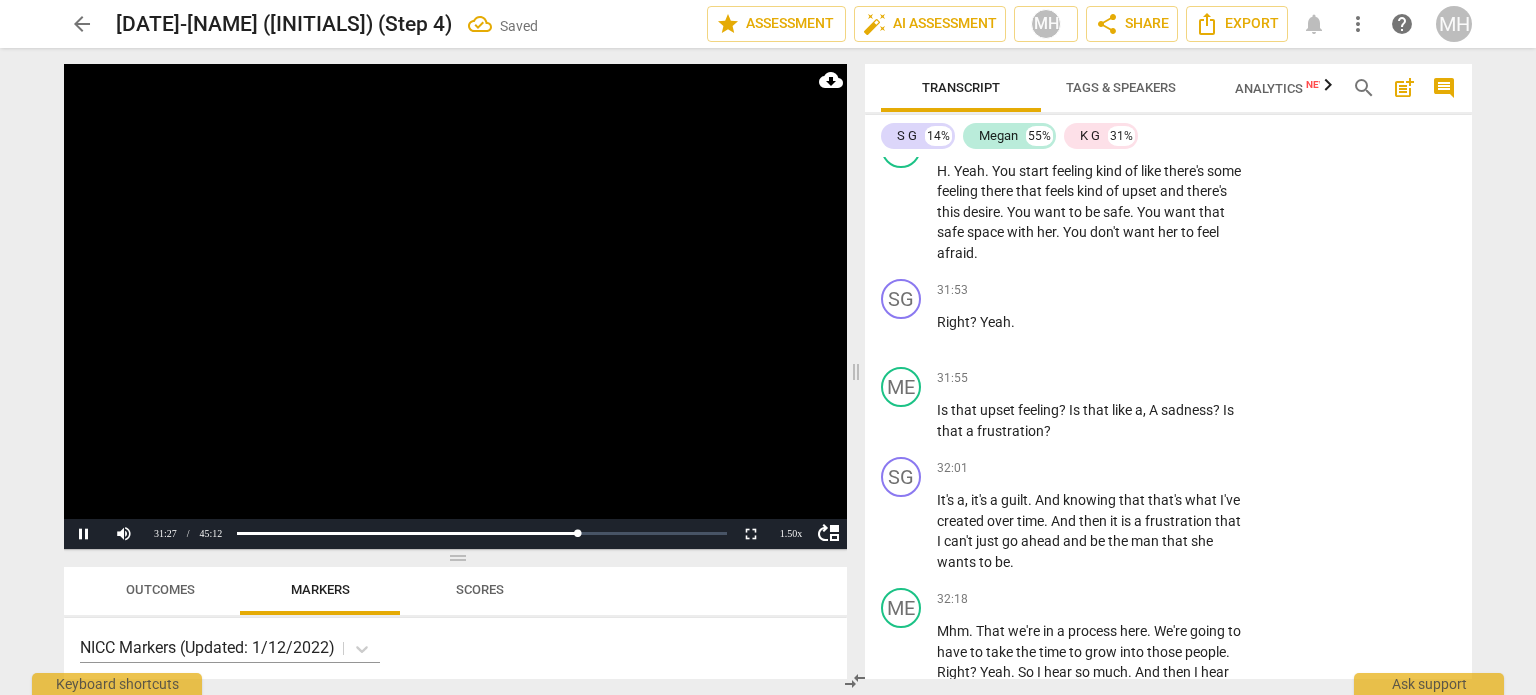 scroll, scrollTop: 20302, scrollLeft: 0, axis: vertical 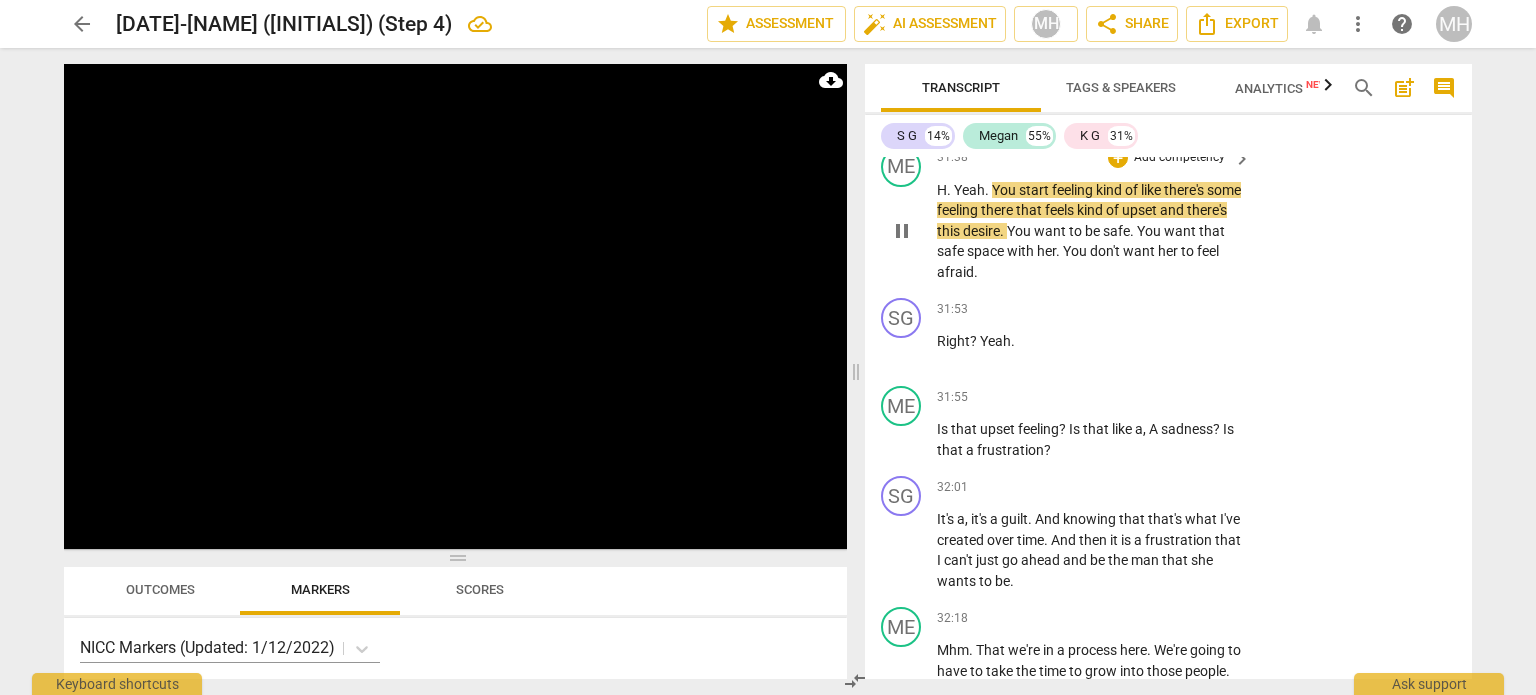click on "Add competency" at bounding box center (1179, 158) 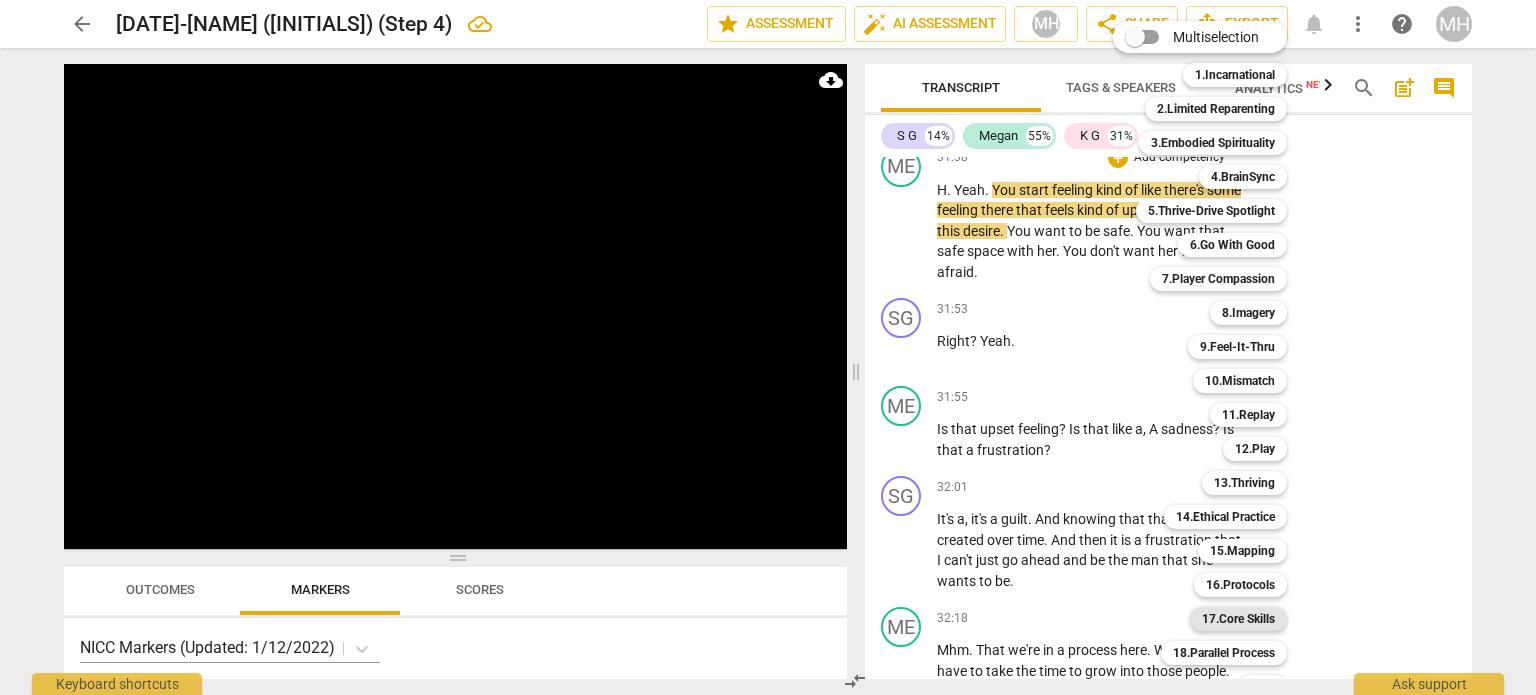 scroll, scrollTop: 59, scrollLeft: 0, axis: vertical 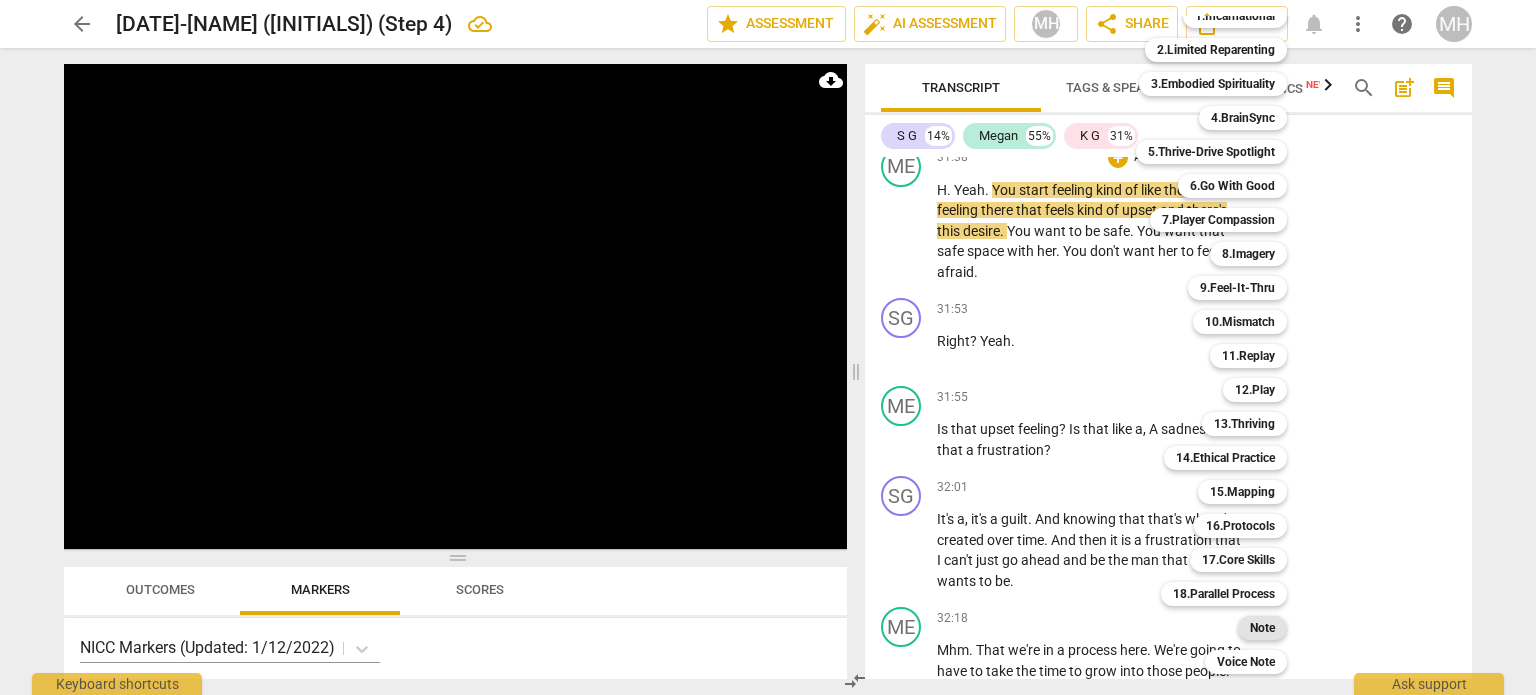 click on "Note" at bounding box center [1262, 628] 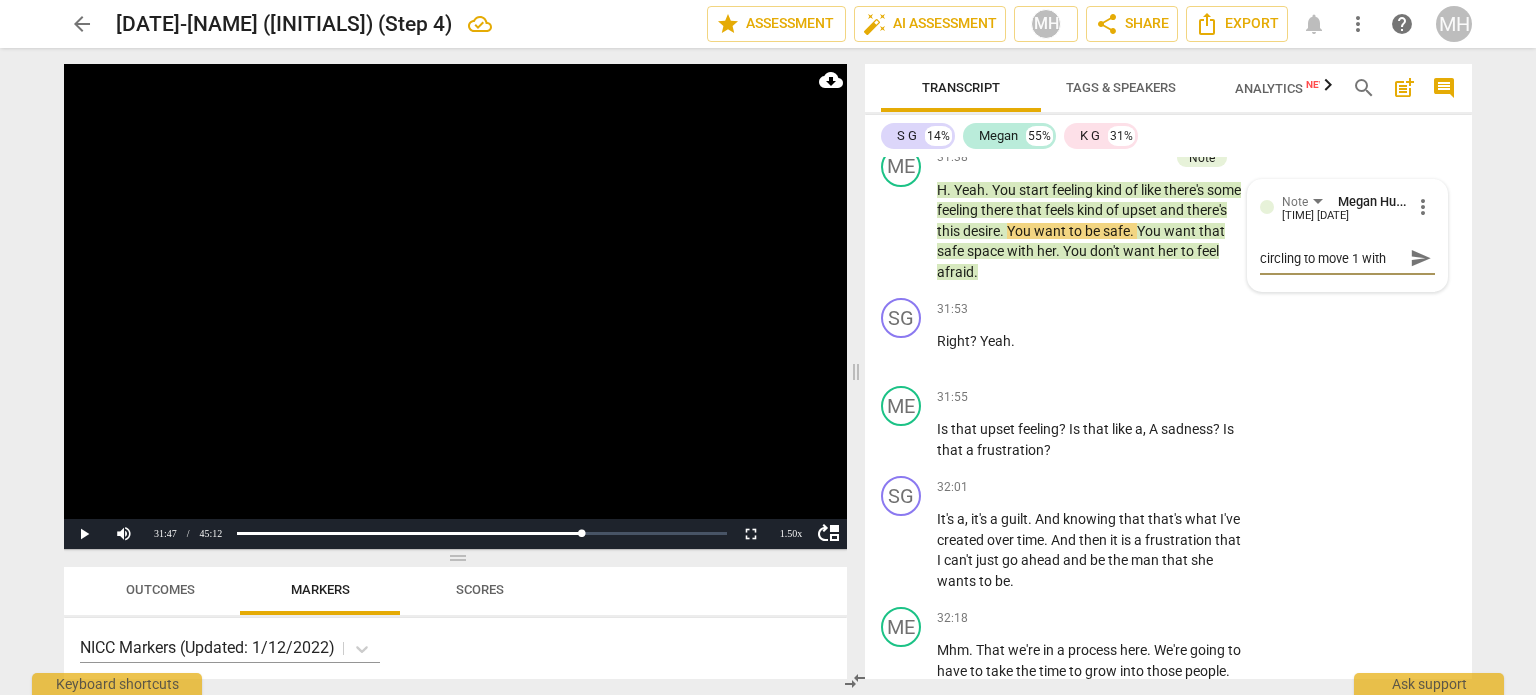 scroll, scrollTop: 17, scrollLeft: 0, axis: vertical 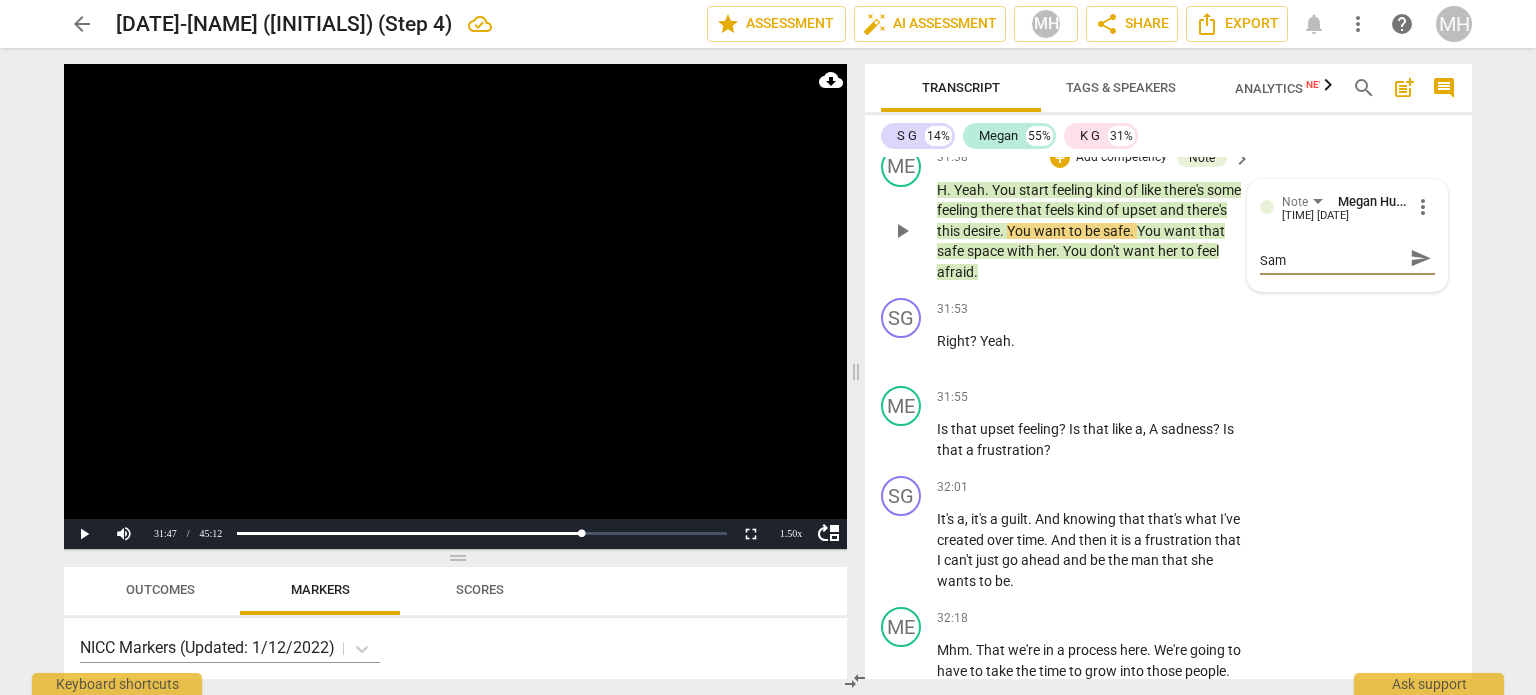 click on "send" at bounding box center [1421, 258] 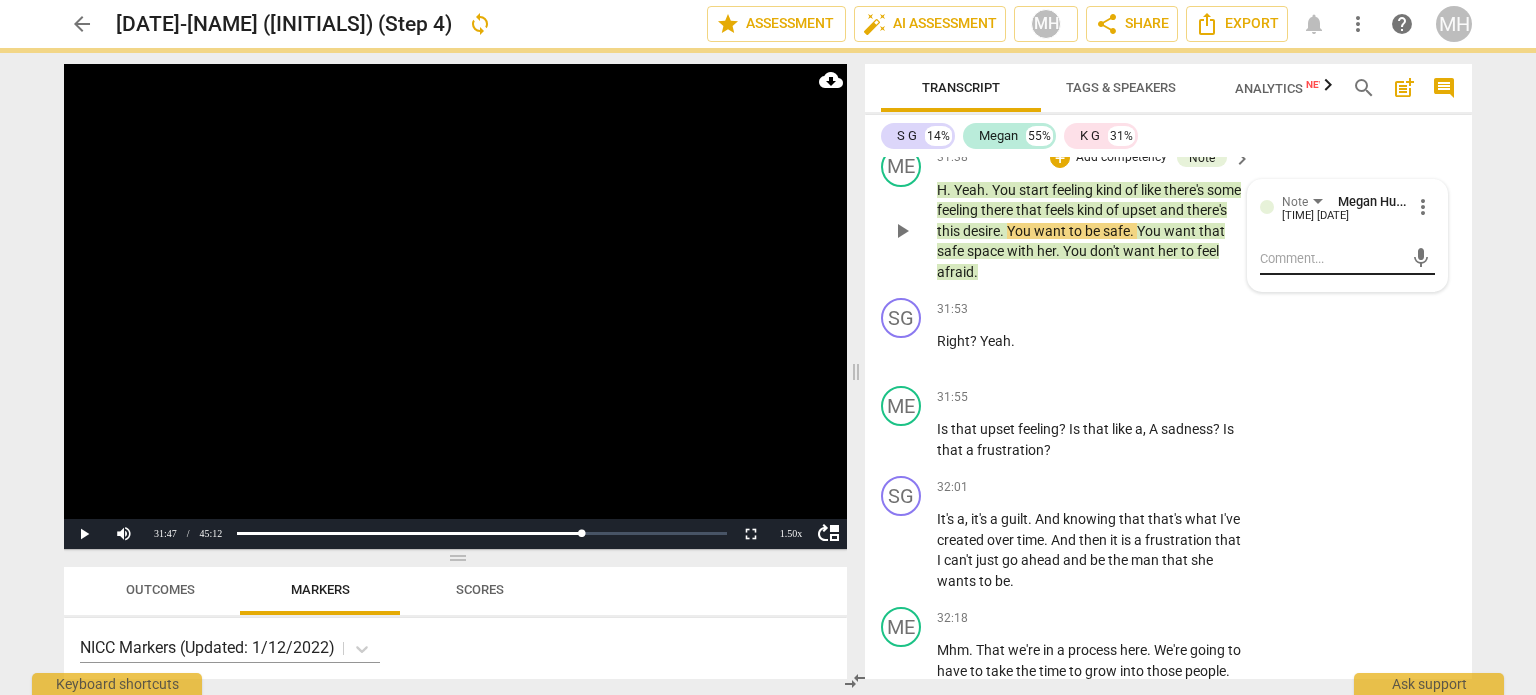 scroll, scrollTop: 0, scrollLeft: 0, axis: both 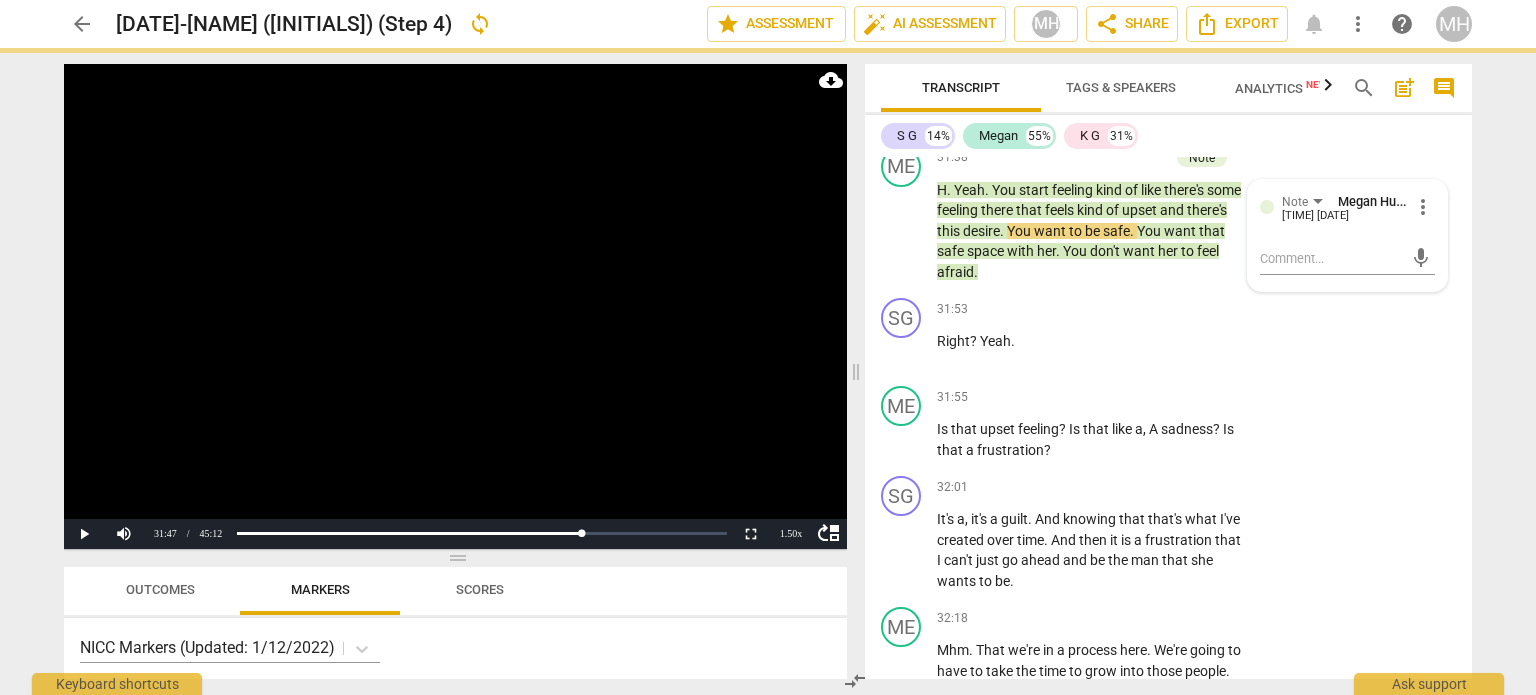 click at bounding box center (455, 306) 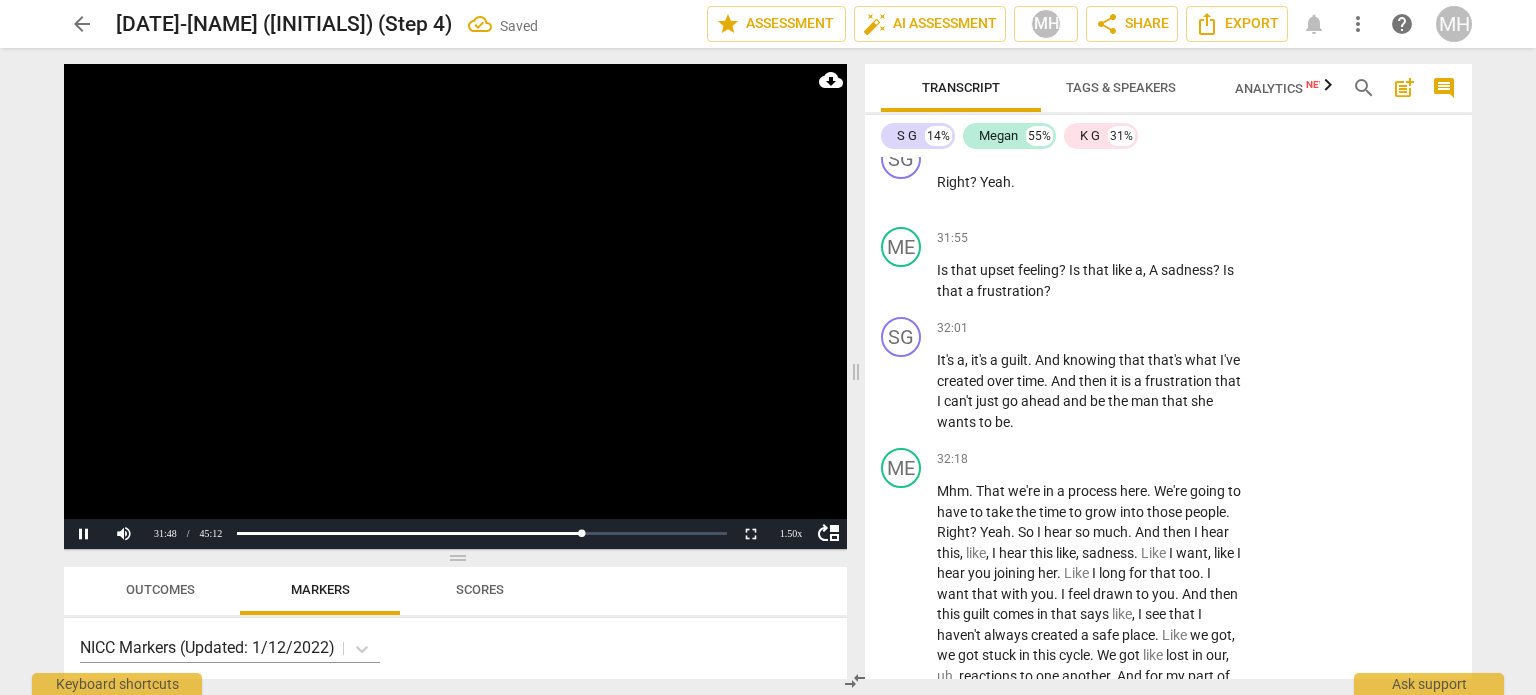 scroll, scrollTop: 20466, scrollLeft: 0, axis: vertical 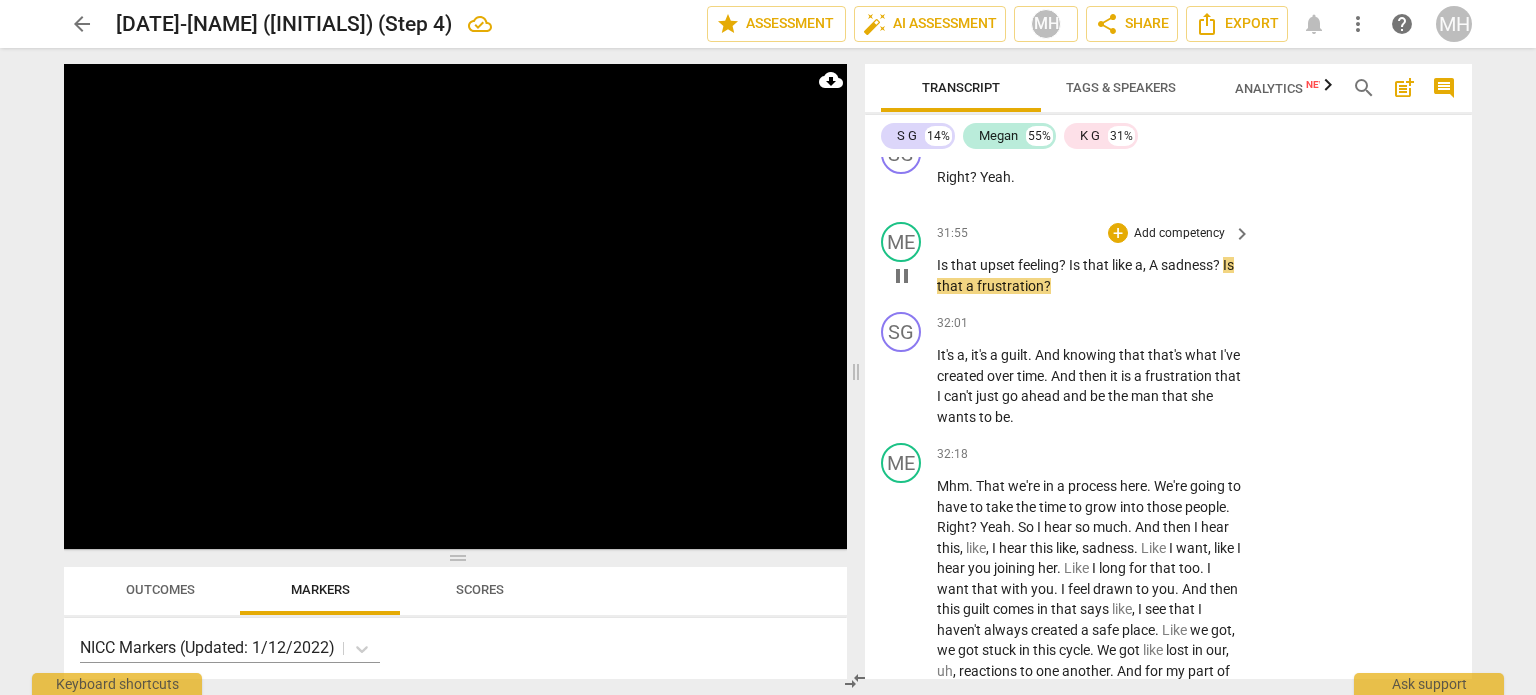 click on "Add competency" at bounding box center (1179, 234) 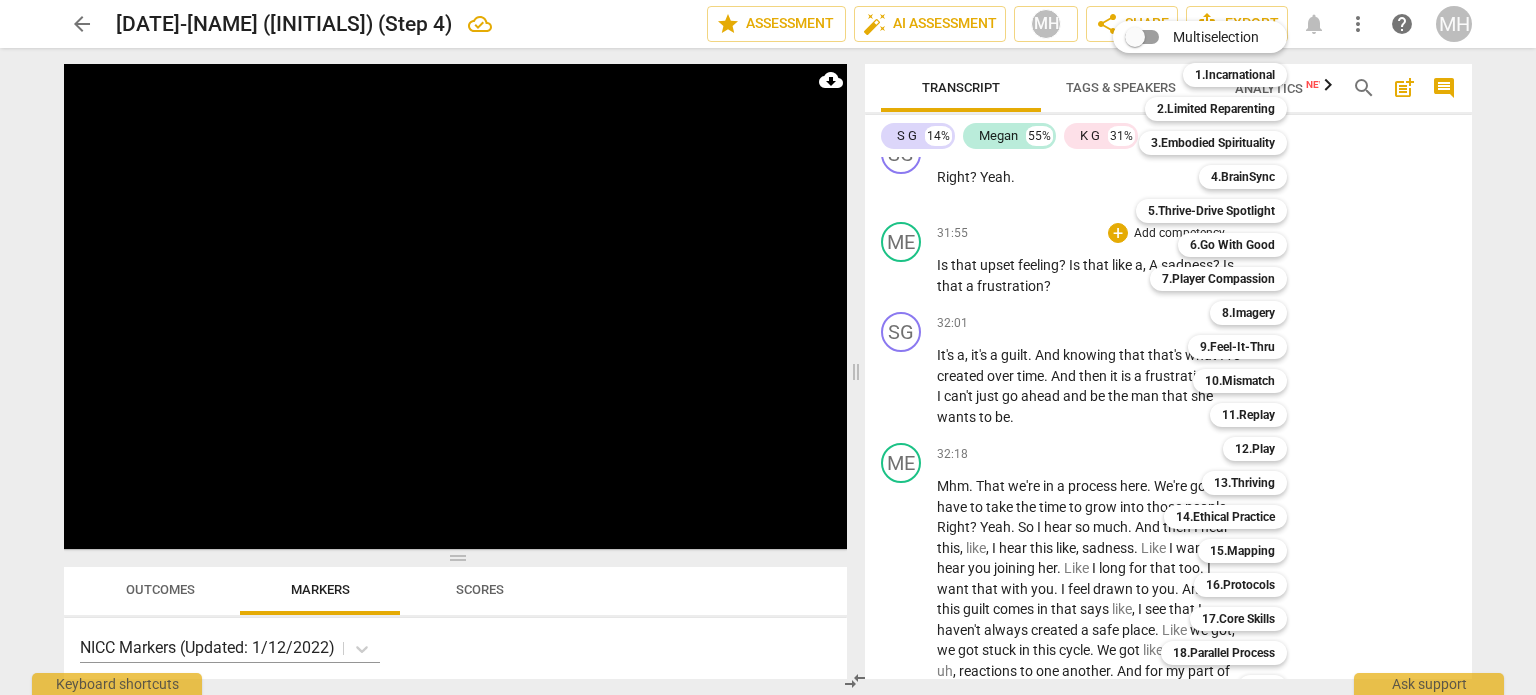 scroll, scrollTop: 59, scrollLeft: 0, axis: vertical 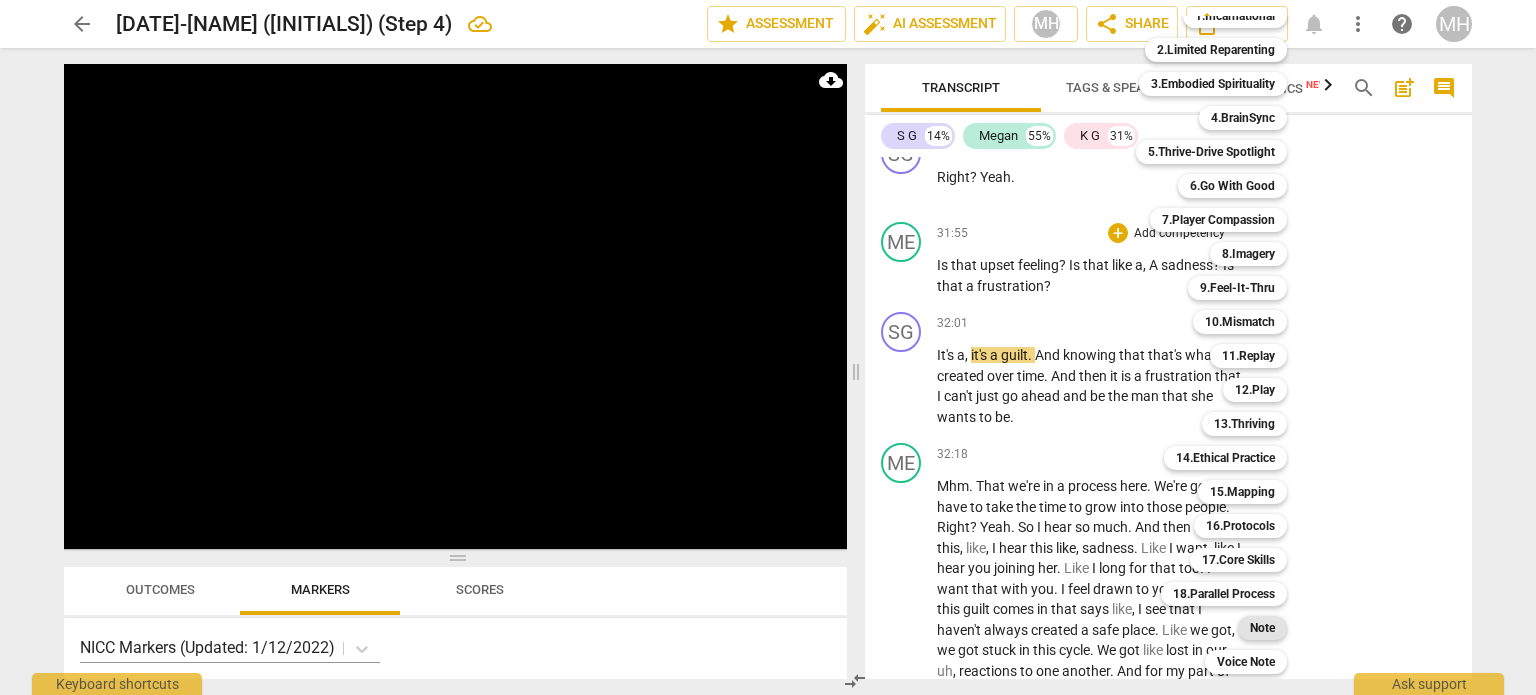 click on "Note" at bounding box center (1262, 628) 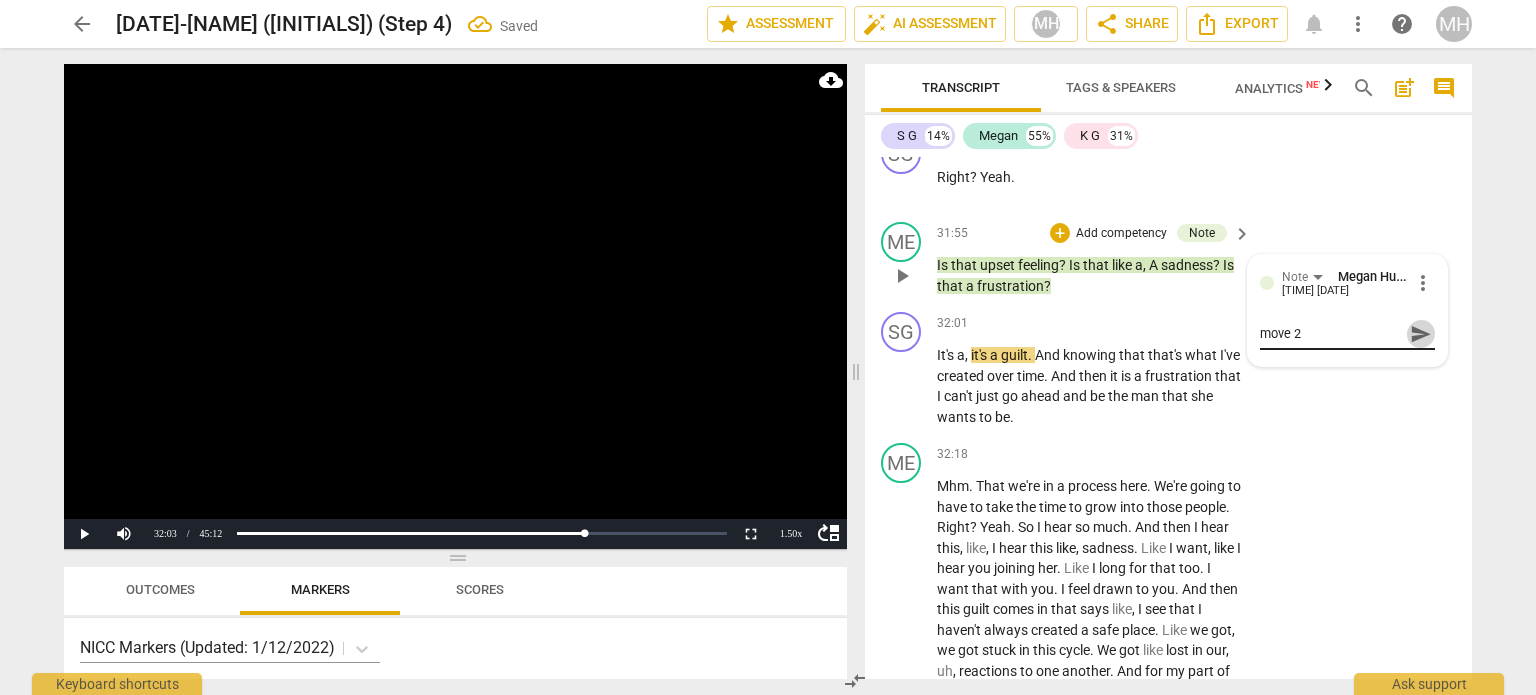 click on "send" at bounding box center (1421, 334) 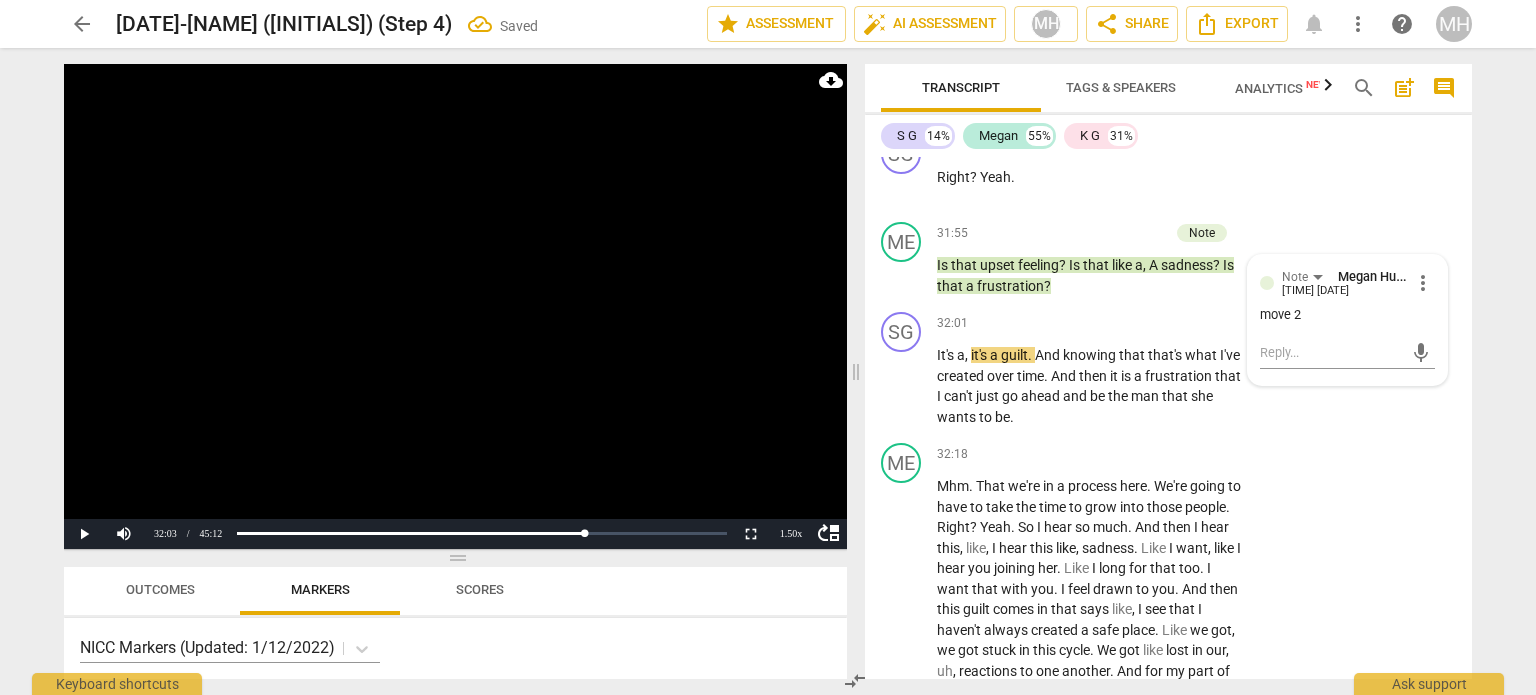 click at bounding box center [455, 306] 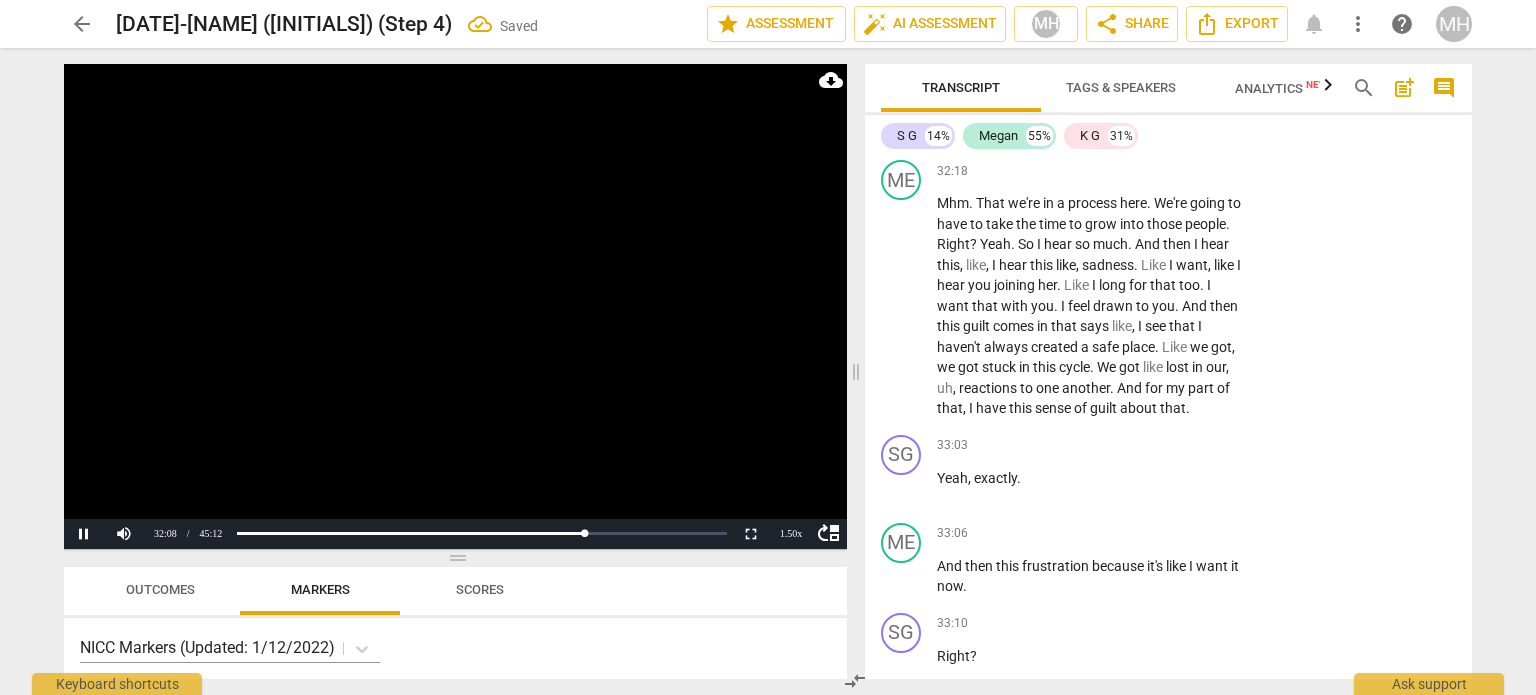 scroll, scrollTop: 20758, scrollLeft: 0, axis: vertical 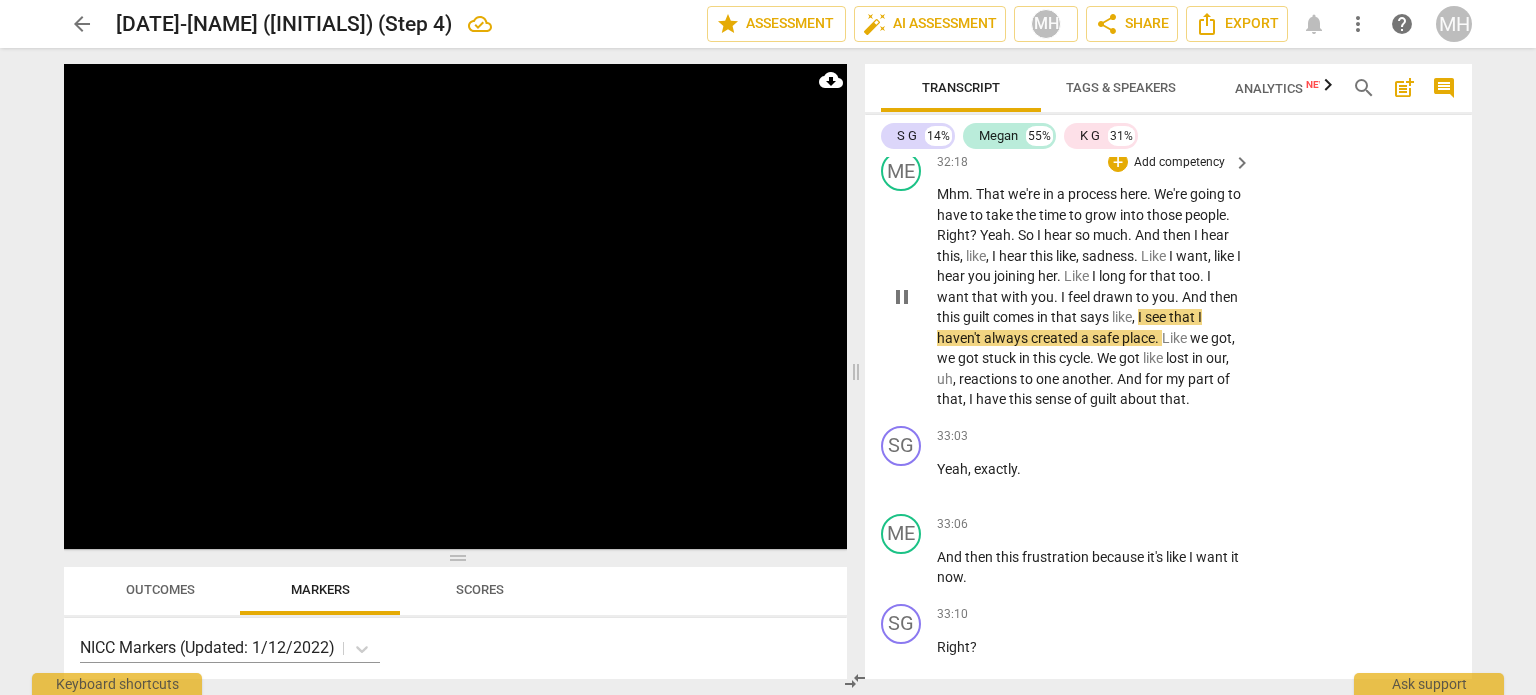 click on "Add competency" at bounding box center (1179, 163) 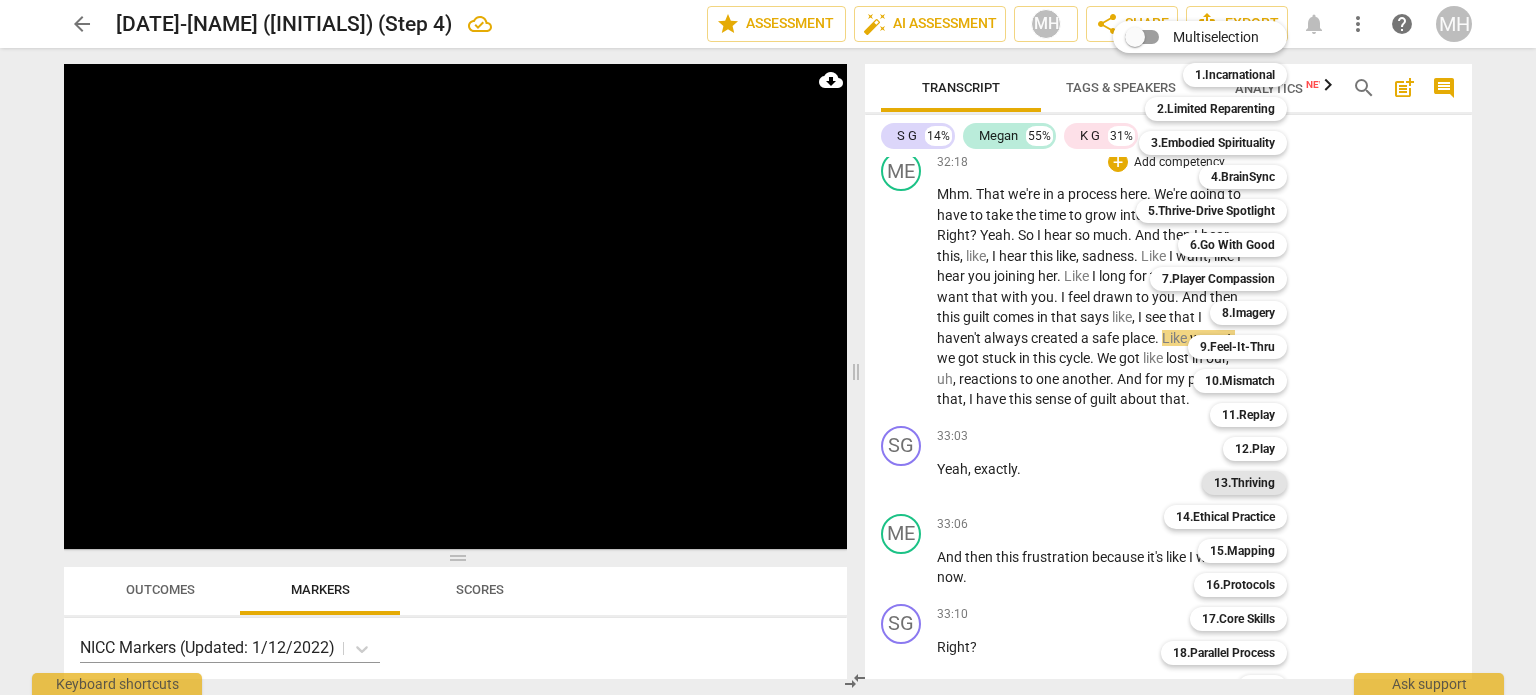 scroll, scrollTop: 59, scrollLeft: 0, axis: vertical 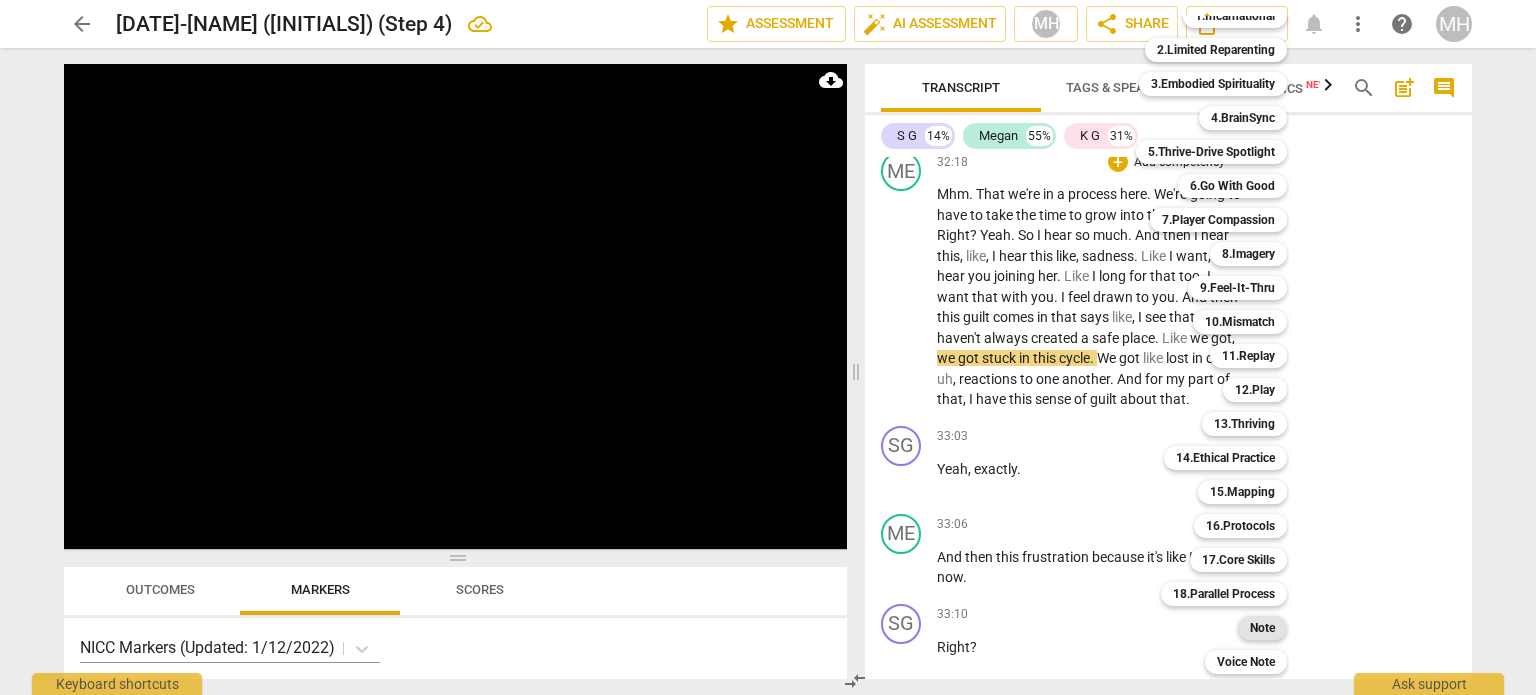 click on "Note" at bounding box center (1262, 628) 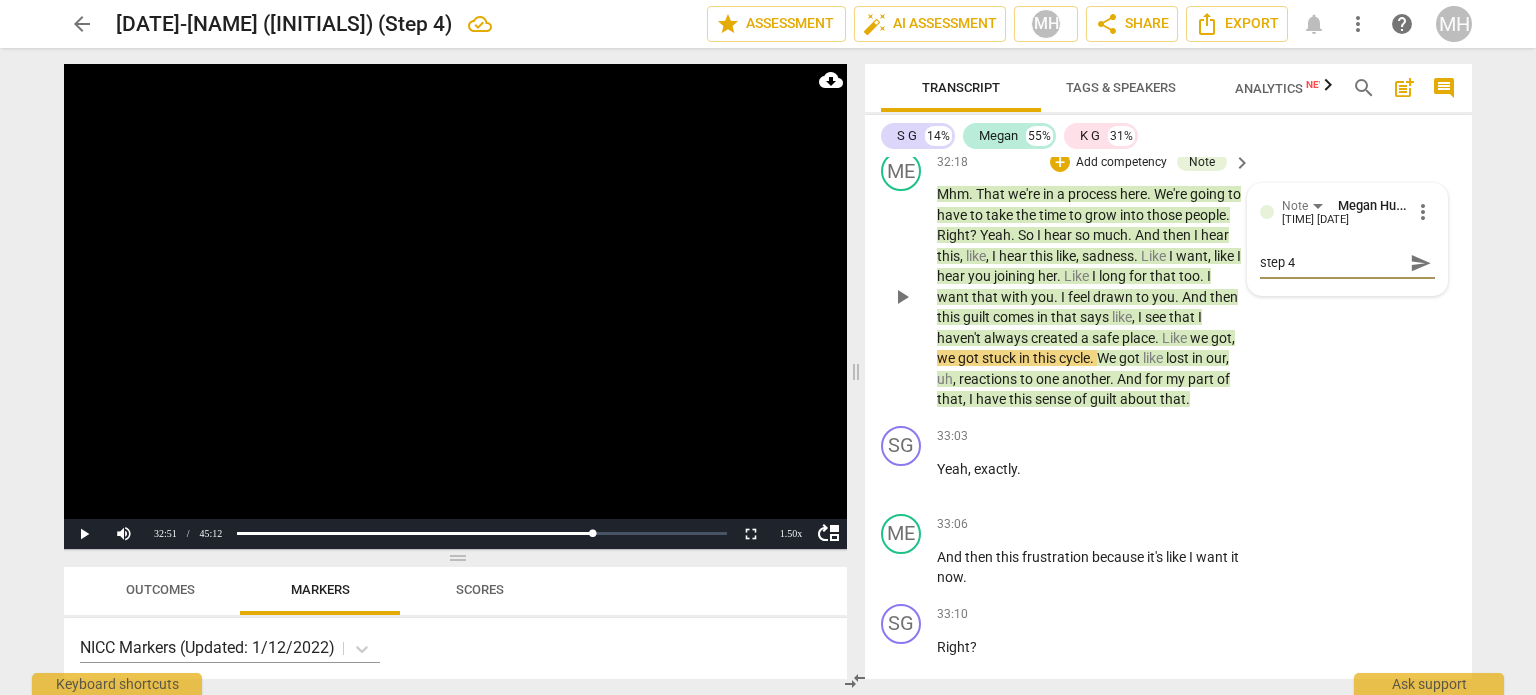 click on "send" at bounding box center (1421, 263) 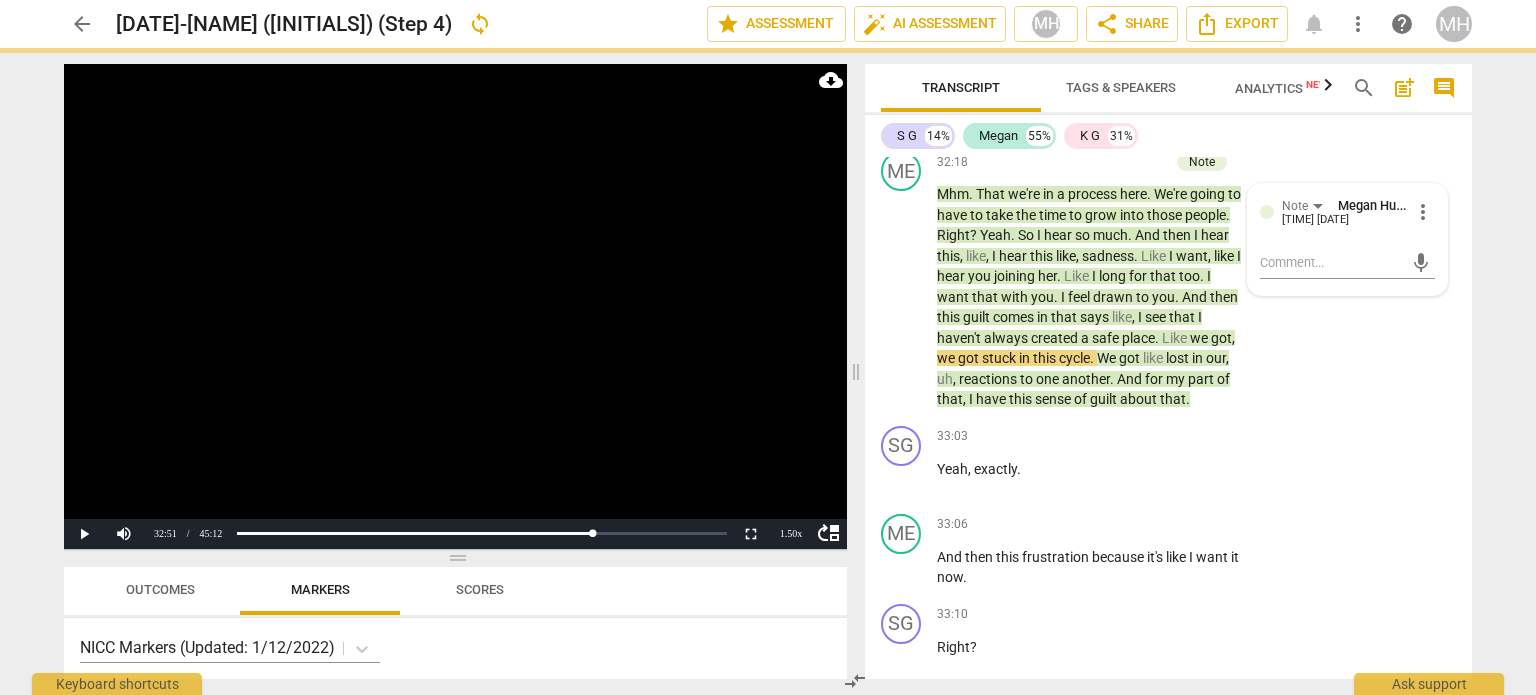 click at bounding box center (455, 306) 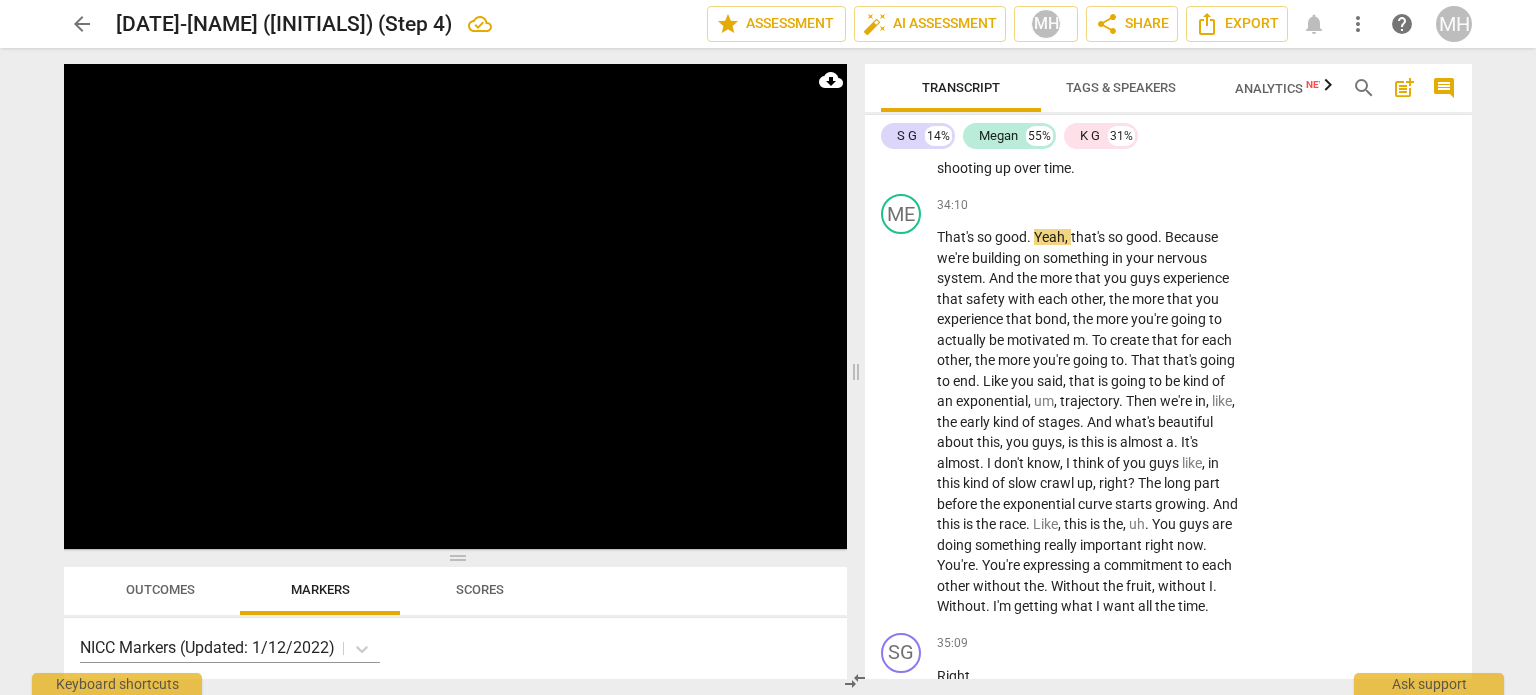 scroll, scrollTop: 21701, scrollLeft: 0, axis: vertical 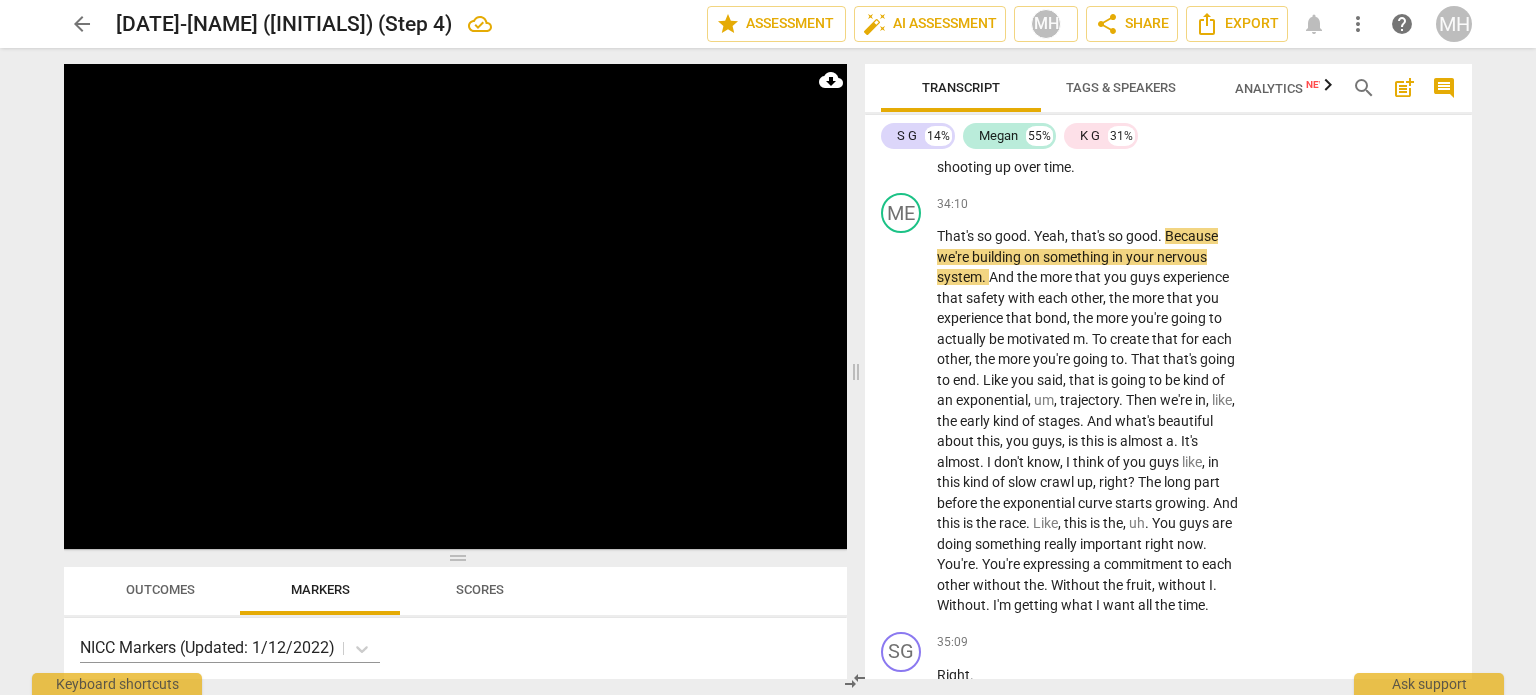 click on "ME play_arrow pause 34:10 + Add competency keyboard_arrow_right That's   so   good .   Yeah ,   that's   so   good .   Because   we're   building   on   something   in   your   nervous   system .   And   the   more   that   you   guys   experience   that   safety   with   each   other ,   the   more   that   you   experience   that   bond ,   the   more   you're   going   to   actually   be   motivated   m .   To   create   that   for   each   other ,   the   more   you're   going   to .   That   that's   going   to   end .   Like   you   said ,   that   is   going   to   be   kind   of   an   exponential ,   um ,   trajectory .   Then   we're   in ,   like ,   the   early   kind   of   stages .   And   what's   beautiful   about   this ,   you   guys ,   is   this   is   almost   a .   It's   almost .   I   don't   know ,   I   think   of   you   guys   like ,   in   this   kind   of   slow   crawl   up ,   right ?   The   long   part   before   the   exponential   curve   starts   growing .   And   this" at bounding box center (1168, 404) 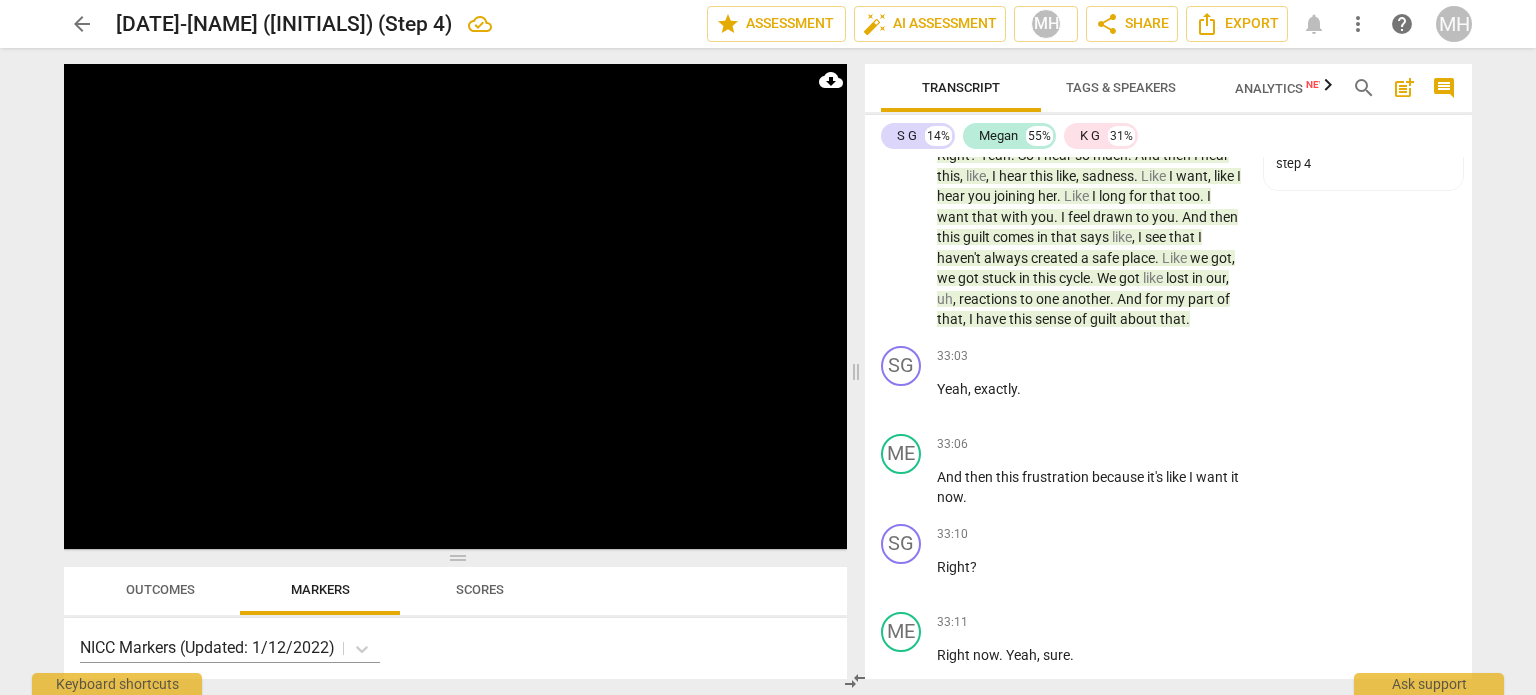 scroll, scrollTop: 20832, scrollLeft: 0, axis: vertical 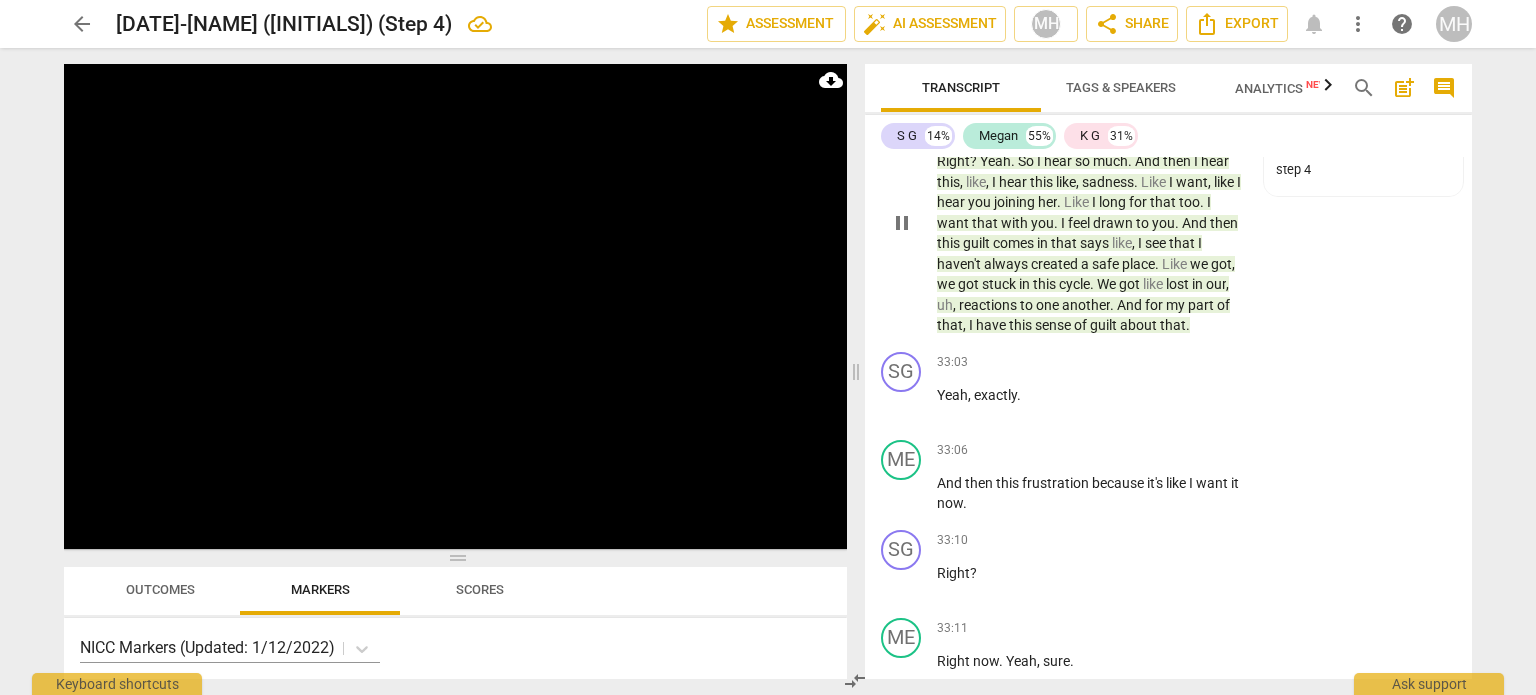 click on "Add competency" at bounding box center (1121, 89) 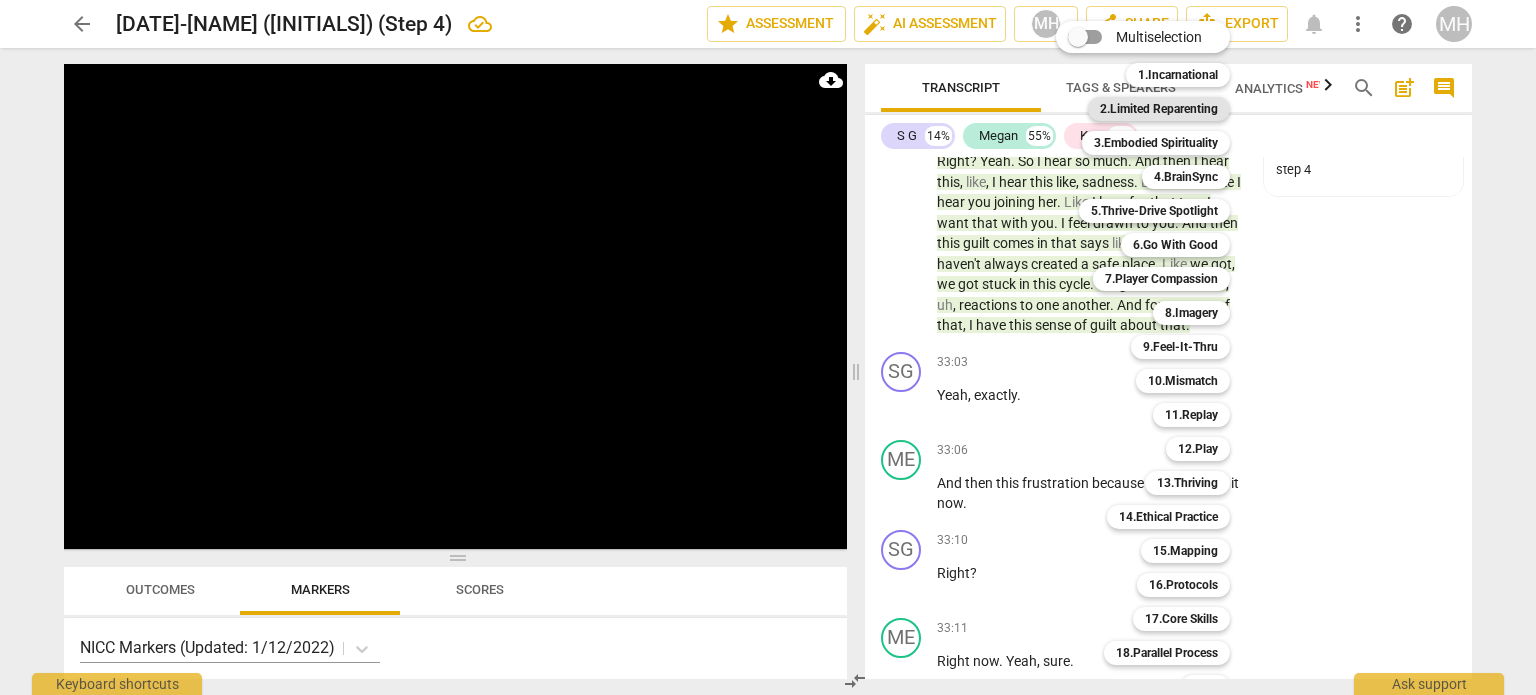 click on "2.Limited Reparenting" at bounding box center (1159, 109) 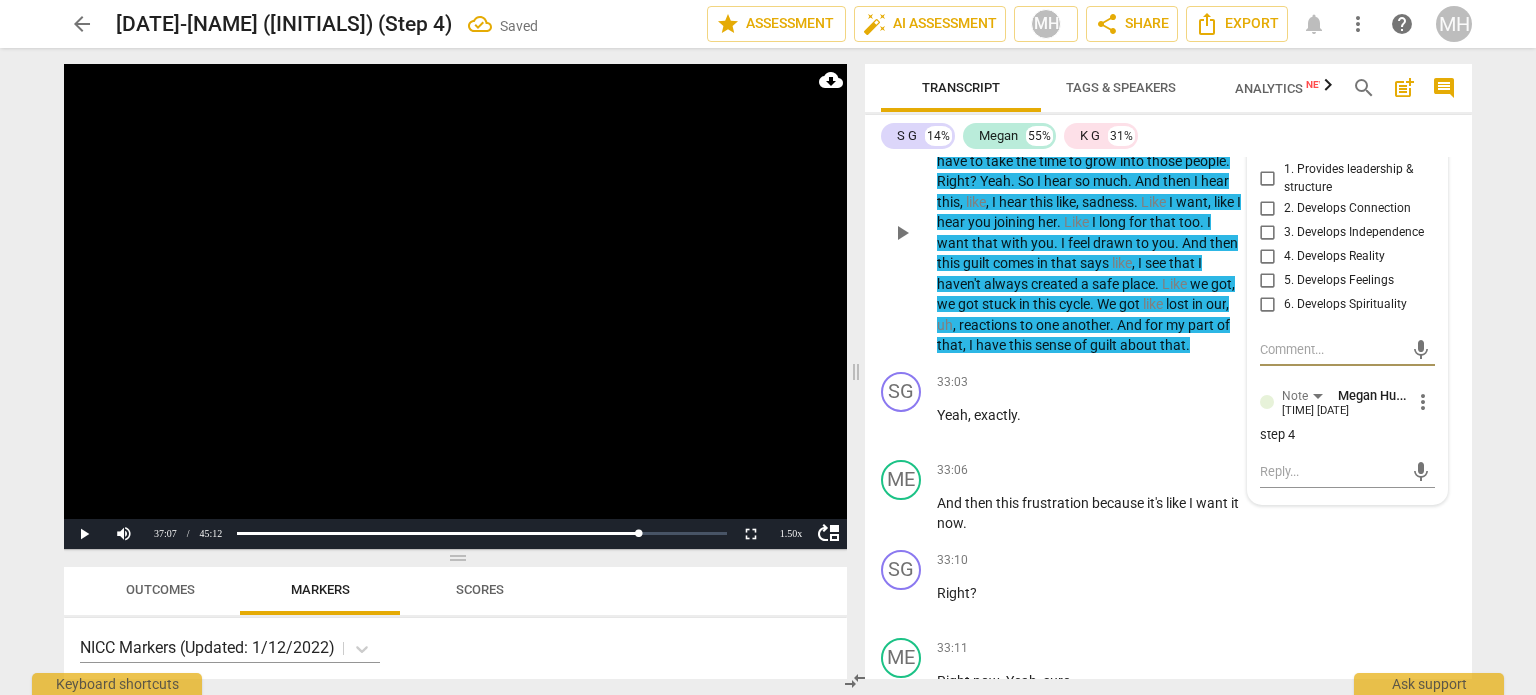 click on "4. Develops Reality" at bounding box center [1268, 256] 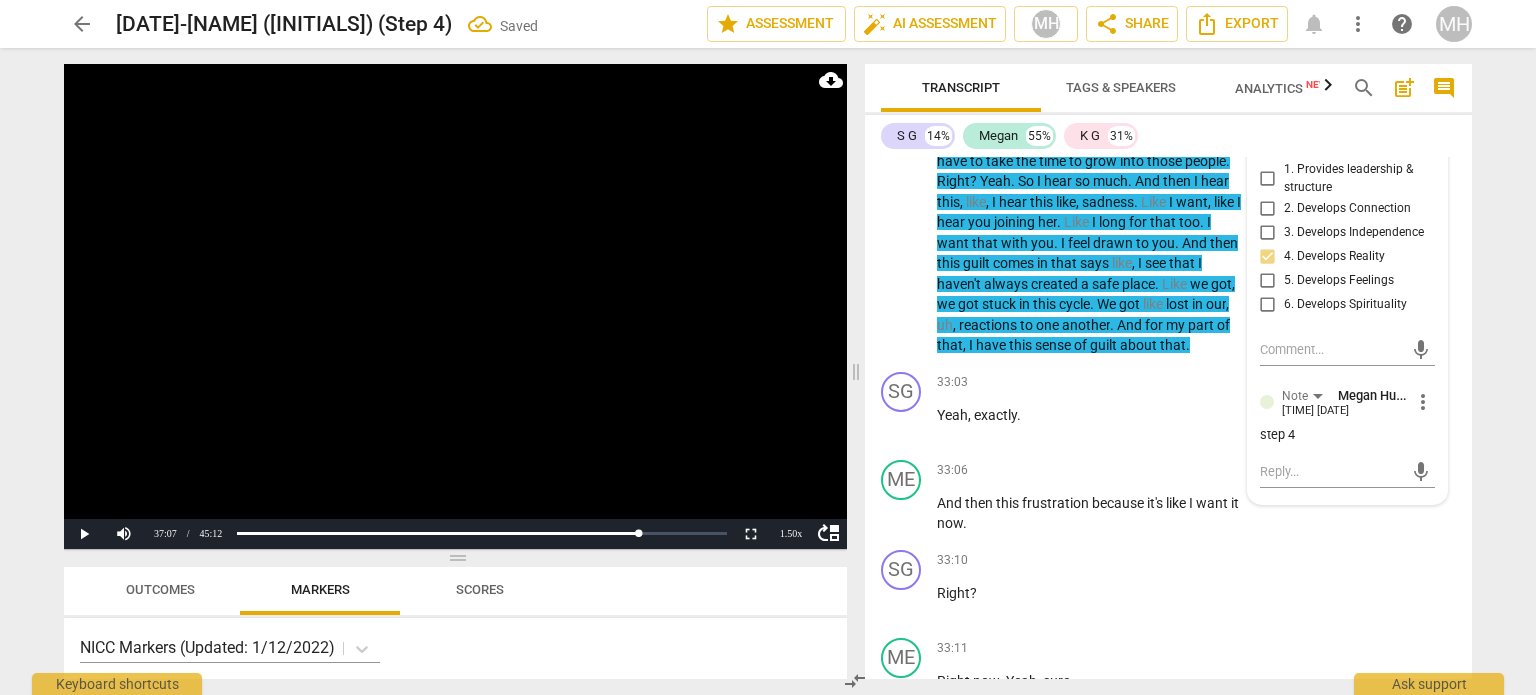 click at bounding box center (455, 306) 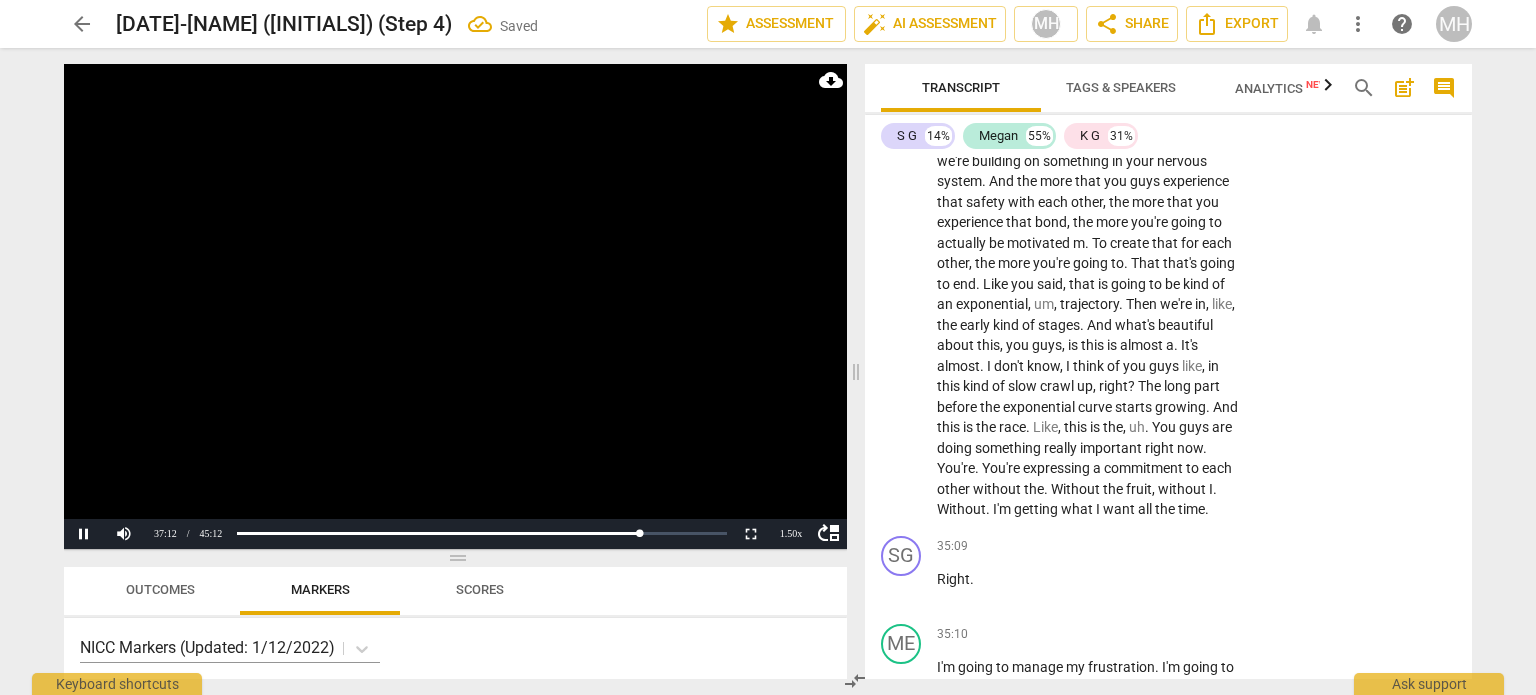 scroll, scrollTop: 21824, scrollLeft: 0, axis: vertical 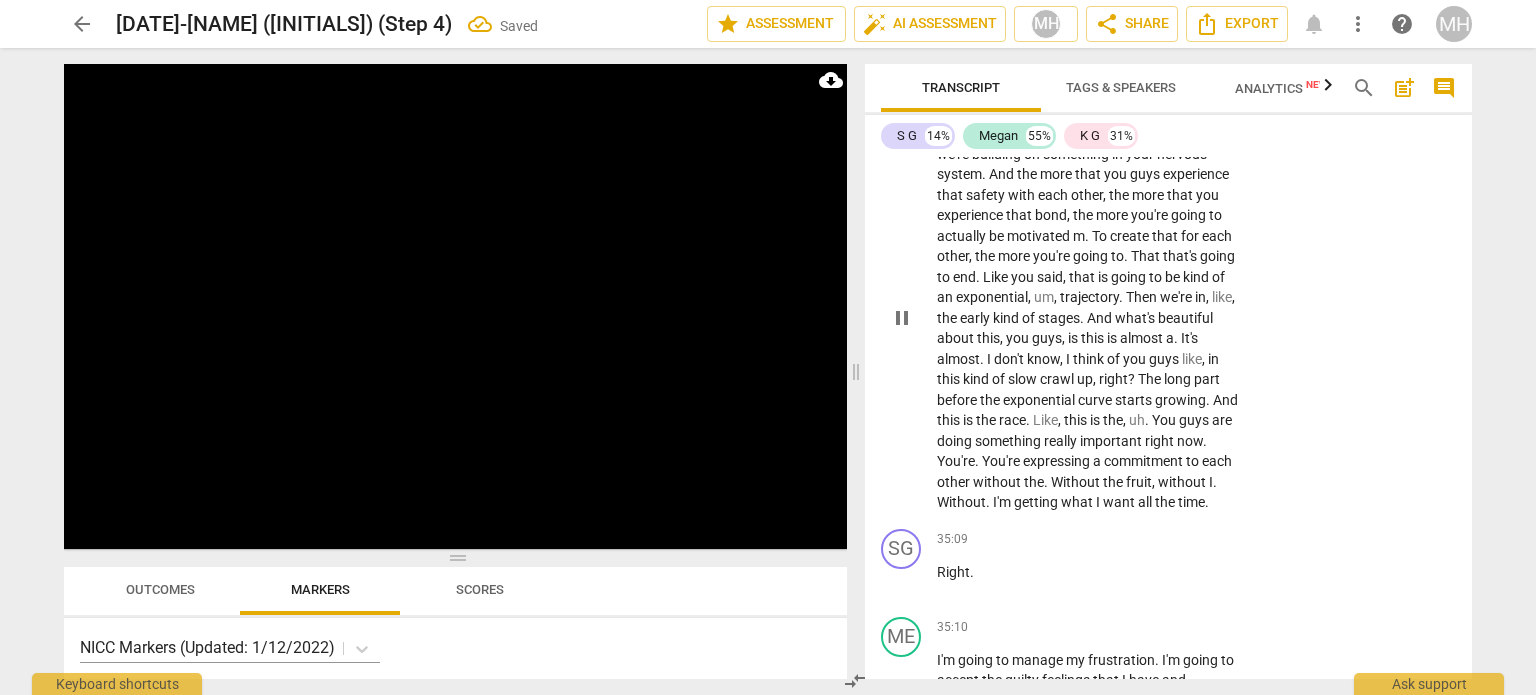 click on "Add competency" at bounding box center [1179, 102] 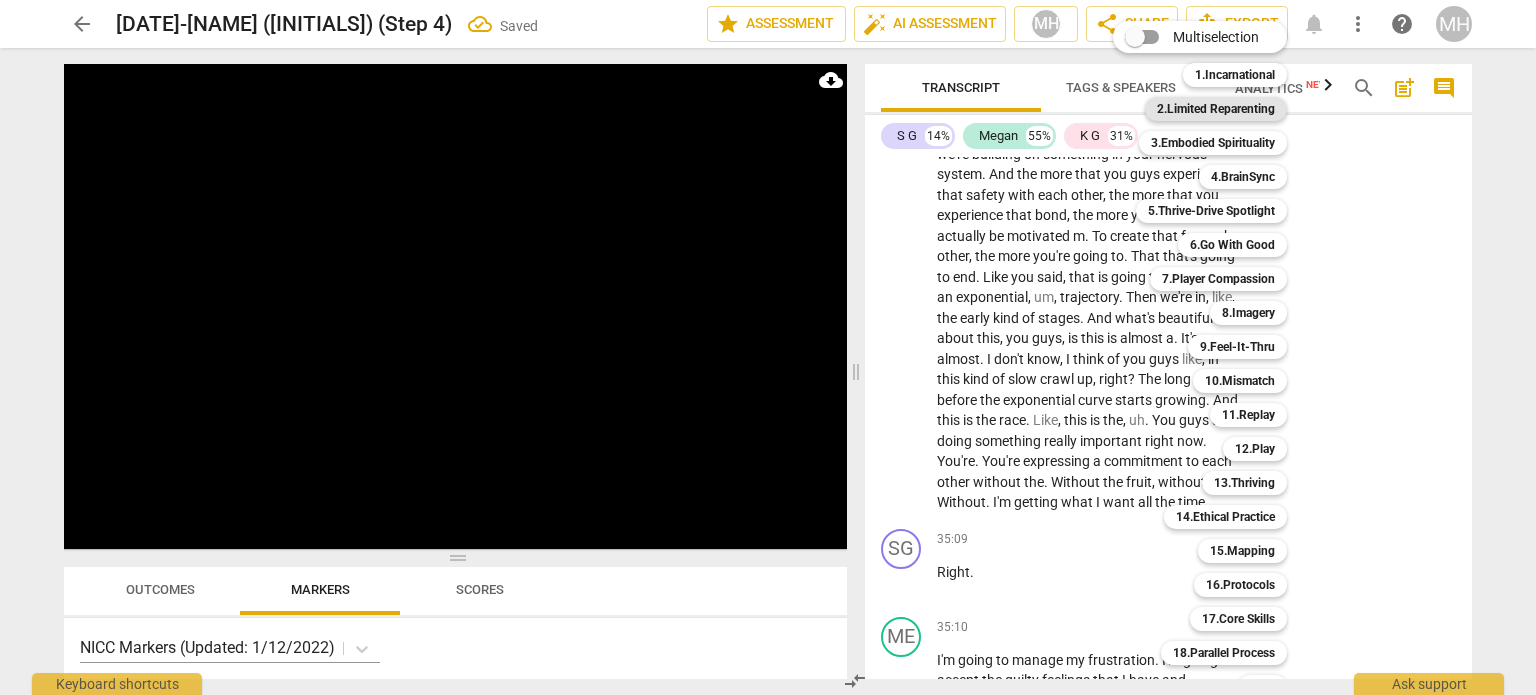 click on "2.Limited Reparenting" at bounding box center (1216, 109) 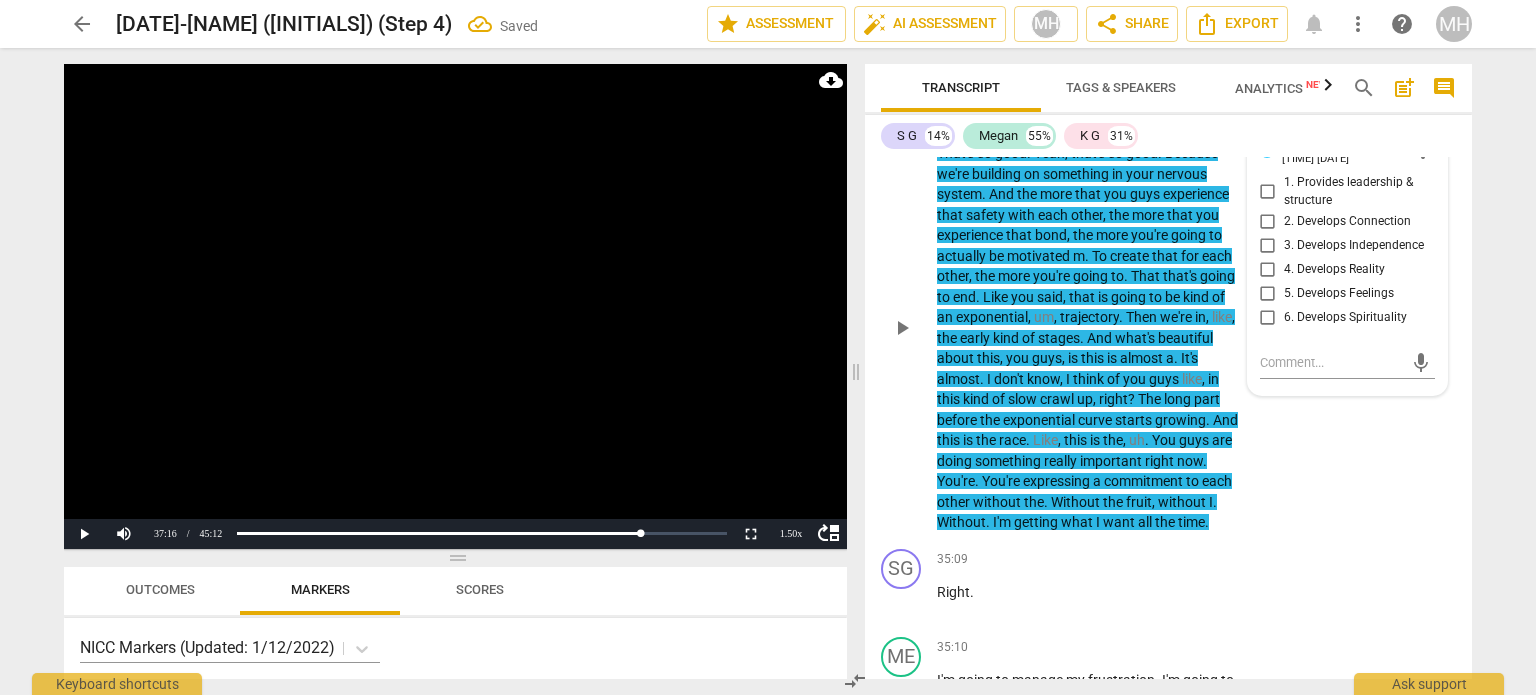scroll, scrollTop: 21865, scrollLeft: 0, axis: vertical 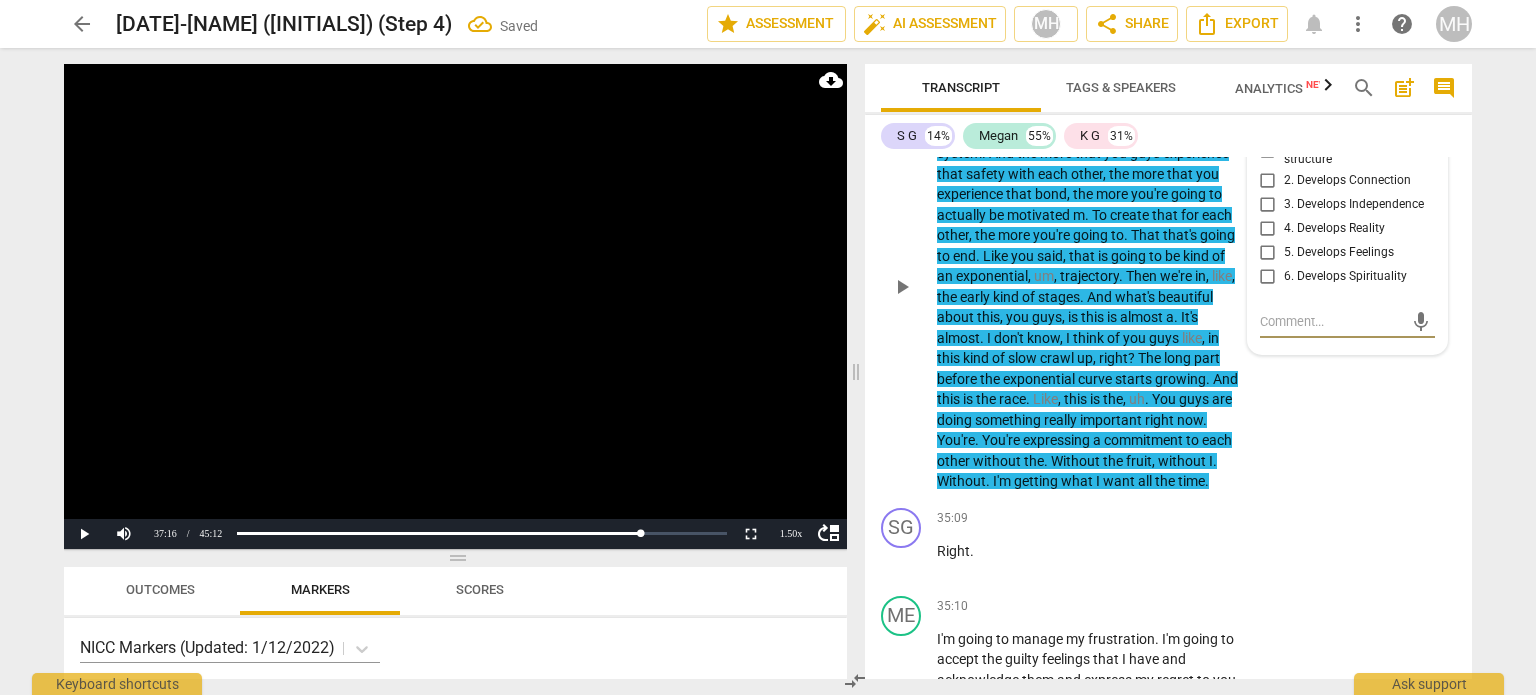 click on "4. Develops Reality" at bounding box center (1268, 228) 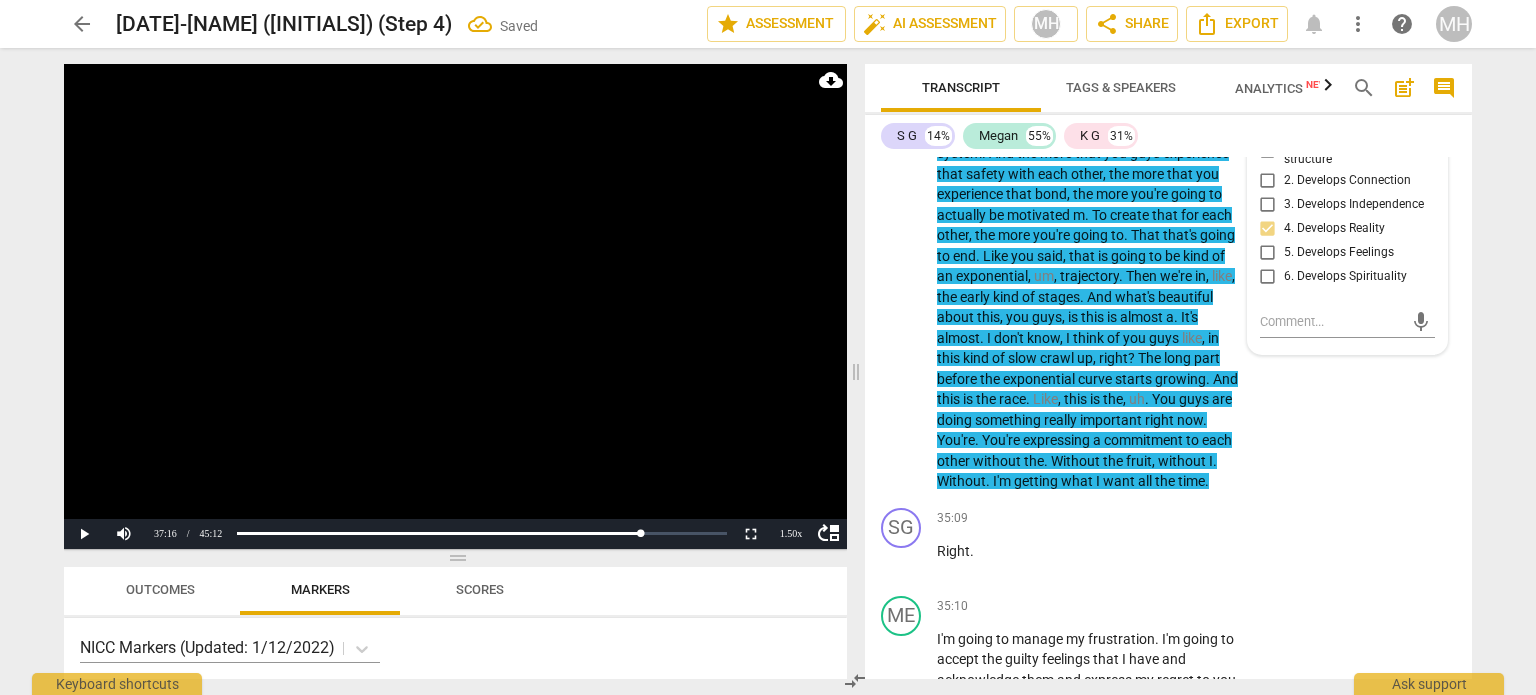 click at bounding box center (455, 306) 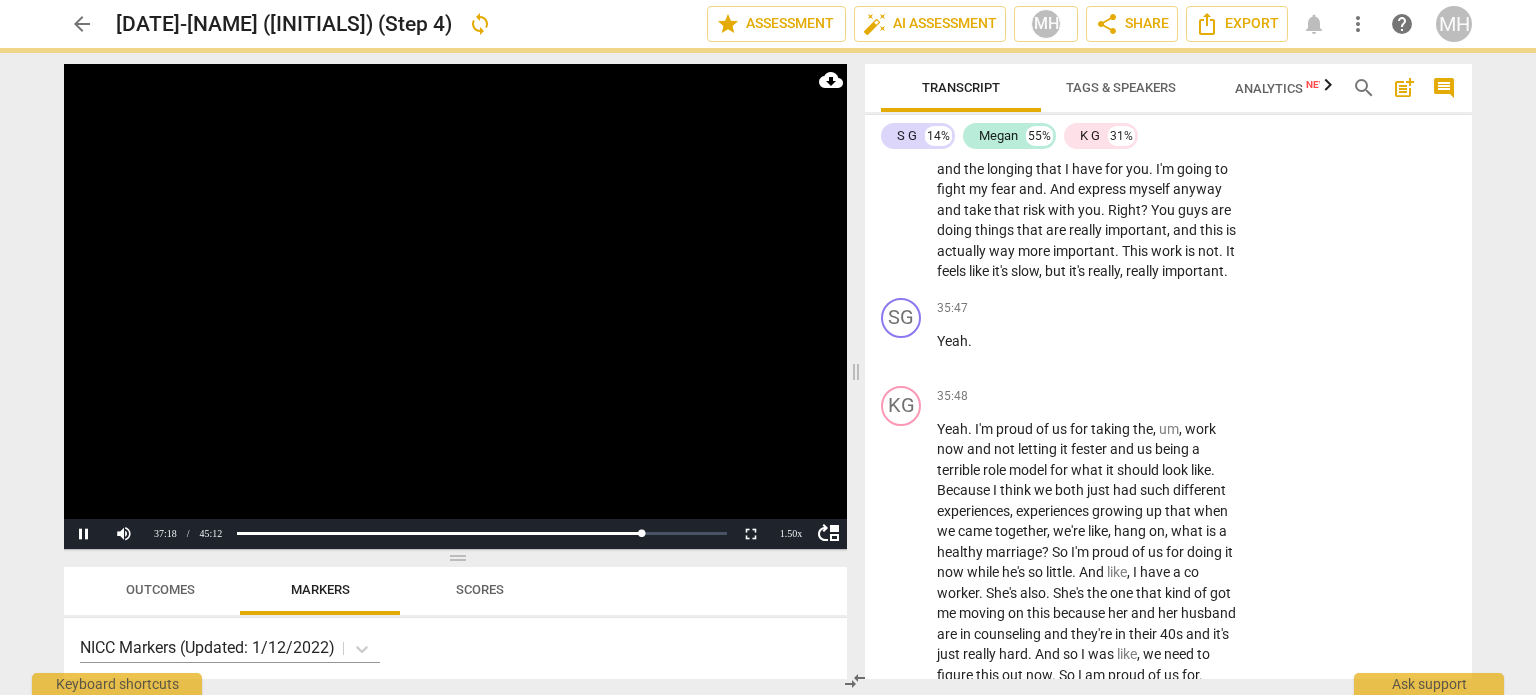 scroll, scrollTop: 22421, scrollLeft: 0, axis: vertical 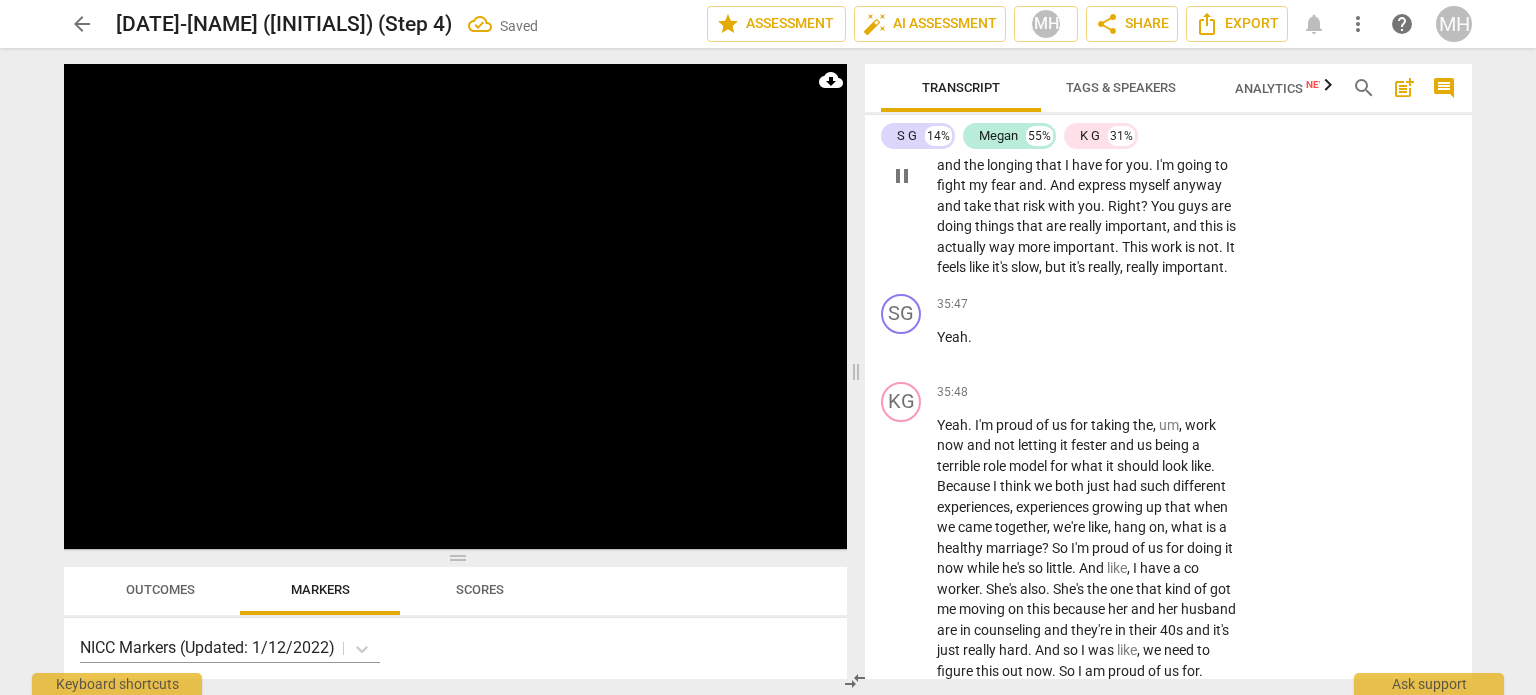 click on "Add competency" at bounding box center (1179, 51) 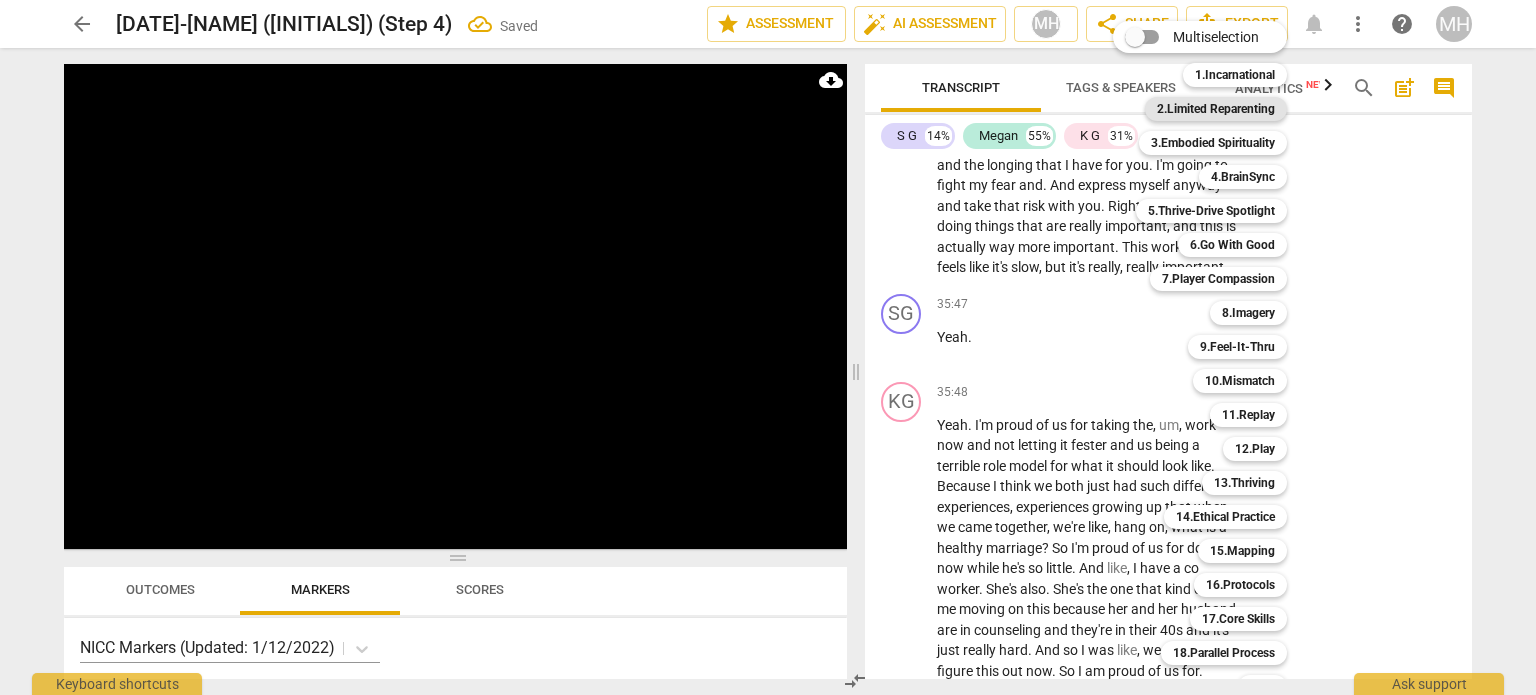 click on "2.Limited Reparenting" at bounding box center [1216, 109] 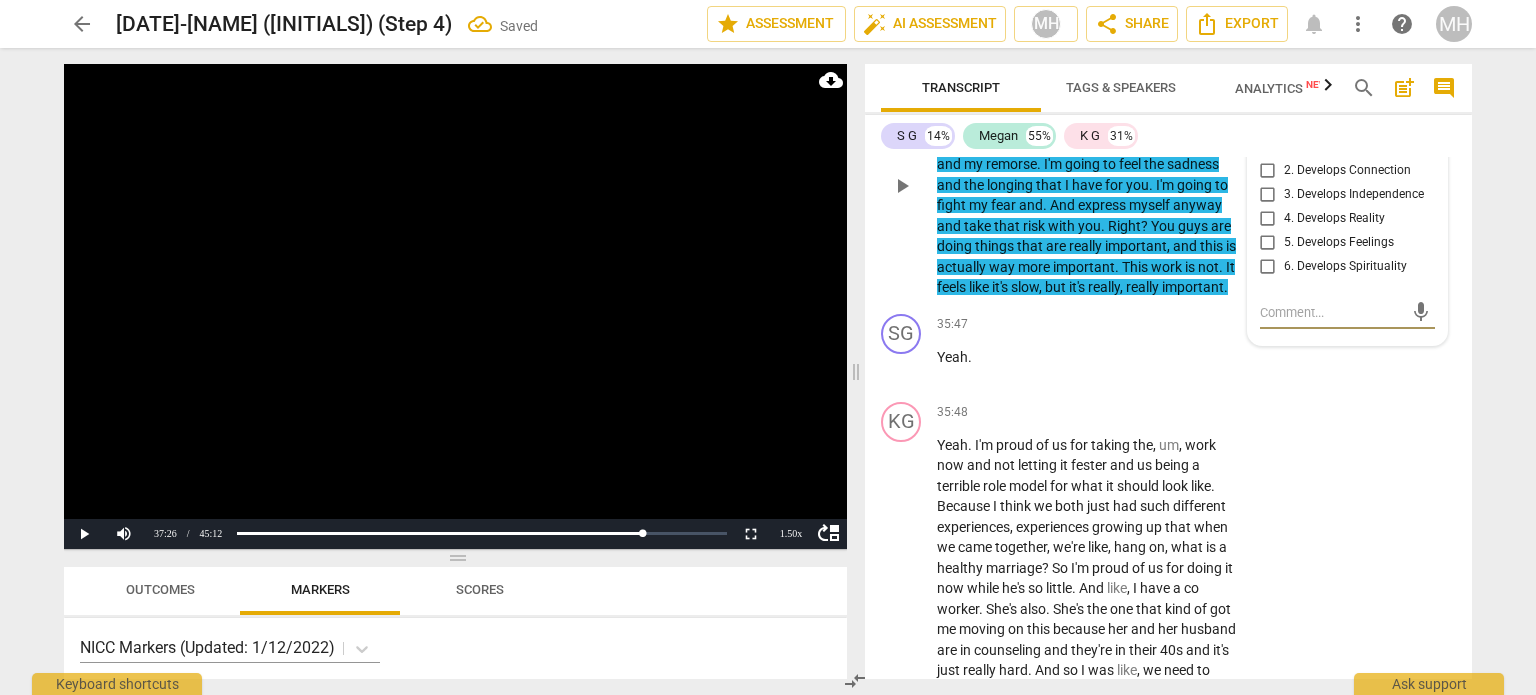 click on "4. Develops Reality" at bounding box center [1268, 219] 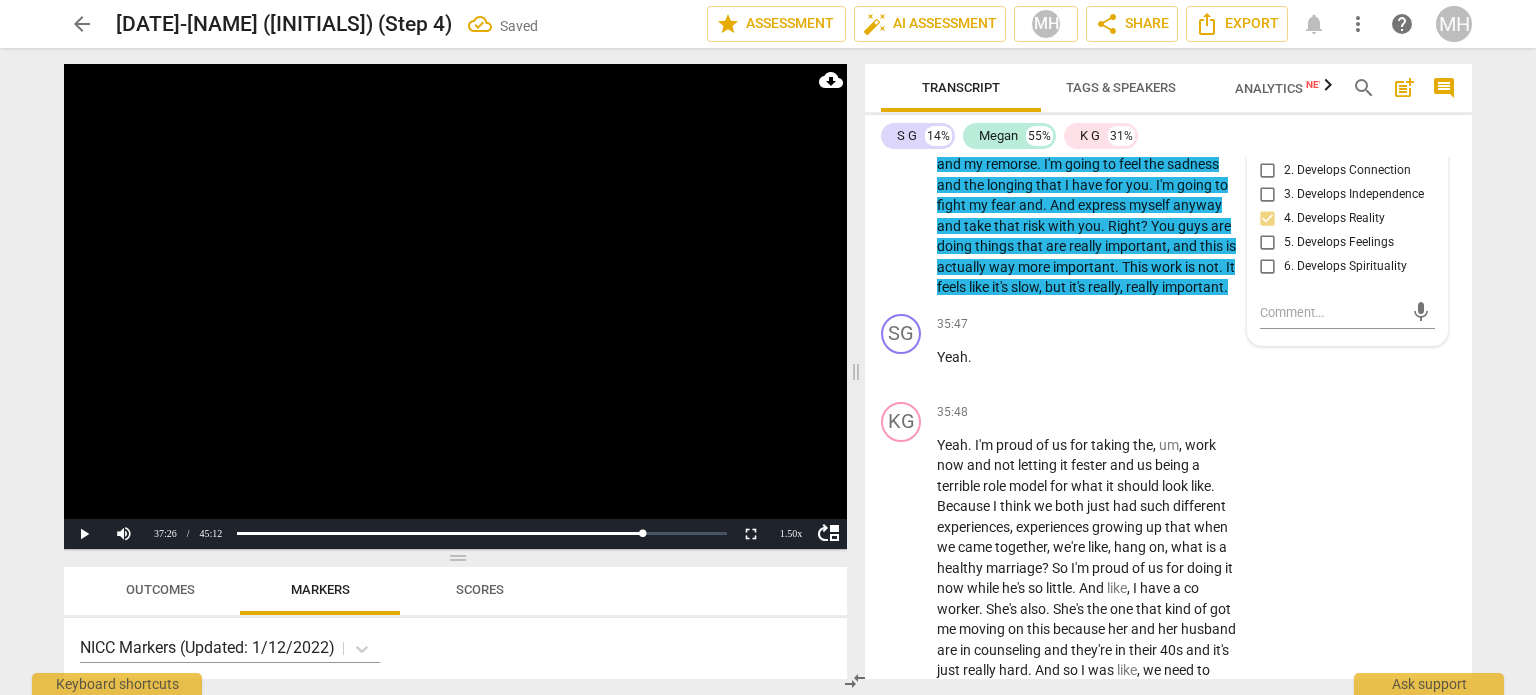 click at bounding box center [455, 306] 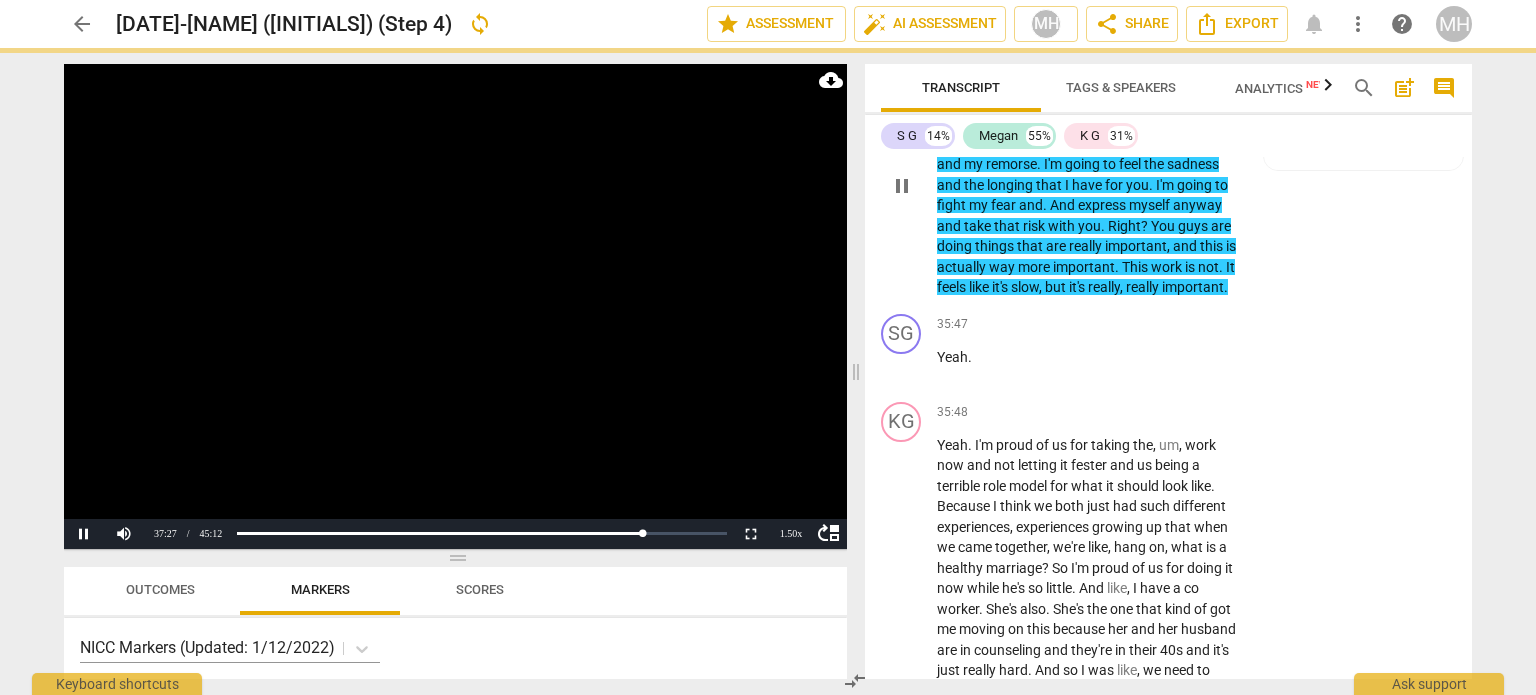 scroll, scrollTop: 22473, scrollLeft: 0, axis: vertical 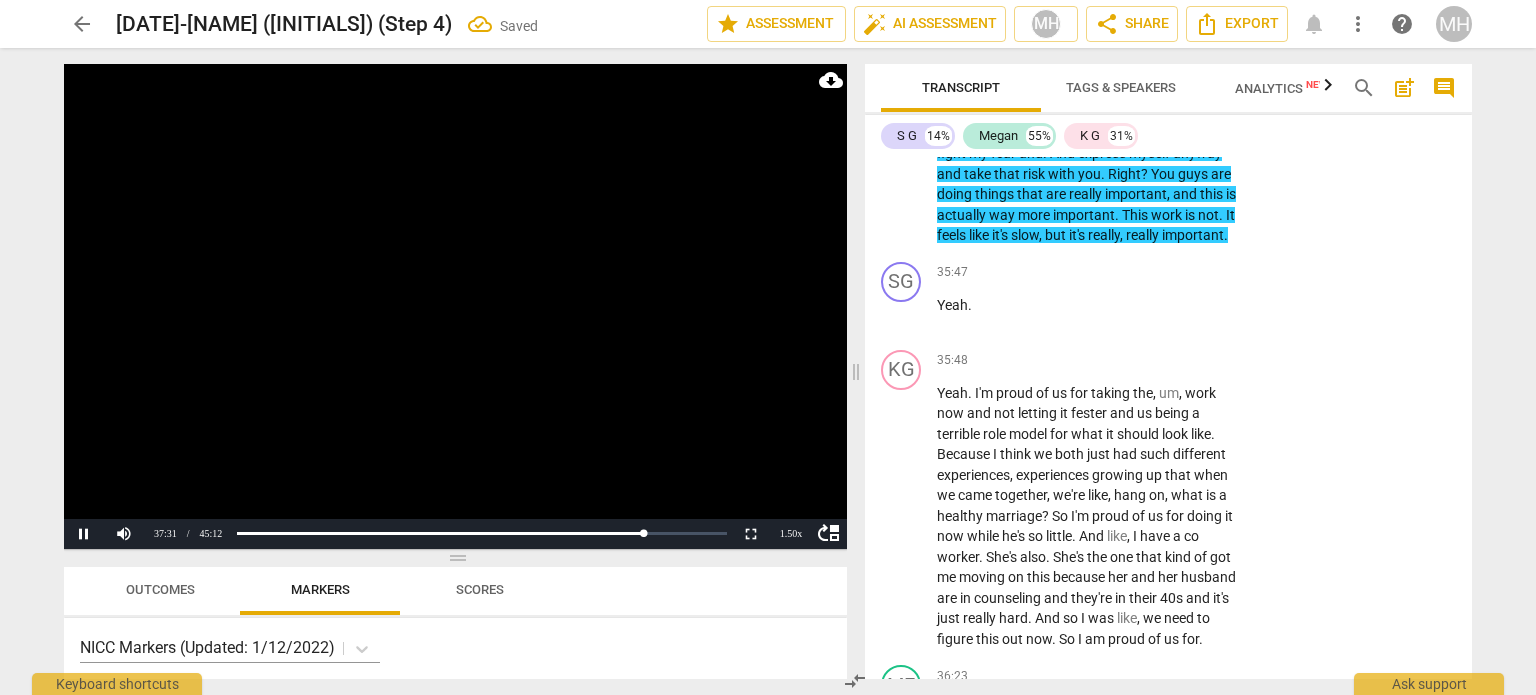click on "Add competency" at bounding box center (1043, -2) 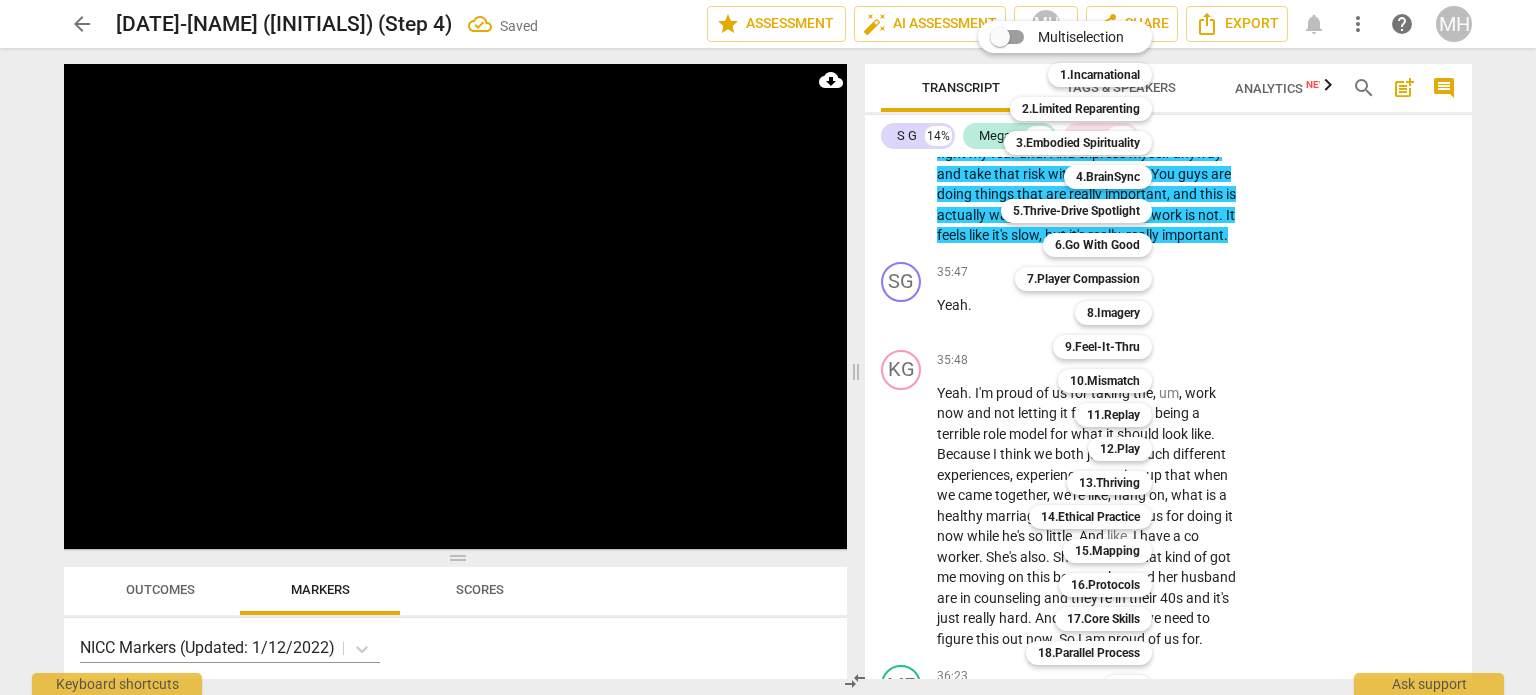 scroll, scrollTop: 59, scrollLeft: 0, axis: vertical 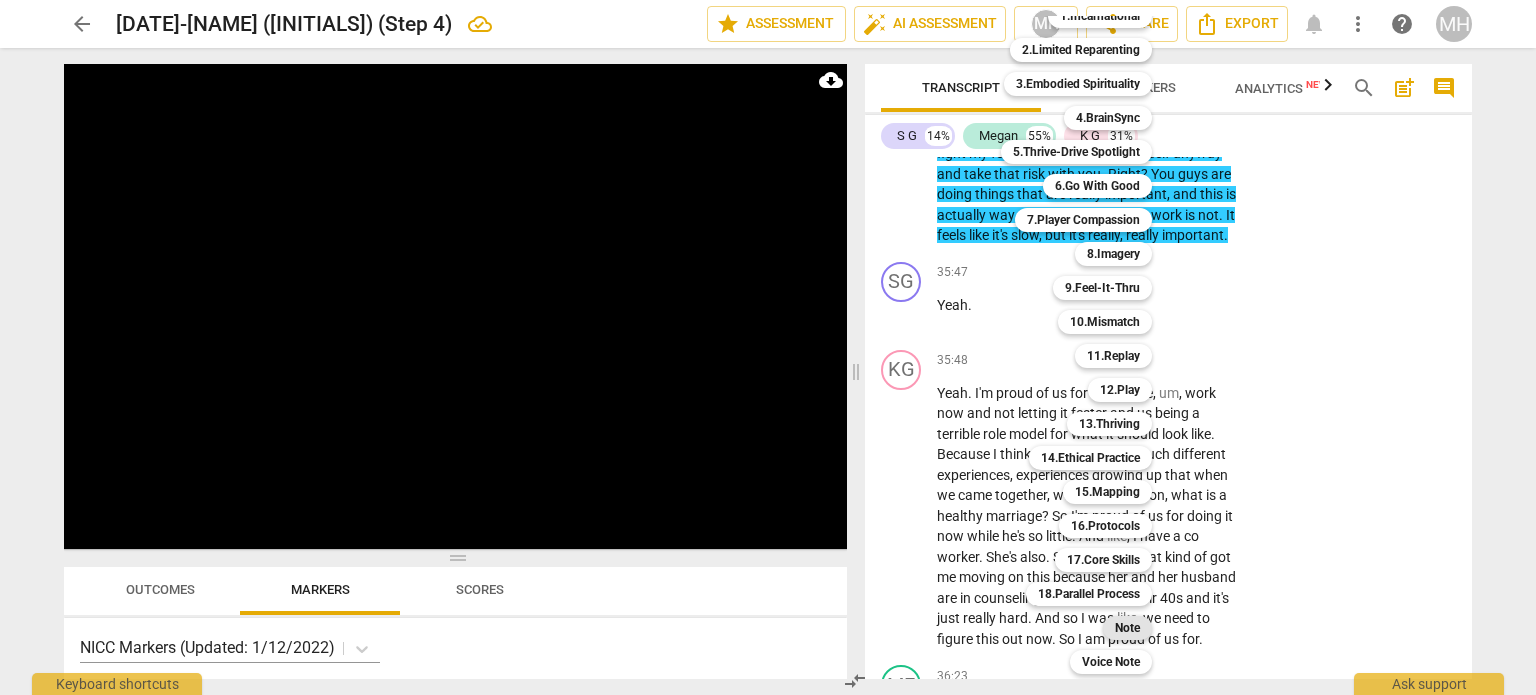 click on "Note" at bounding box center (1127, 628) 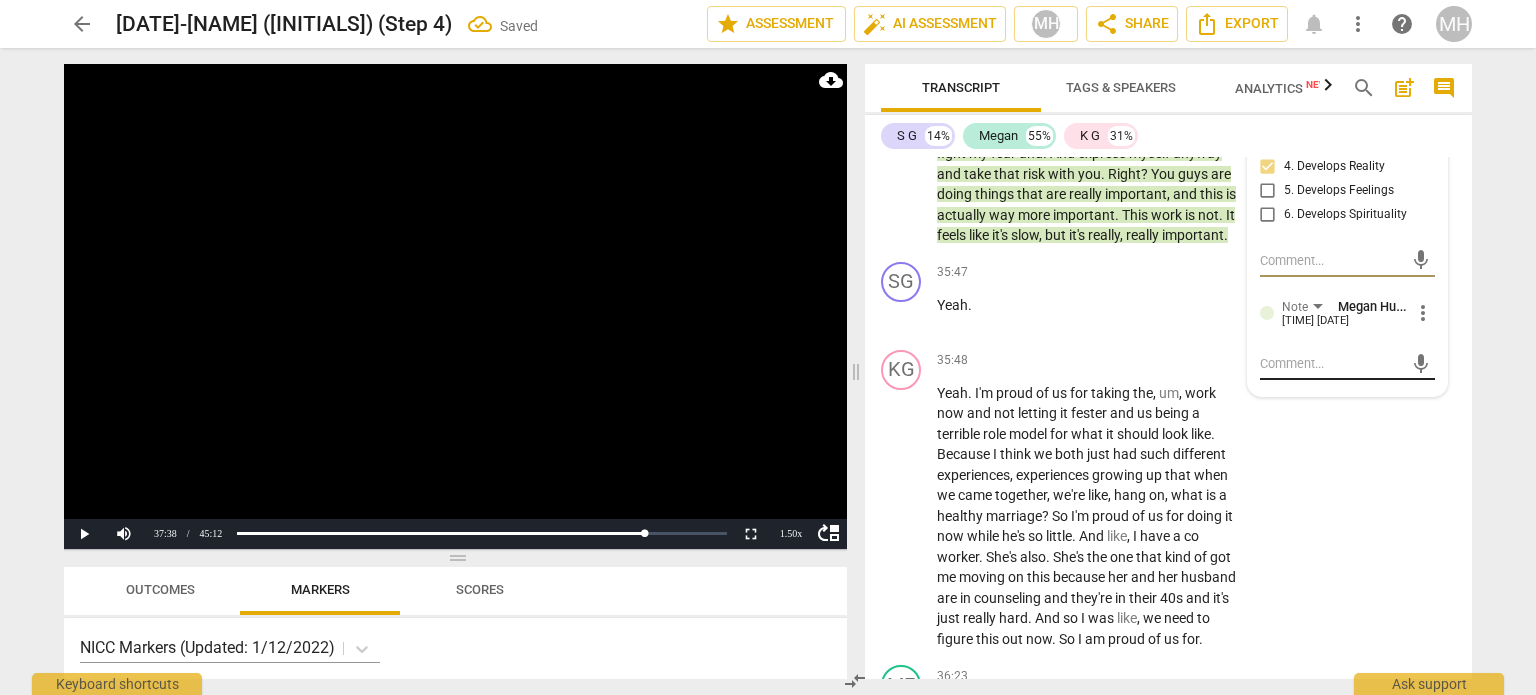 click at bounding box center [1331, 363] 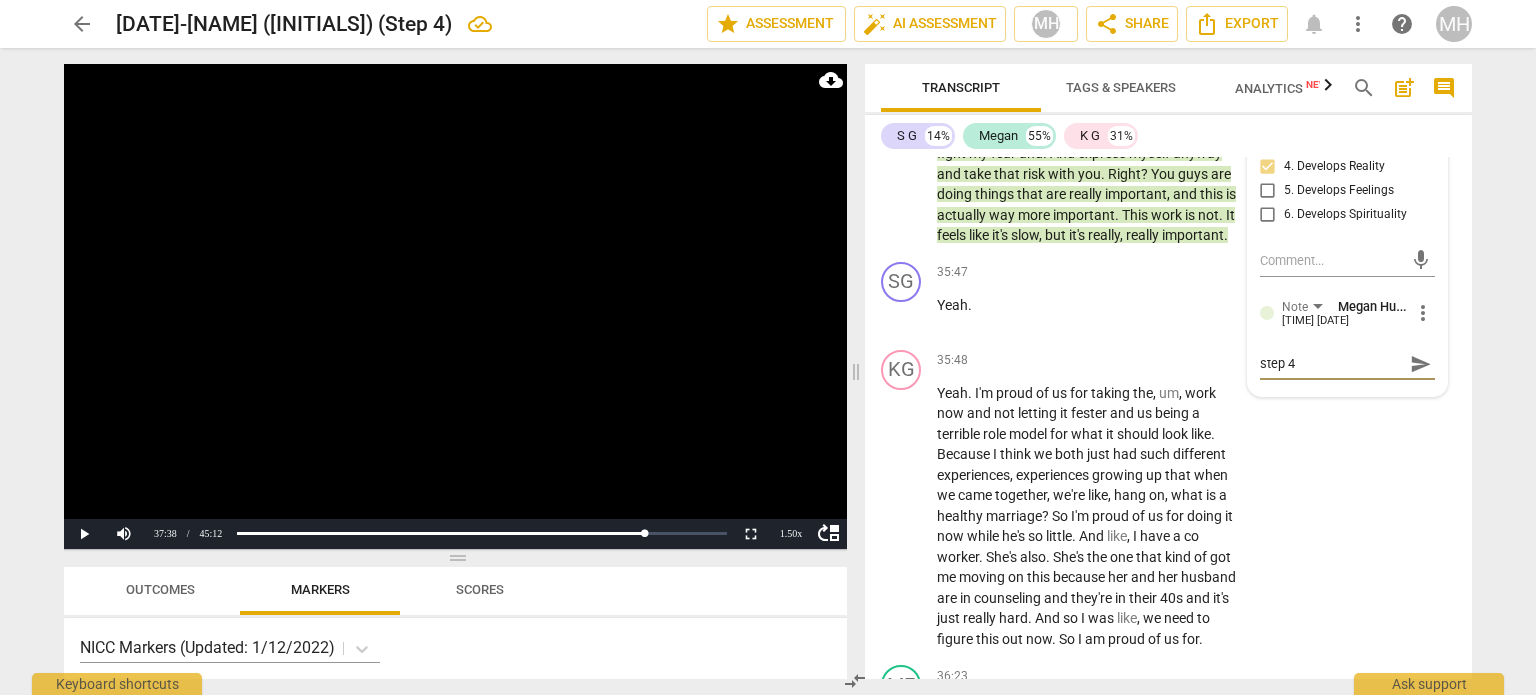 click on "send" at bounding box center [1421, 364] 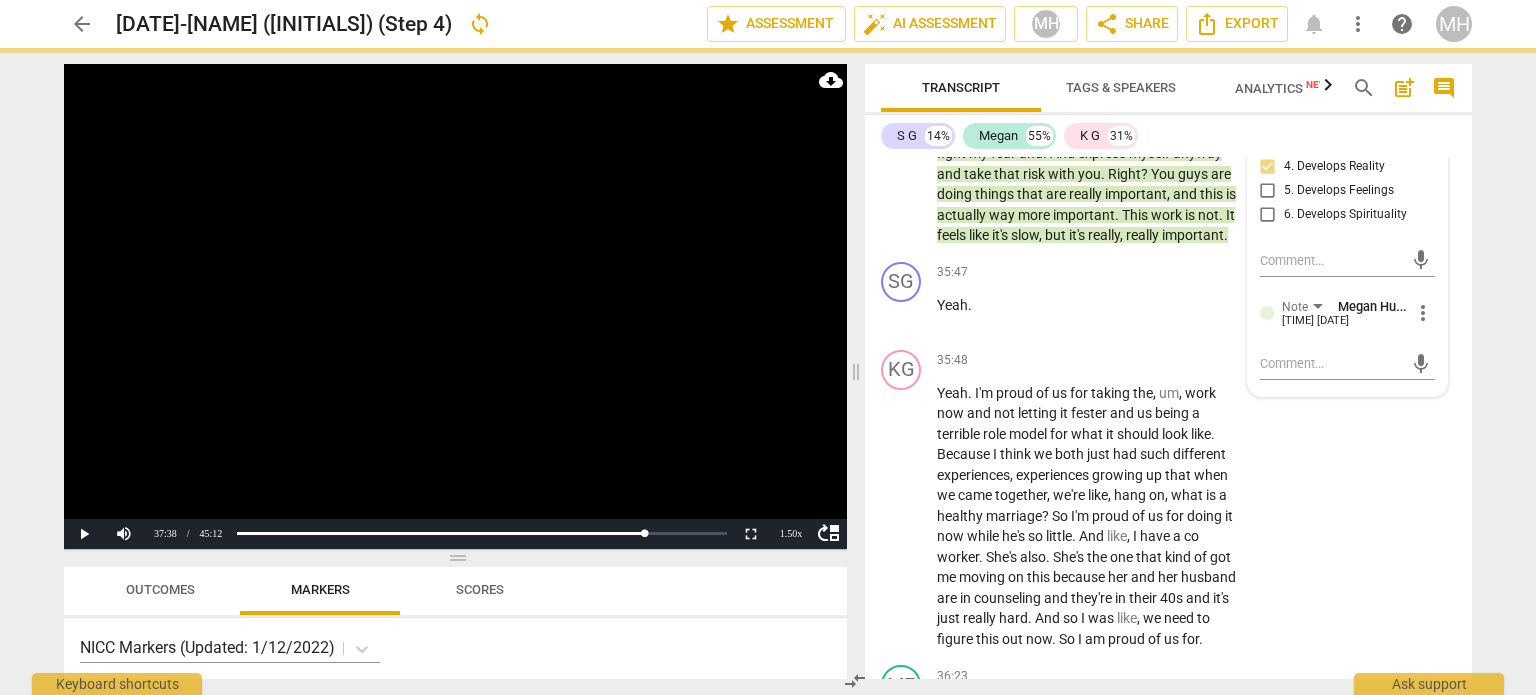 click at bounding box center [455, 306] 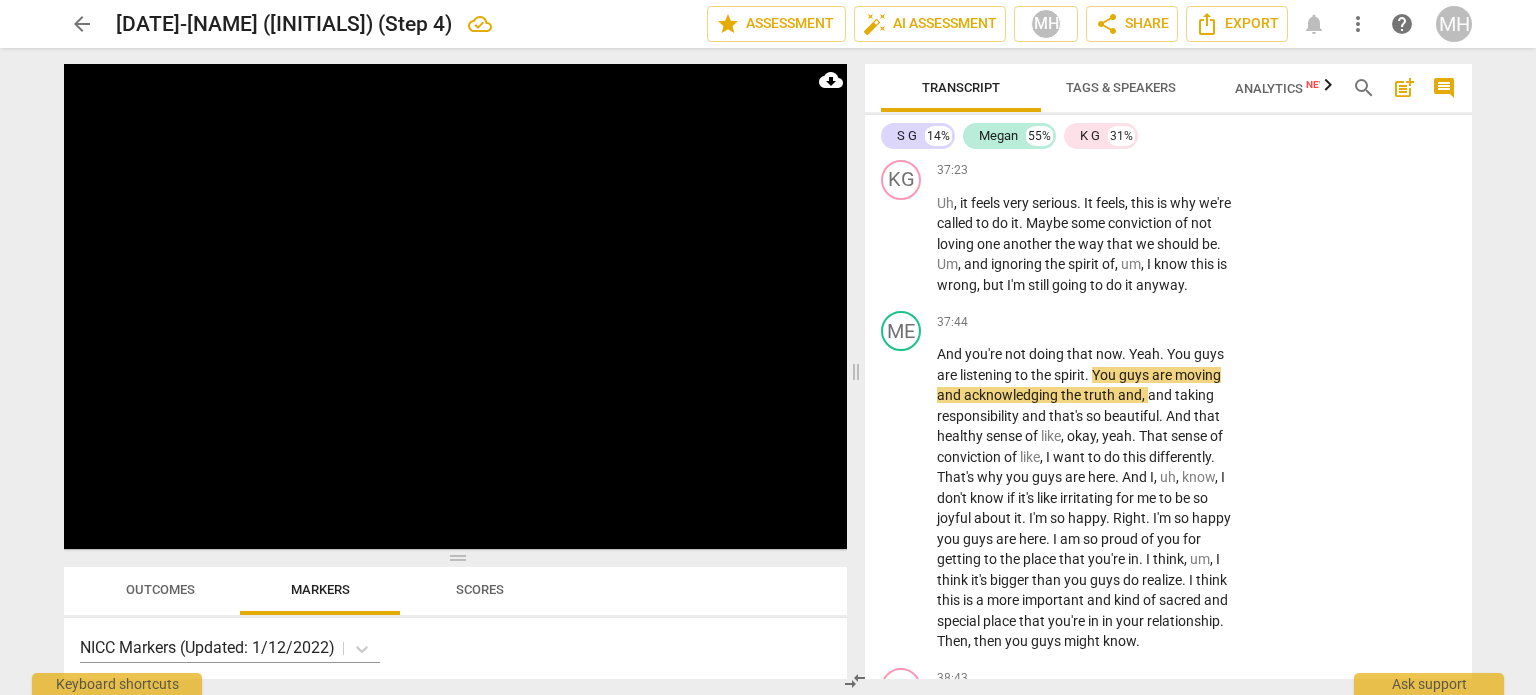 scroll, scrollTop: 23608, scrollLeft: 0, axis: vertical 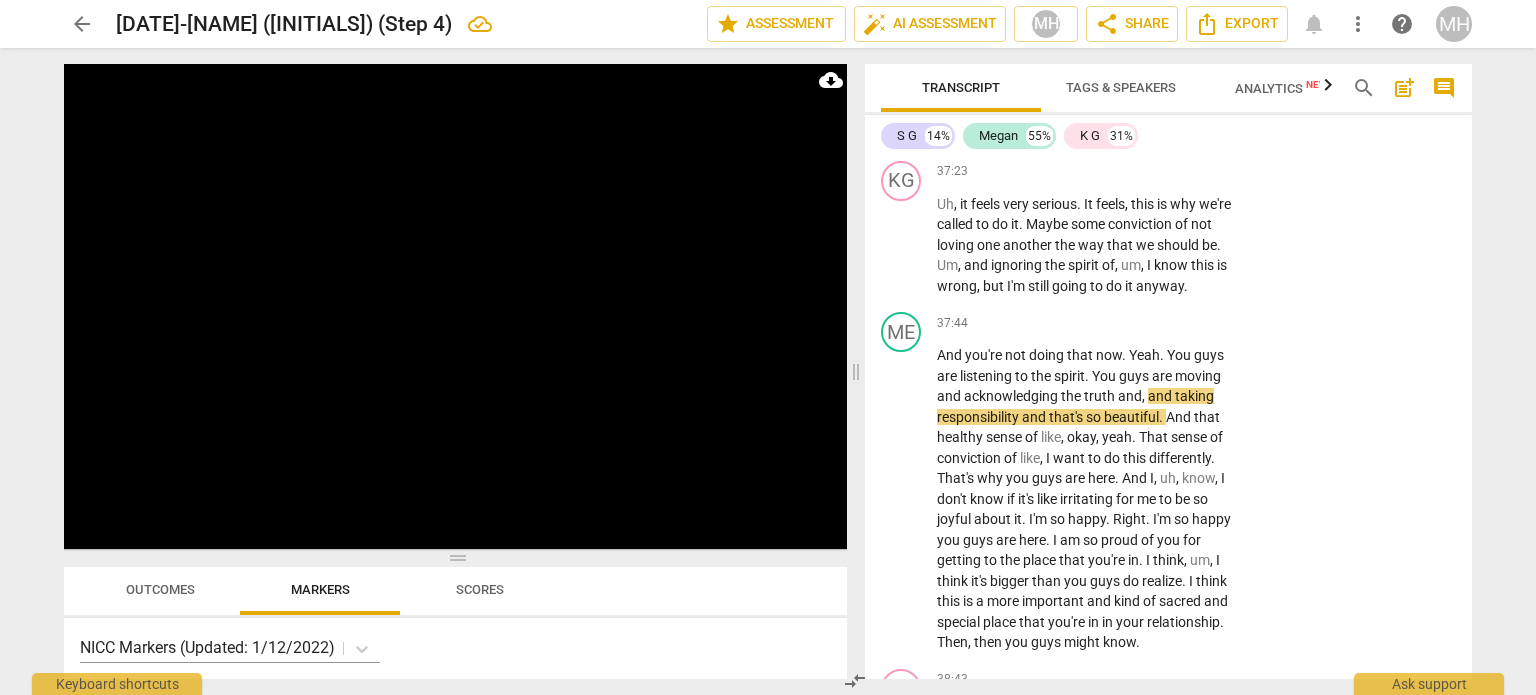 click on "Add competency" at bounding box center [1179, 62] 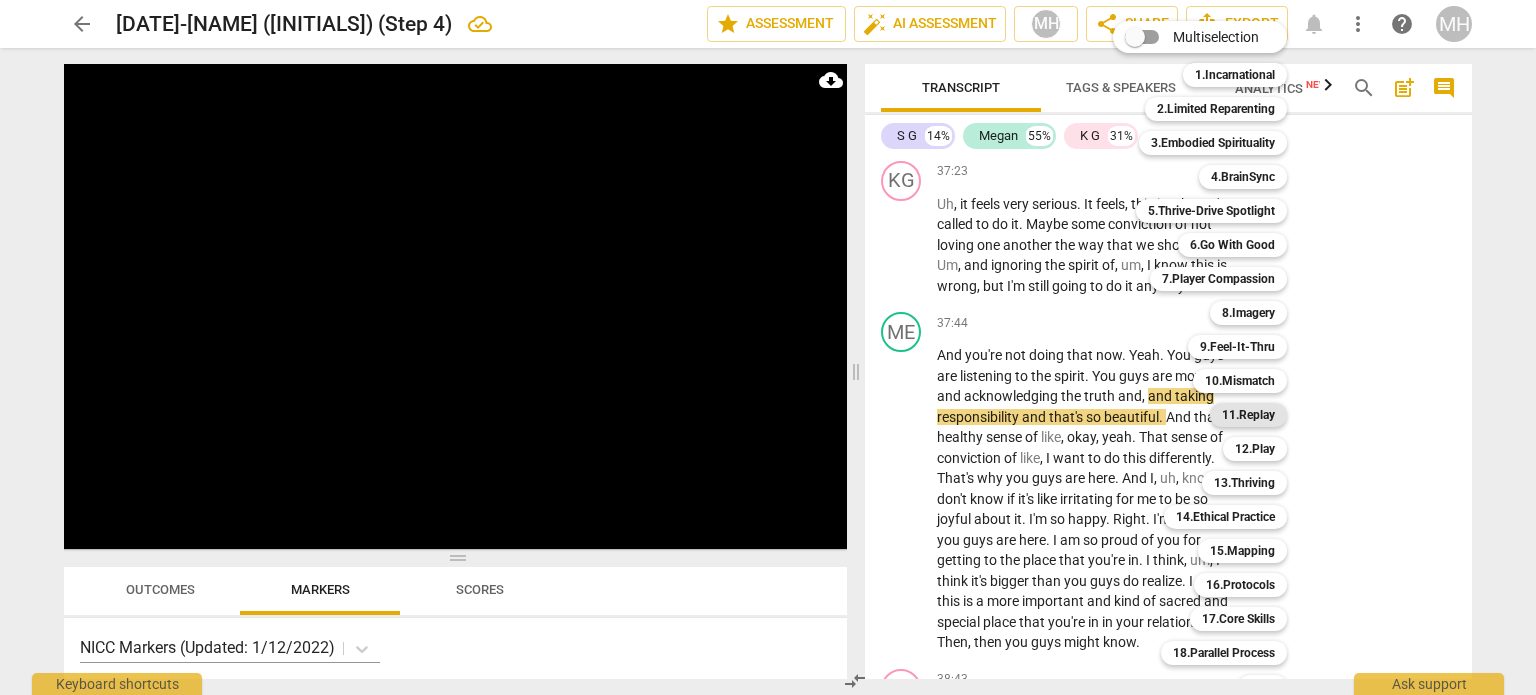 click on "11.Replay" at bounding box center (1248, 415) 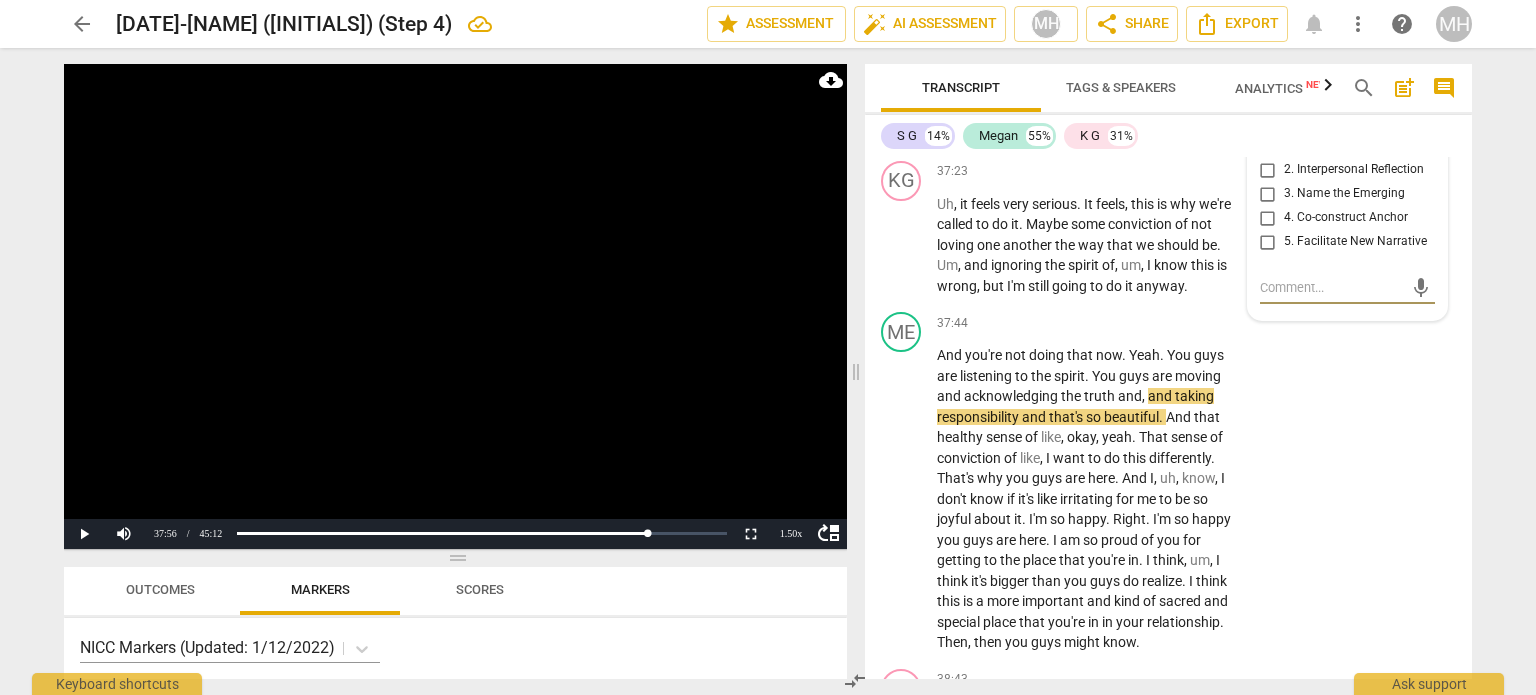 click on "2. Interpersonal Reflection" at bounding box center (1268, 170) 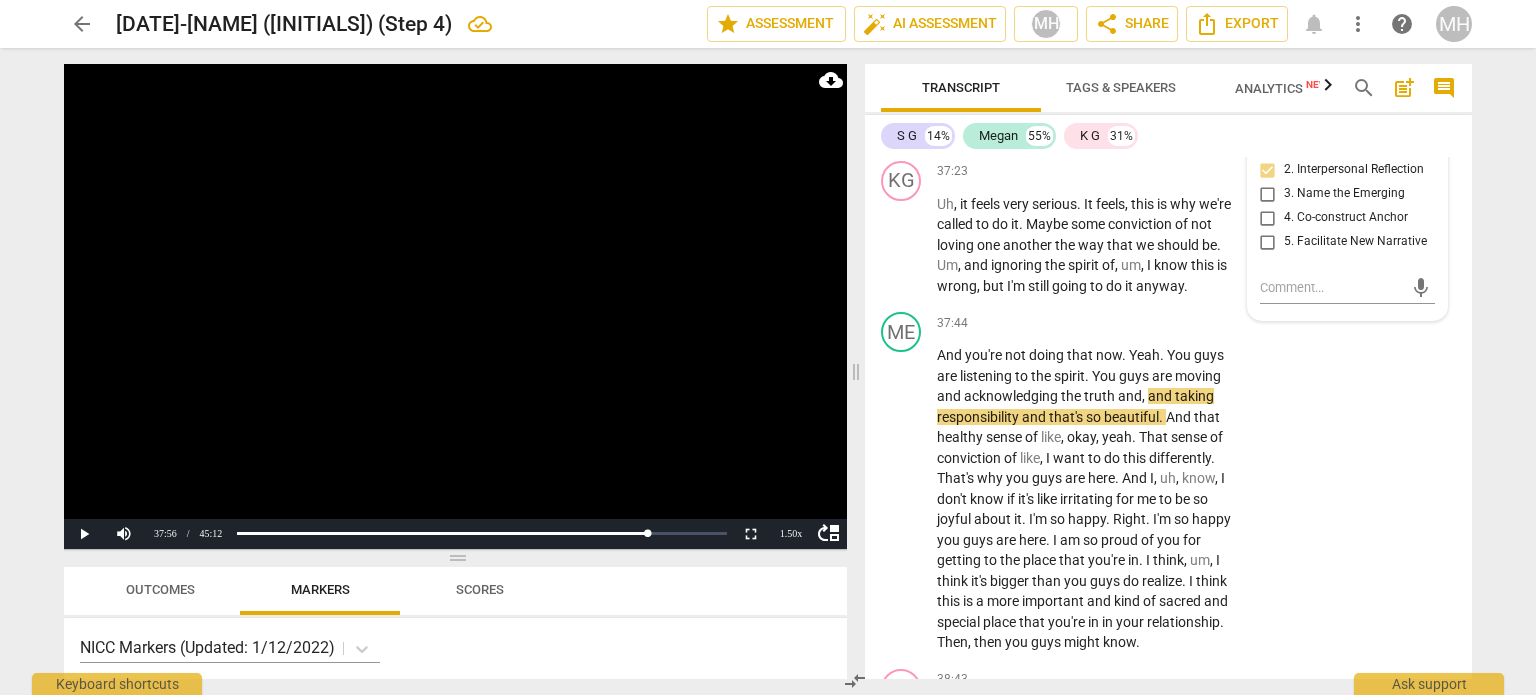 click at bounding box center (455, 306) 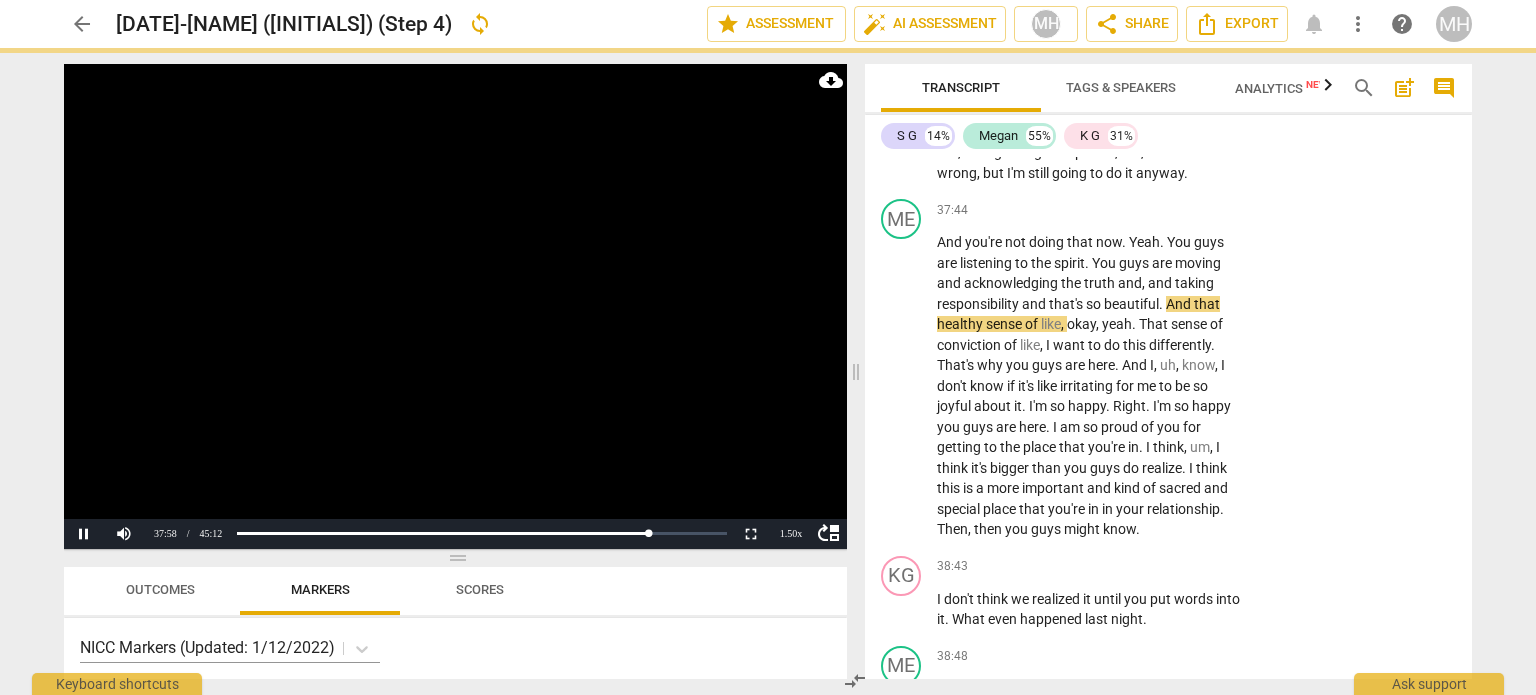 scroll, scrollTop: 23756, scrollLeft: 0, axis: vertical 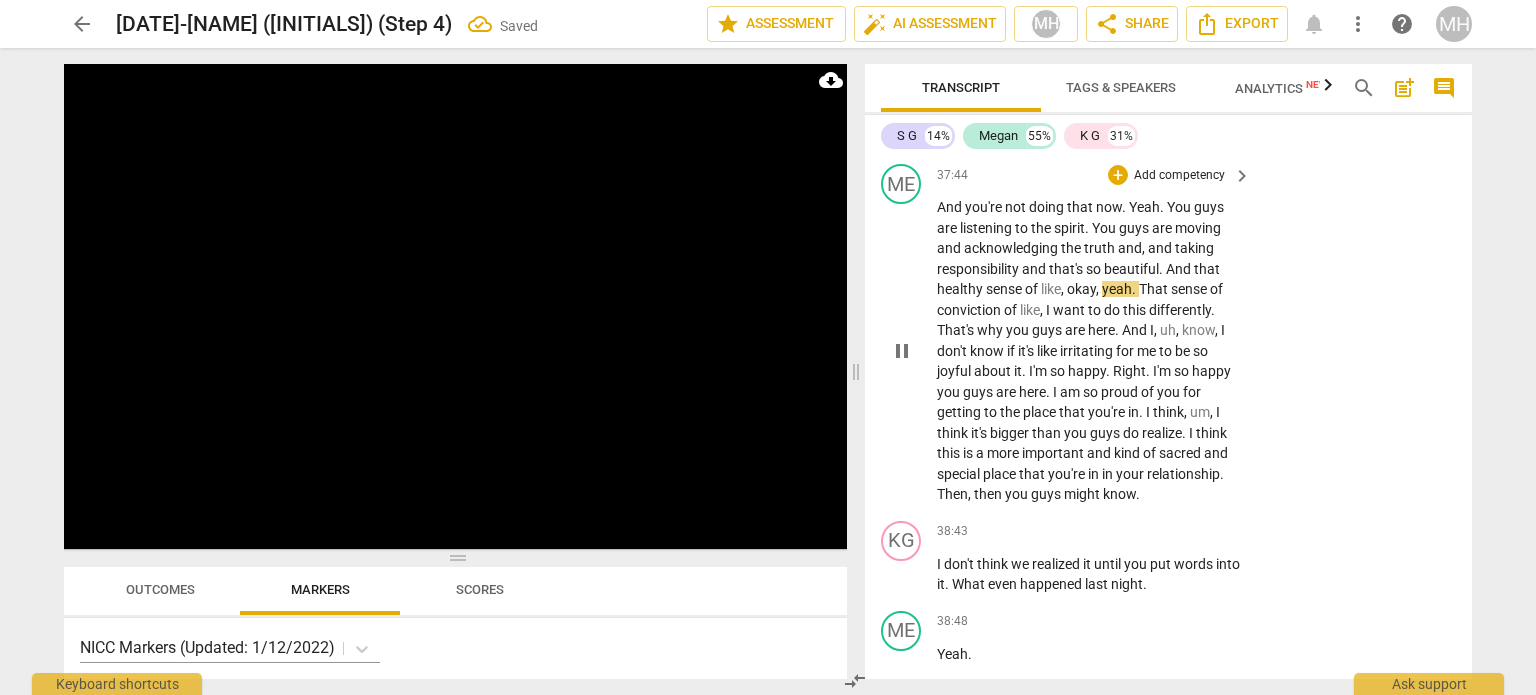 click on "Add competency" at bounding box center [1179, 176] 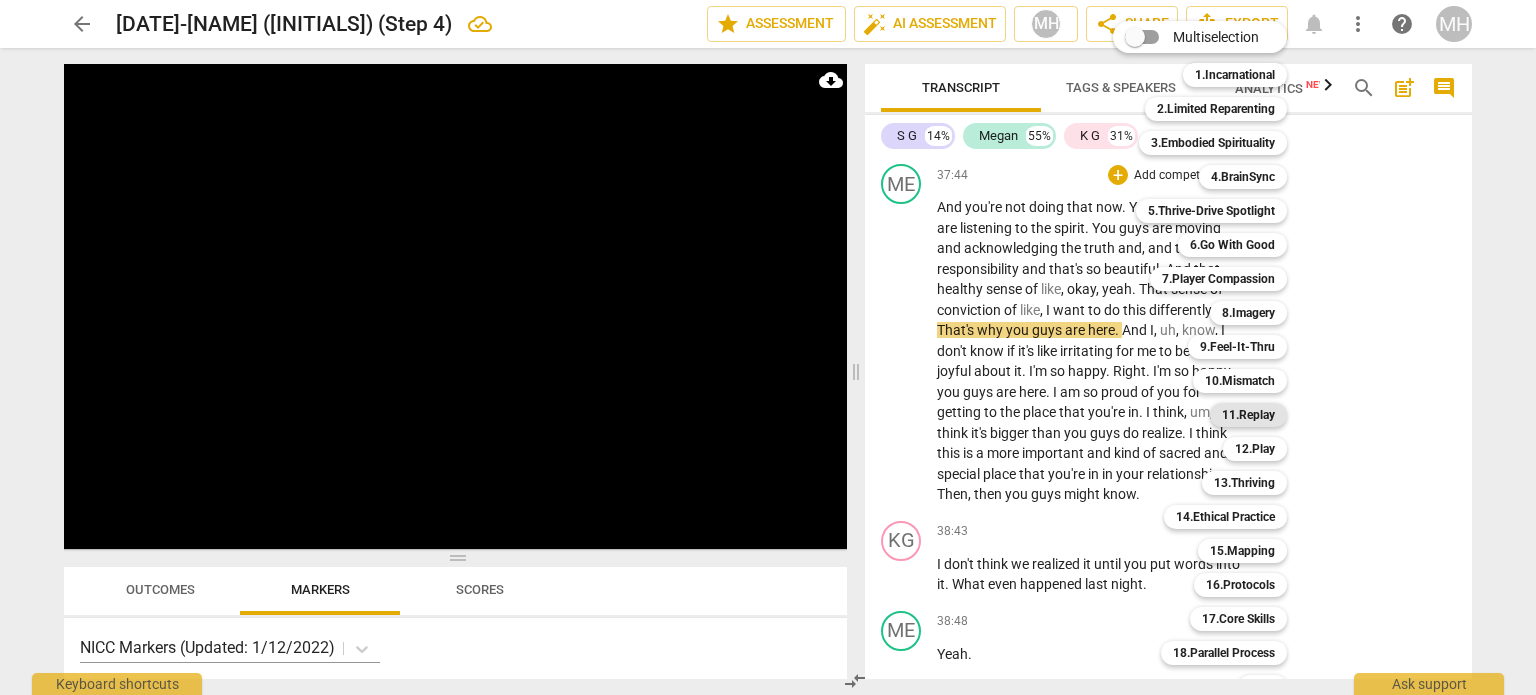 click on "11.Replay" at bounding box center (1248, 415) 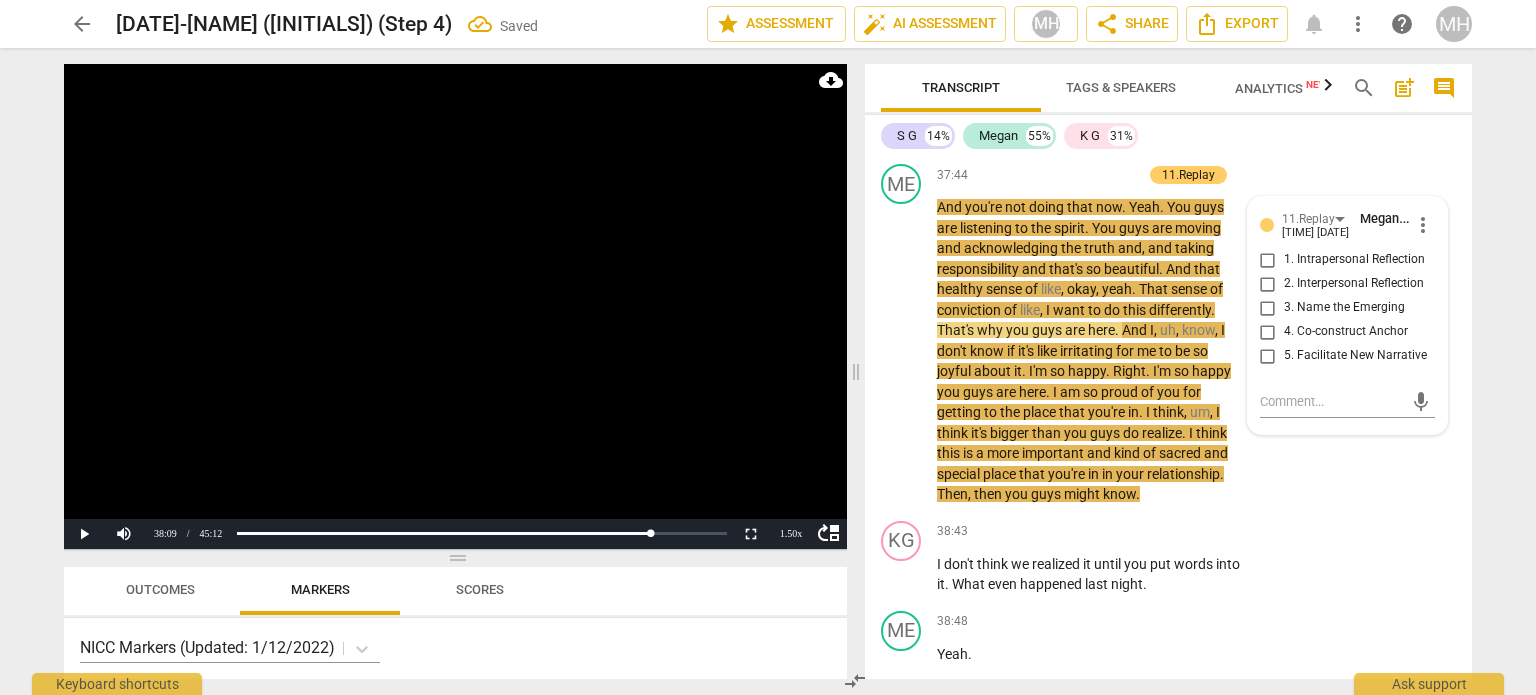 scroll, scrollTop: 23893, scrollLeft: 0, axis: vertical 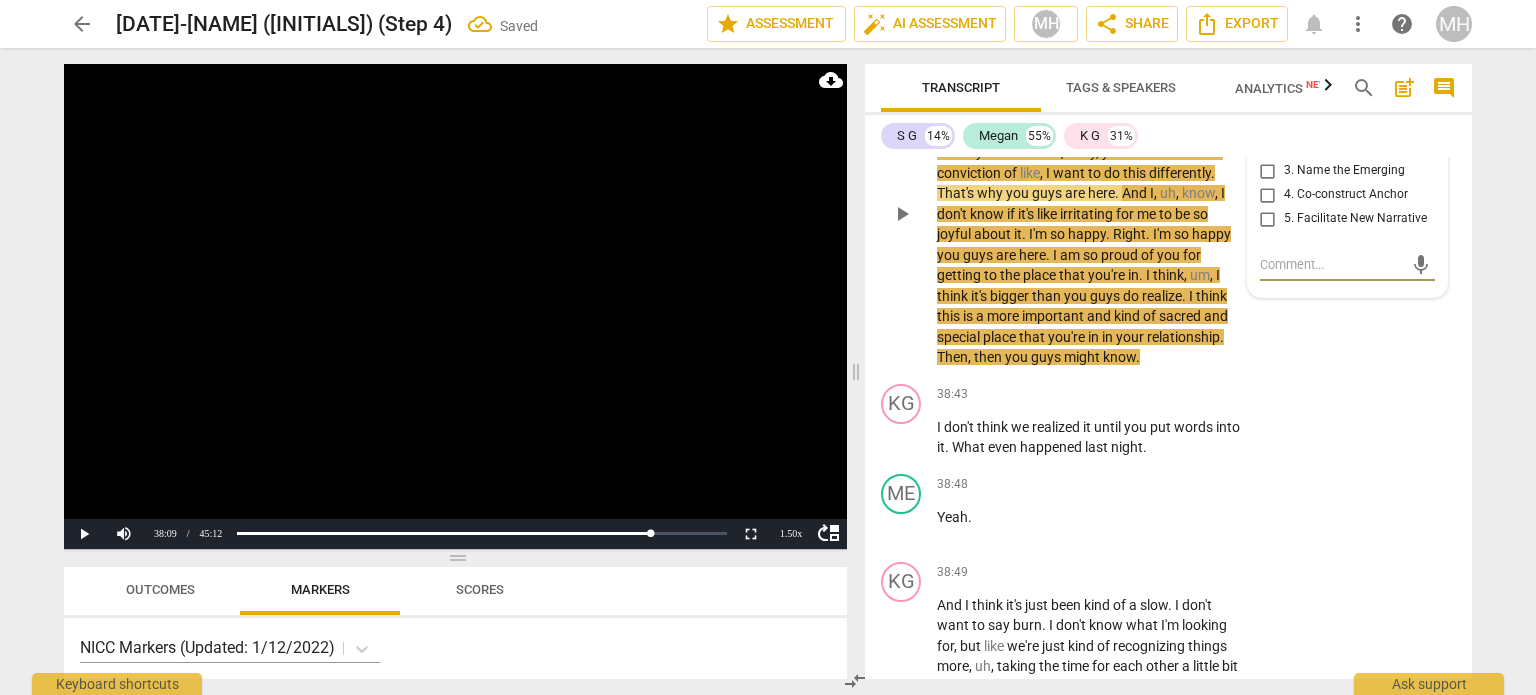 click on "5. Facilitate New Narrative" at bounding box center (1268, 219) 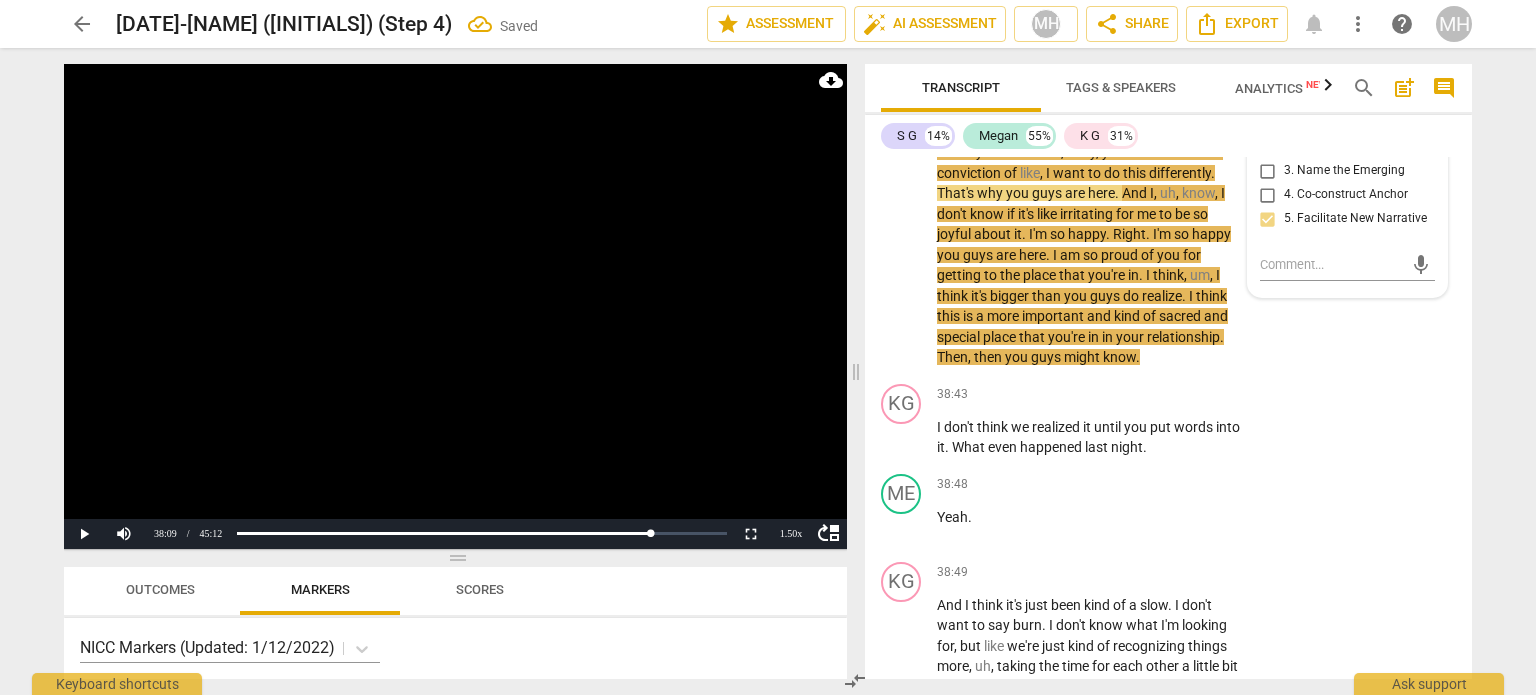 click at bounding box center [455, 306] 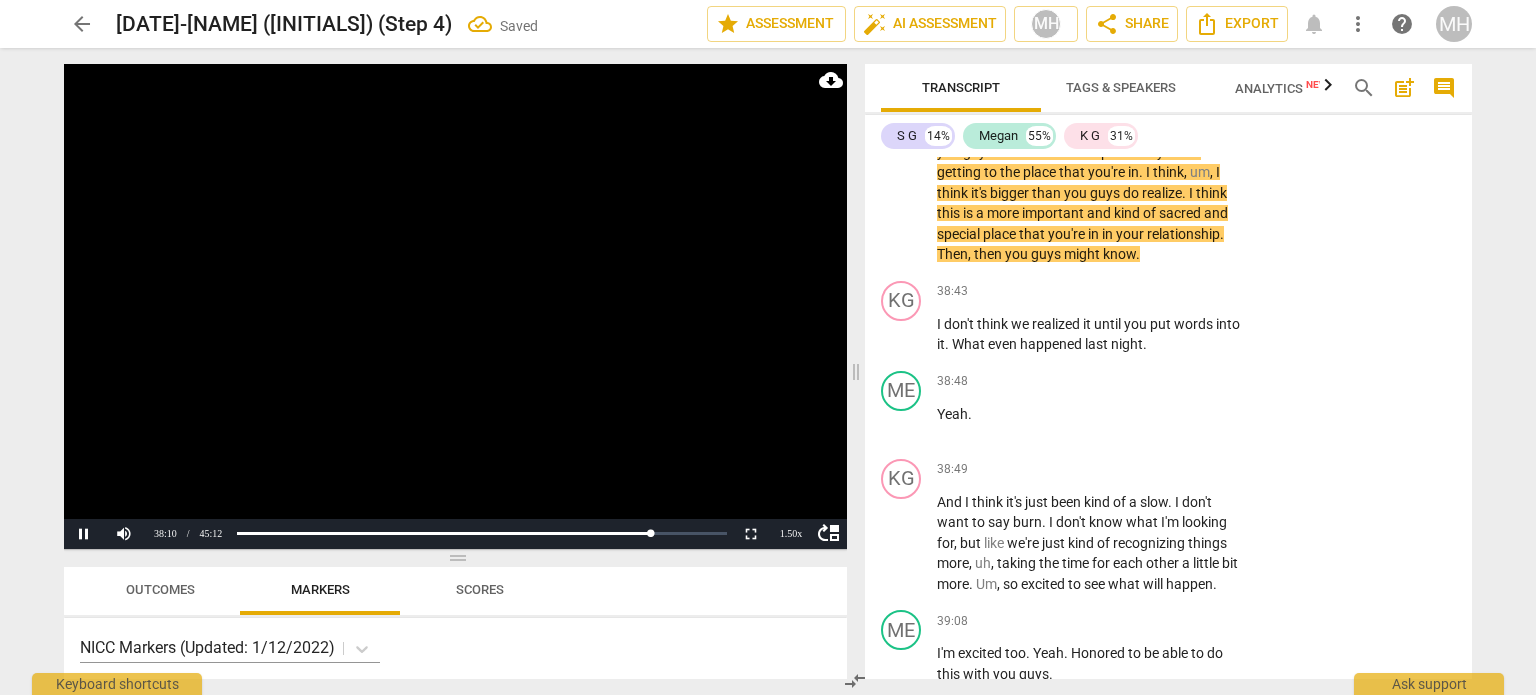 scroll, scrollTop: 23997, scrollLeft: 0, axis: vertical 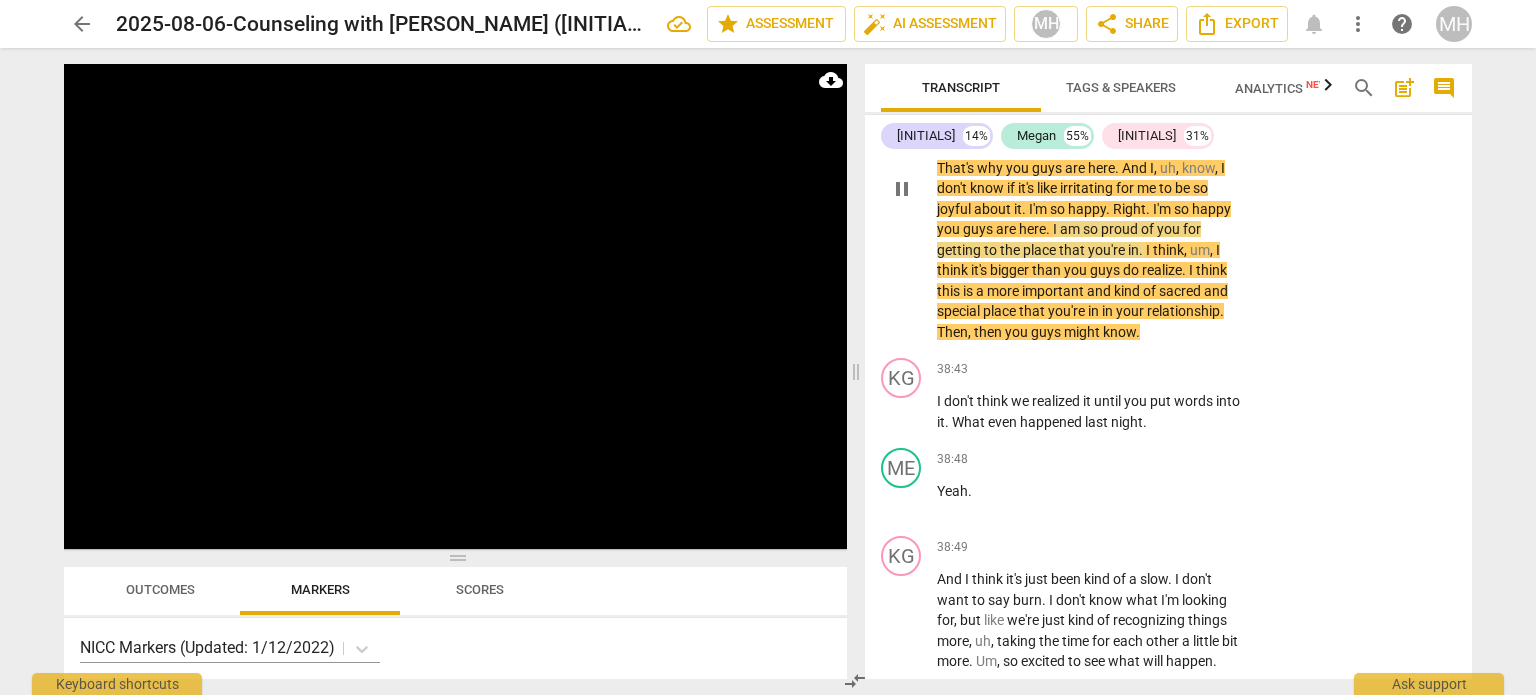 click on "Add competency" at bounding box center (1094, 13) 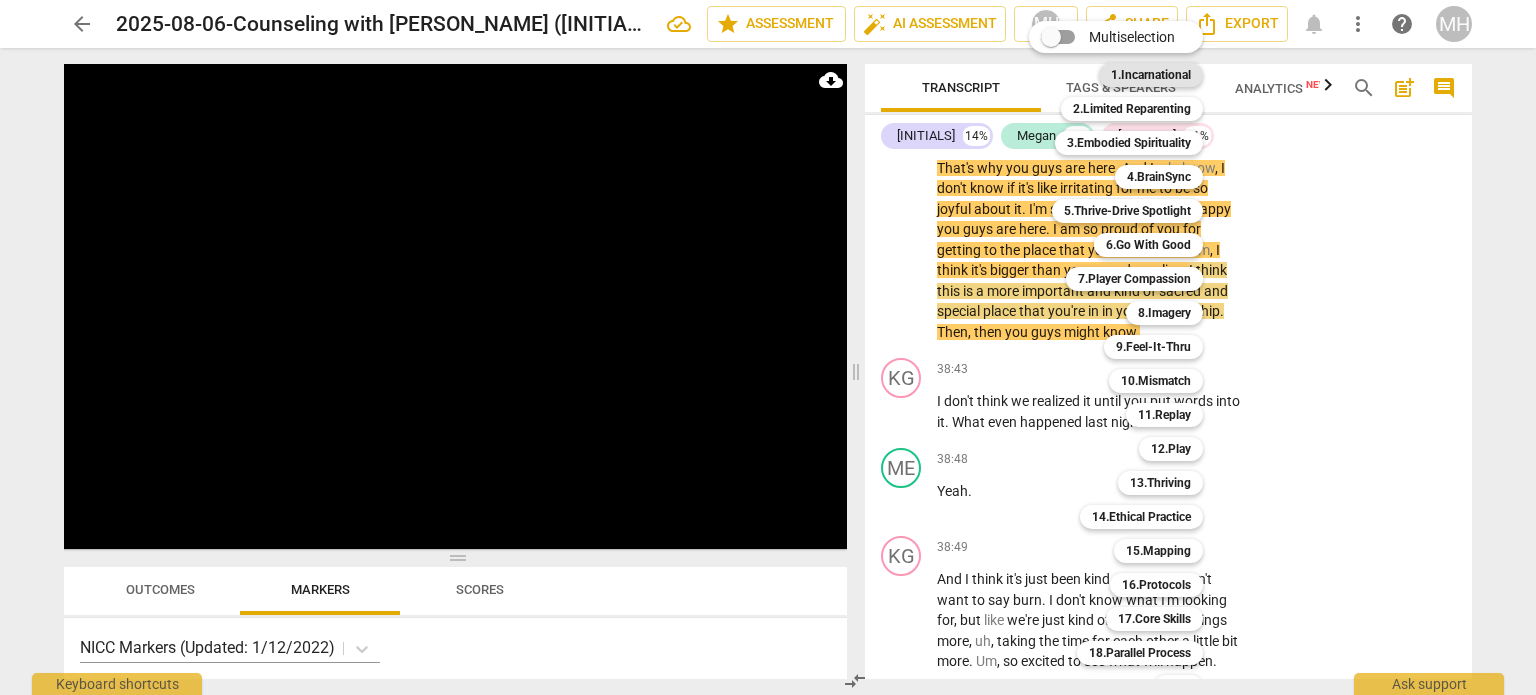 click on "1.Incarnational" at bounding box center (1151, 75) 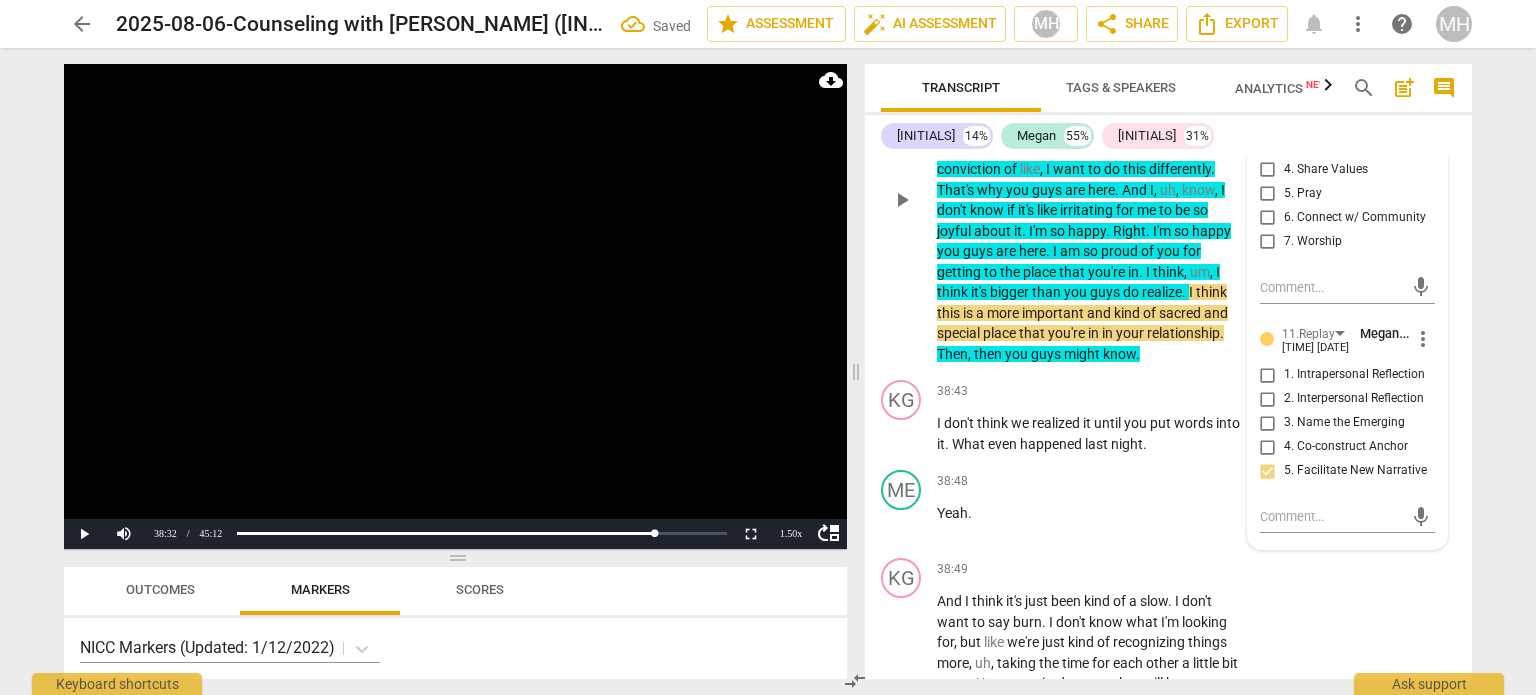 click on "1. Love Participant" at bounding box center [1268, 98] 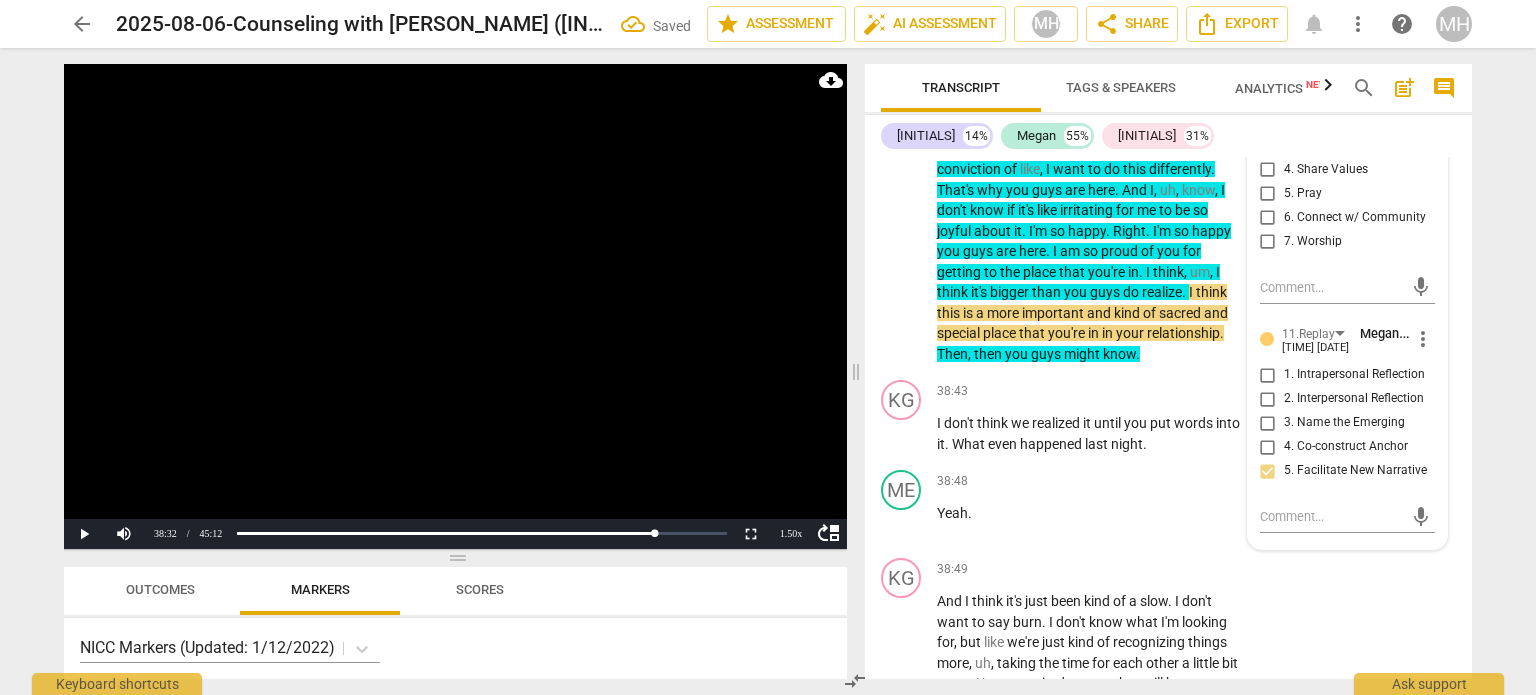 click at bounding box center (455, 306) 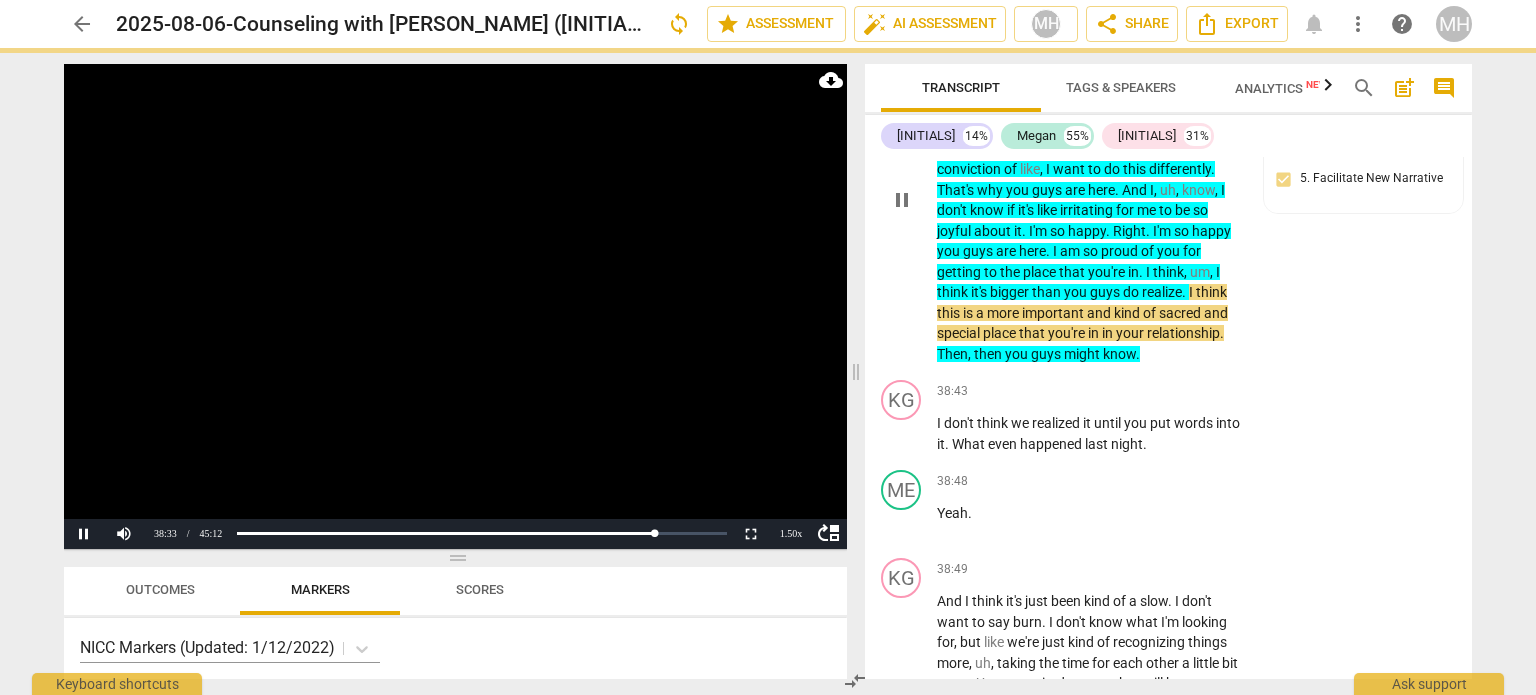 scroll, scrollTop: 23917, scrollLeft: 0, axis: vertical 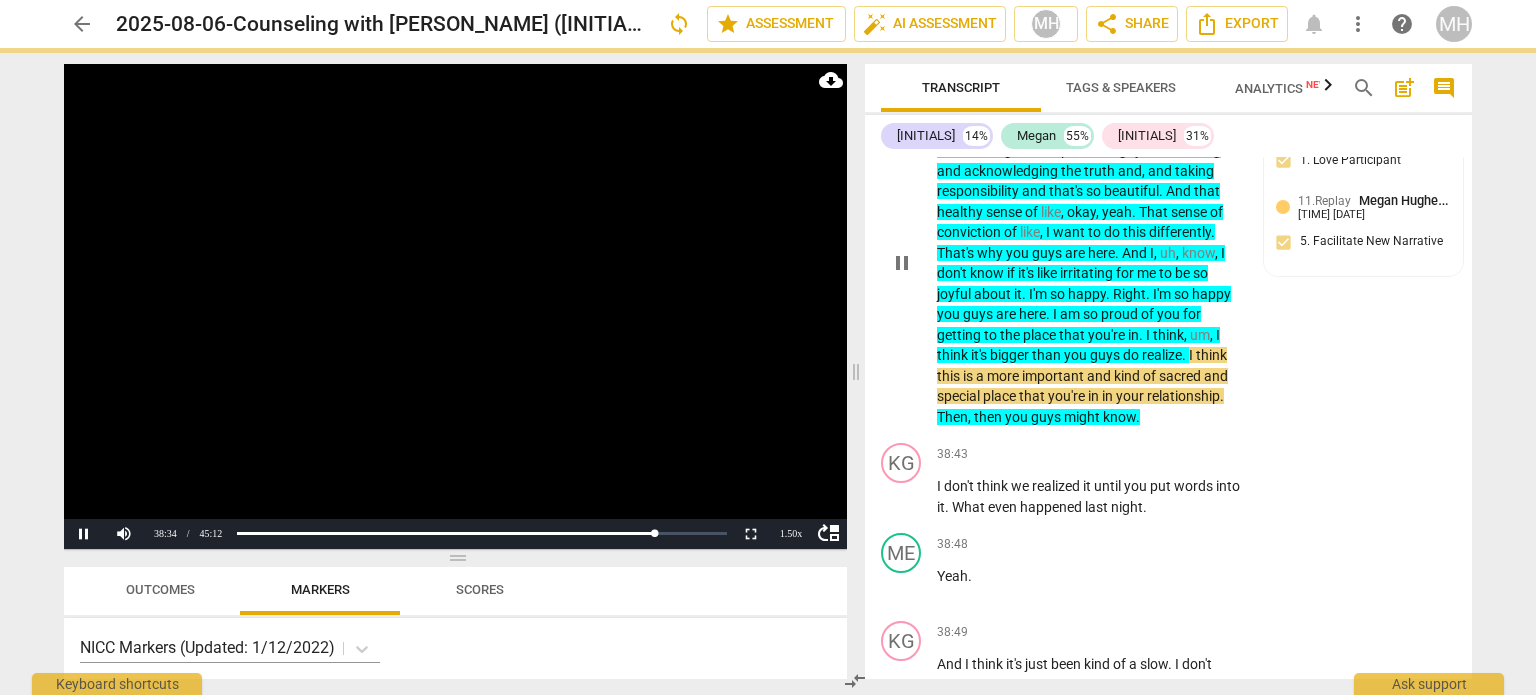 click on "Add competency" at bounding box center [1043, 76] 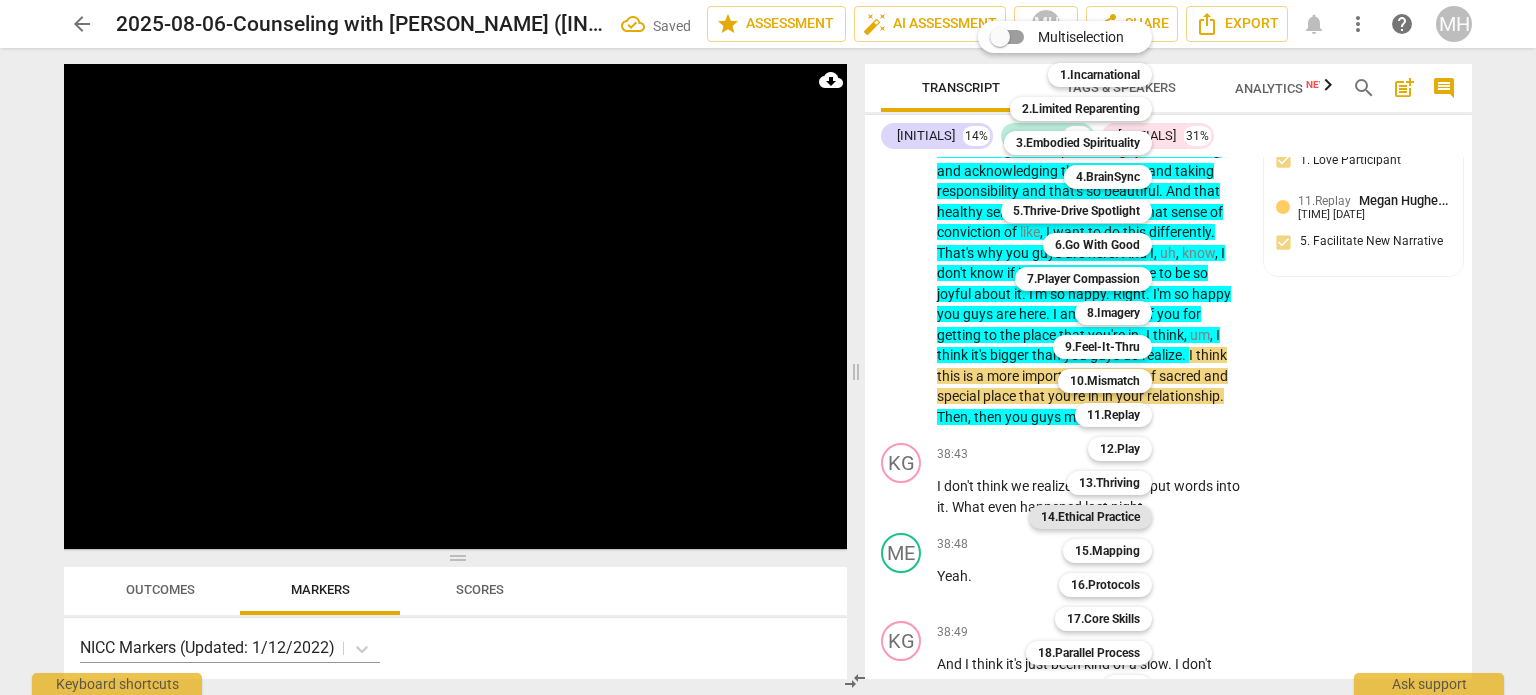 scroll, scrollTop: 59, scrollLeft: 0, axis: vertical 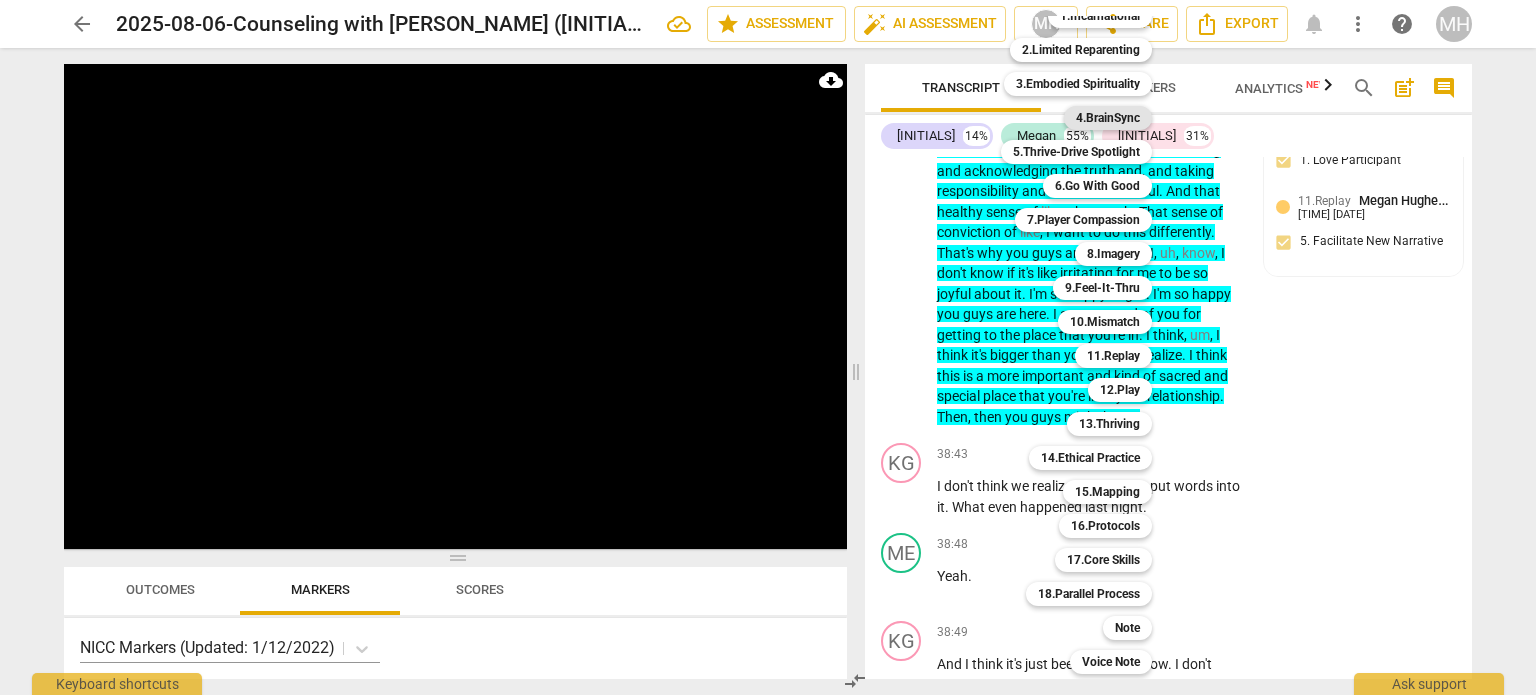 click on "4.BrainSync" at bounding box center (1108, 118) 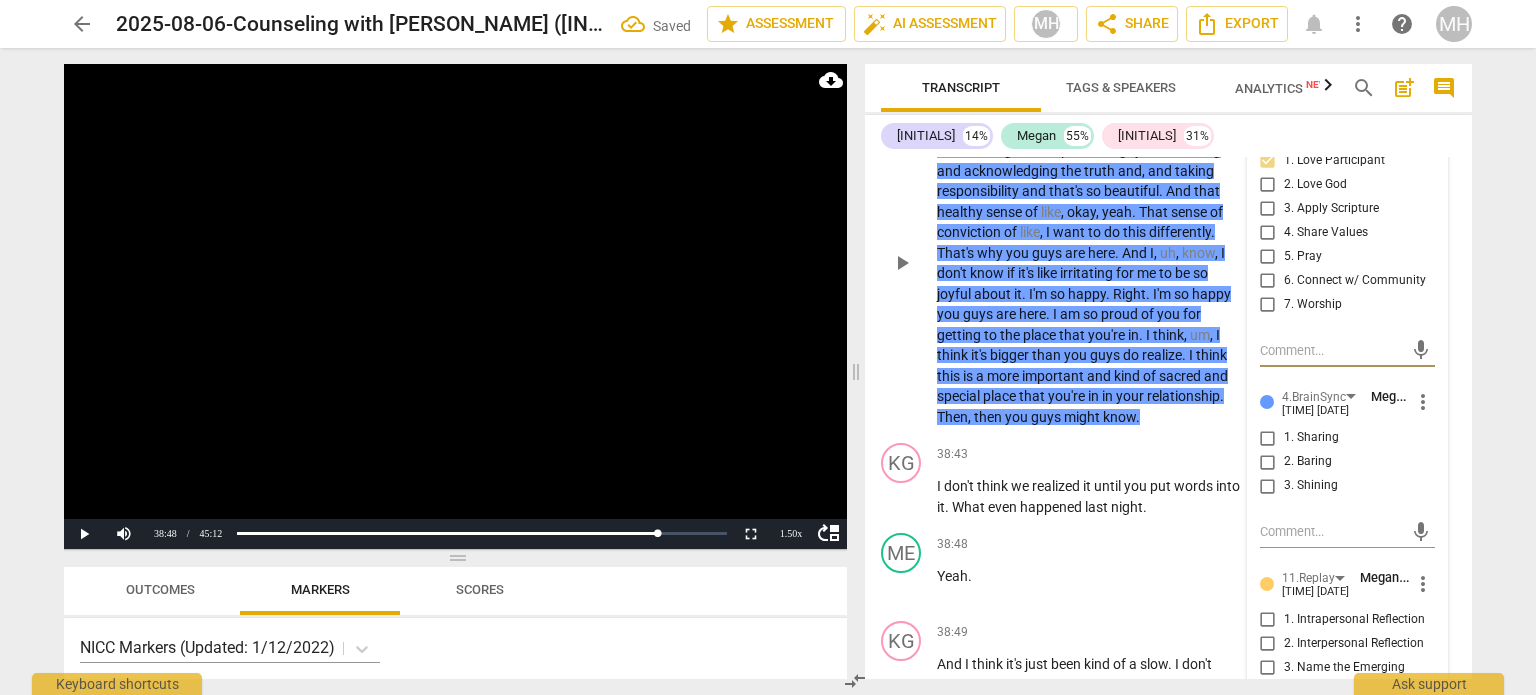 click on "3. Shining" at bounding box center (1268, 486) 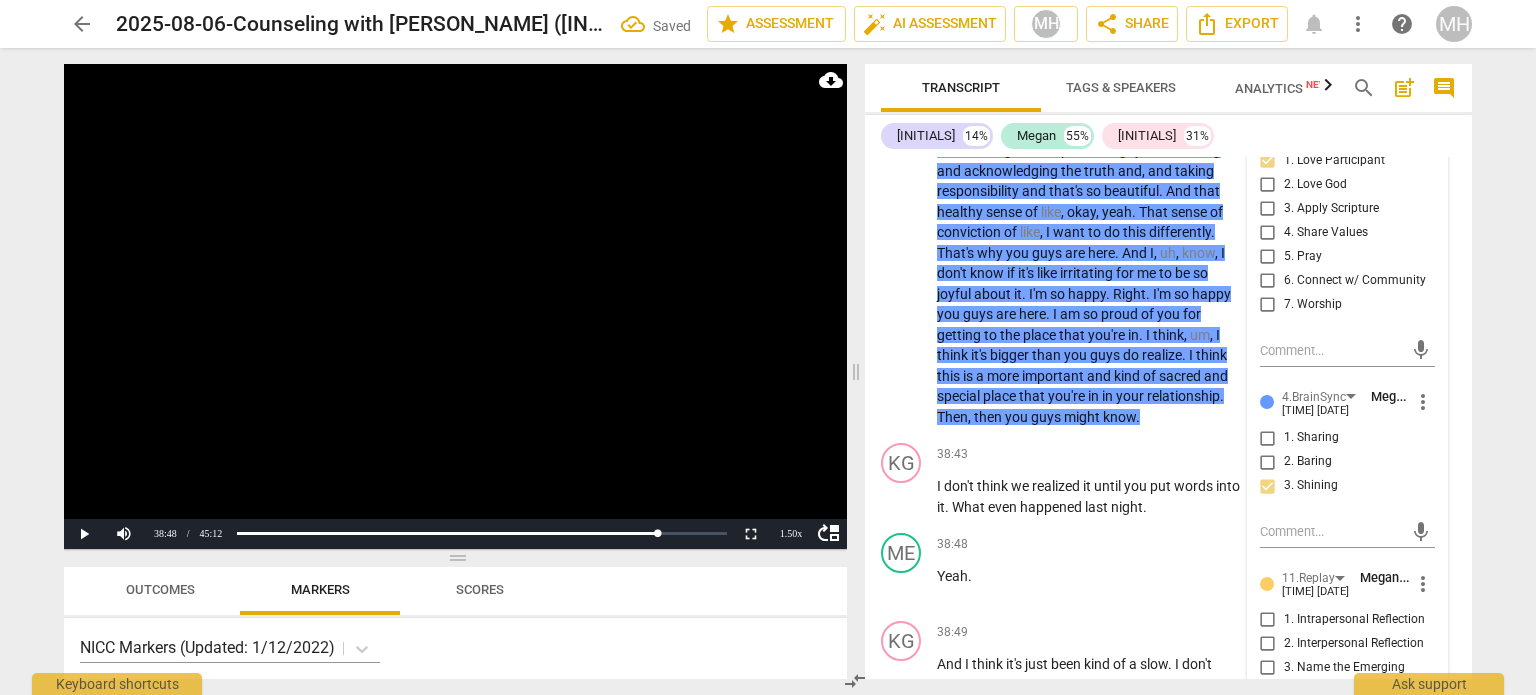 click at bounding box center (455, 306) 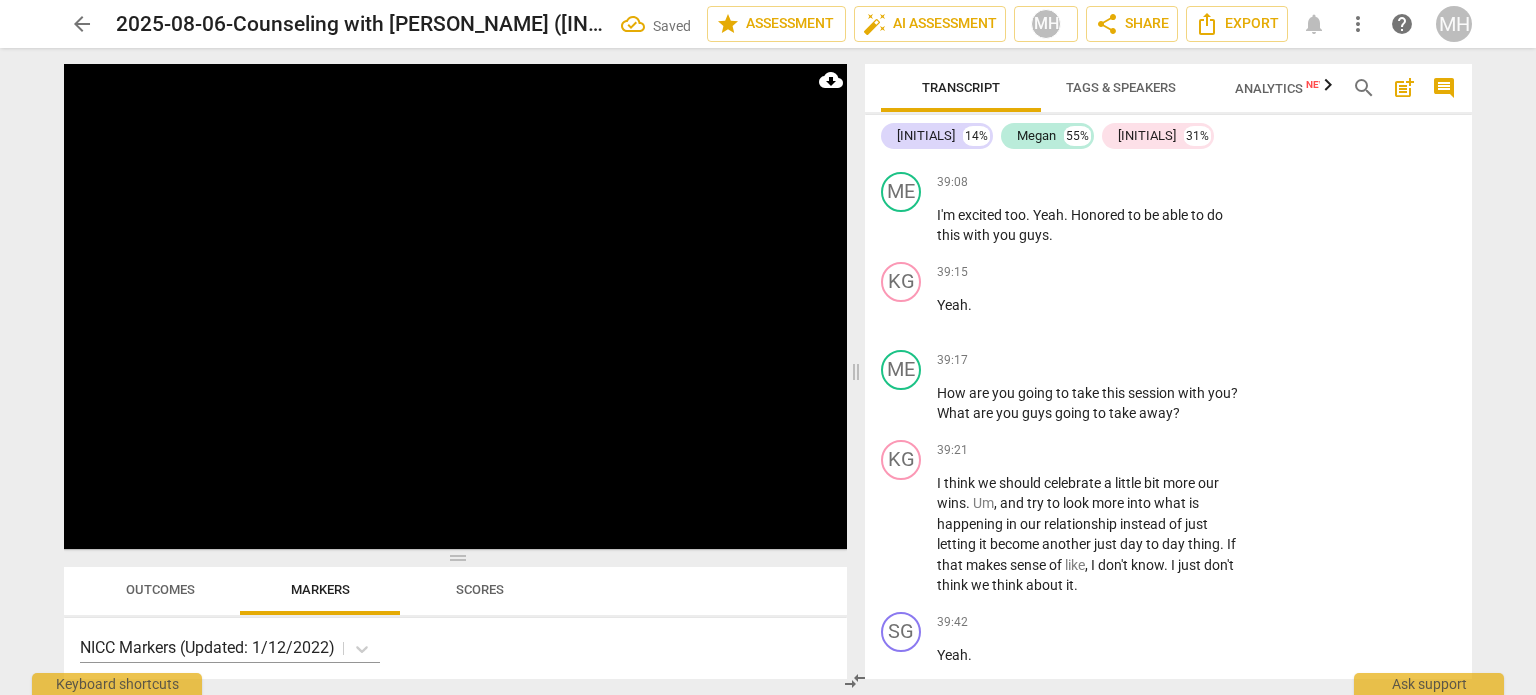 scroll, scrollTop: 24508, scrollLeft: 0, axis: vertical 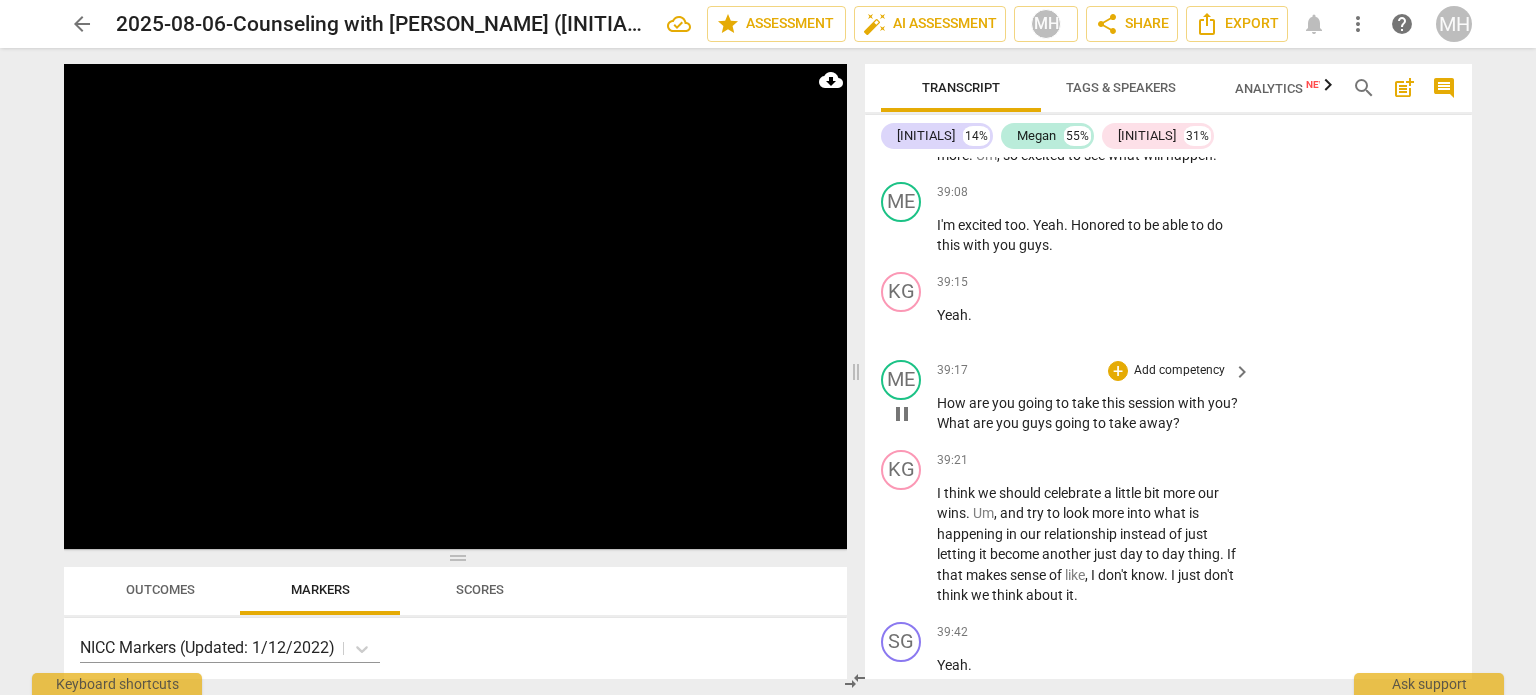 click on "Add competency" at bounding box center [1179, 371] 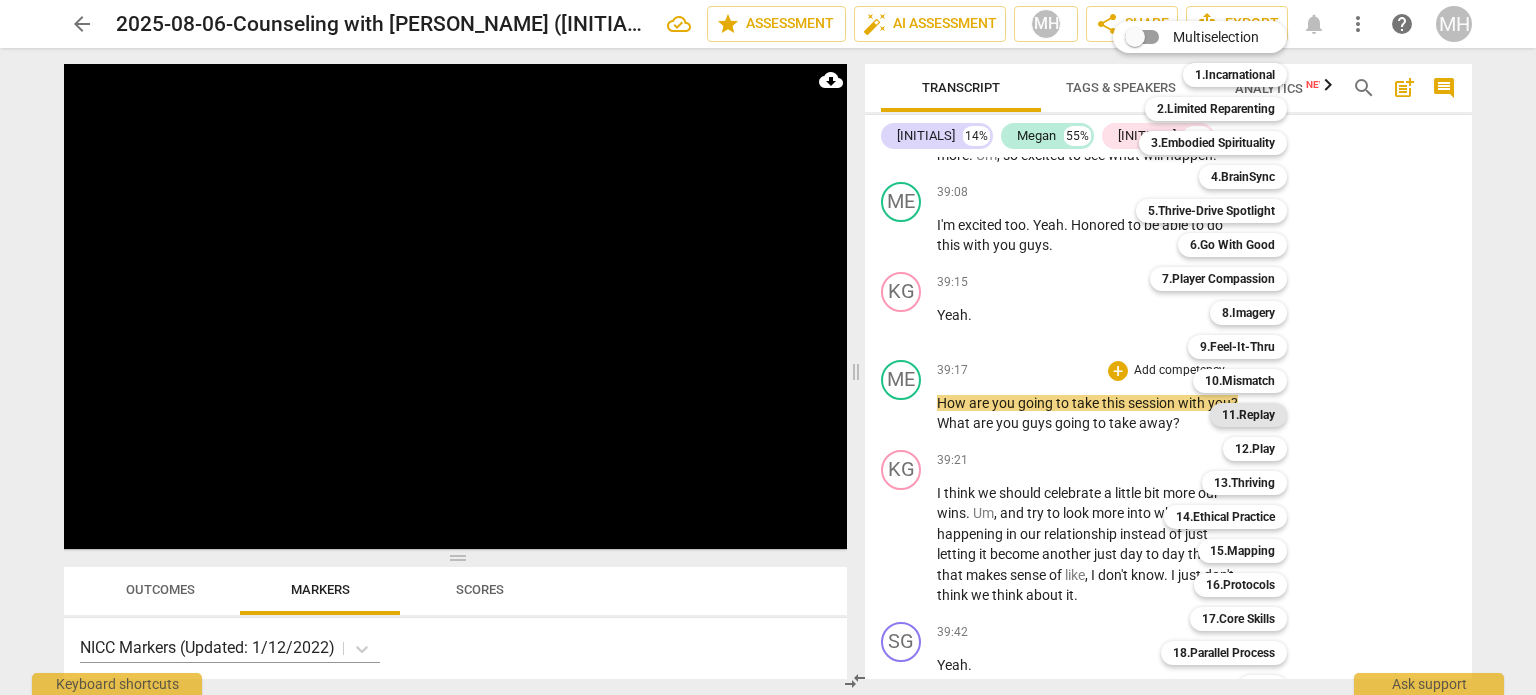 click on "11.Replay" at bounding box center [1248, 415] 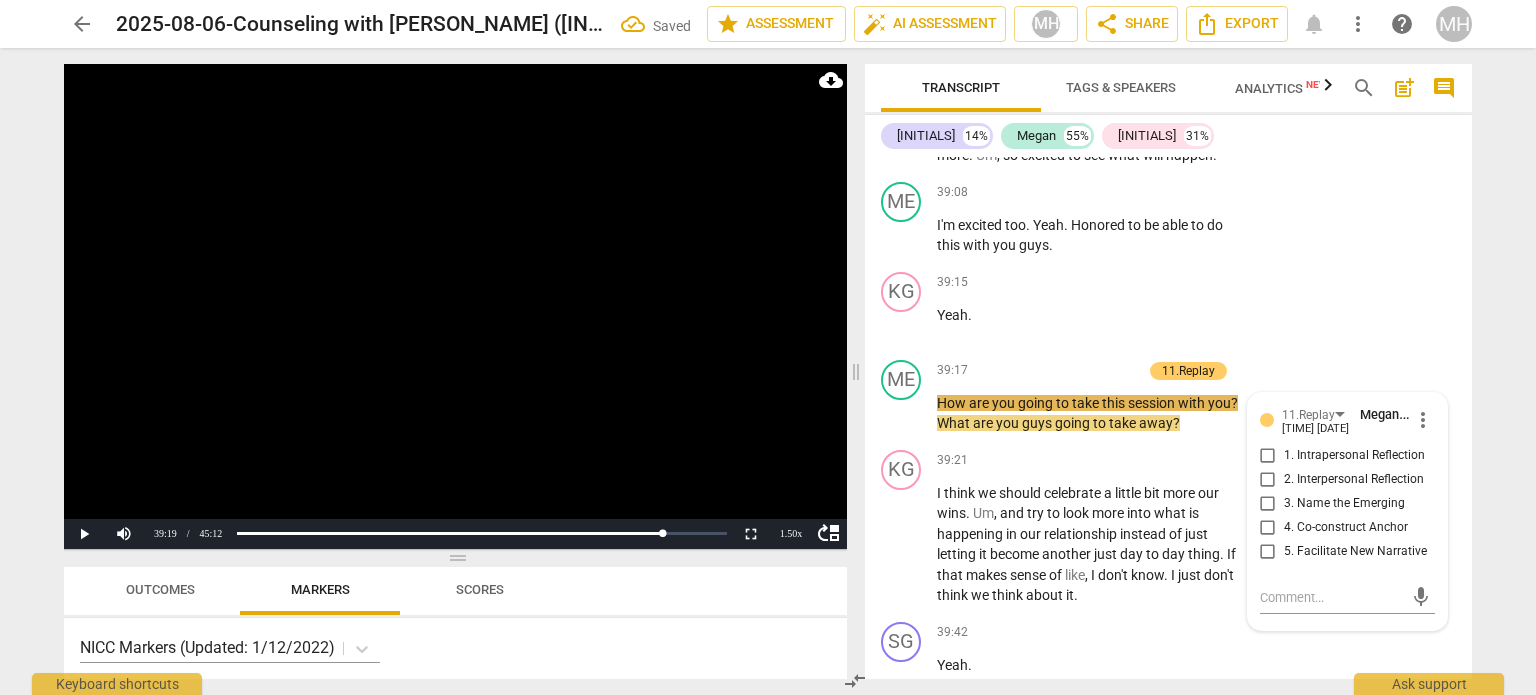 scroll, scrollTop: 24865, scrollLeft: 0, axis: vertical 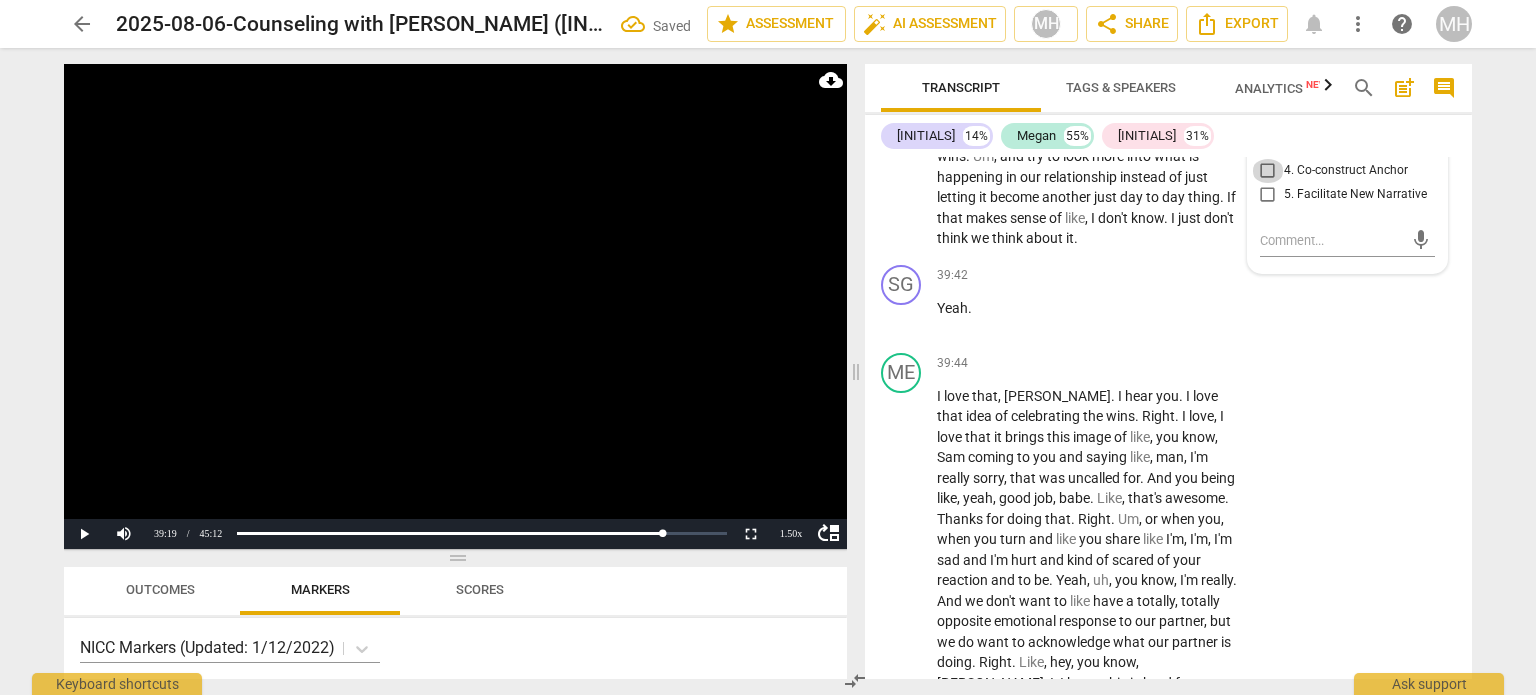 click on "4. Co-construct Anchor" at bounding box center [1268, 171] 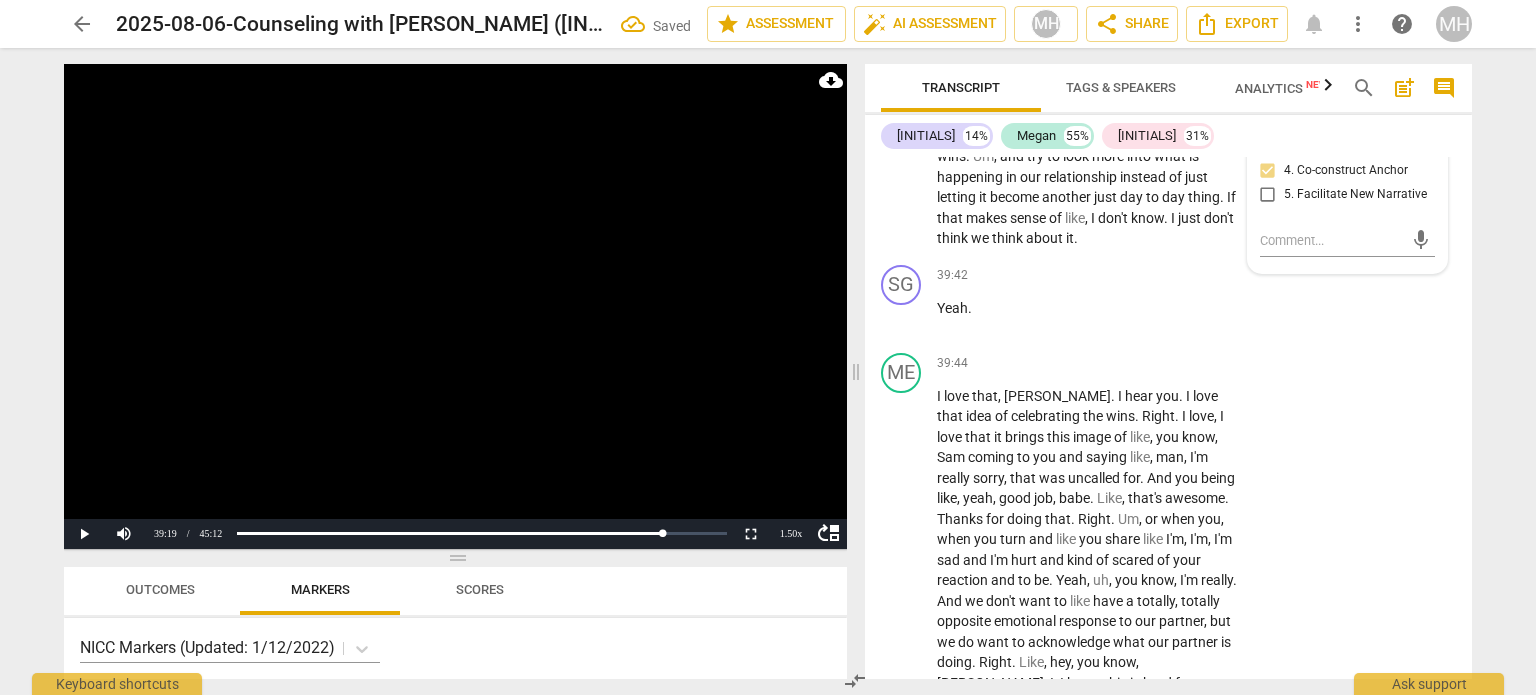 click at bounding box center [455, 306] 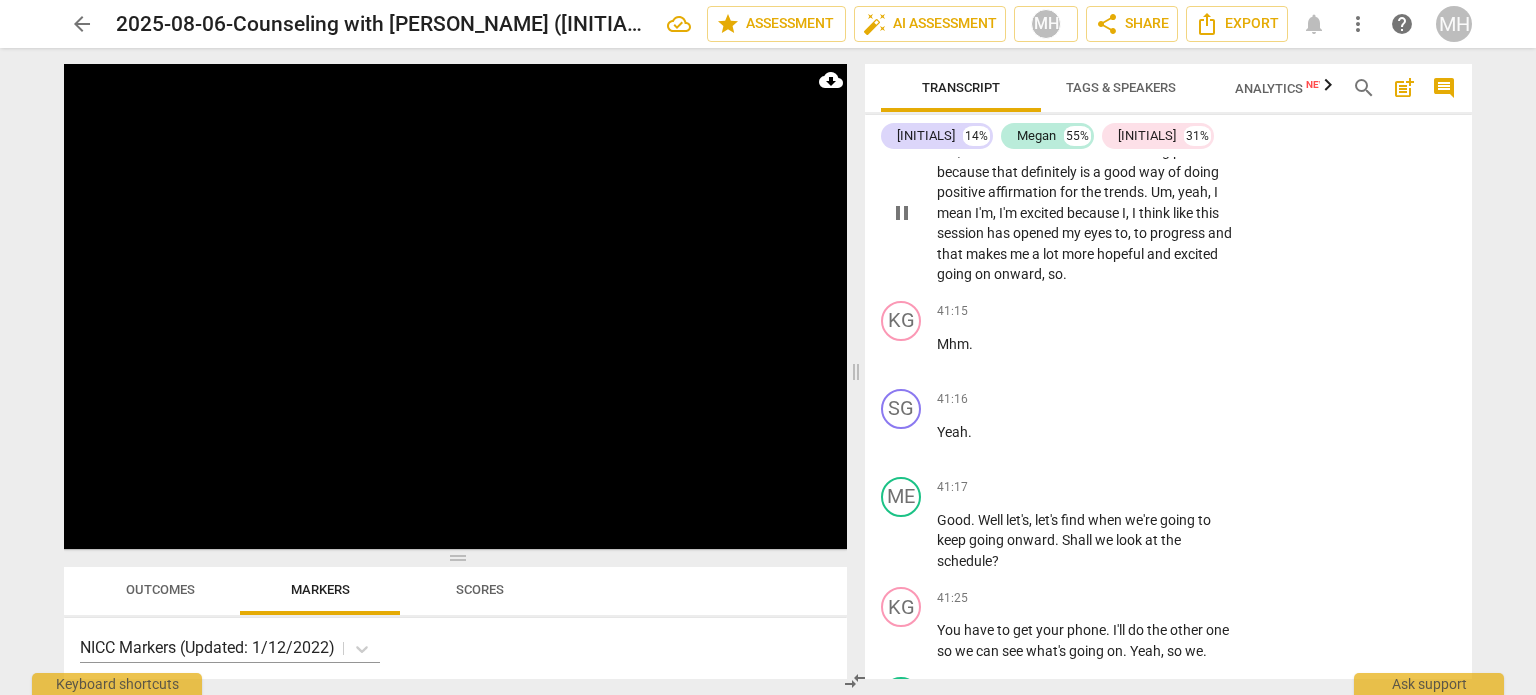 scroll, scrollTop: 26078, scrollLeft: 0, axis: vertical 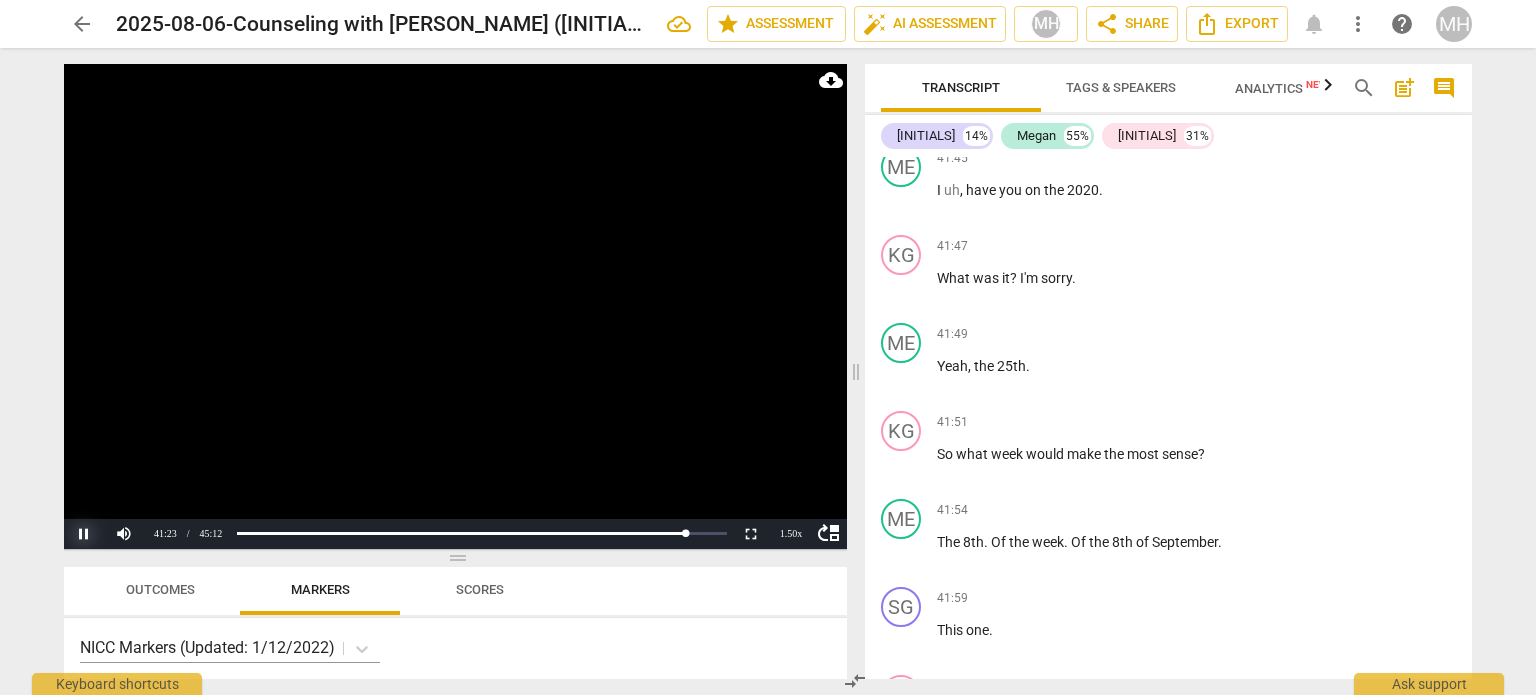 click on "Pause" at bounding box center [84, 534] 